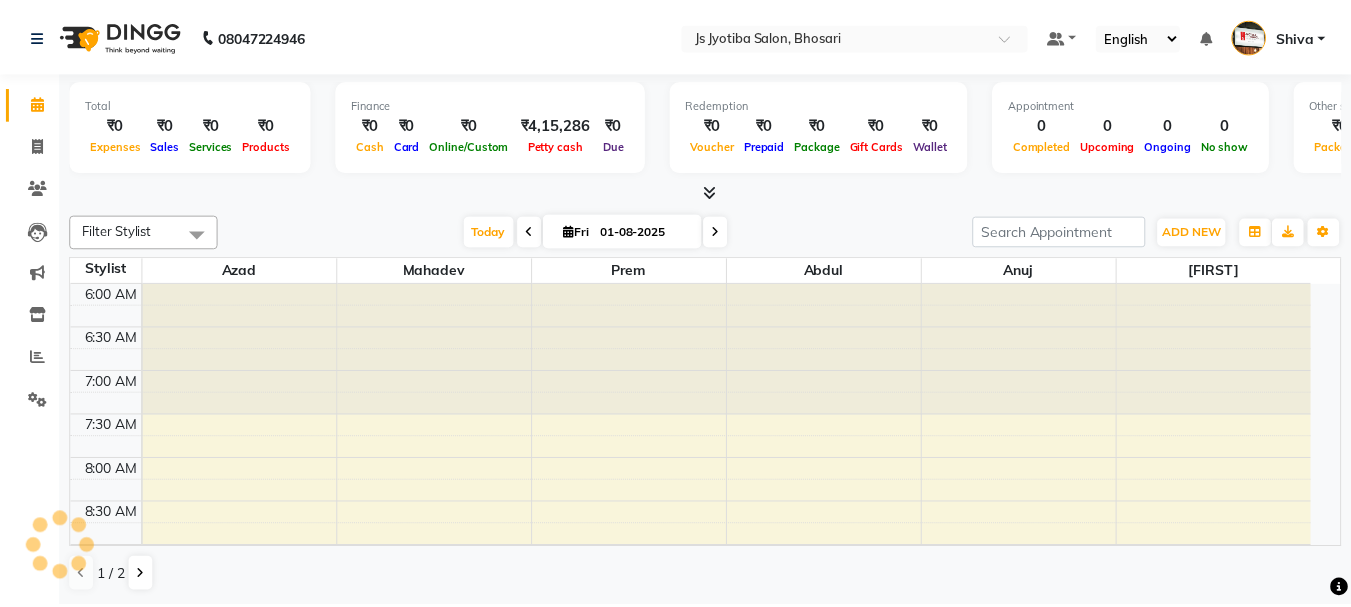 scroll, scrollTop: 0, scrollLeft: 0, axis: both 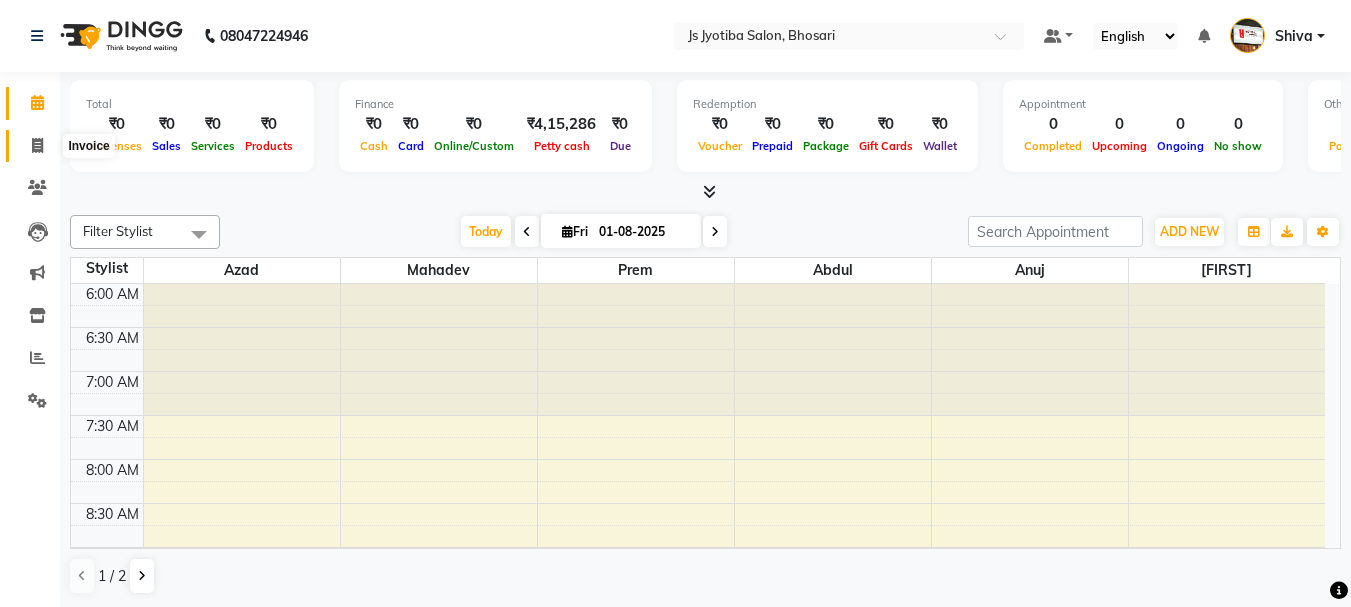 click 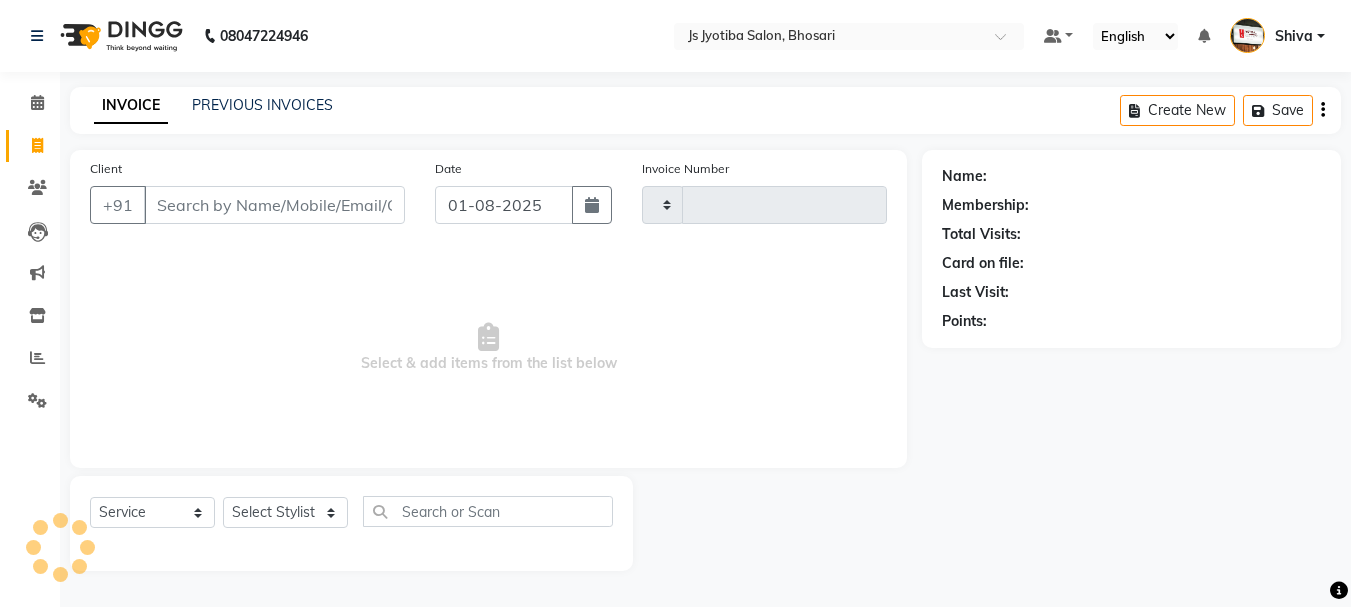 click 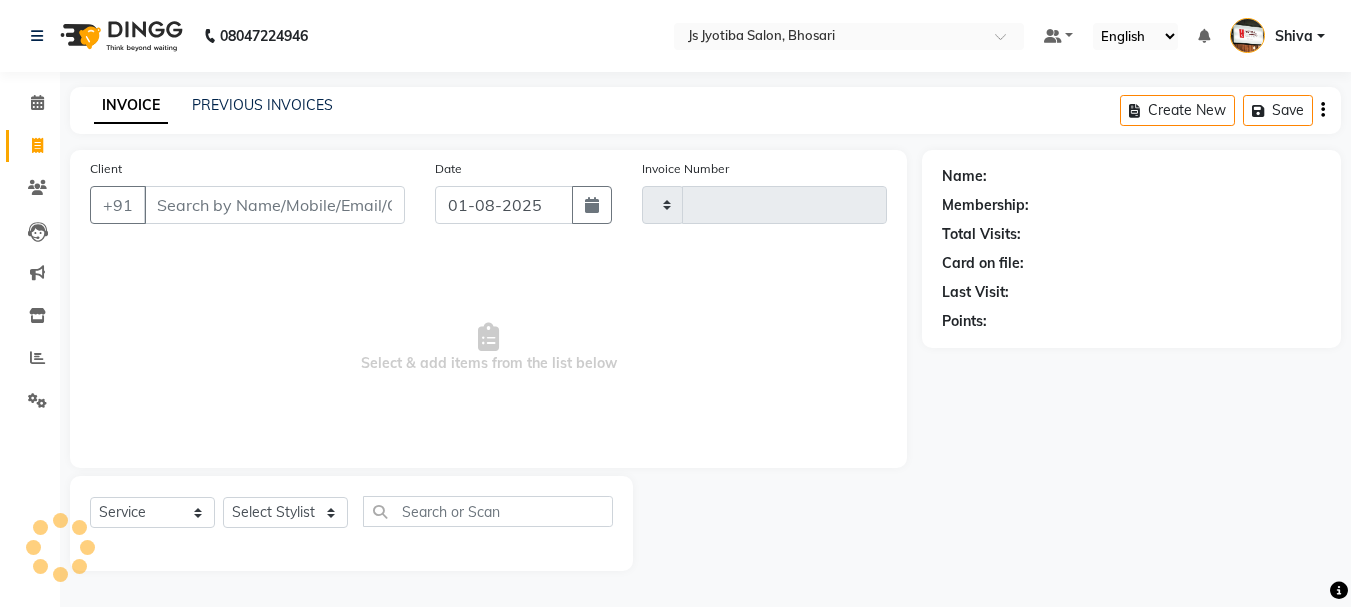 select on "service" 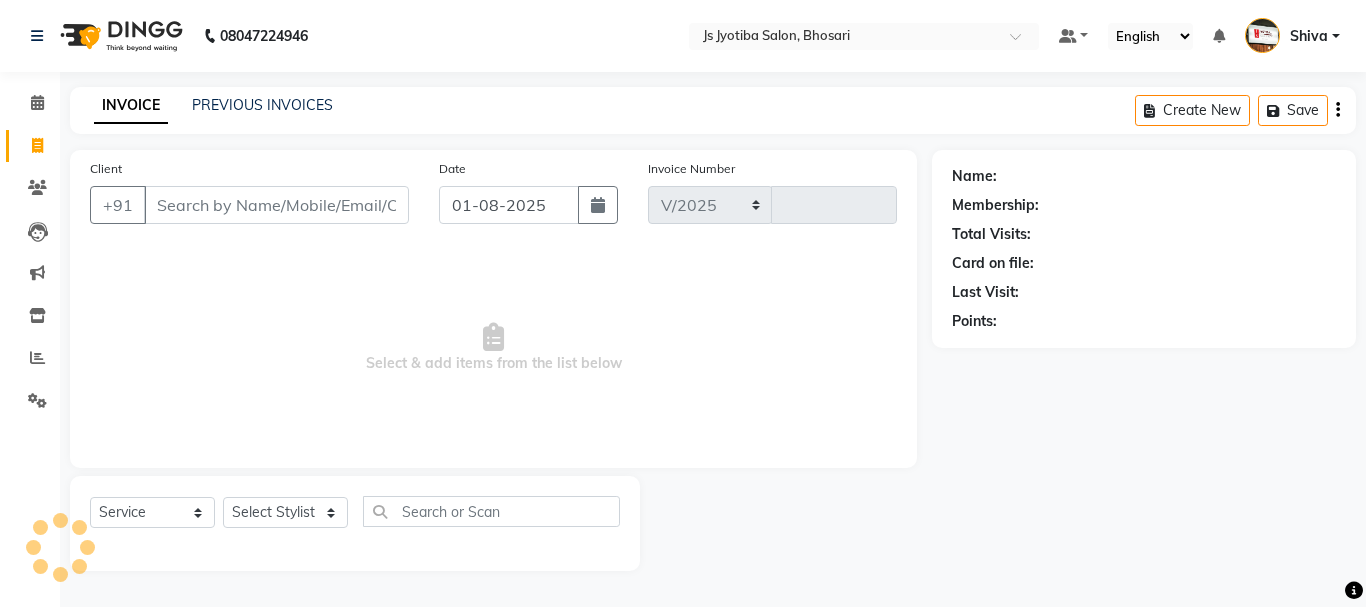 select on "554" 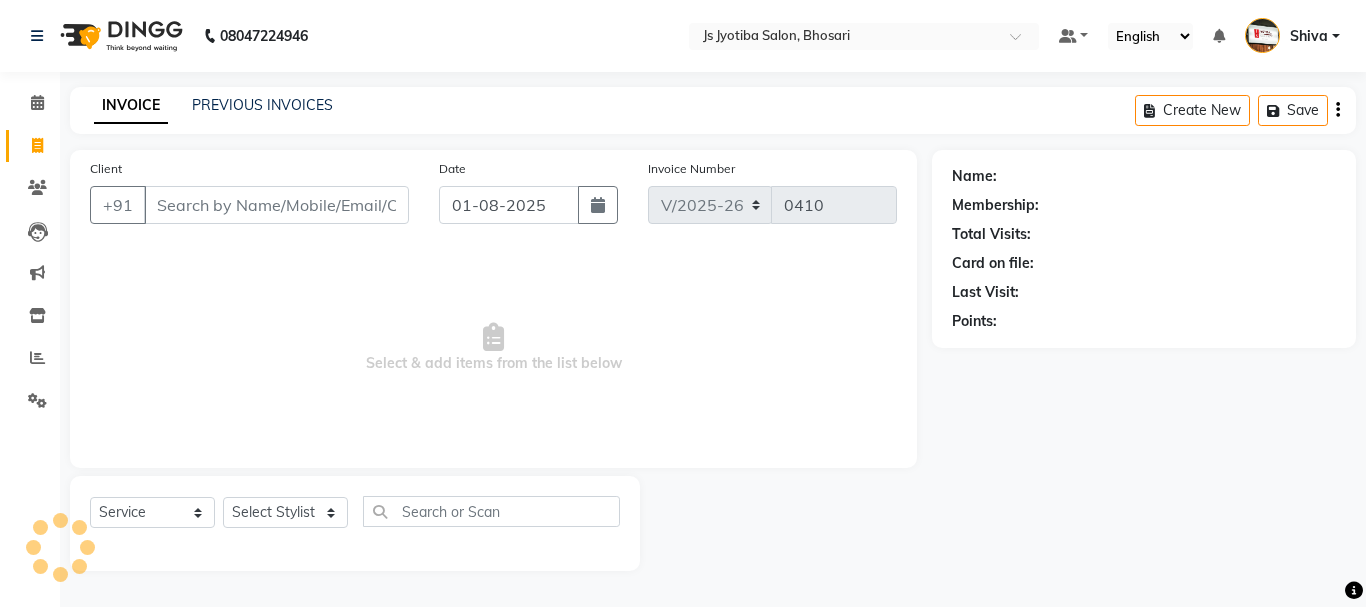 click on "Client" at bounding box center (276, 205) 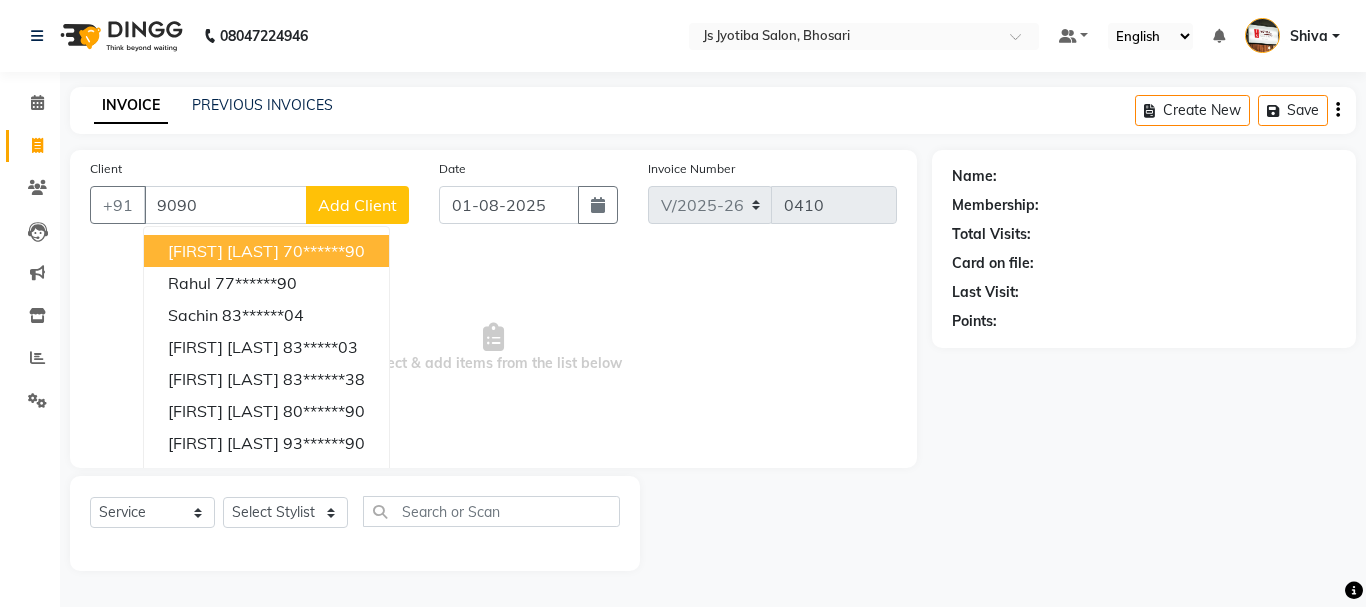 click on "shreenivas mane" at bounding box center [223, 251] 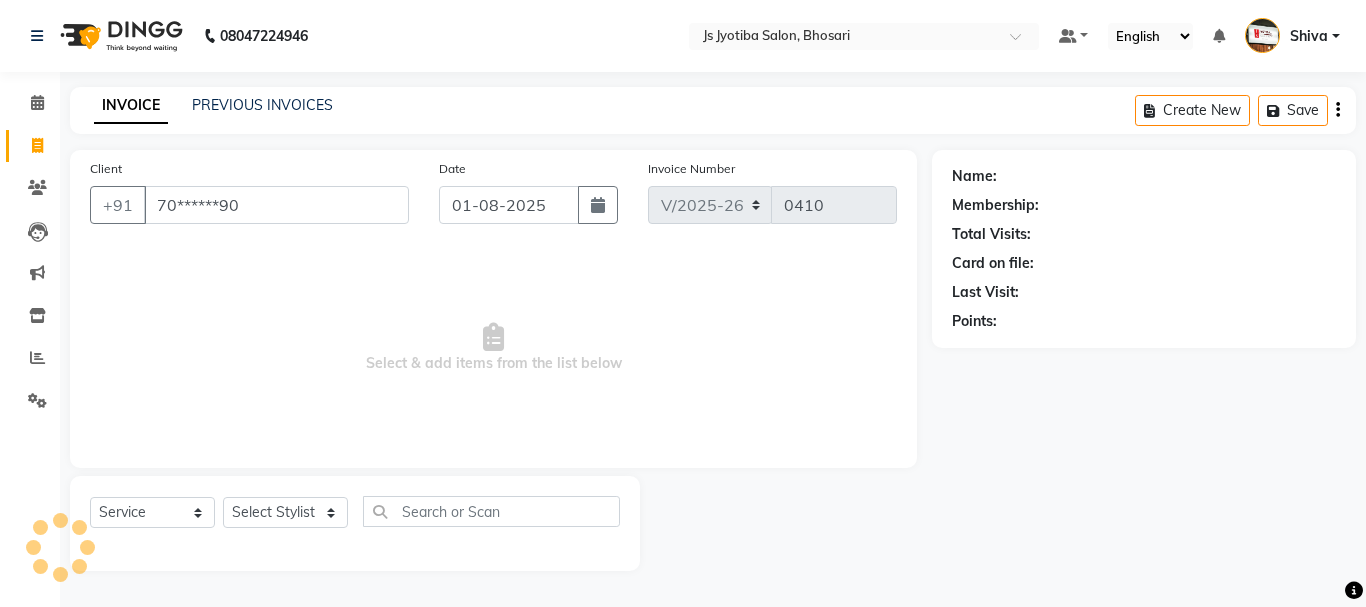 type on "70******90" 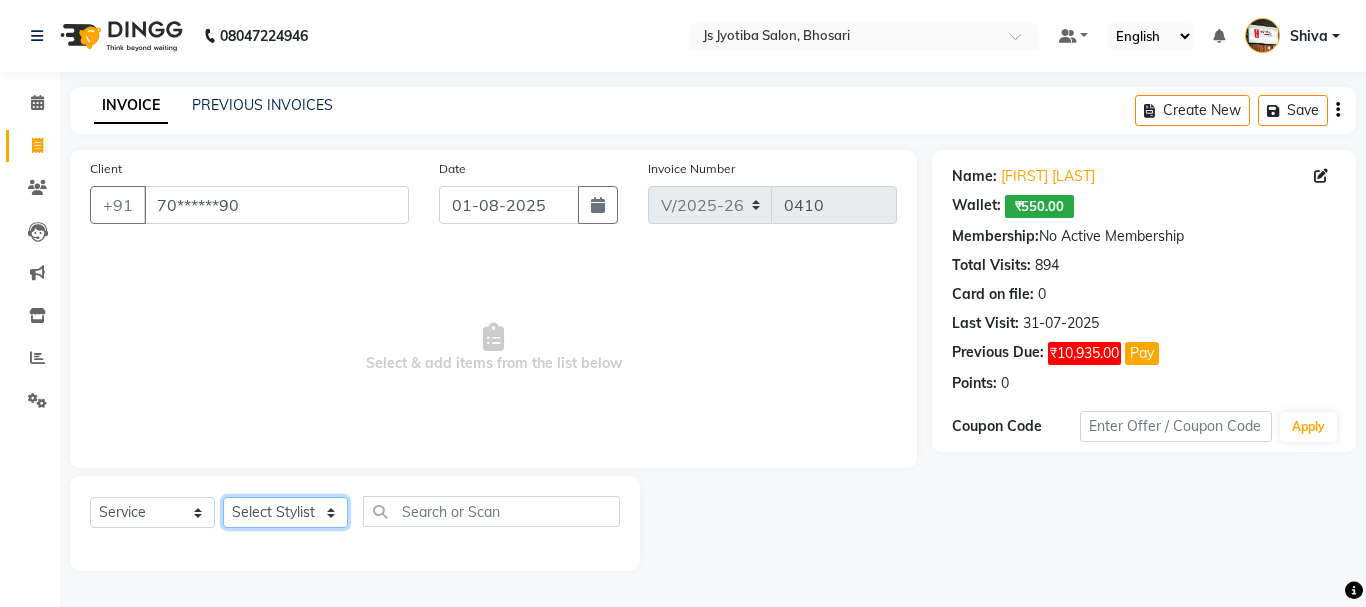 click on "Select Stylist abdul adil Anuj Azad Mahadev prem sachin hadpad Shiva Sonu S.R.K. sunny Umesh thakur" 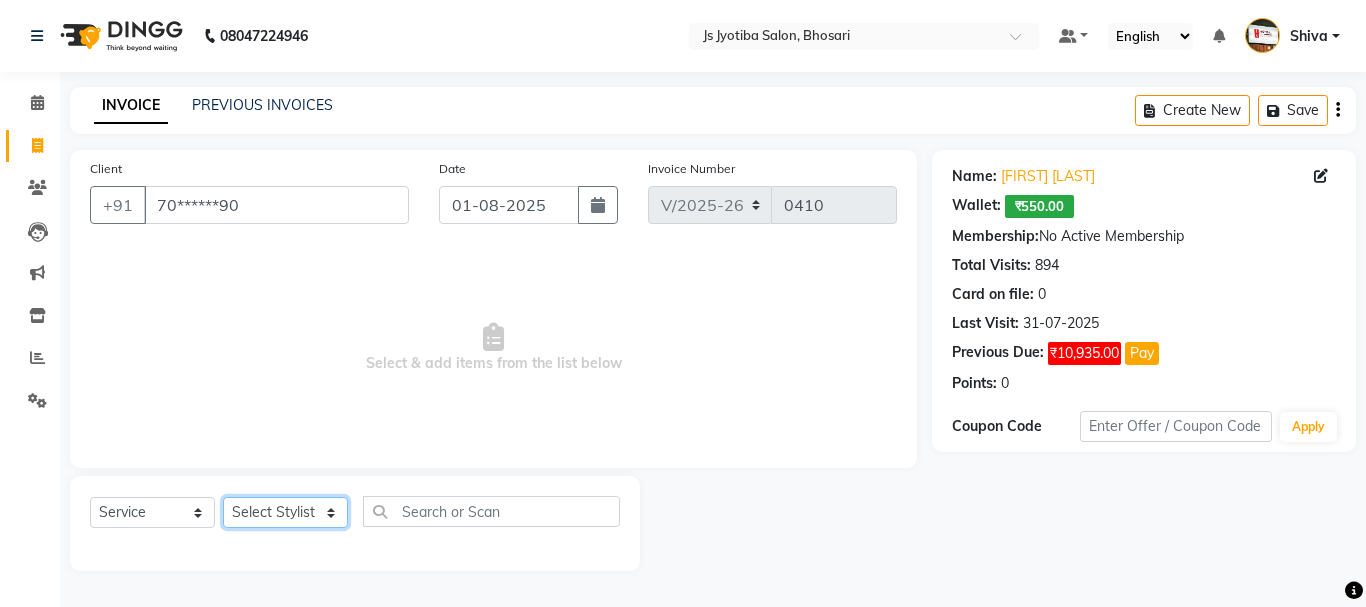 select on "51926" 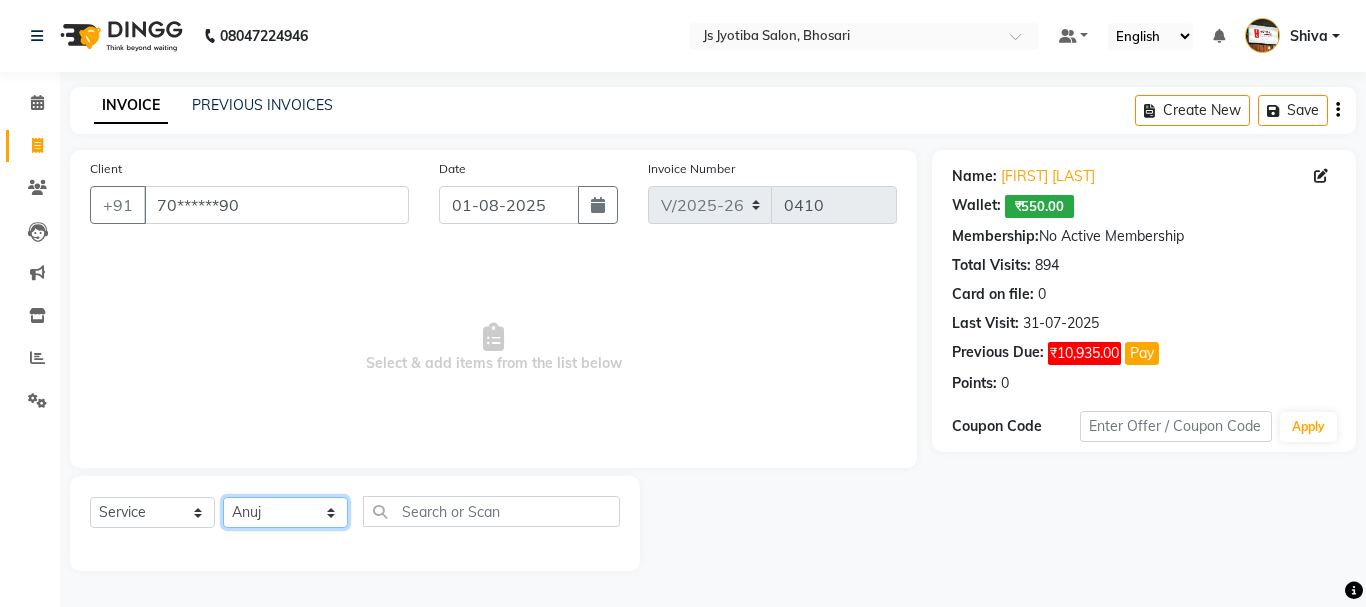 click on "Select Stylist abdul adil Anuj Azad Mahadev prem sachin hadpad Shiva Sonu S.R.K. sunny Umesh thakur" 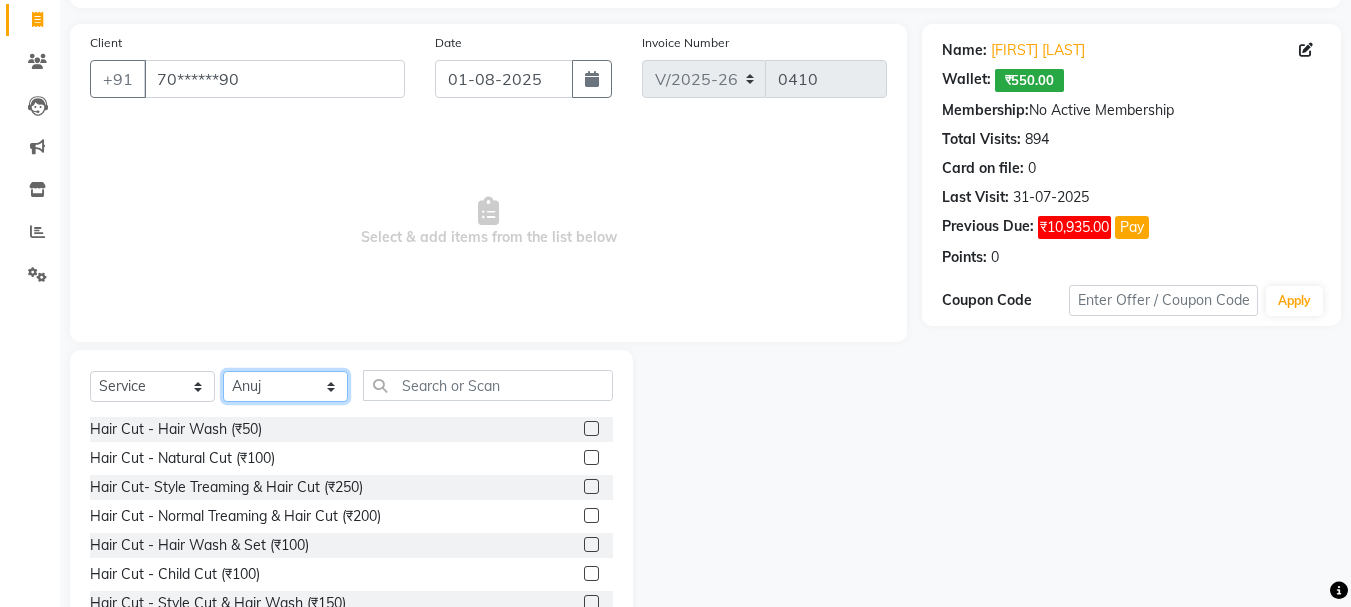 scroll, scrollTop: 194, scrollLeft: 0, axis: vertical 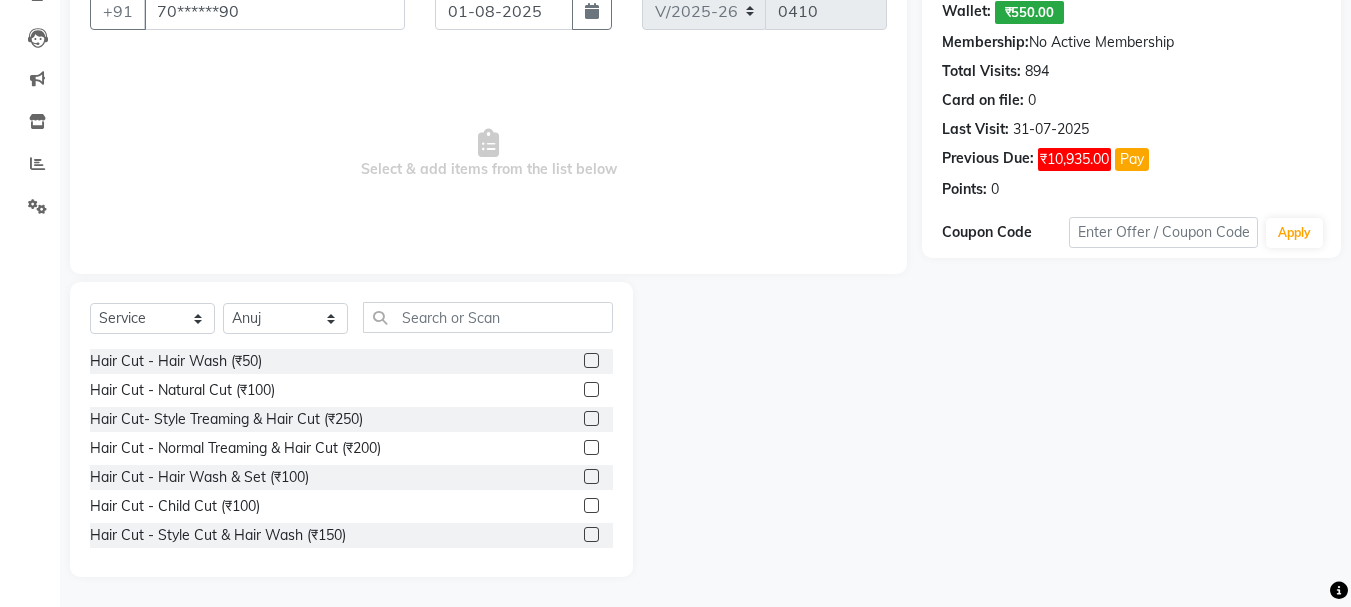 click 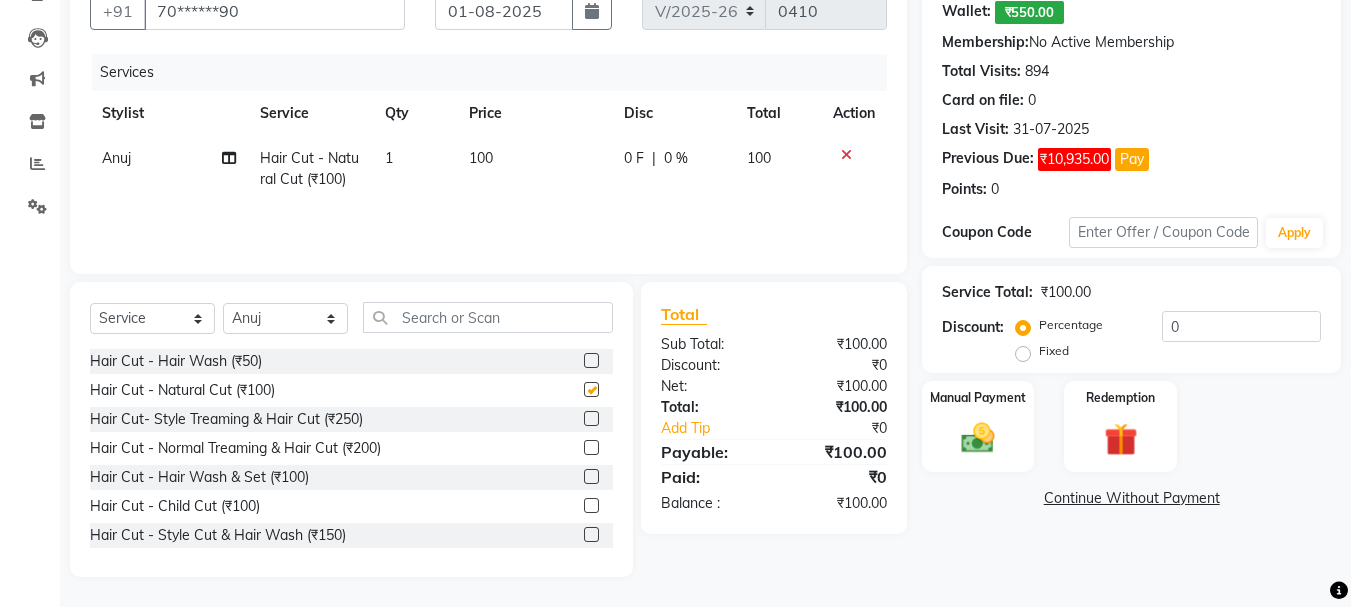 checkbox on "false" 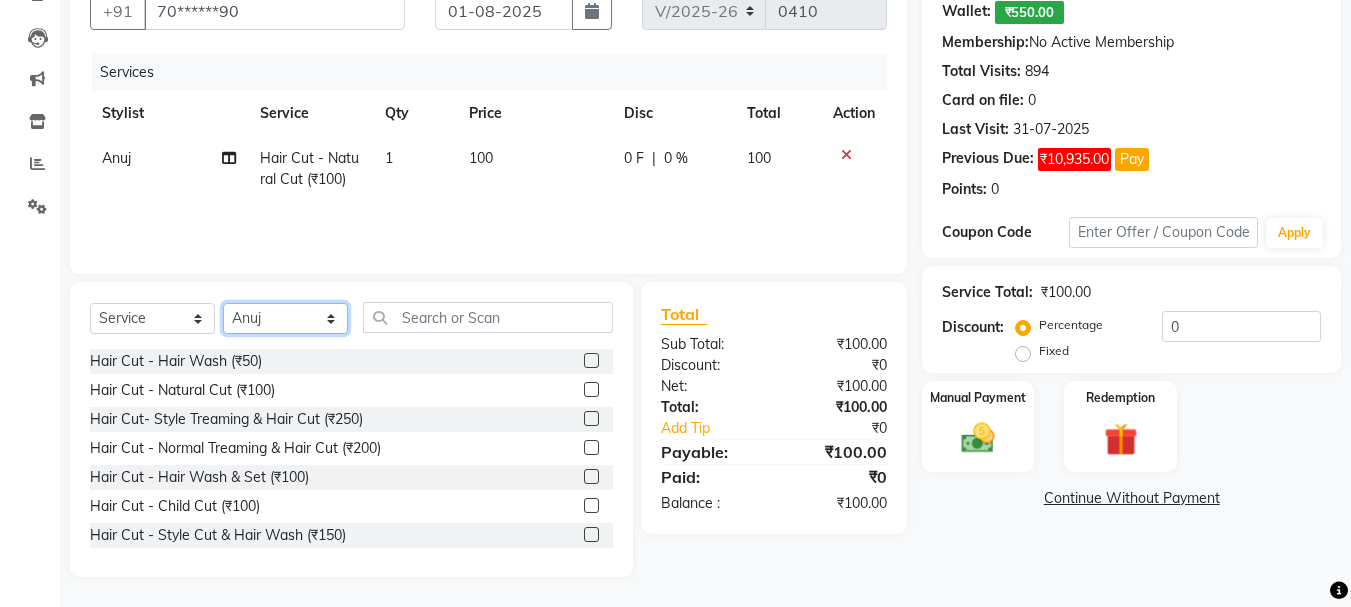 click on "Select Stylist abdul adil Anuj Azad Mahadev prem sachin hadpad Shiva Sonu S.R.K. sunny Umesh thakur" 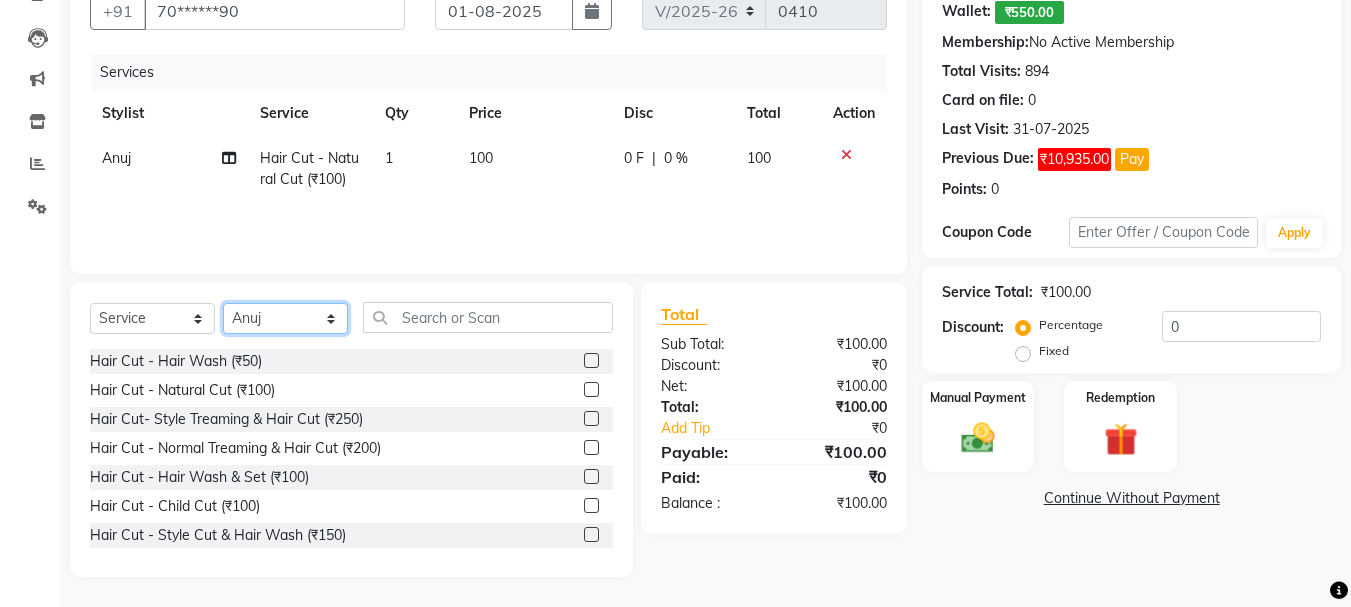 select on "51927" 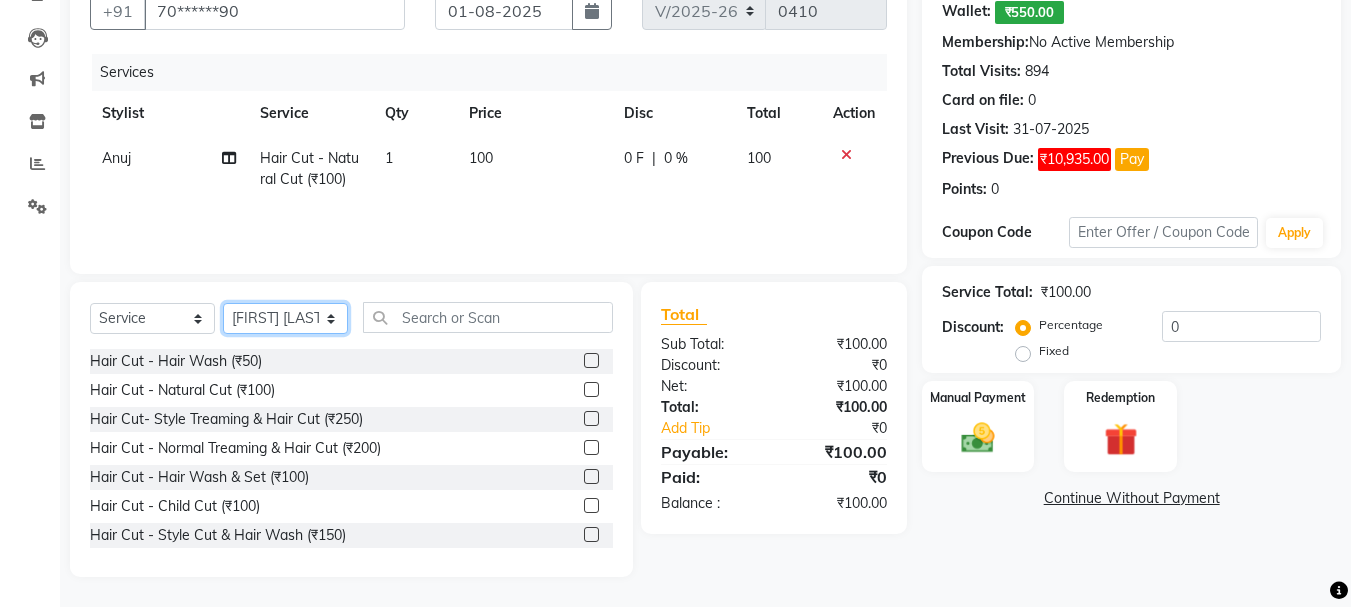 click on "Select Stylist abdul adil Anuj Azad Mahadev prem sachin hadpad Shiva Sonu S.R.K. sunny Umesh thakur" 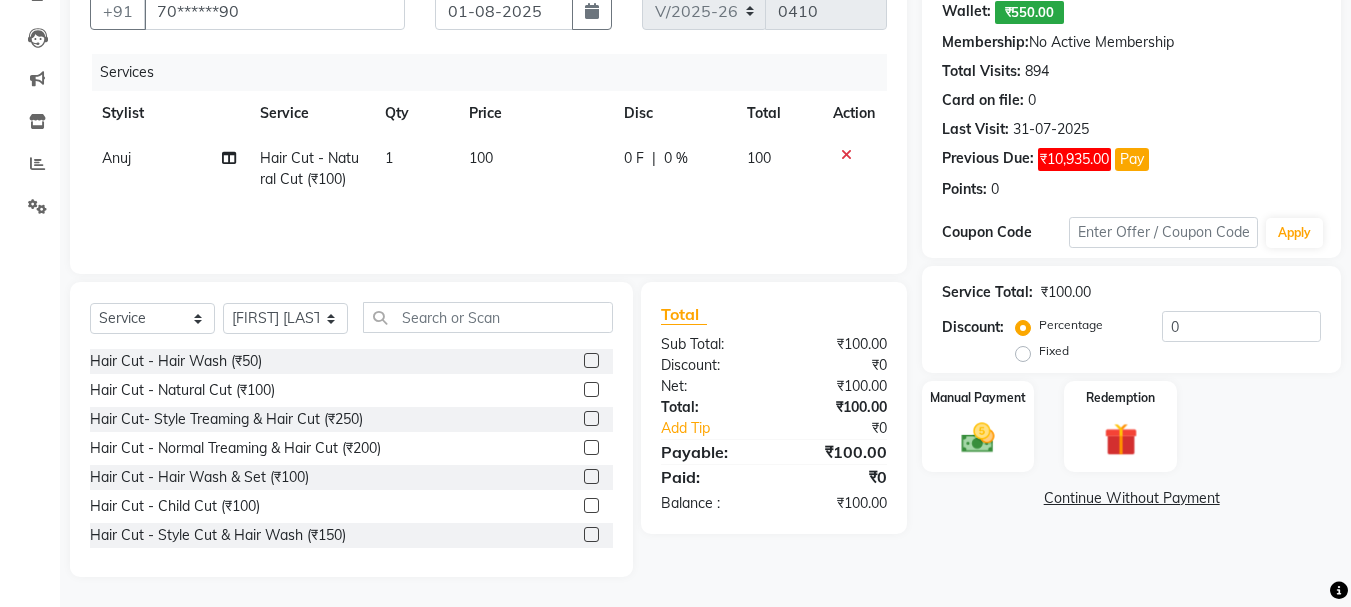 drag, startPoint x: 577, startPoint y: 390, endPoint x: 550, endPoint y: 362, distance: 38.8973 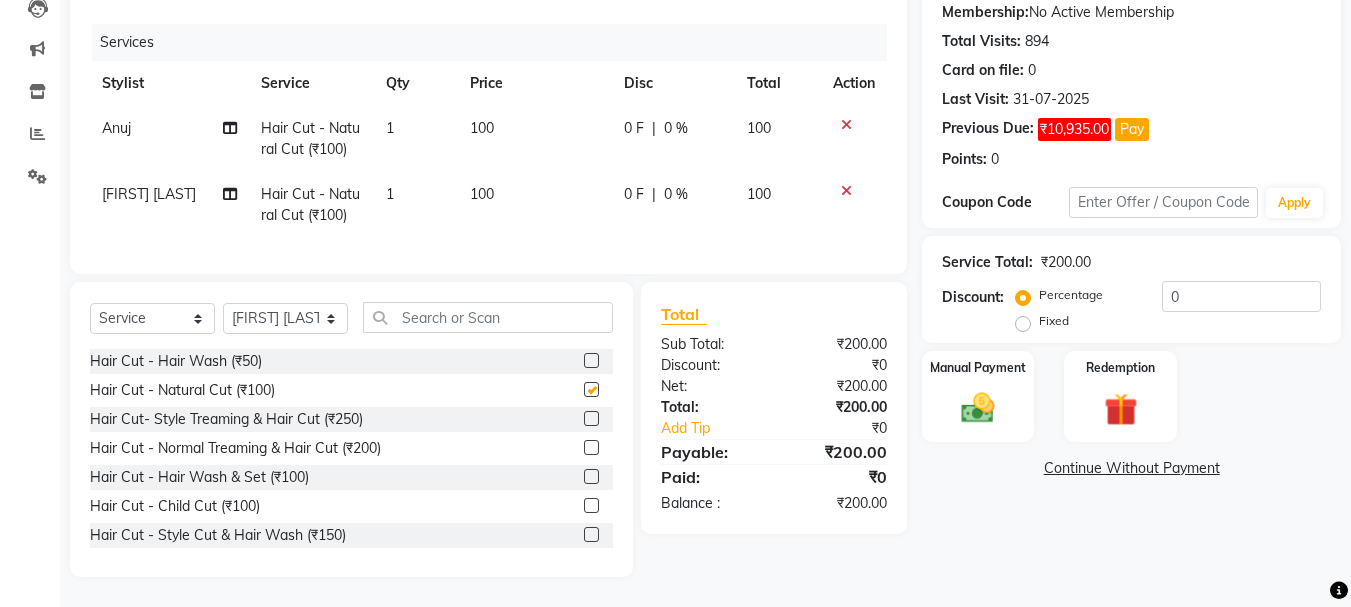 scroll, scrollTop: 239, scrollLeft: 0, axis: vertical 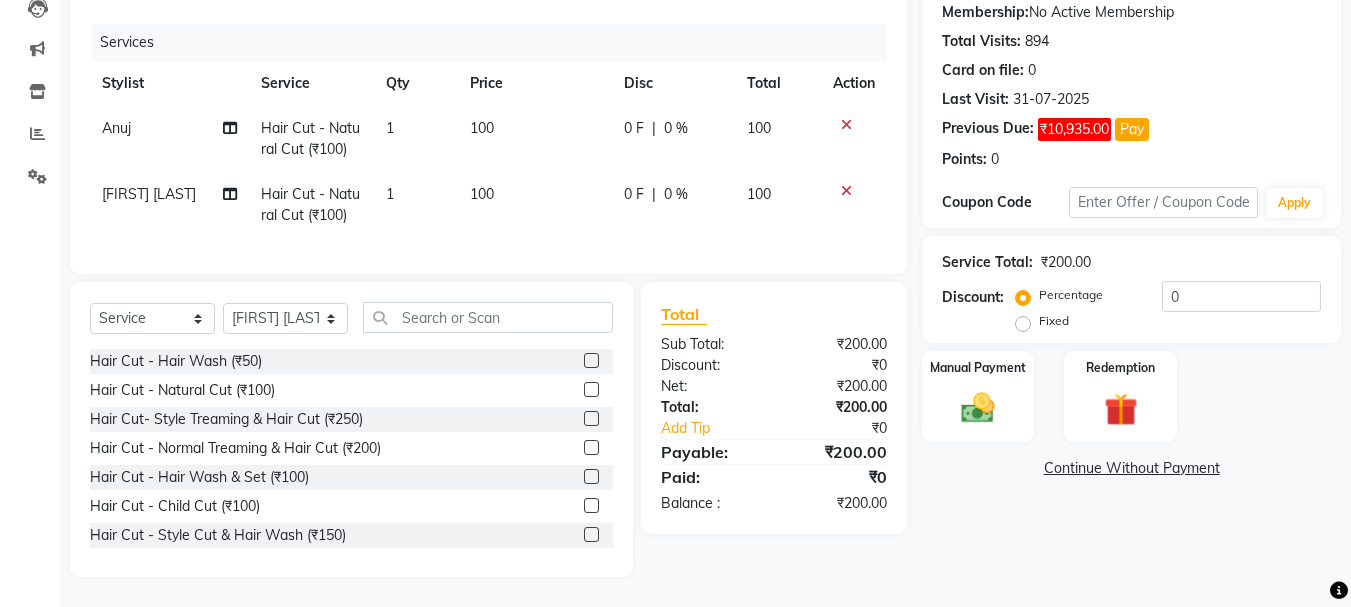 checkbox on "false" 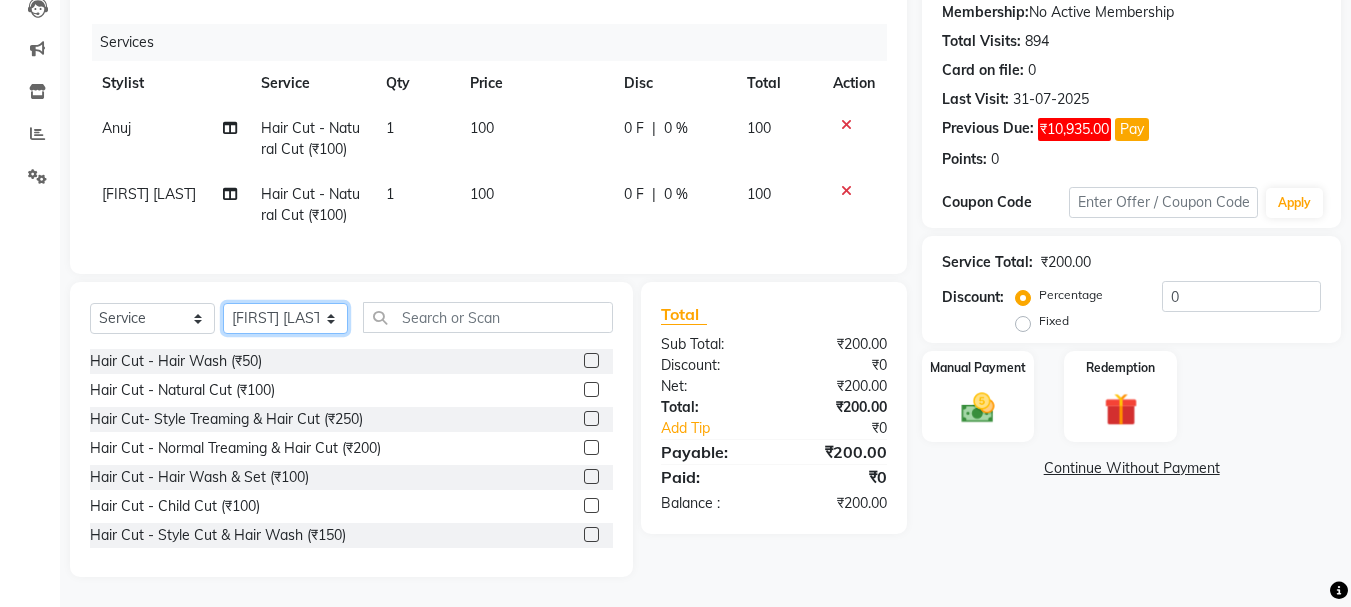 click on "Select Stylist abdul adil Anuj Azad Mahadev prem sachin hadpad Shiva Sonu S.R.K. sunny Umesh thakur" 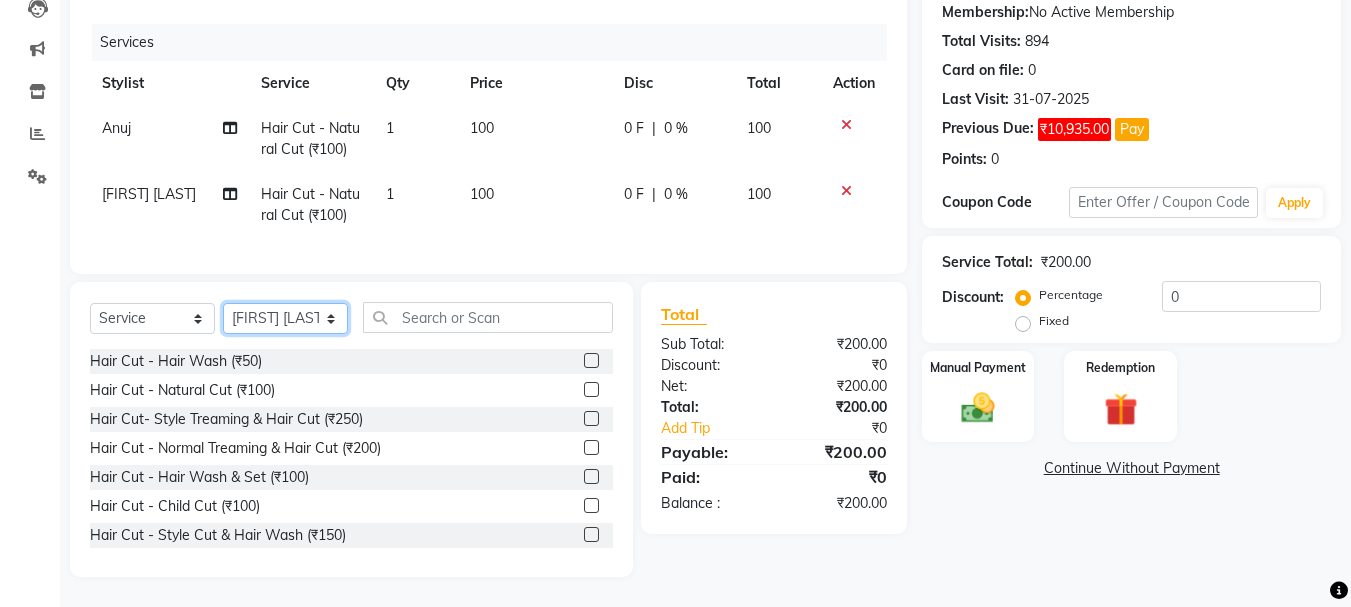 click on "Select Stylist abdul adil Anuj Azad Mahadev prem sachin hadpad Shiva Sonu S.R.K. sunny Umesh thakur" 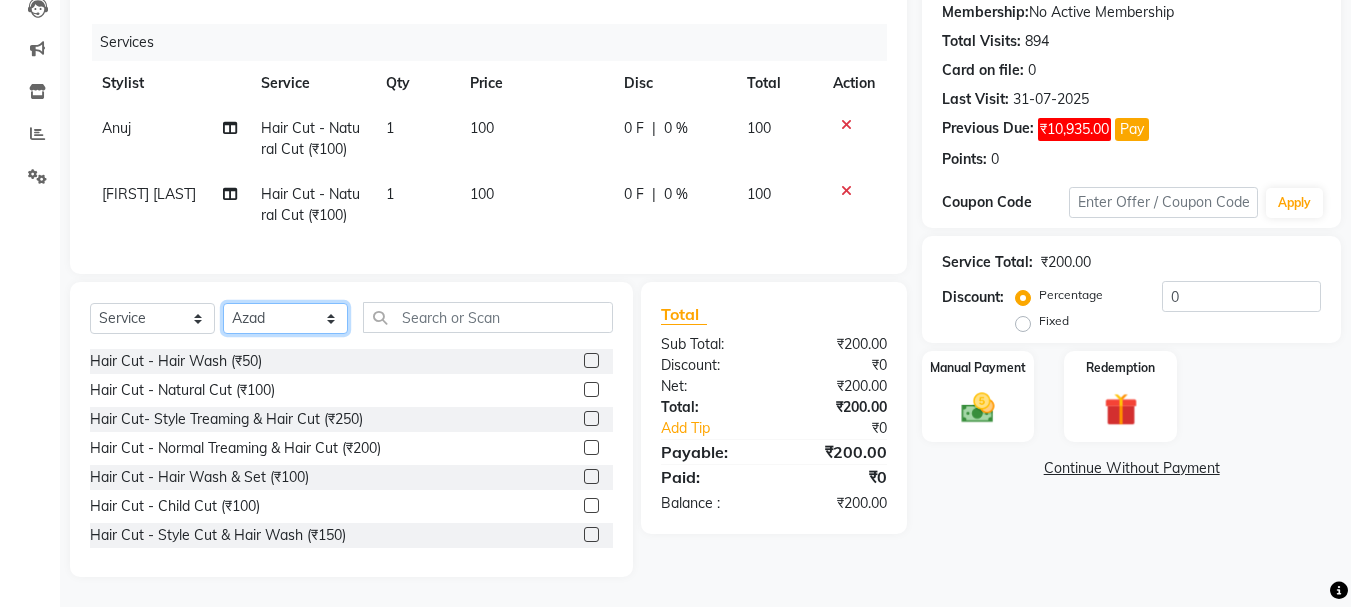 click on "Select Stylist abdul adil Anuj Azad Mahadev prem sachin hadpad Shiva Sonu S.R.K. sunny Umesh thakur" 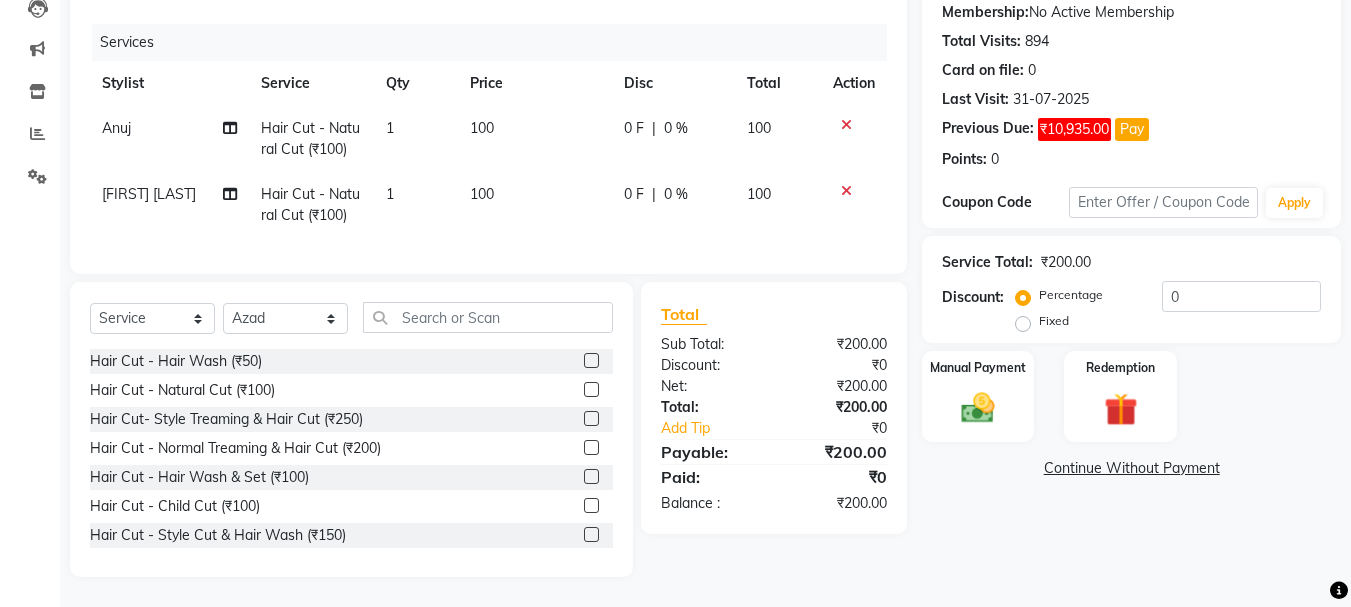 click 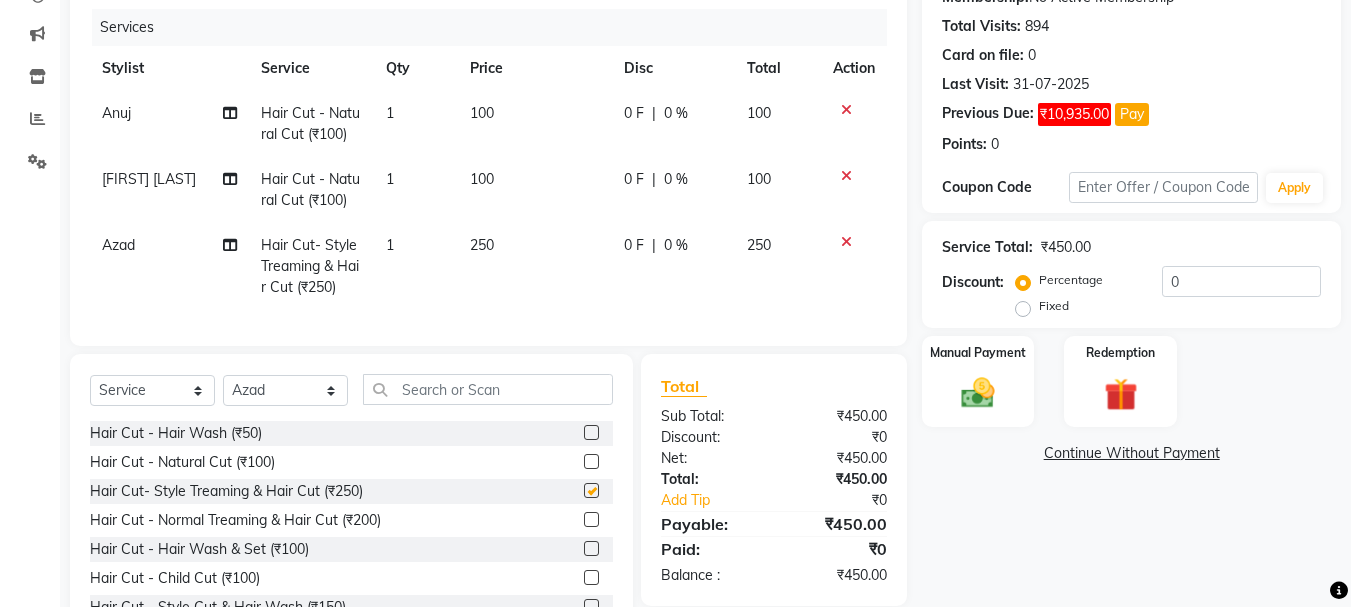 checkbox on "false" 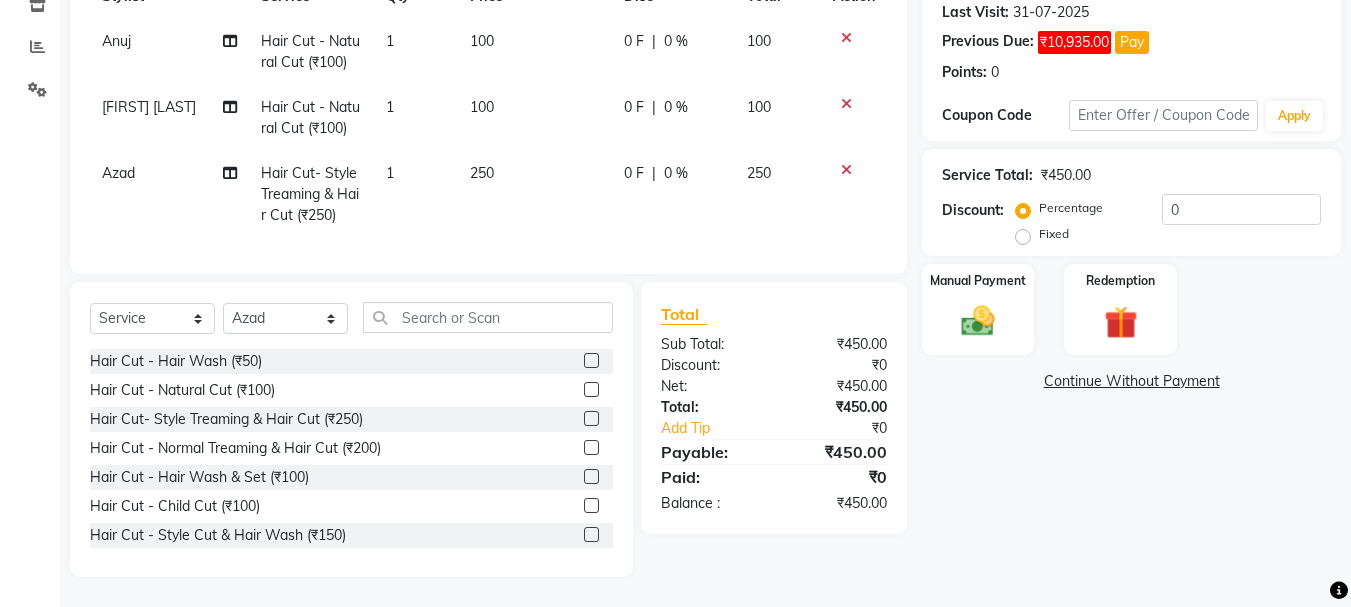 scroll, scrollTop: 326, scrollLeft: 0, axis: vertical 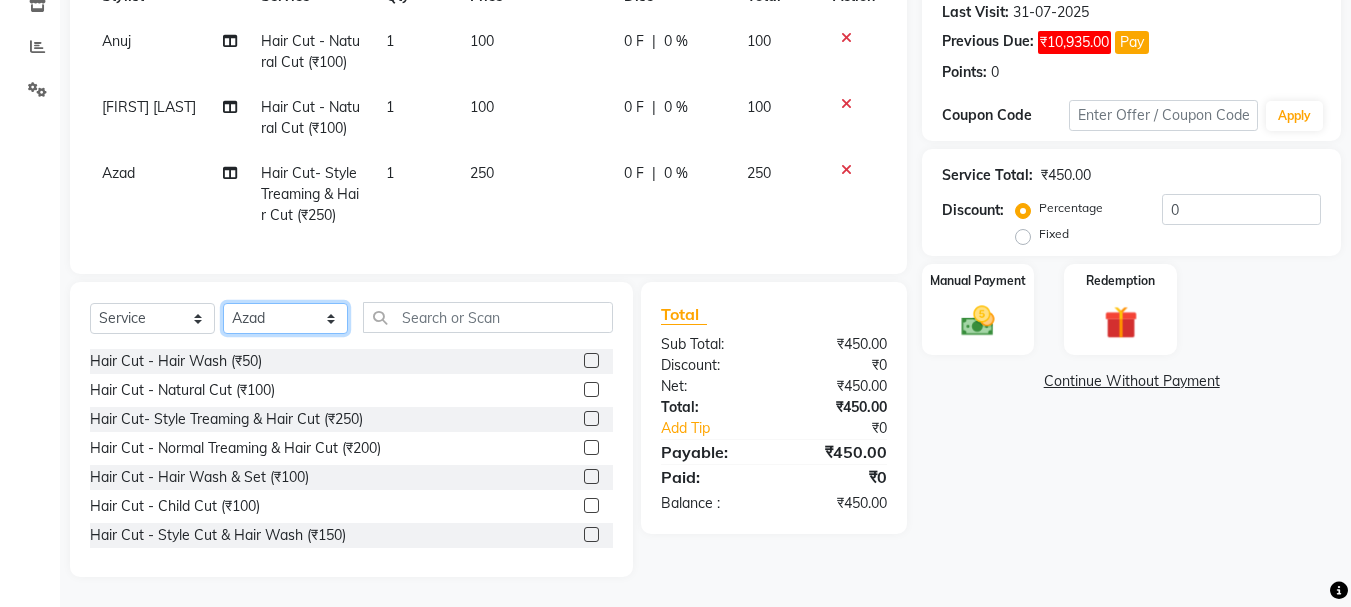 click on "Select Stylist abdul adil Anuj Azad Mahadev prem sachin hadpad Shiva Sonu S.R.K. sunny Umesh thakur" 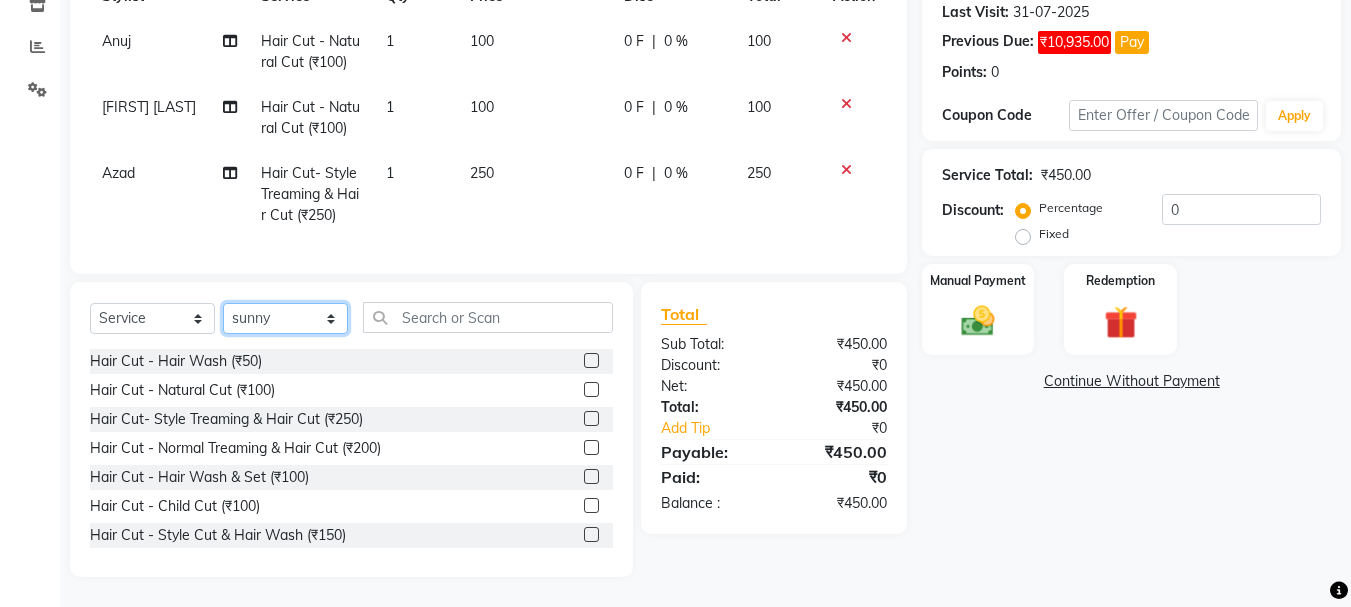click on "Select Stylist abdul adil Anuj Azad Mahadev prem sachin hadpad Shiva Sonu S.R.K. sunny Umesh thakur" 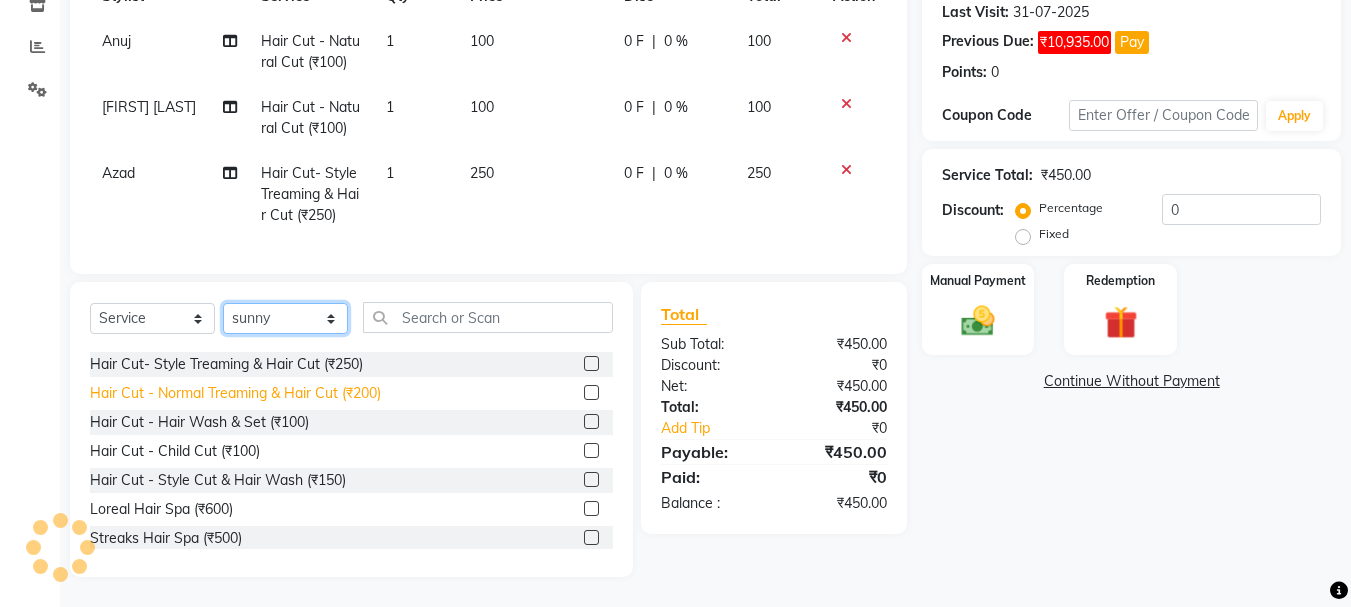 scroll, scrollTop: 100, scrollLeft: 0, axis: vertical 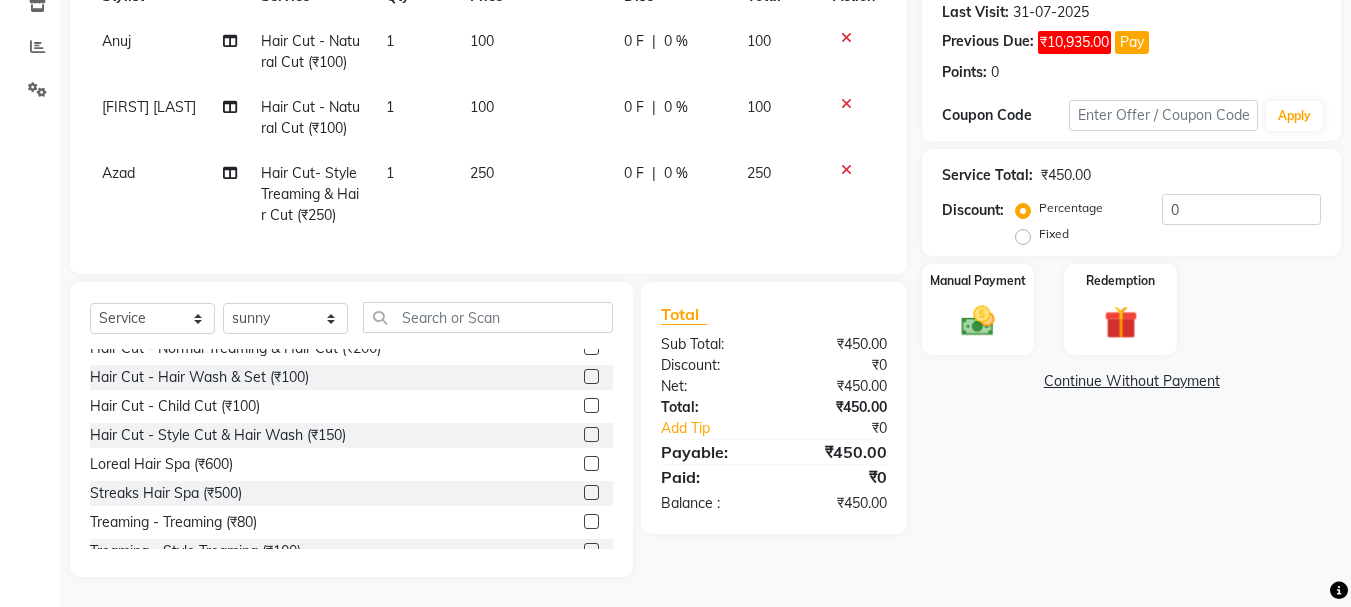 click 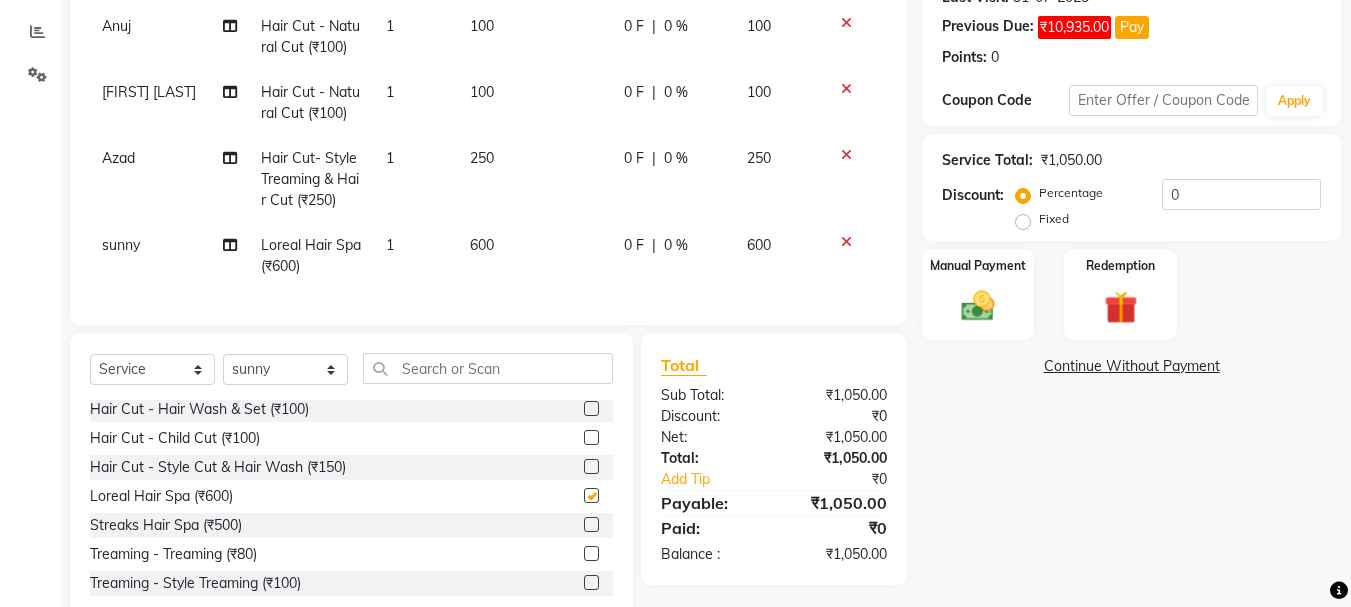 scroll, scrollTop: 34, scrollLeft: 0, axis: vertical 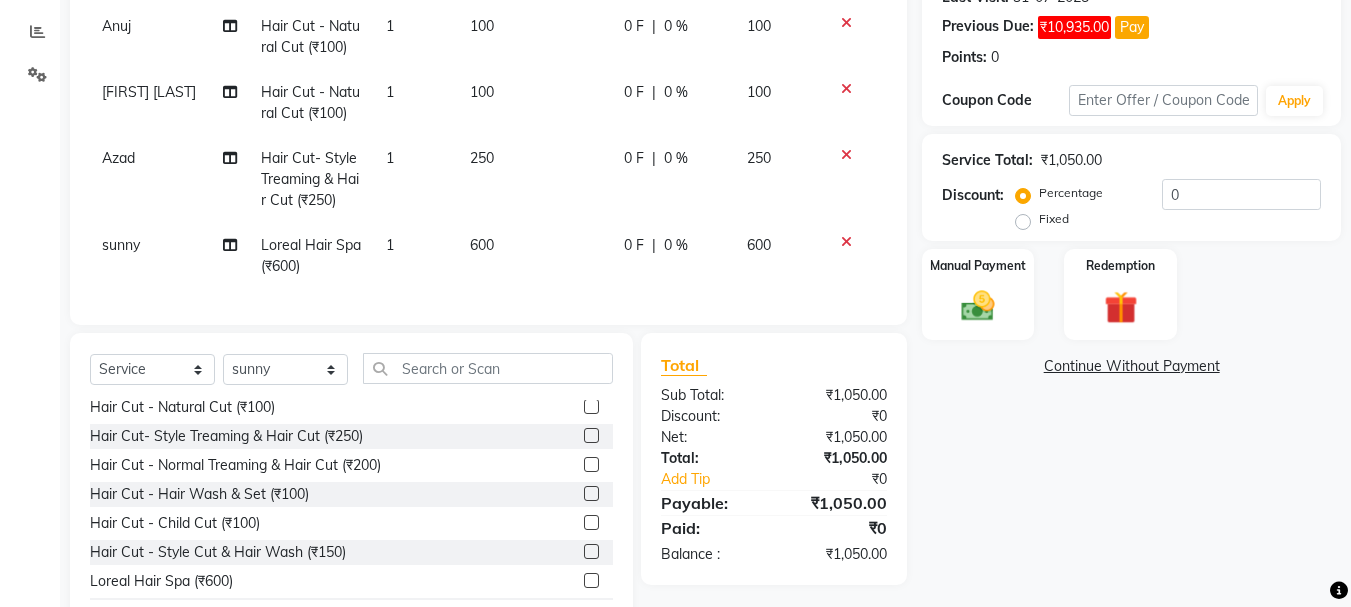 checkbox on "false" 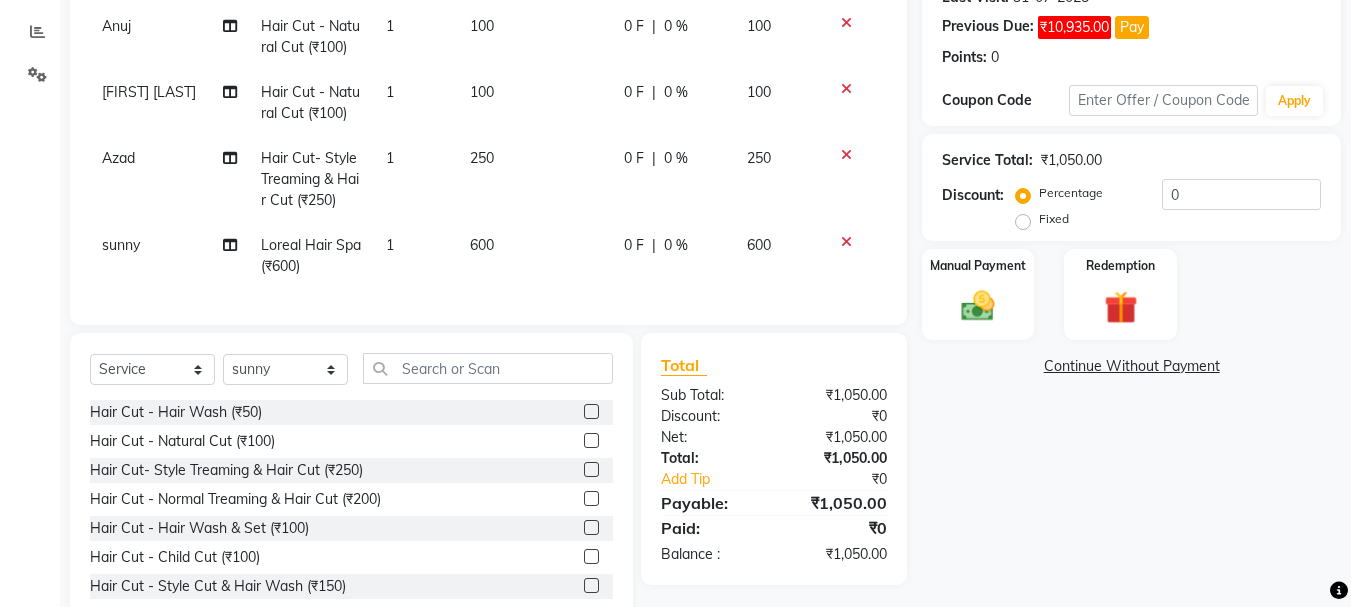 scroll, scrollTop: 392, scrollLeft: 0, axis: vertical 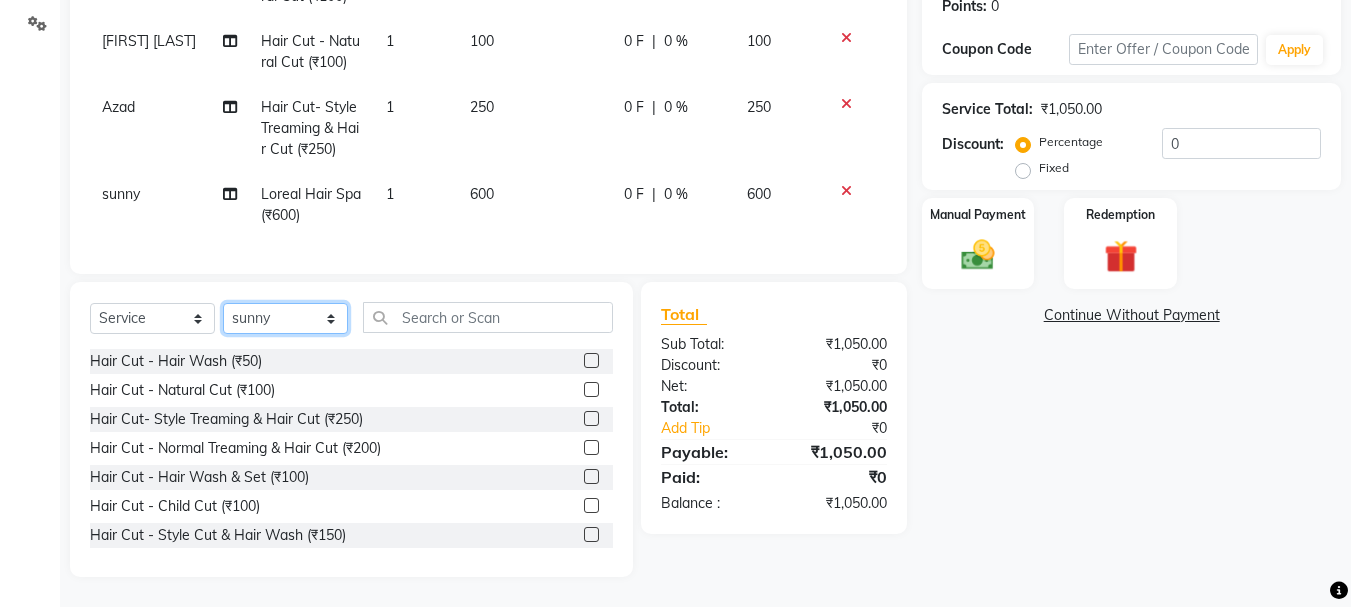 click on "Select Stylist abdul adil Anuj Azad Mahadev prem sachin hadpad Shiva Sonu S.R.K. sunny Umesh thakur" 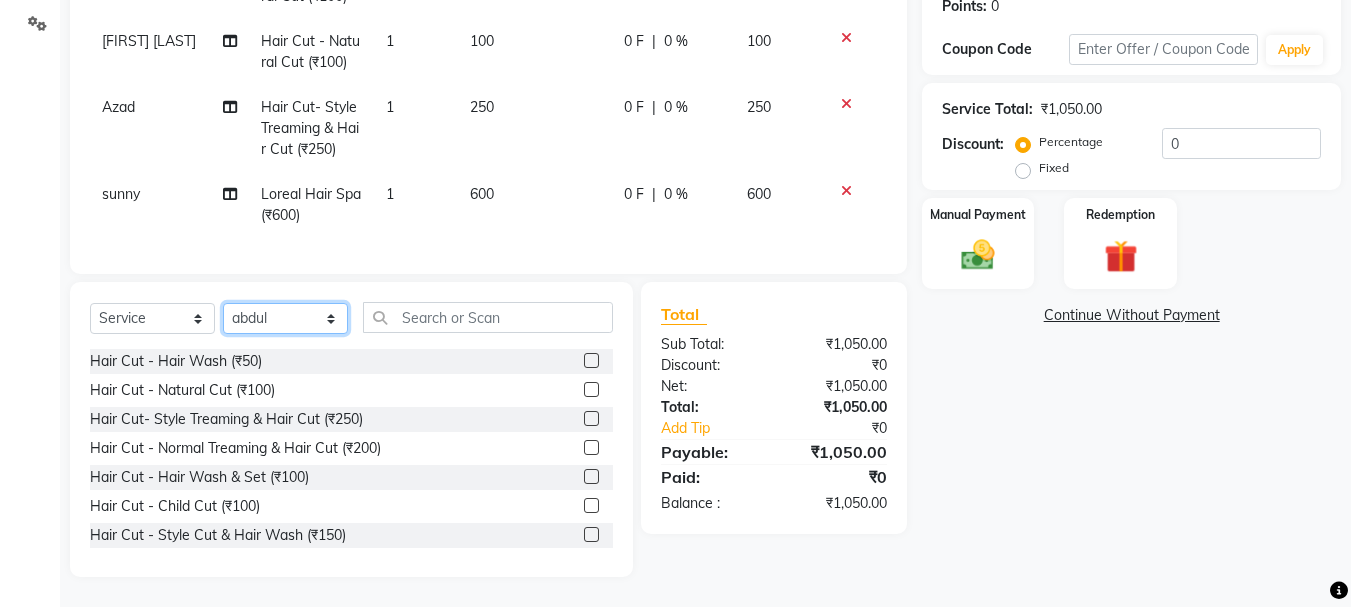 click on "Select Stylist abdul adil Anuj Azad Mahadev prem sachin hadpad Shiva Sonu S.R.K. sunny Umesh thakur" 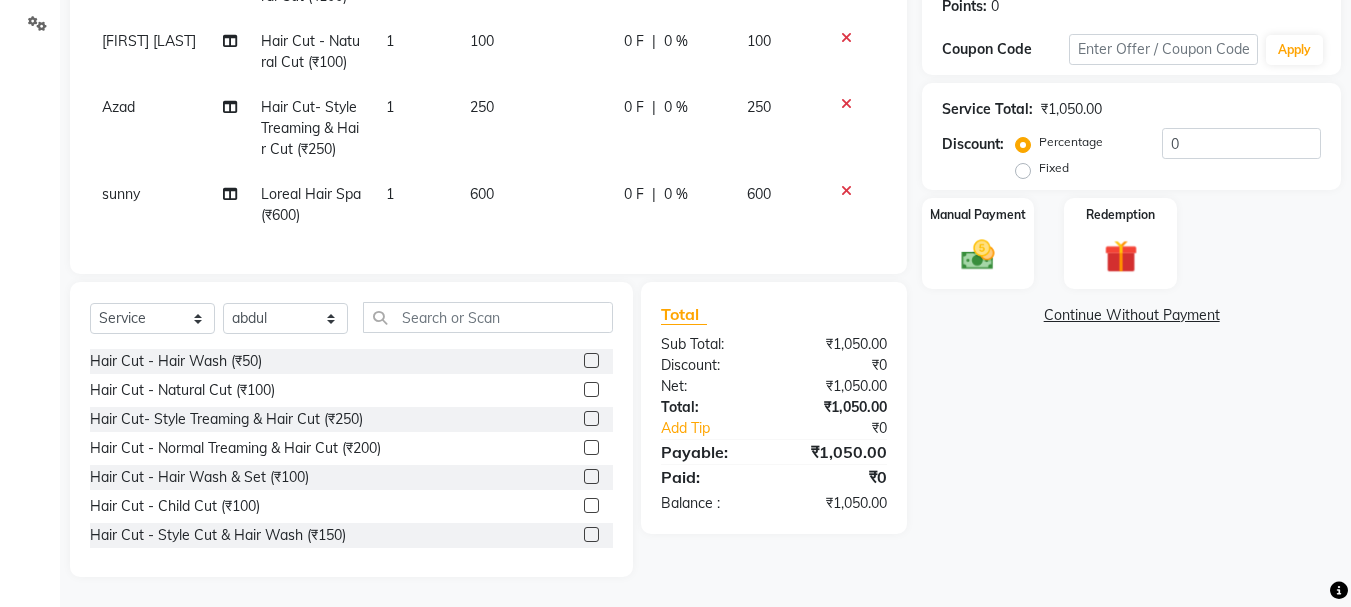 click 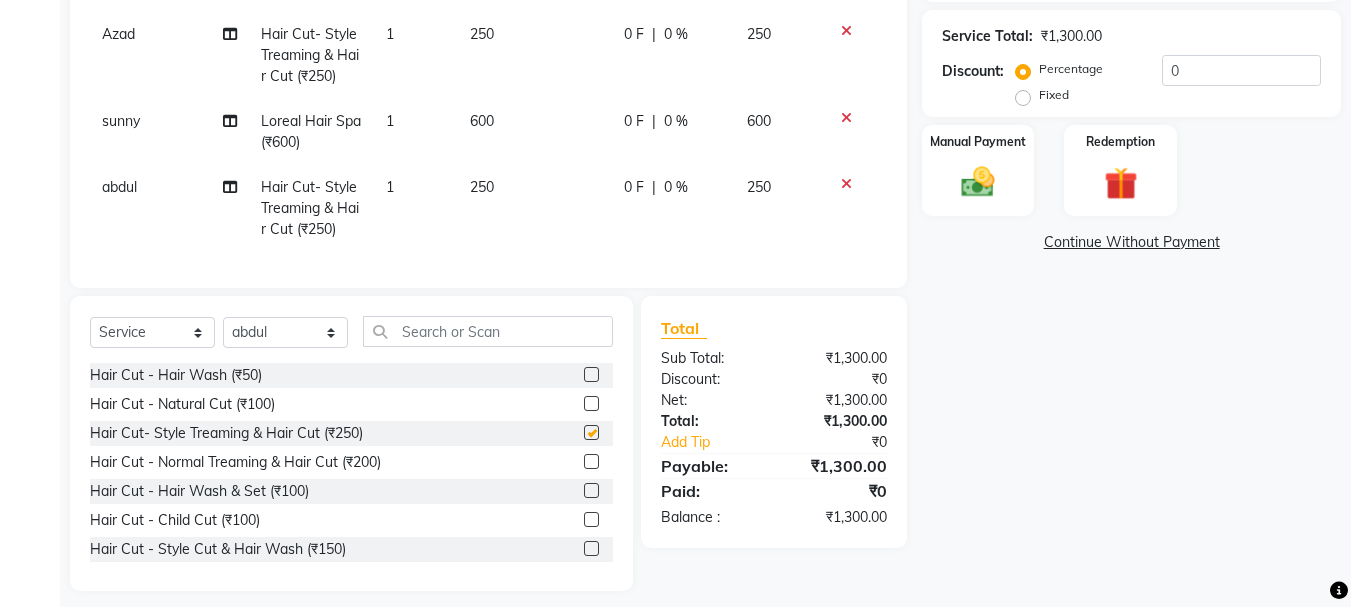 scroll, scrollTop: 479, scrollLeft: 0, axis: vertical 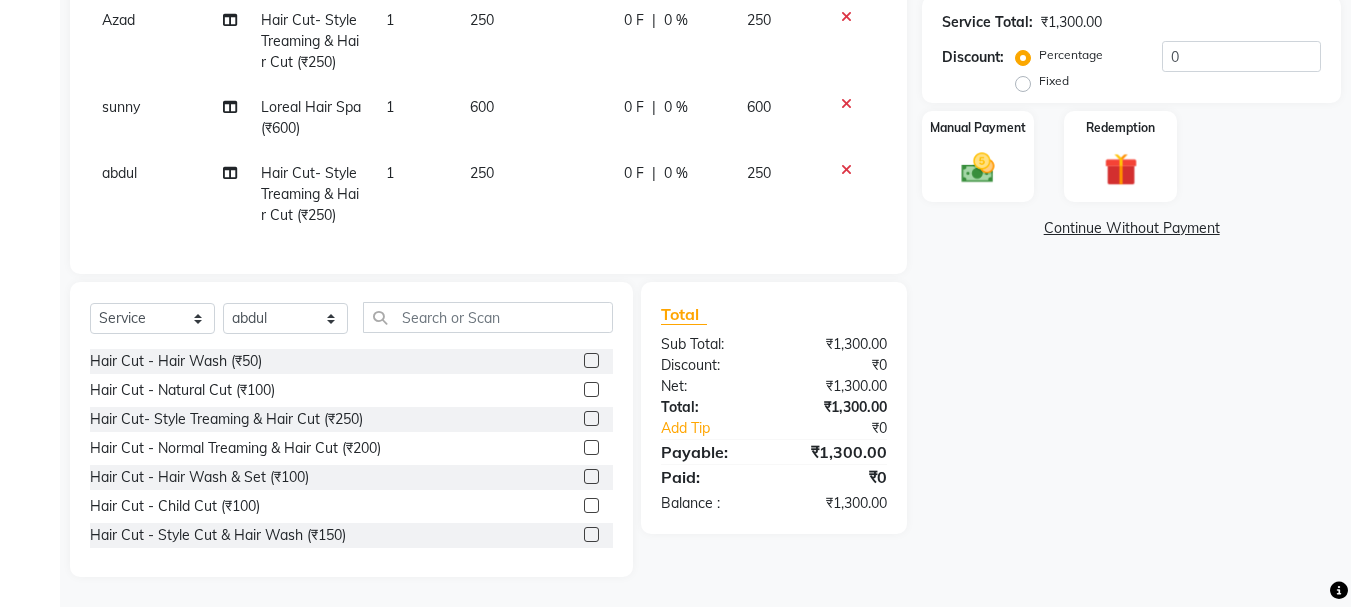 checkbox on "false" 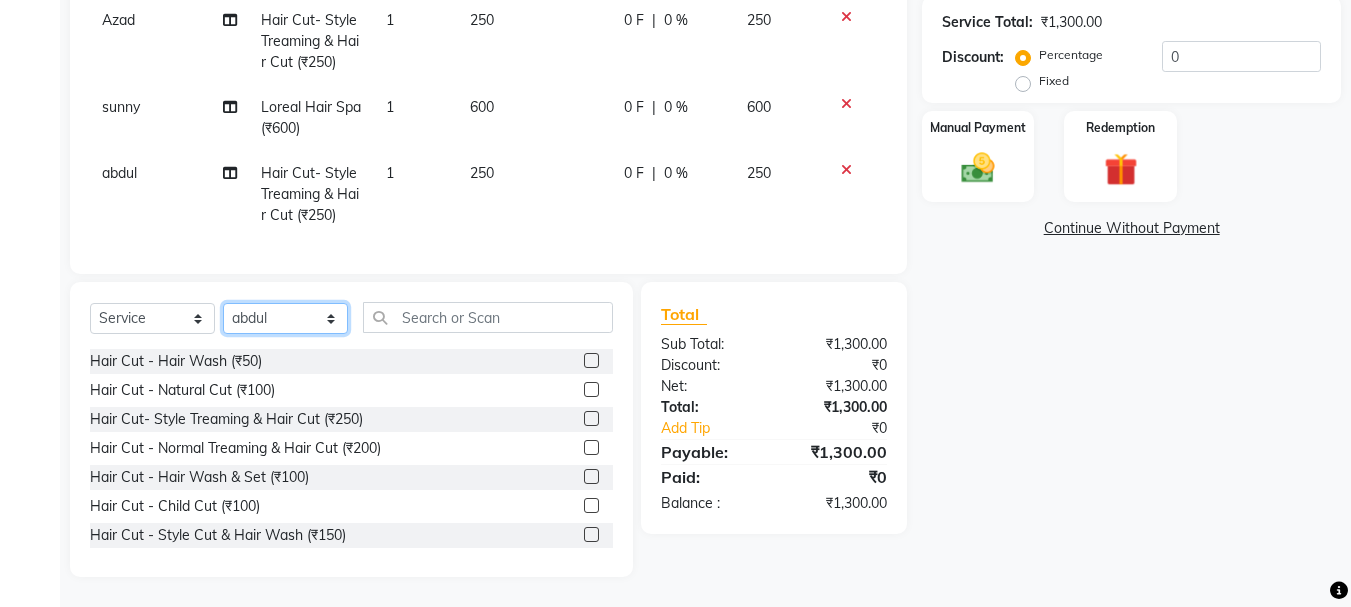 click on "Select Stylist abdul adil Anuj Azad Mahadev prem sachin hadpad Shiva Sonu S.R.K. sunny Umesh thakur" 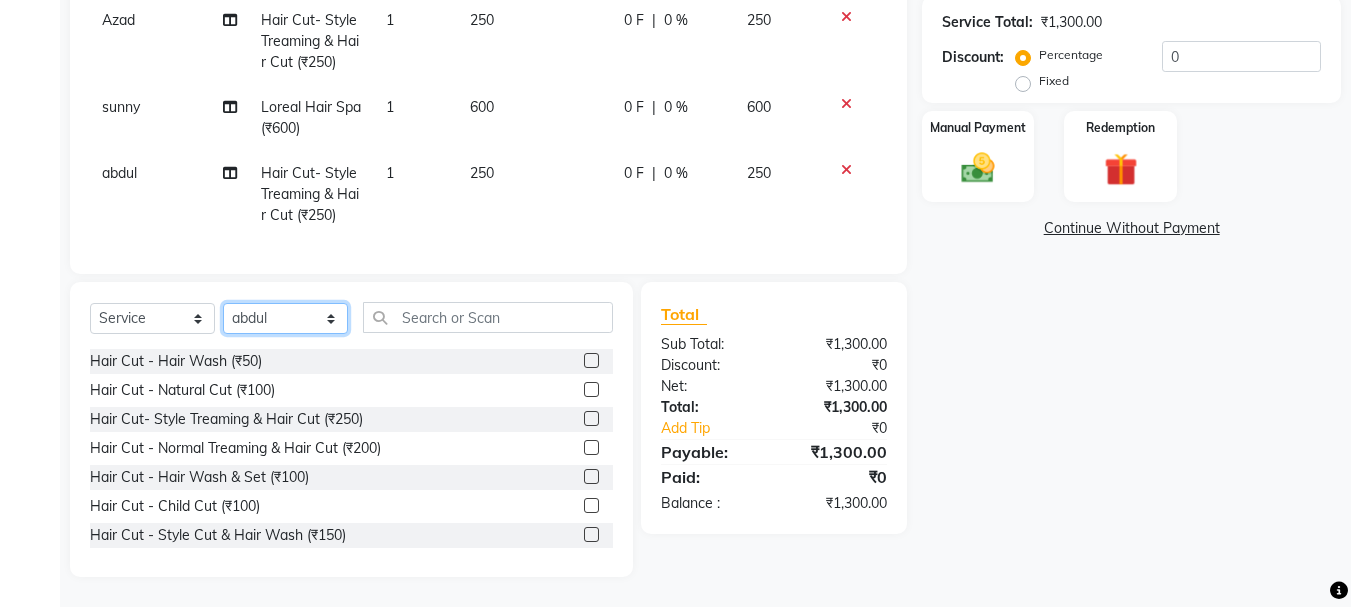 select on "79570" 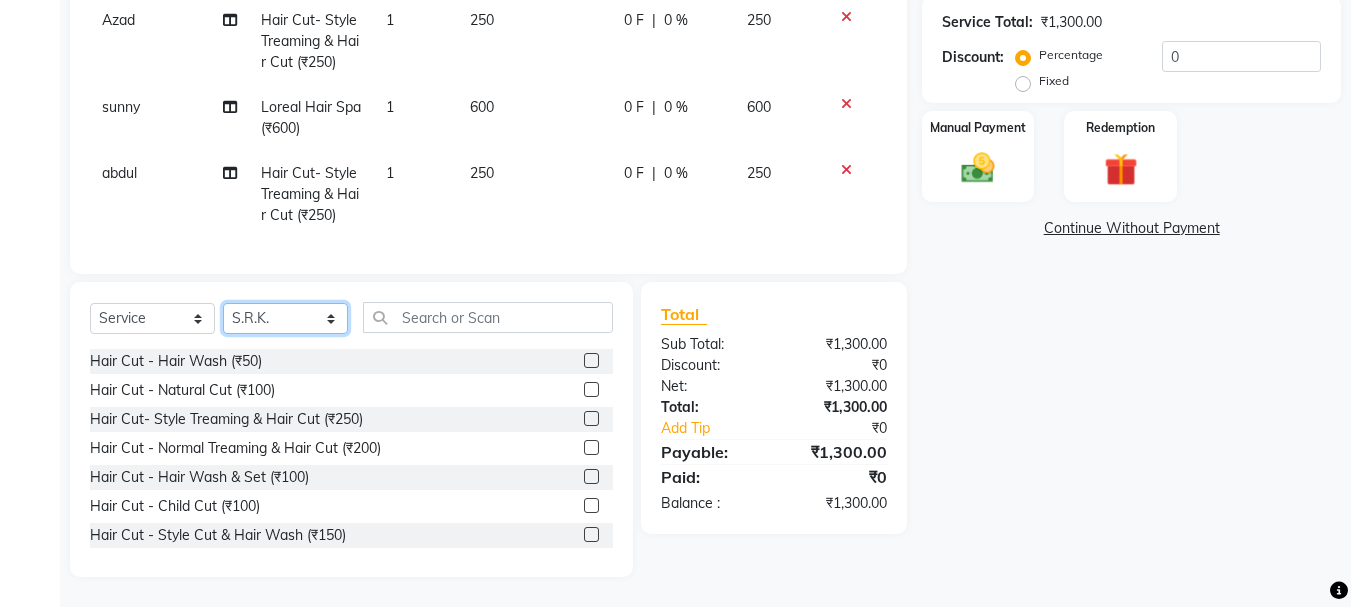 click on "Select Stylist abdul adil Anuj Azad Mahadev prem sachin hadpad Shiva Sonu S.R.K. sunny Umesh thakur" 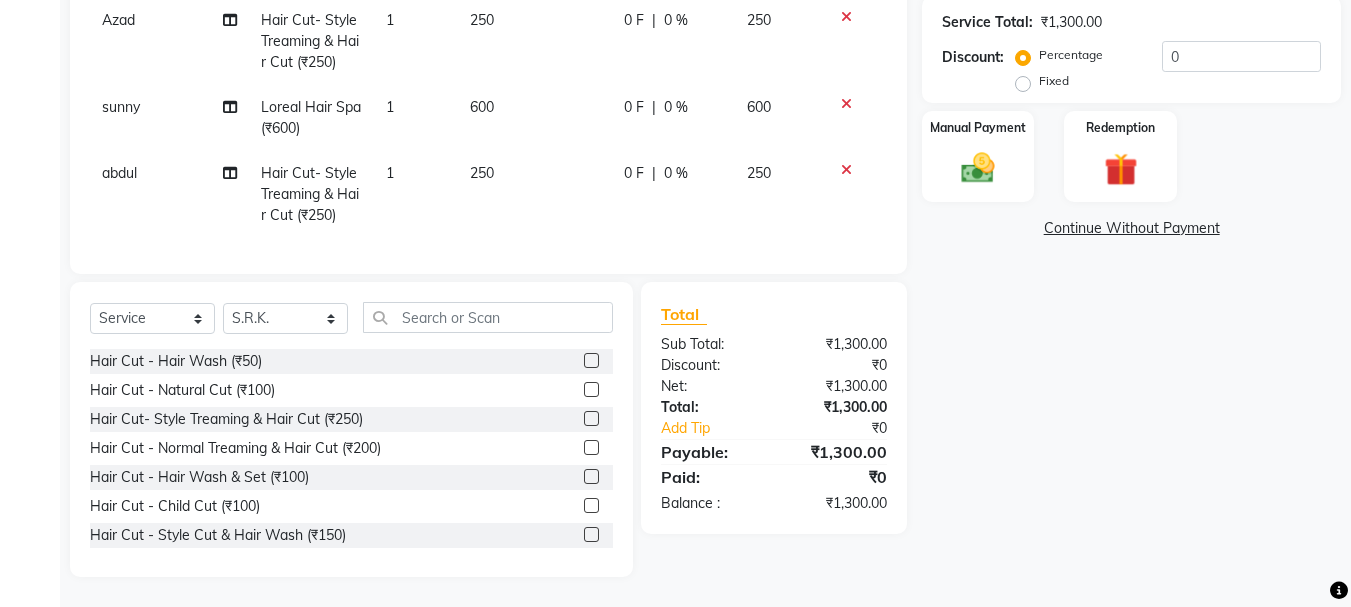 click 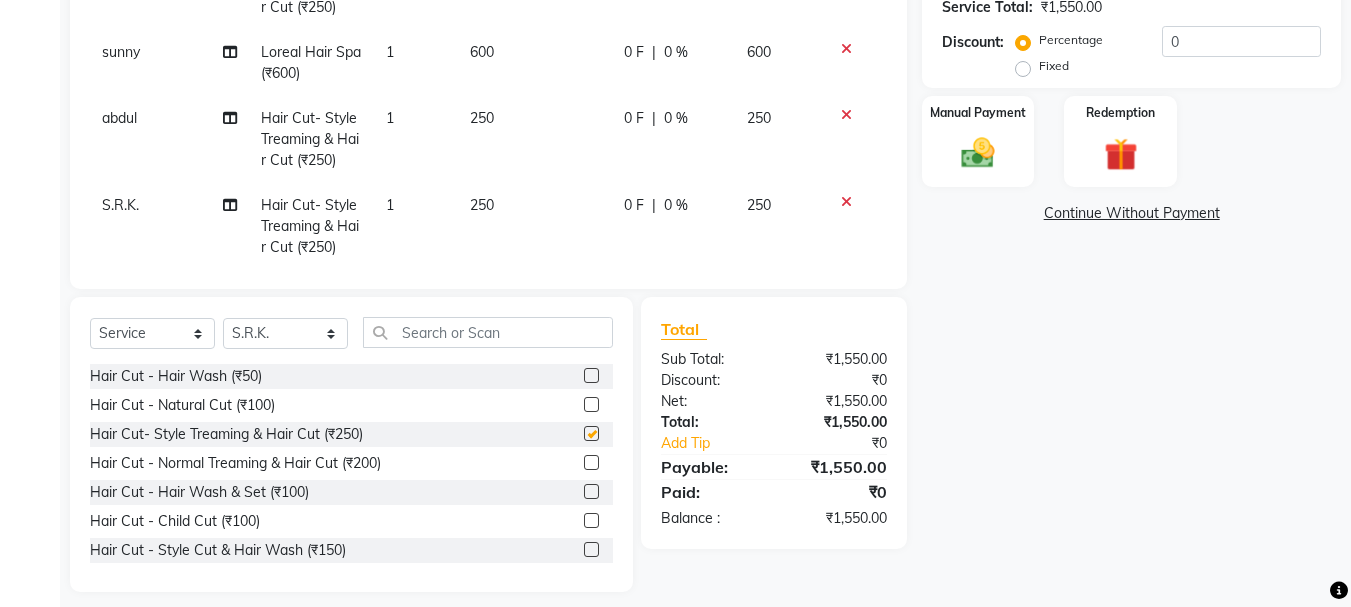 scroll, scrollTop: 72, scrollLeft: 0, axis: vertical 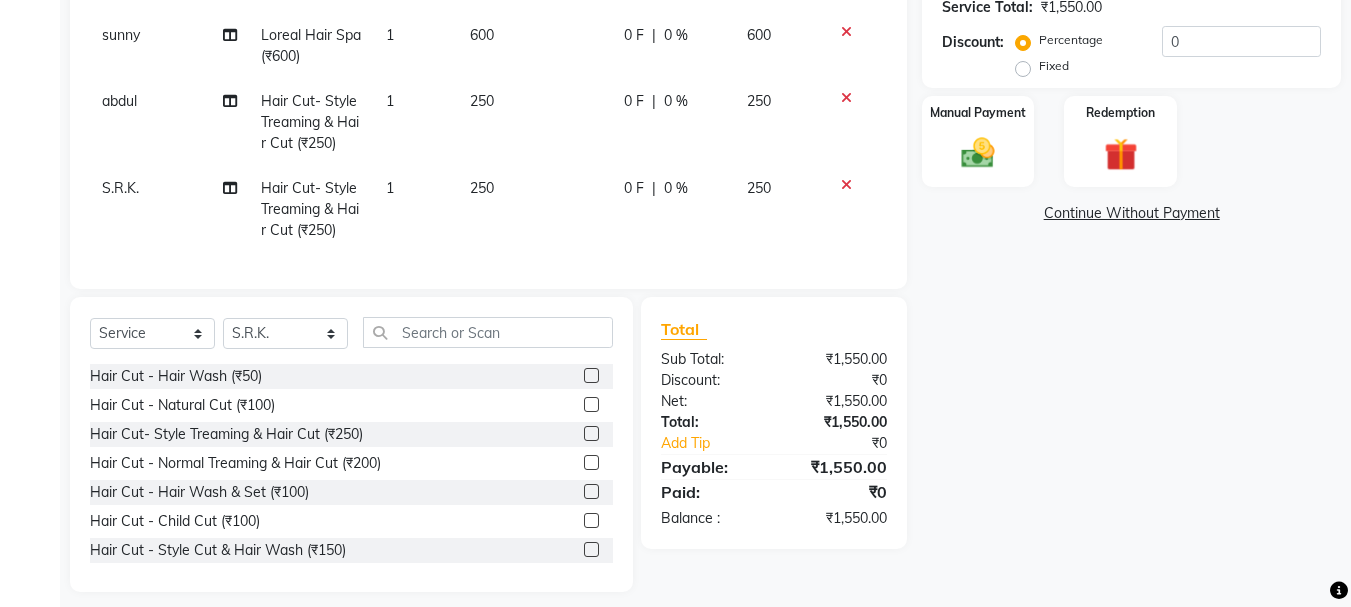 checkbox on "false" 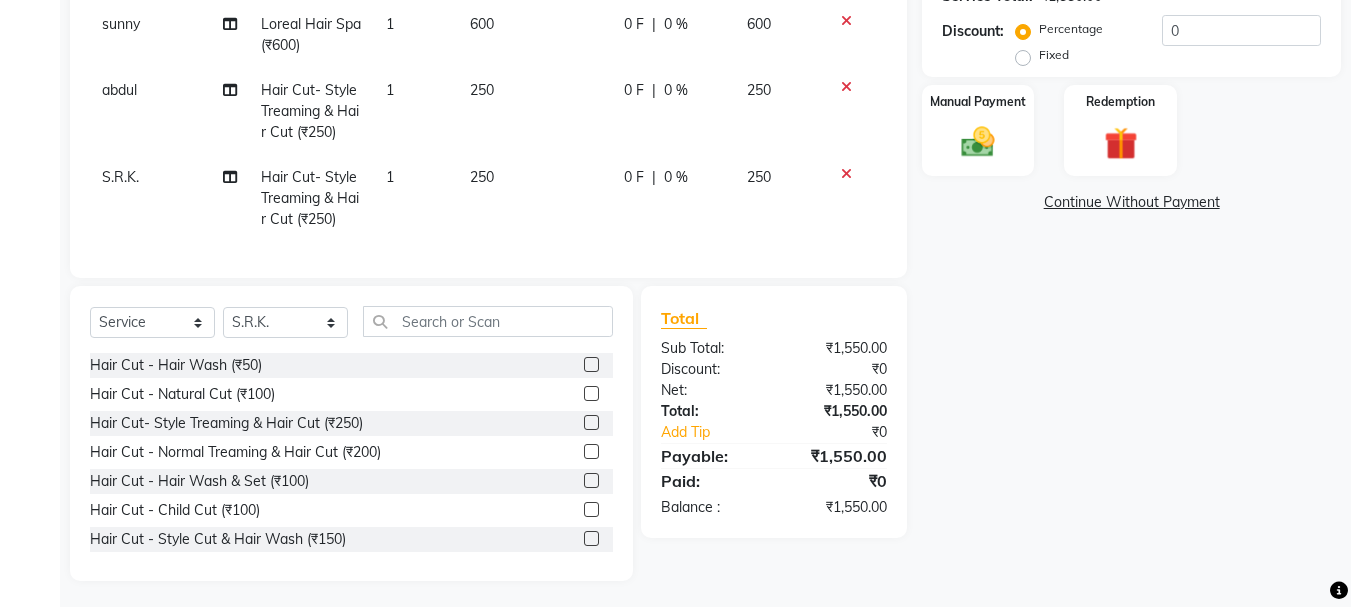 scroll, scrollTop: 494, scrollLeft: 0, axis: vertical 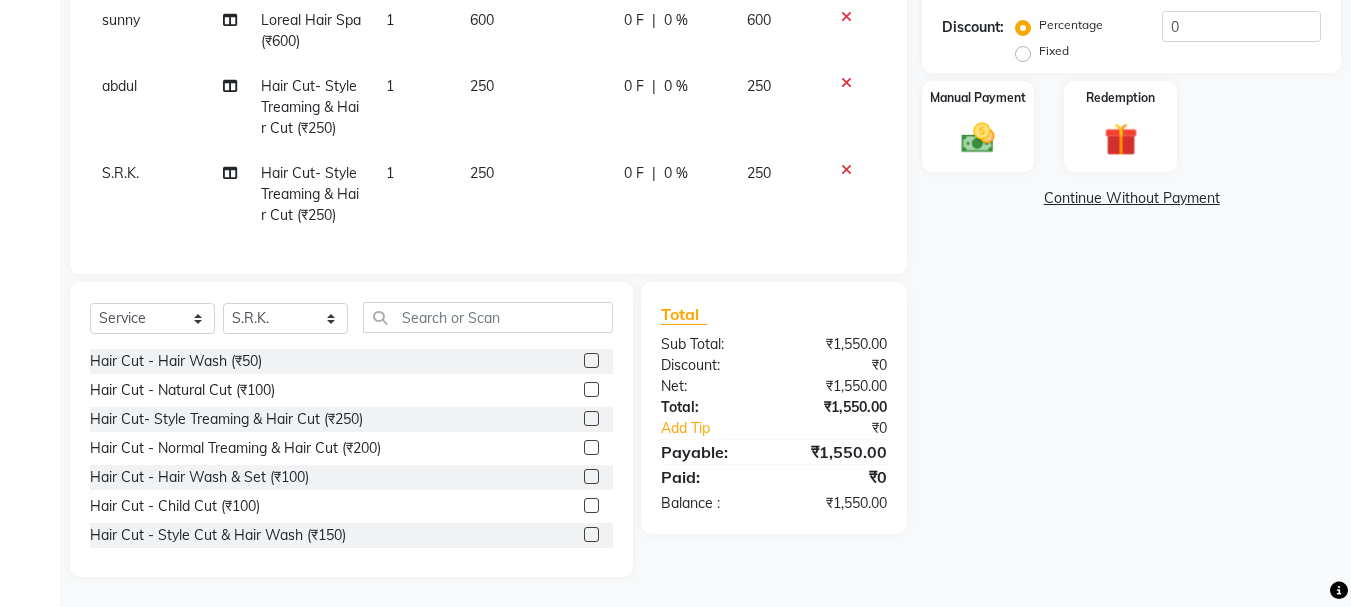 click on "Select  Service  Product  Membership  Package Voucher Prepaid Gift Card  Select Stylist abdul adil Anuj Azad Mahadev prem sachin hadpad Shiva Sonu S.R.K. sunny Umesh thakur" 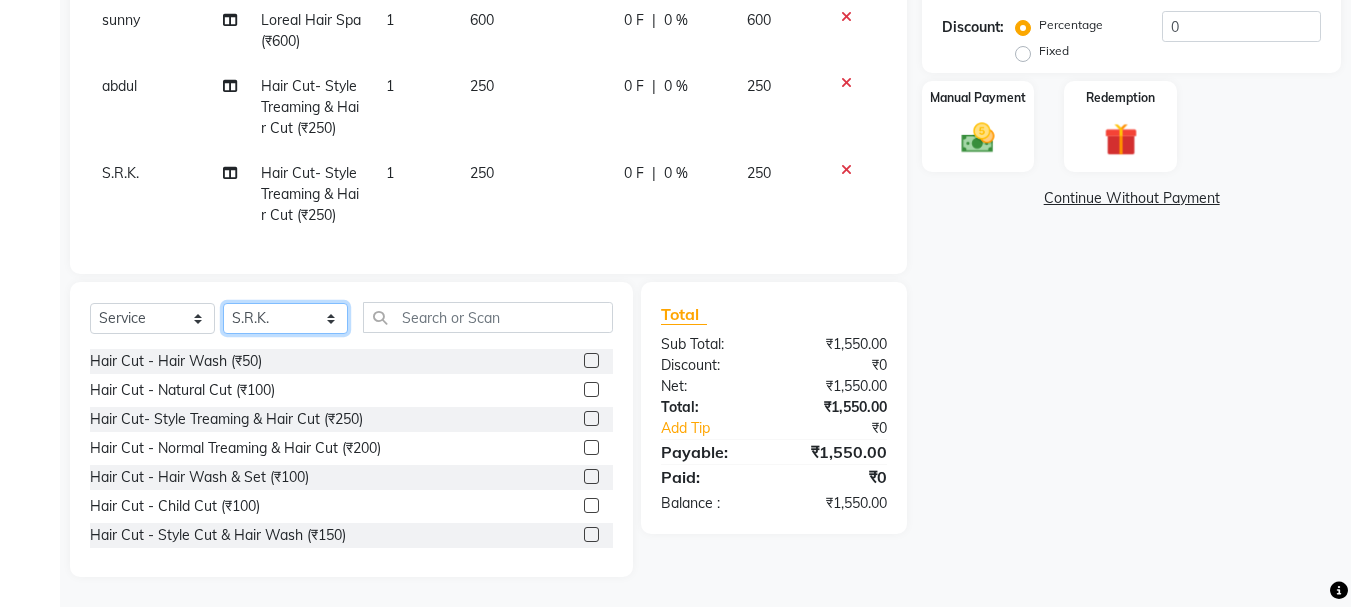 click on "Select Stylist abdul adil Anuj Azad Mahadev prem sachin hadpad Shiva Sonu S.R.K. sunny Umesh thakur" 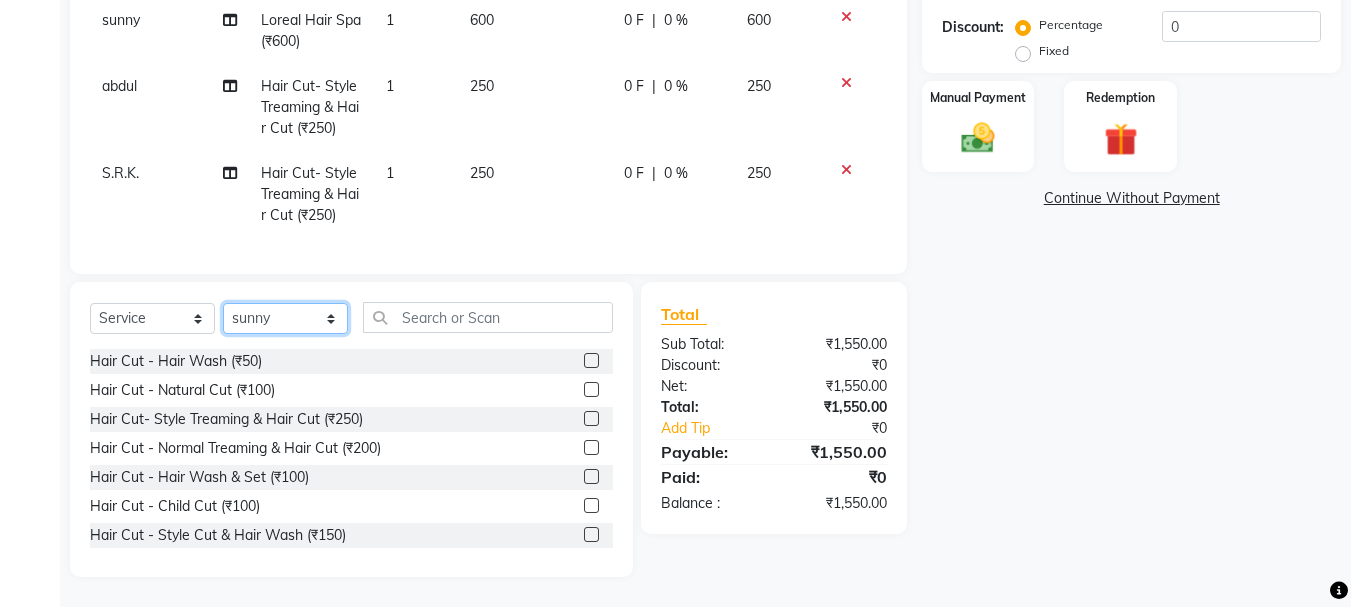 click on "Select Stylist abdul adil Anuj Azad Mahadev prem sachin hadpad Shiva Sonu S.R.K. sunny Umesh thakur" 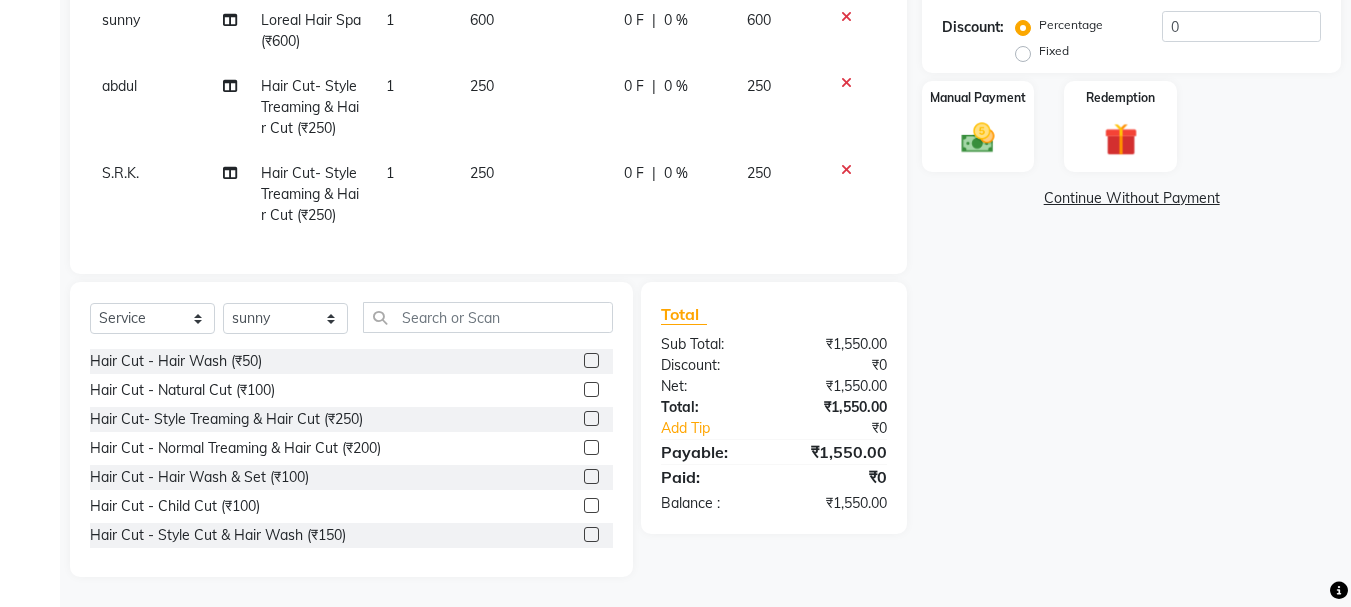 drag, startPoint x: 572, startPoint y: 532, endPoint x: 559, endPoint y: 494, distance: 40.16217 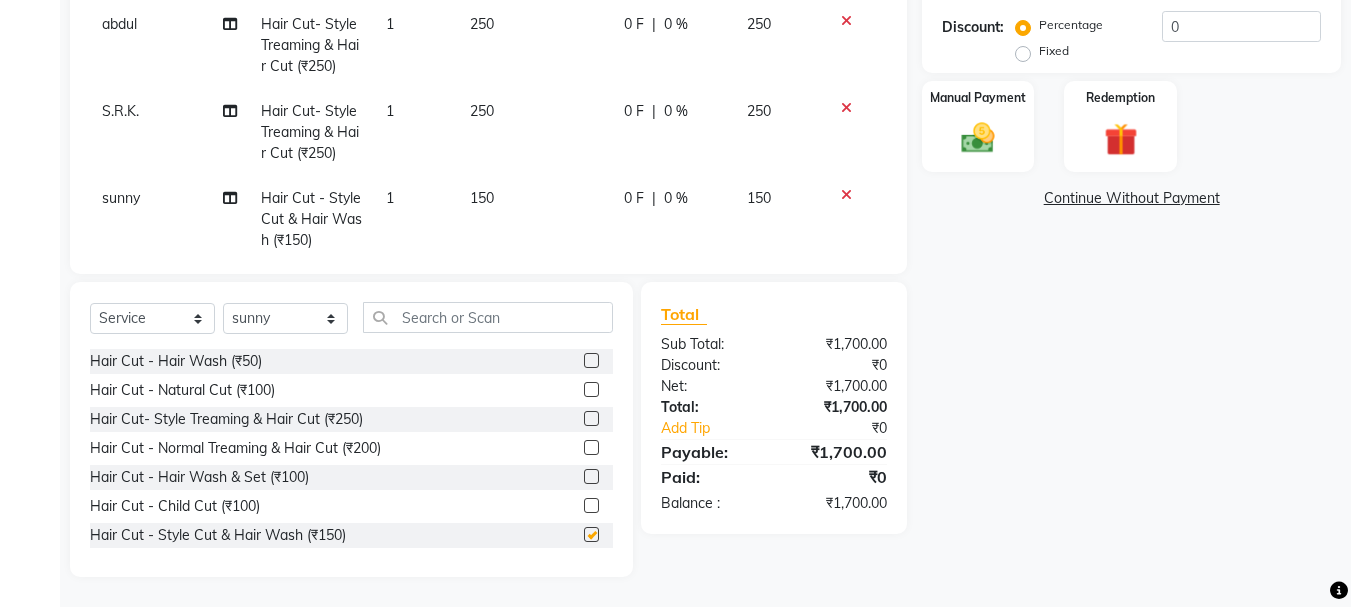 scroll, scrollTop: 159, scrollLeft: 0, axis: vertical 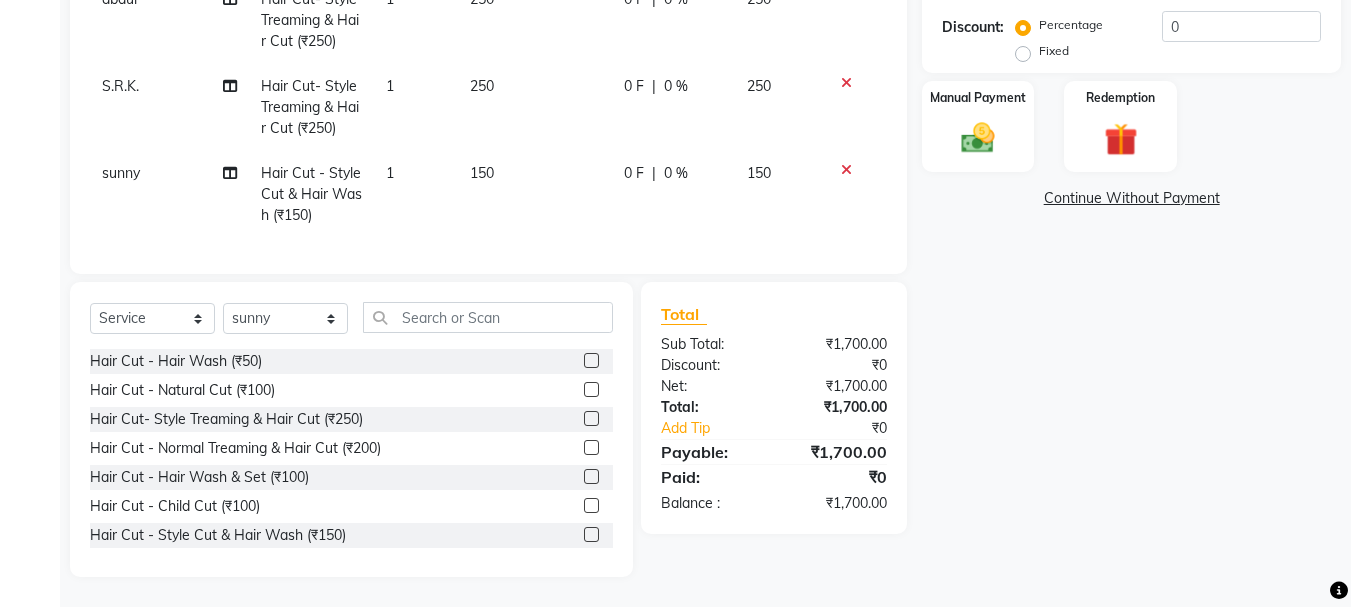 checkbox on "false" 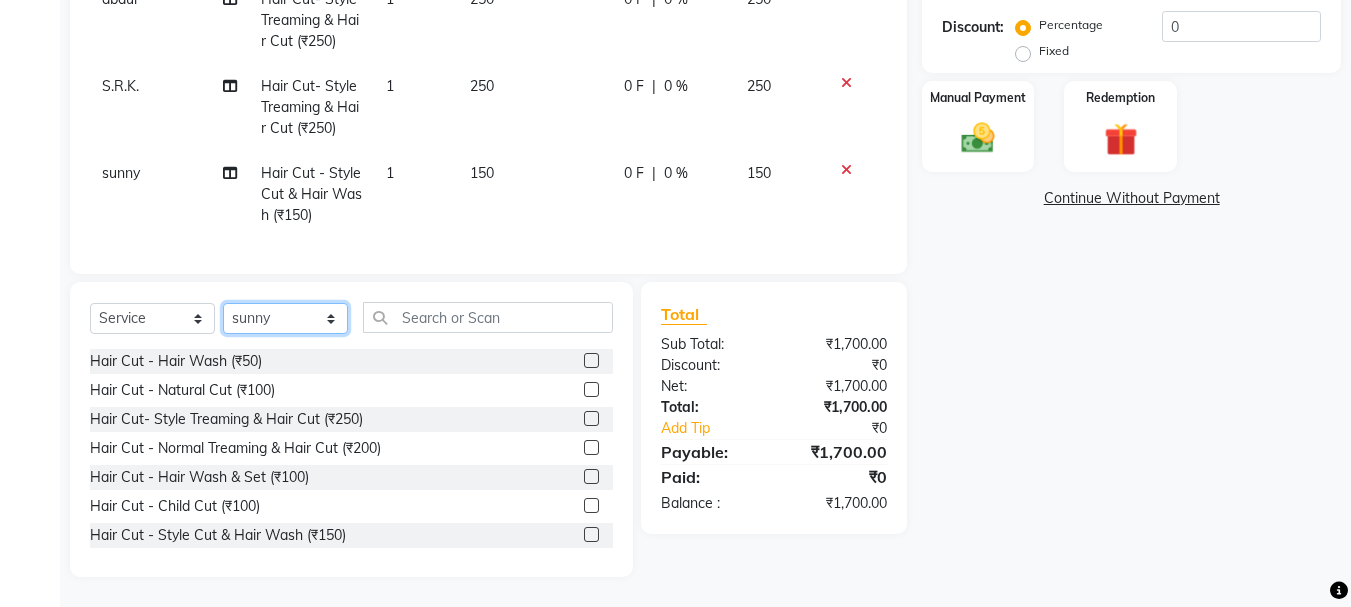 click on "Select Stylist abdul adil Anuj Azad Mahadev prem sachin hadpad Shiva Sonu S.R.K. sunny Umesh thakur" 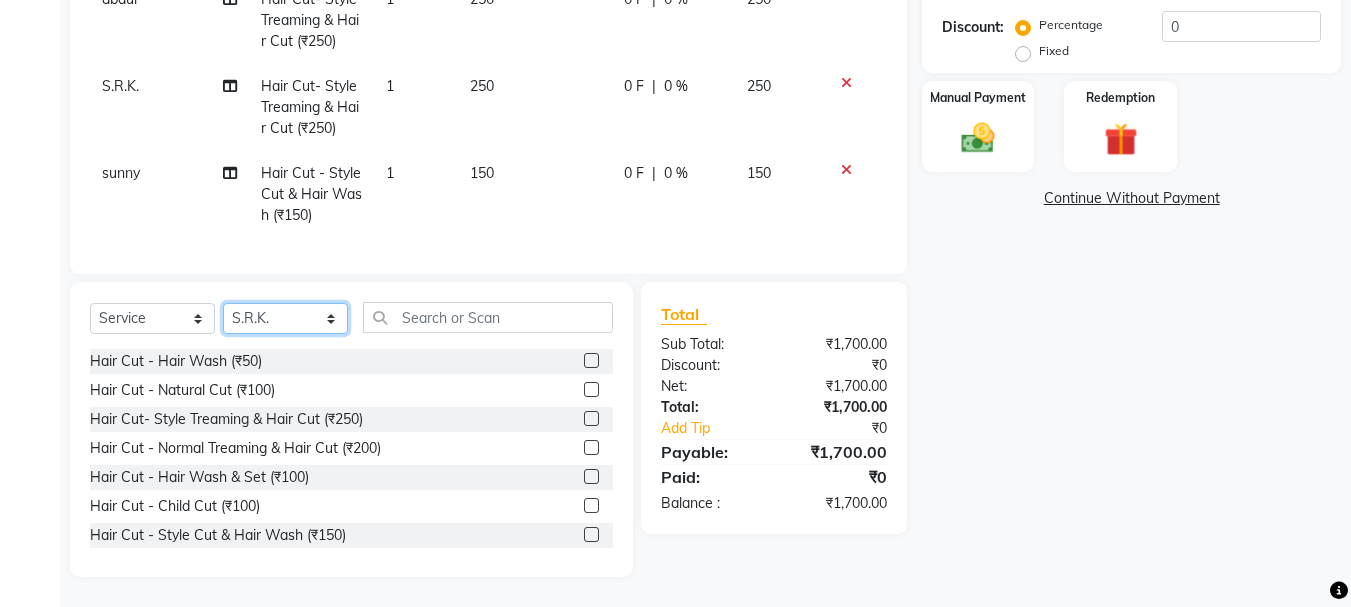 click on "Select Stylist abdul adil Anuj Azad Mahadev prem sachin hadpad Shiva Sonu S.R.K. sunny Umesh thakur" 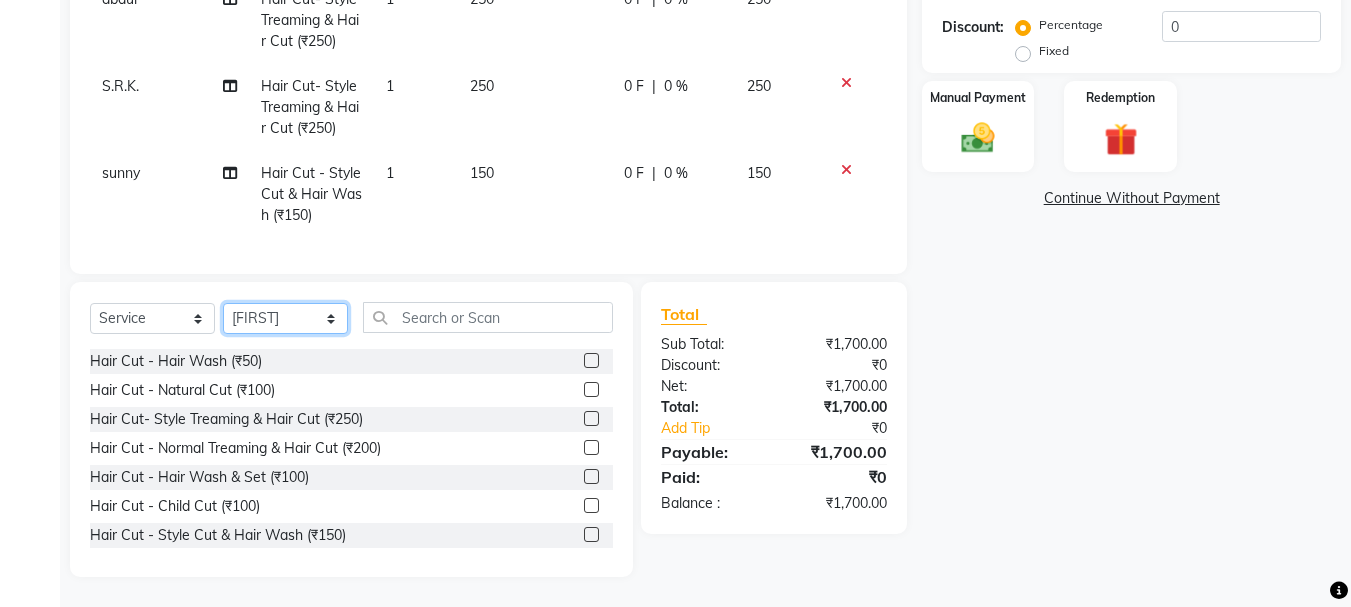 click on "Select Stylist abdul adil Anuj Azad Mahadev prem sachin hadpad Shiva Sonu S.R.K. sunny Umesh thakur" 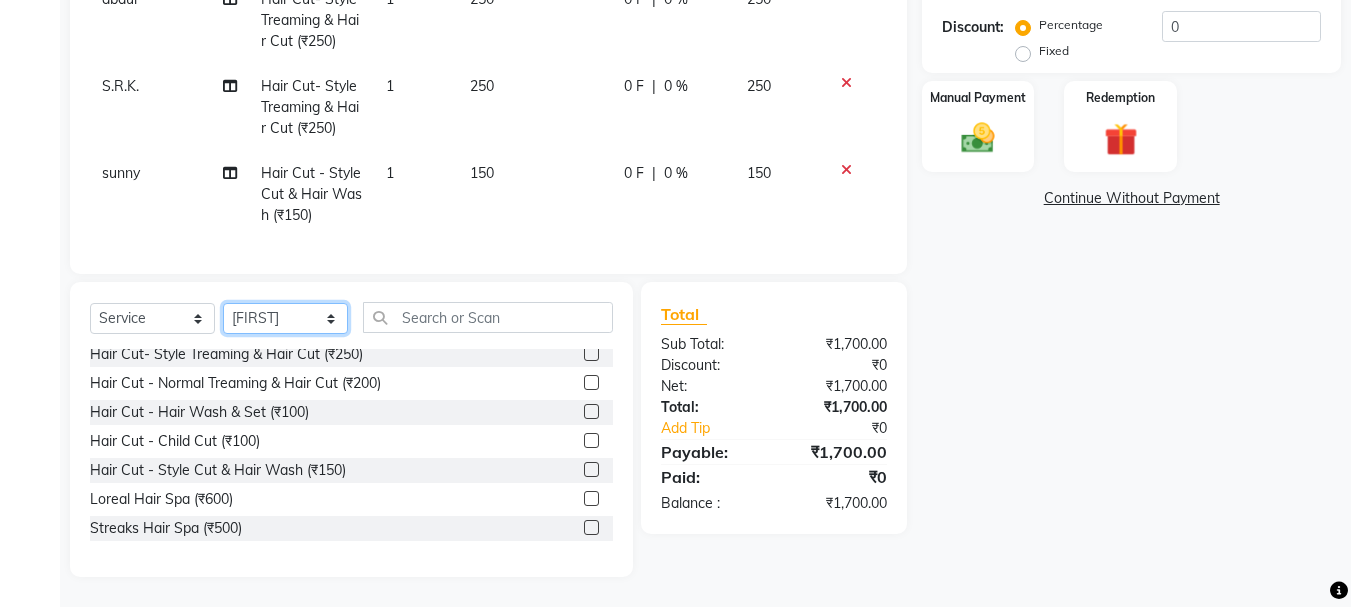scroll, scrollTop: 100, scrollLeft: 0, axis: vertical 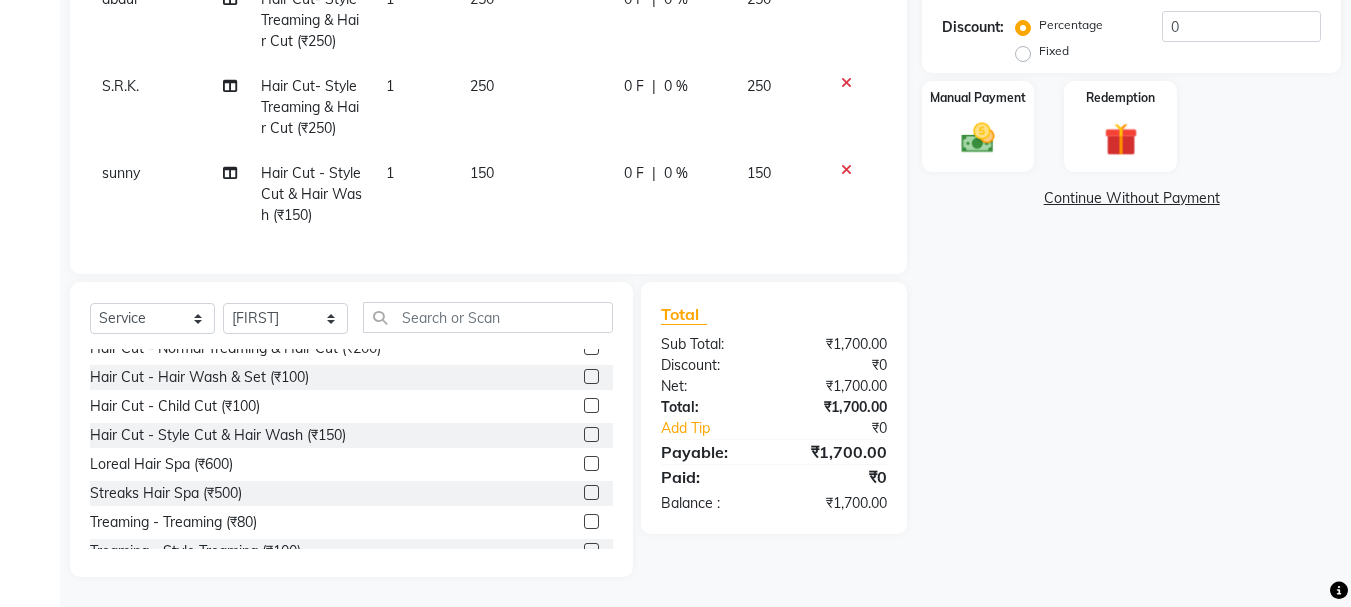 click 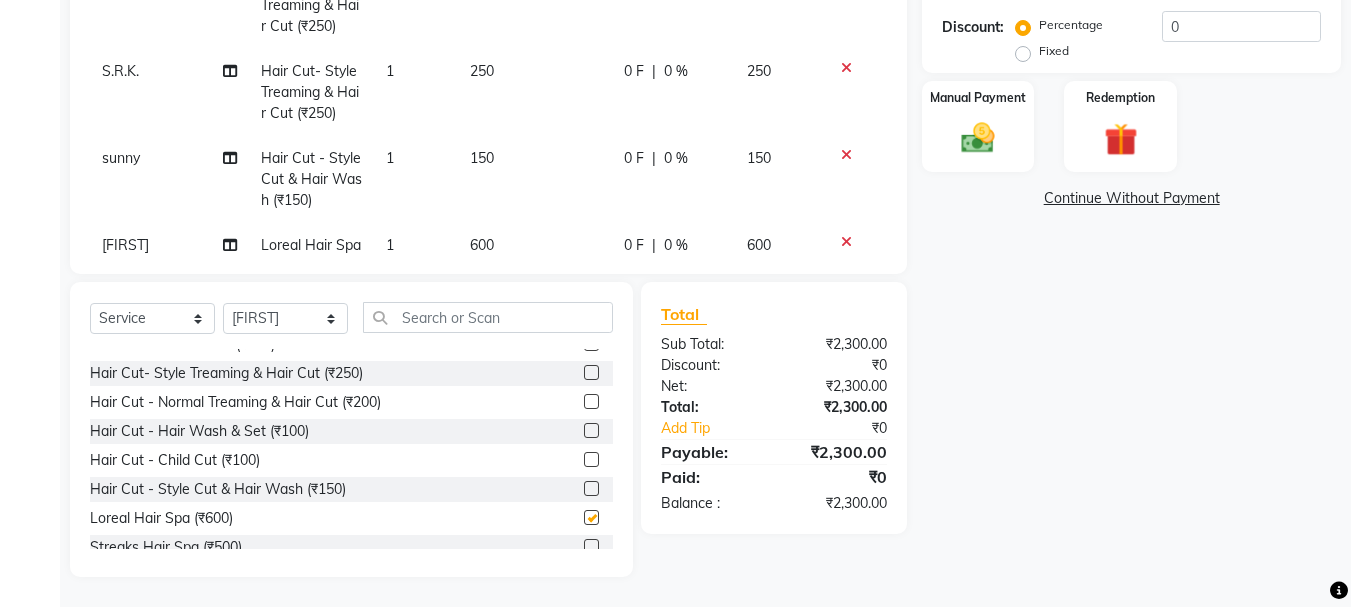 scroll, scrollTop: 0, scrollLeft: 0, axis: both 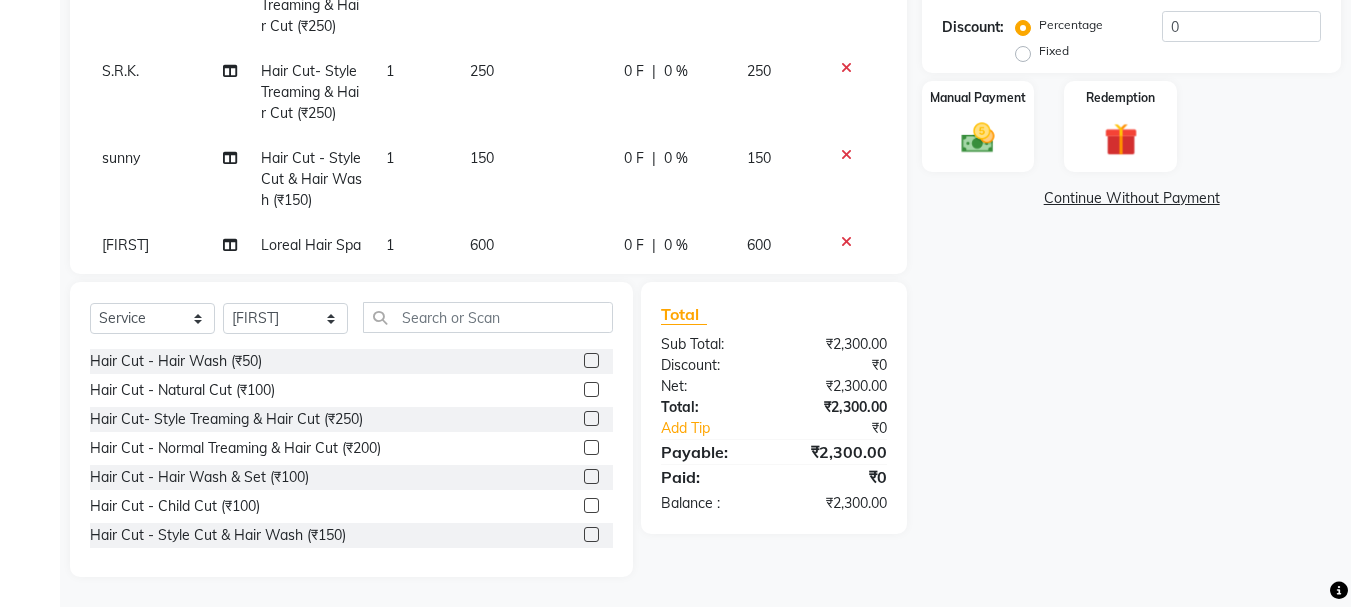 checkbox on "false" 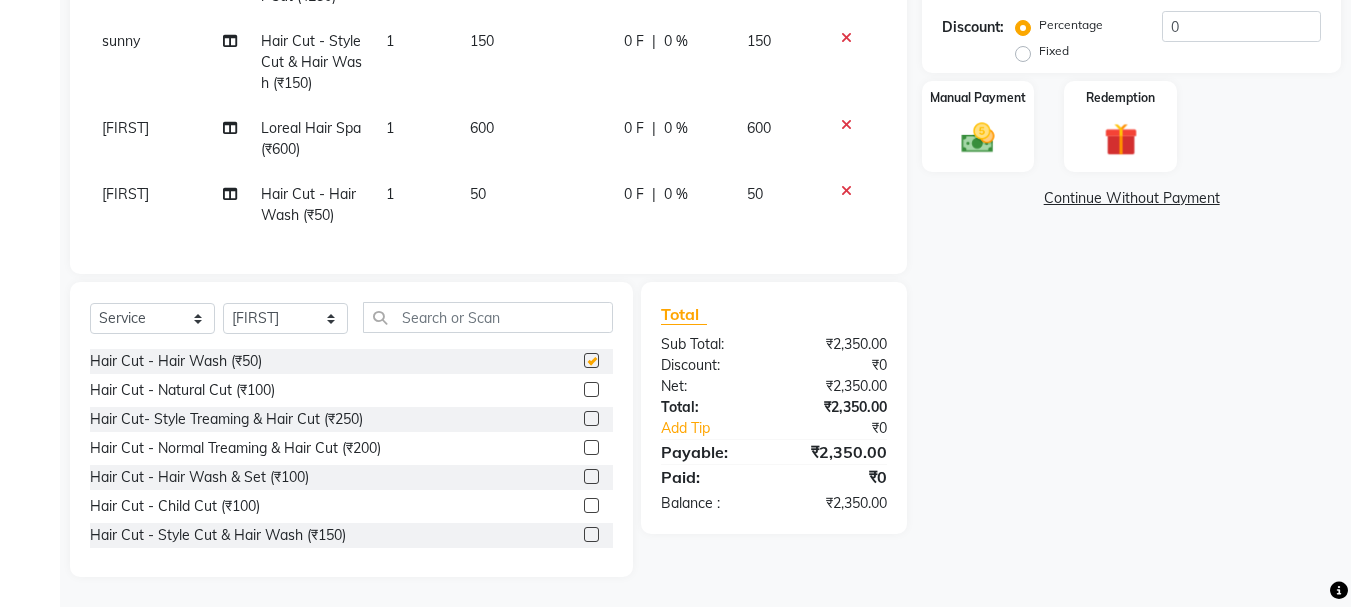 scroll, scrollTop: 291, scrollLeft: 0, axis: vertical 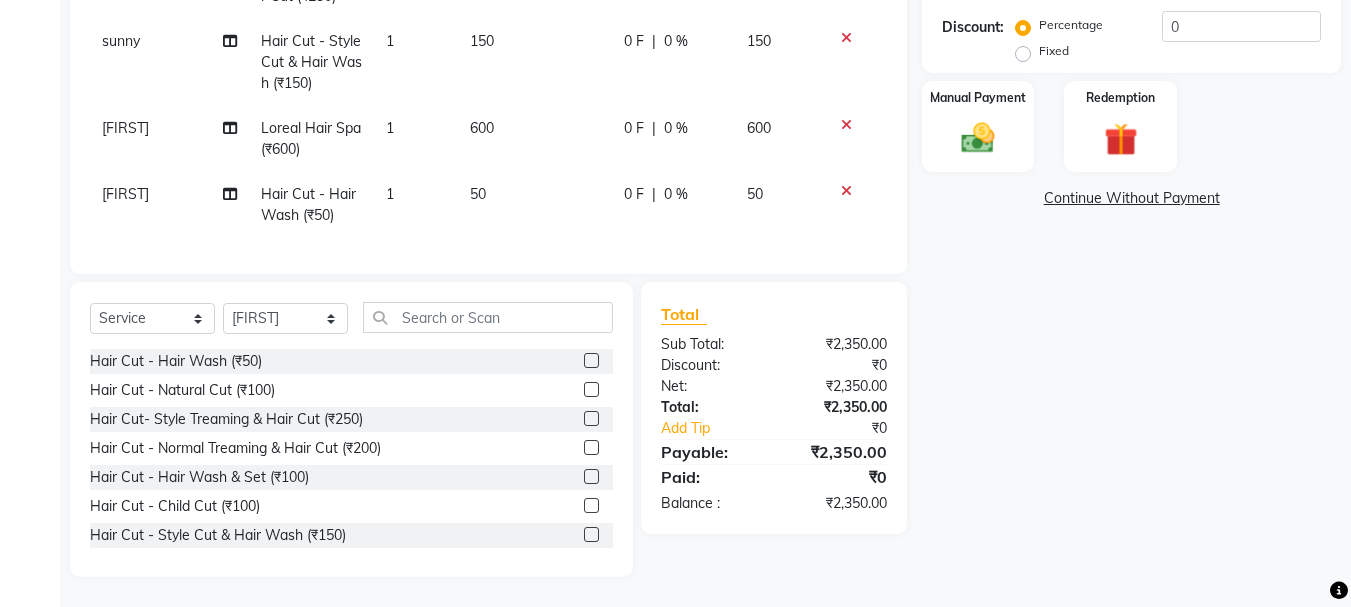 checkbox on "false" 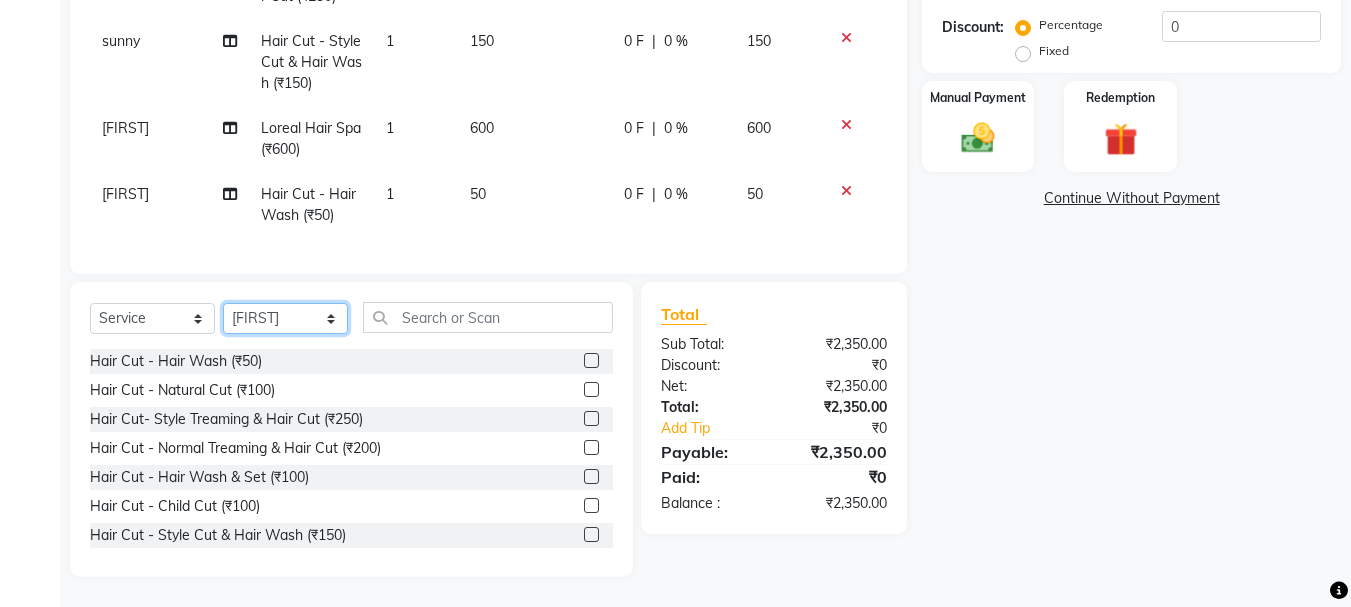 click on "Select Stylist abdul adil Anuj Azad Mahadev prem sachin hadpad Shiva Sonu S.R.K. sunny Umesh thakur" 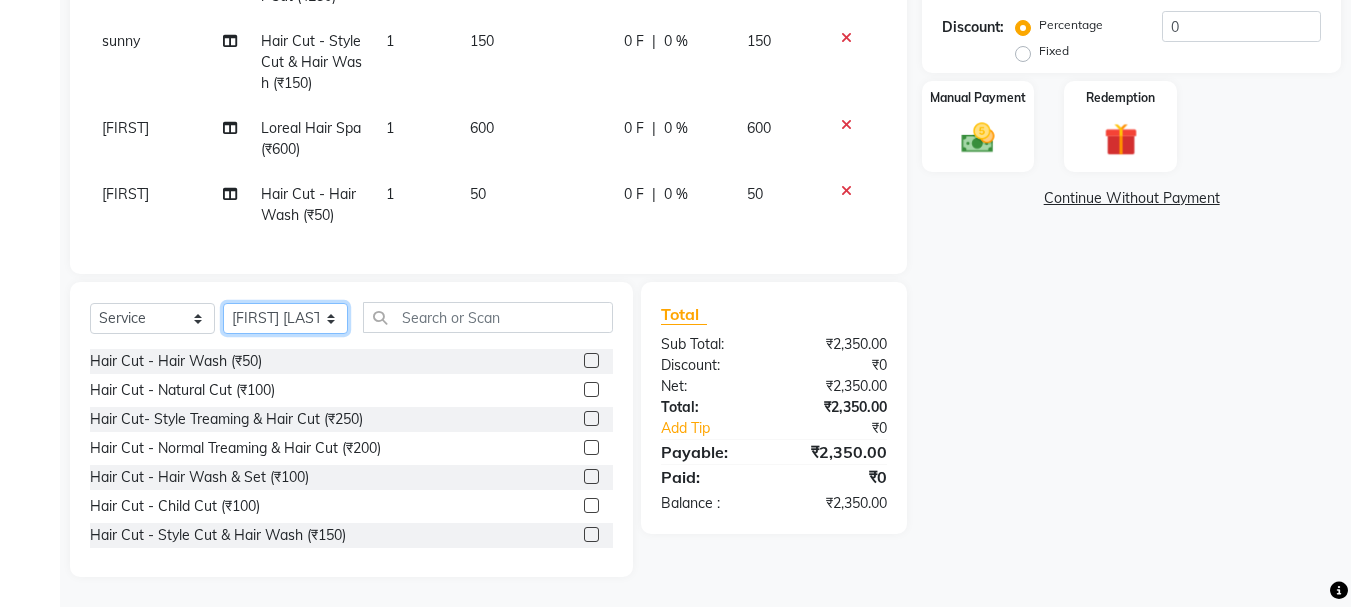 click on "Select Stylist abdul adil Anuj Azad Mahadev prem sachin hadpad Shiva Sonu S.R.K. sunny Umesh thakur" 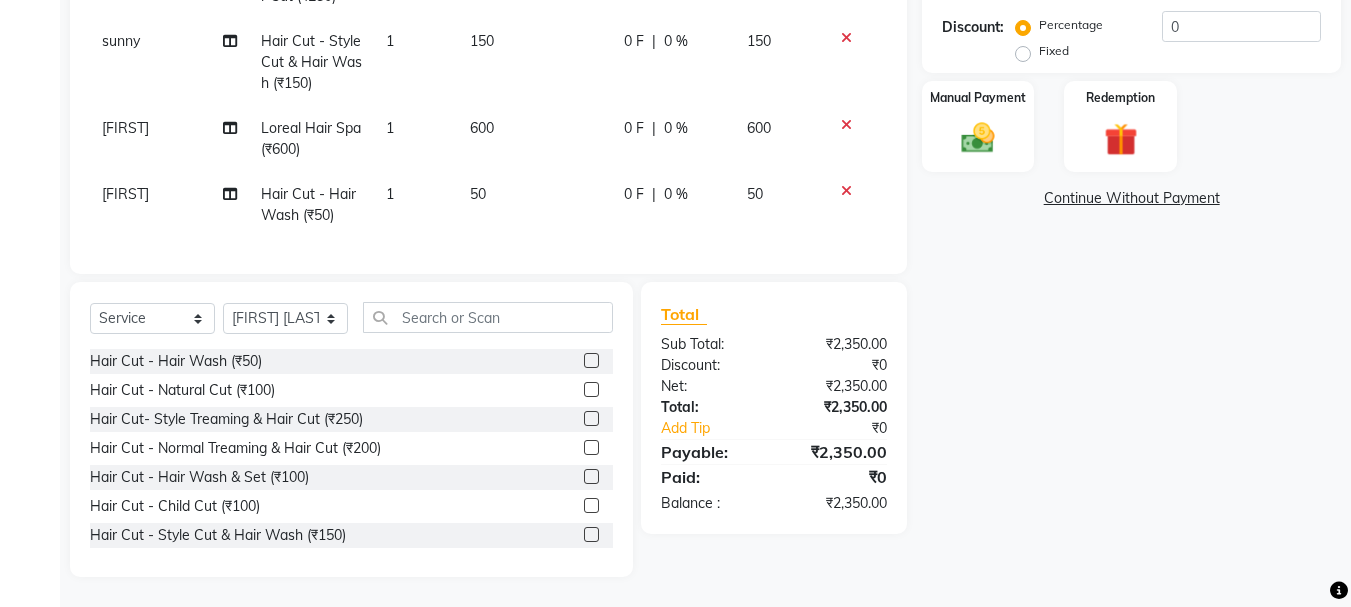click 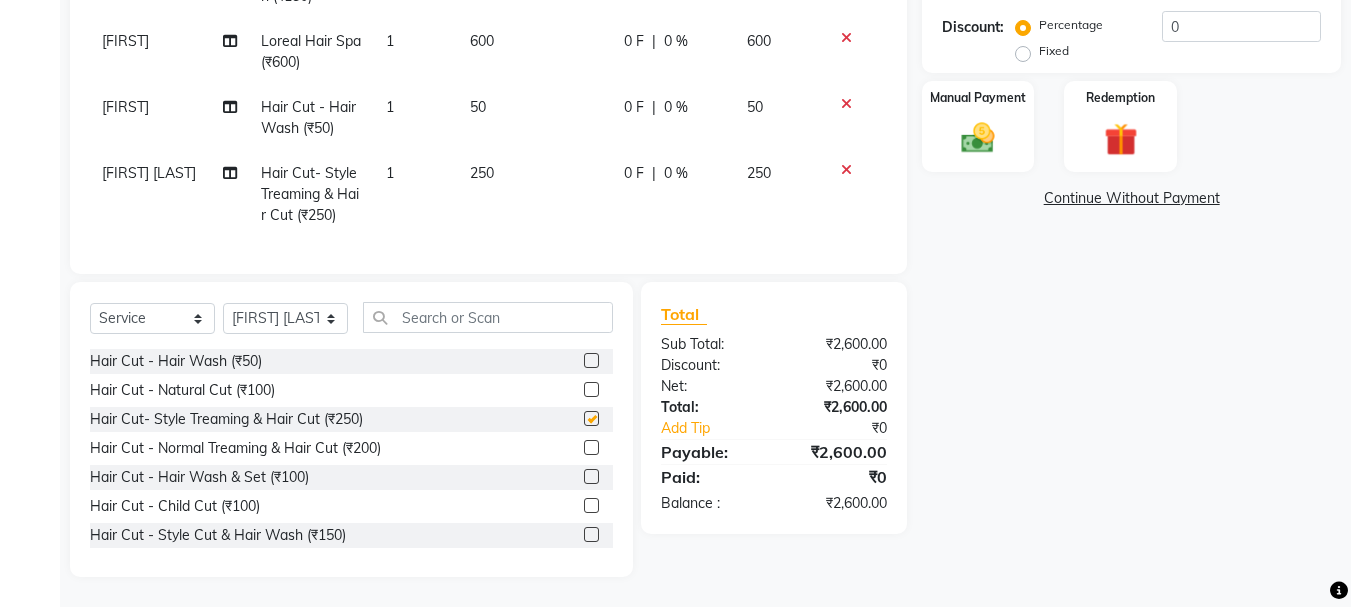 checkbox on "false" 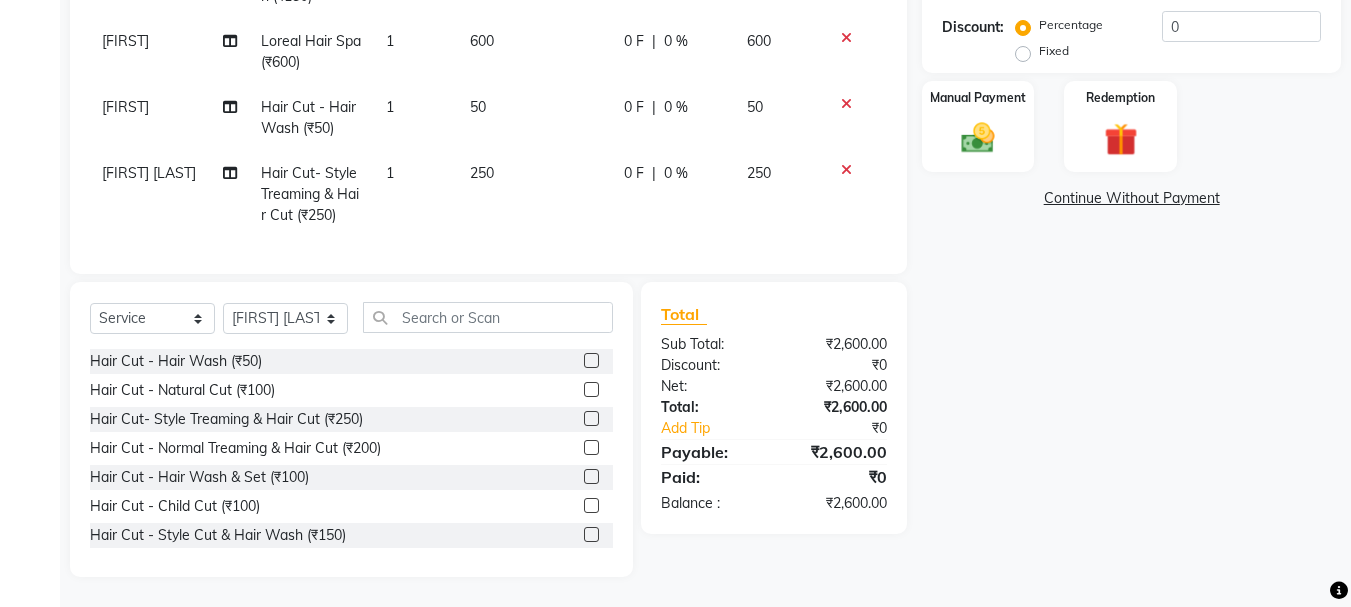 scroll, scrollTop: 378, scrollLeft: 0, axis: vertical 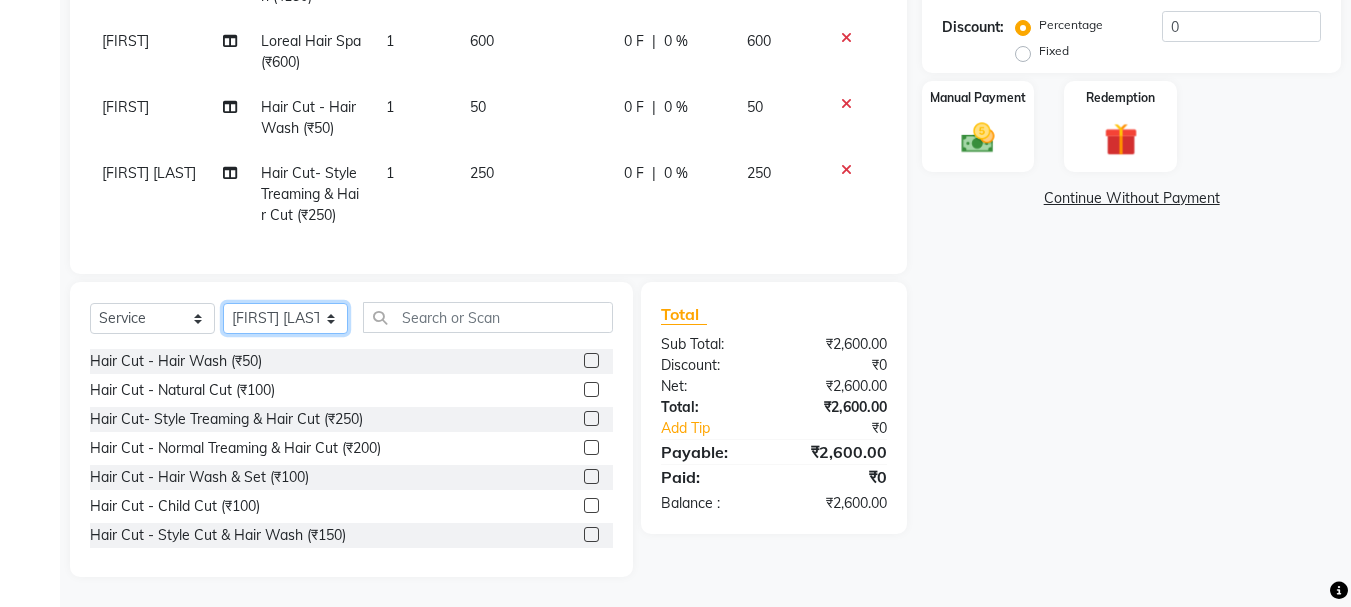 click on "Select Stylist abdul adil Anuj Azad Mahadev prem sachin hadpad Shiva Sonu S.R.K. sunny Umesh thakur" 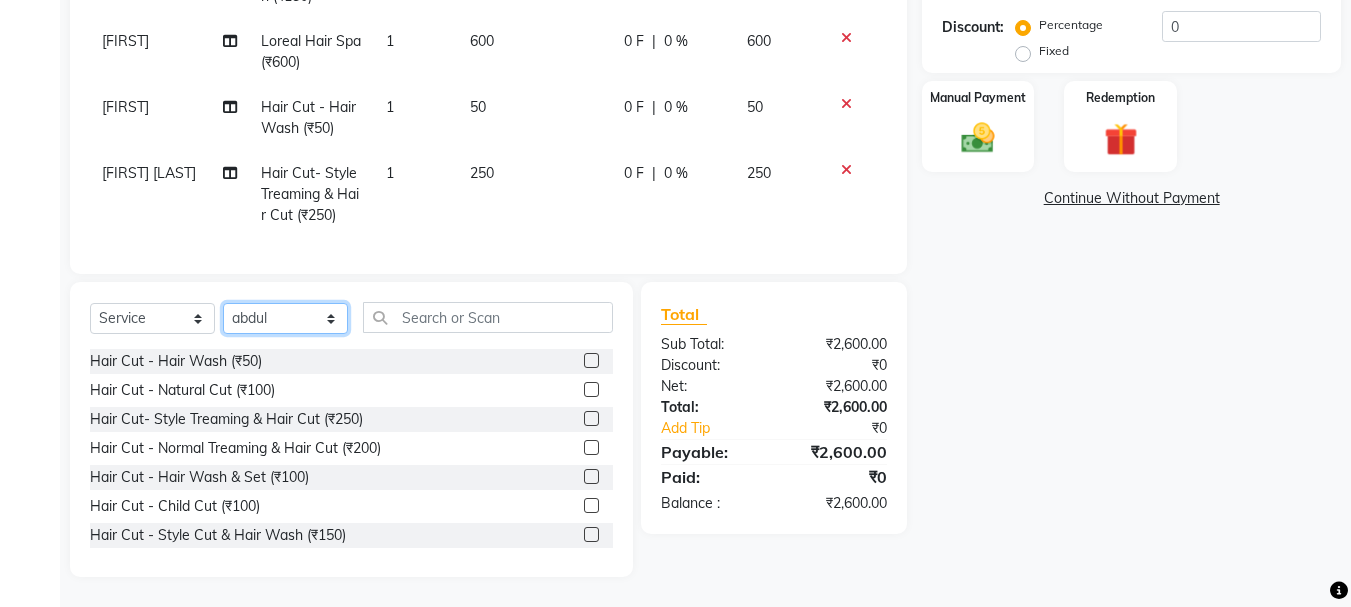 click on "Select Stylist abdul adil Anuj Azad Mahadev prem sachin hadpad Shiva Sonu S.R.K. sunny Umesh thakur" 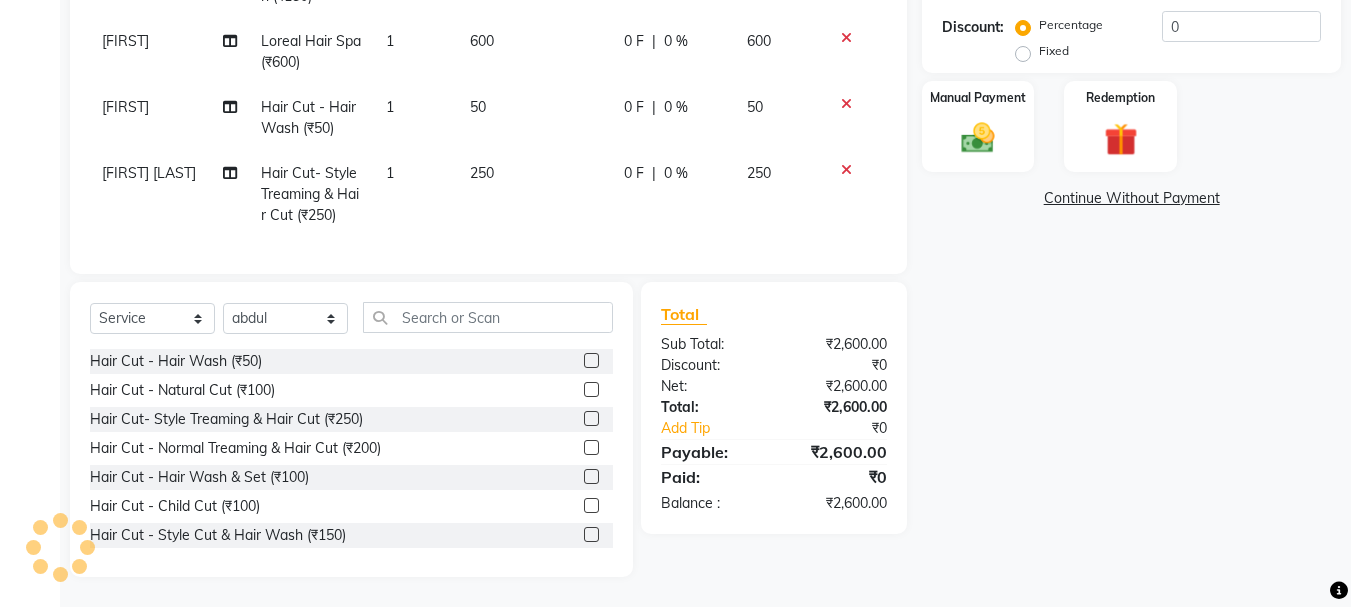 click 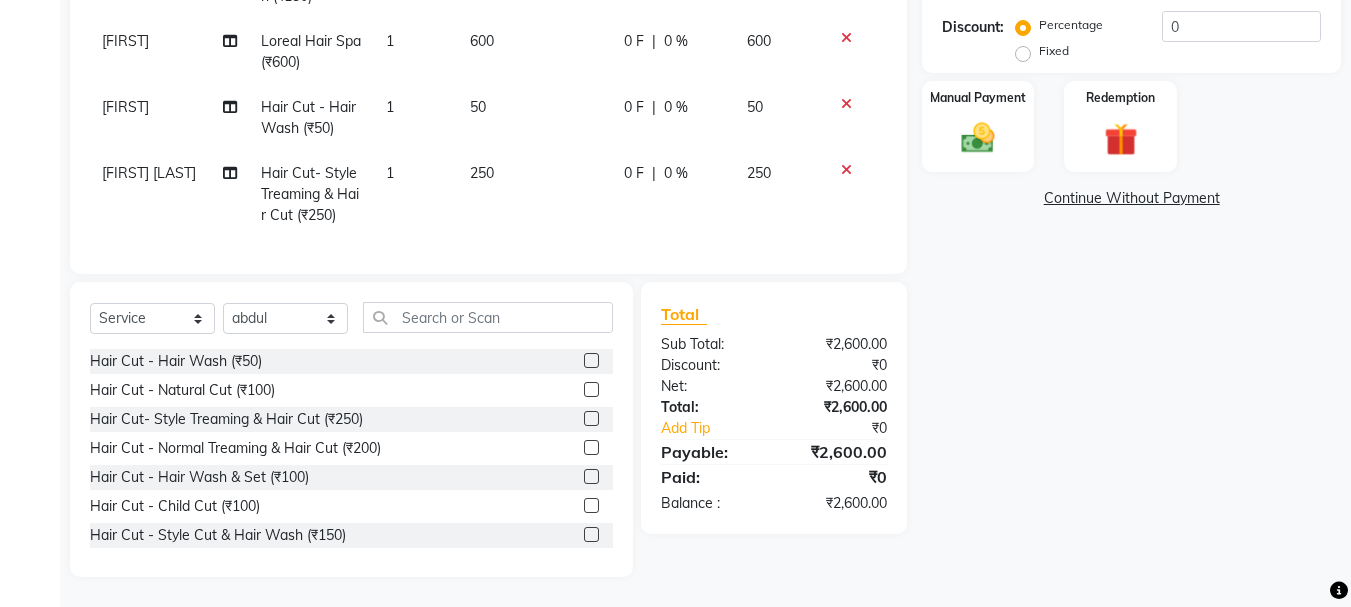 click 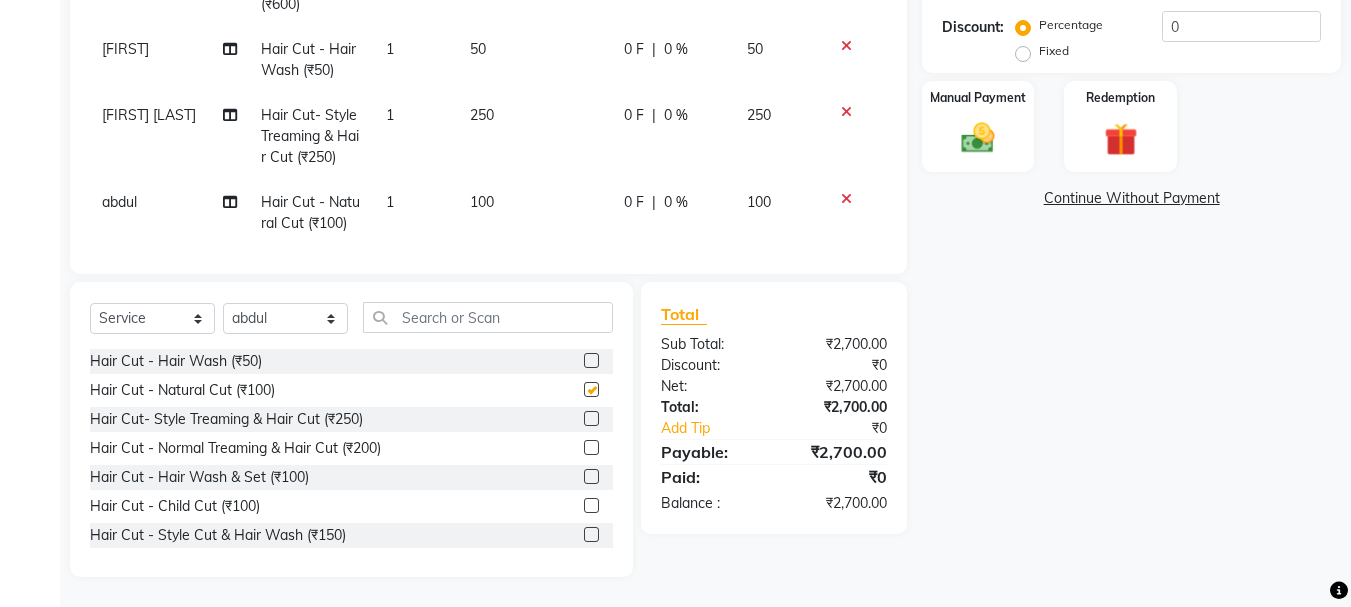 scroll, scrollTop: 444, scrollLeft: 0, axis: vertical 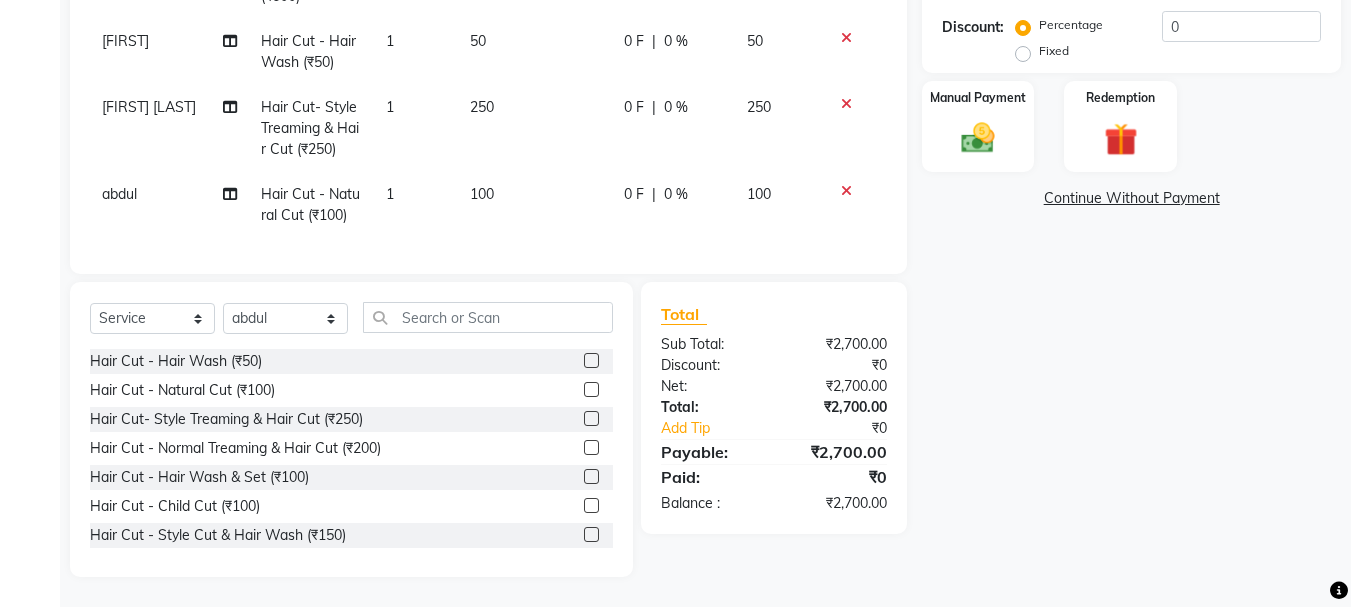 checkbox on "false" 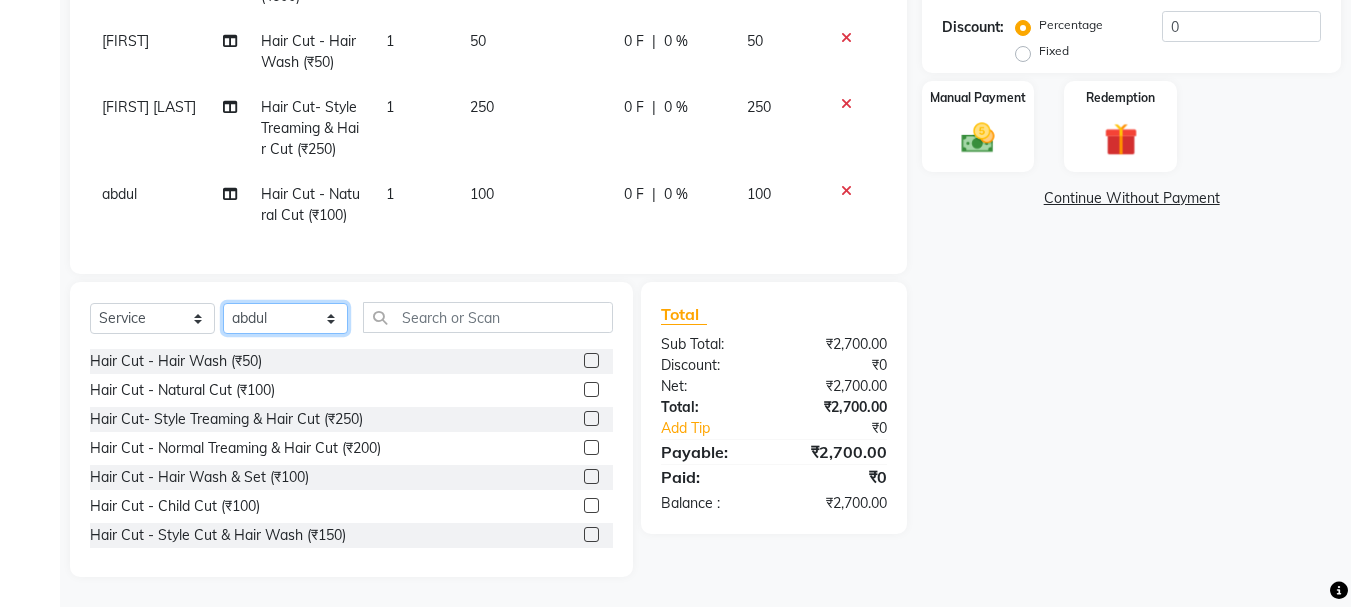 click on "Select Stylist abdul adil Anuj Azad Mahadev prem sachin hadpad Shiva Sonu S.R.K. sunny Umesh thakur" 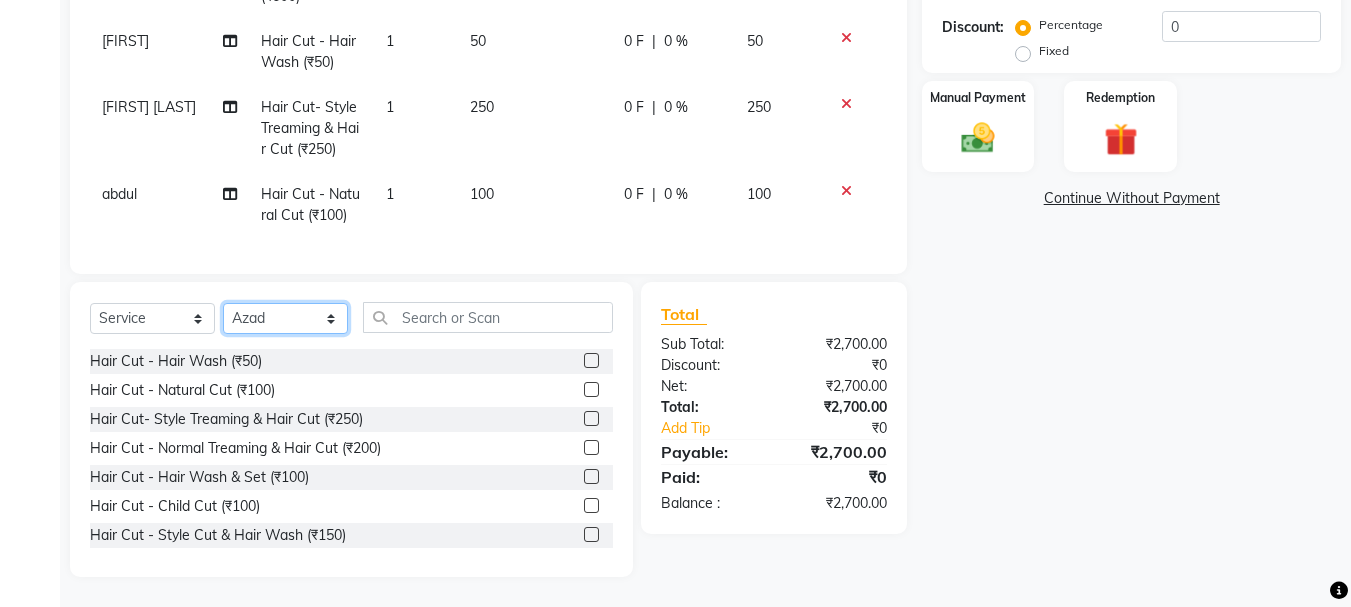 click on "Select Stylist abdul adil Anuj Azad Mahadev prem sachin hadpad Shiva Sonu S.R.K. sunny Umesh thakur" 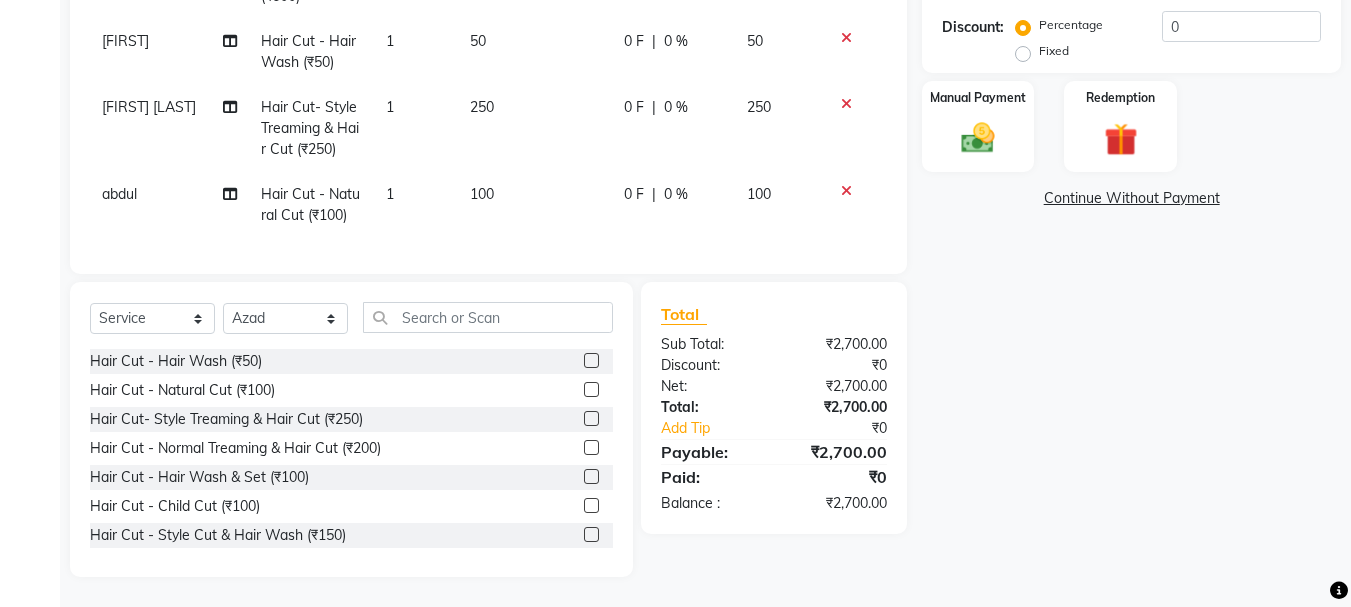 click 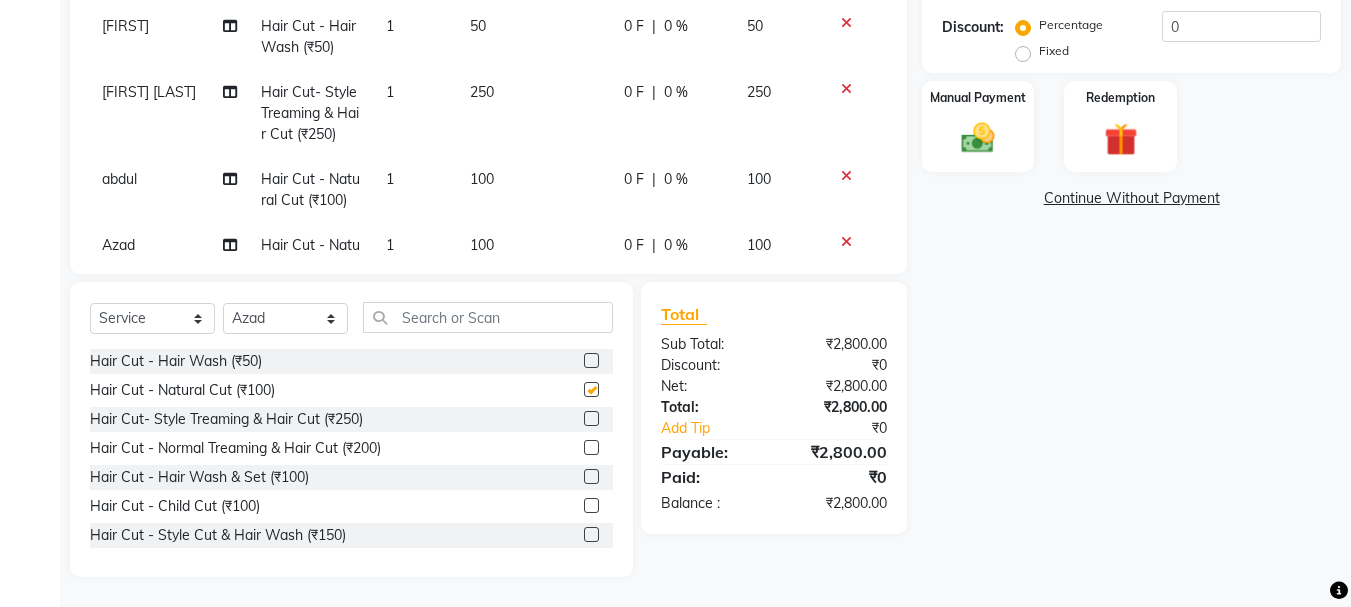 checkbox on "false" 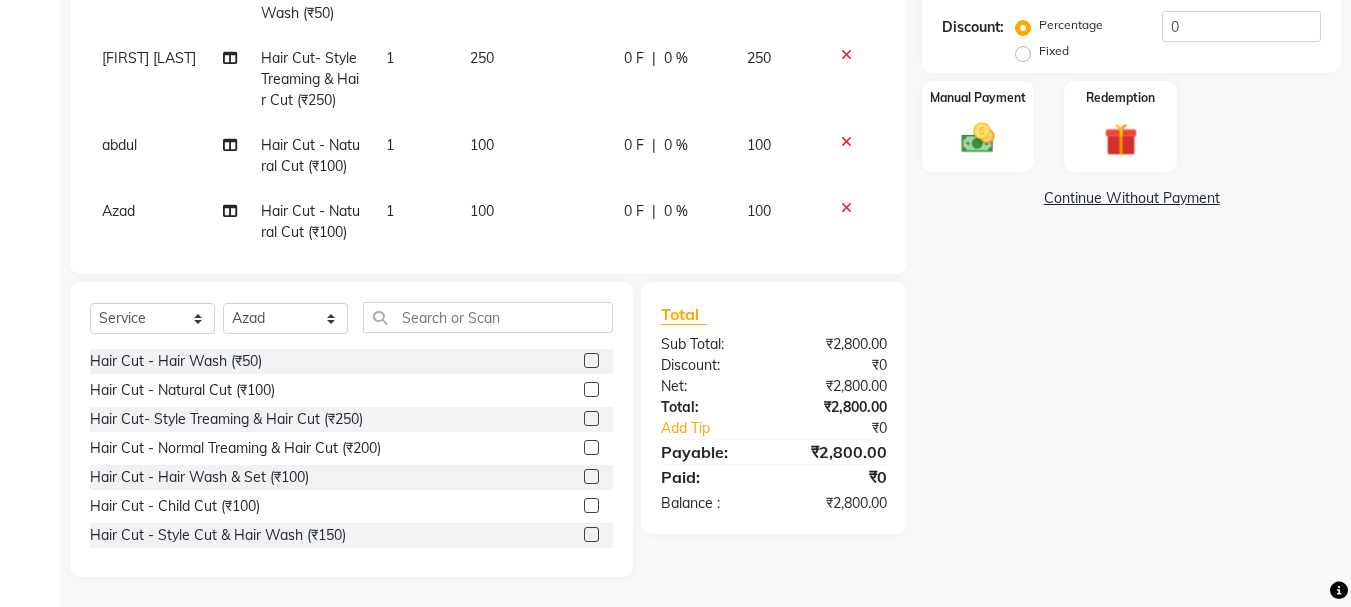 scroll, scrollTop: 510, scrollLeft: 0, axis: vertical 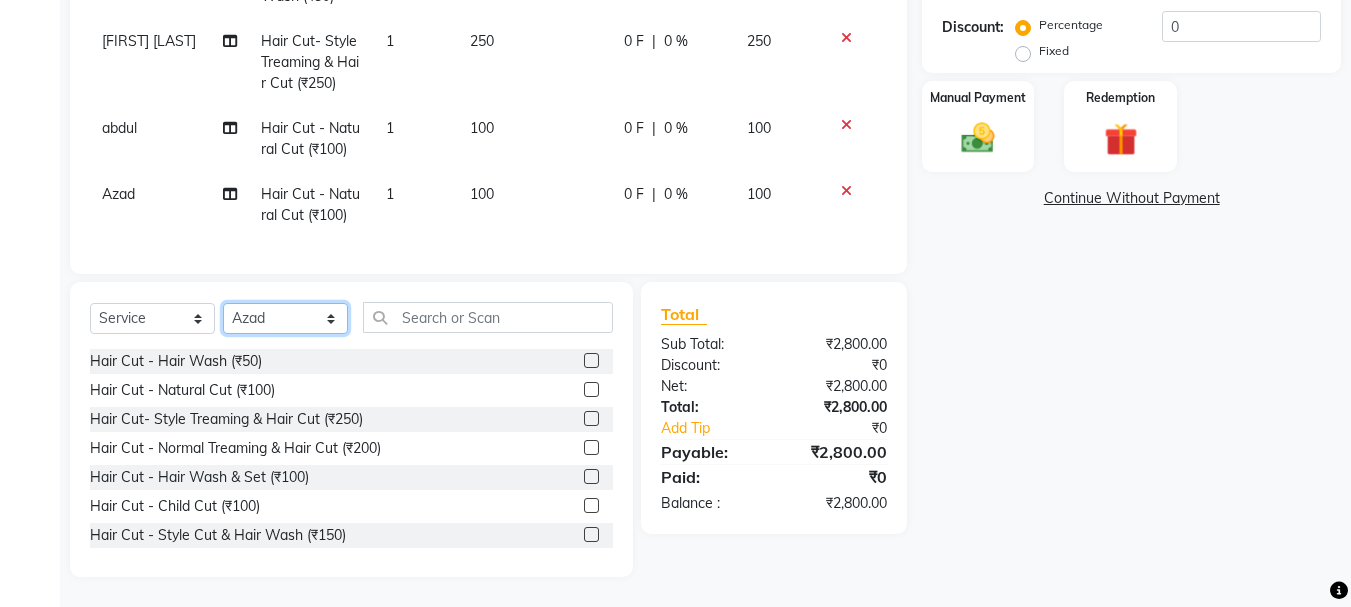 click on "Select Stylist abdul adil Anuj Azad Mahadev prem sachin hadpad Shiva Sonu S.R.K. sunny Umesh thakur" 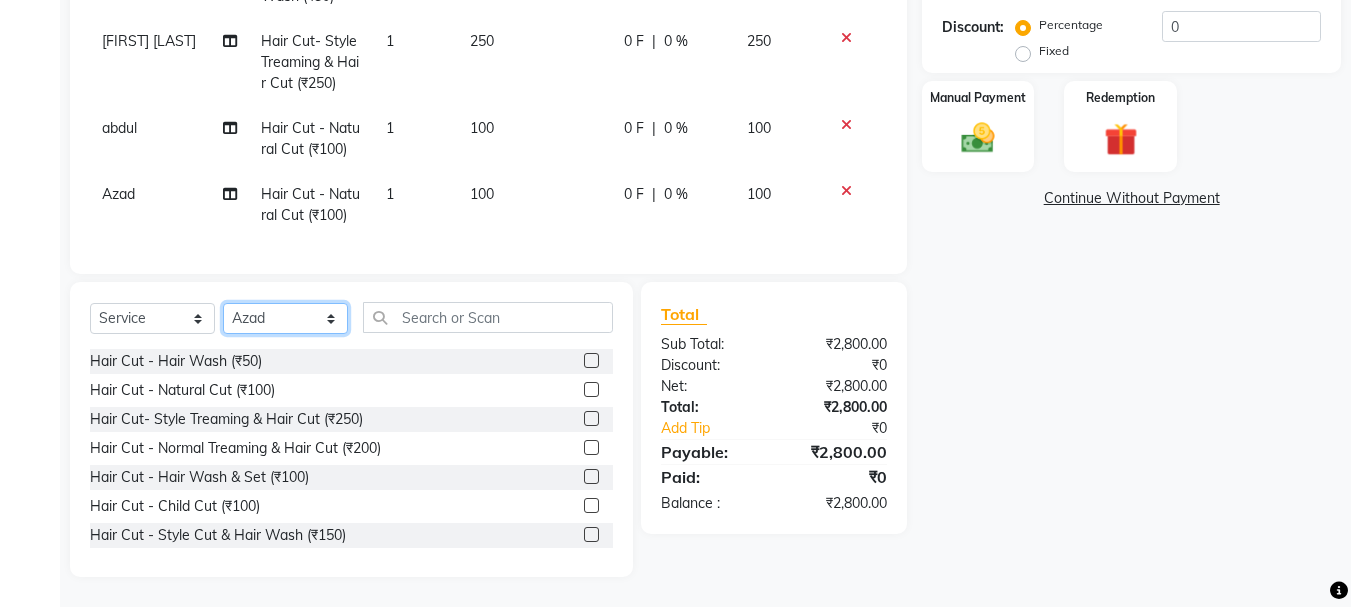 select on "63717" 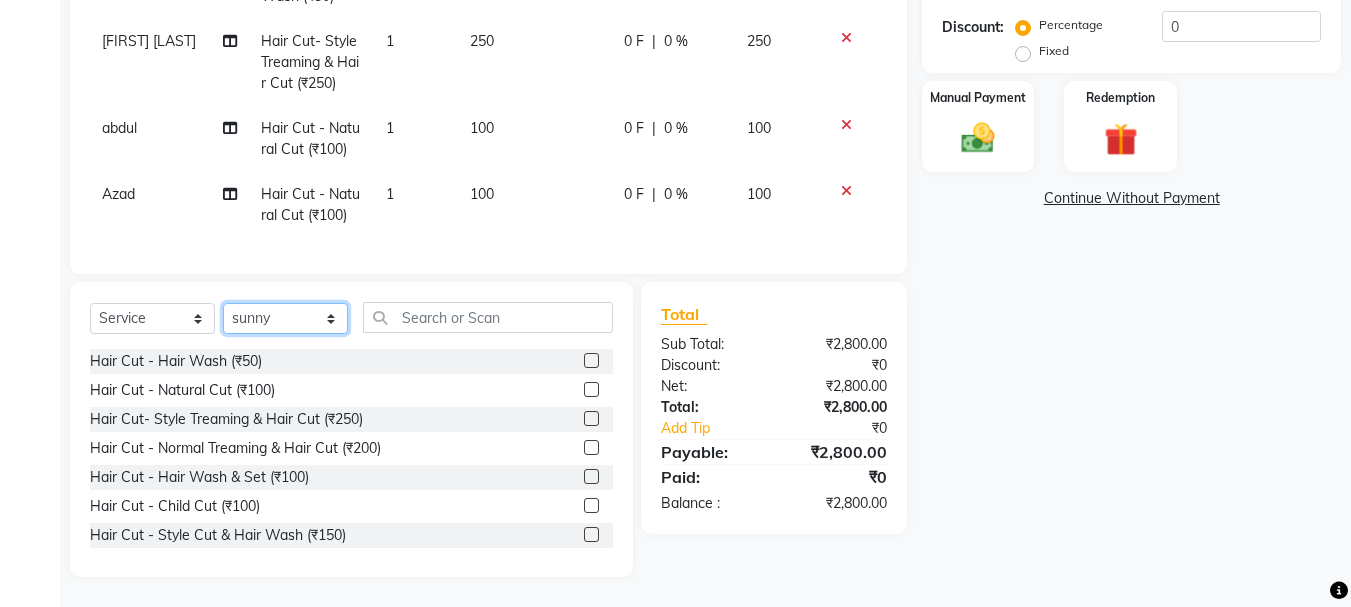 click on "Select Stylist abdul adil Anuj Azad Mahadev prem sachin hadpad Shiva Sonu S.R.K. sunny Umesh thakur" 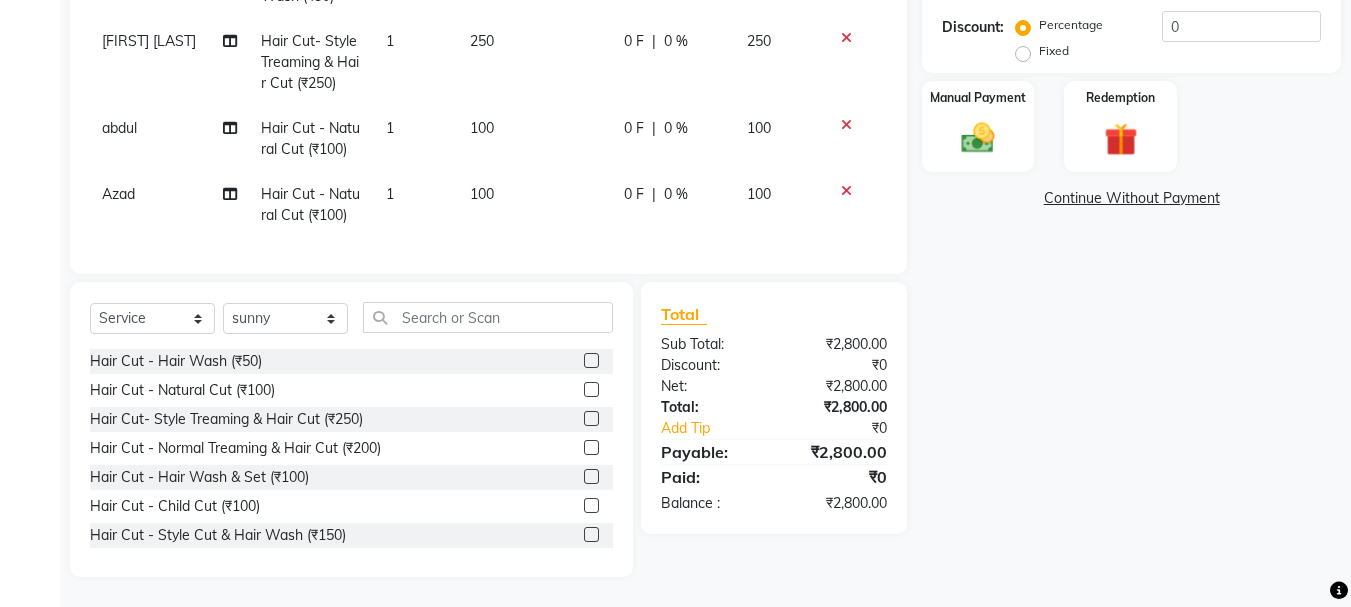 click 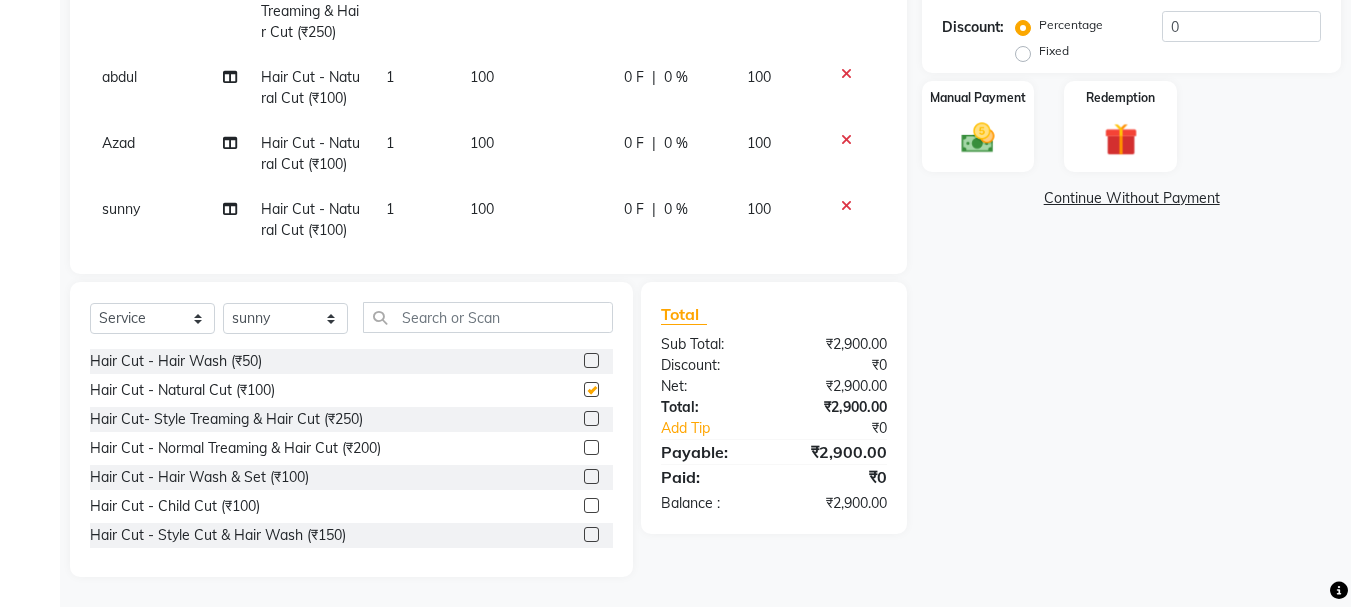 scroll, scrollTop: 576, scrollLeft: 0, axis: vertical 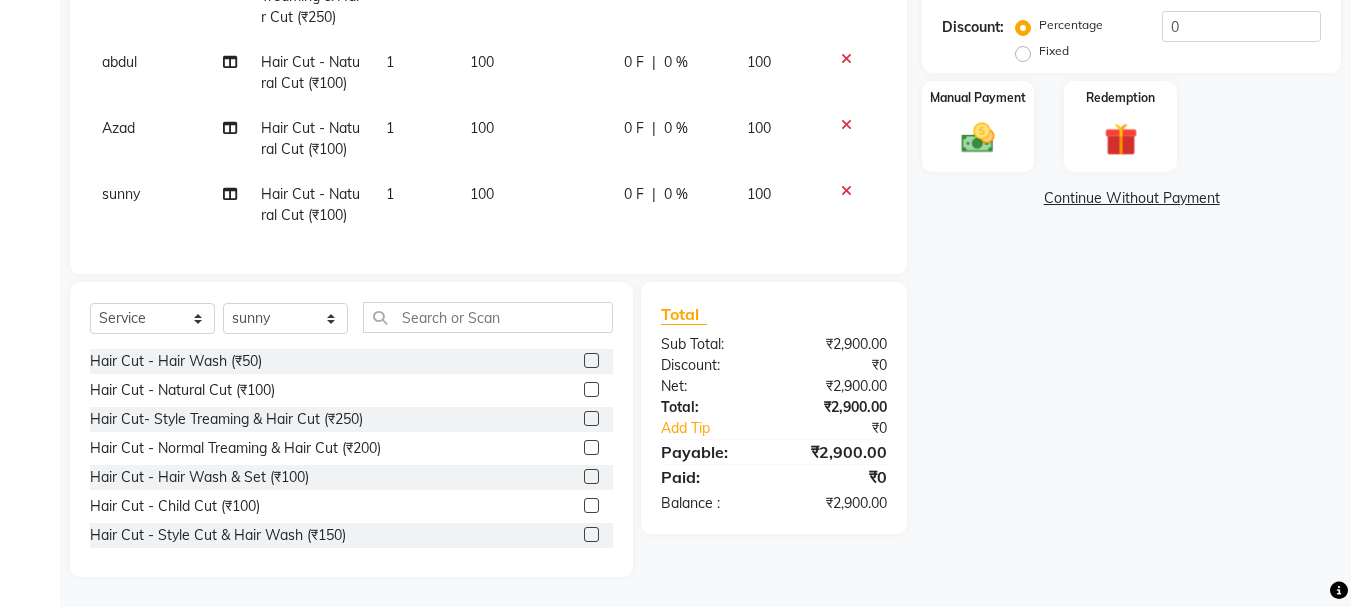 checkbox on "false" 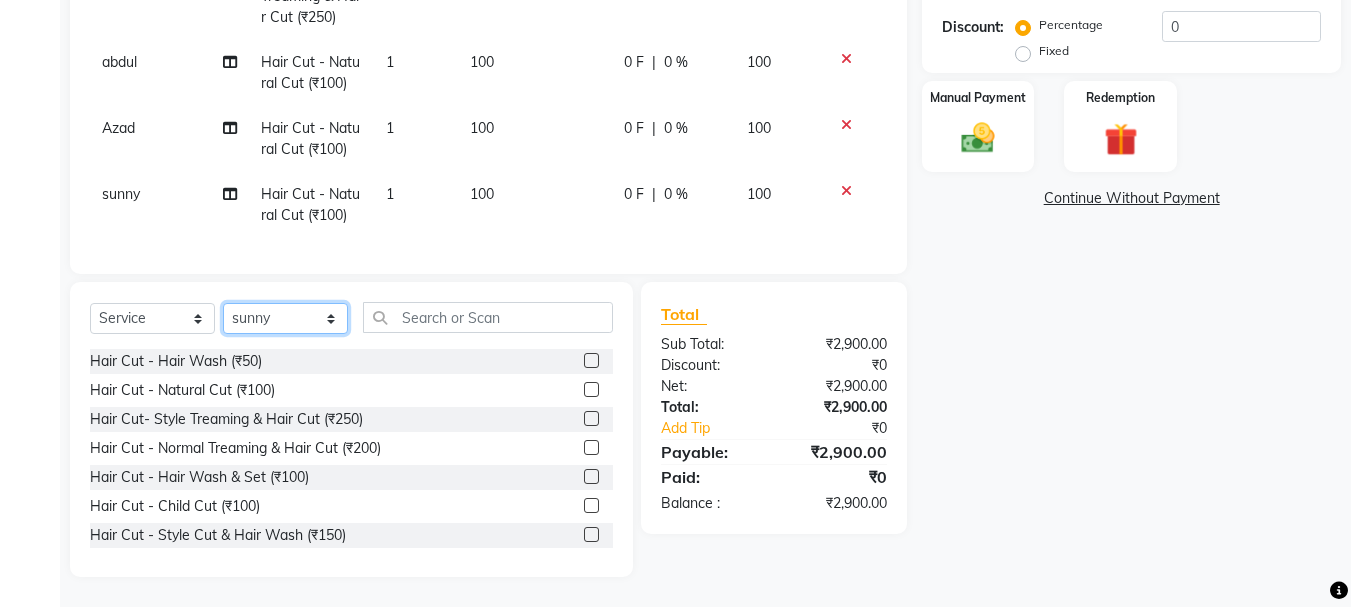 click on "Select Stylist abdul adil Anuj Azad Mahadev prem sachin hadpad Shiva Sonu S.R.K. sunny Umesh thakur" 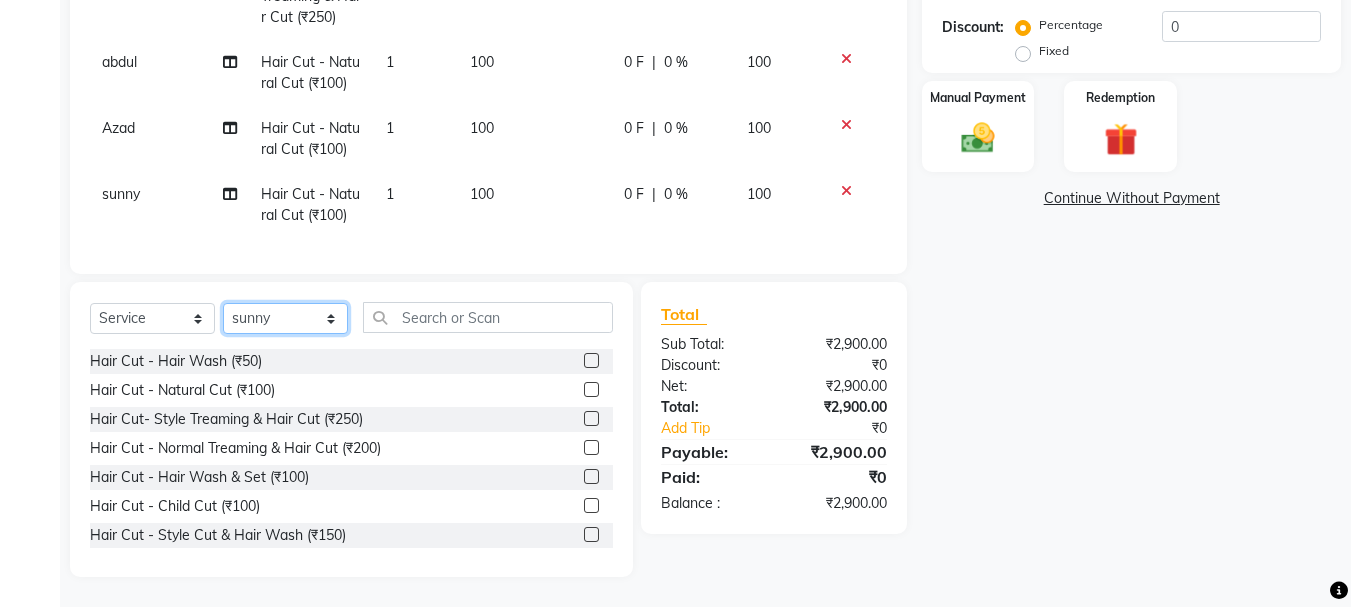 select on "51926" 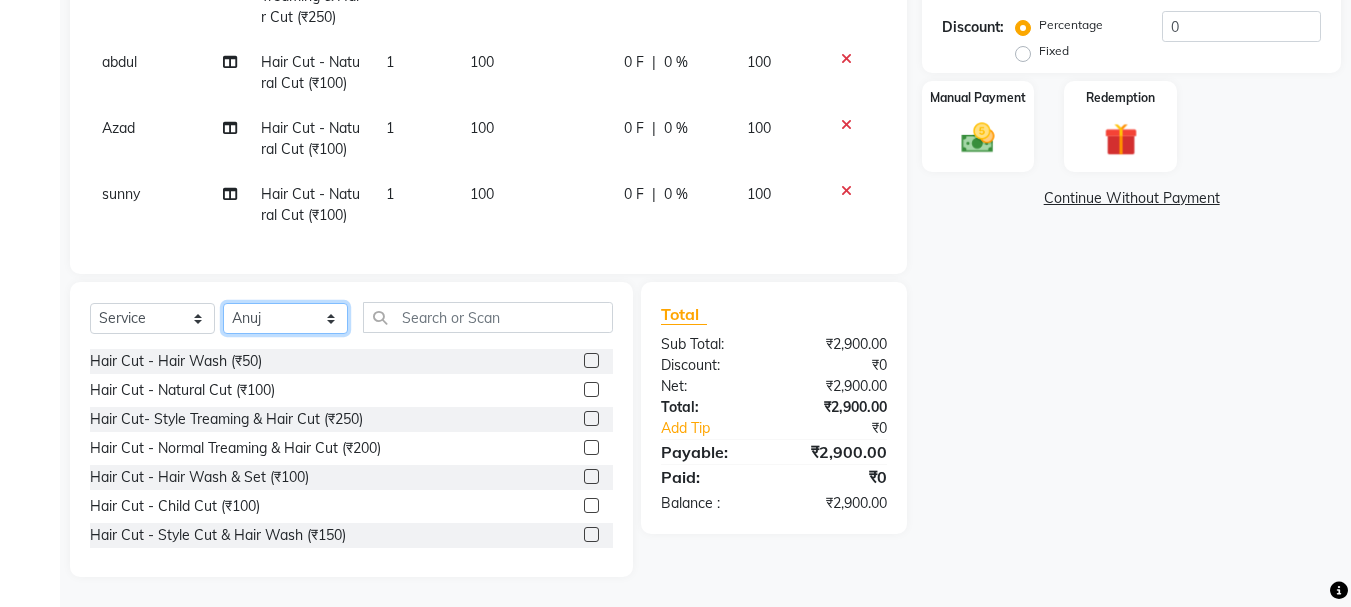 click on "Select Stylist abdul adil Anuj Azad Mahadev prem sachin hadpad Shiva Sonu S.R.K. sunny Umesh thakur" 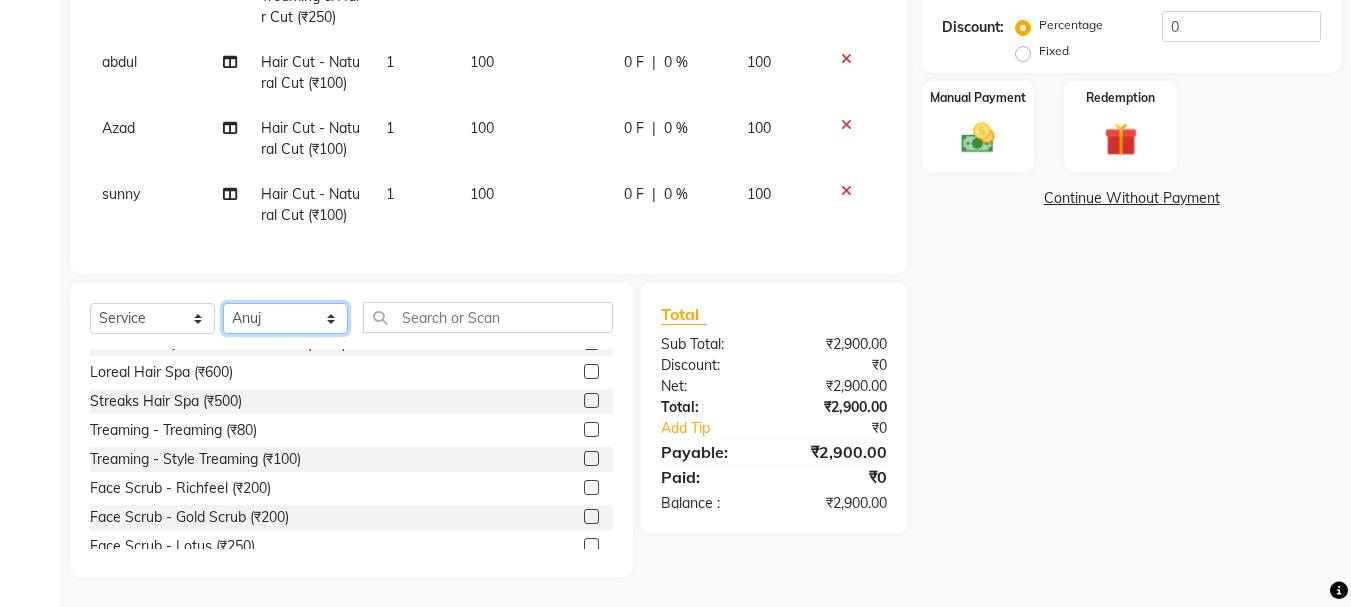 scroll, scrollTop: 200, scrollLeft: 0, axis: vertical 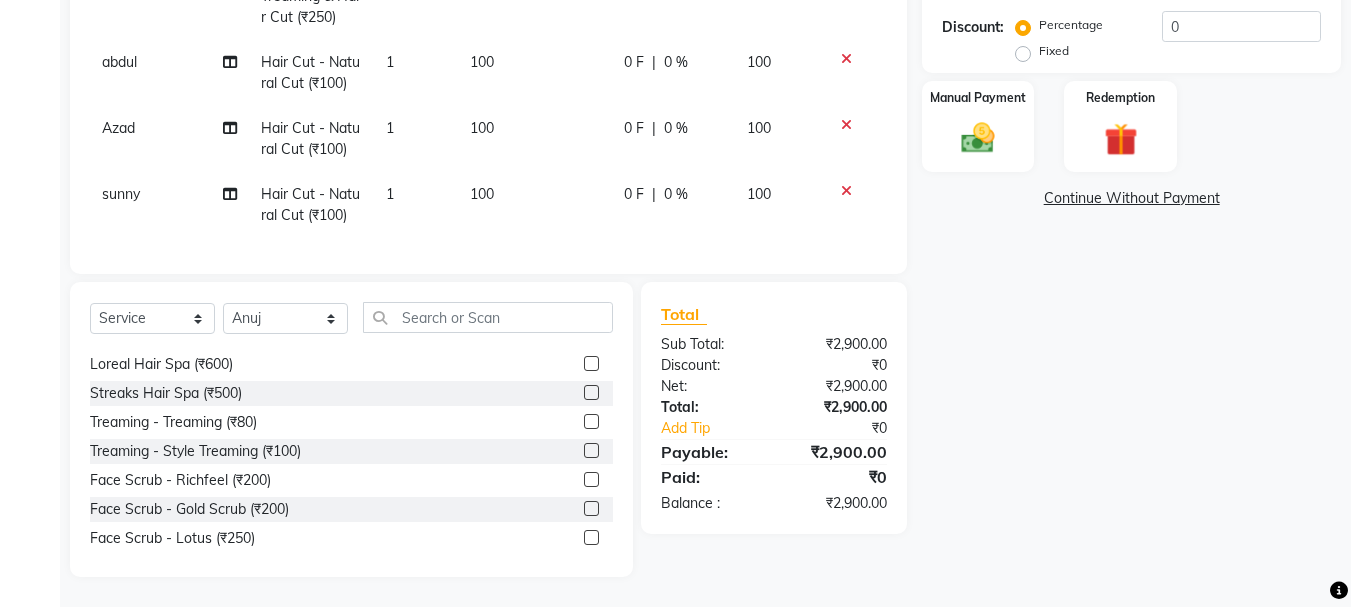 click 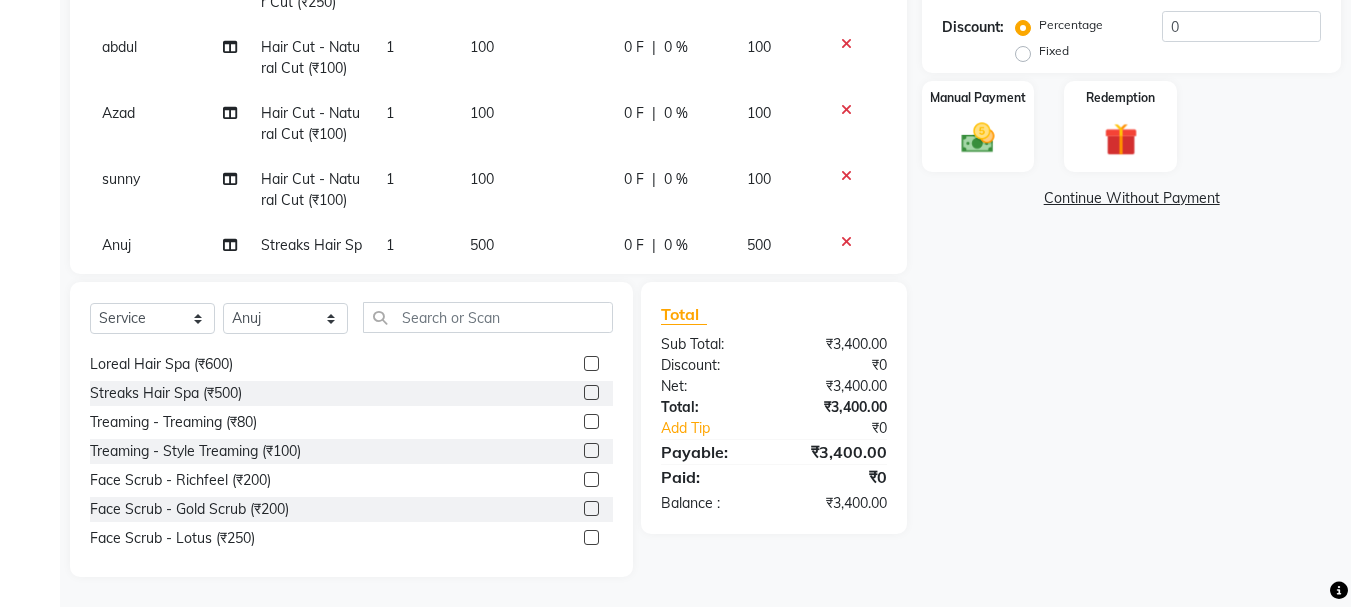 click 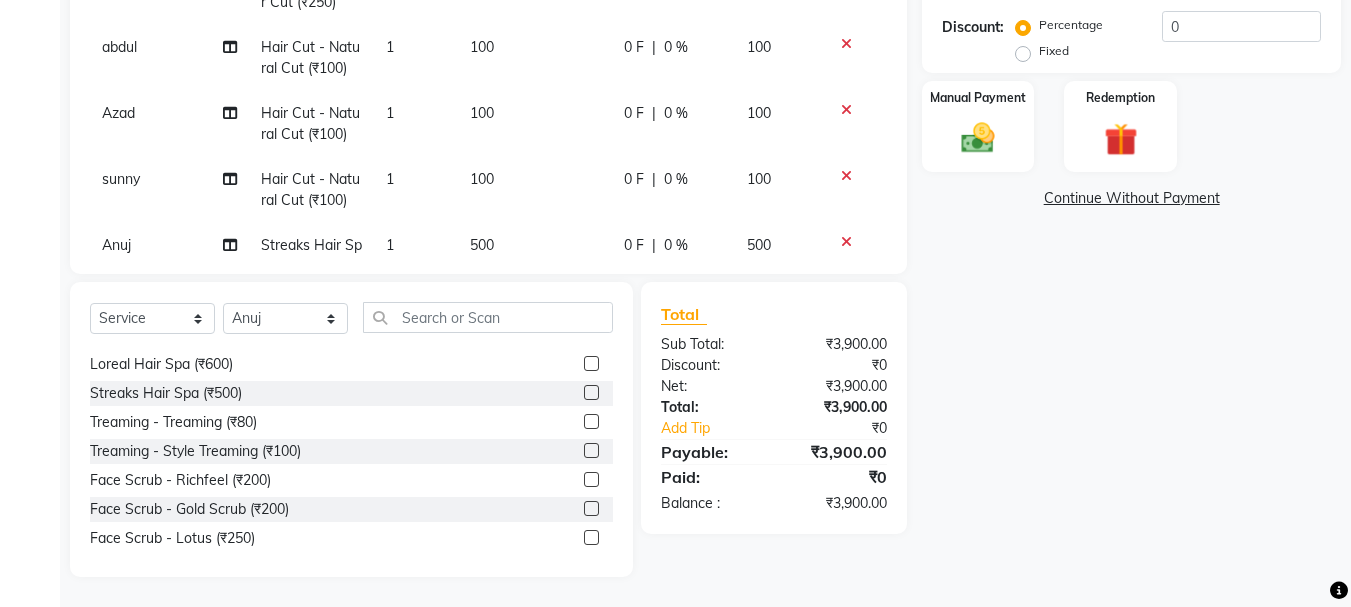 click 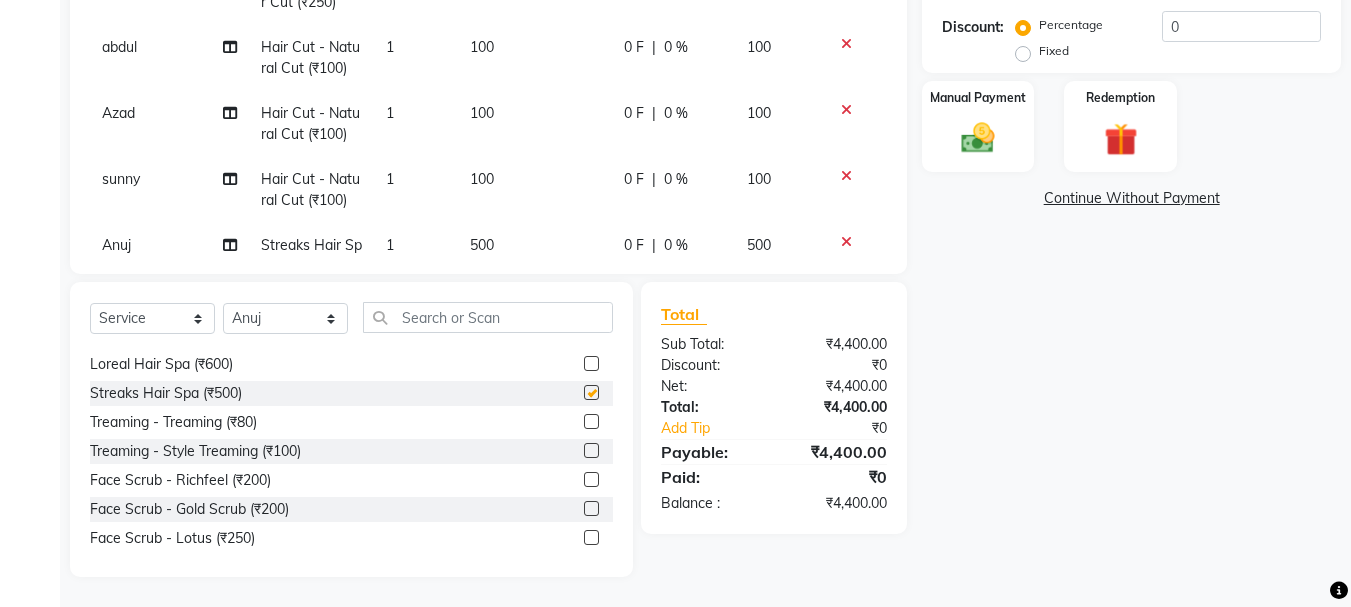 checkbox on "false" 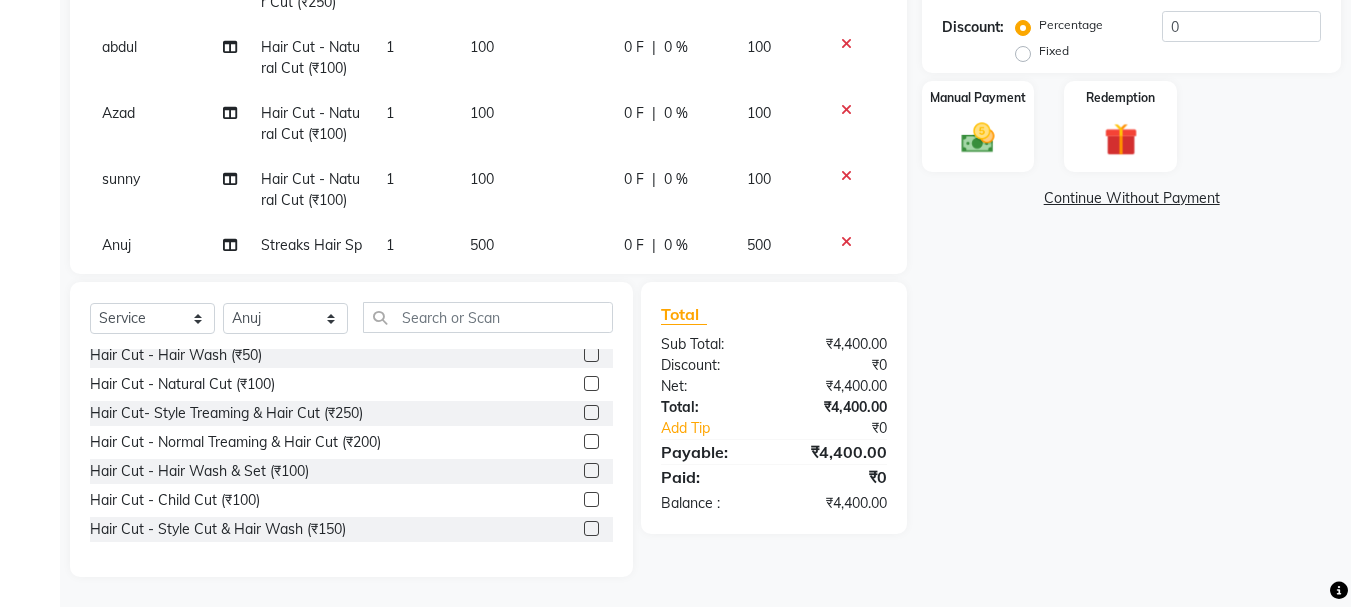 scroll, scrollTop: 0, scrollLeft: 0, axis: both 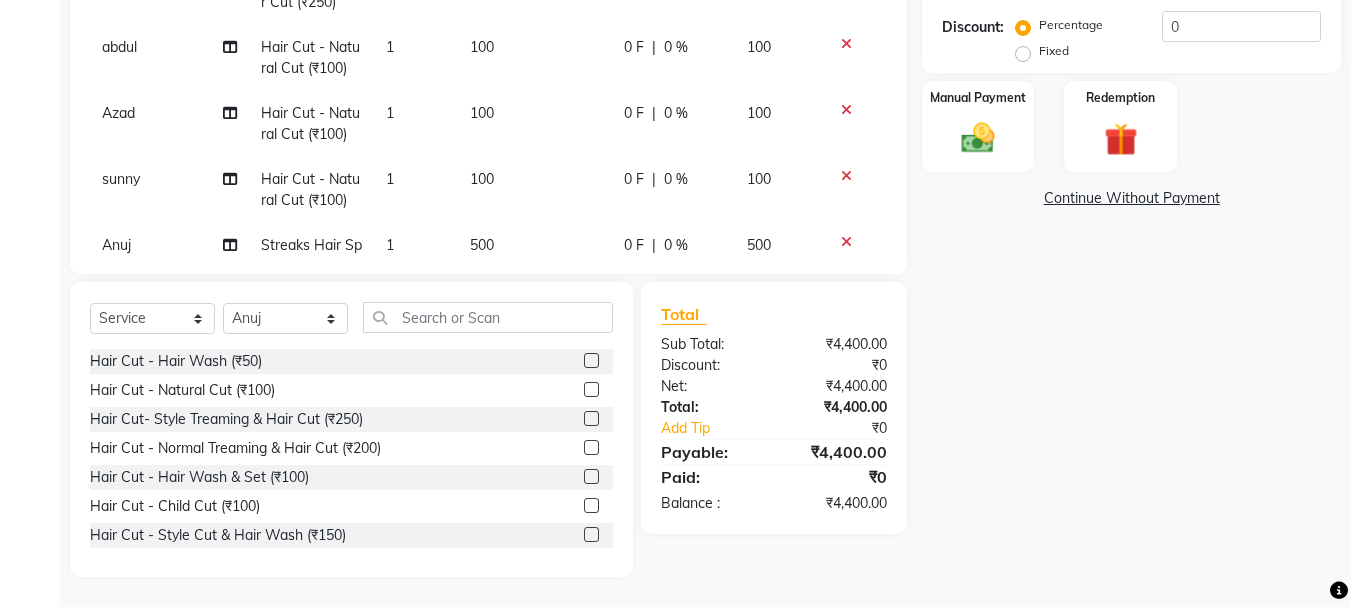 click 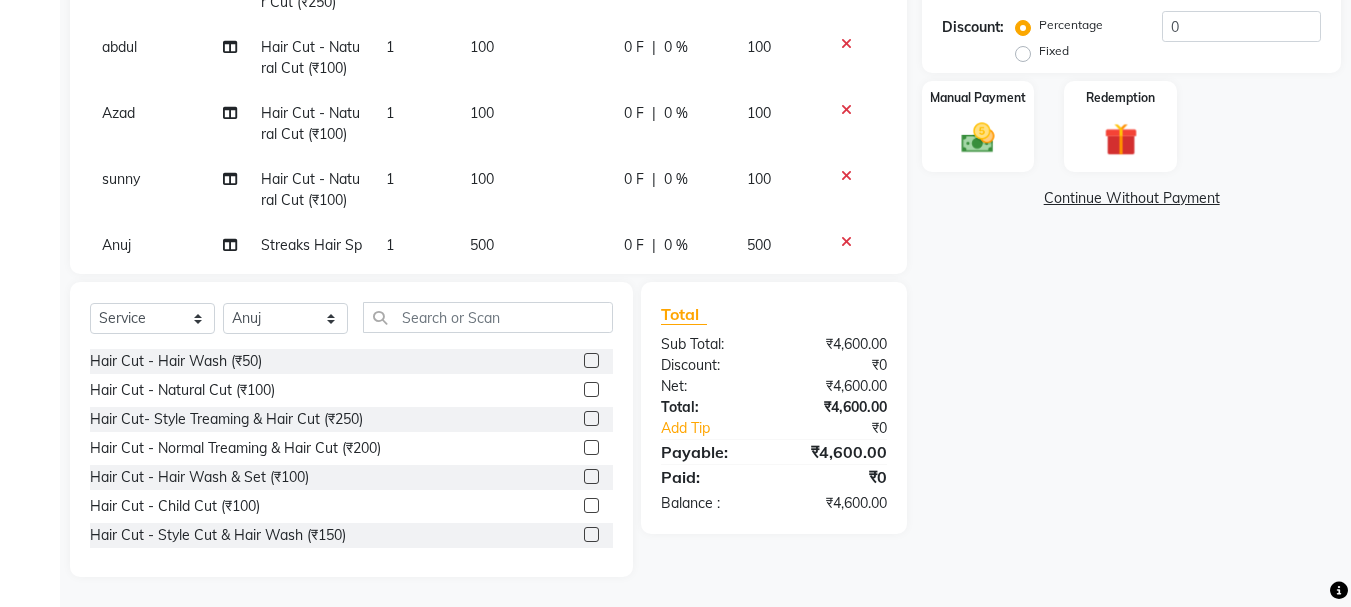 click 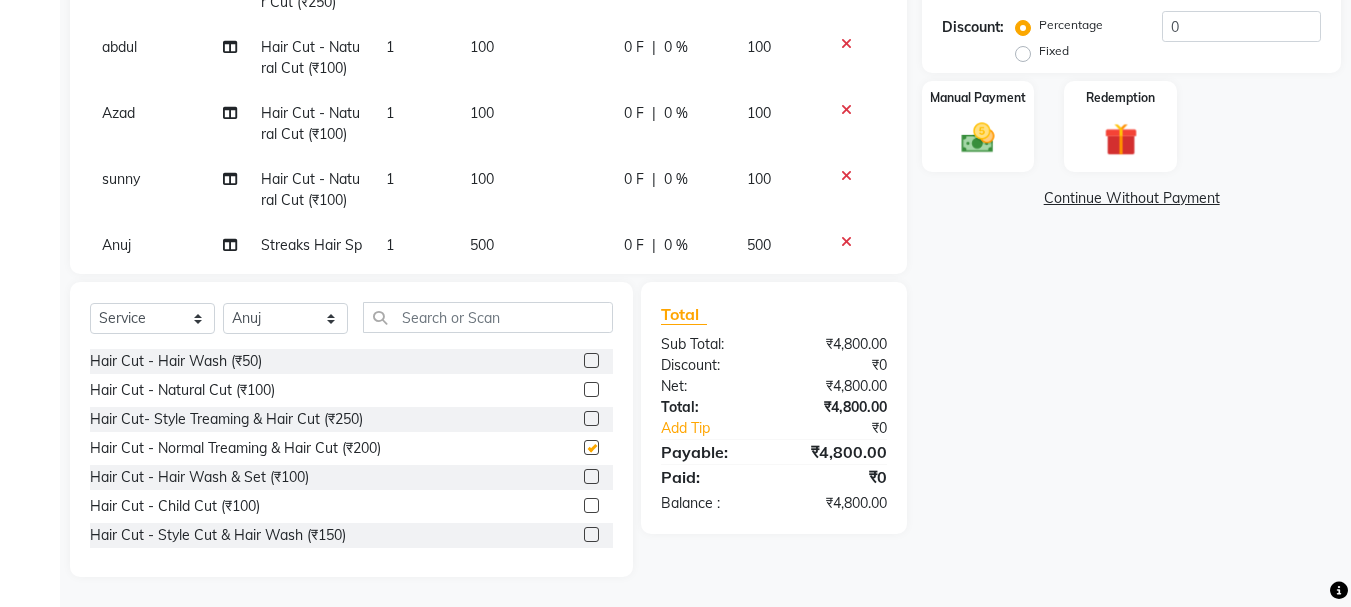 checkbox on "false" 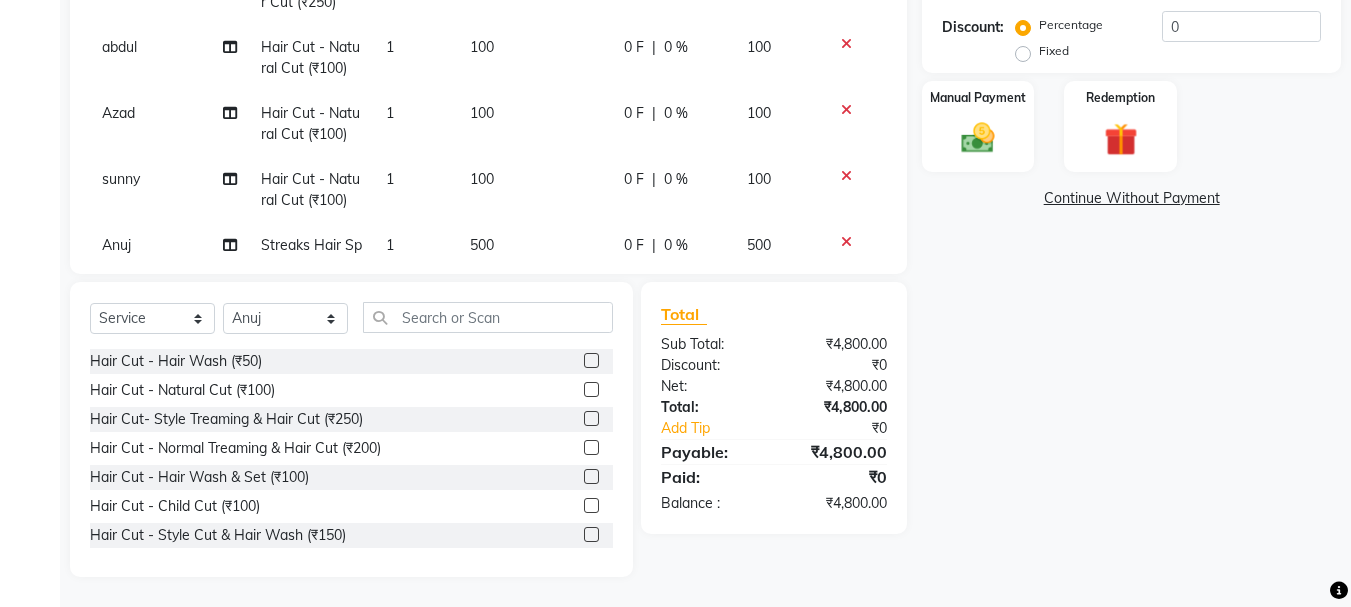 click 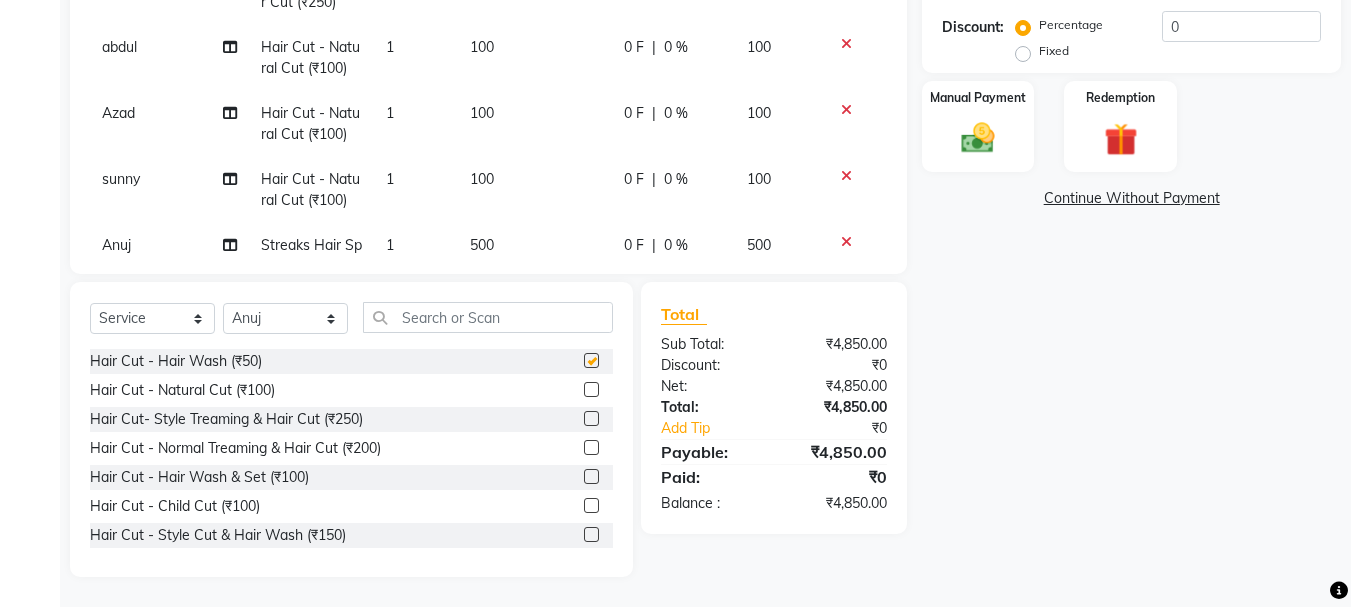 checkbox on "false" 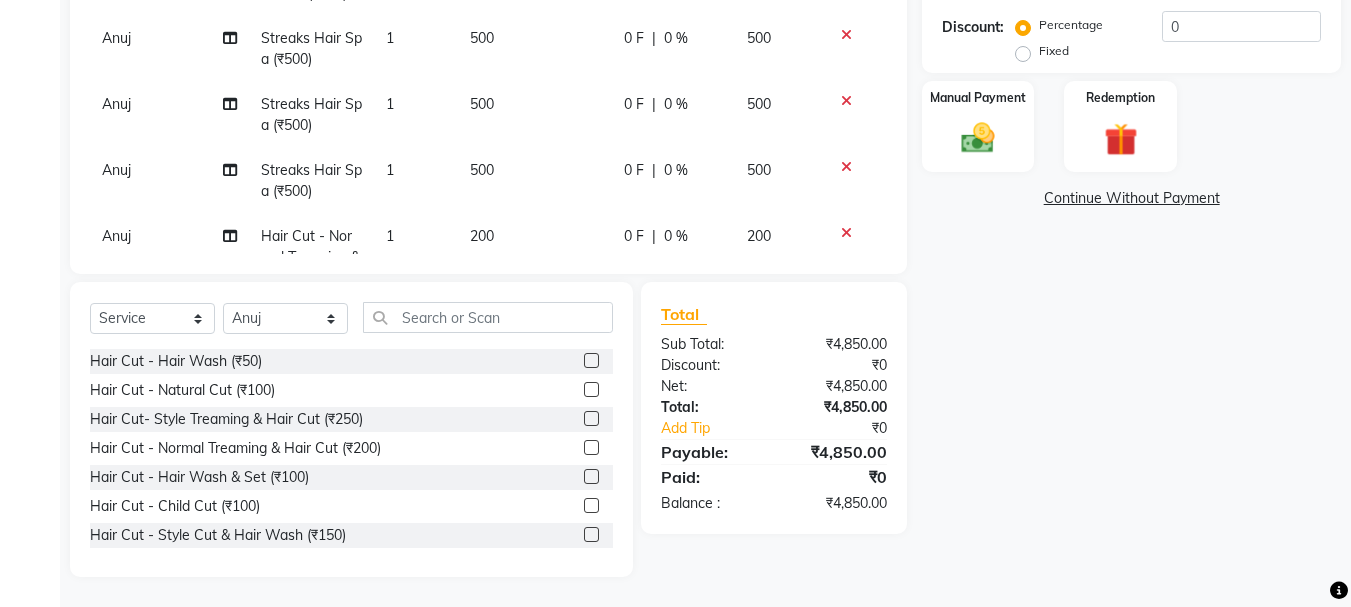 scroll, scrollTop: 1056, scrollLeft: 0, axis: vertical 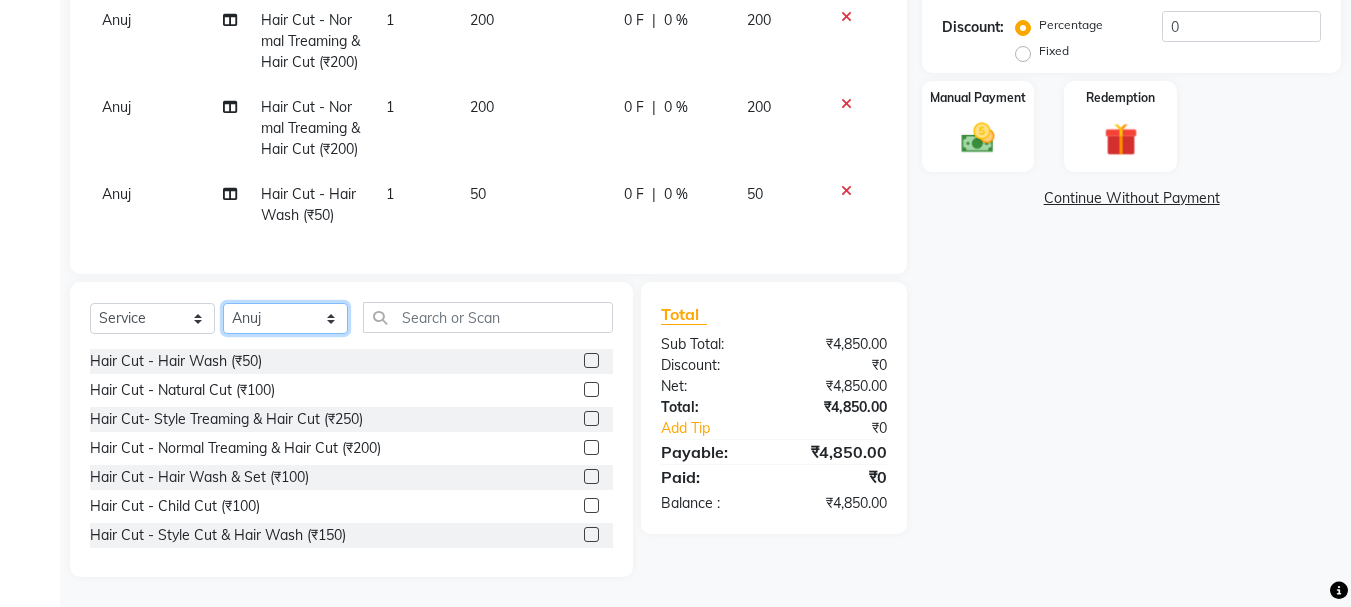 click on "Select Stylist abdul adil Anuj Azad Mahadev prem sachin hadpad Shiva Sonu S.R.K. sunny Umesh thakur" 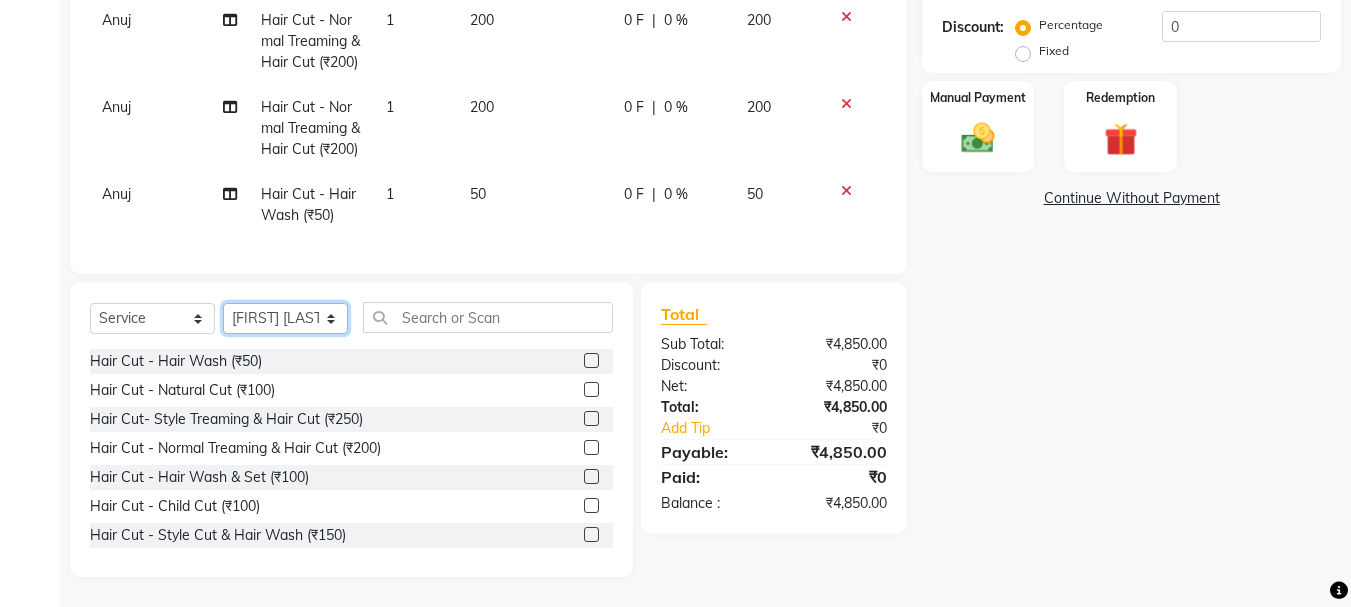 click on "Select Stylist abdul adil Anuj Azad Mahadev prem sachin hadpad Shiva Sonu S.R.K. sunny Umesh thakur" 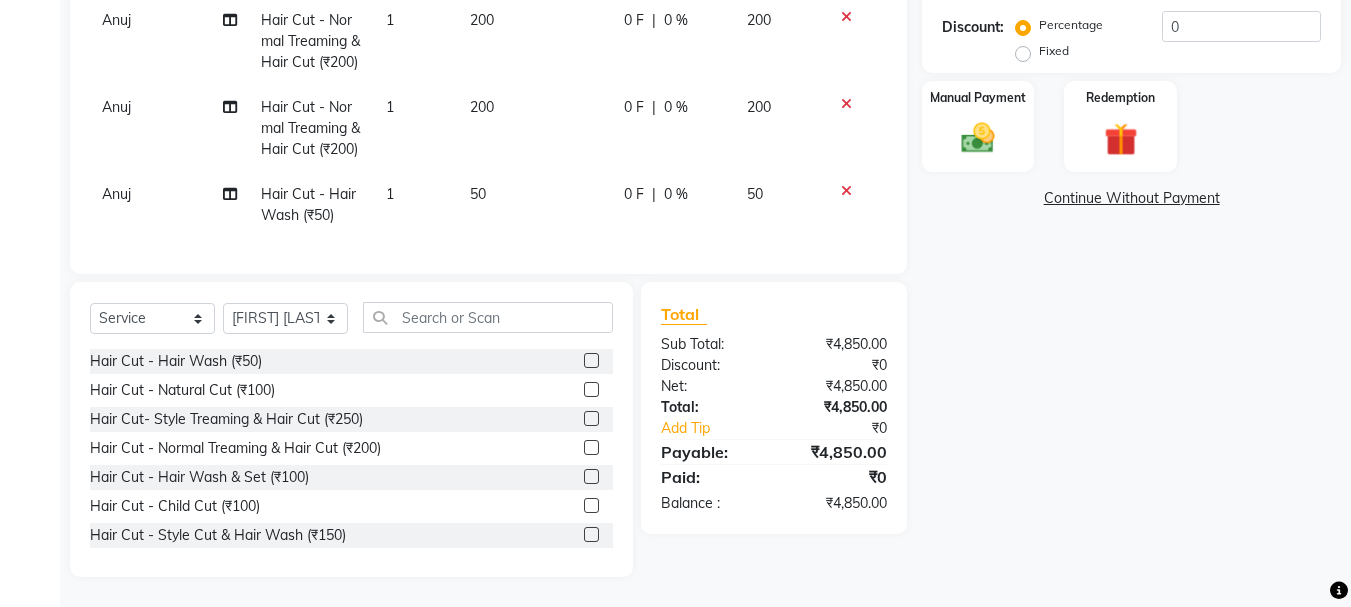 click 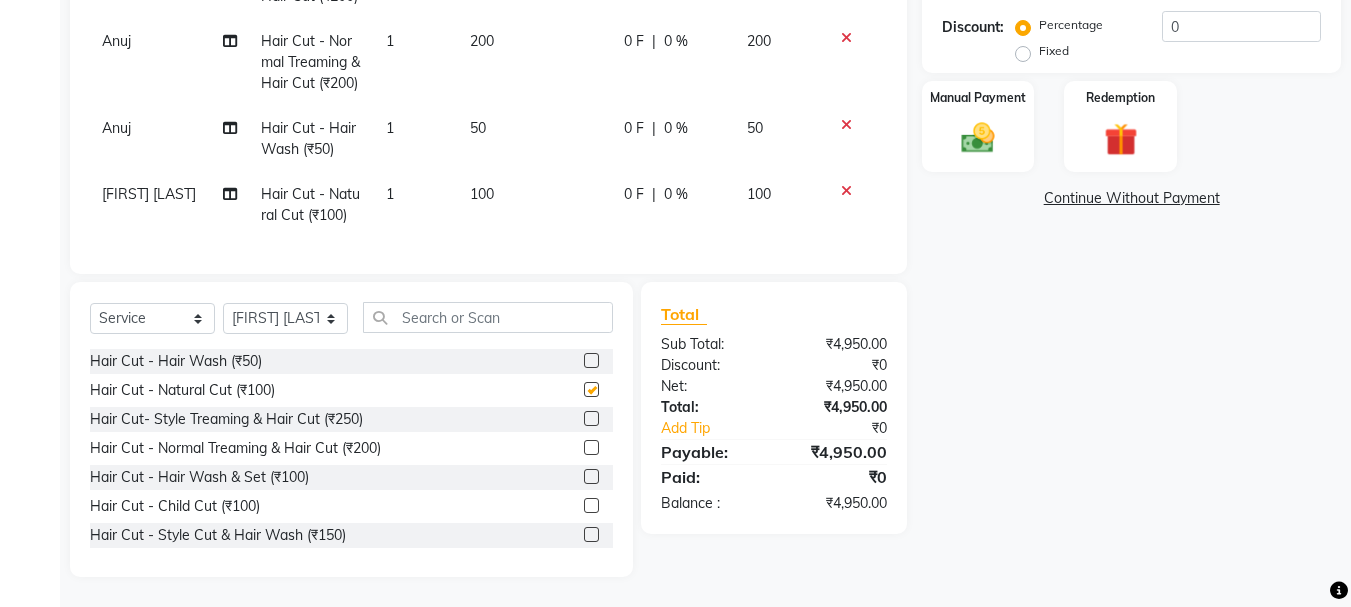 scroll, scrollTop: 1122, scrollLeft: 0, axis: vertical 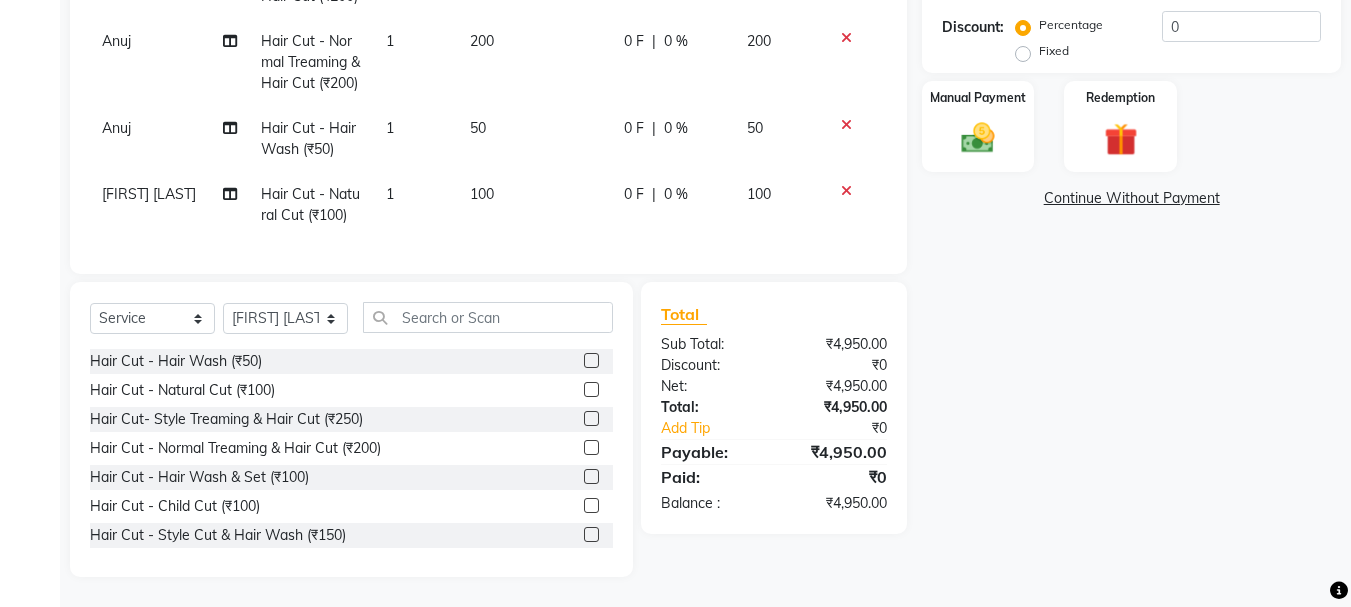 checkbox on "false" 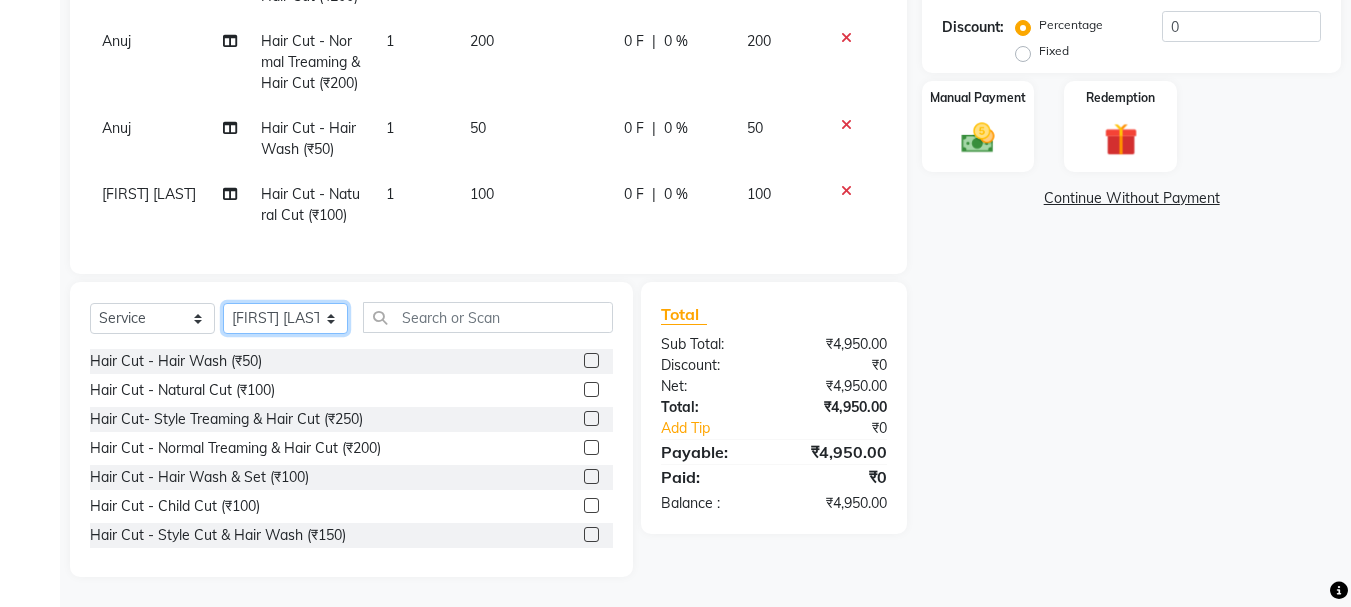 click on "Select Stylist abdul adil Anuj Azad Mahadev prem sachin hadpad Shiva Sonu S.R.K. sunny Umesh thakur" 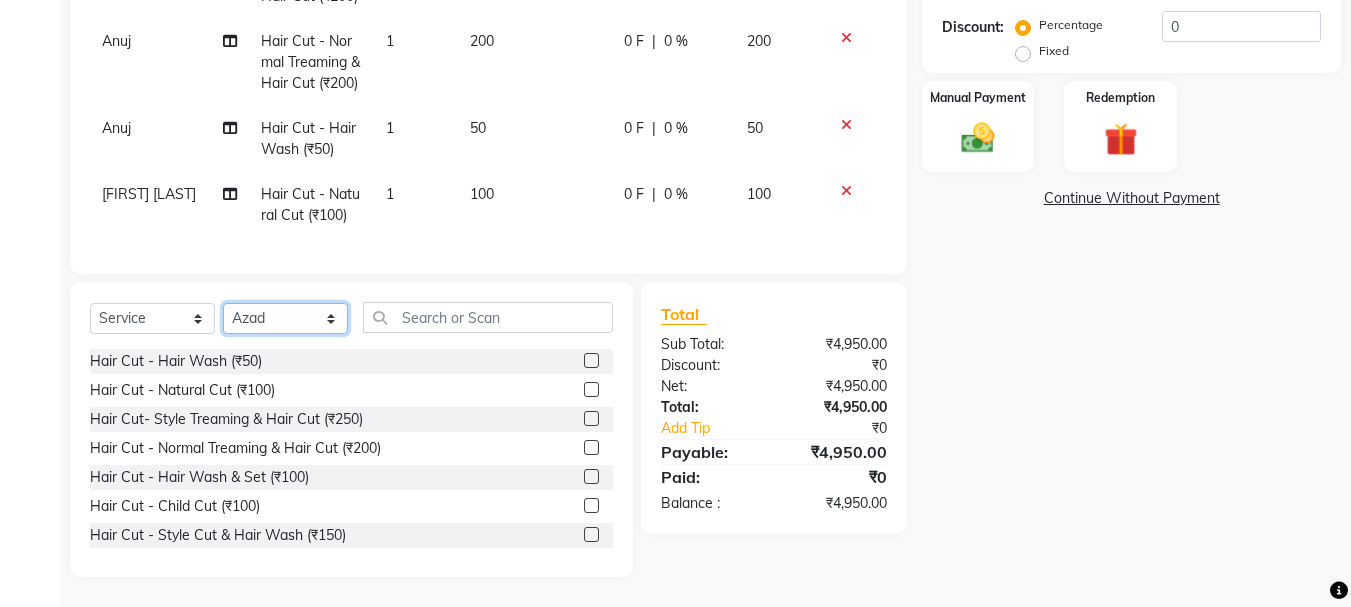click on "Select Stylist abdul adil Anuj Azad Mahadev prem sachin hadpad Shiva Sonu S.R.K. sunny Umesh thakur" 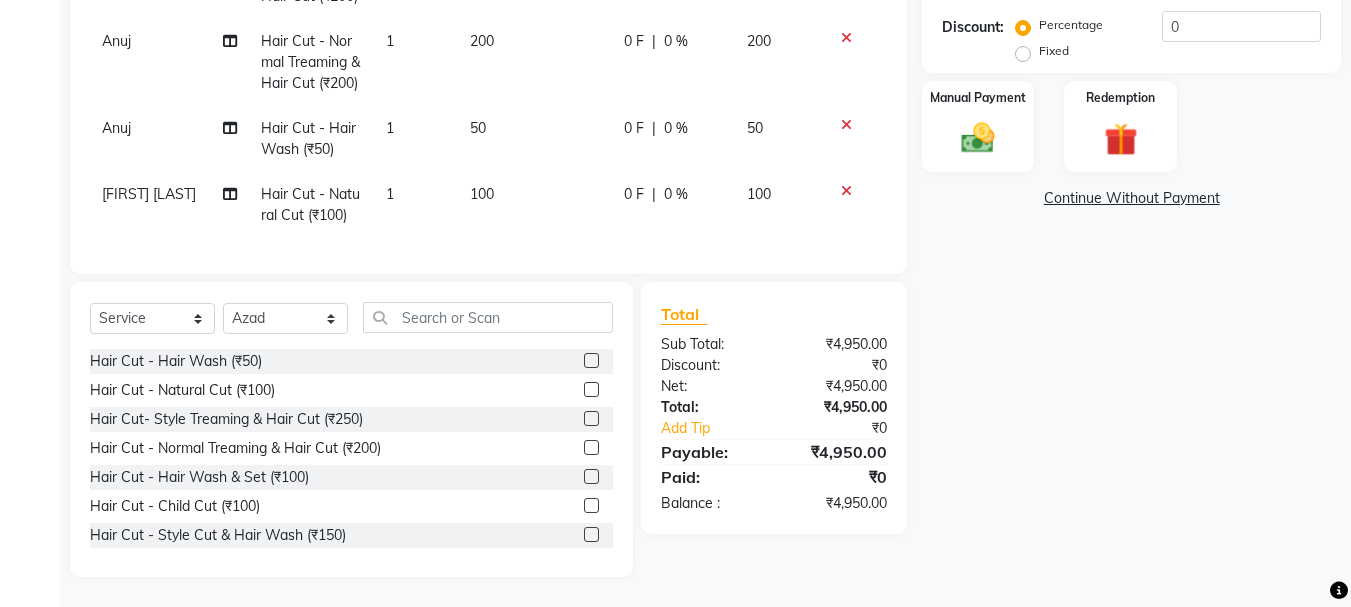click 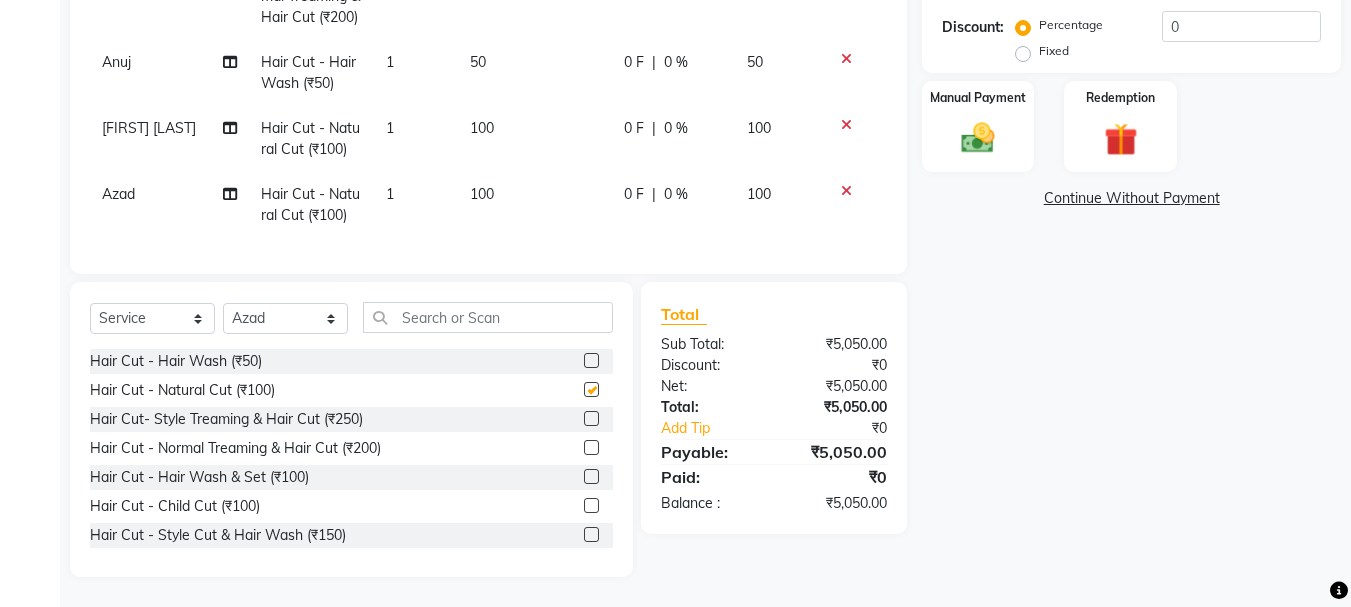 scroll, scrollTop: 1188, scrollLeft: 0, axis: vertical 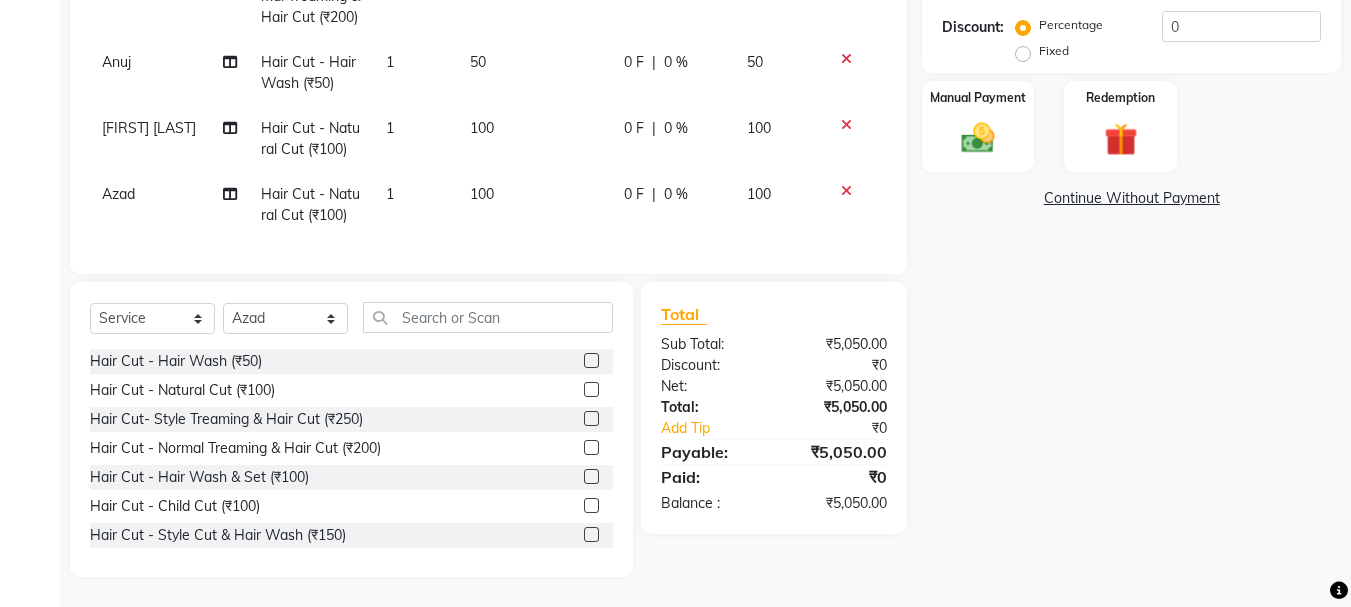 checkbox on "false" 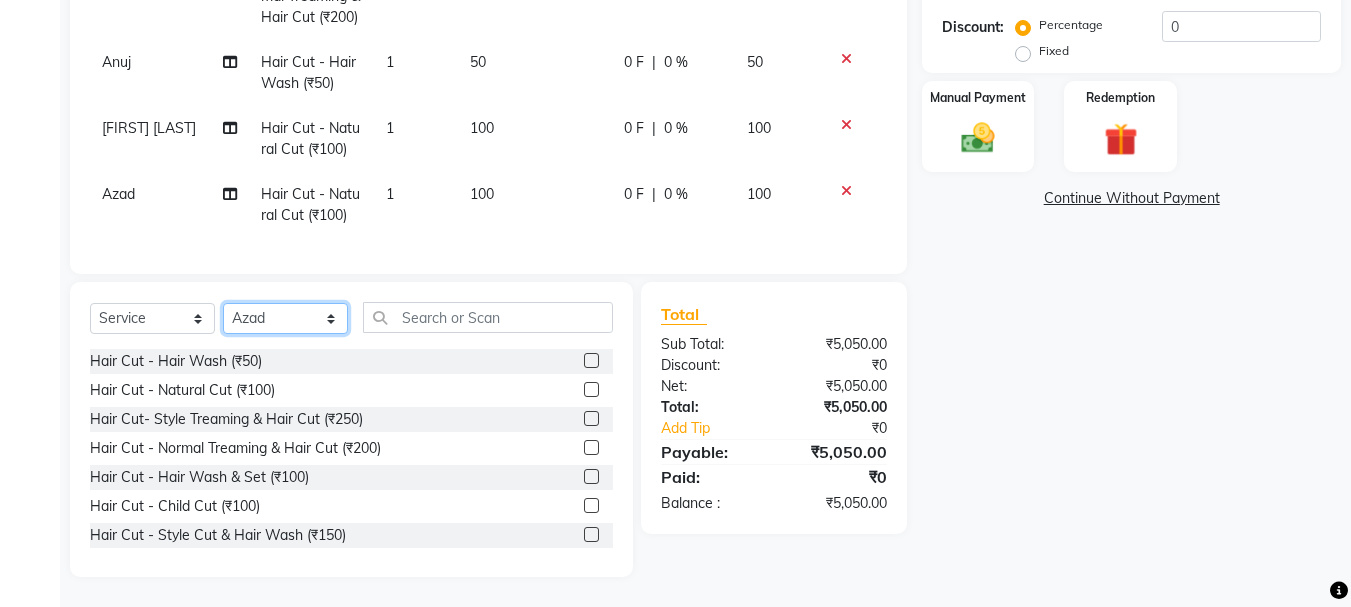 click on "Select Stylist abdul adil Anuj Azad Mahadev prem sachin hadpad Shiva Sonu S.R.K. sunny Umesh thakur" 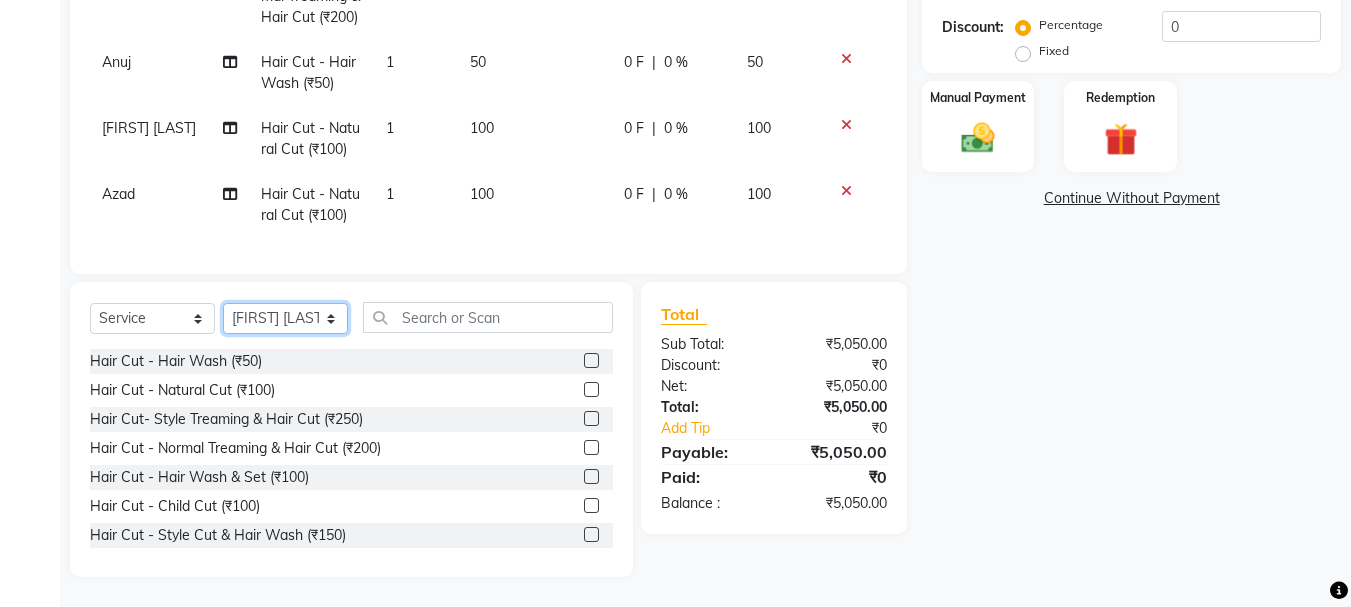 click on "Select Stylist abdul adil Anuj Azad Mahadev prem sachin hadpad Shiva Sonu S.R.K. sunny Umesh thakur" 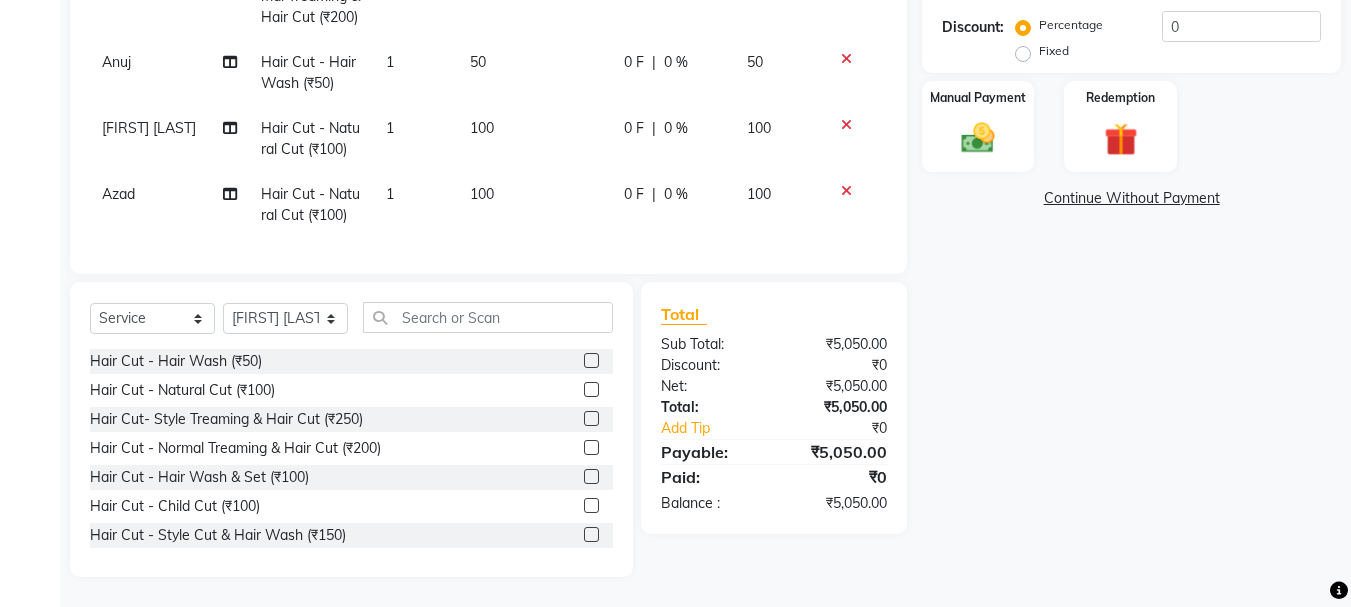 click 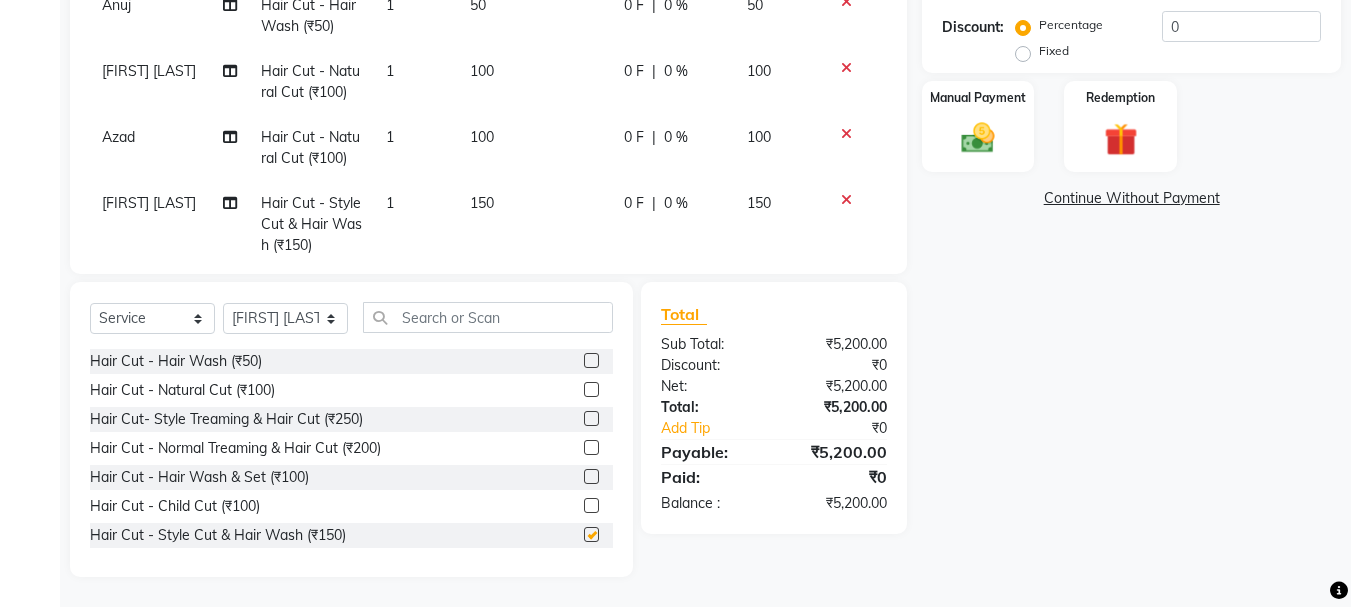 checkbox on "false" 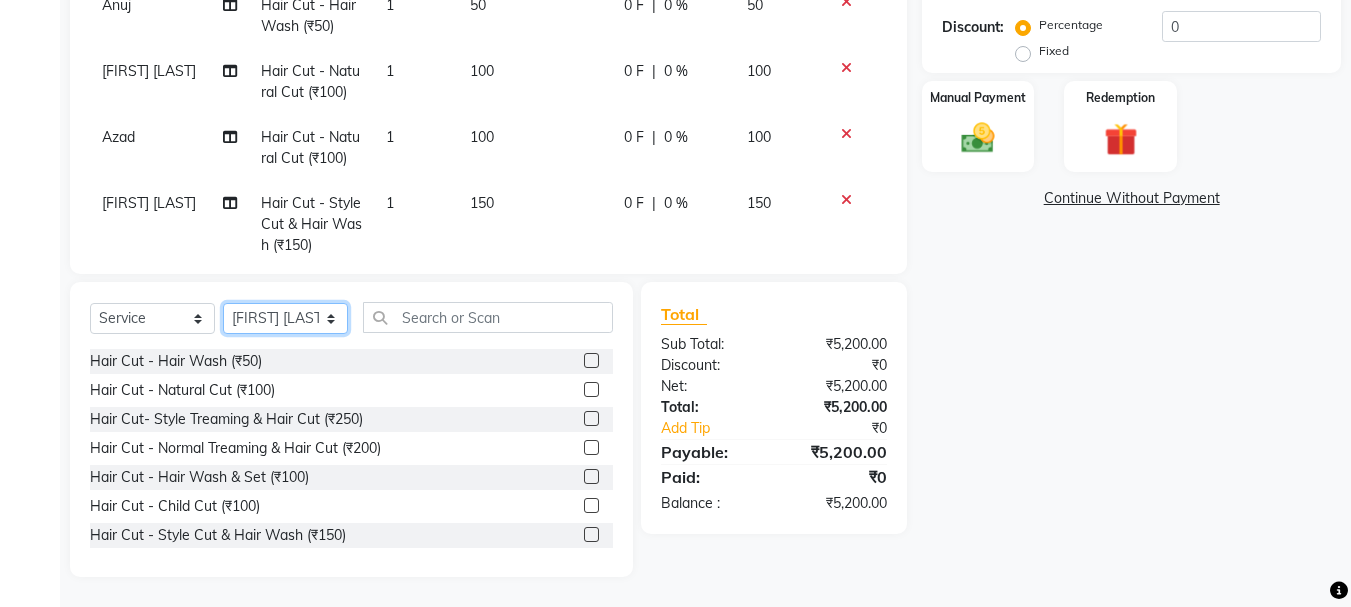 click on "Select Stylist abdul adil Anuj Azad Mahadev prem sachin hadpad Shiva Sonu S.R.K. sunny Umesh thakur" 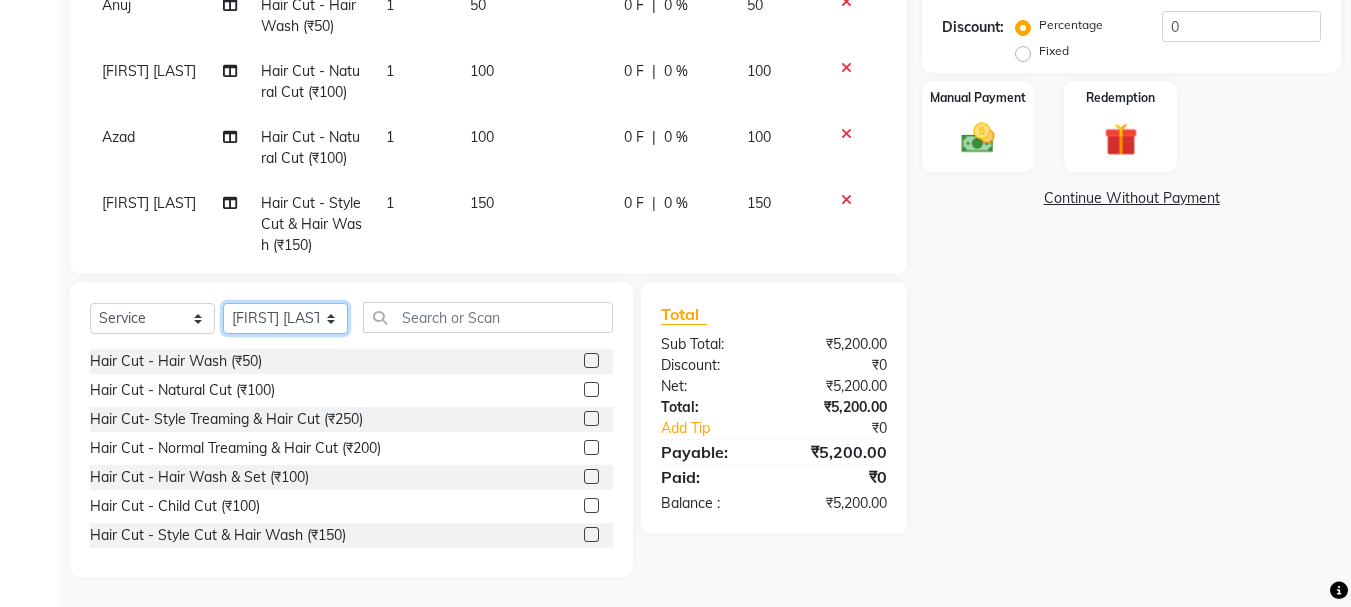 click on "Select Stylist abdul adil Anuj Azad Mahadev prem sachin hadpad Shiva Sonu S.R.K. sunny Umesh thakur" 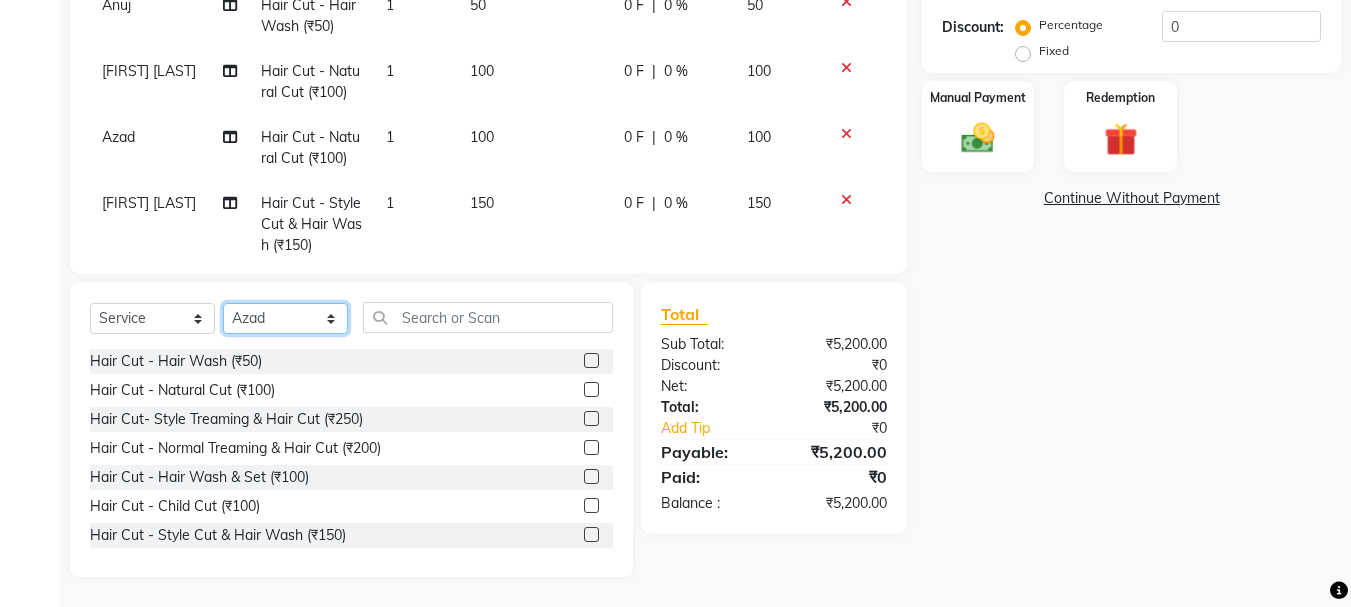 click on "Select Stylist abdul adil Anuj Azad Mahadev prem sachin hadpad Shiva Sonu S.R.K. sunny Umesh thakur" 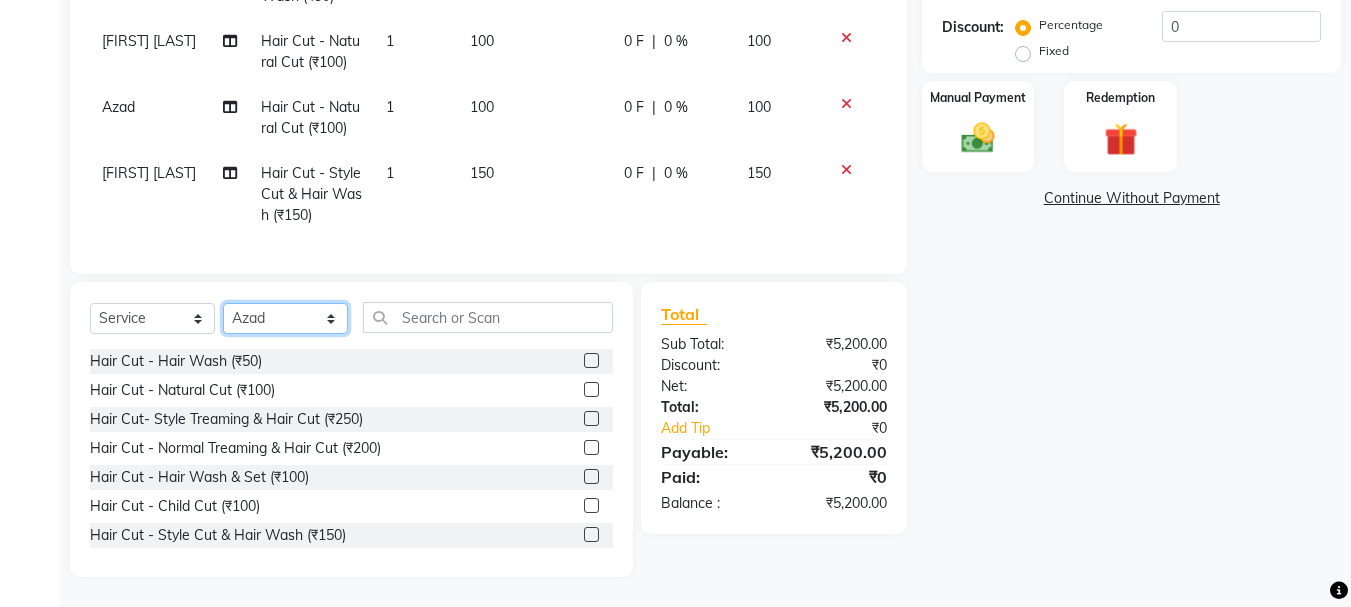 scroll, scrollTop: 1275, scrollLeft: 0, axis: vertical 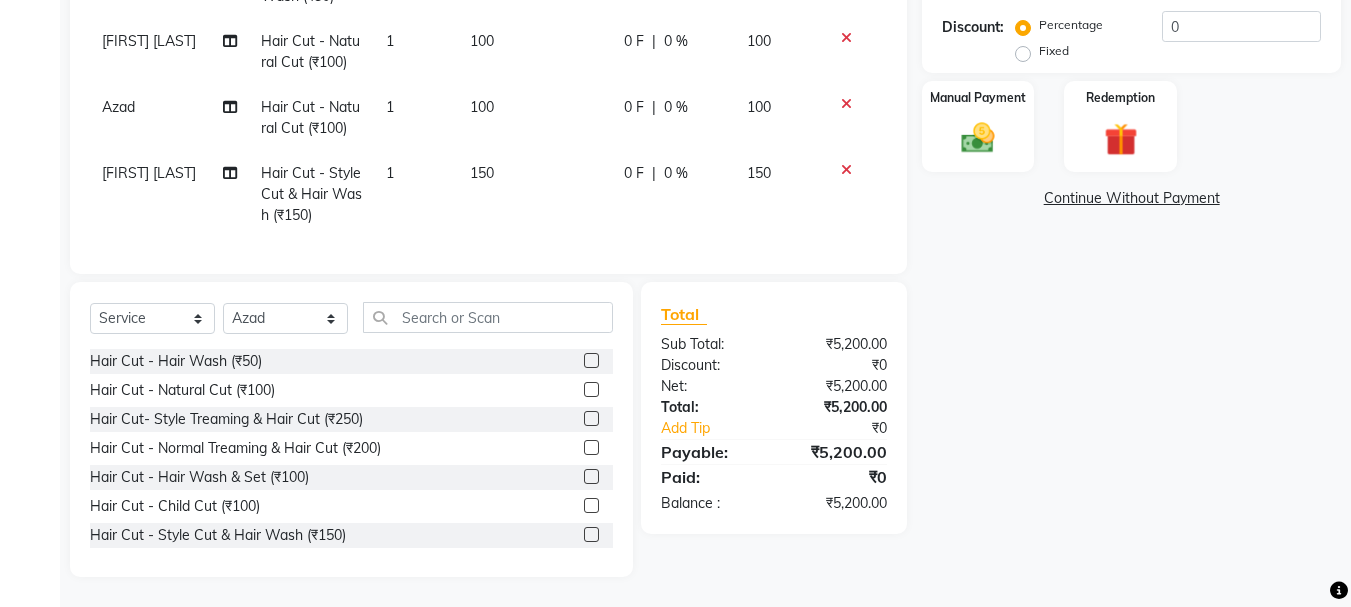 click 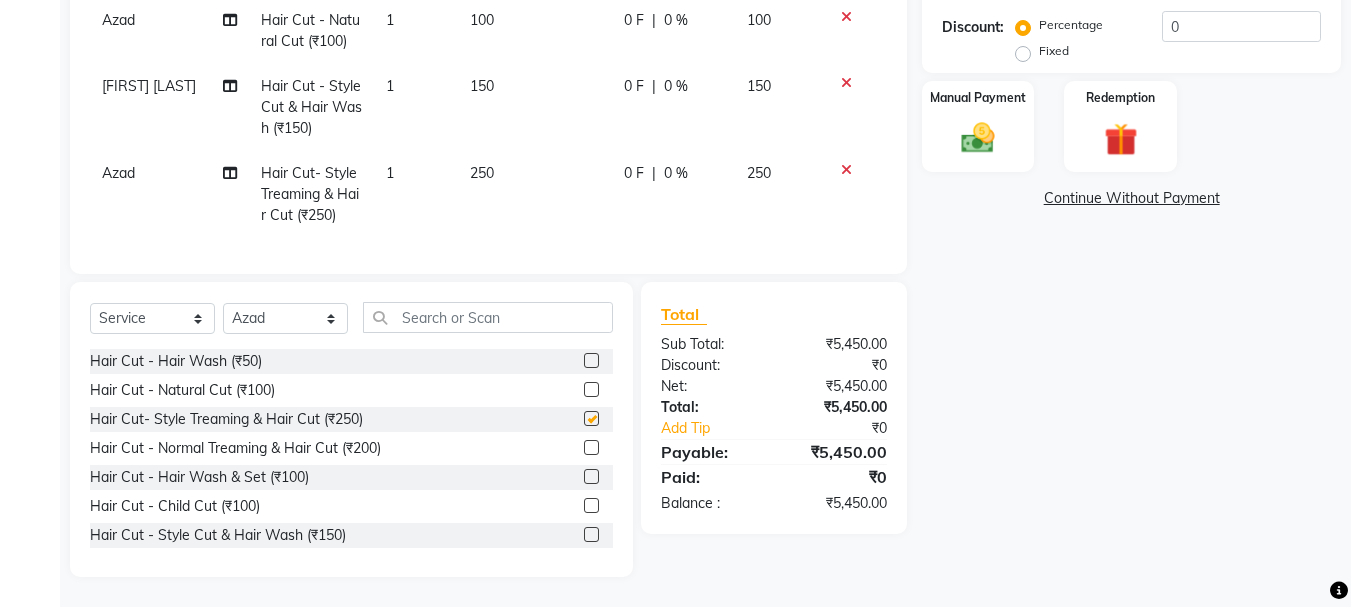scroll, scrollTop: 1362, scrollLeft: 0, axis: vertical 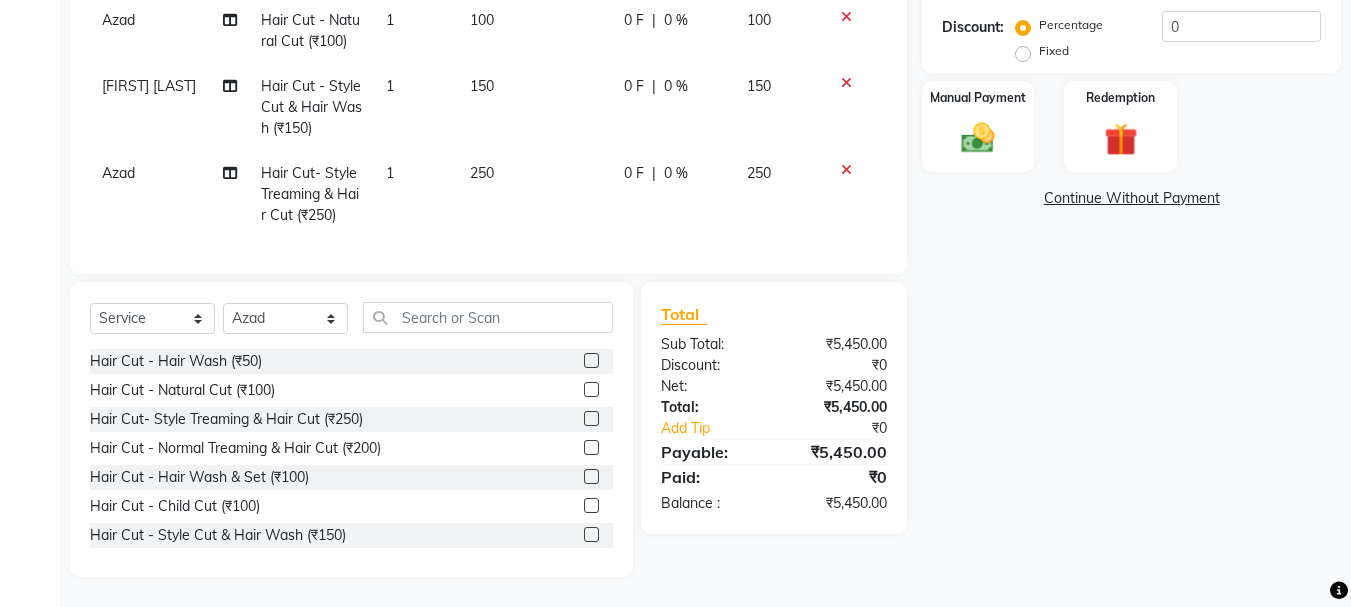 checkbox on "false" 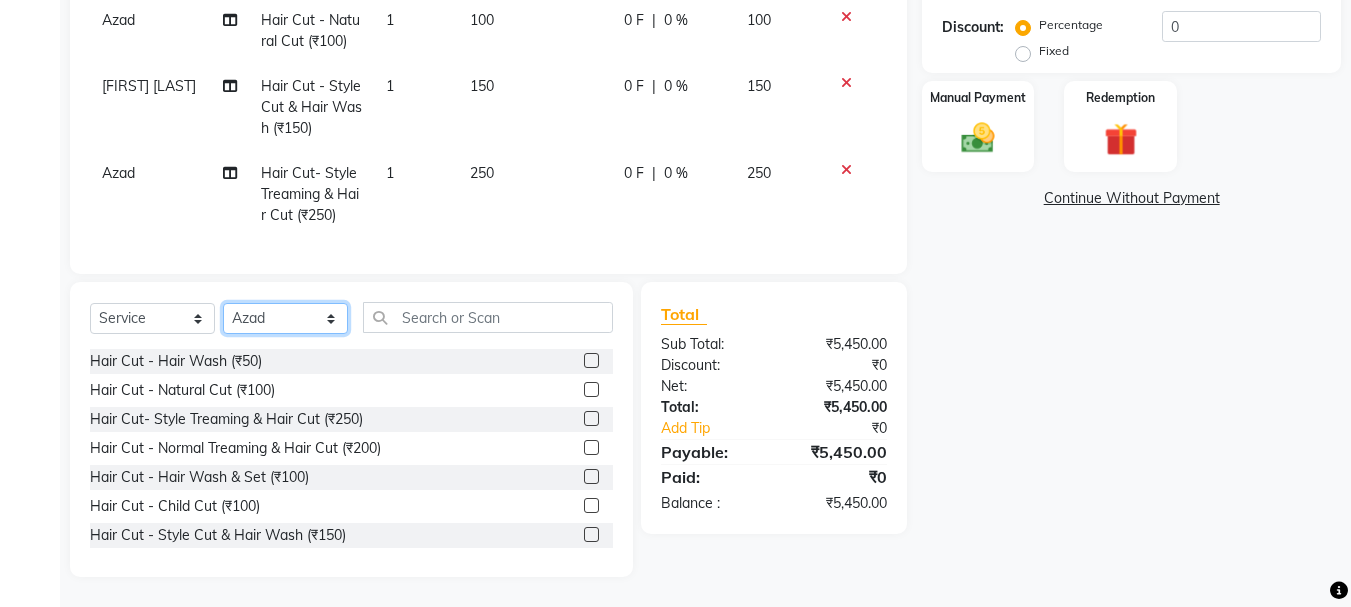 click on "Select Stylist abdul adil Anuj Azad Mahadev prem sachin hadpad Shiva Sonu S.R.K. sunny Umesh thakur" 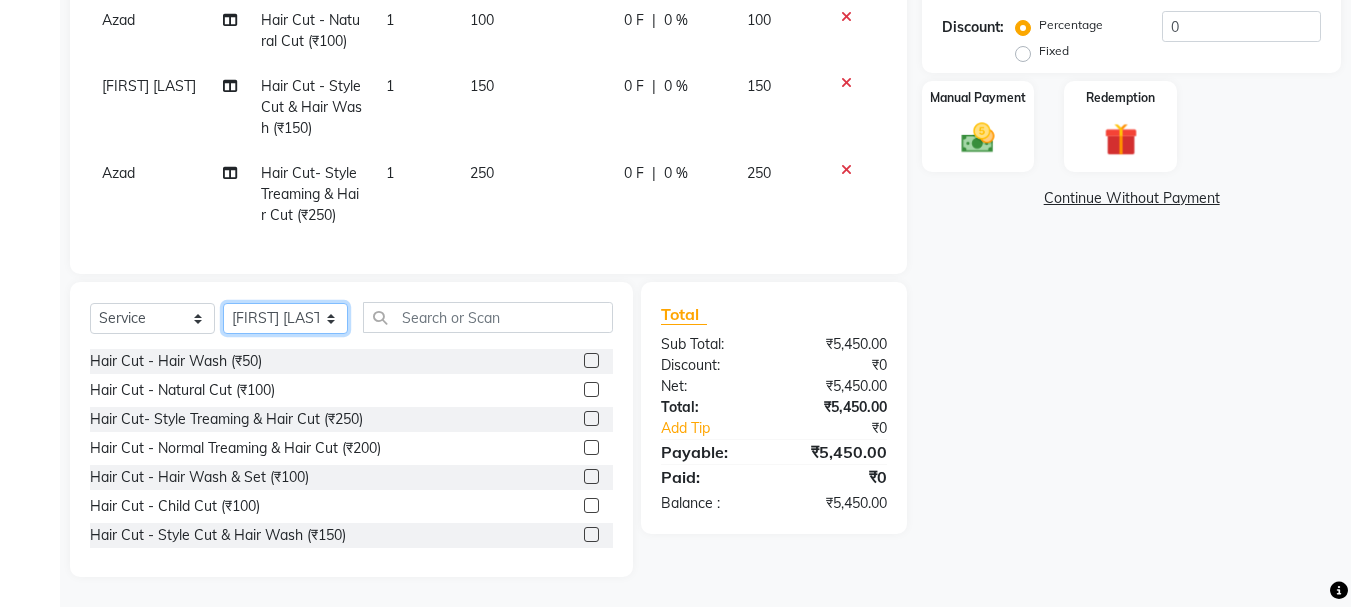 click on "Select Stylist abdul adil Anuj Azad Mahadev prem sachin hadpad Shiva Sonu S.R.K. sunny Umesh thakur" 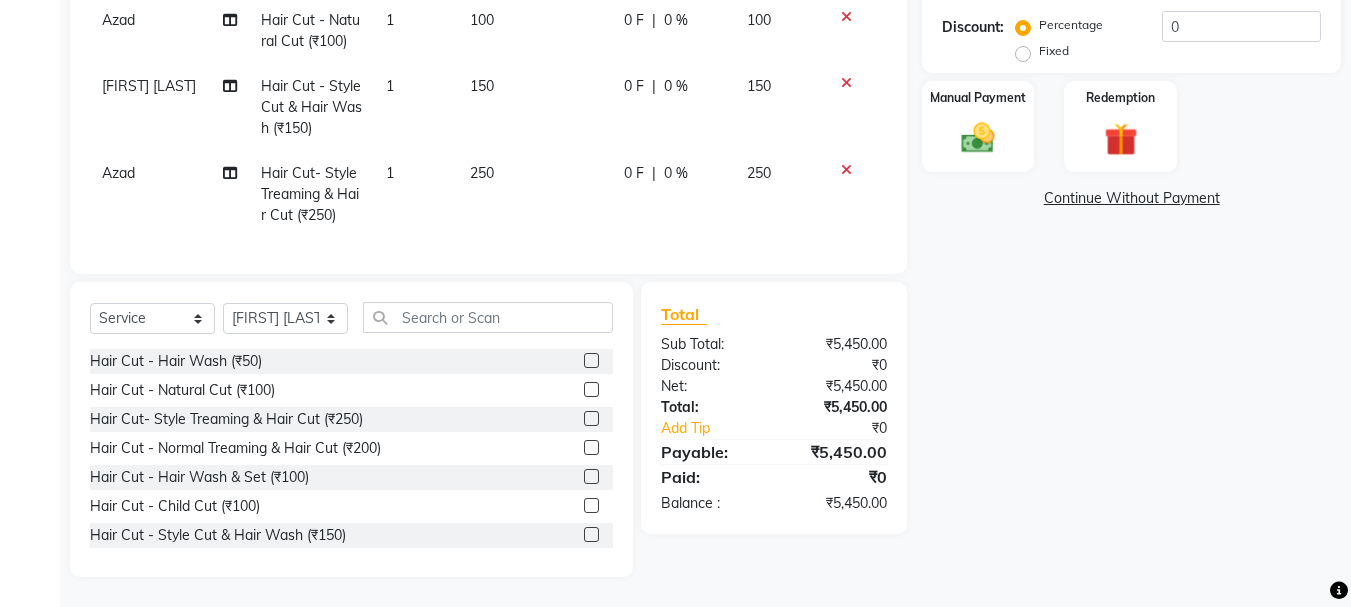 click 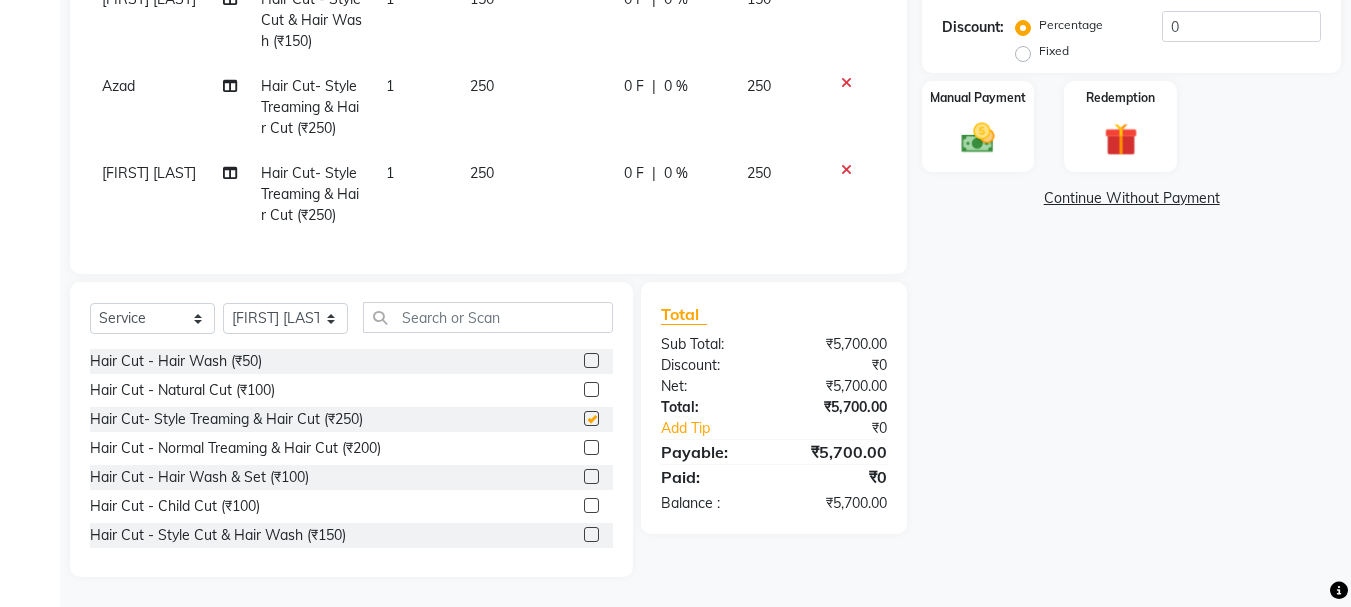scroll, scrollTop: 1449, scrollLeft: 0, axis: vertical 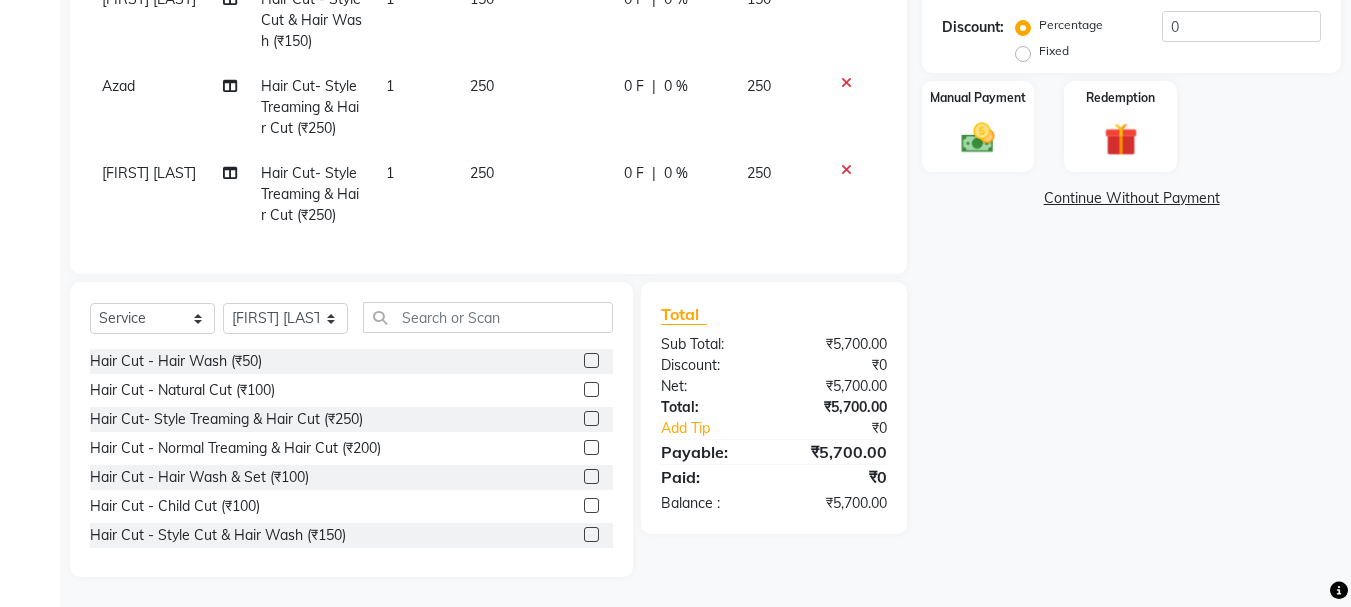 checkbox on "false" 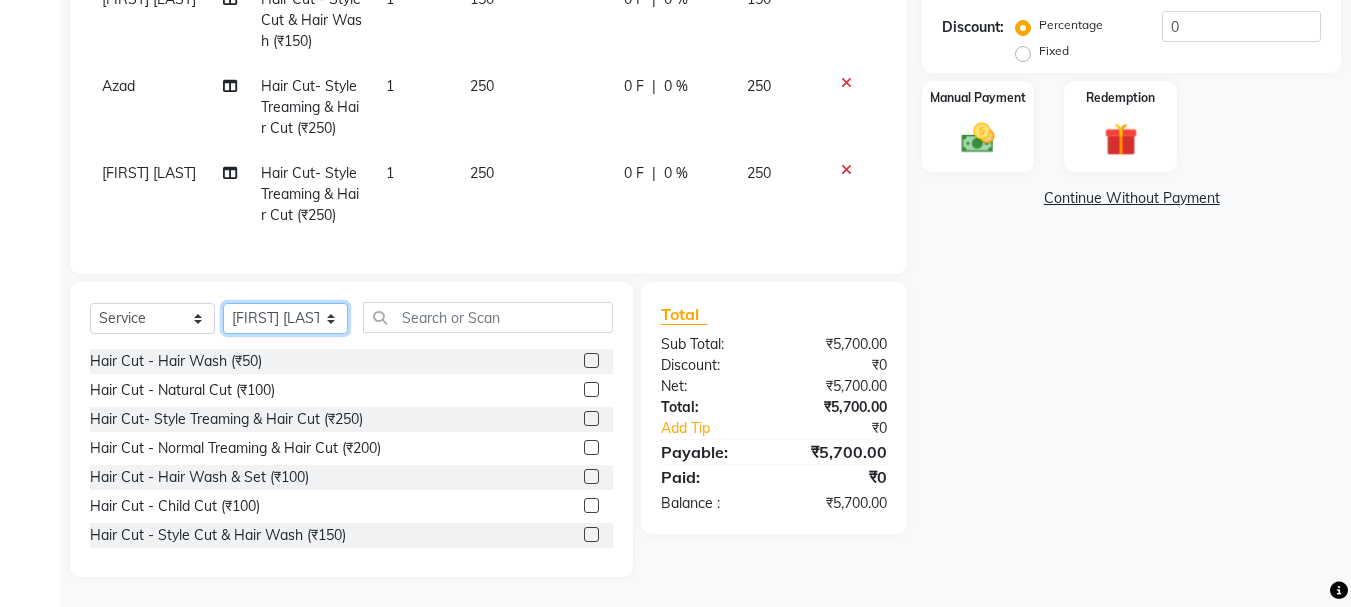 click on "Select Stylist abdul adil Anuj Azad Mahadev prem sachin hadpad Shiva Sonu S.R.K. sunny Umesh thakur" 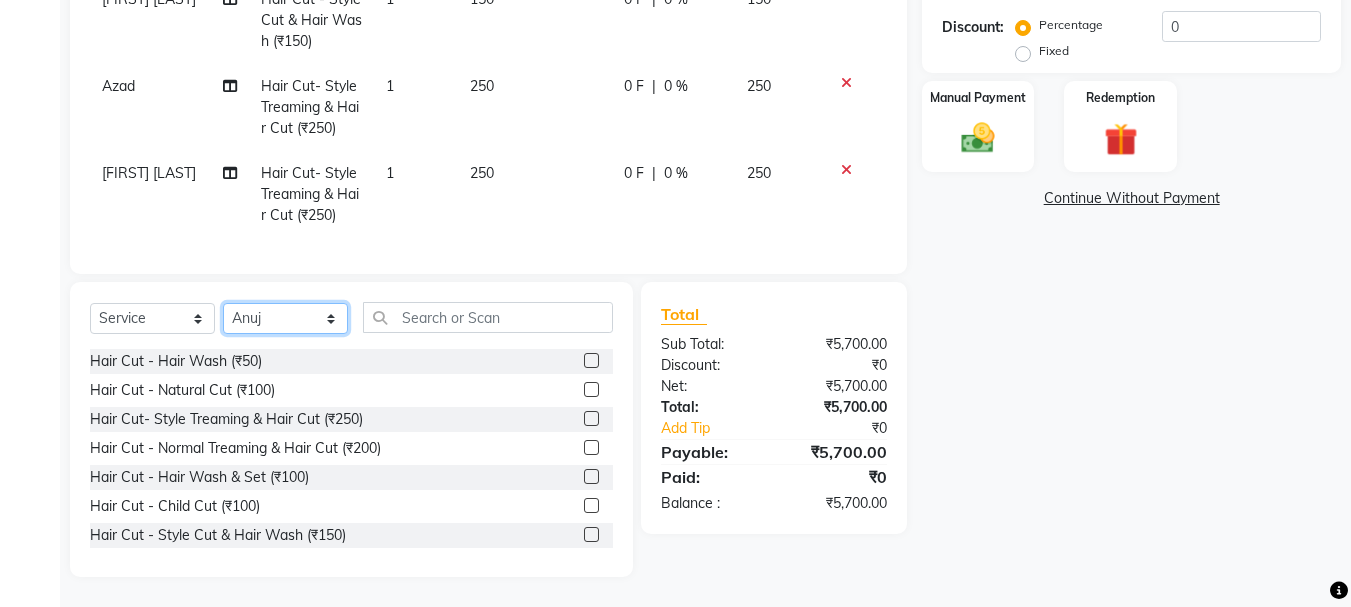 click on "Select Stylist abdul adil Anuj Azad Mahadev prem sachin hadpad Shiva Sonu S.R.K. sunny Umesh thakur" 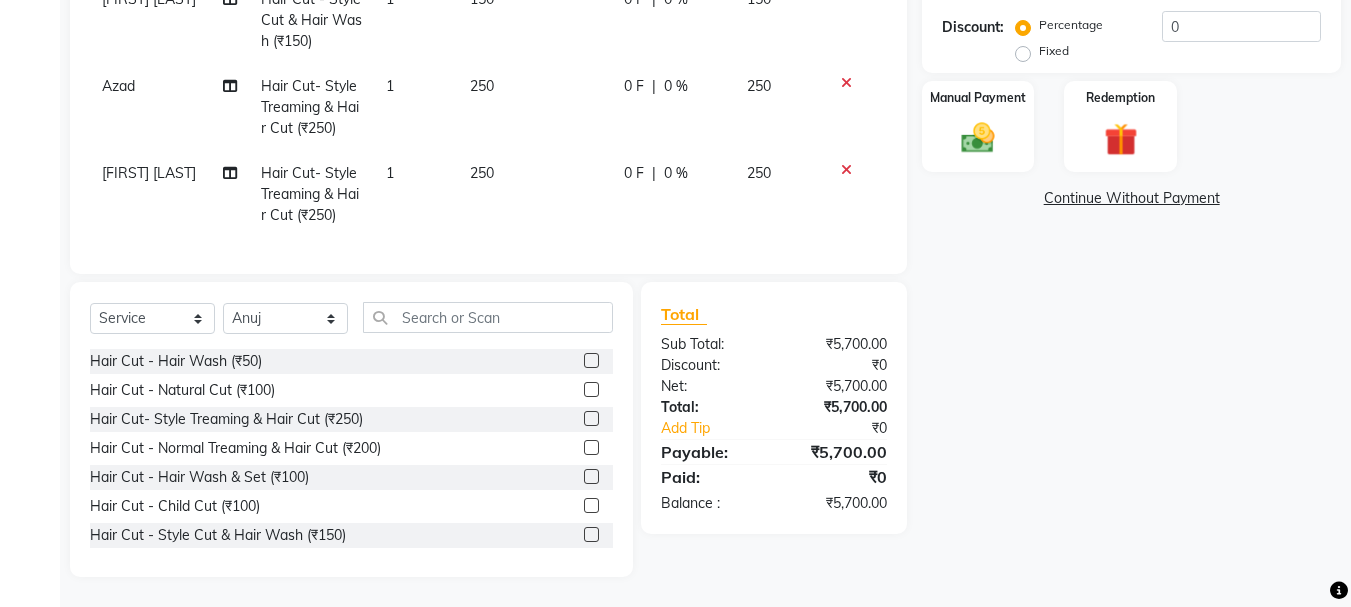 click 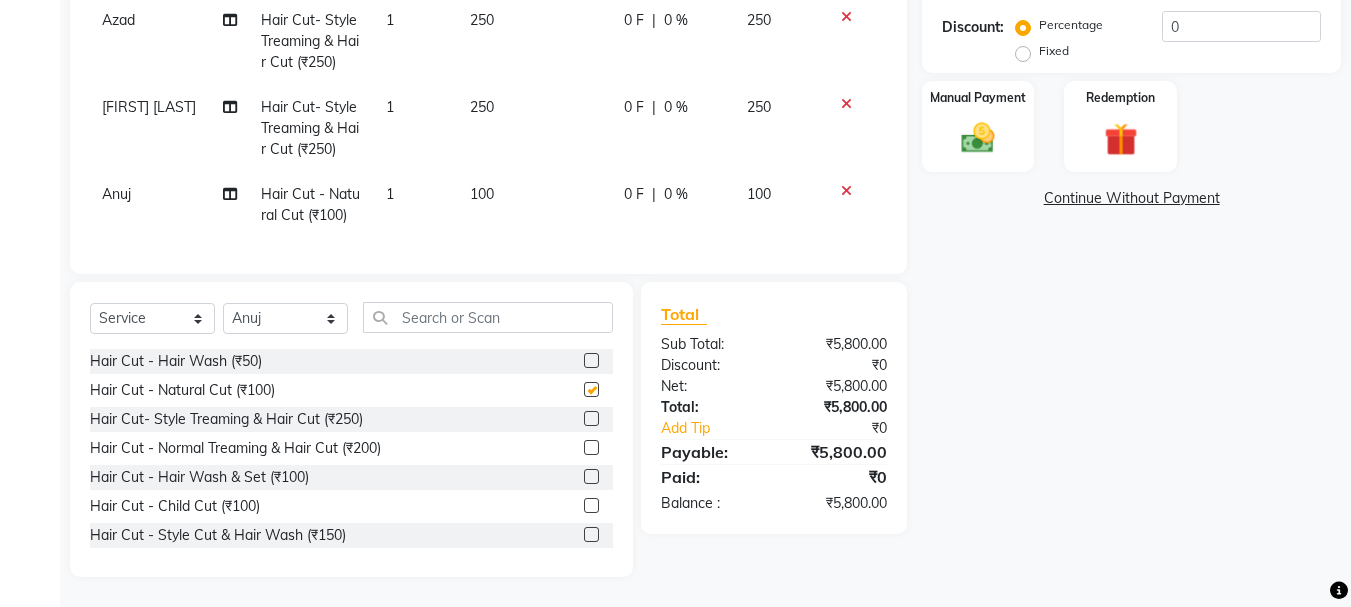 scroll, scrollTop: 1515, scrollLeft: 0, axis: vertical 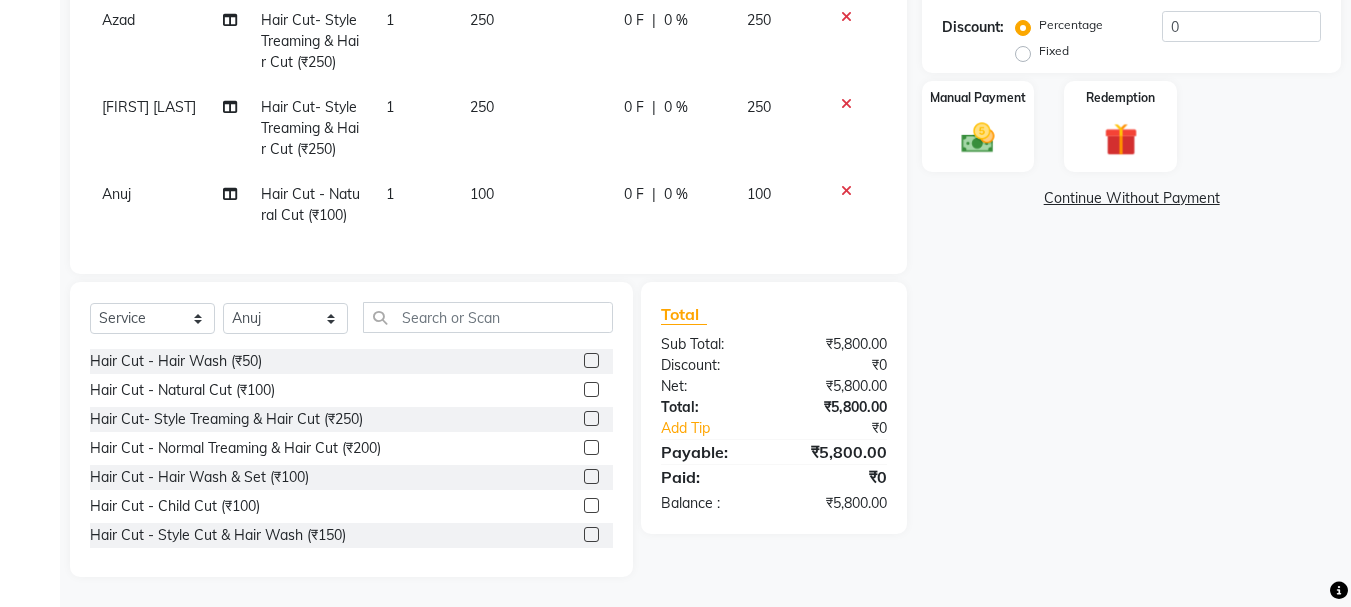 checkbox on "false" 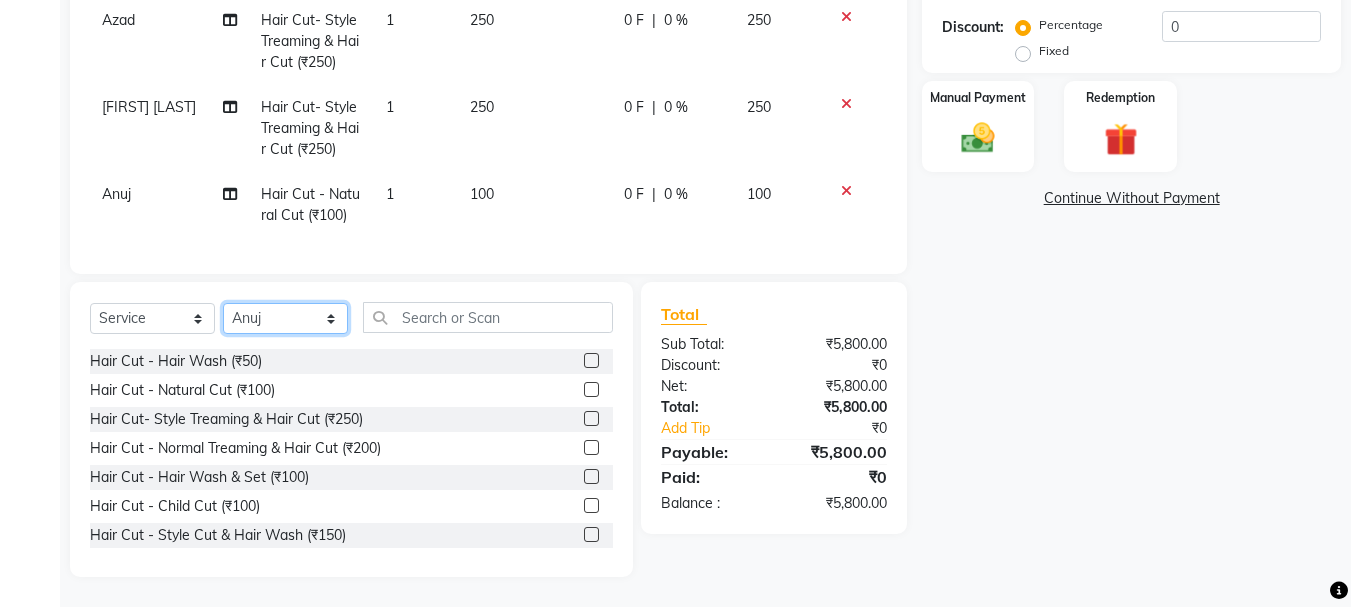 click on "Select Stylist abdul adil Anuj Azad Mahadev prem sachin hadpad Shiva Sonu S.R.K. sunny Umesh thakur" 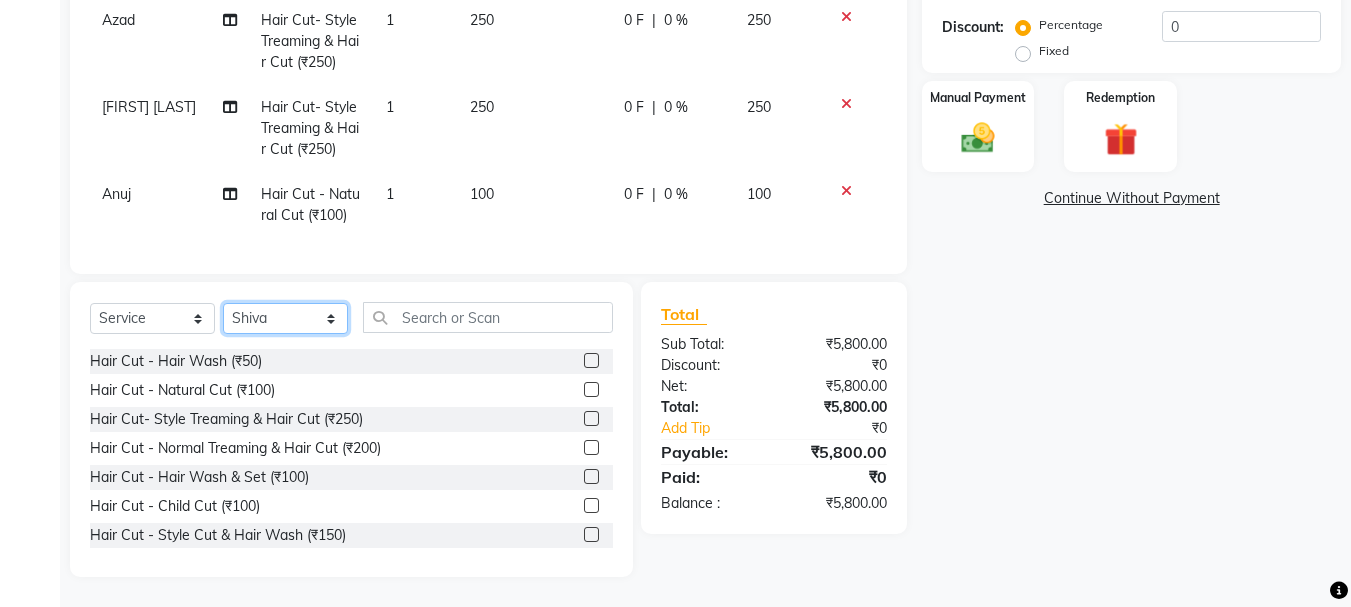 click on "Select Stylist abdul adil Anuj Azad Mahadev prem sachin hadpad Shiva Sonu S.R.K. sunny Umesh thakur" 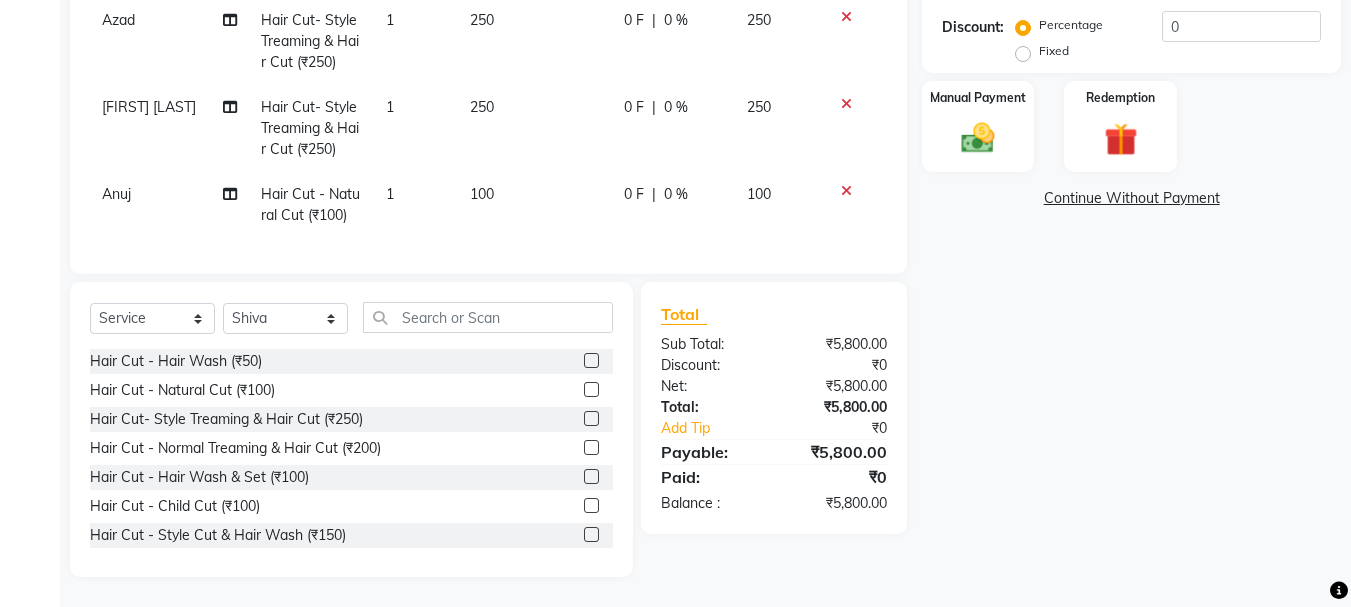 click 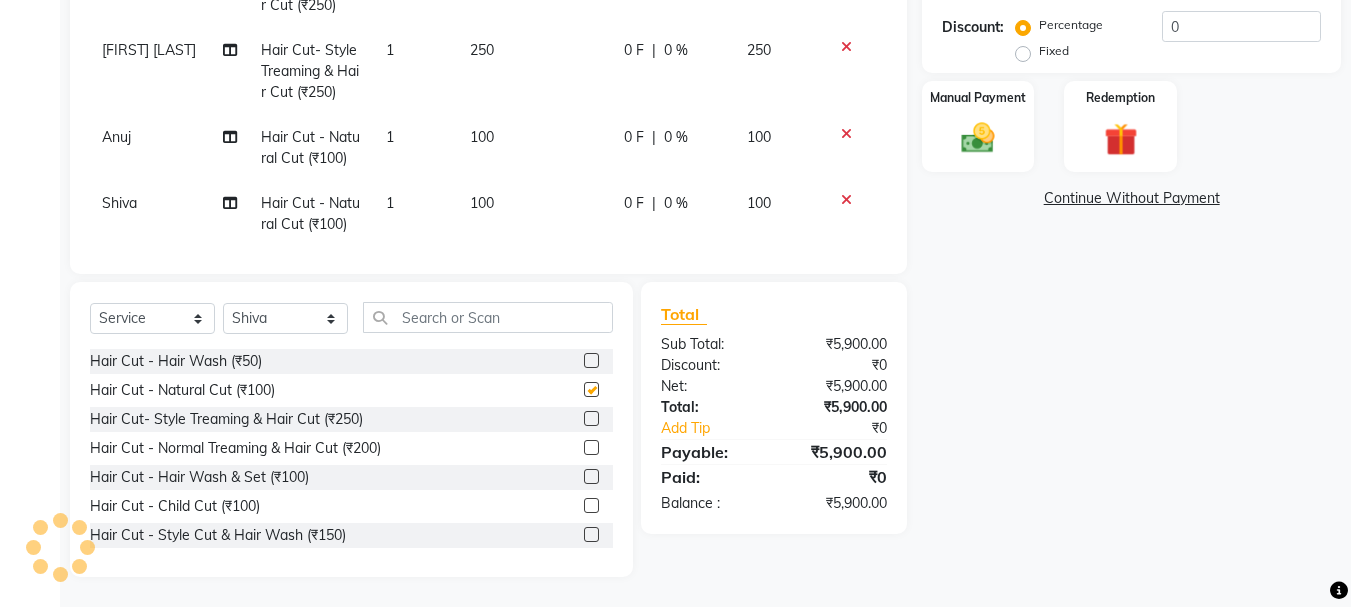 scroll, scrollTop: 1581, scrollLeft: 0, axis: vertical 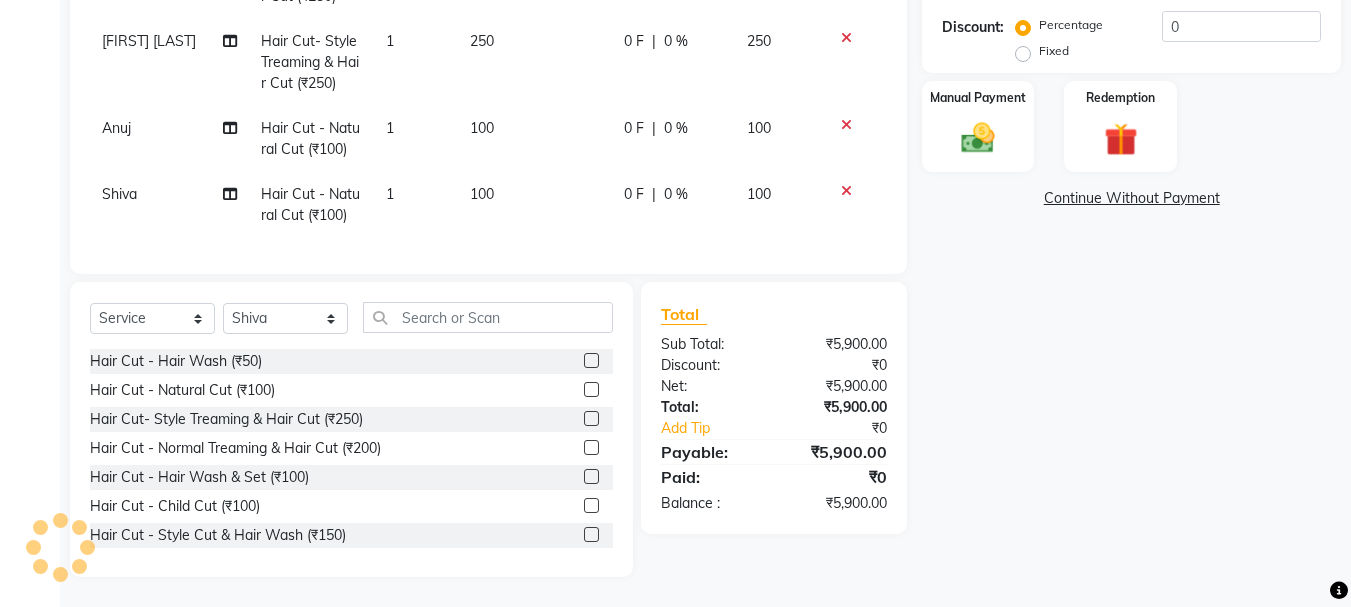 checkbox on "false" 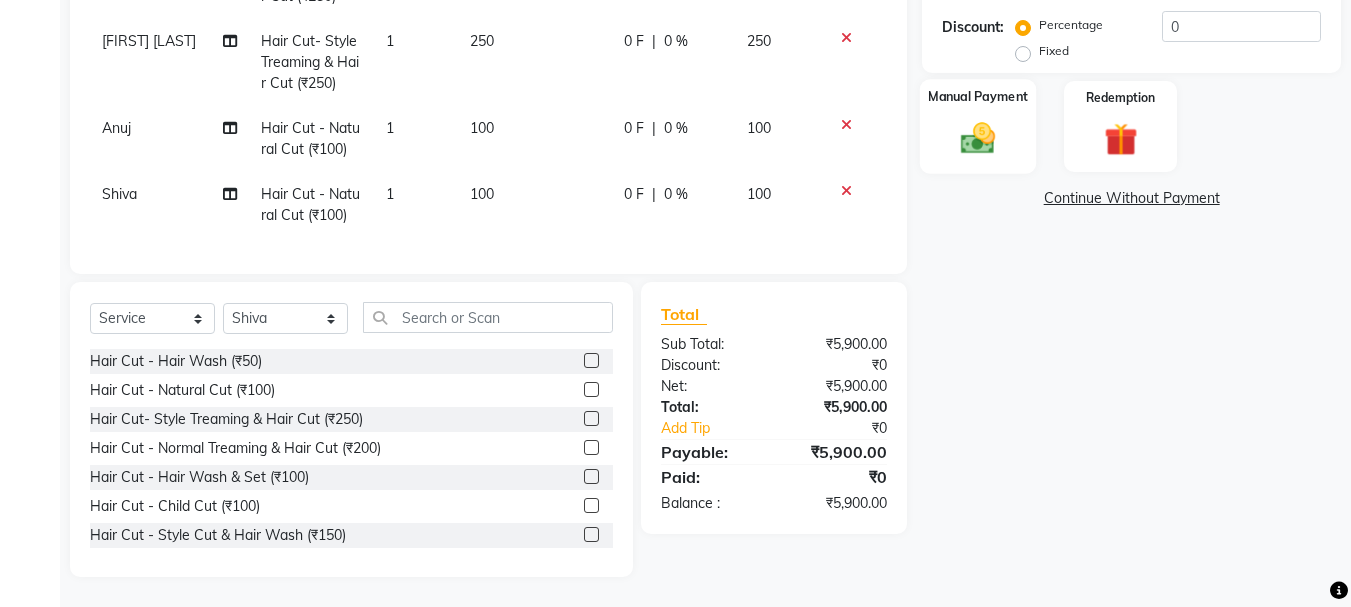 click 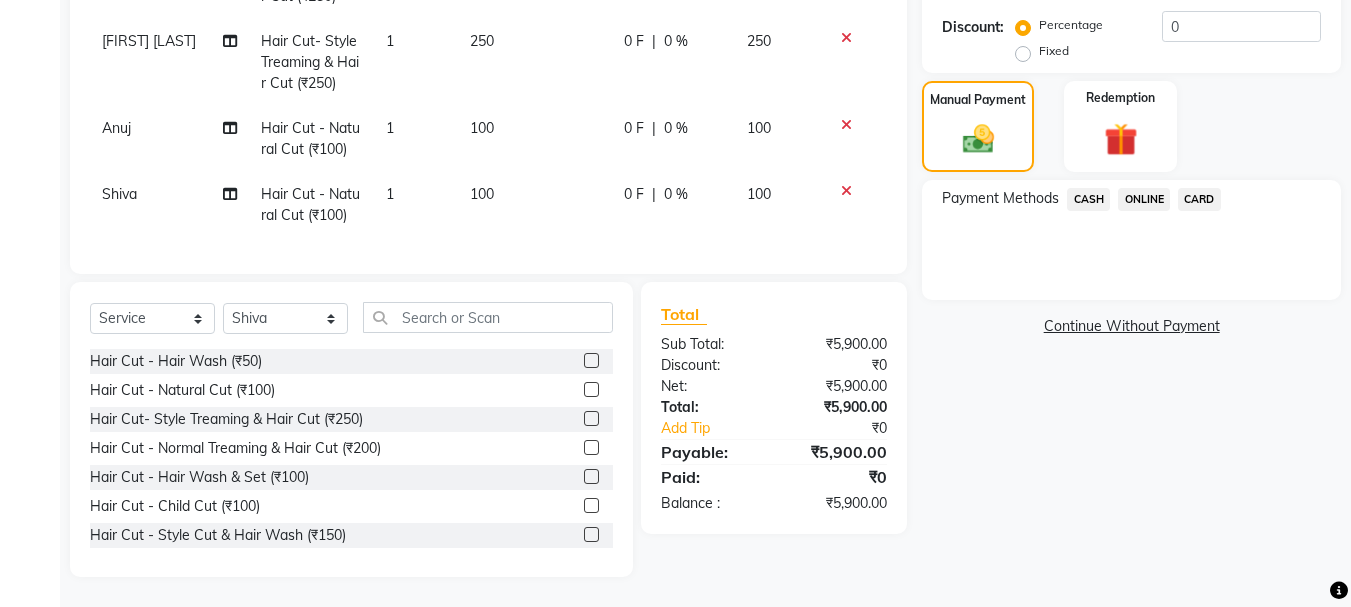 click on "CASH" 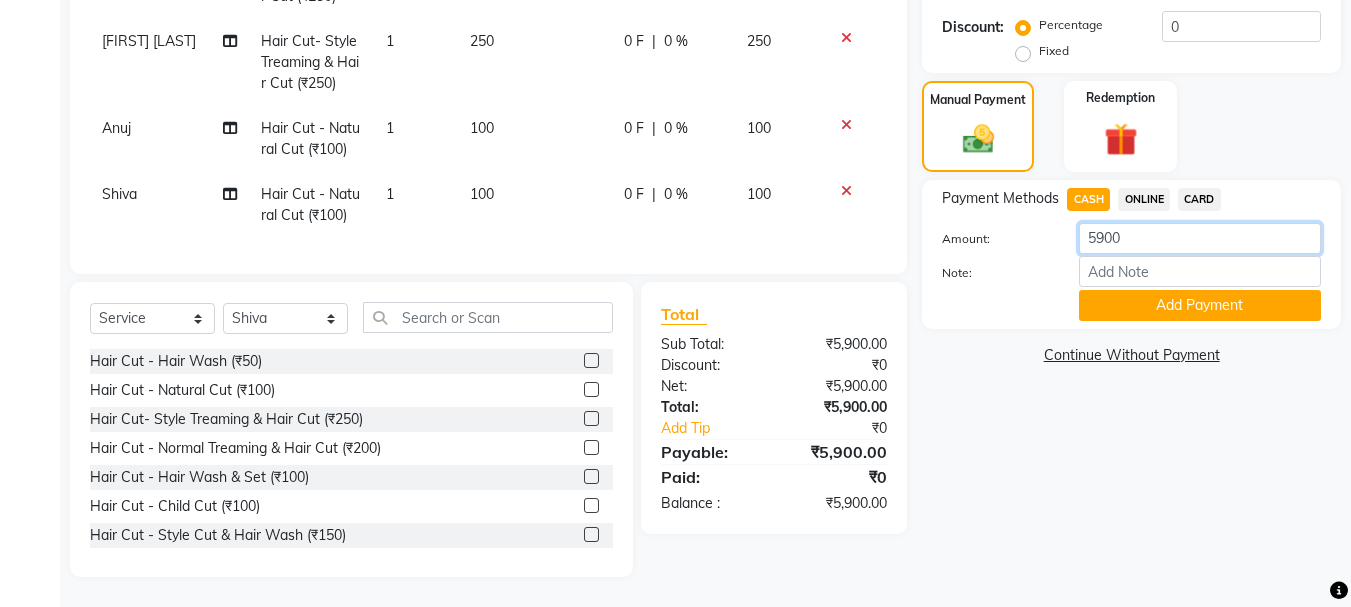 drag, startPoint x: 1182, startPoint y: 231, endPoint x: 1220, endPoint y: 245, distance: 40.496914 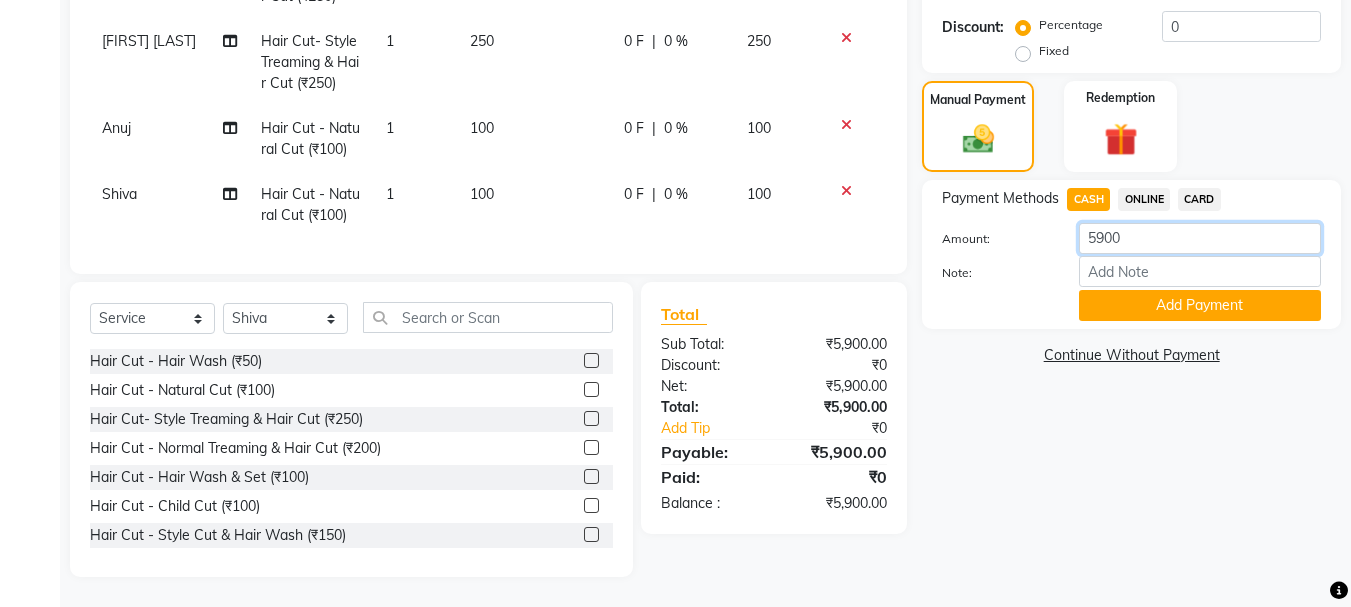 click on "5900" 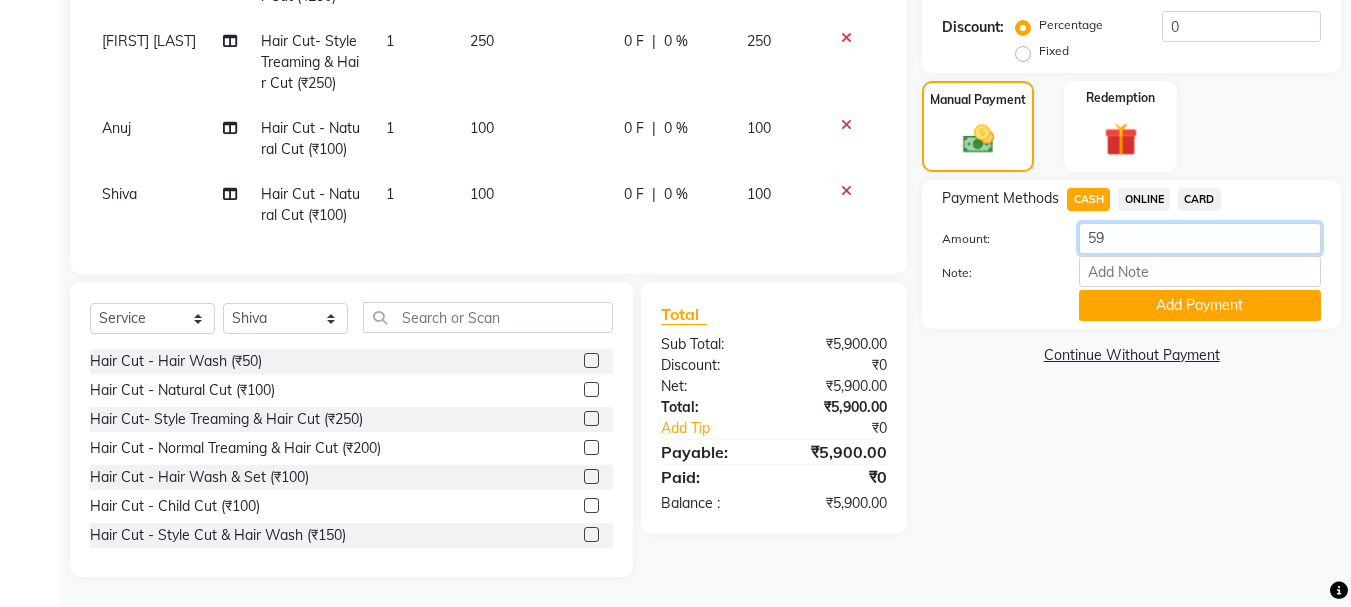type on "5" 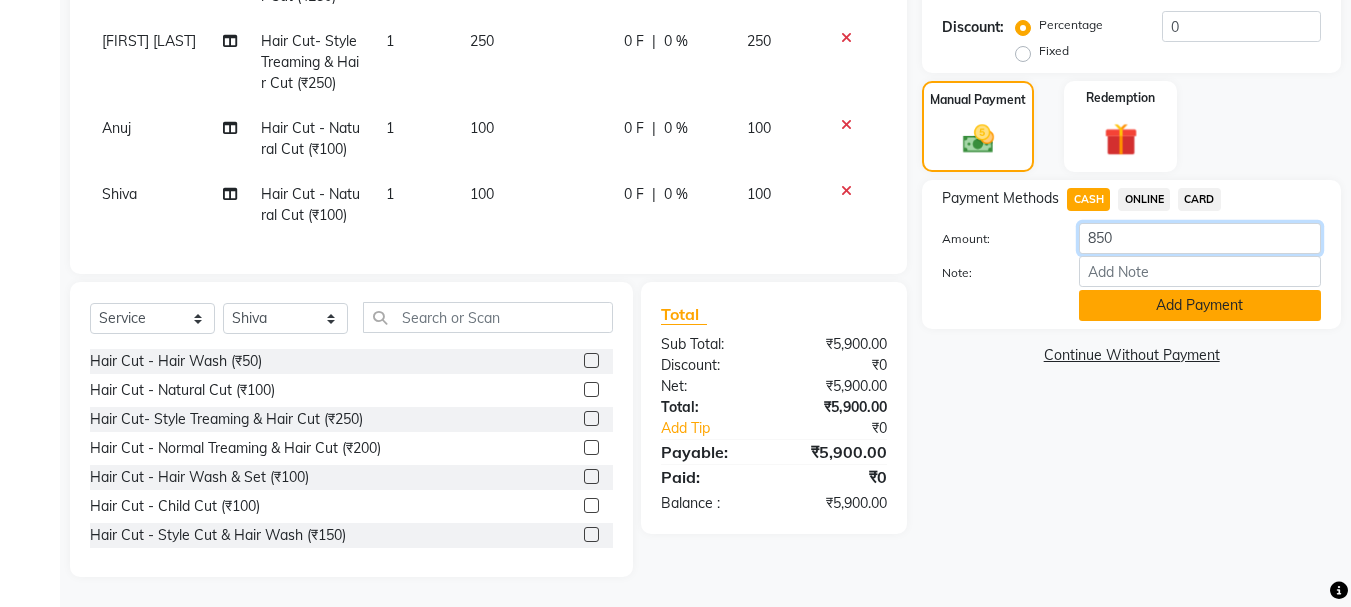 type on "850" 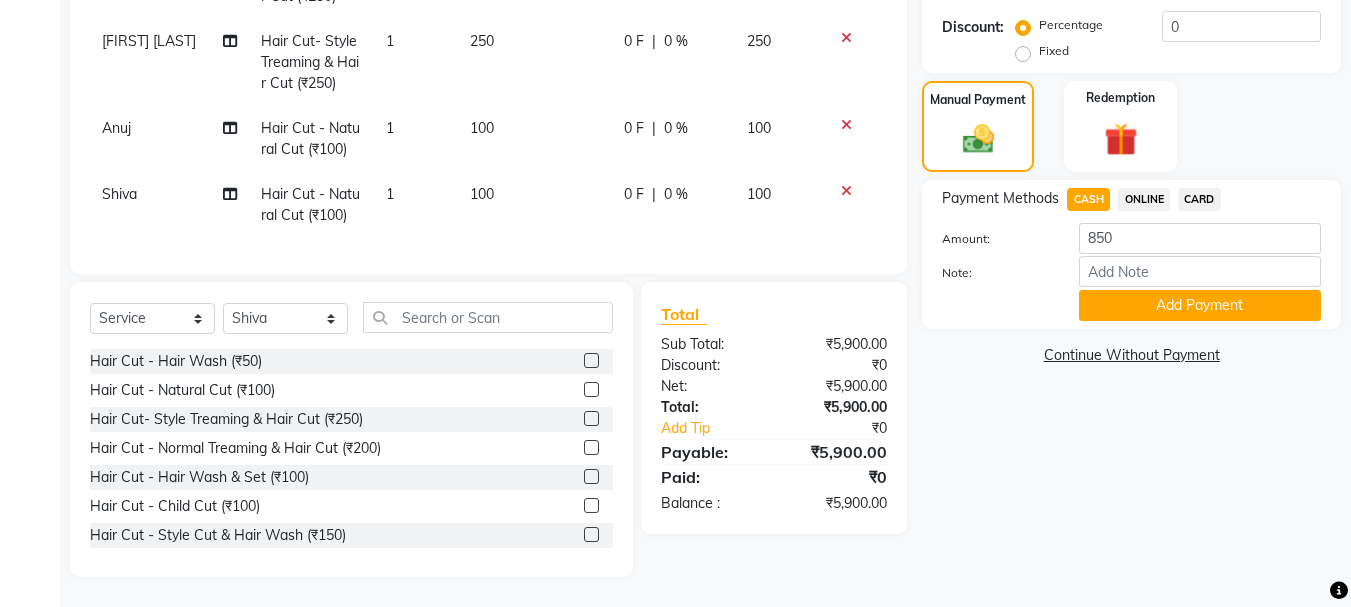 drag, startPoint x: 1213, startPoint y: 304, endPoint x: 1201, endPoint y: 290, distance: 18.439089 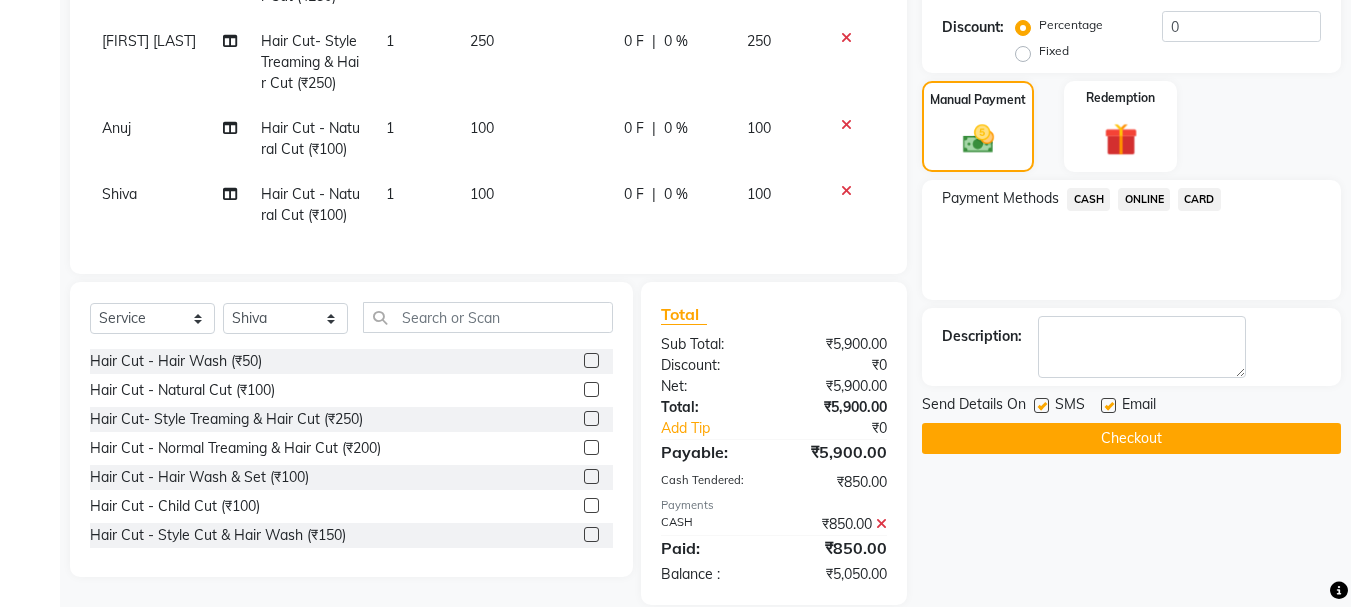 click on "ONLINE" 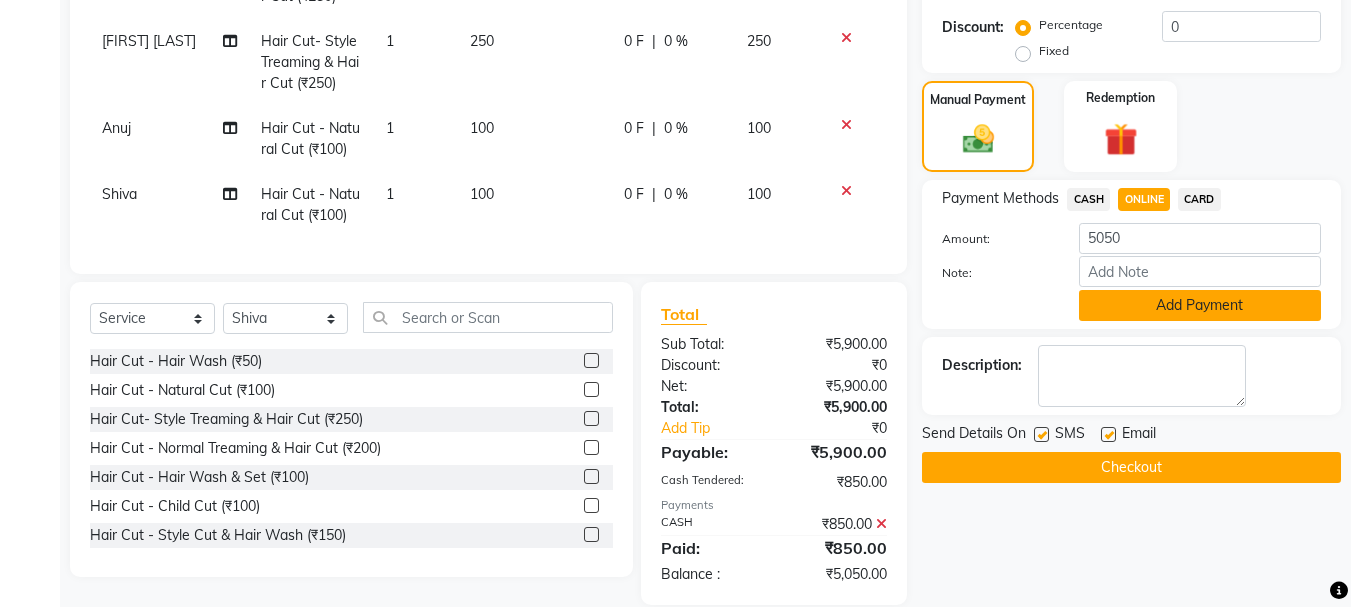 click on "Add Payment" 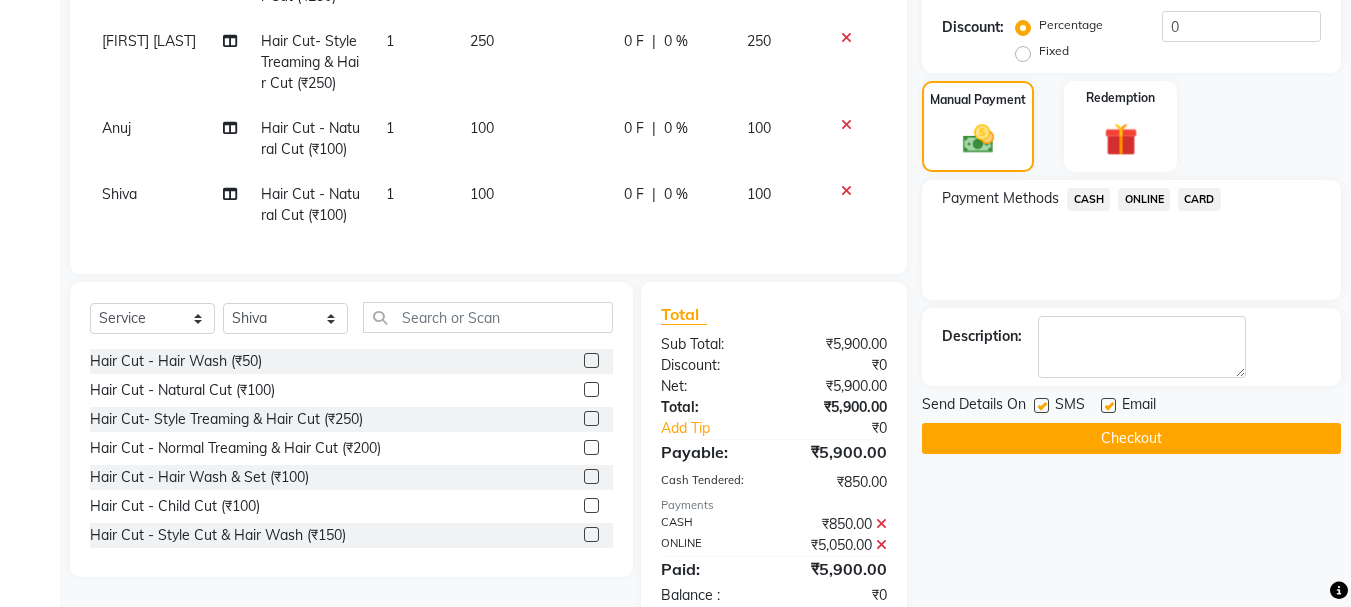 click on "Checkout" 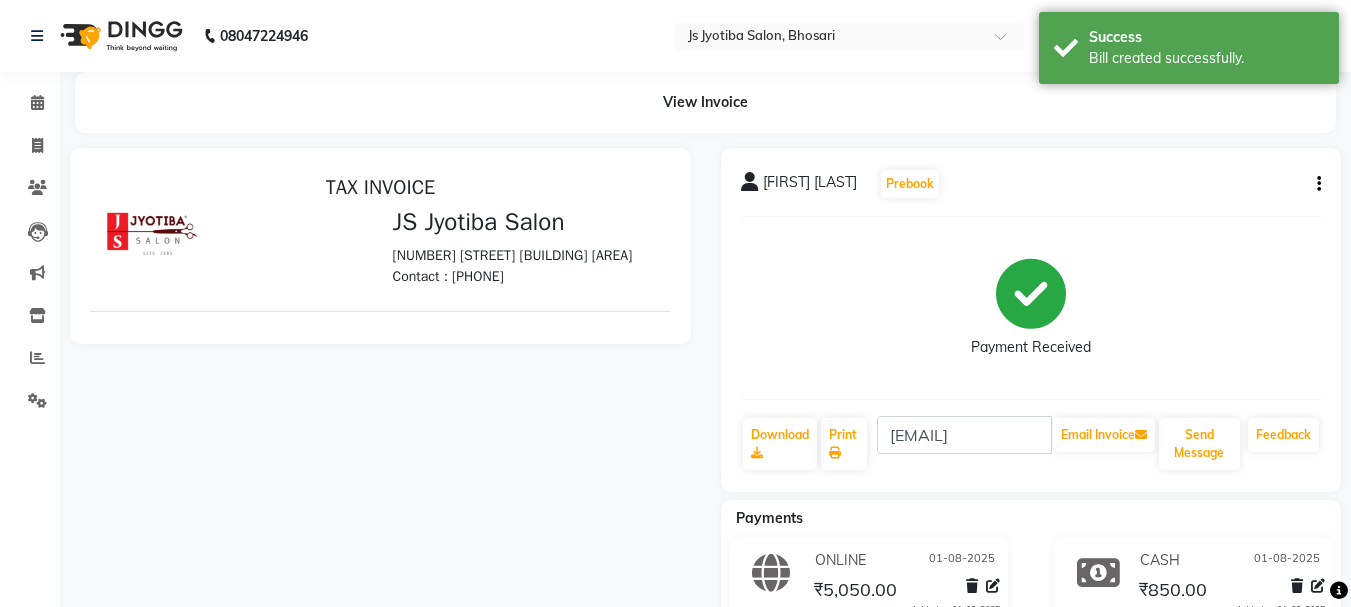 scroll, scrollTop: 0, scrollLeft: 0, axis: both 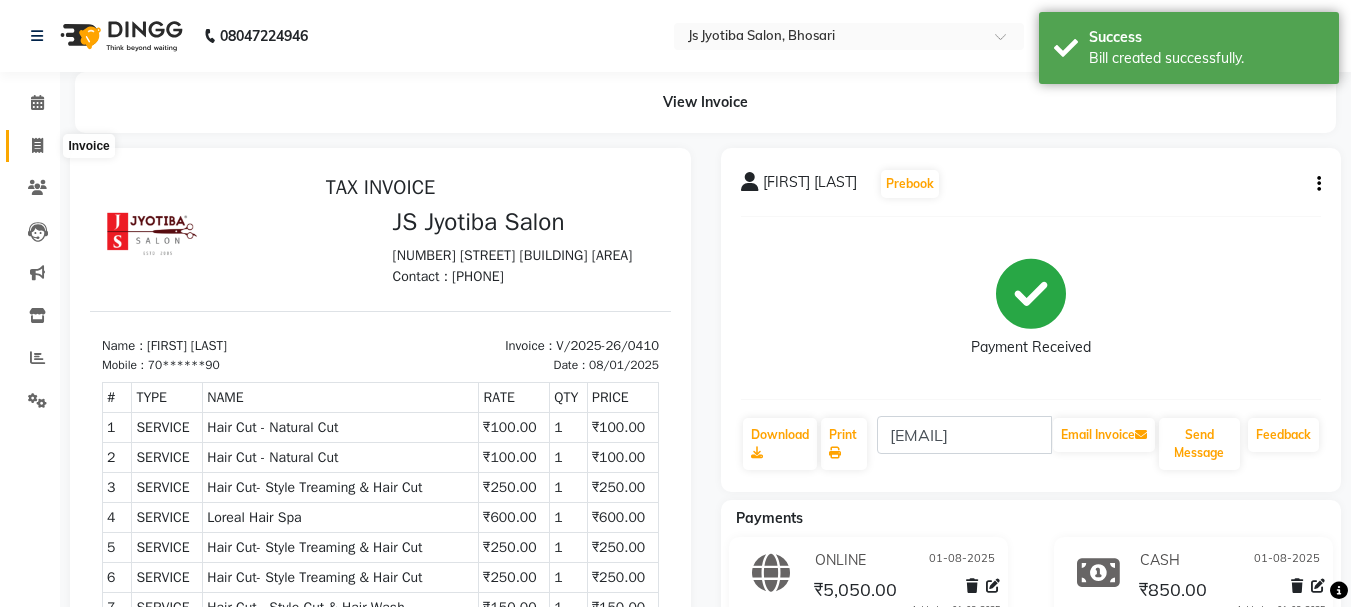 click 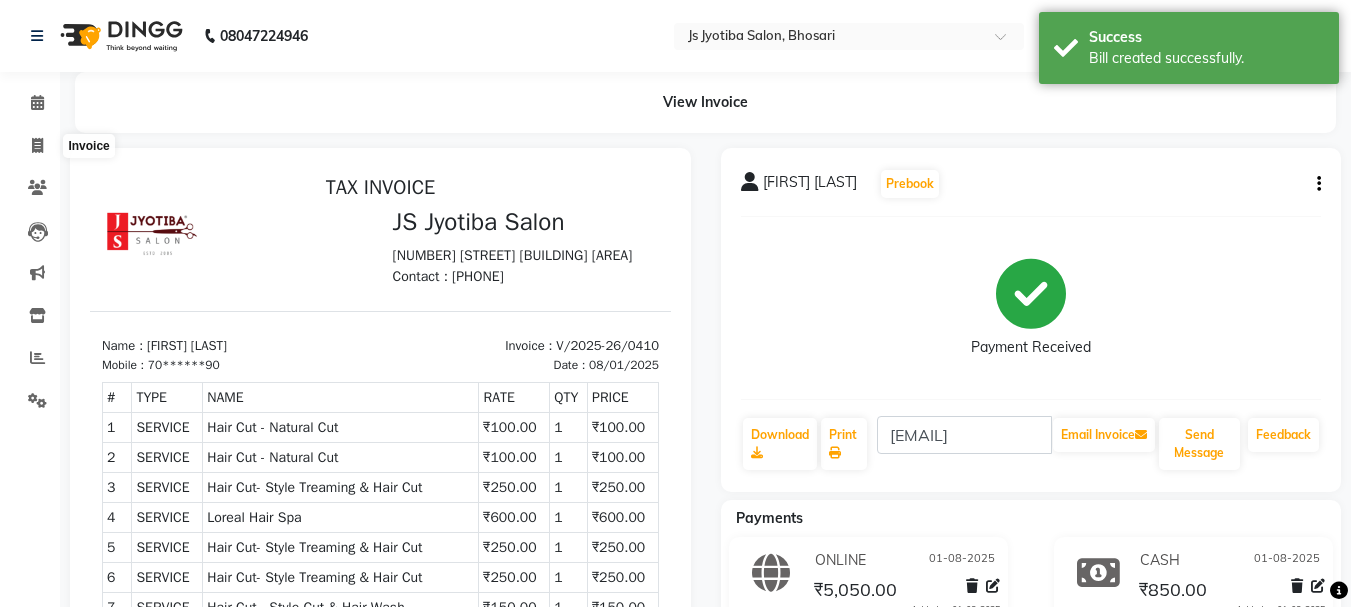select on "554" 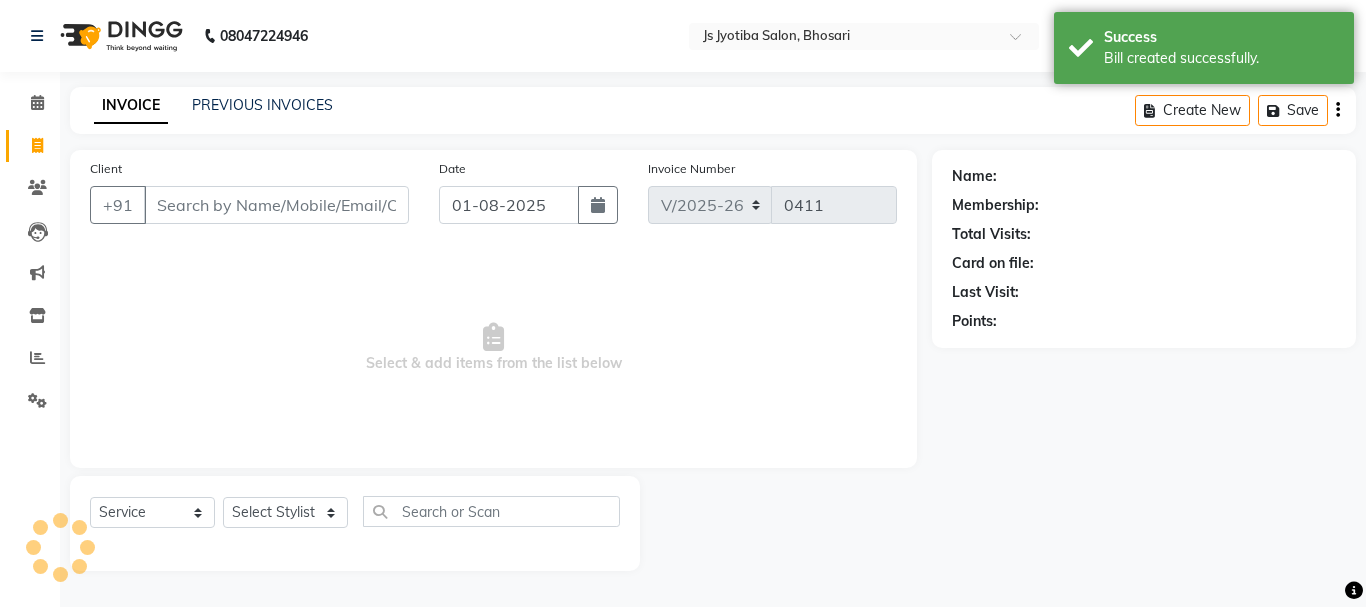 click on "Client" at bounding box center [276, 205] 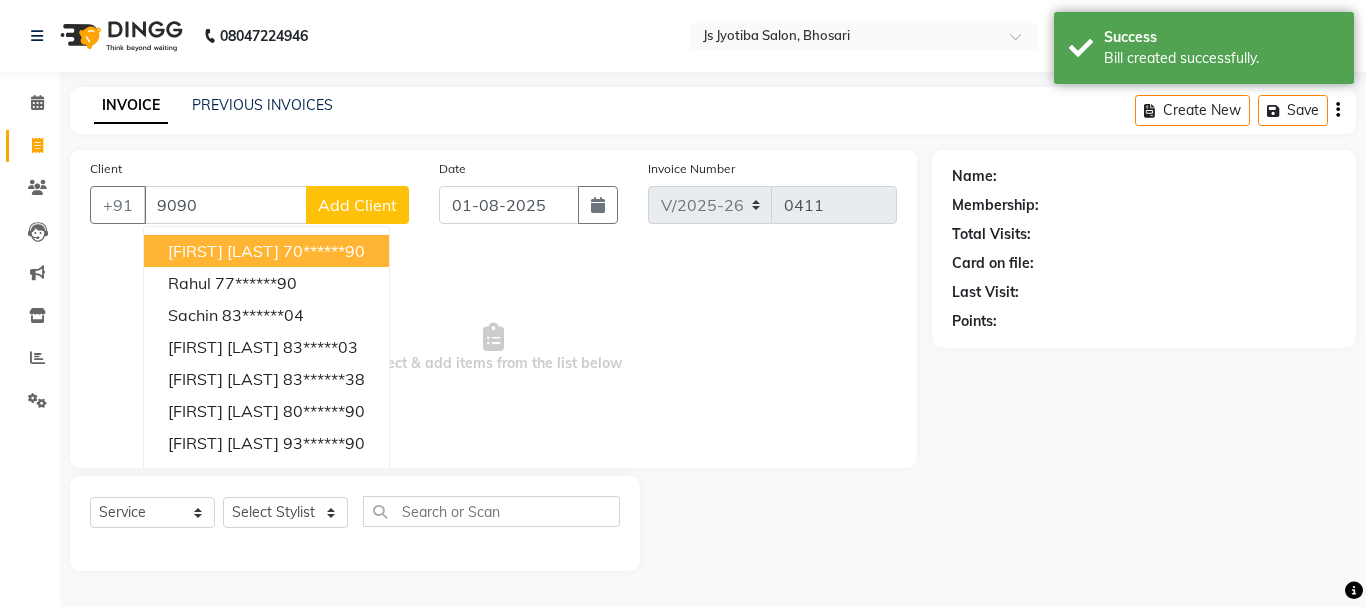 click on "shreenivas mane" at bounding box center (223, 251) 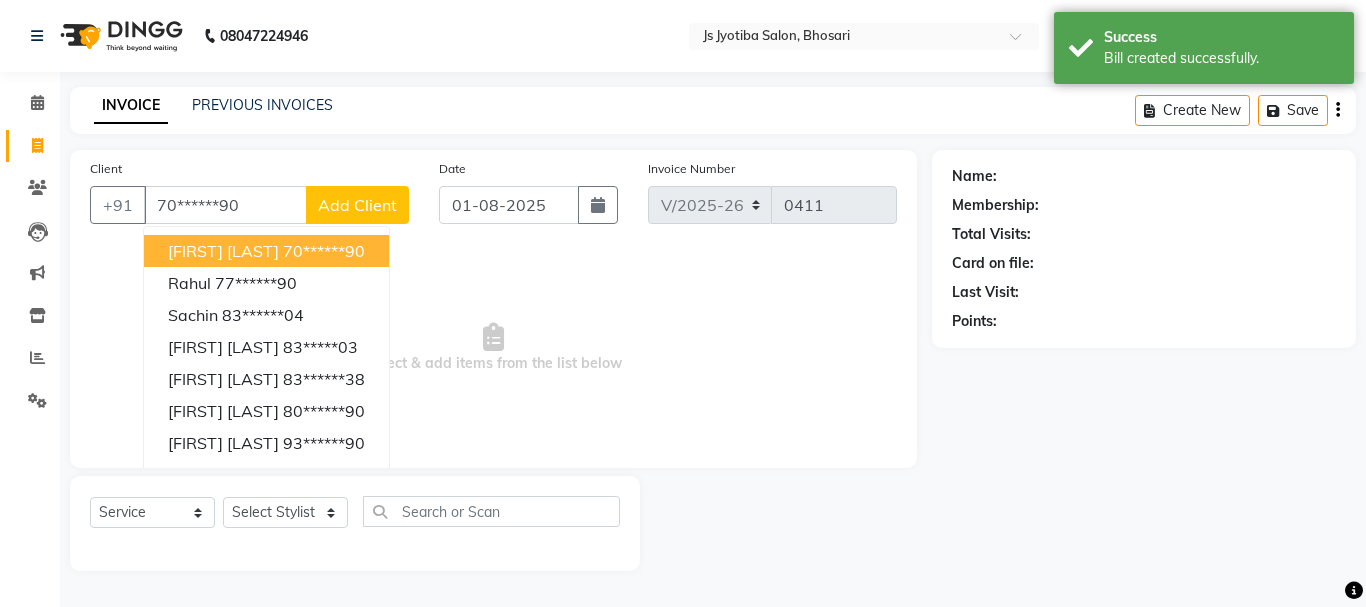 type on "70******90" 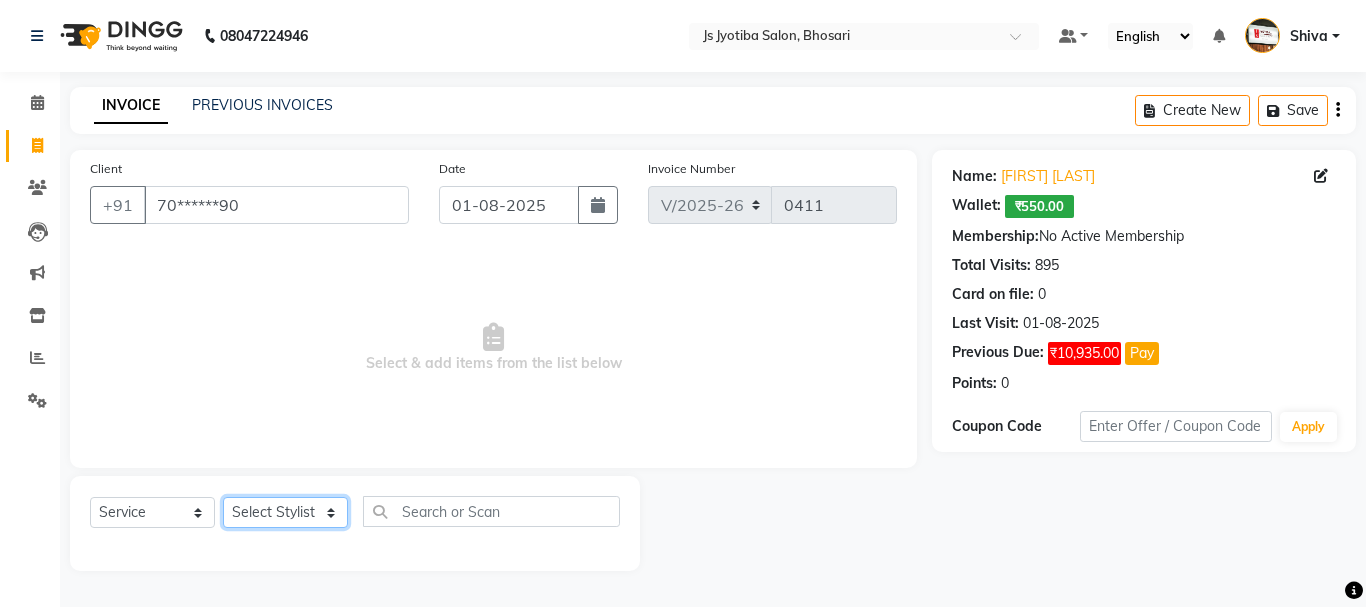 click on "Select Stylist abdul adil Anuj Azad Mahadev prem sachin hadpad Shiva Sonu S.R.K. sunny Umesh thakur" 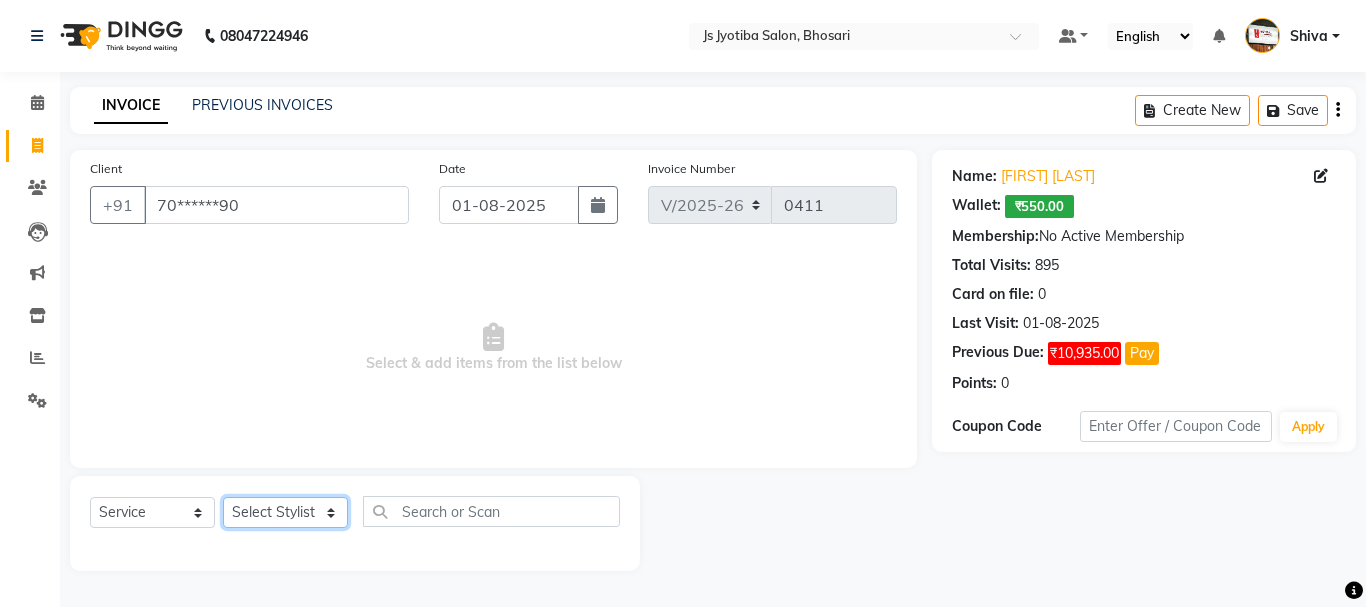 select on "51926" 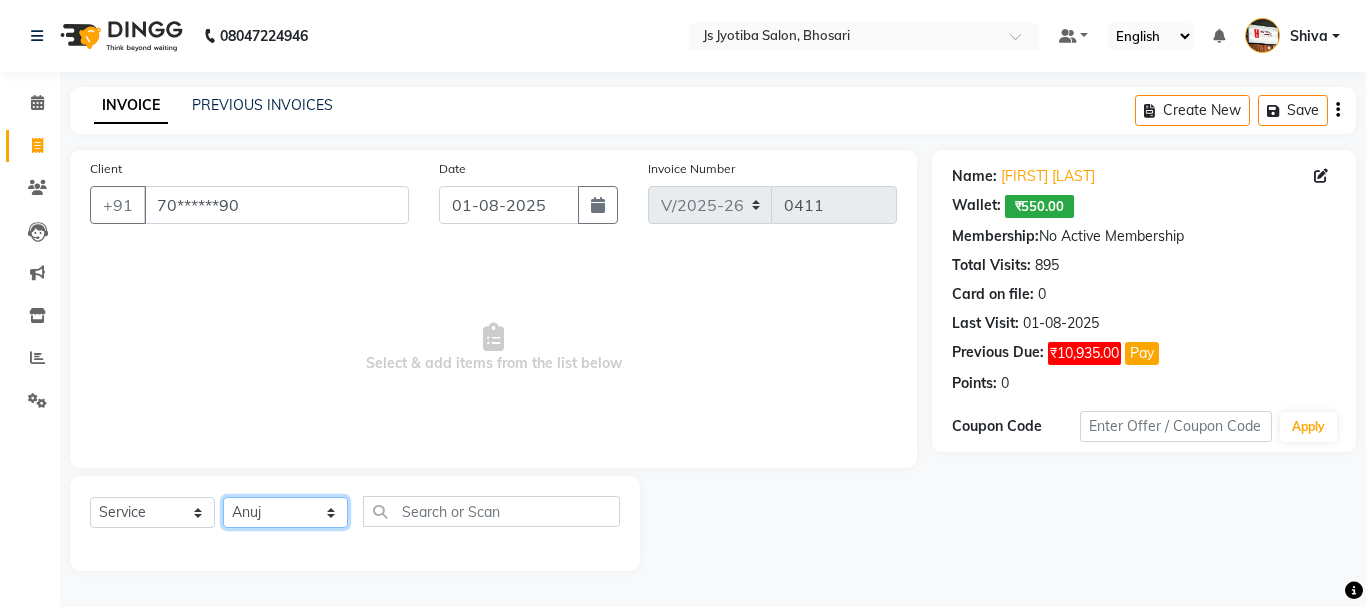 click on "Select Stylist abdul adil Anuj Azad Mahadev prem sachin hadpad Shiva Sonu S.R.K. sunny Umesh thakur" 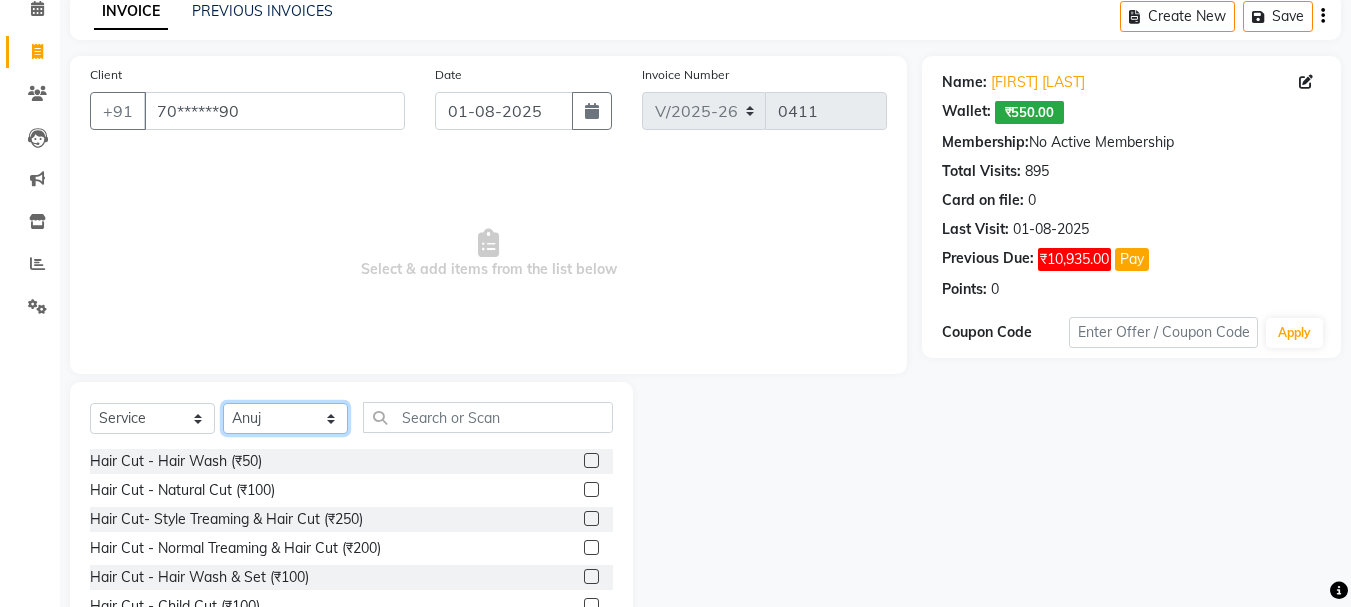 scroll, scrollTop: 194, scrollLeft: 0, axis: vertical 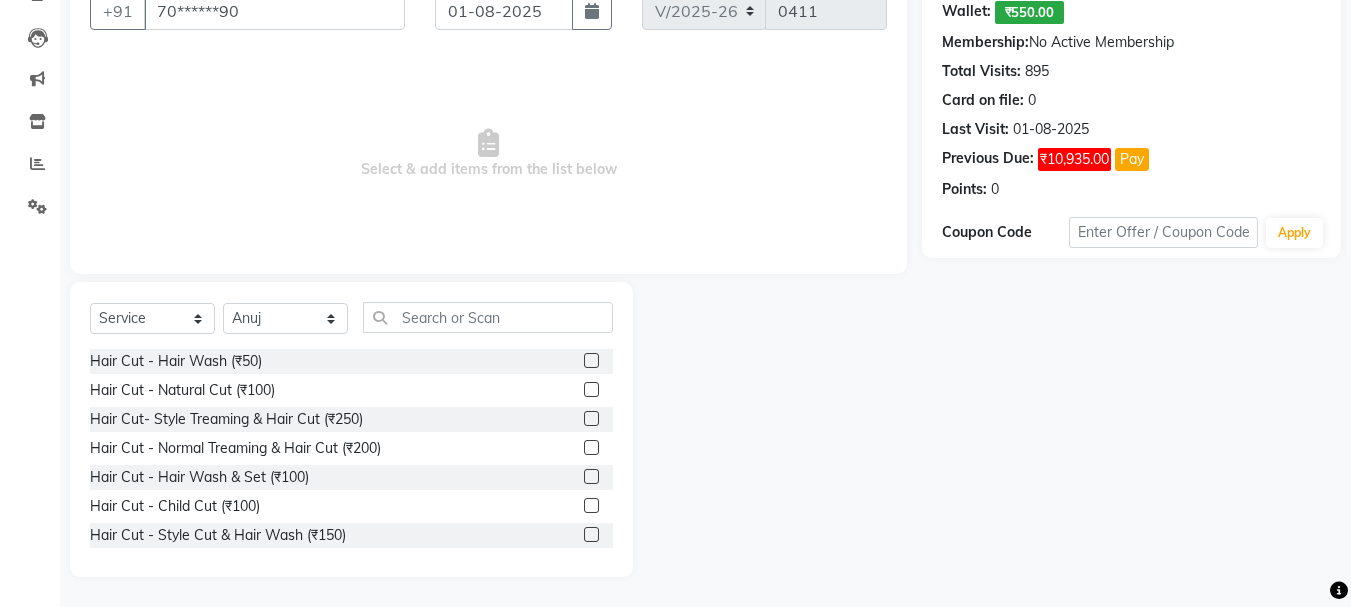 click 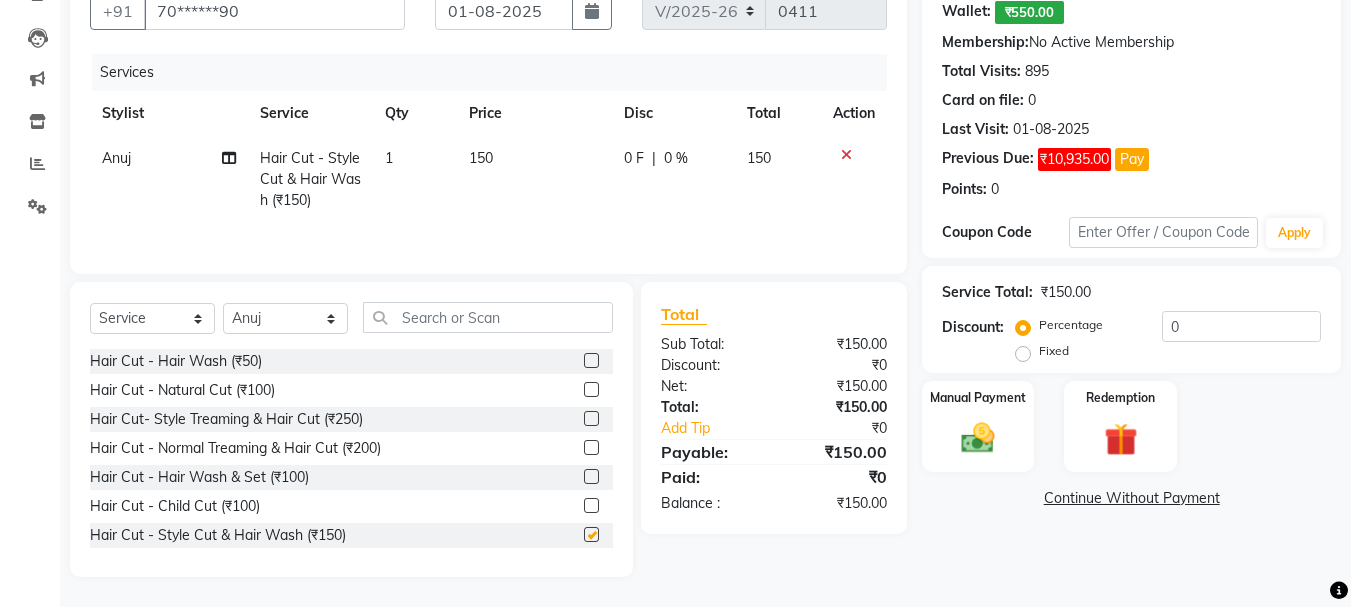 checkbox on "false" 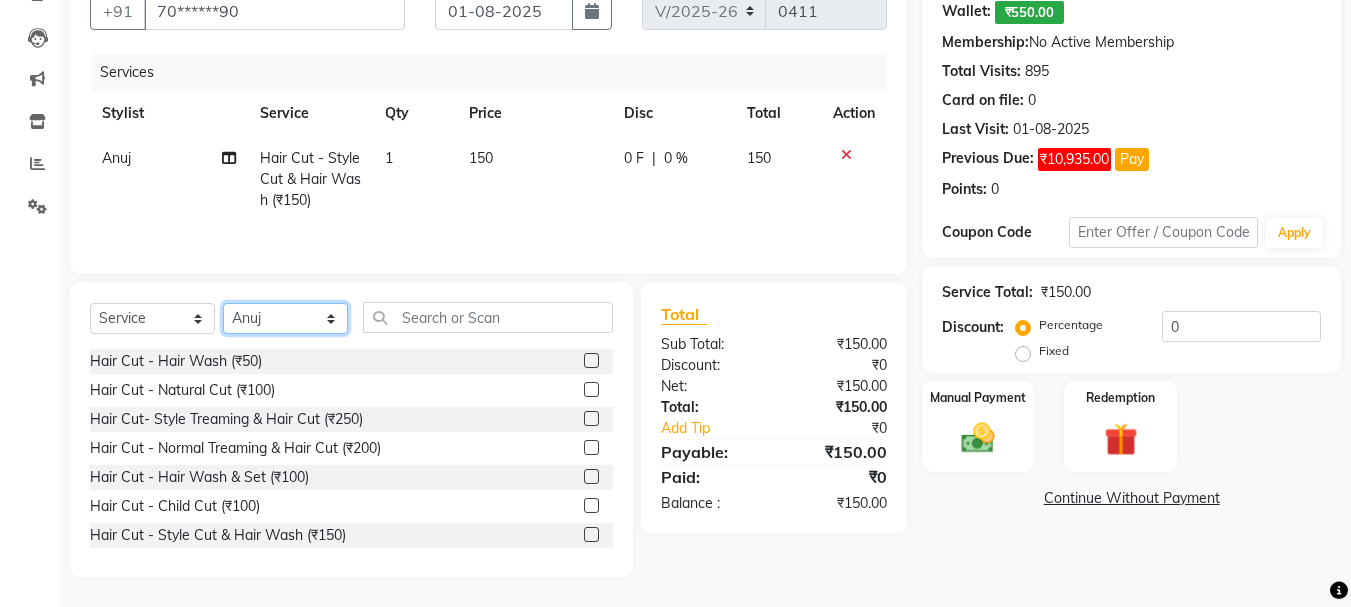 click on "Select Stylist abdul adil Anuj Azad Mahadev prem sachin hadpad Shiva Sonu S.R.K. sunny Umesh thakur" 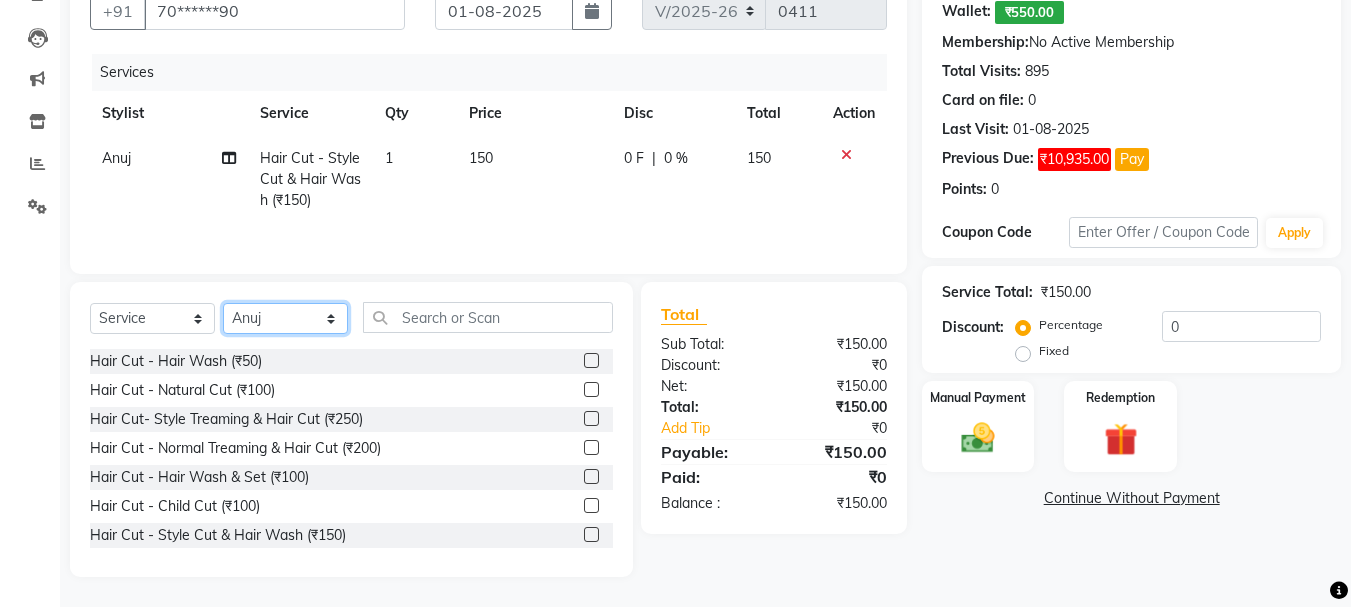 select on "63717" 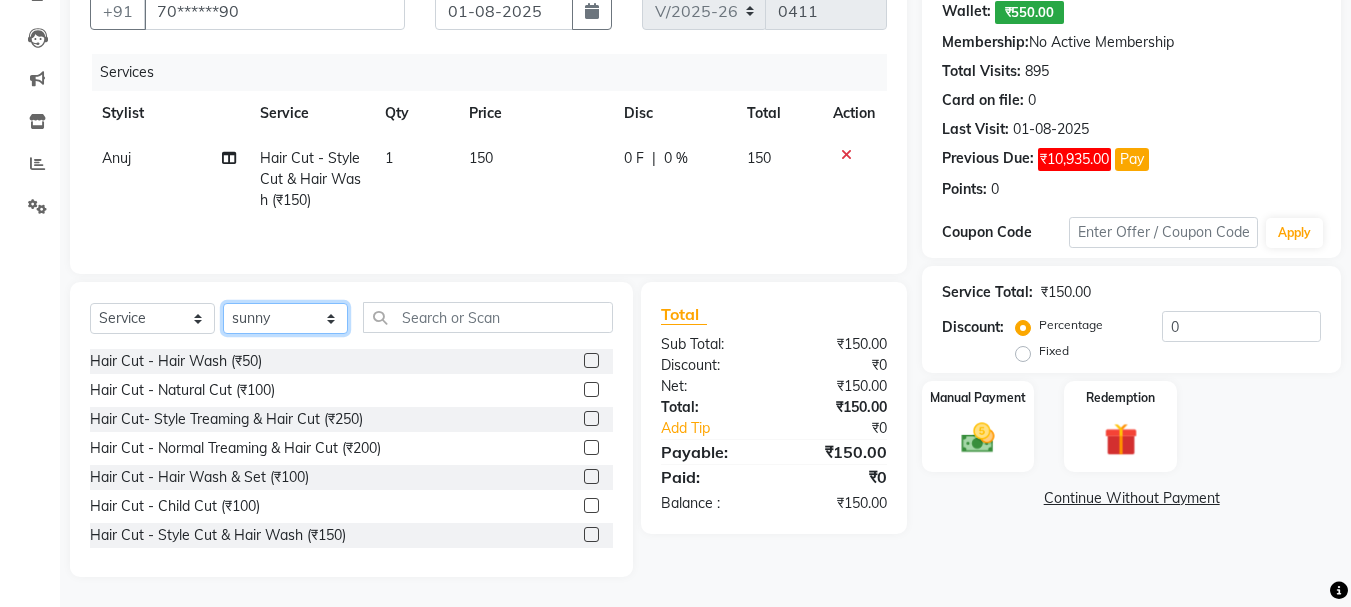 click on "Select Stylist abdul adil Anuj Azad Mahadev prem sachin hadpad Shiva Sonu S.R.K. sunny Umesh thakur" 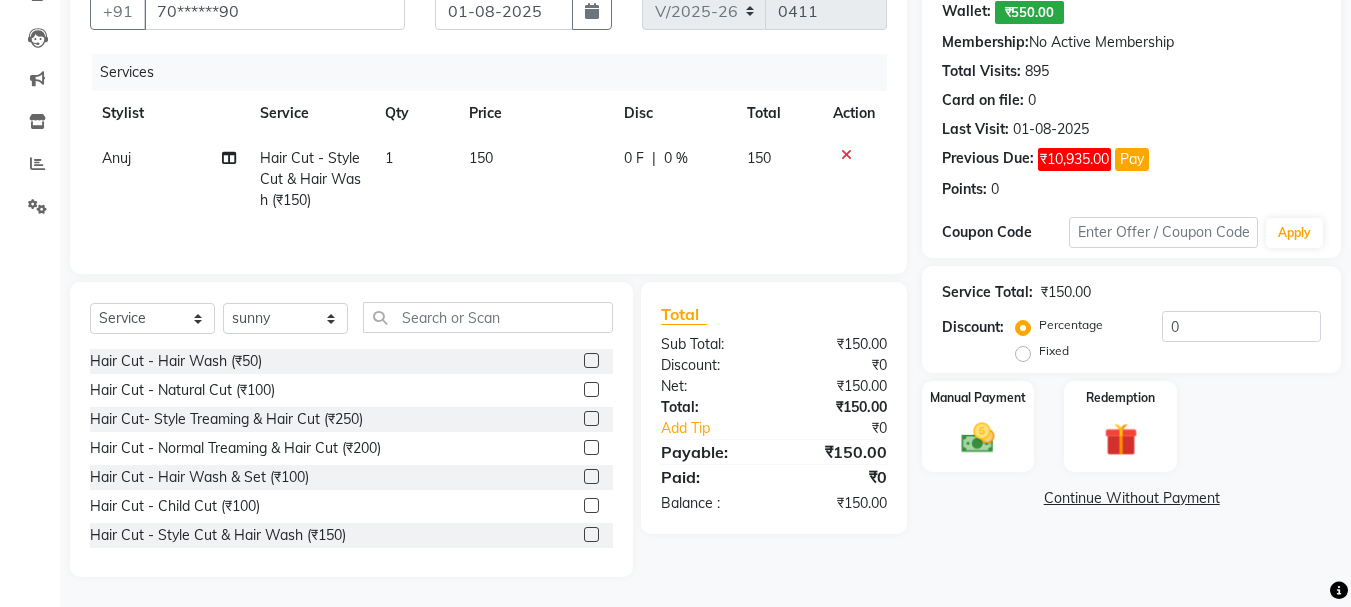 click 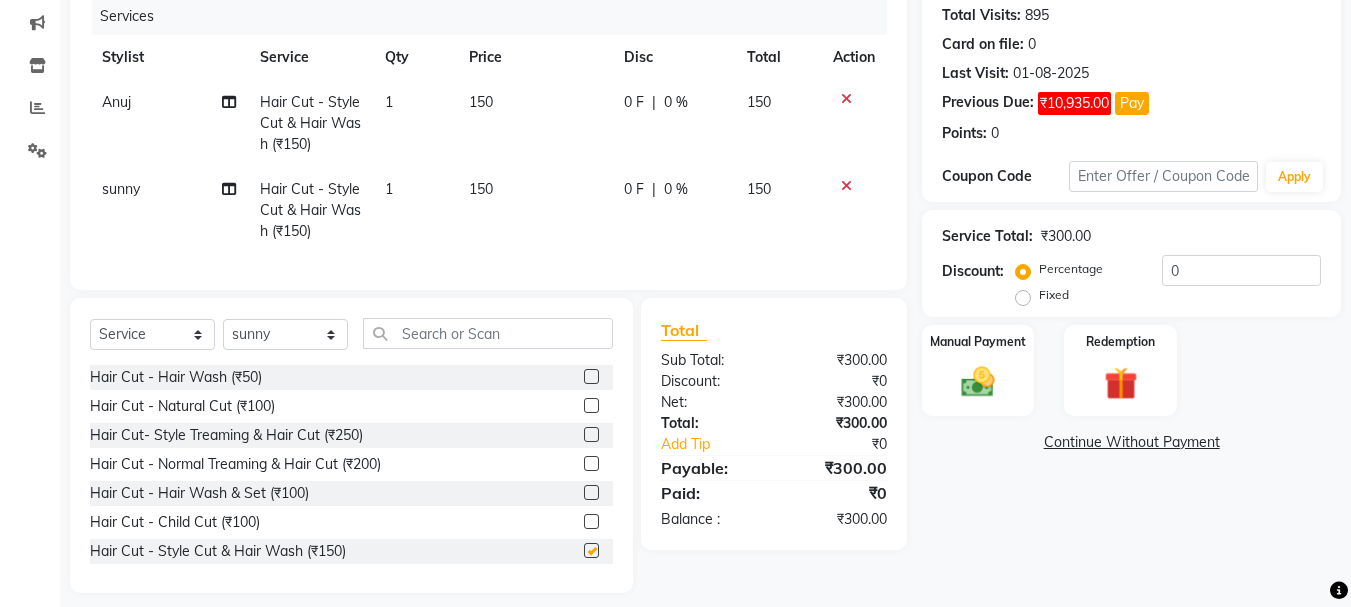 scroll, scrollTop: 281, scrollLeft: 0, axis: vertical 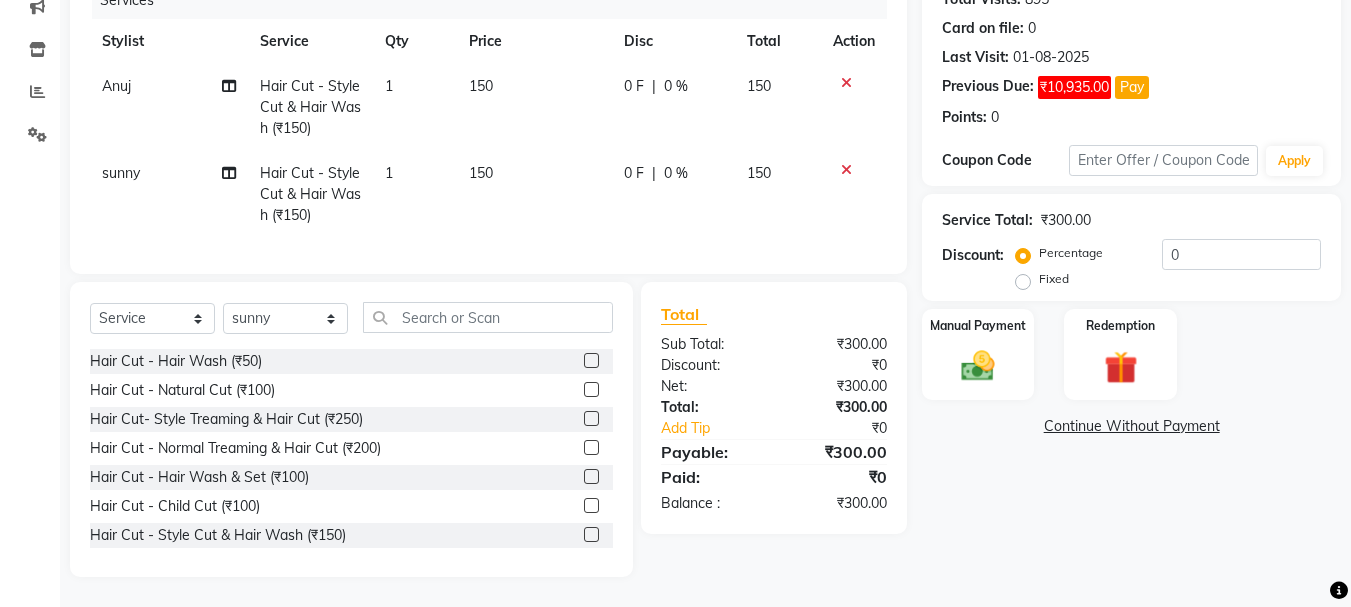 checkbox on "false" 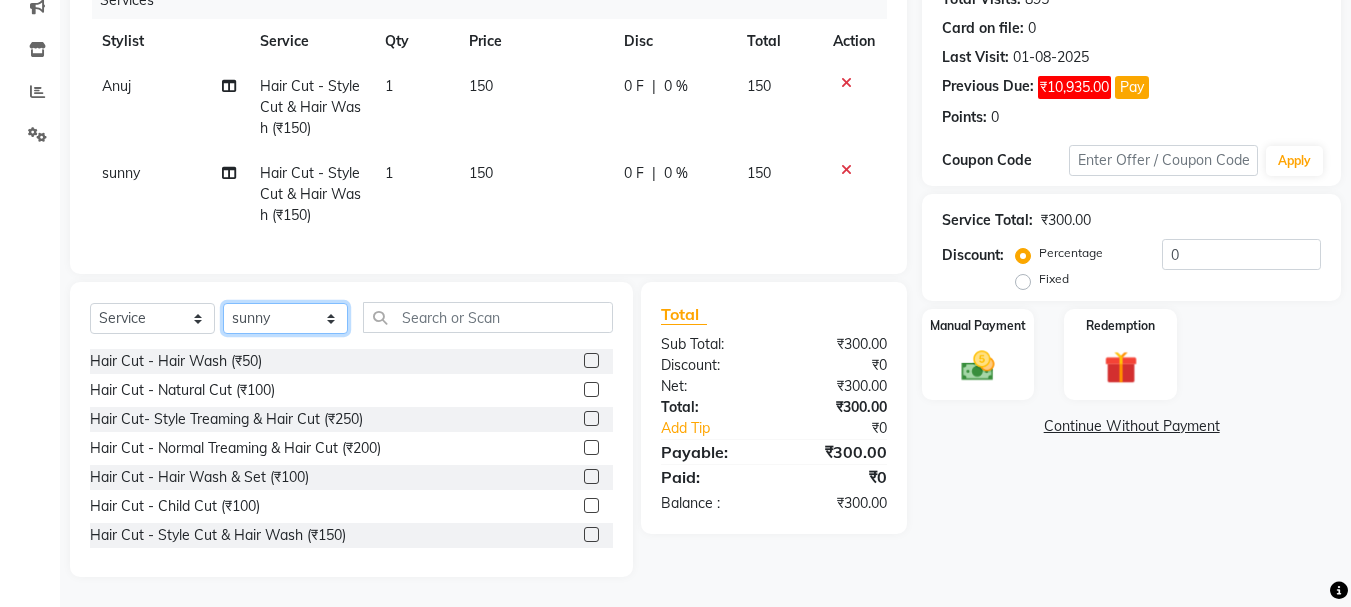 click on "Select Stylist abdul adil Anuj Azad Mahadev prem sachin hadpad Shiva Sonu S.R.K. sunny Umesh thakur" 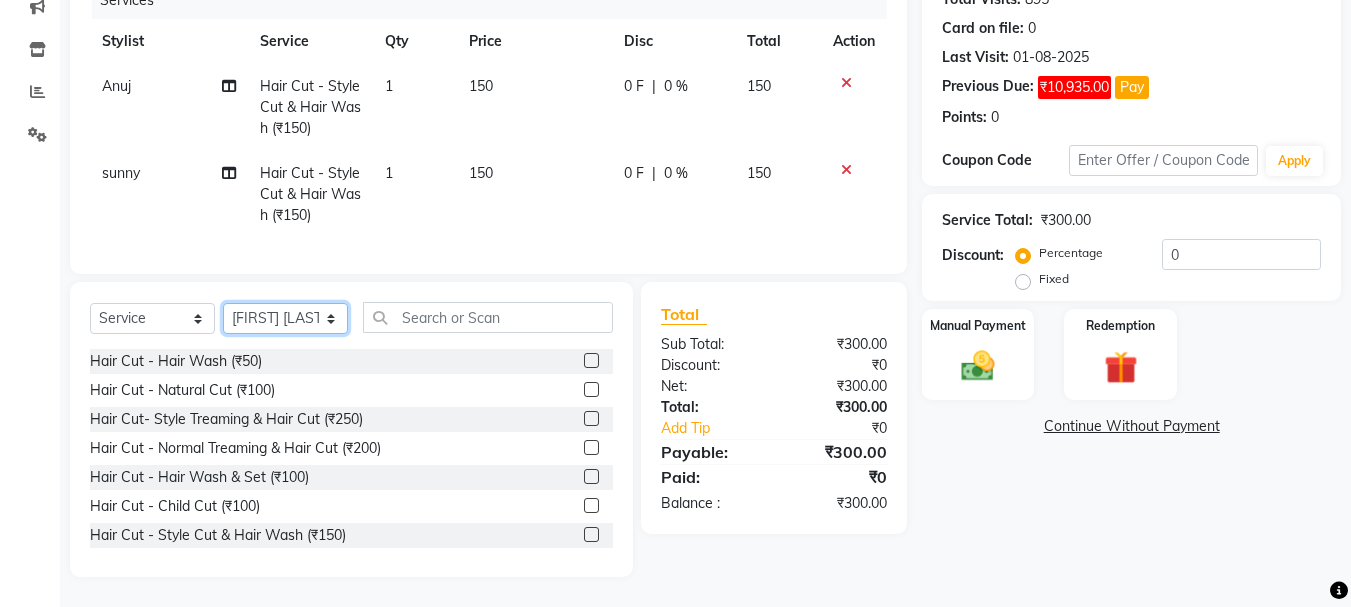 click on "Select Stylist abdul adil Anuj Azad Mahadev prem sachin hadpad Shiva Sonu S.R.K. sunny Umesh thakur" 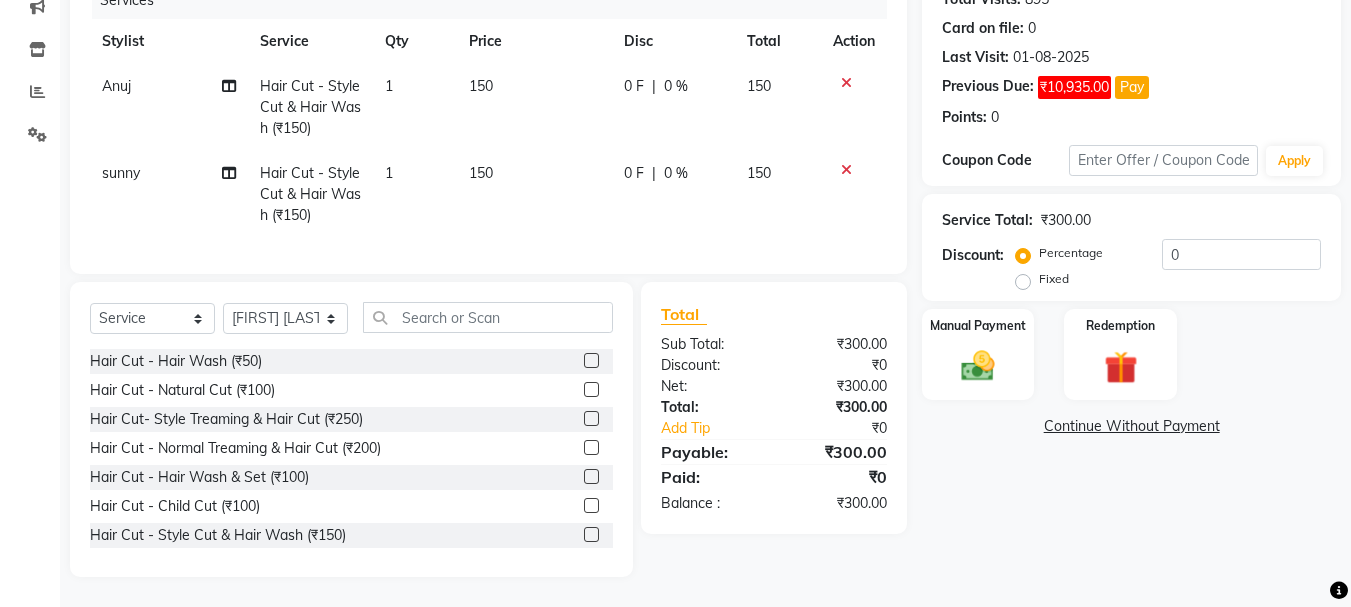 click 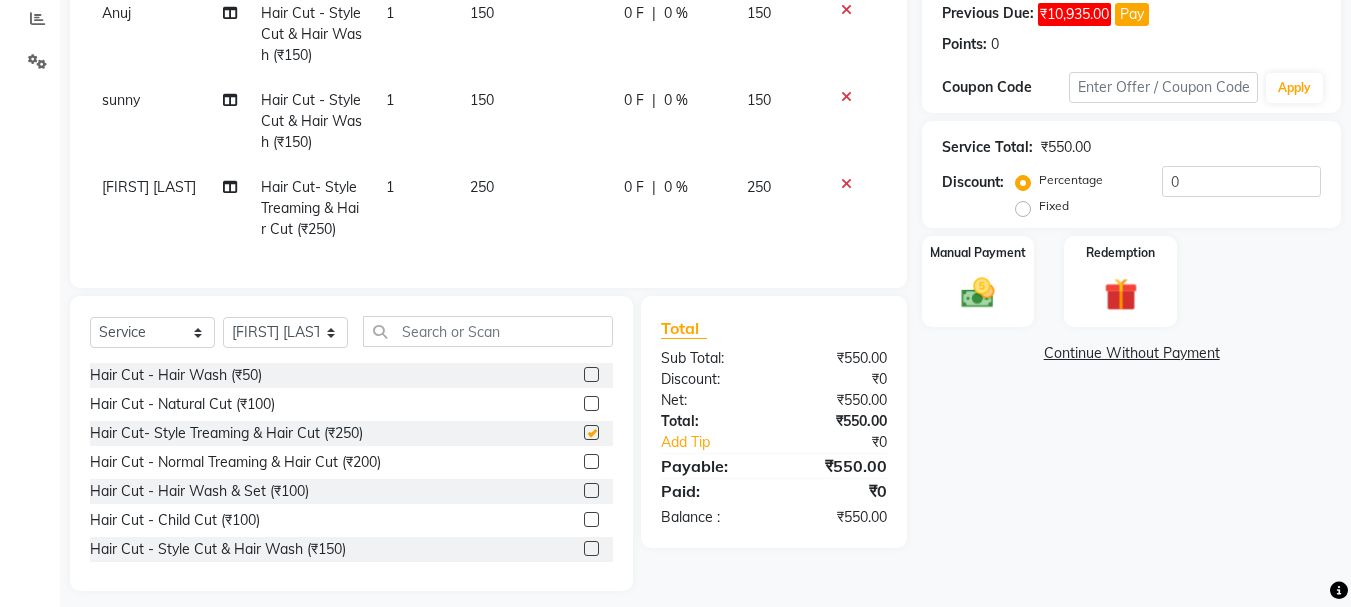 scroll, scrollTop: 368, scrollLeft: 0, axis: vertical 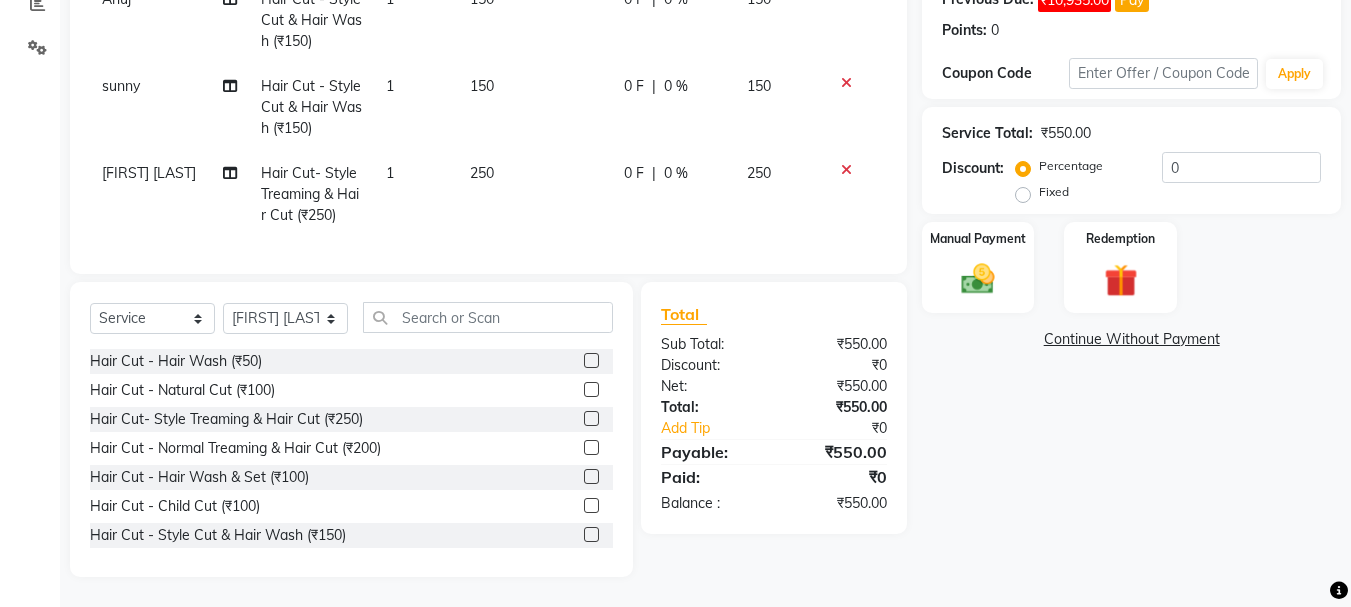 checkbox on "false" 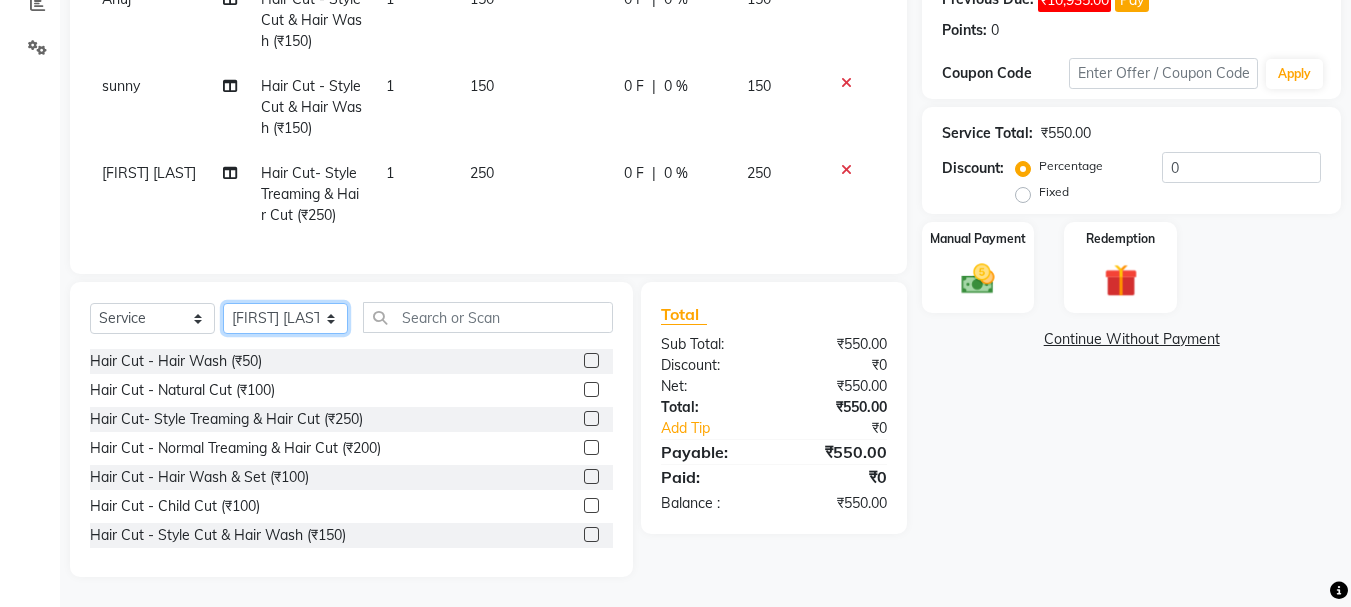 click on "Select Stylist abdul adil Anuj Azad Mahadev prem sachin hadpad Shiva Sonu S.R.K. sunny Umesh thakur" 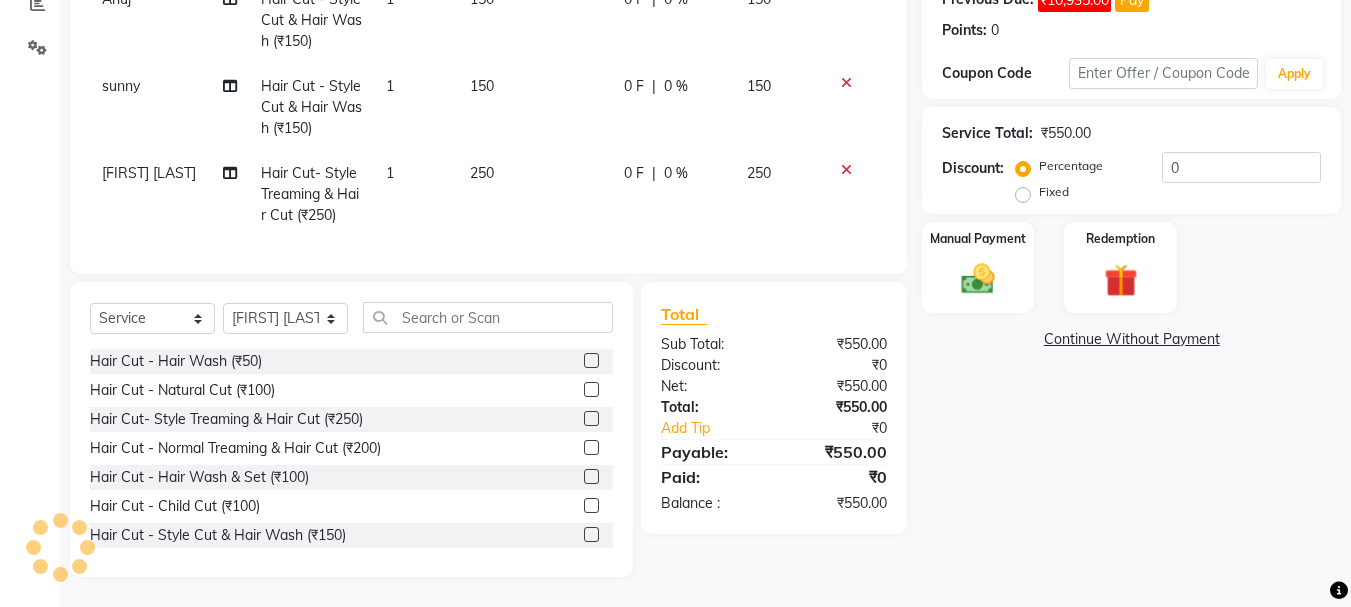 click 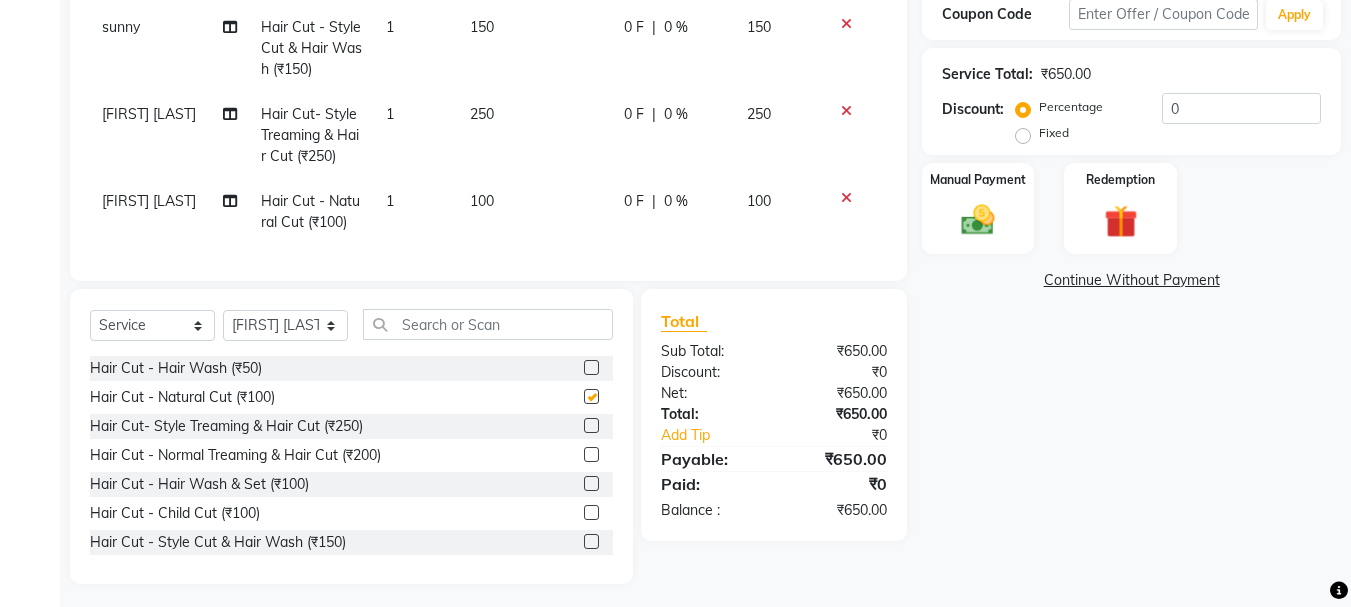 scroll, scrollTop: 434, scrollLeft: 0, axis: vertical 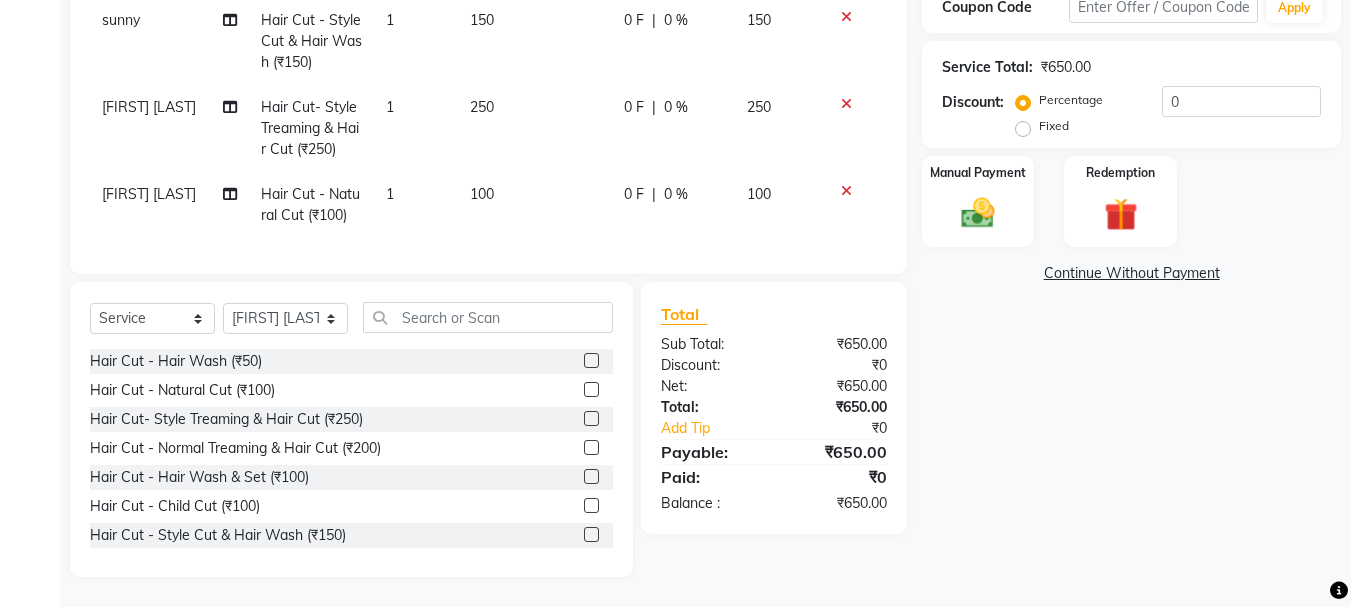 checkbox on "false" 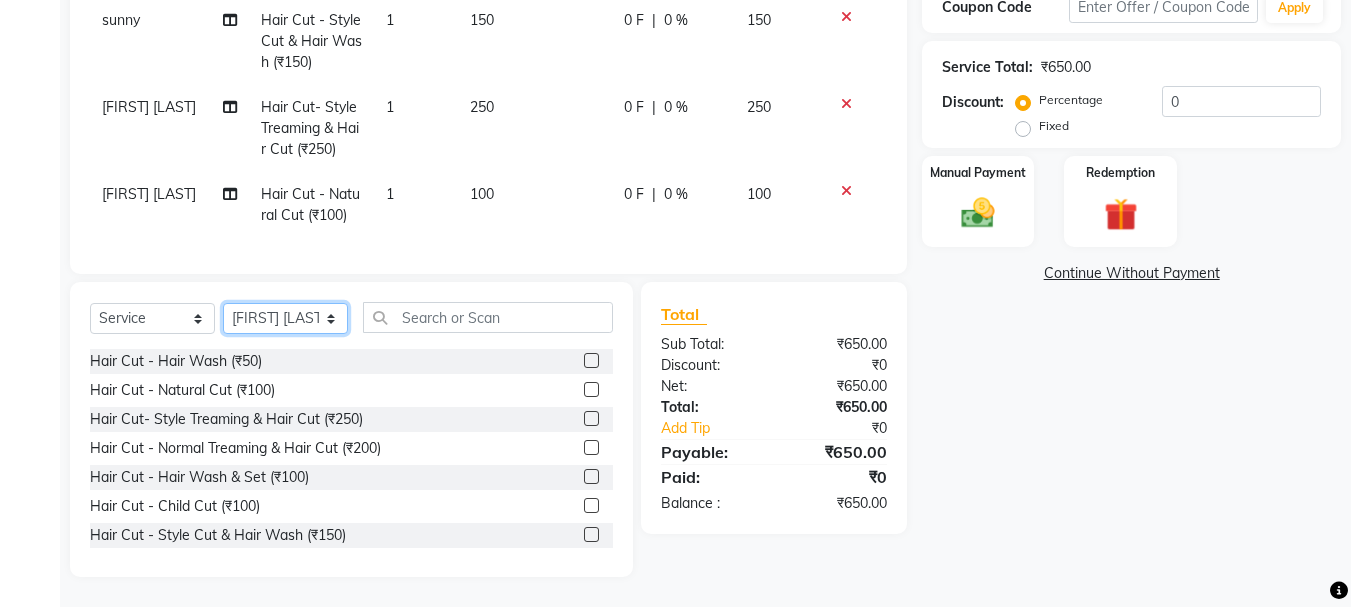 click on "Select Stylist abdul adil Anuj Azad Mahadev prem sachin hadpad Shiva Sonu S.R.K. sunny Umesh thakur" 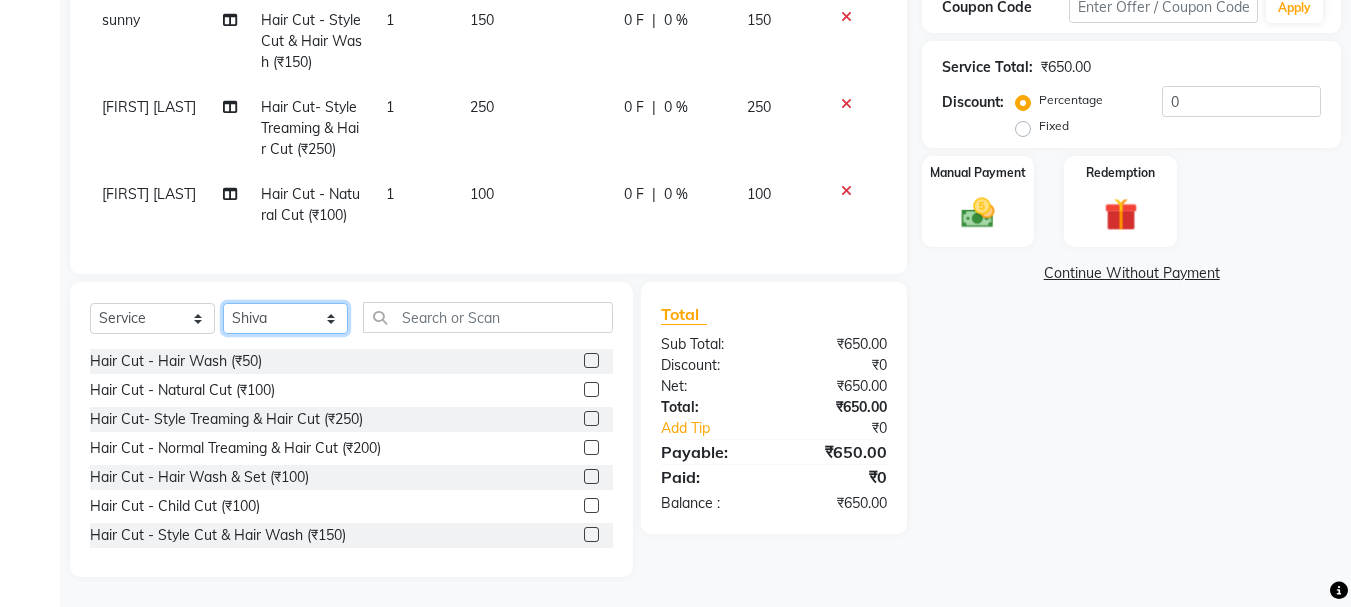 click on "Select Stylist abdul adil Anuj Azad Mahadev prem sachin hadpad Shiva Sonu S.R.K. sunny Umesh thakur" 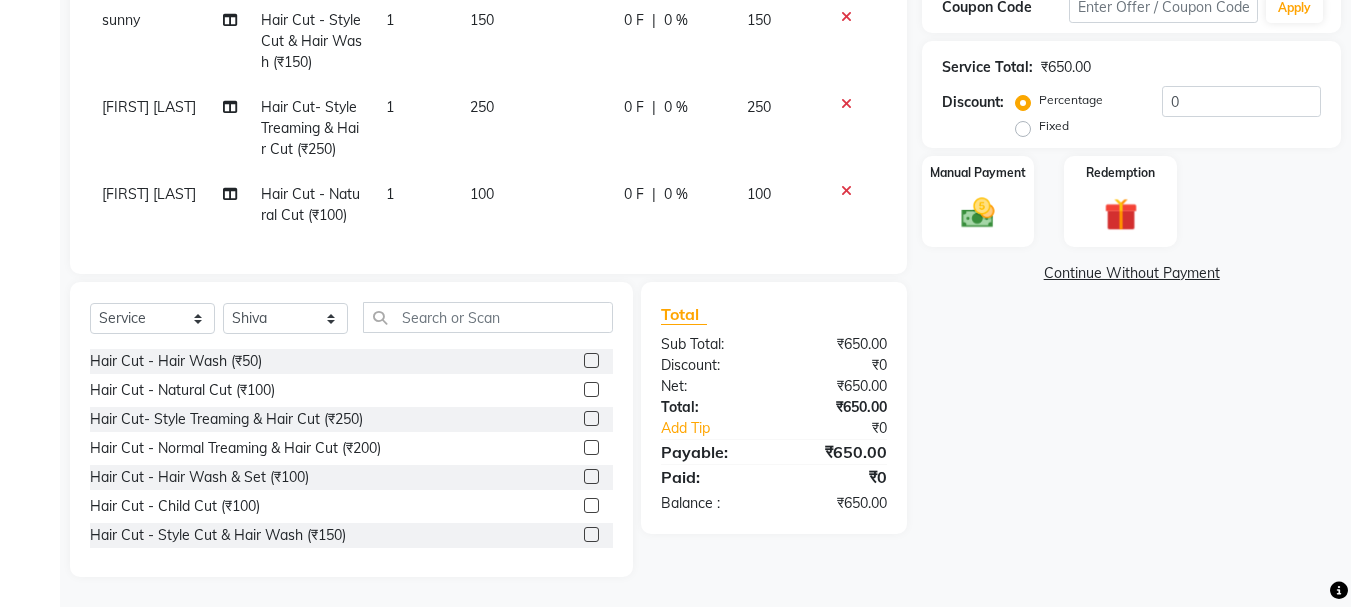 click 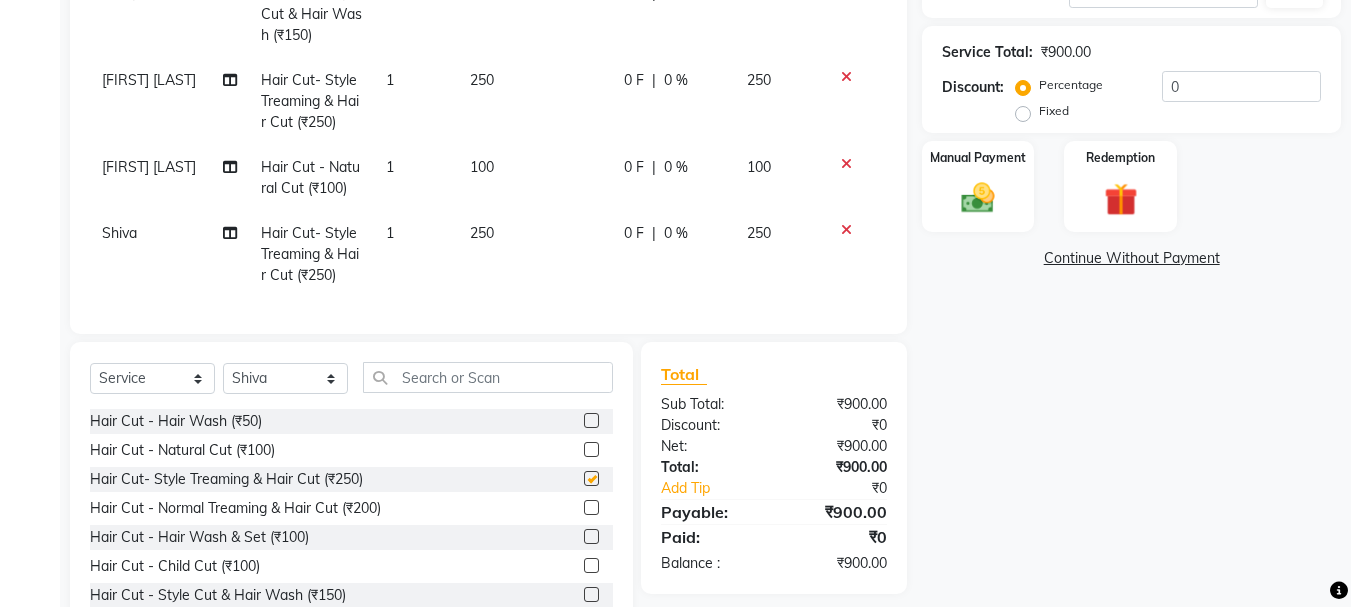 scroll, scrollTop: 27, scrollLeft: 0, axis: vertical 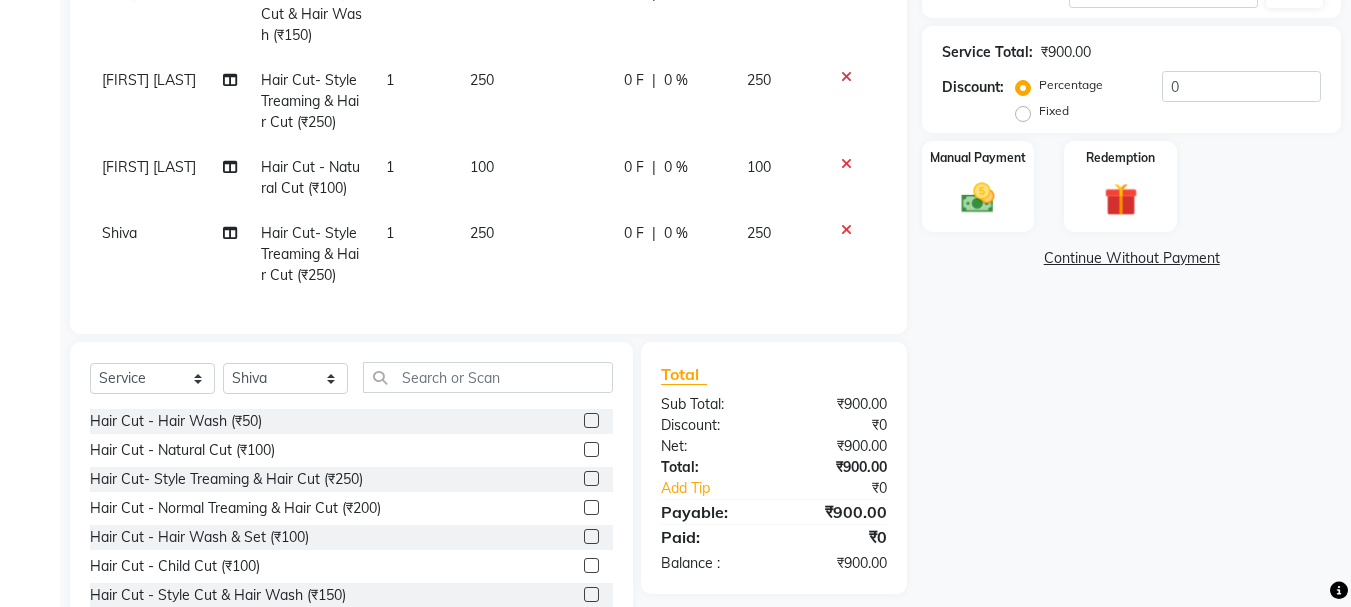 checkbox on "false" 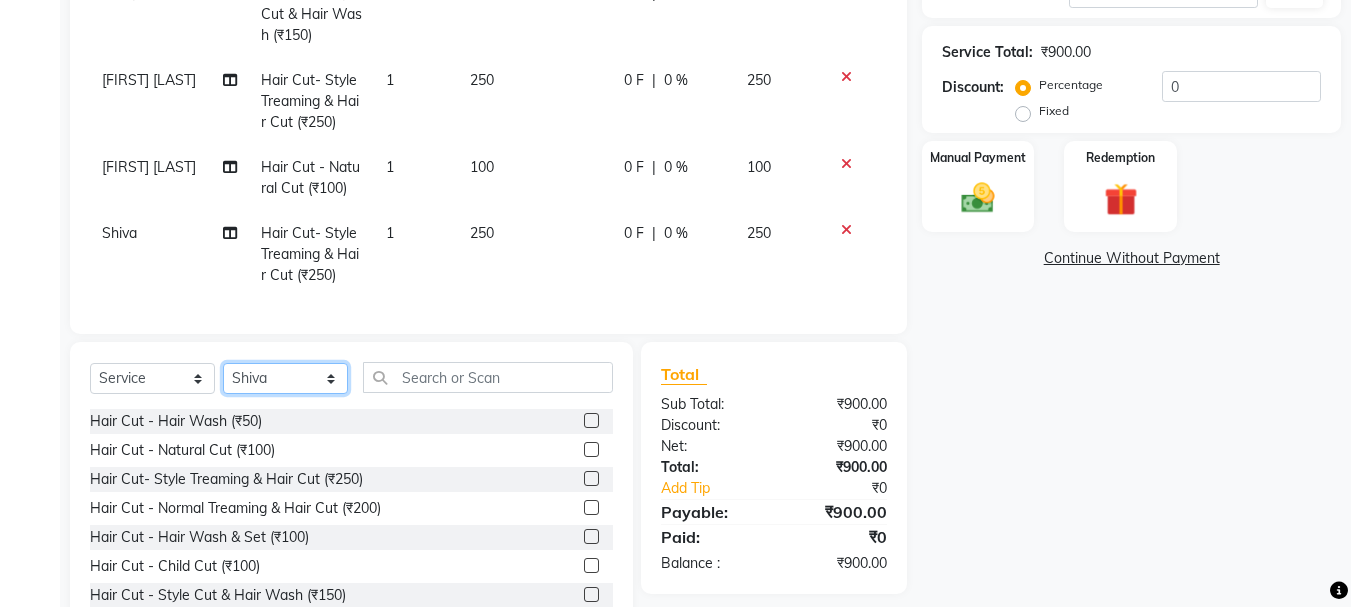 click on "Select Stylist abdul adil Anuj Azad Mahadev prem sachin hadpad Shiva Sonu S.R.K. sunny Umesh thakur" 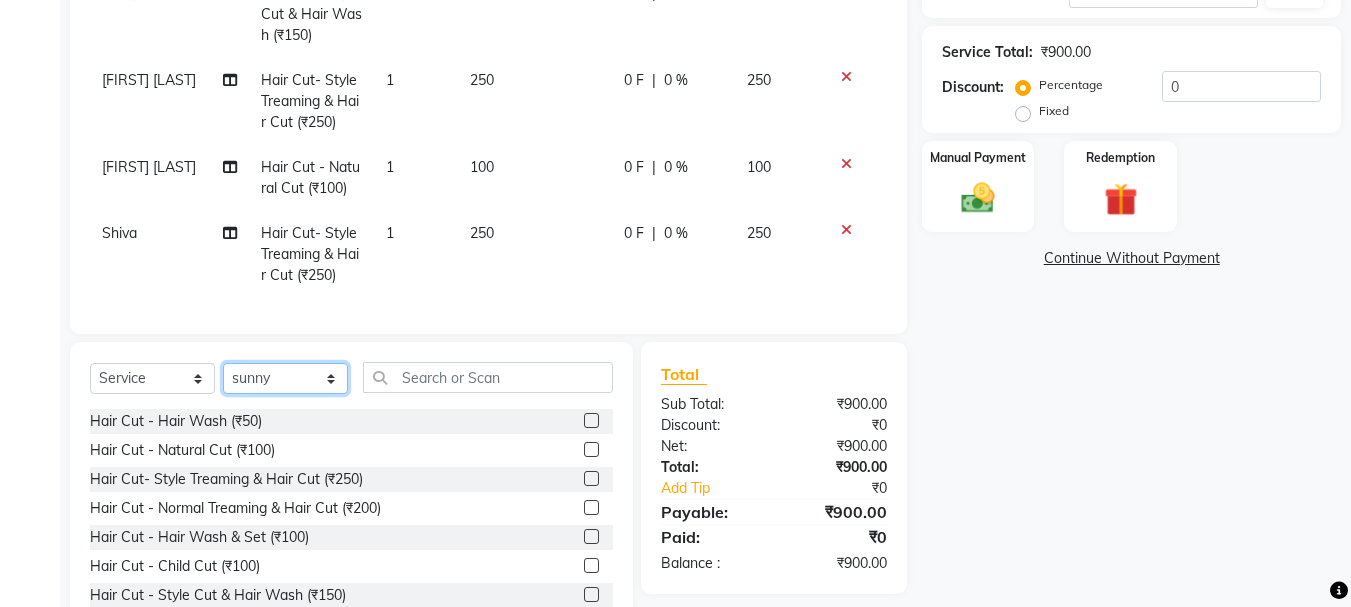 click on "Select Stylist abdul adil Anuj Azad Mahadev prem sachin hadpad Shiva Sonu S.R.K. sunny Umesh thakur" 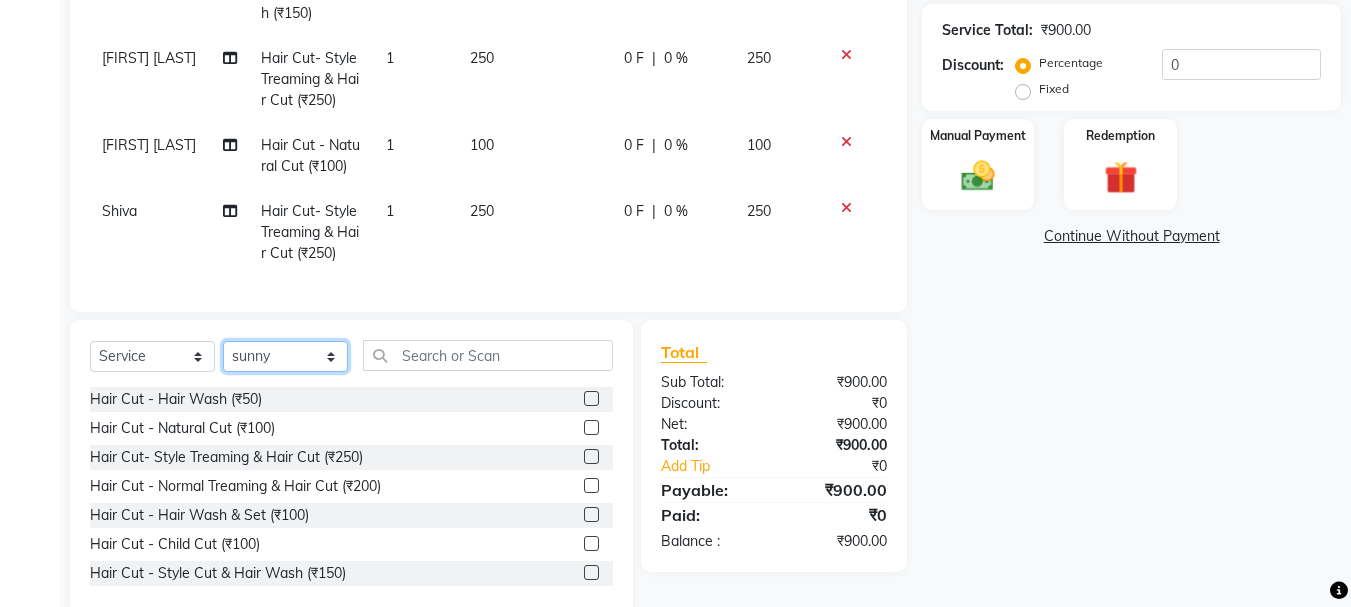 scroll, scrollTop: 494, scrollLeft: 0, axis: vertical 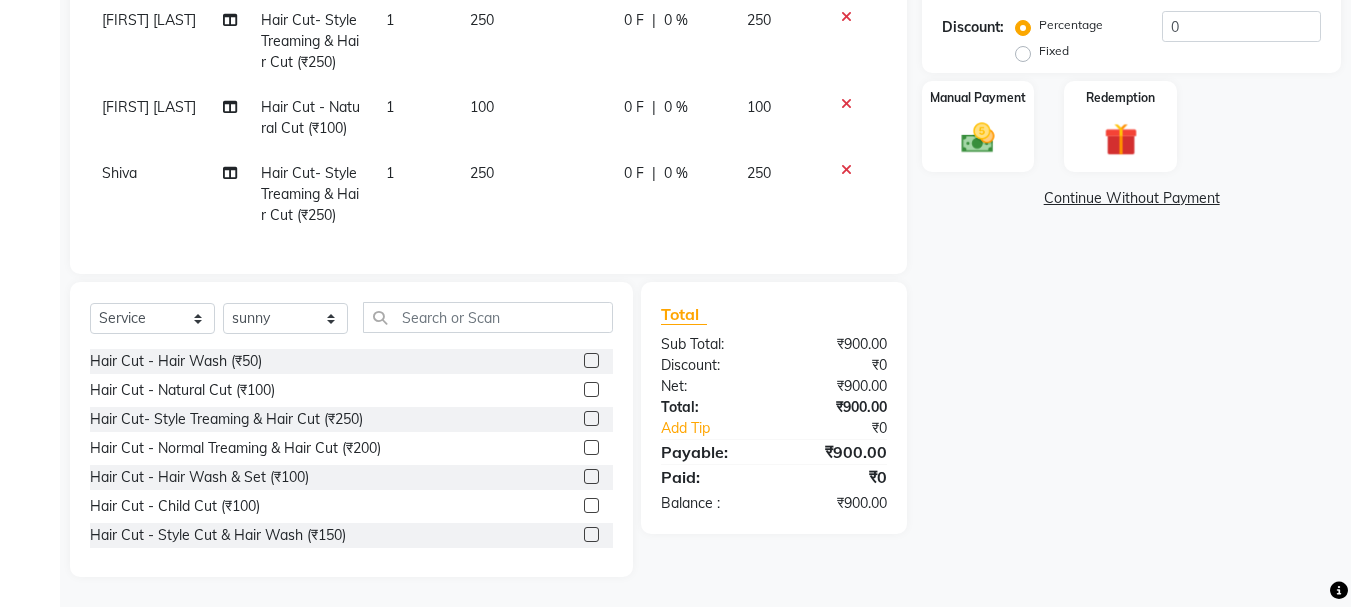 click 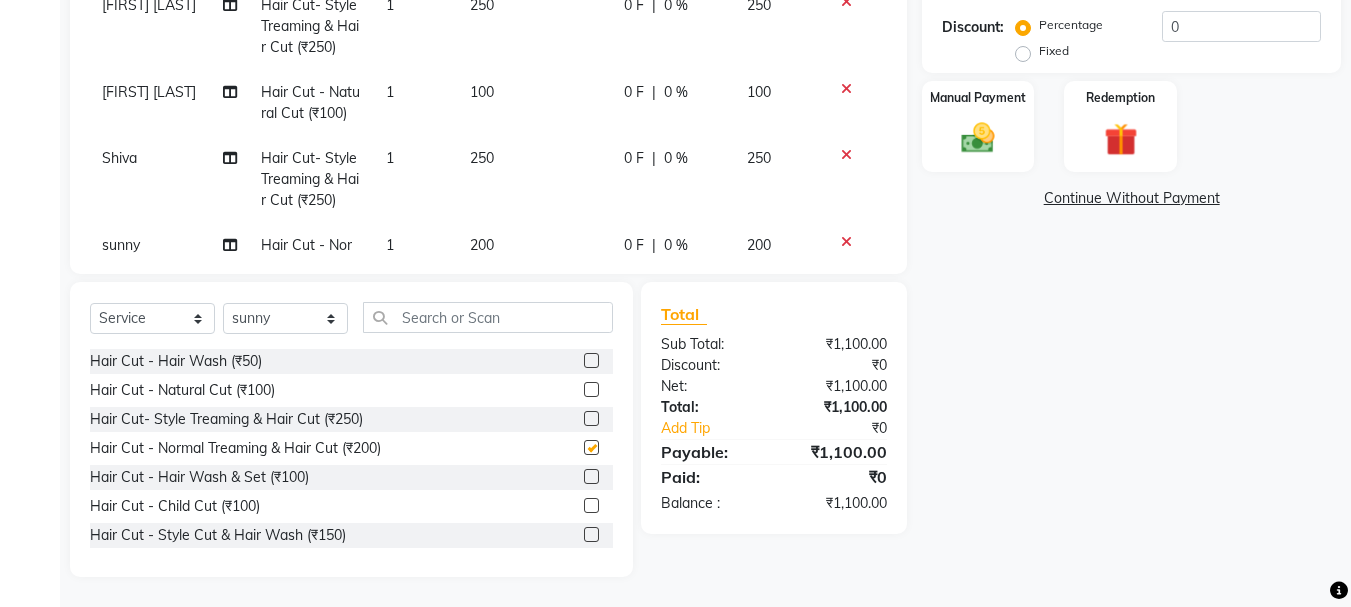checkbox on "false" 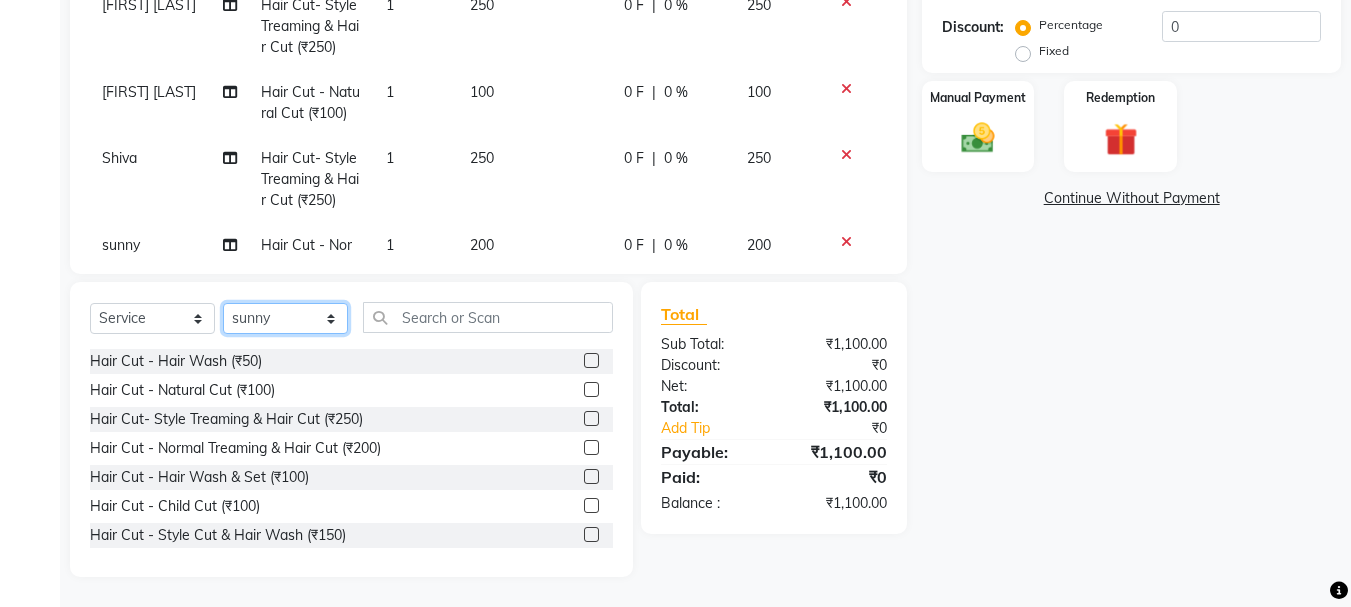 click on "Select Stylist abdul adil Anuj Azad Mahadev prem sachin hadpad Shiva Sonu S.R.K. sunny Umesh thakur" 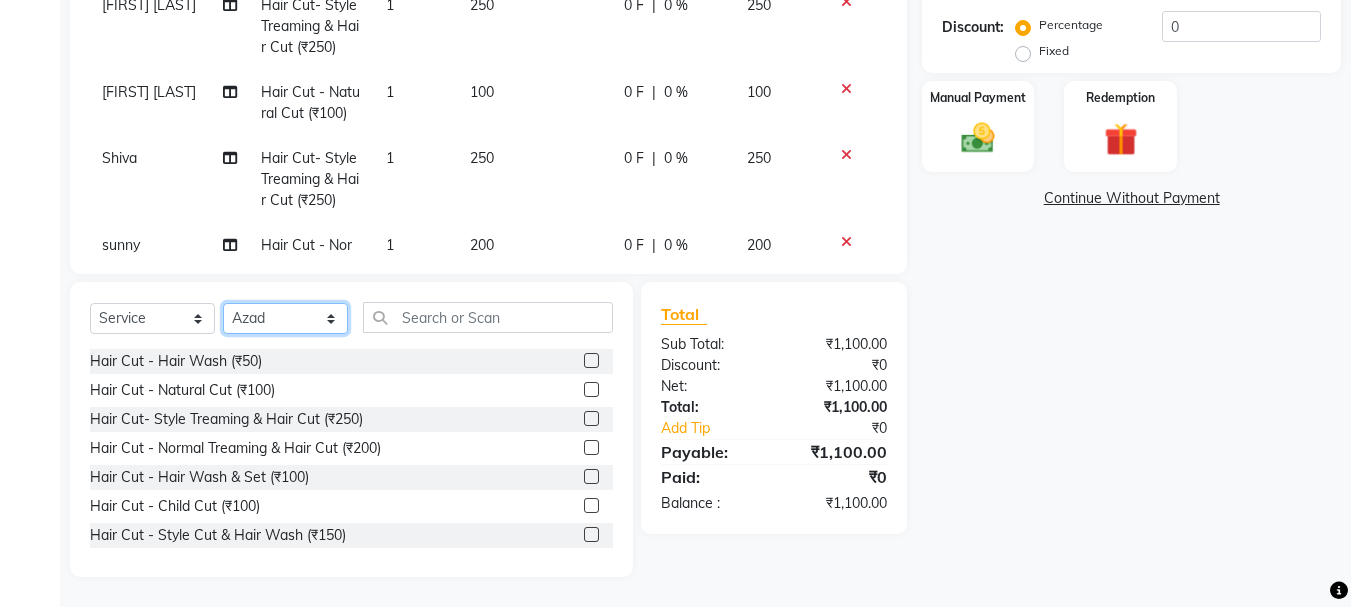click on "Select Stylist abdul adil Anuj Azad Mahadev prem sachin hadpad Shiva Sonu S.R.K. sunny Umesh thakur" 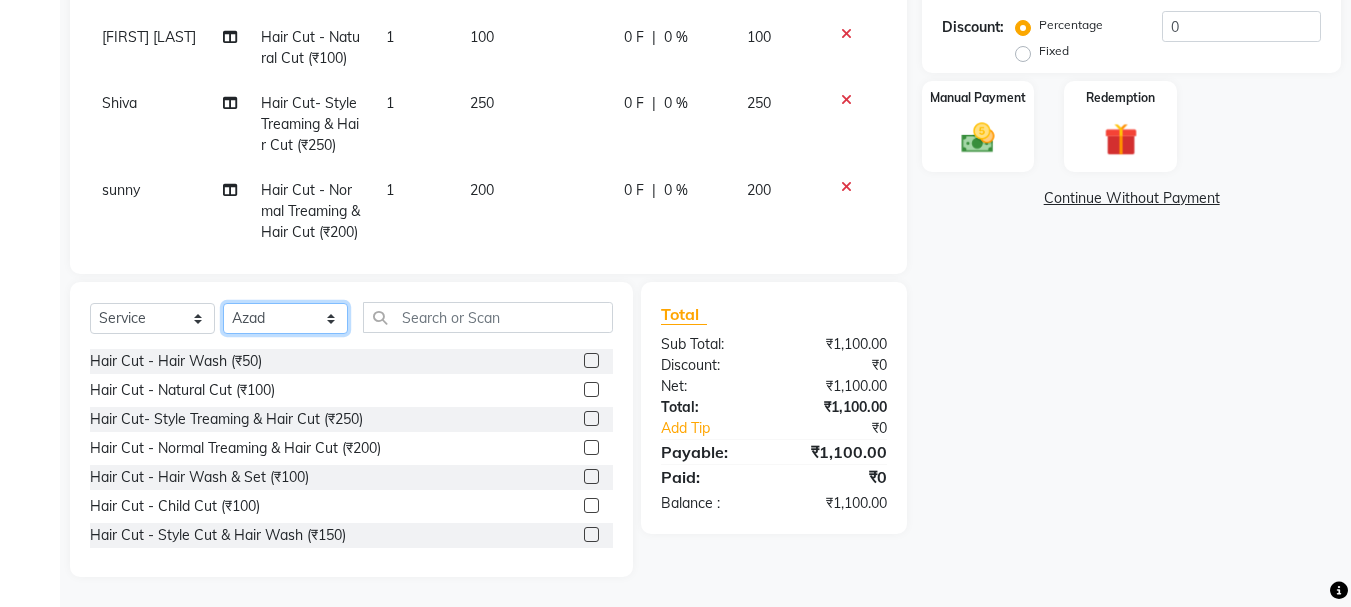 scroll, scrollTop: 135, scrollLeft: 0, axis: vertical 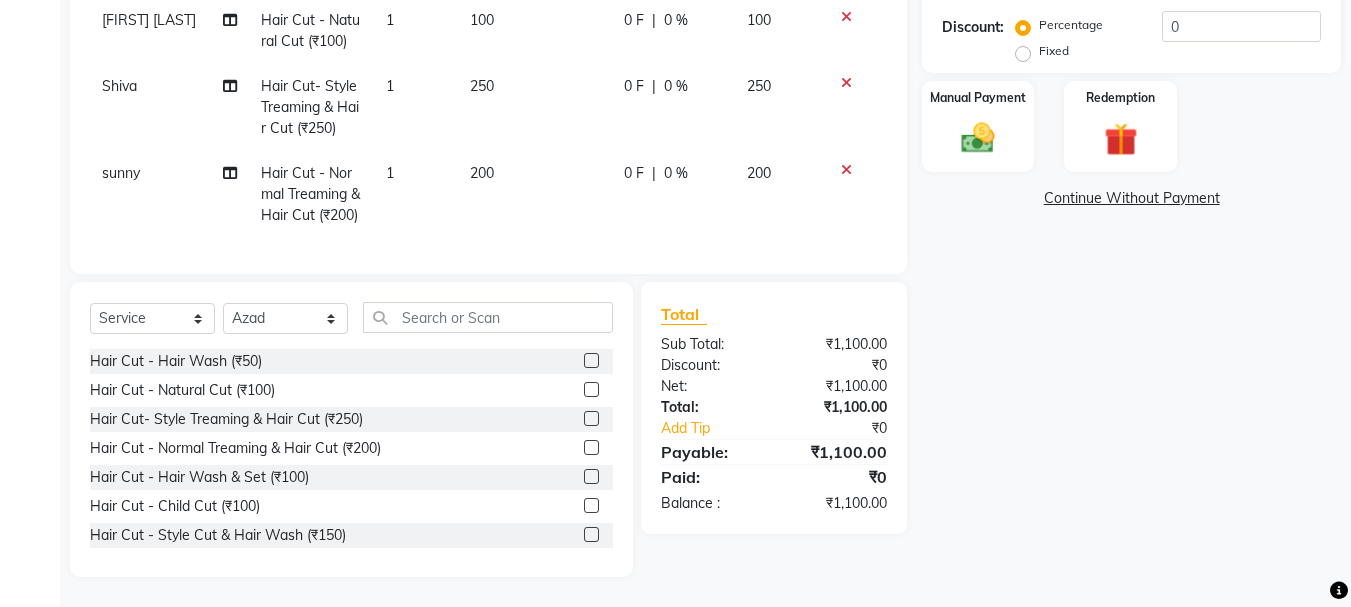 click 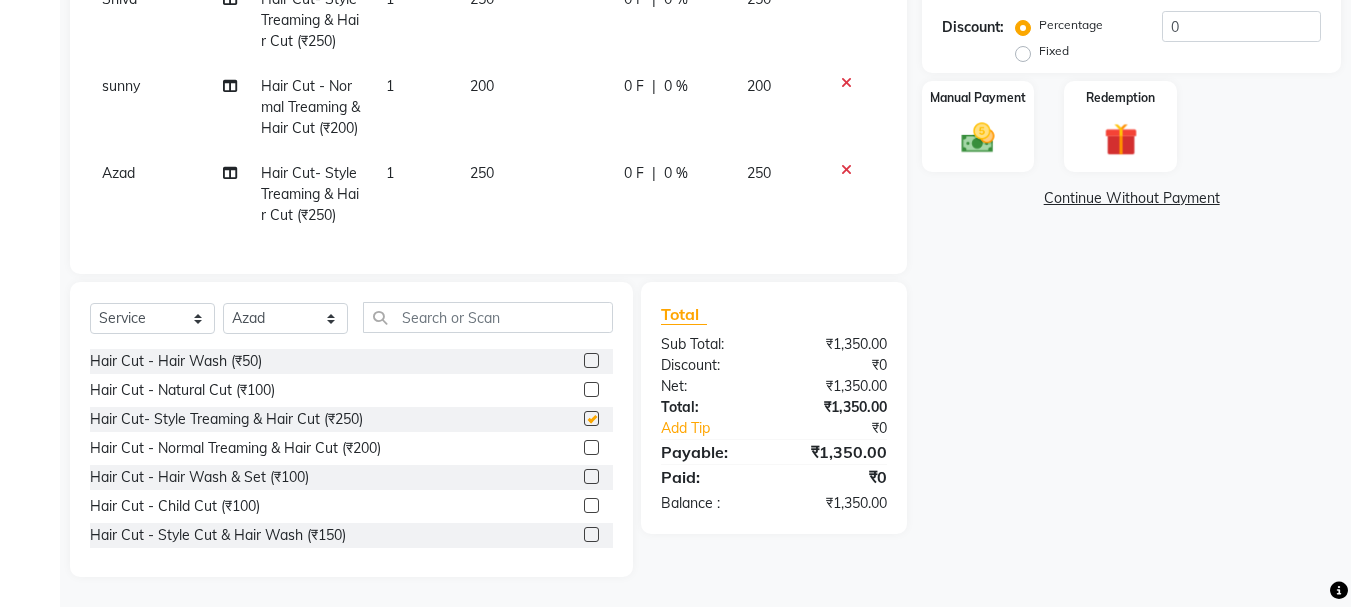 scroll, scrollTop: 222, scrollLeft: 0, axis: vertical 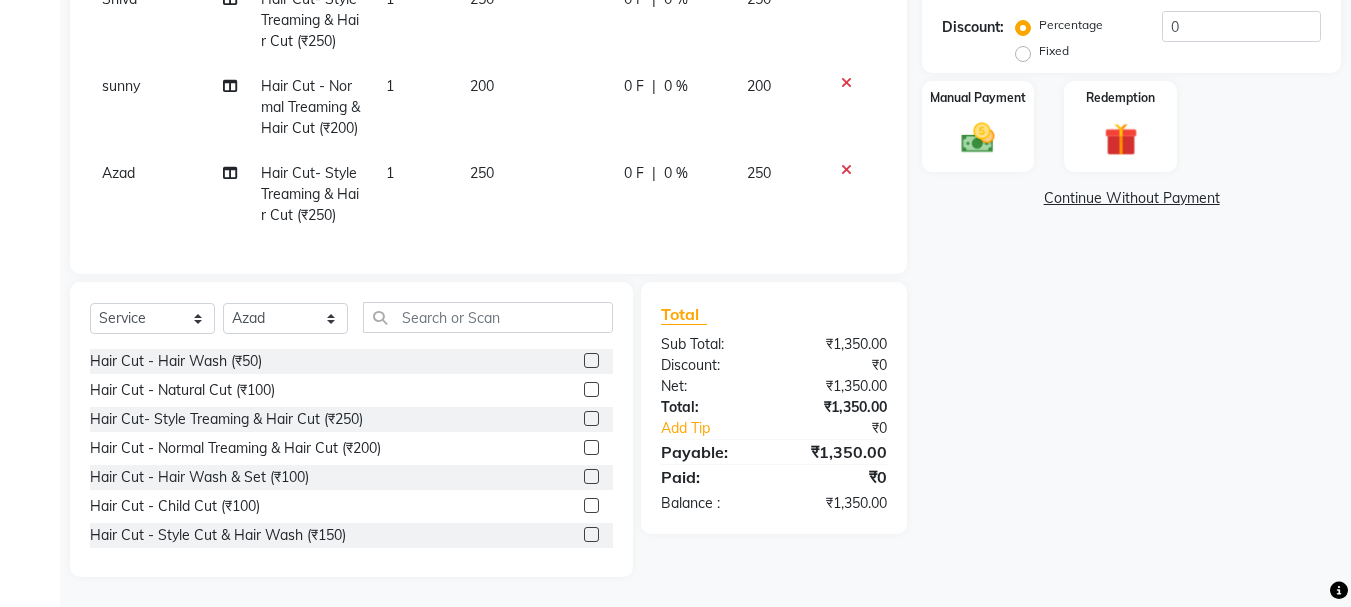 checkbox on "false" 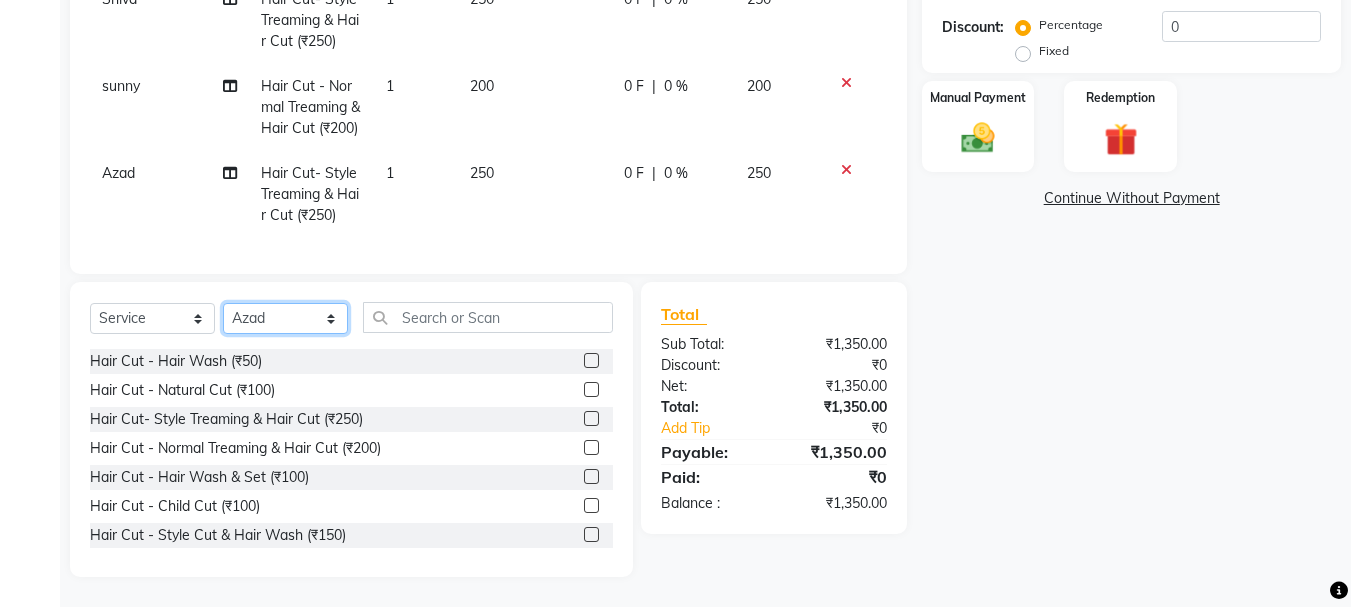 click on "Select Stylist abdul adil Anuj Azad Mahadev prem sachin hadpad Shiva Sonu S.R.K. sunny Umesh thakur" 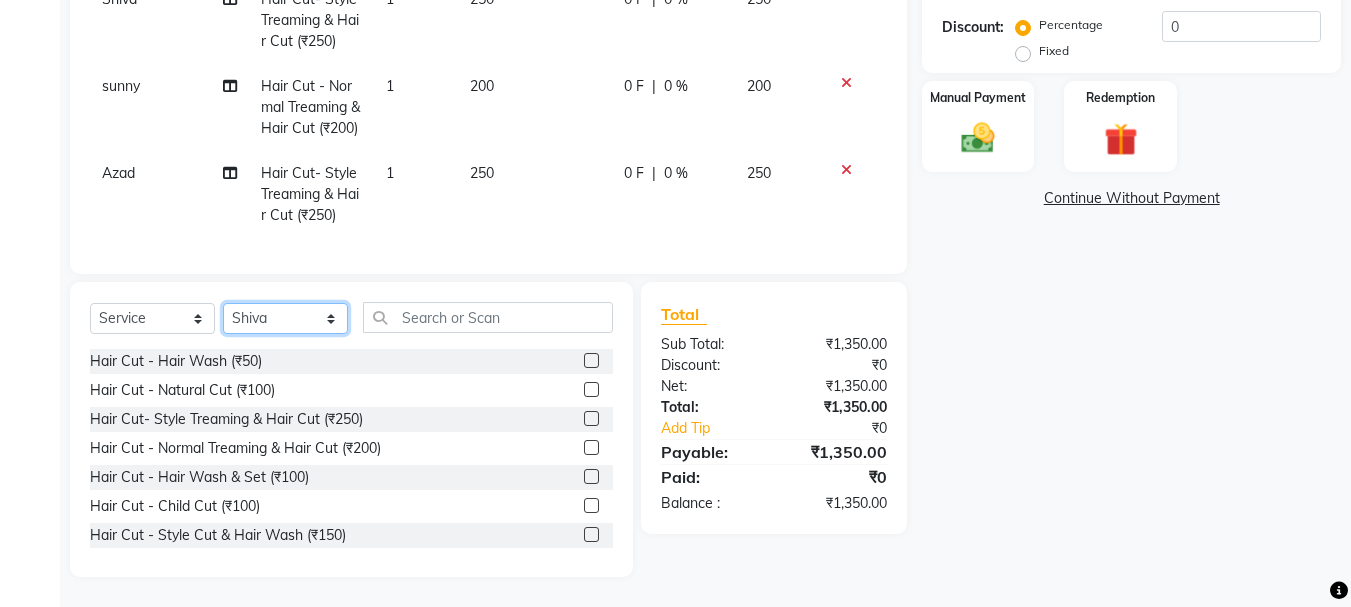 click on "Select Stylist abdul adil Anuj Azad Mahadev prem sachin hadpad Shiva Sonu S.R.K. sunny Umesh thakur" 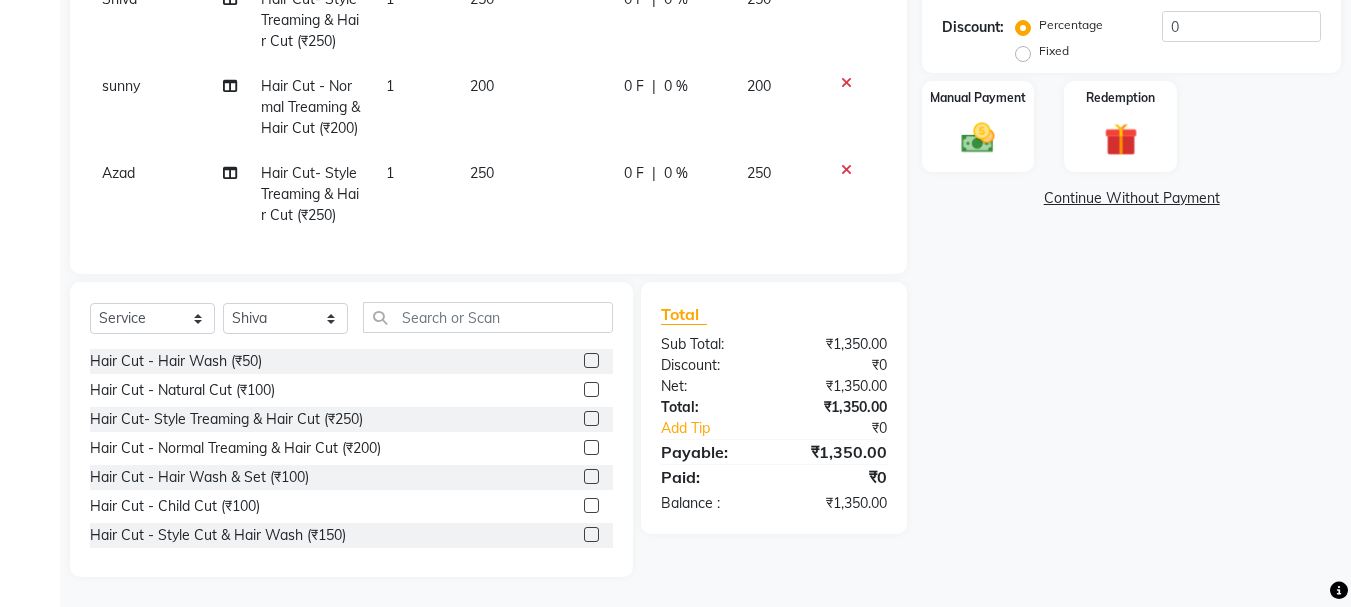 click 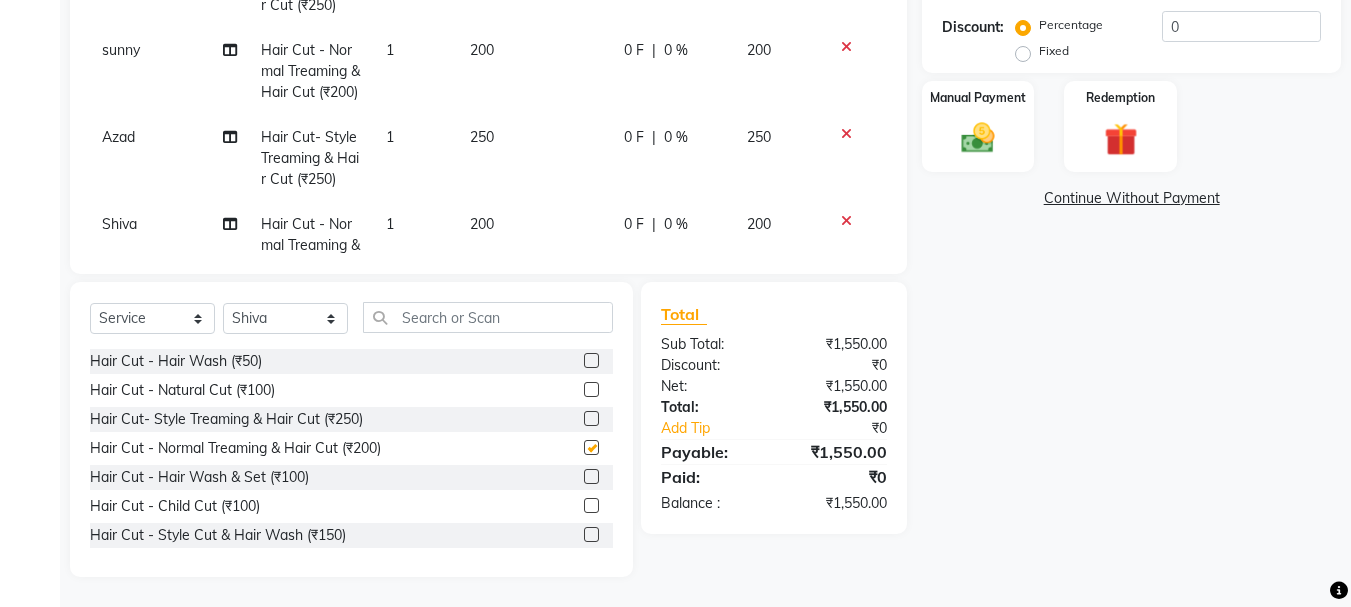 checkbox on "false" 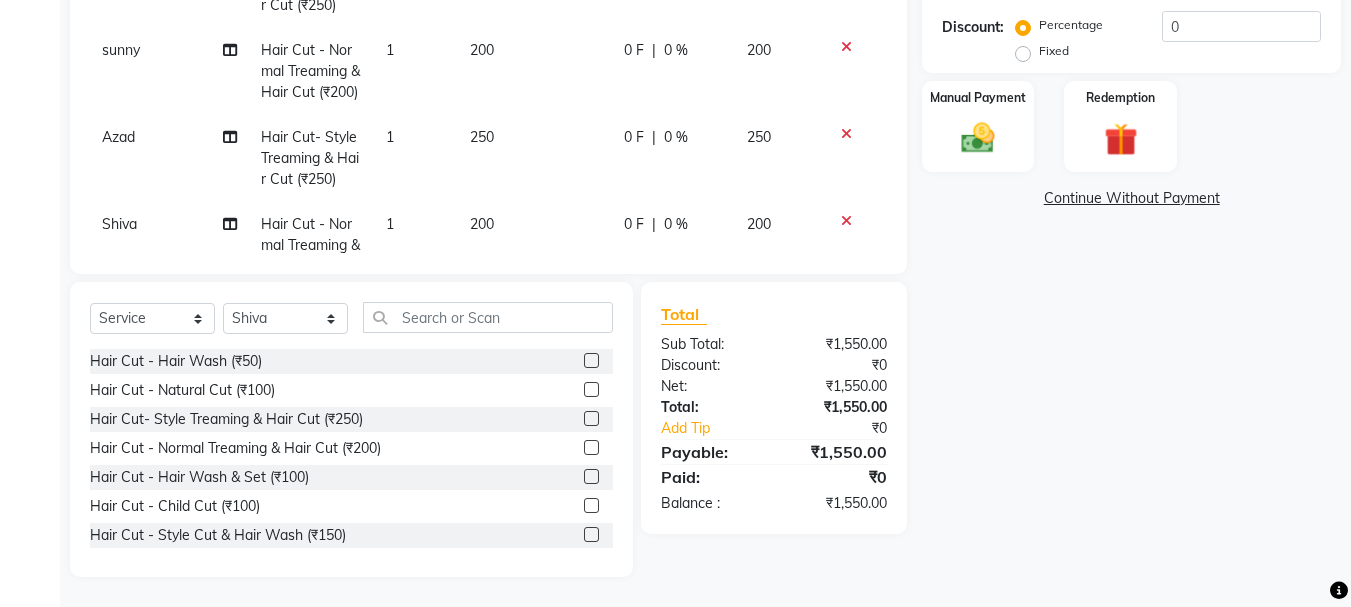 click 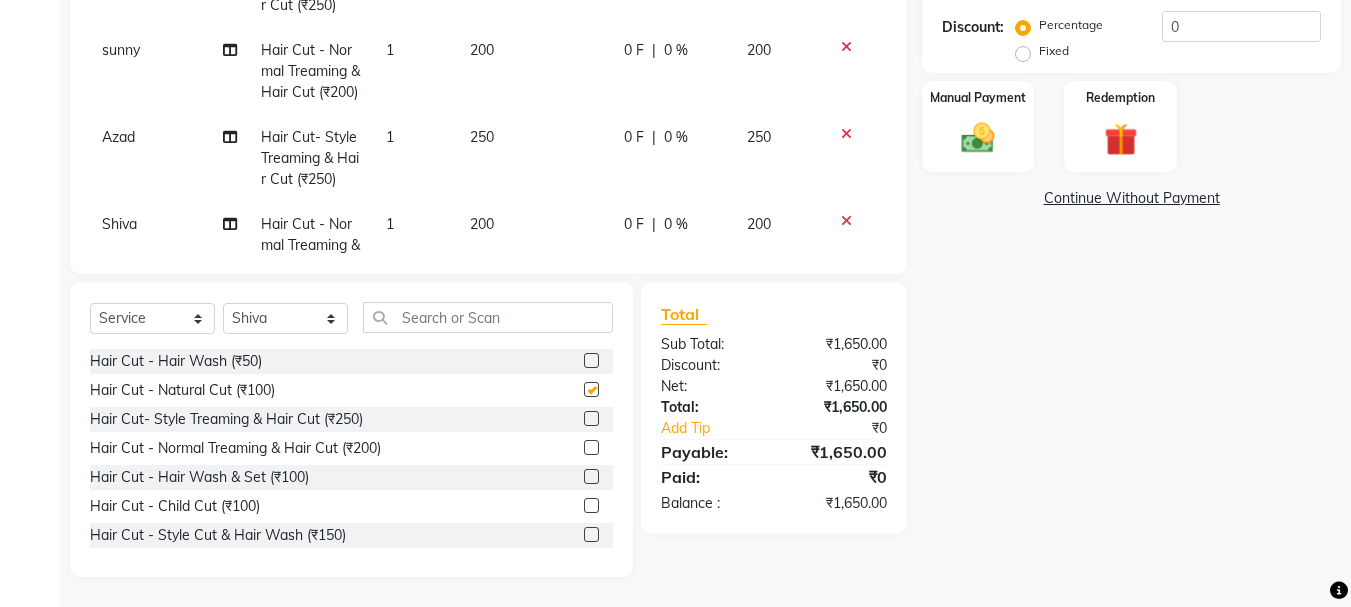 checkbox on "false" 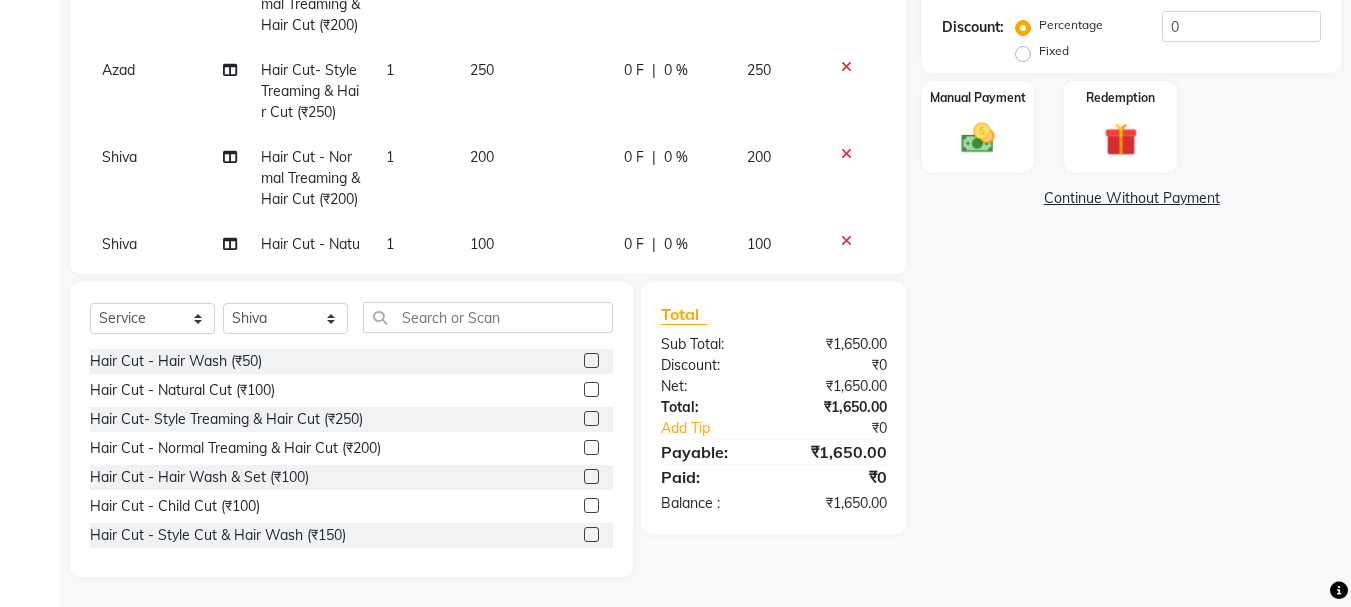 scroll, scrollTop: 396, scrollLeft: 0, axis: vertical 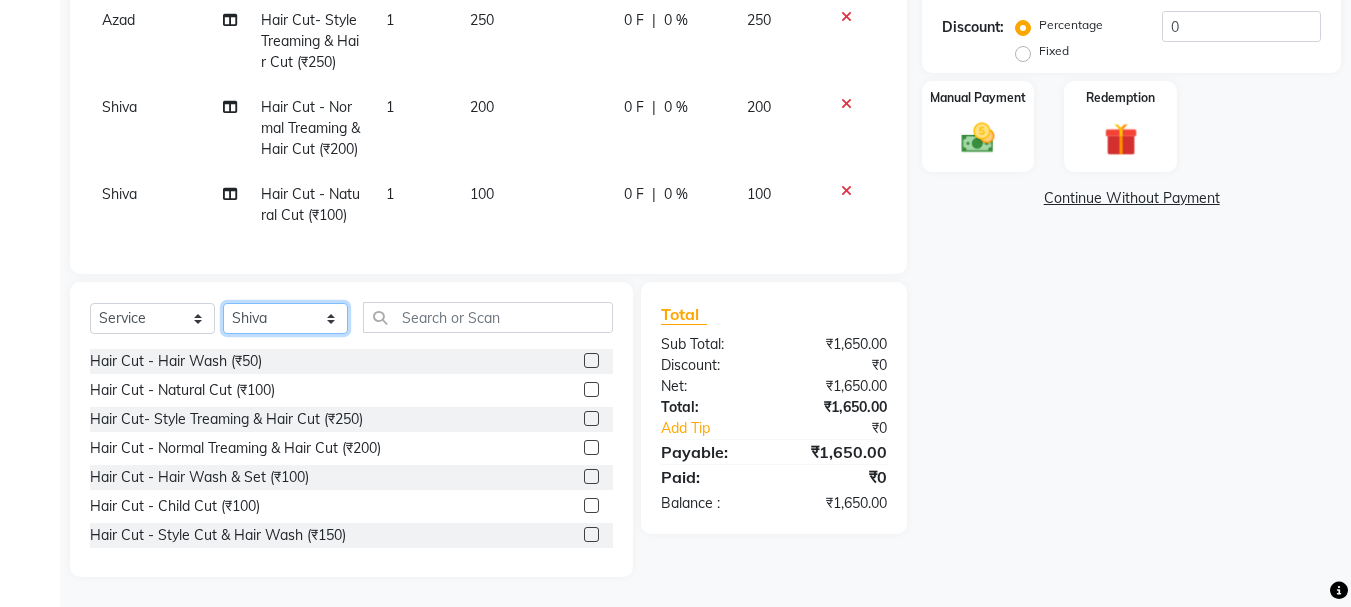 click on "Select Stylist abdul adil Anuj Azad Mahadev prem sachin hadpad Shiva Sonu S.R.K. sunny Umesh thakur" 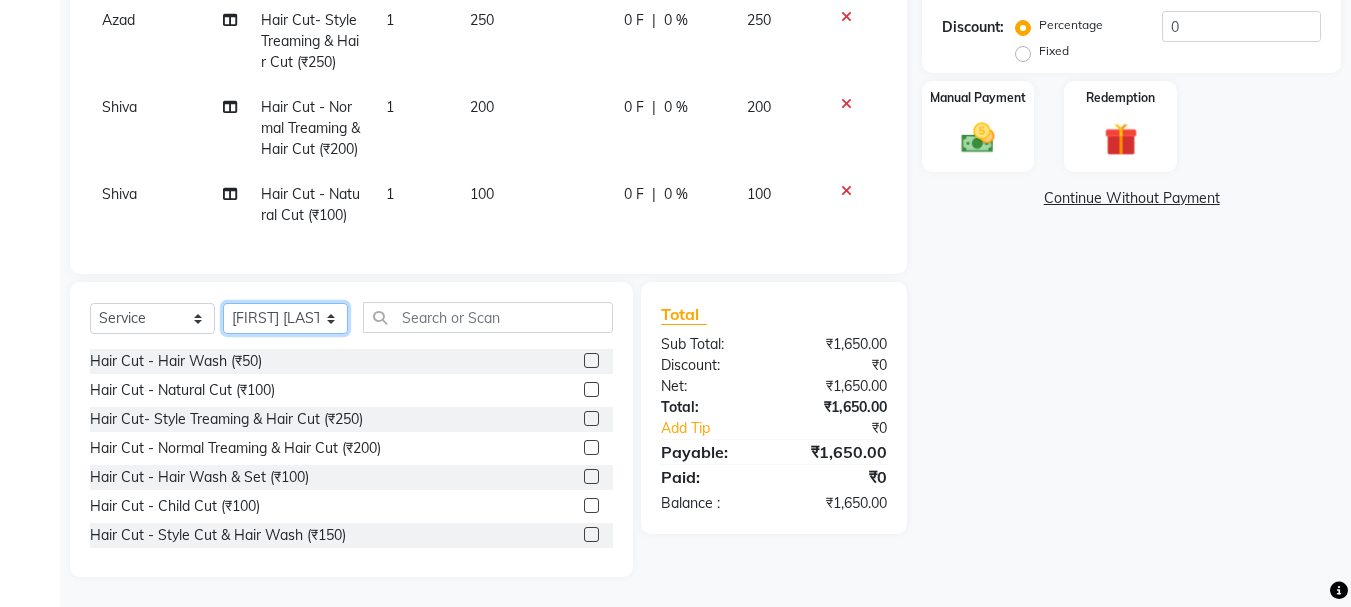 click on "Select Stylist abdul adil Anuj Azad Mahadev prem sachin hadpad Shiva Sonu S.R.K. sunny Umesh thakur" 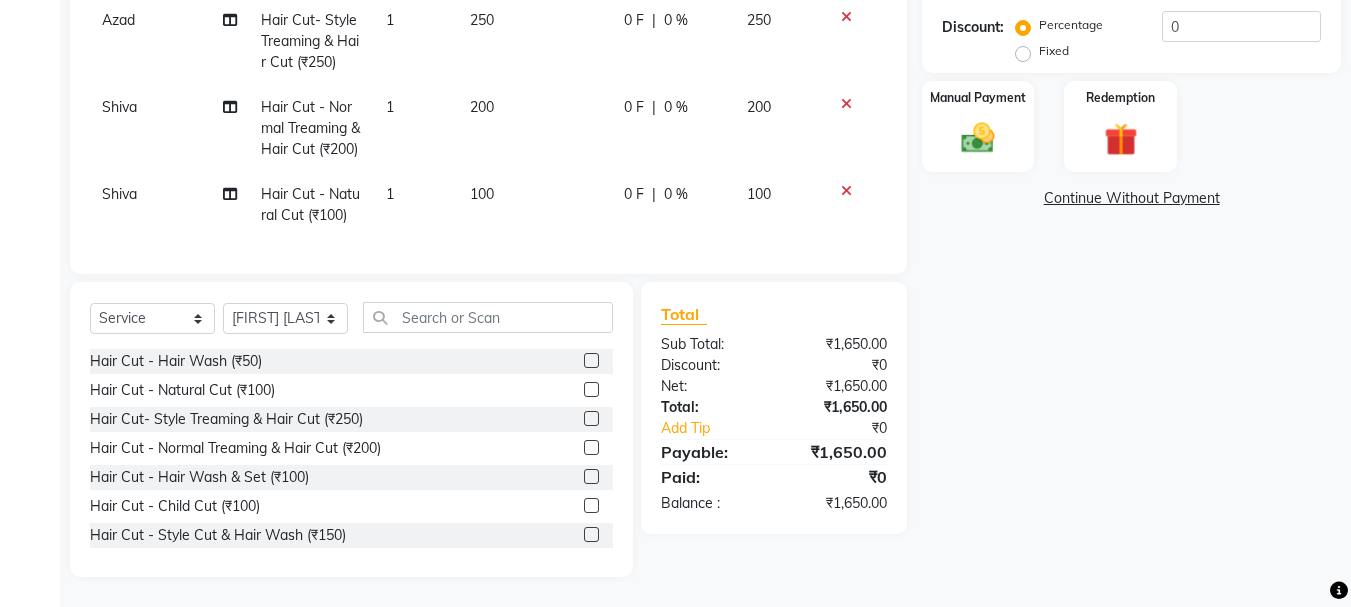 click 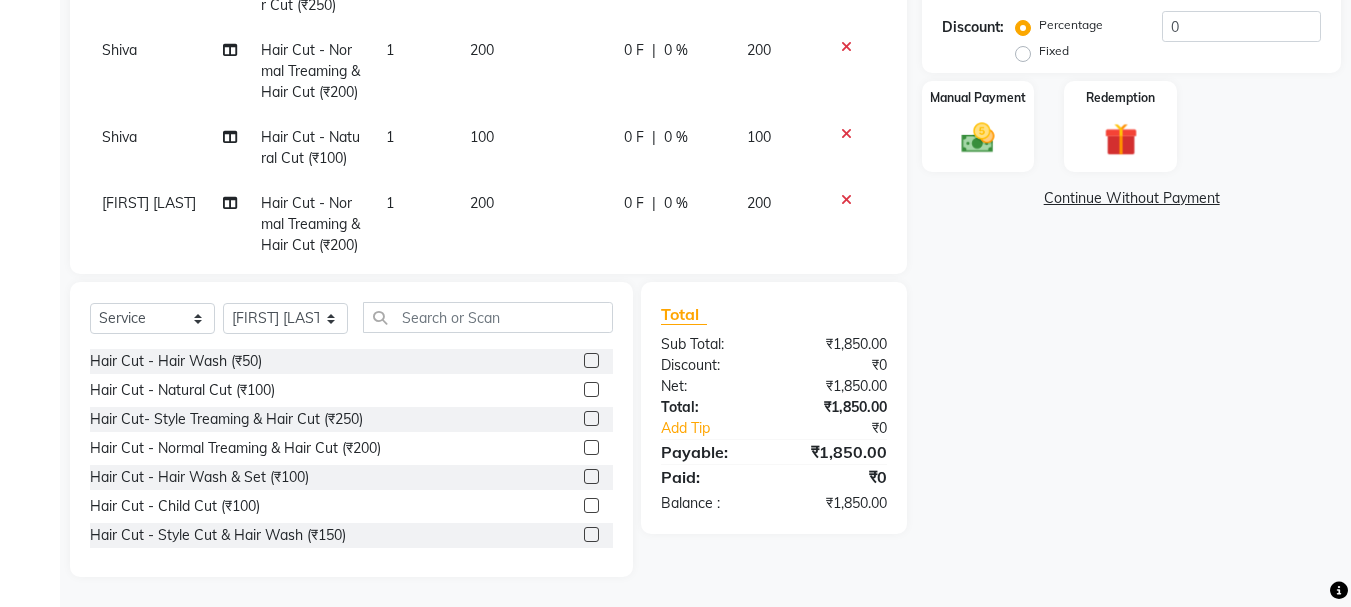 click 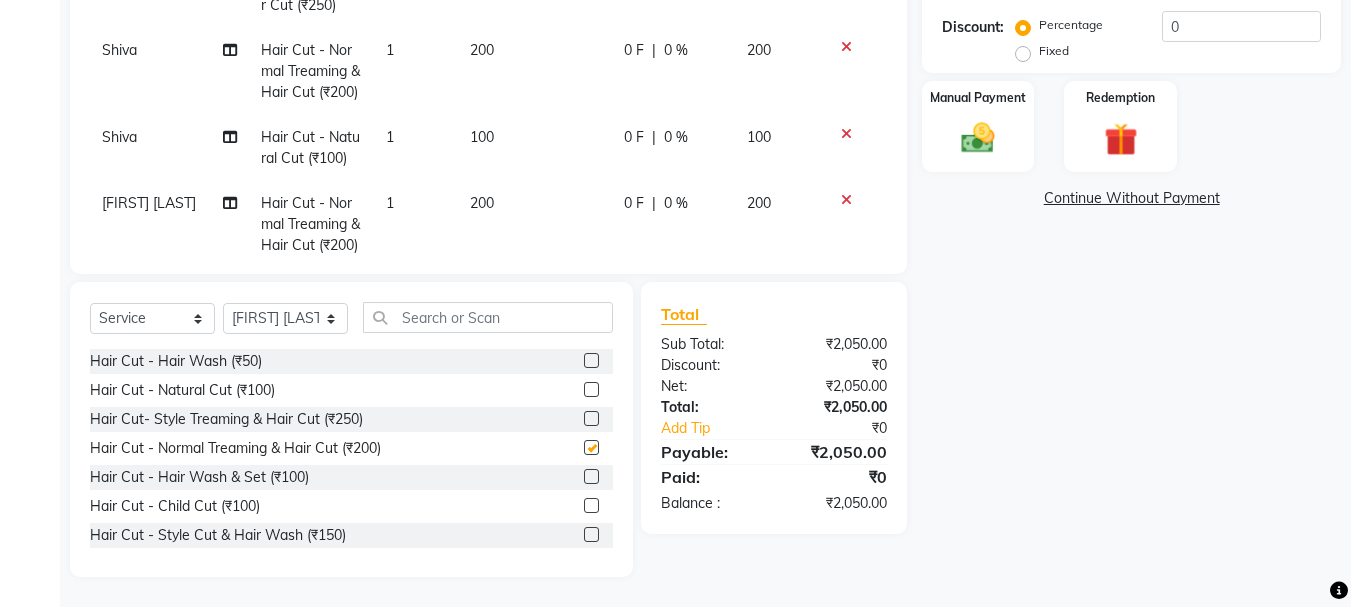 checkbox on "false" 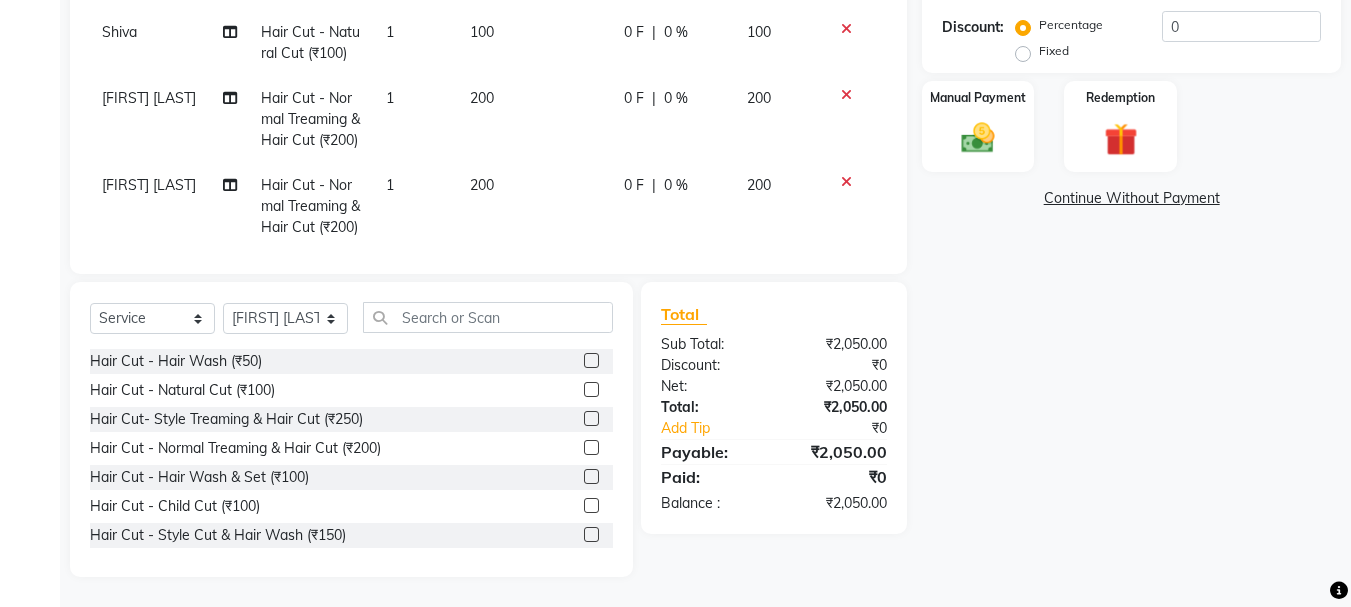 scroll, scrollTop: 612, scrollLeft: 0, axis: vertical 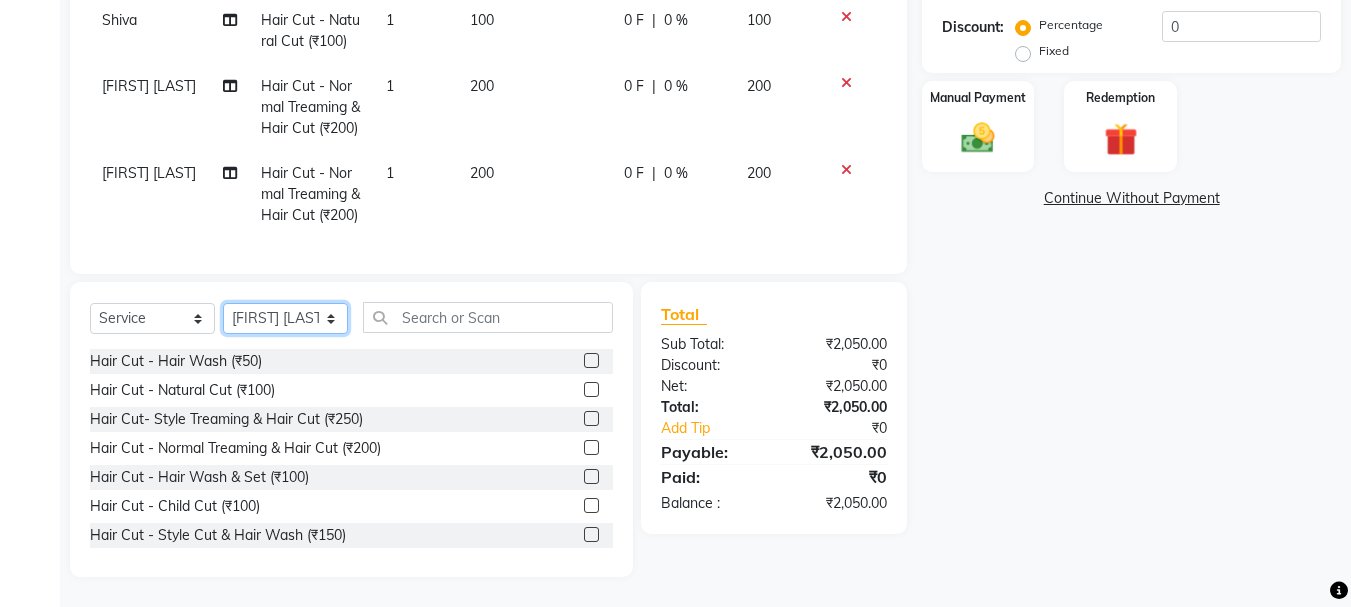 click on "Select Stylist abdul adil Anuj Azad Mahadev prem sachin hadpad Shiva Sonu S.R.K. sunny Umesh thakur" 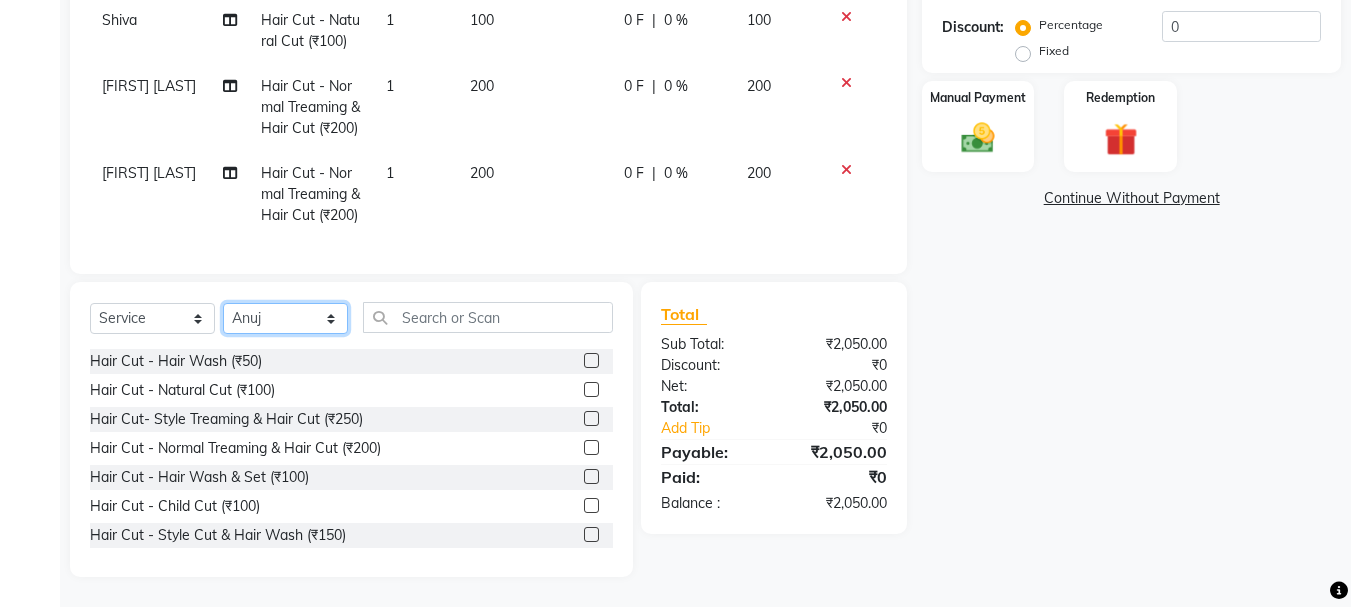 click on "Select Stylist abdul adil Anuj Azad Mahadev prem sachin hadpad Shiva Sonu S.R.K. sunny Umesh thakur" 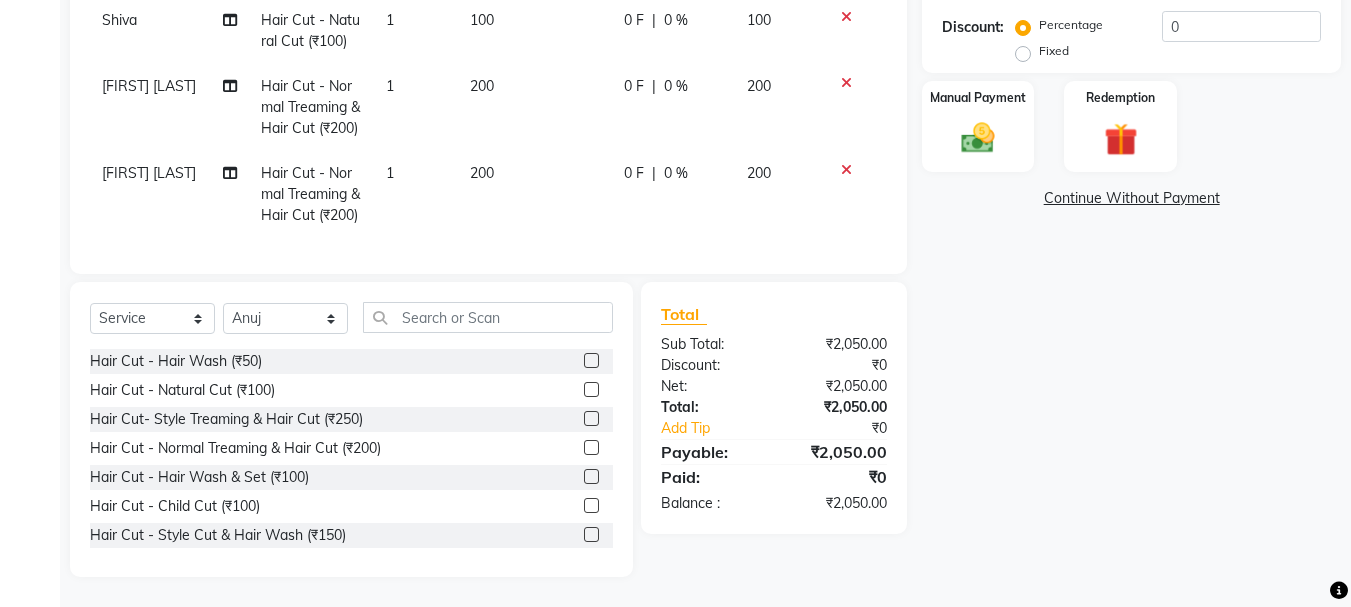 click 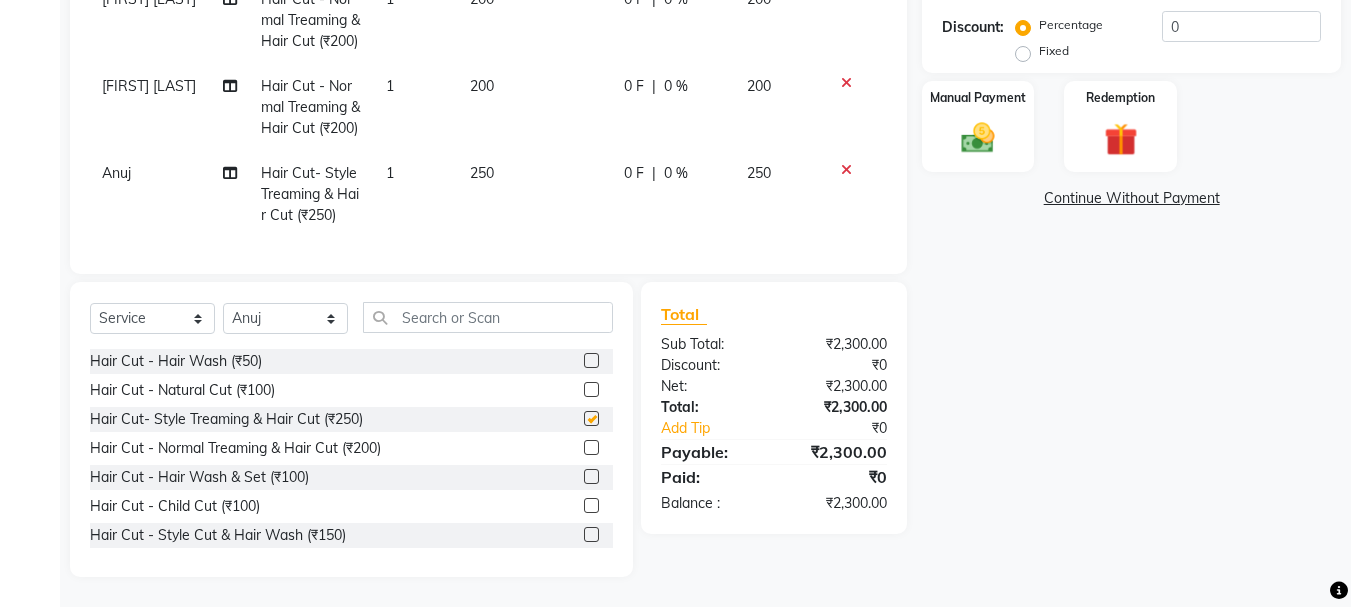 scroll, scrollTop: 699, scrollLeft: 0, axis: vertical 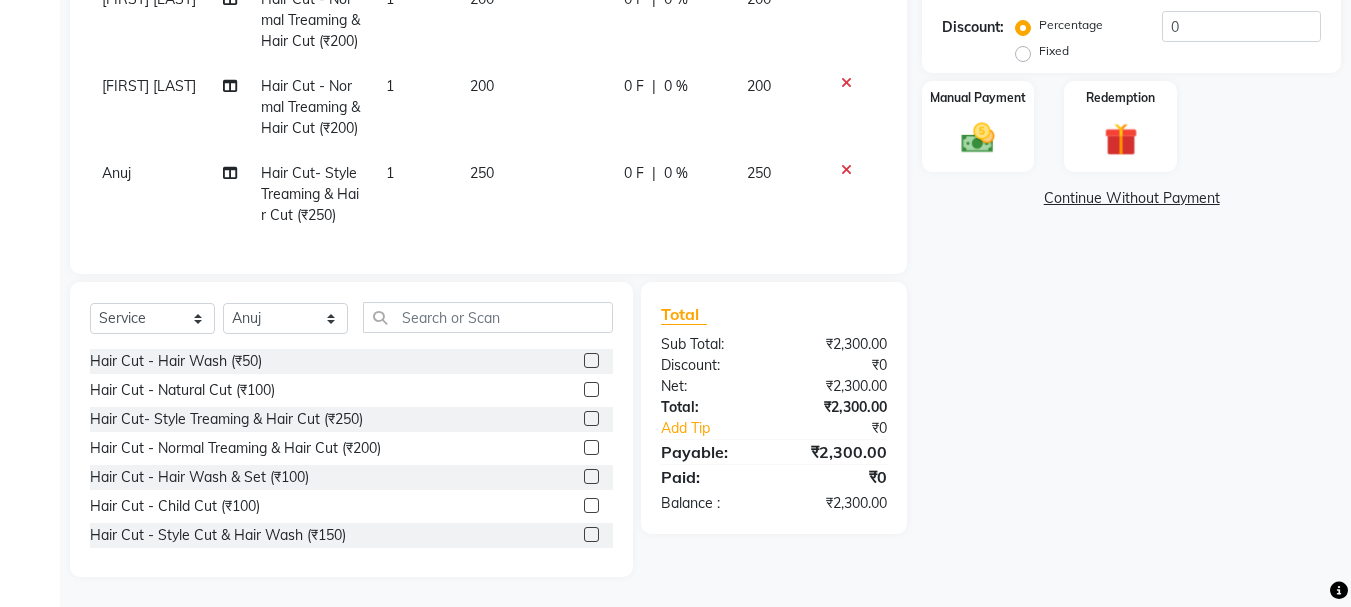 checkbox on "false" 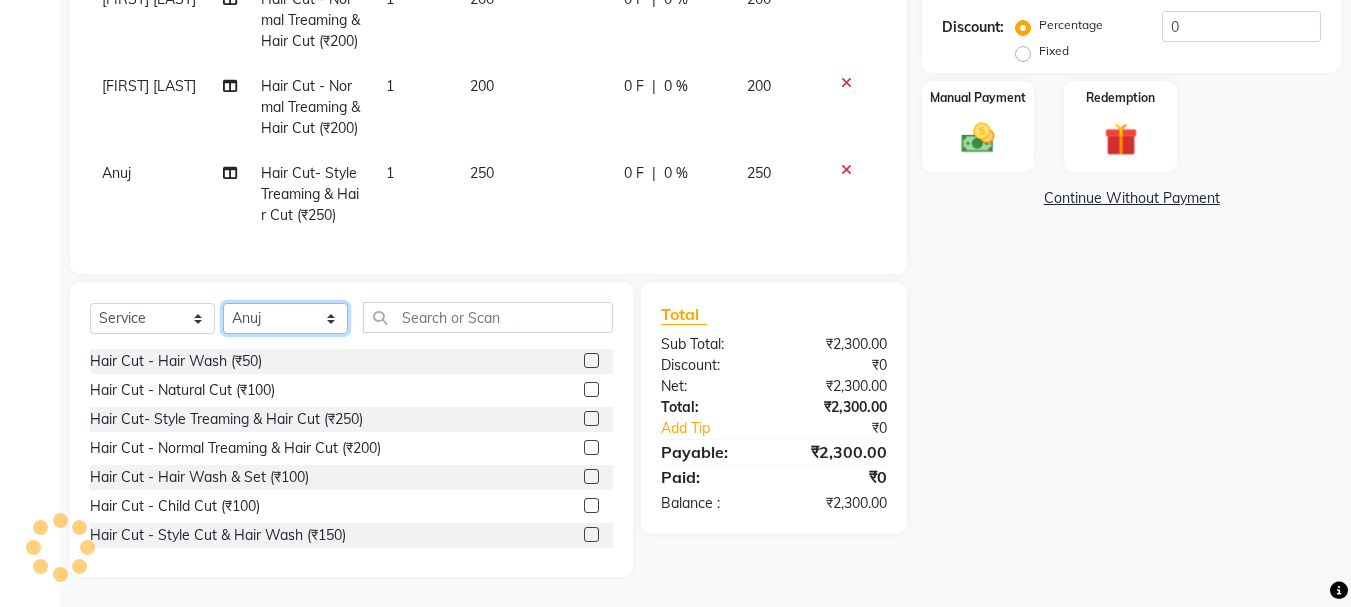 click on "Select Stylist abdul adil Anuj Azad Mahadev prem sachin hadpad Shiva Sonu S.R.K. sunny Umesh thakur" 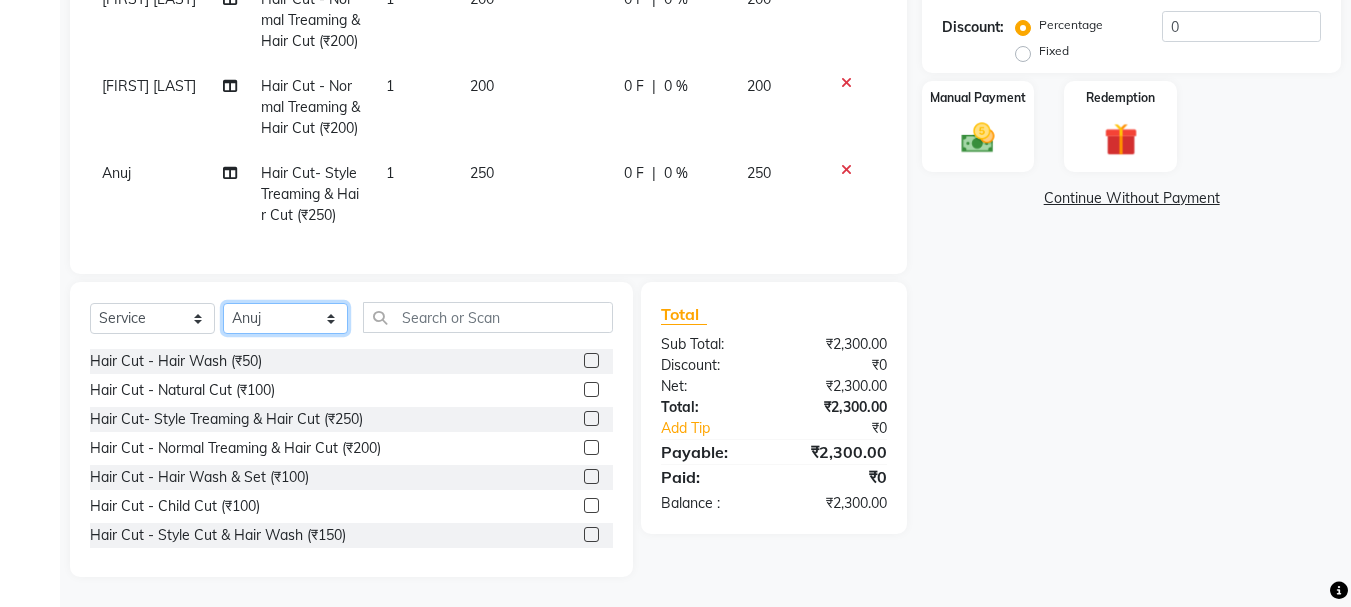 select on "63717" 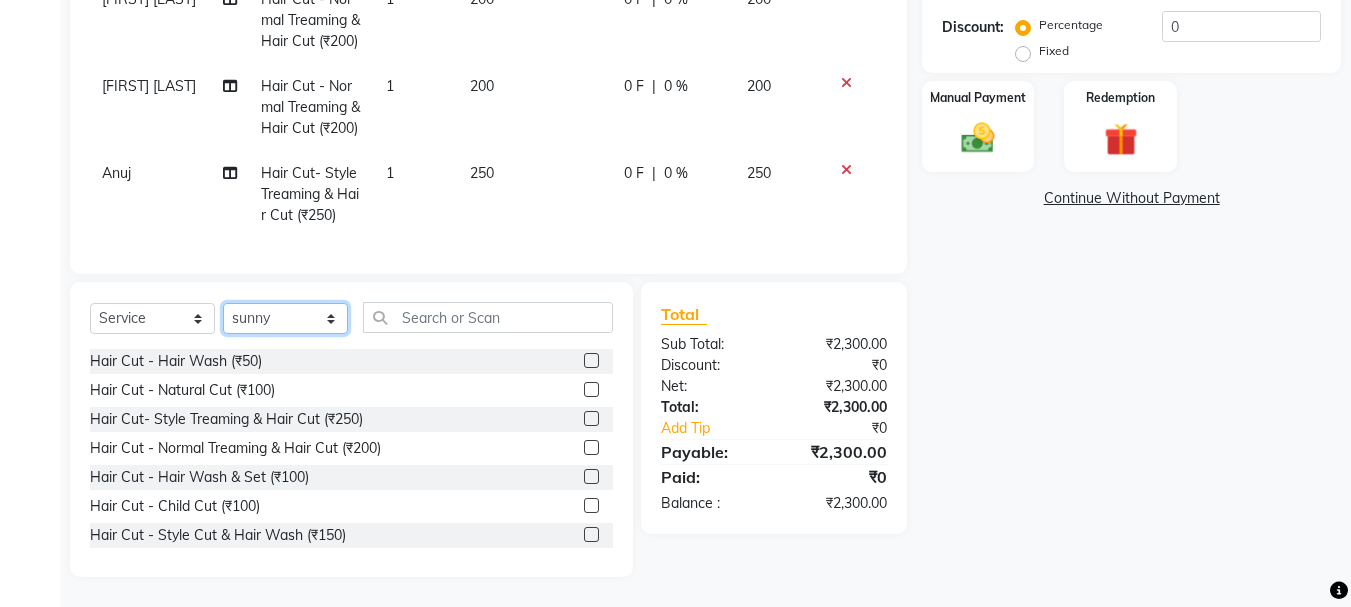 click on "Select Stylist abdul adil Anuj Azad Mahadev prem sachin hadpad Shiva Sonu S.R.K. sunny Umesh thakur" 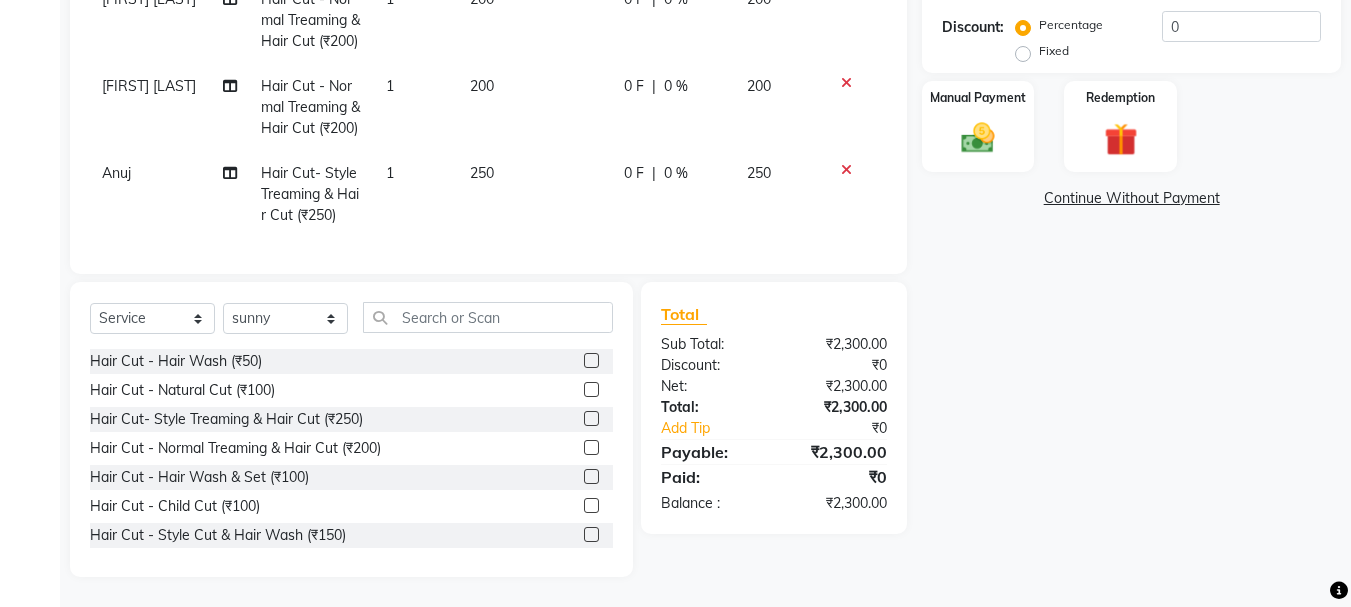 drag, startPoint x: 580, startPoint y: 415, endPoint x: 562, endPoint y: 385, distance: 34.98571 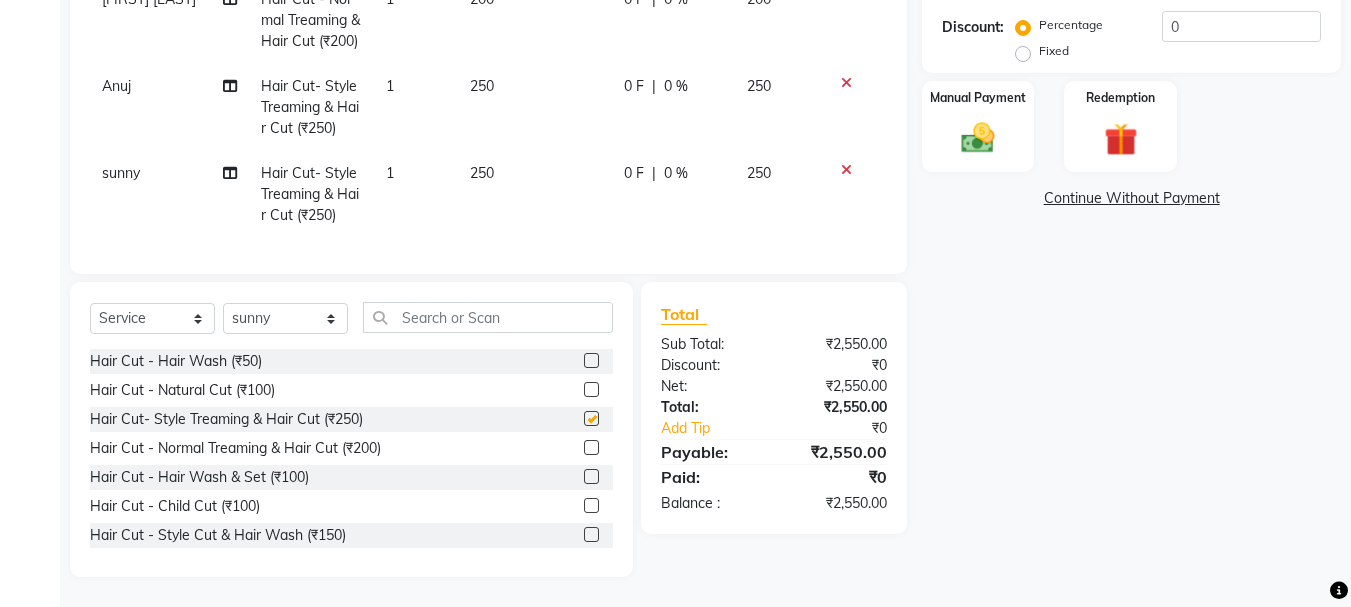scroll, scrollTop: 786, scrollLeft: 0, axis: vertical 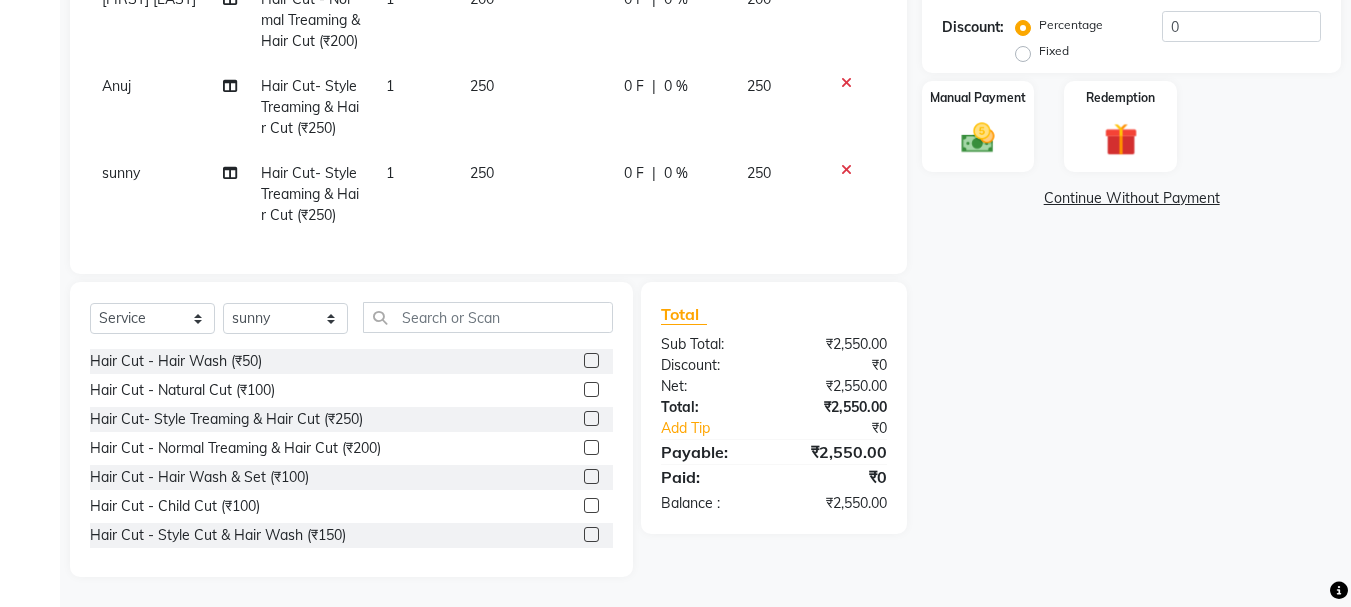 checkbox on "false" 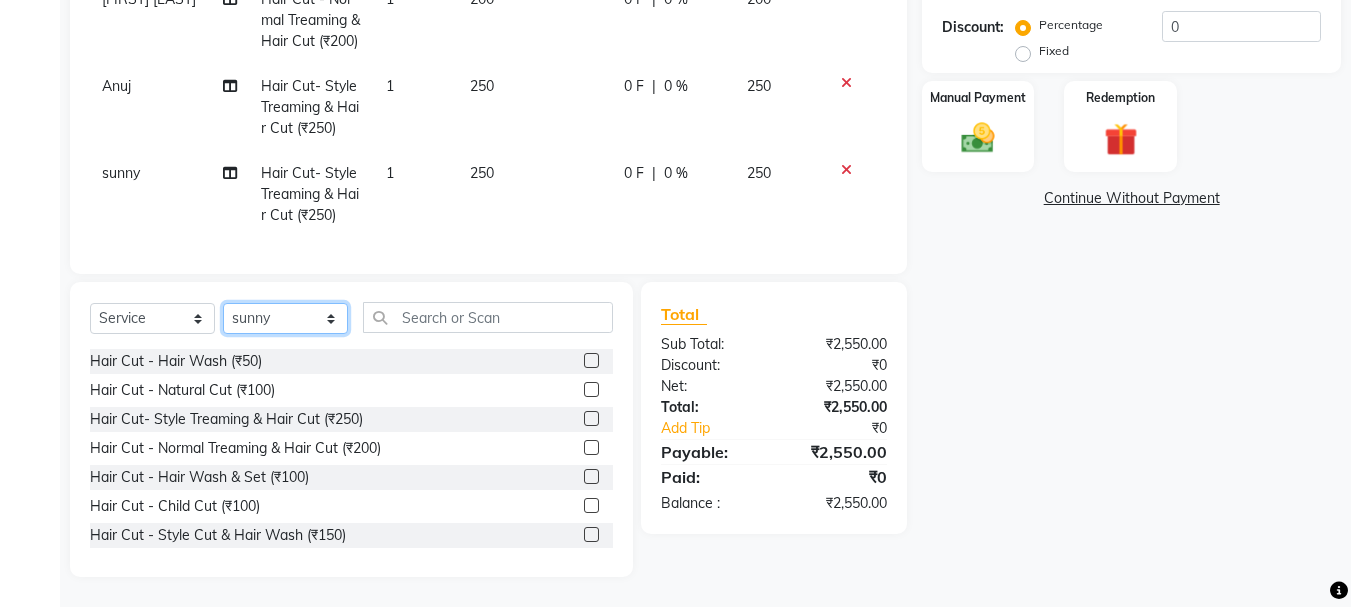 click on "Select Stylist abdul adil Anuj Azad Mahadev prem sachin hadpad Shiva Sonu S.R.K. sunny Umesh thakur" 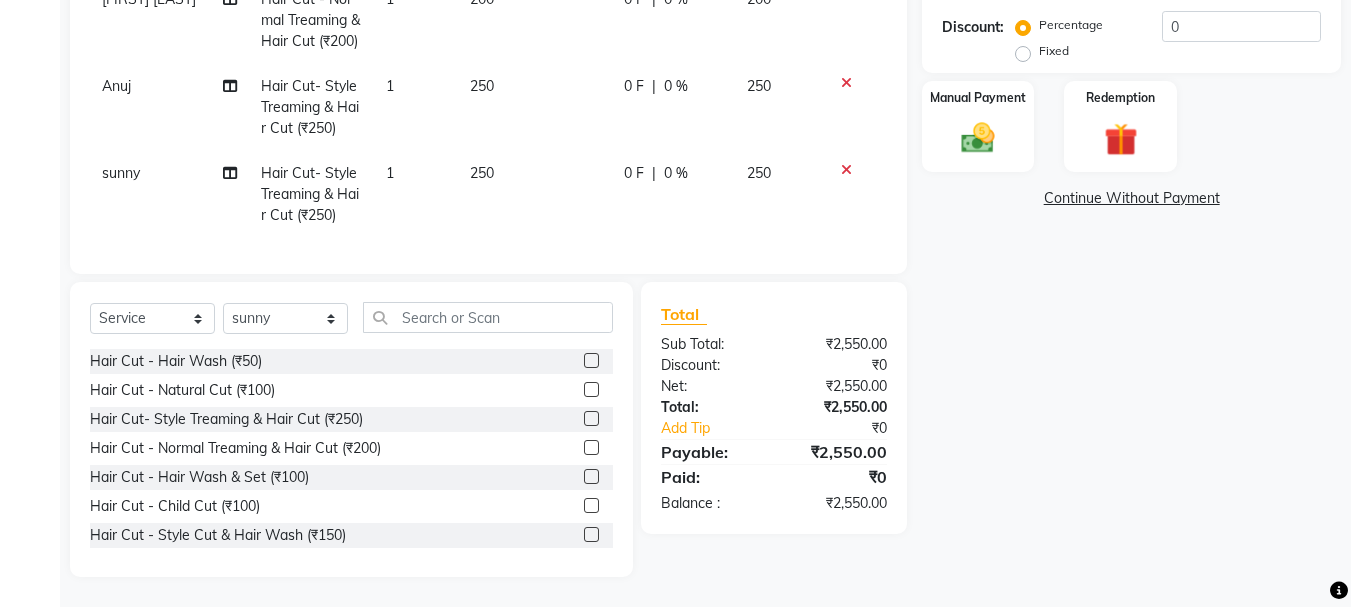 click 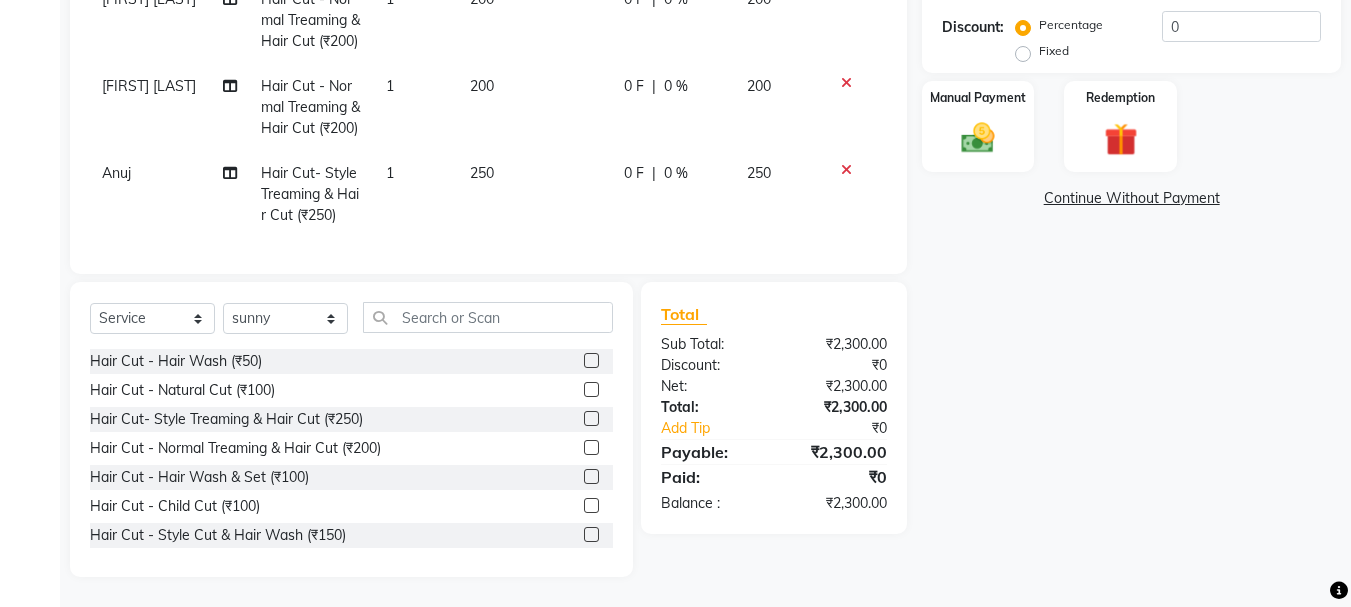 scroll, scrollTop: 699, scrollLeft: 0, axis: vertical 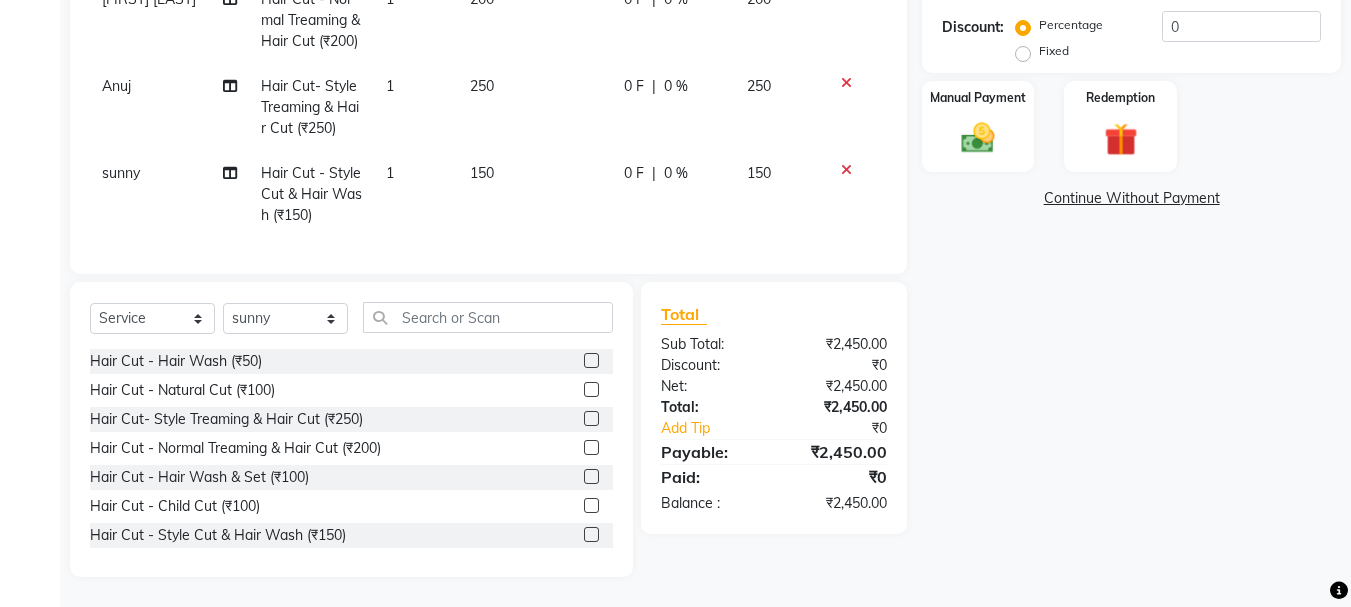 checkbox on "false" 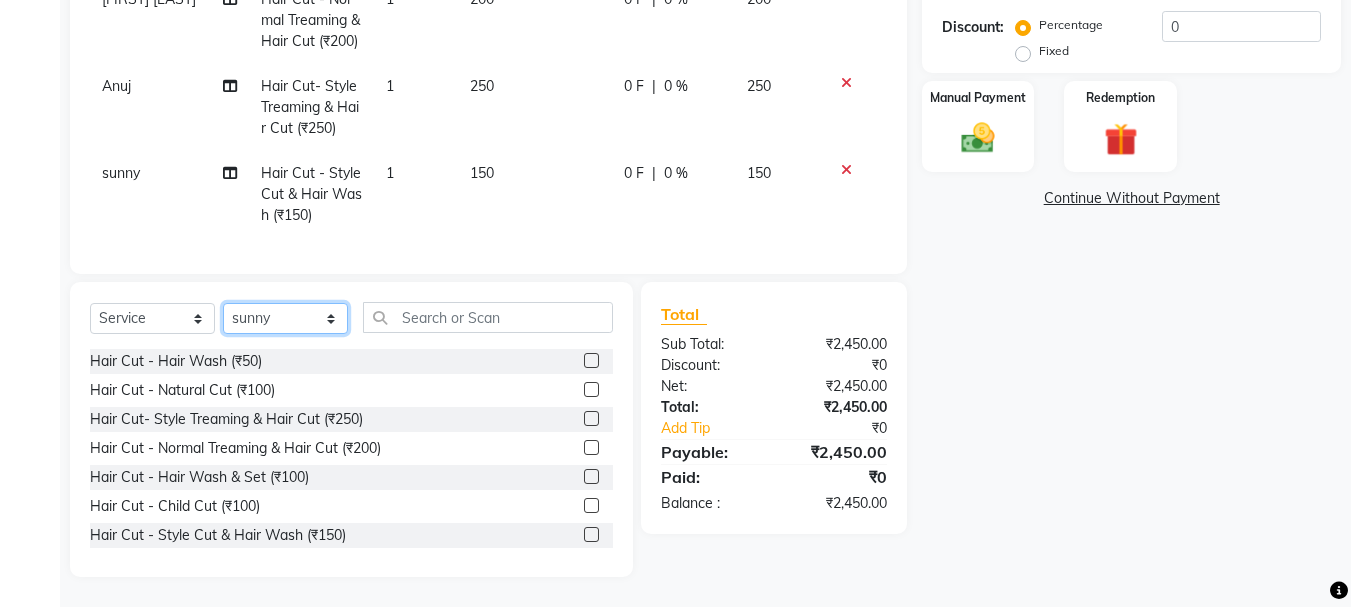 click on "Select Stylist abdul adil Anuj Azad Mahadev prem sachin hadpad Shiva Sonu S.R.K. sunny Umesh thakur" 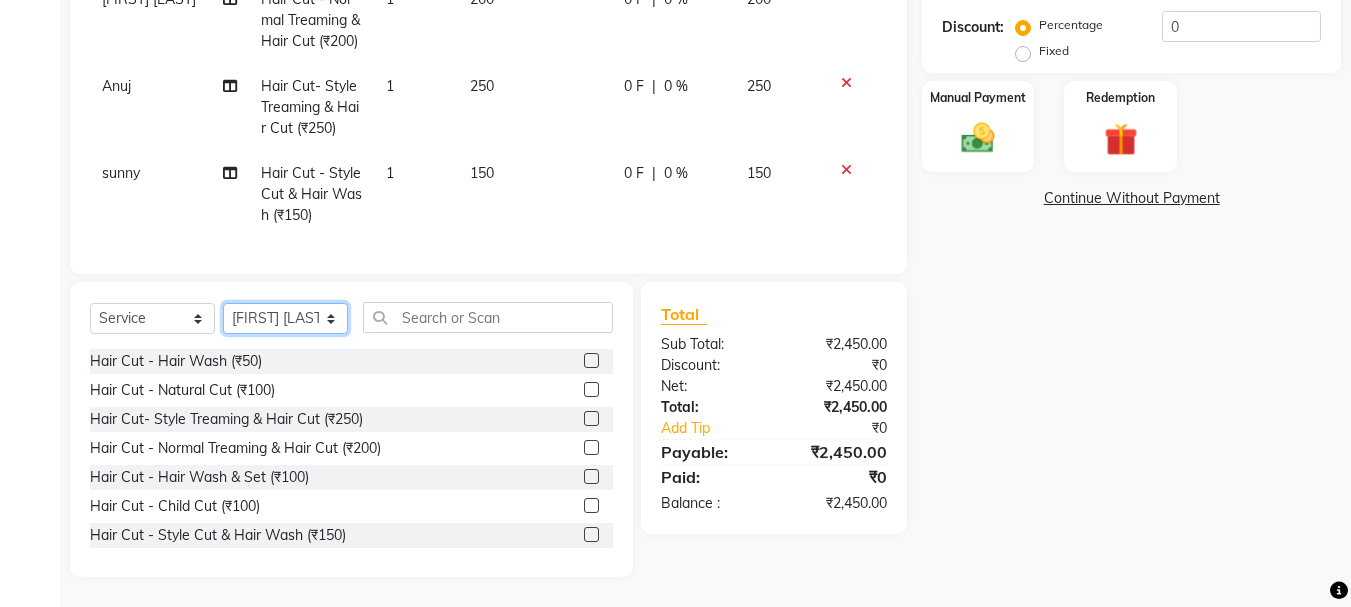 click on "Select Stylist abdul adil Anuj Azad Mahadev prem sachin hadpad Shiva Sonu S.R.K. sunny Umesh thakur" 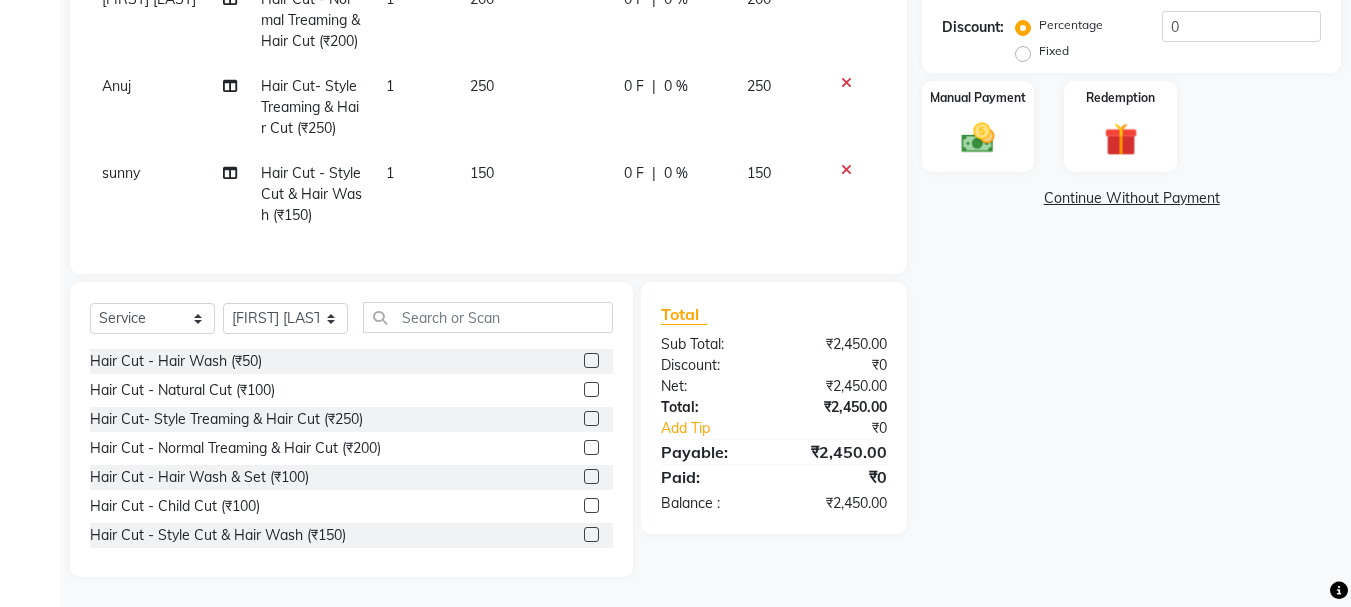 click 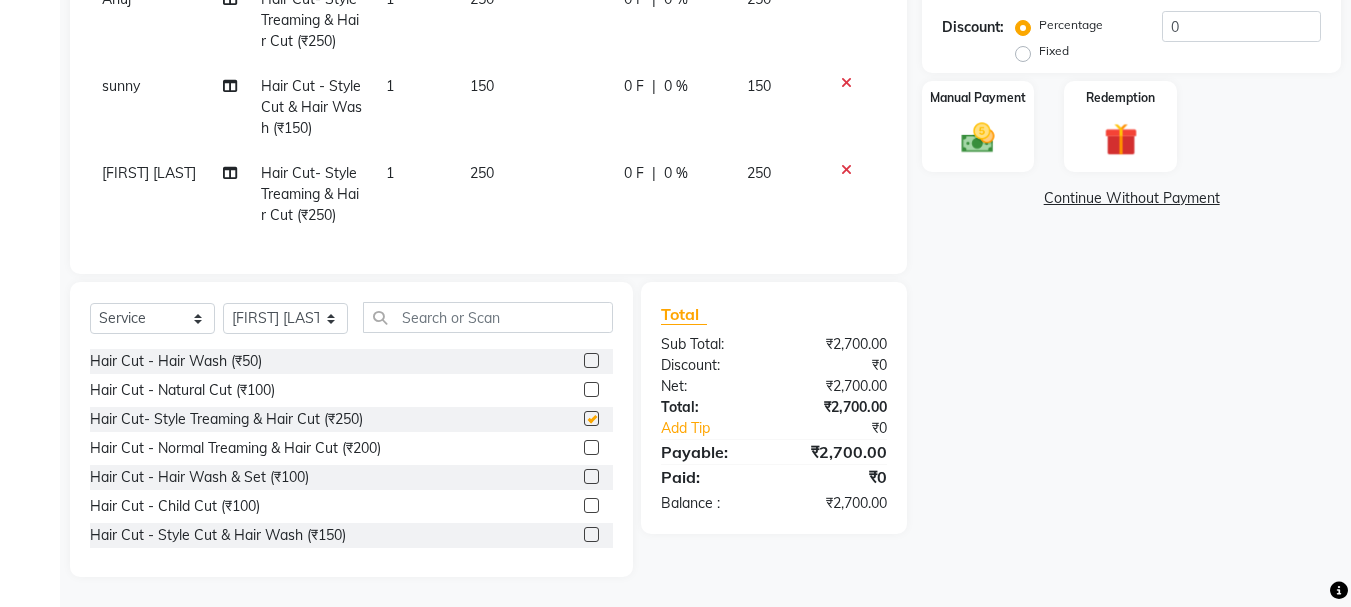 scroll, scrollTop: 873, scrollLeft: 0, axis: vertical 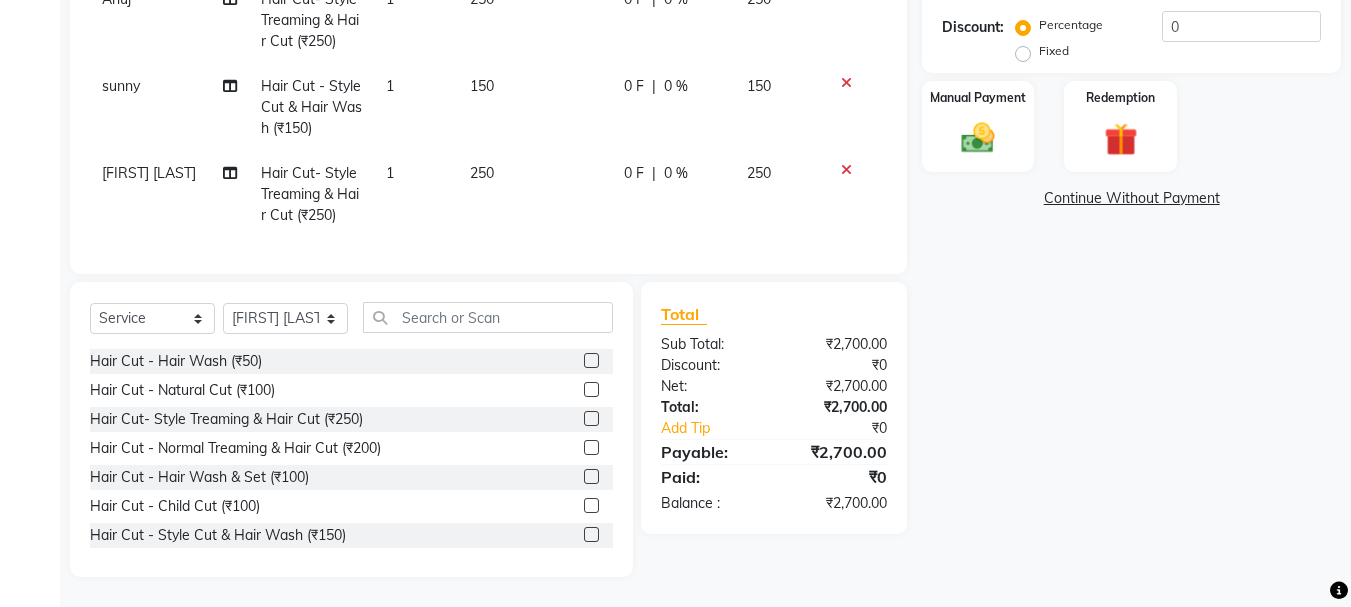 checkbox on "false" 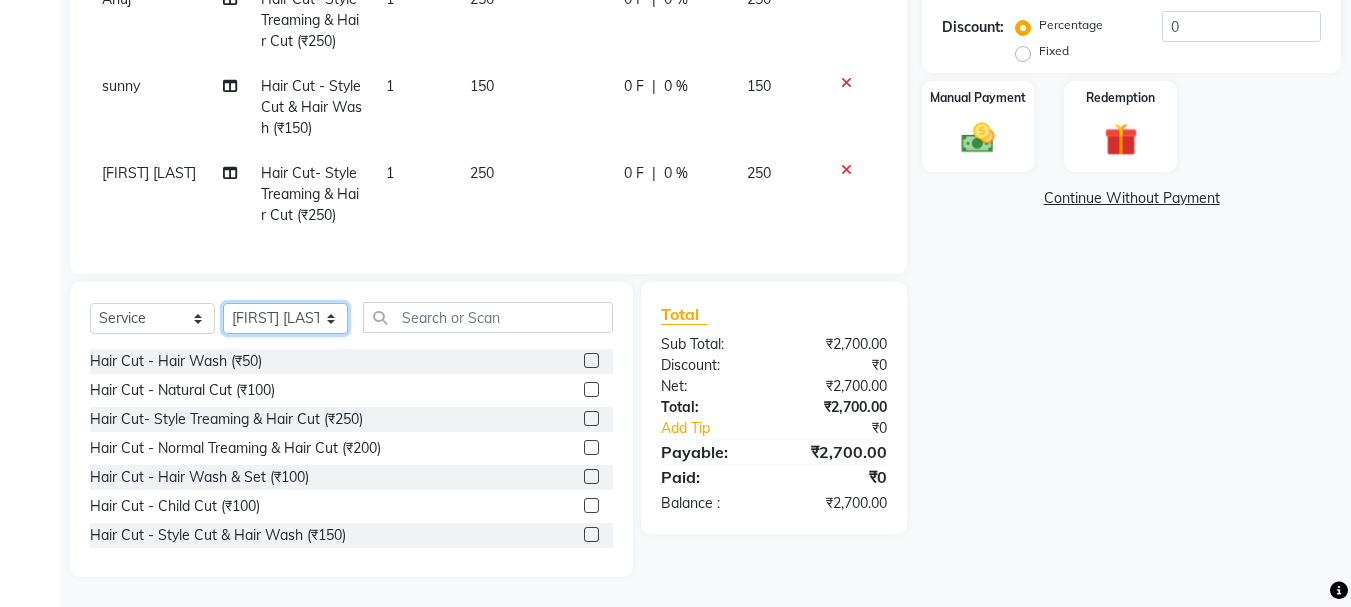 click on "Select Stylist abdul adil Anuj Azad Mahadev prem sachin hadpad Shiva Sonu S.R.K. sunny Umesh thakur" 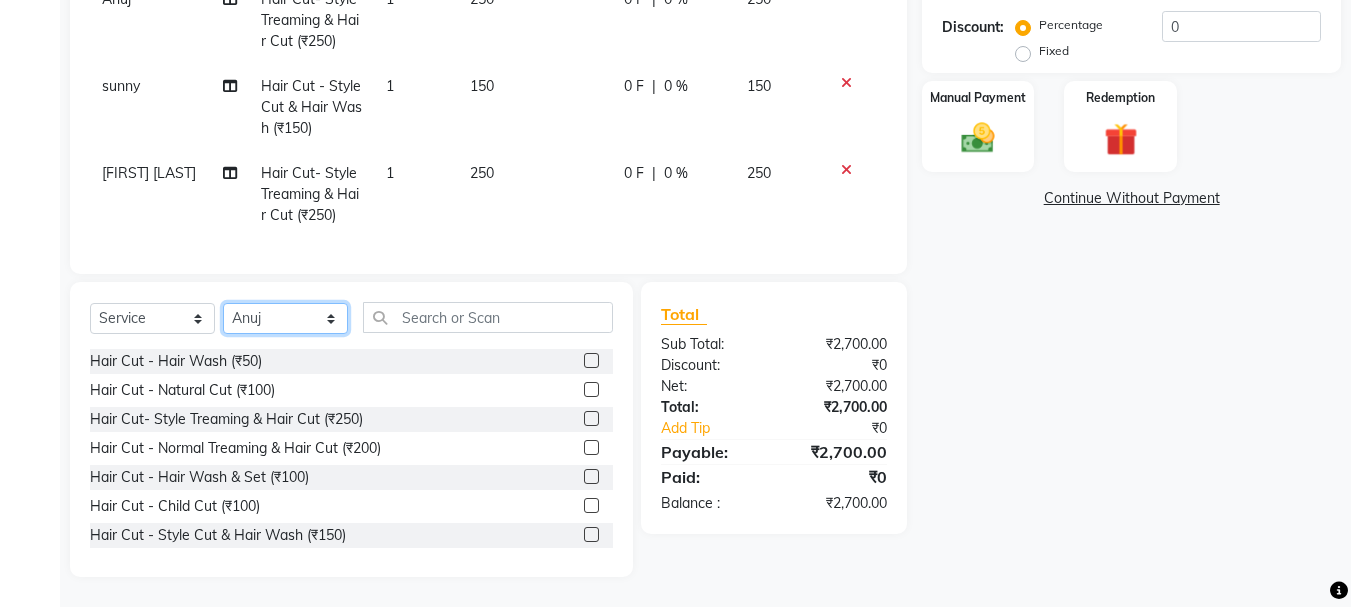 click on "Select Stylist abdul adil Anuj Azad Mahadev prem sachin hadpad Shiva Sonu S.R.K. sunny Umesh thakur" 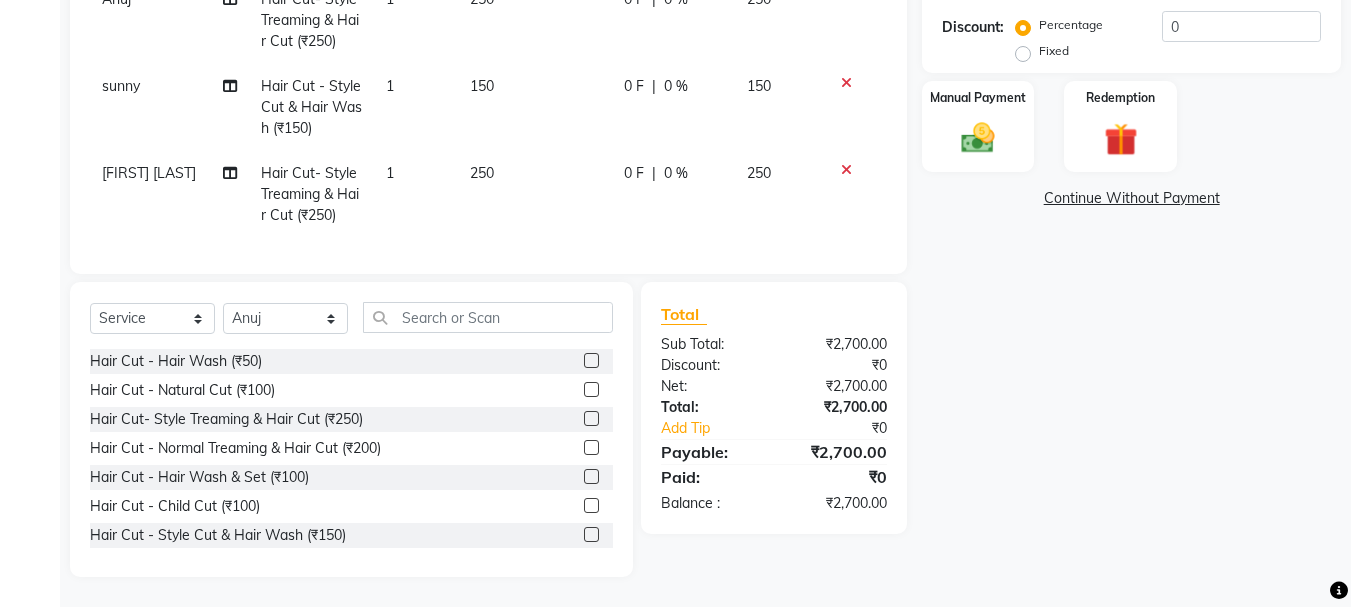 click 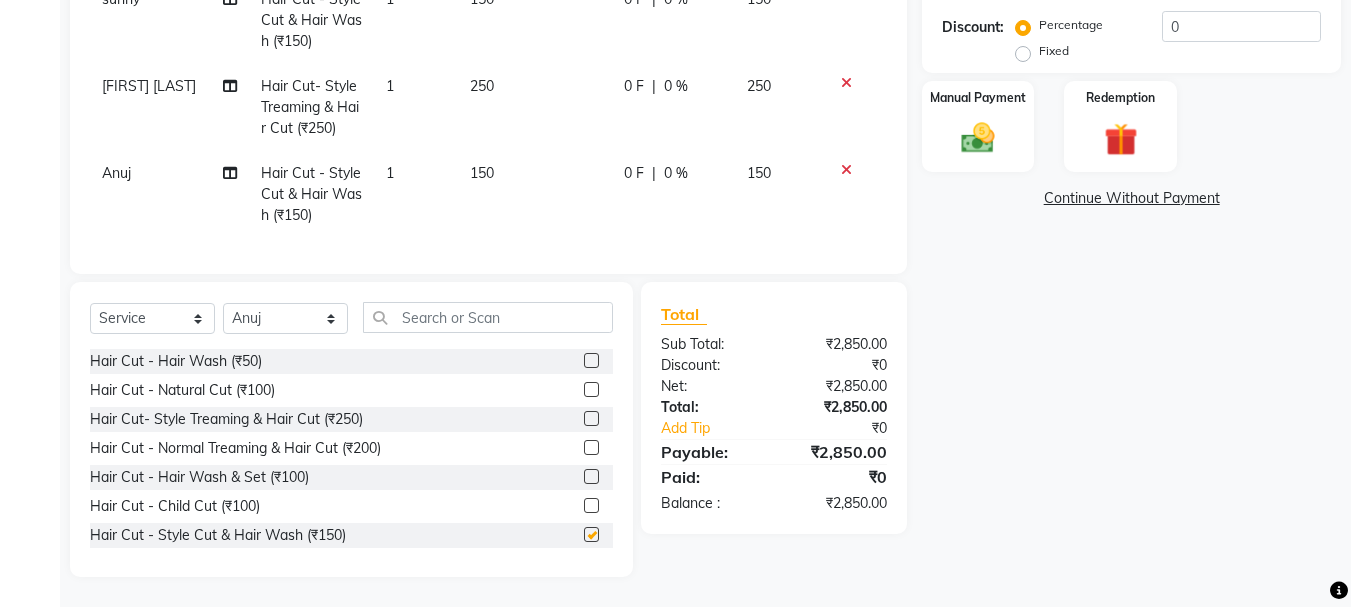 checkbox on "false" 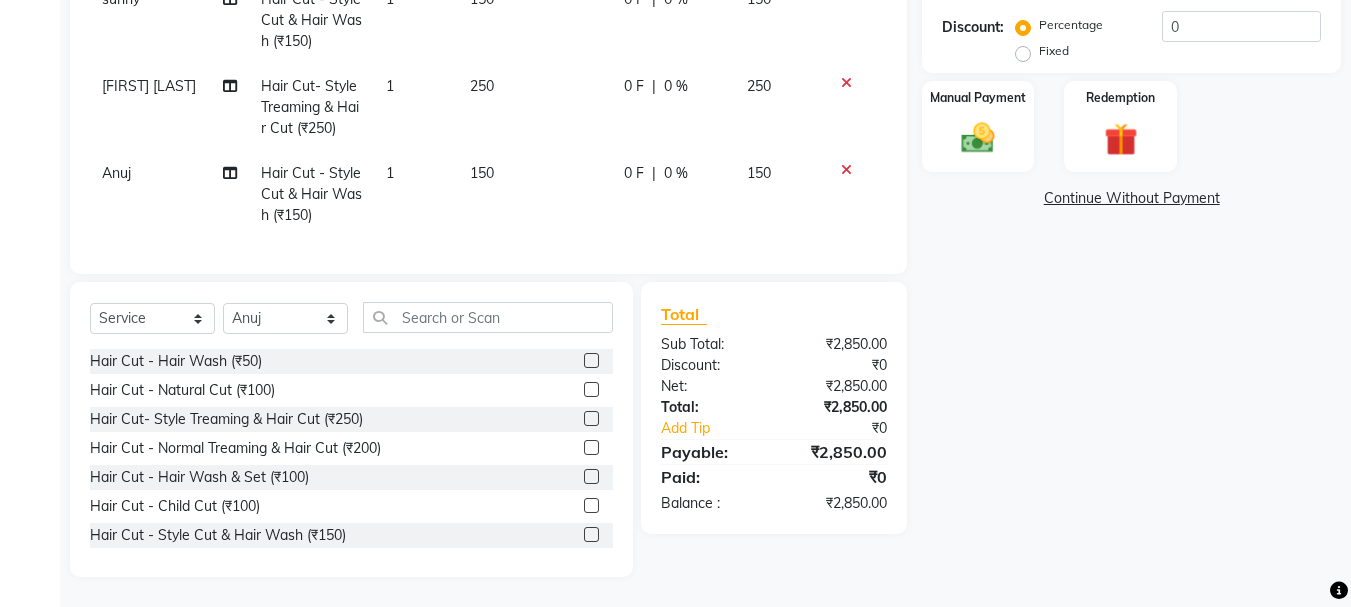 scroll, scrollTop: 960, scrollLeft: 0, axis: vertical 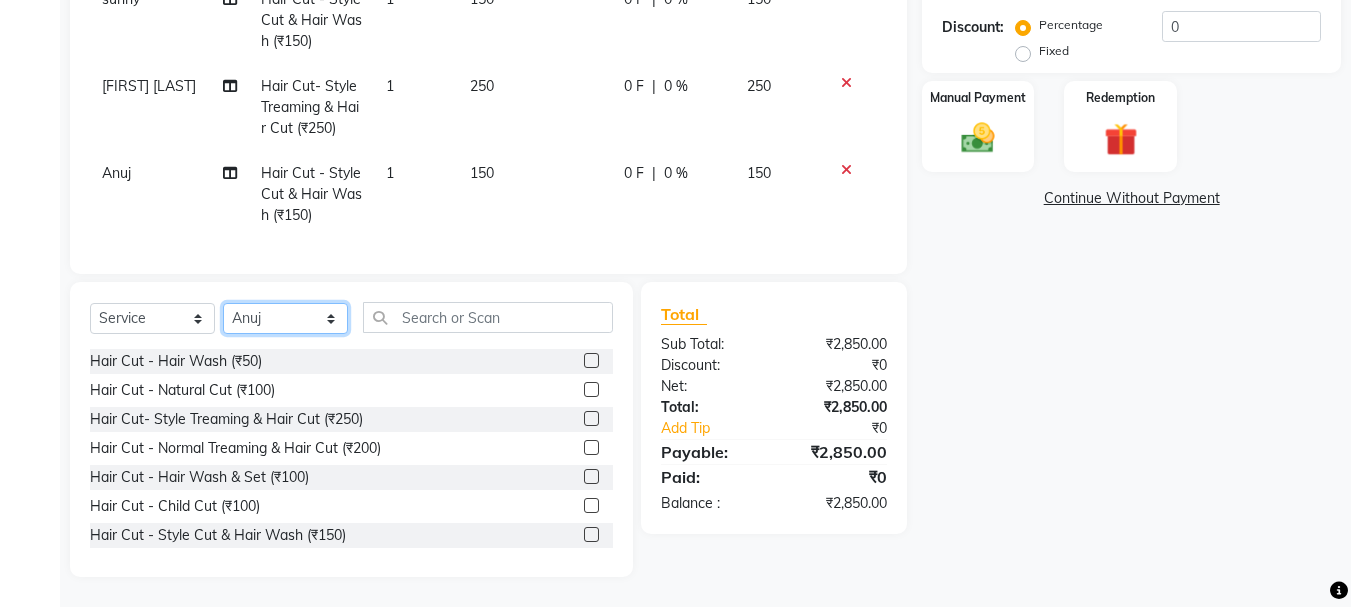 click on "Select Stylist abdul adil Anuj Azad Mahadev prem sachin hadpad Shiva Sonu S.R.K. sunny Umesh thakur" 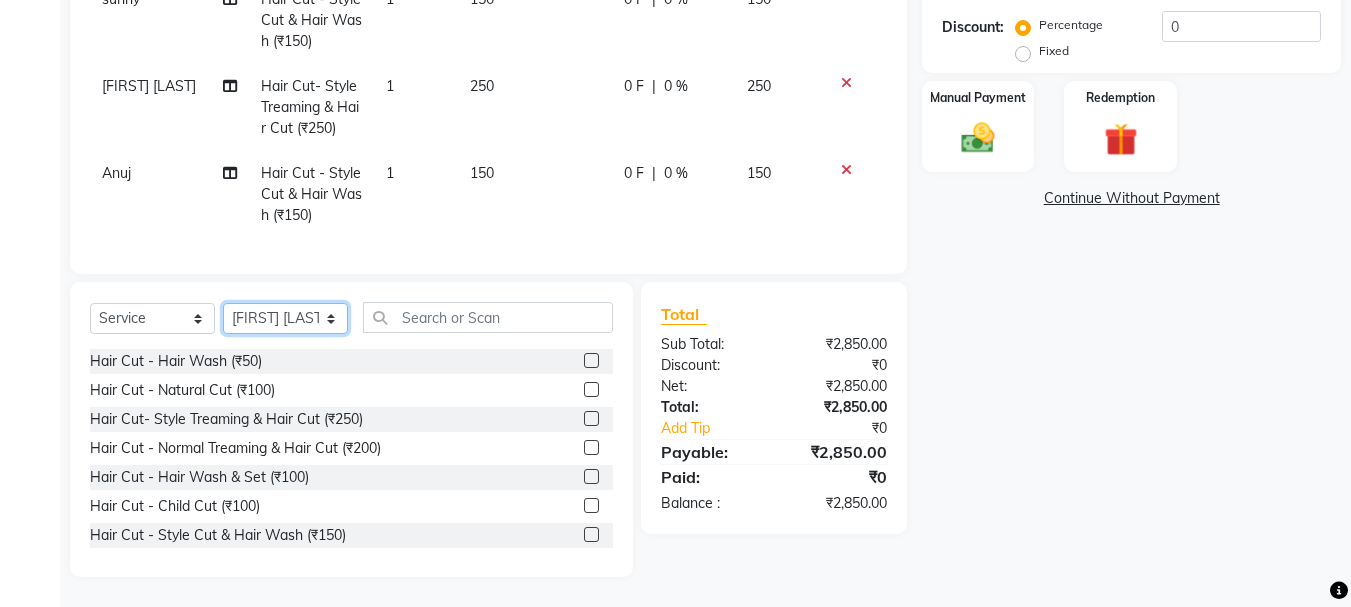 click on "Select Stylist abdul adil Anuj Azad Mahadev prem sachin hadpad Shiva Sonu S.R.K. sunny Umesh thakur" 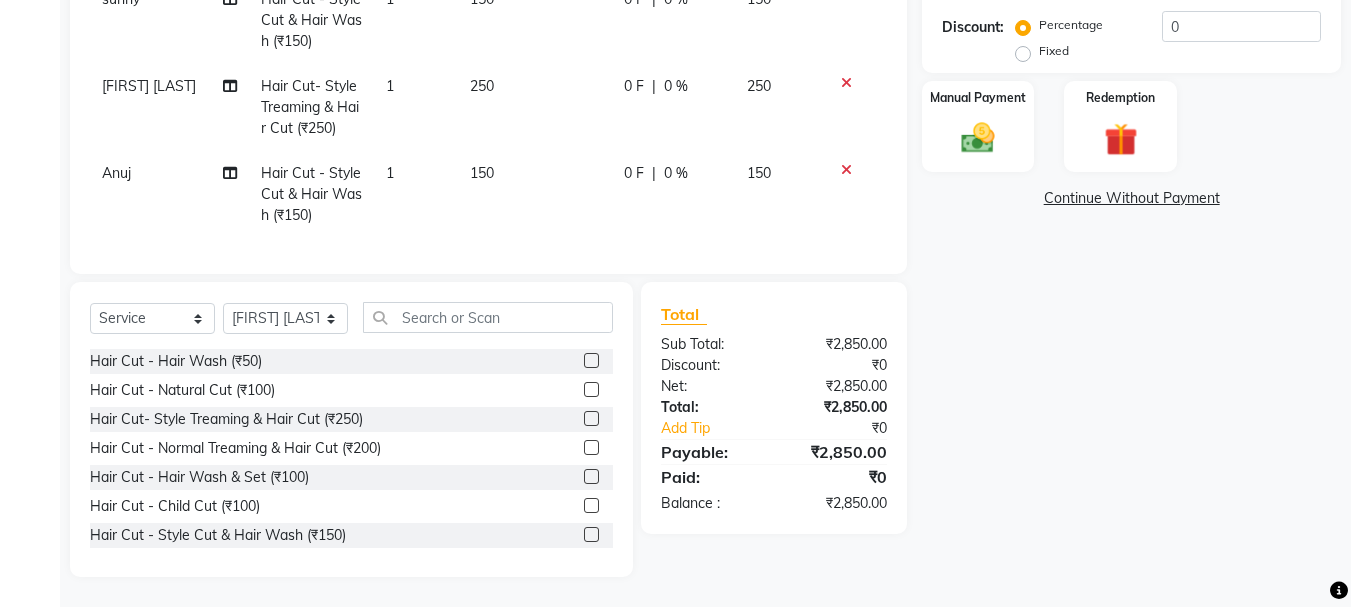 click 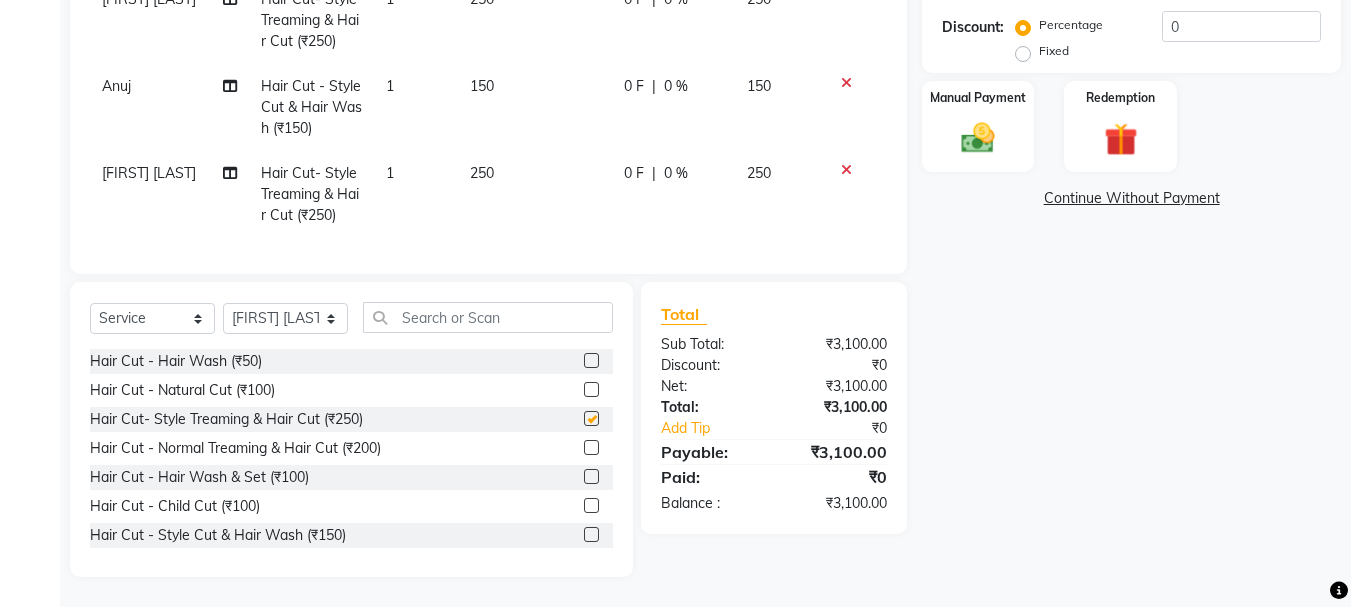 scroll, scrollTop: 1047, scrollLeft: 0, axis: vertical 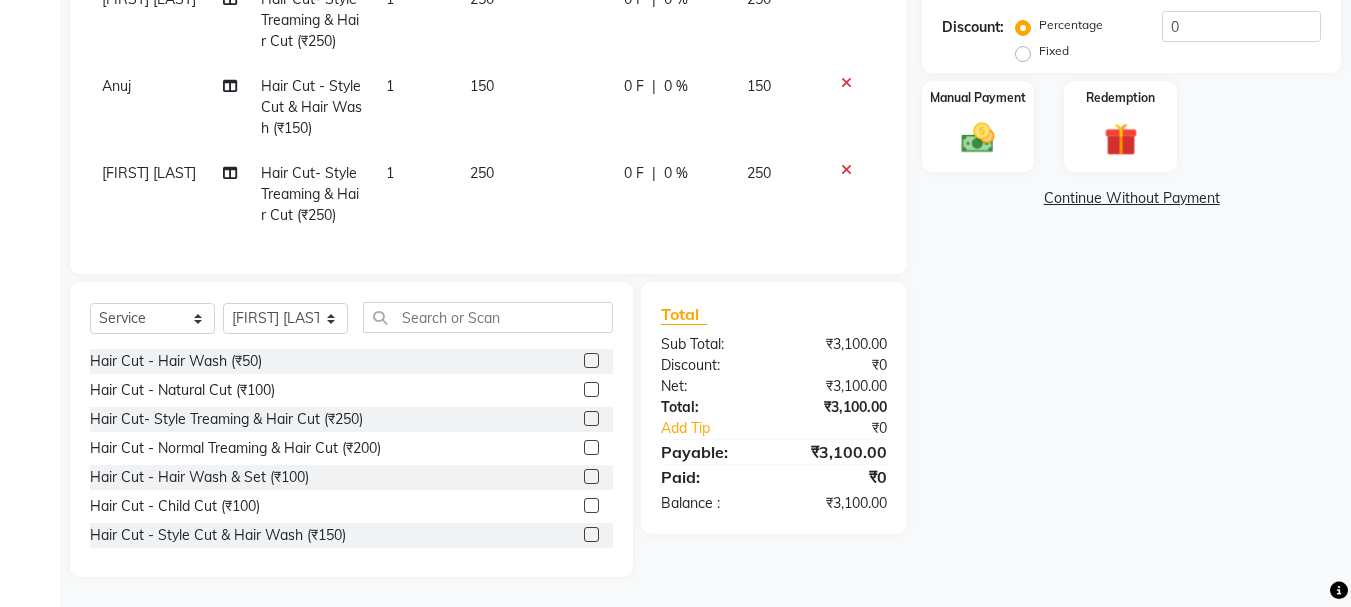 checkbox on "false" 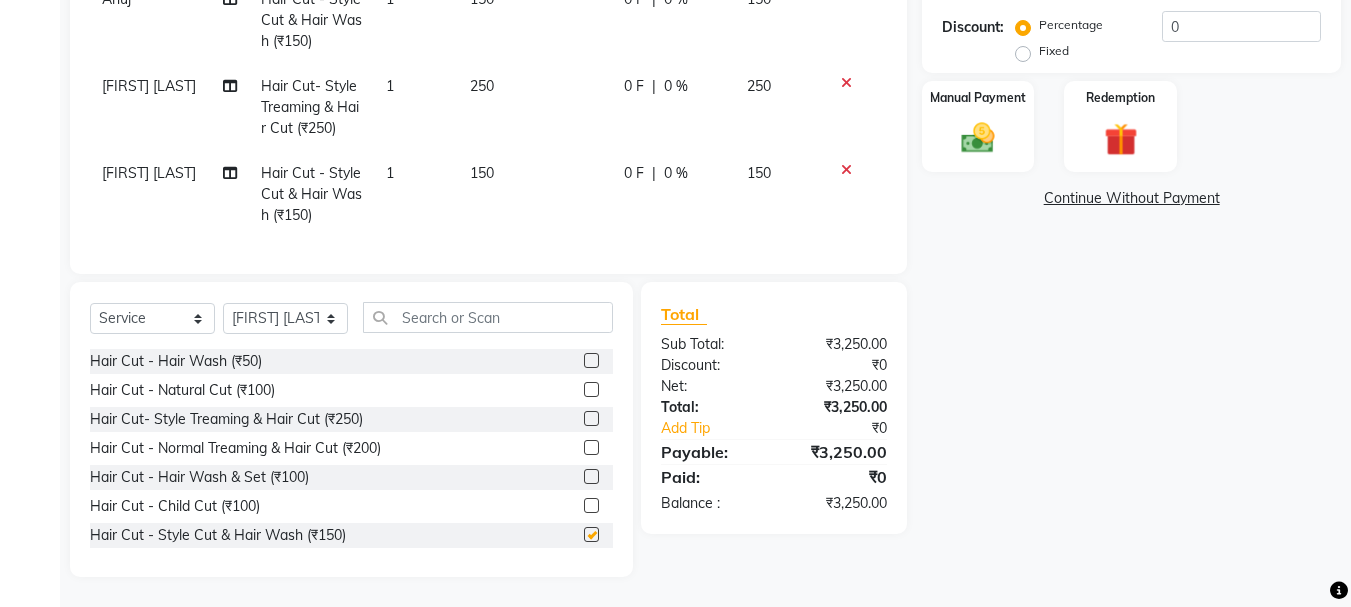 checkbox on "false" 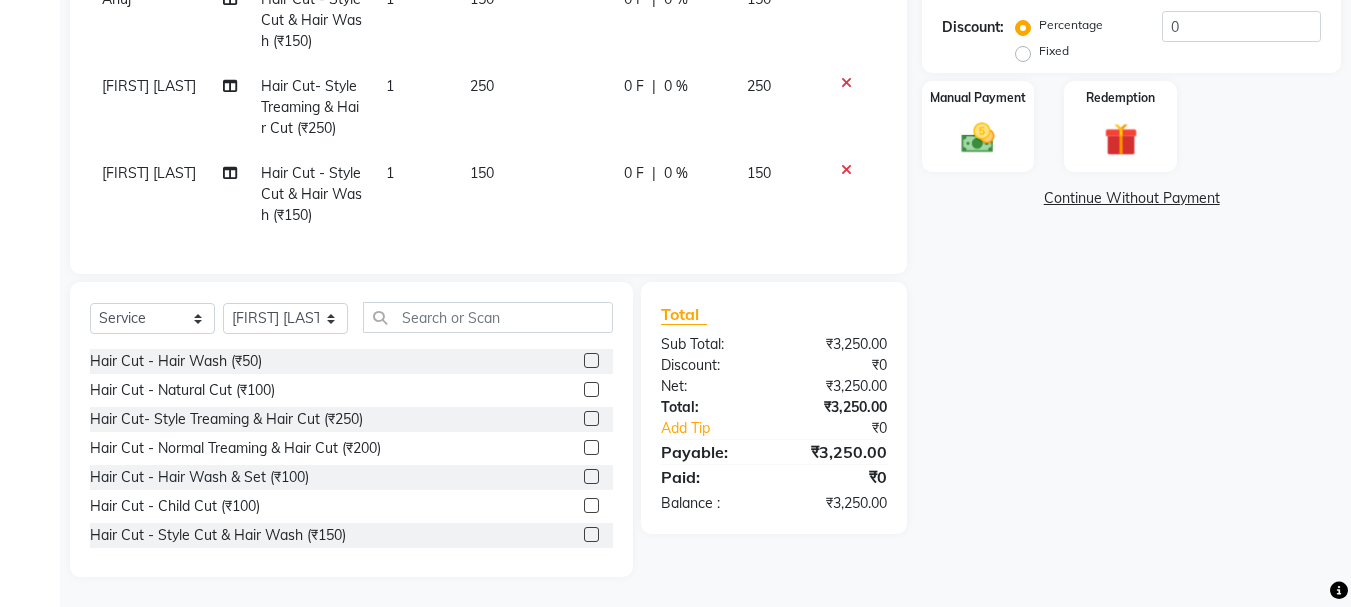 scroll, scrollTop: 1134, scrollLeft: 0, axis: vertical 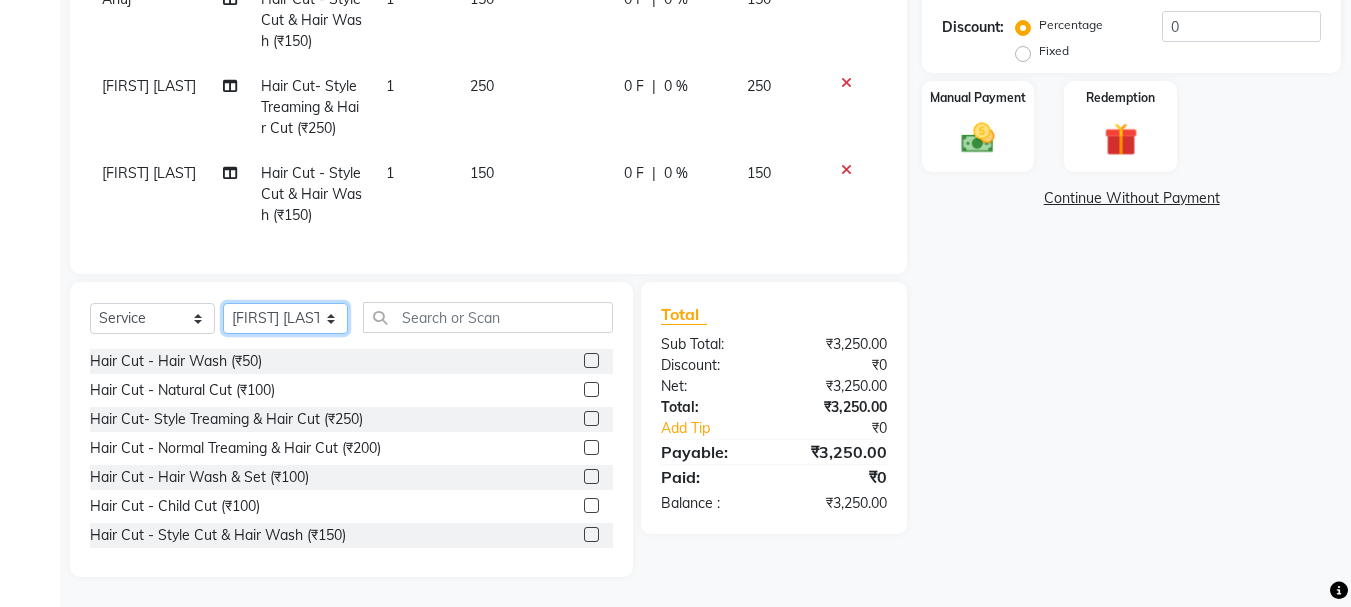 click on "Select Stylist abdul adil Anuj Azad Mahadev prem sachin hadpad Shiva Sonu S.R.K. sunny Umesh thakur" 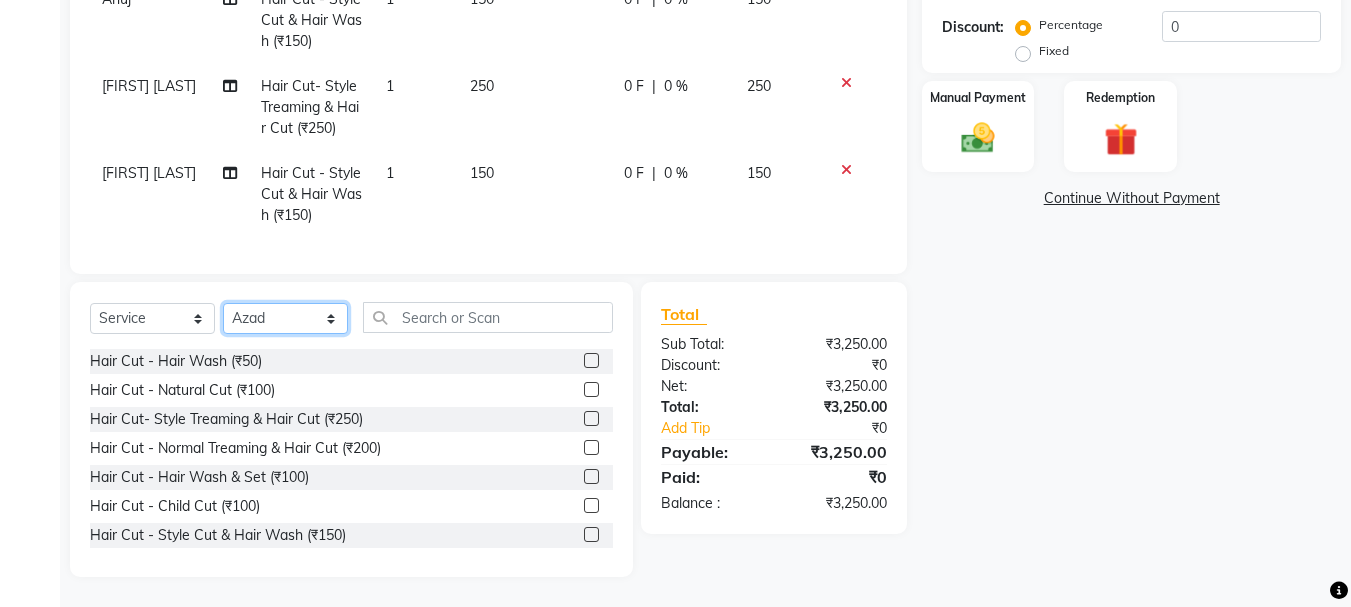 click on "Select Stylist abdul adil Anuj Azad Mahadev prem sachin hadpad Shiva Sonu S.R.K. sunny Umesh thakur" 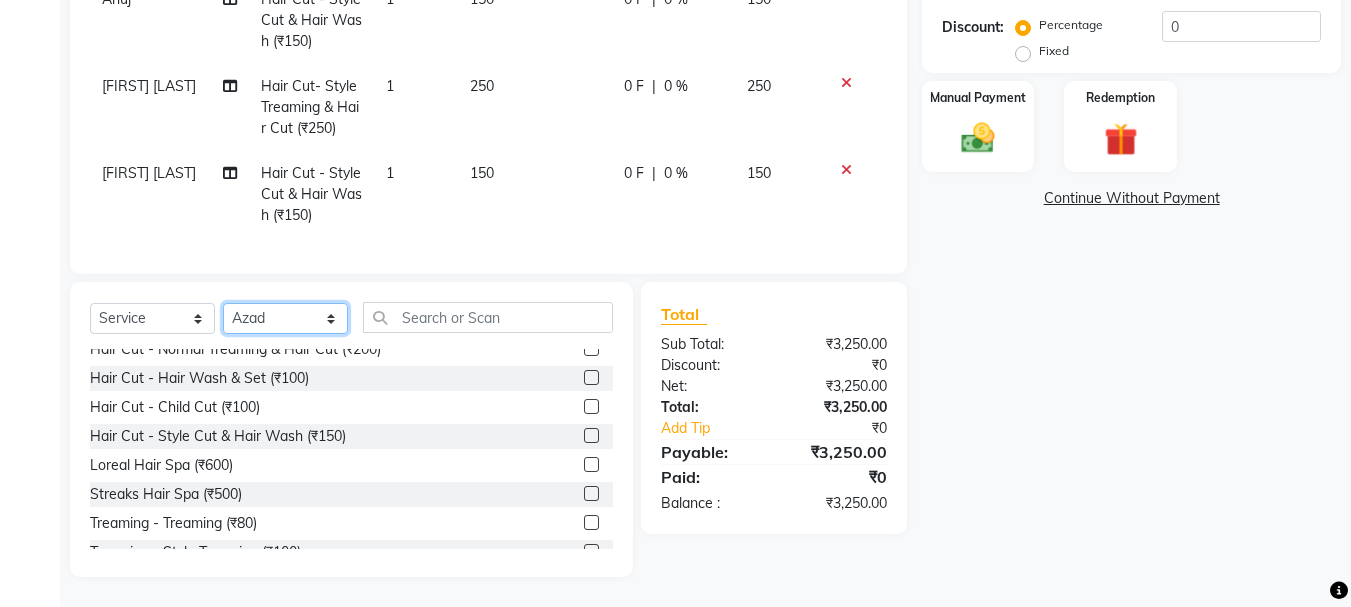 scroll, scrollTop: 100, scrollLeft: 0, axis: vertical 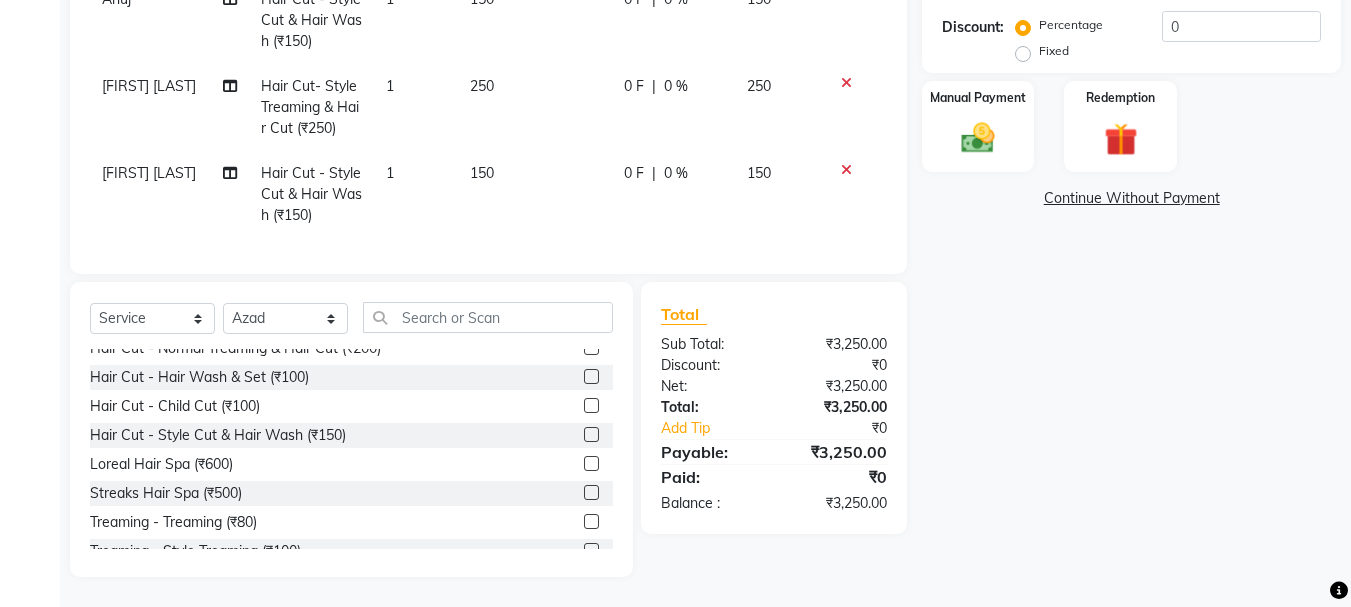 click 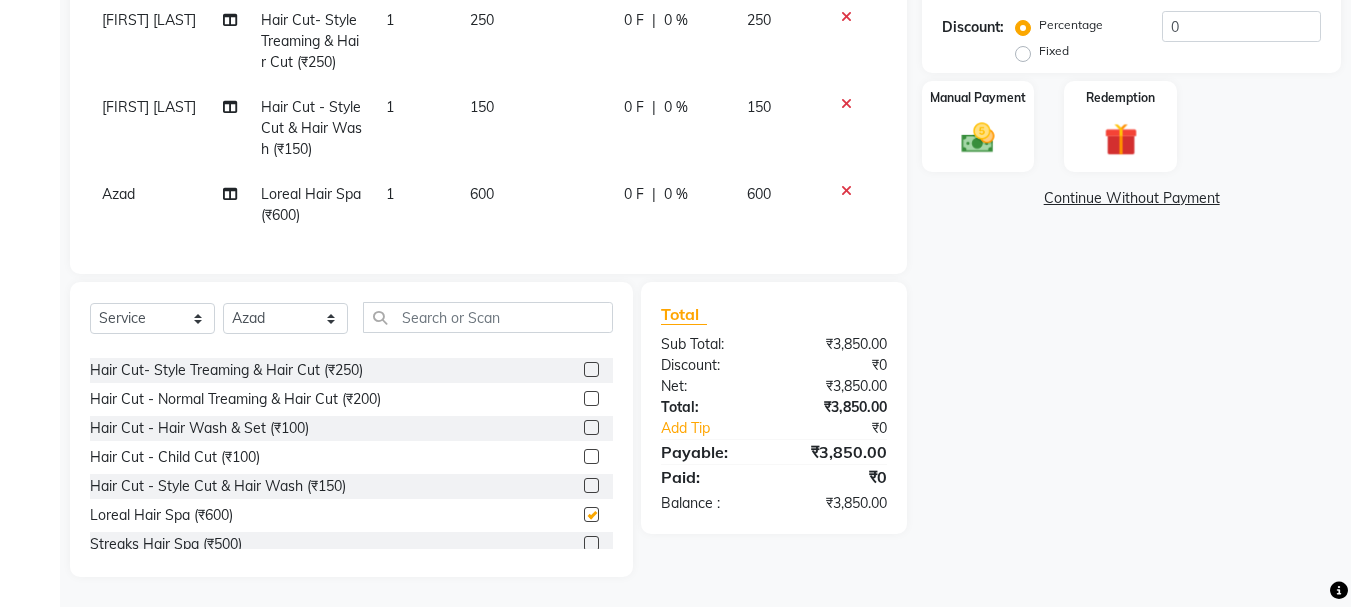scroll, scrollTop: 0, scrollLeft: 0, axis: both 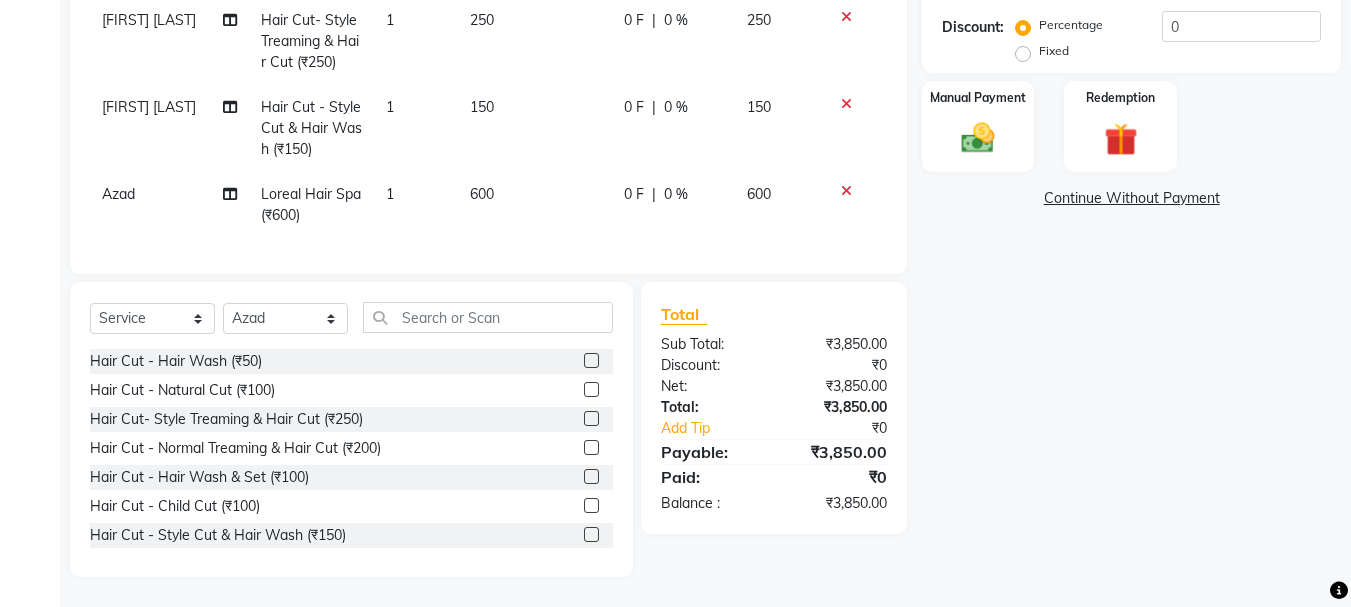 checkbox on "false" 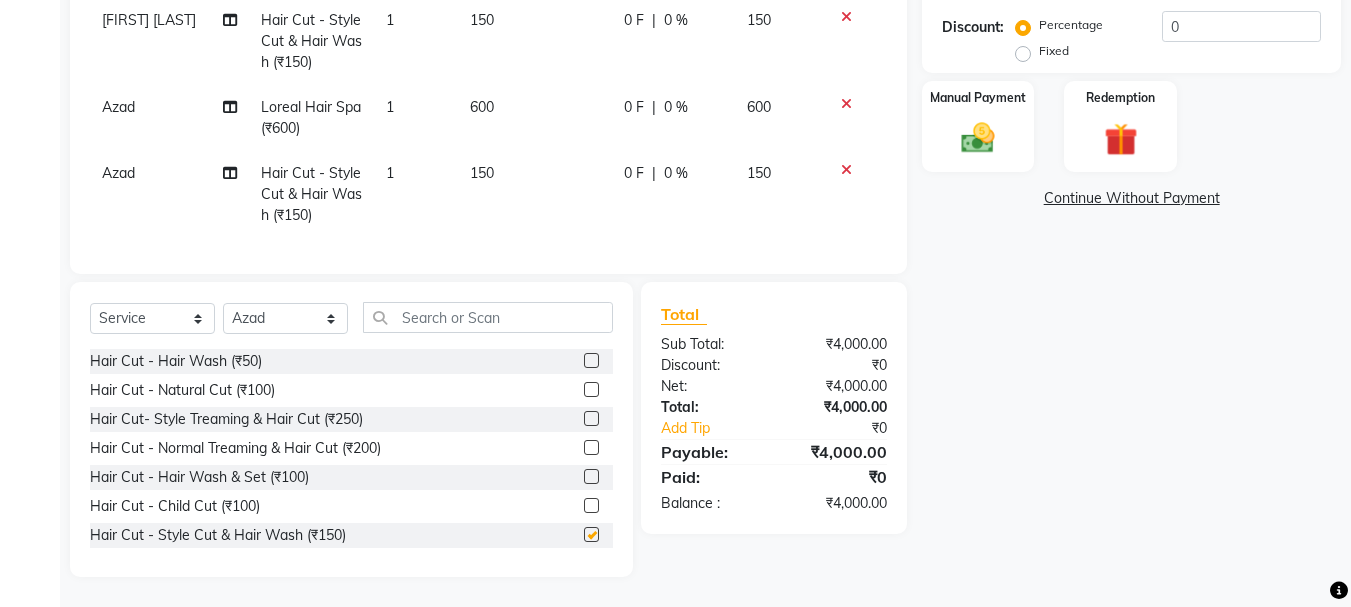 checkbox on "false" 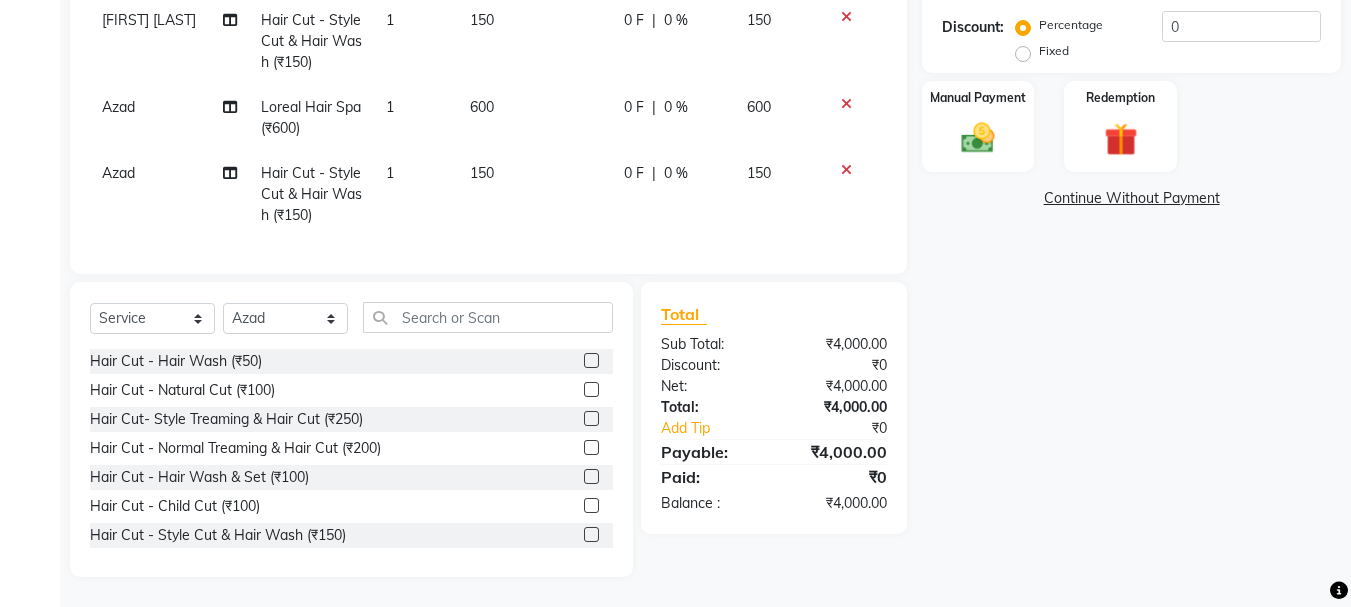 scroll, scrollTop: 1287, scrollLeft: 0, axis: vertical 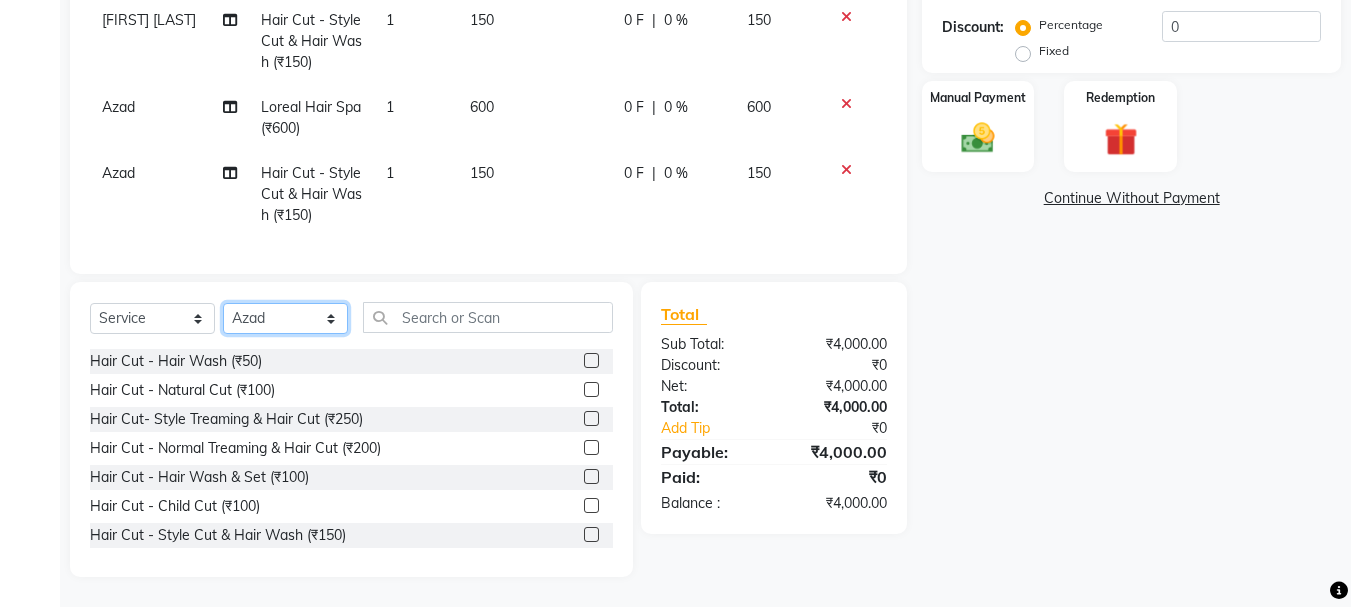 click on "Select Stylist abdul adil Anuj Azad Mahadev prem sachin hadpad Shiva Sonu S.R.K. sunny Umesh thakur" 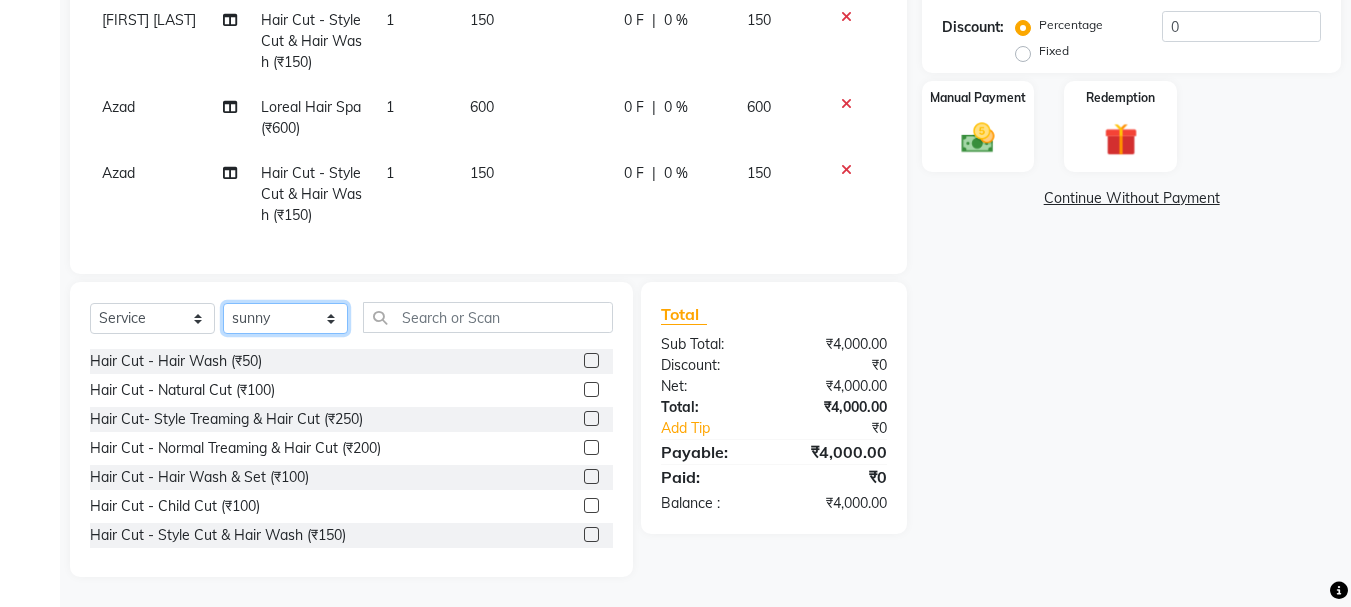 click on "Select Stylist abdul adil Anuj Azad Mahadev prem sachin hadpad Shiva Sonu S.R.K. sunny Umesh thakur" 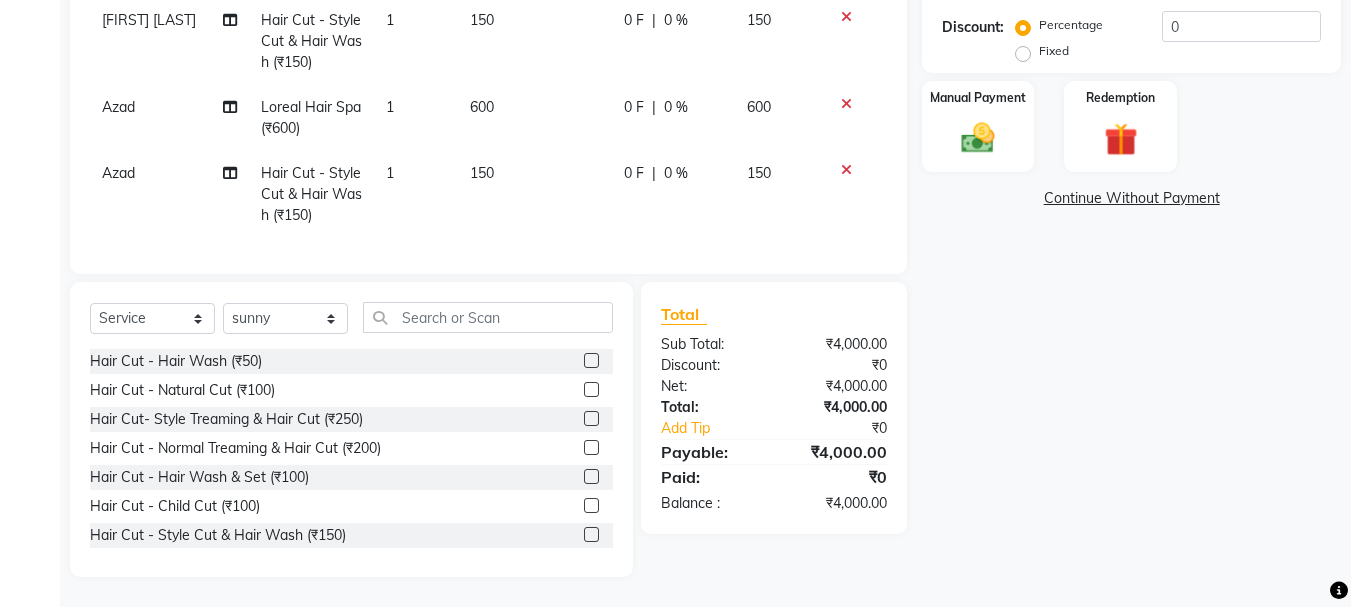 click 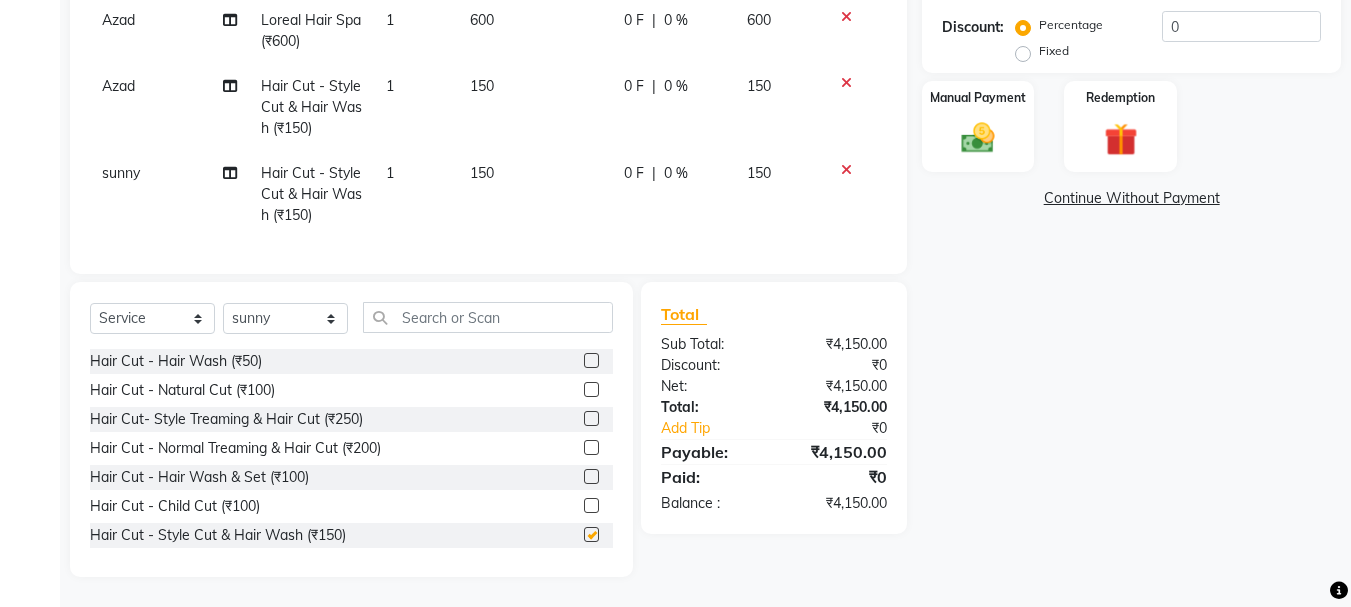 checkbox on "false" 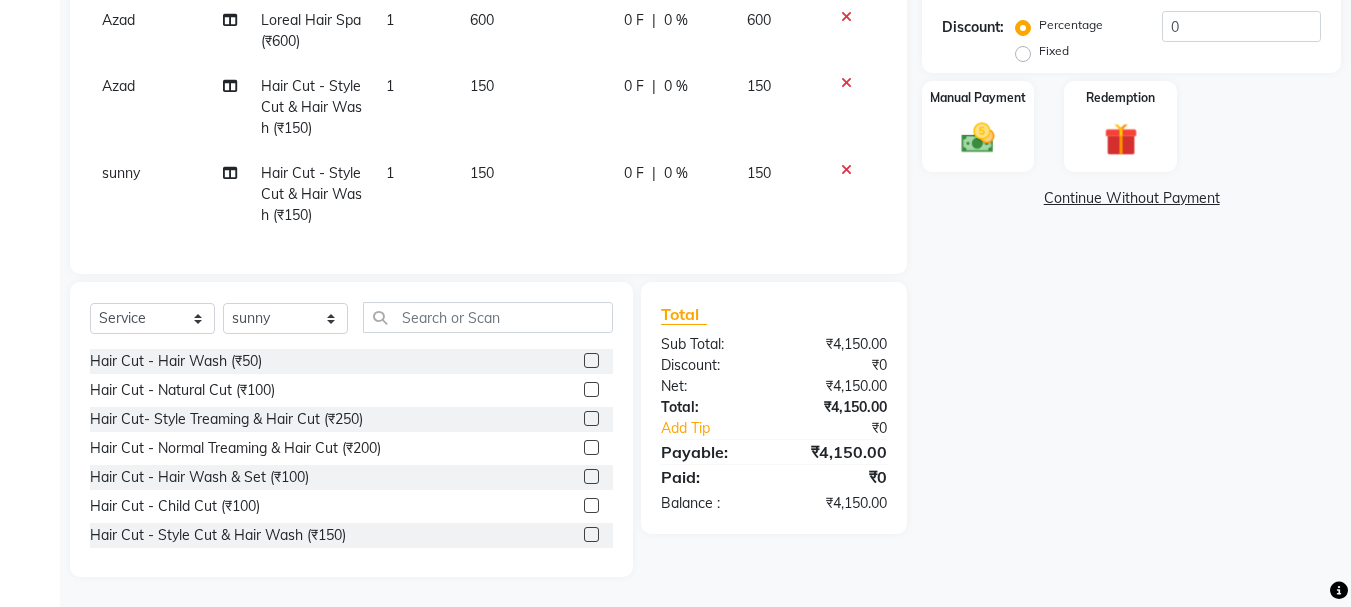 scroll, scrollTop: 1374, scrollLeft: 0, axis: vertical 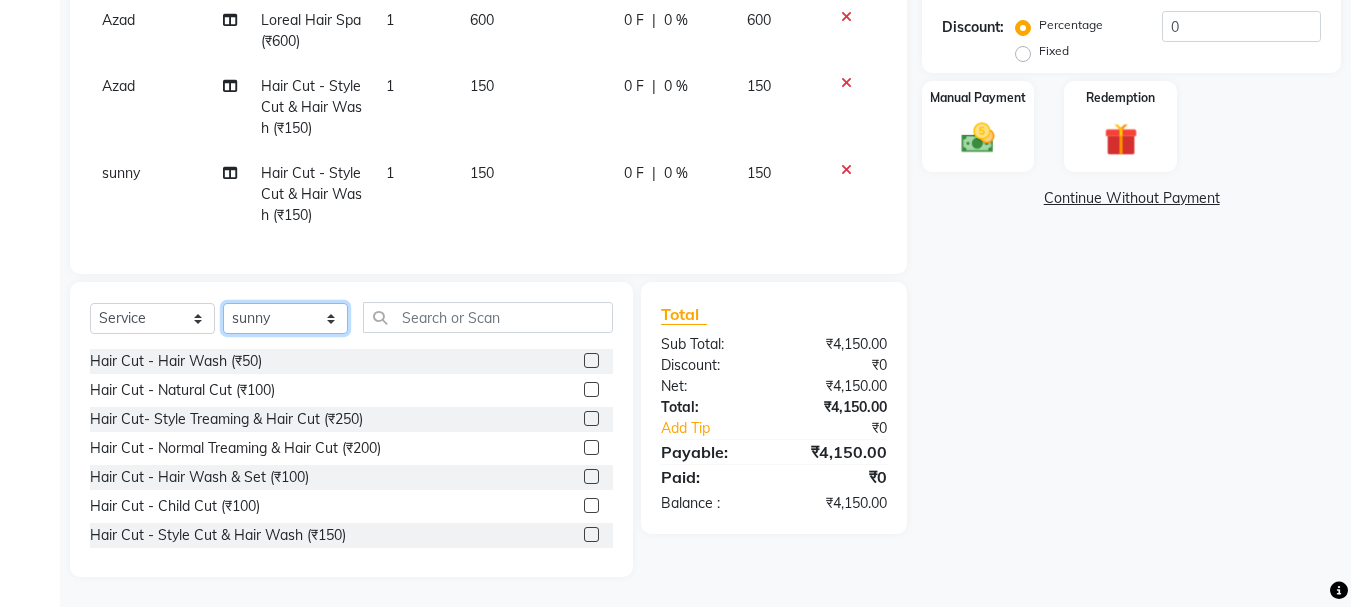 click on "Select Stylist abdul adil Anuj Azad Mahadev prem sachin hadpad Shiva Sonu S.R.K. sunny Umesh thakur" 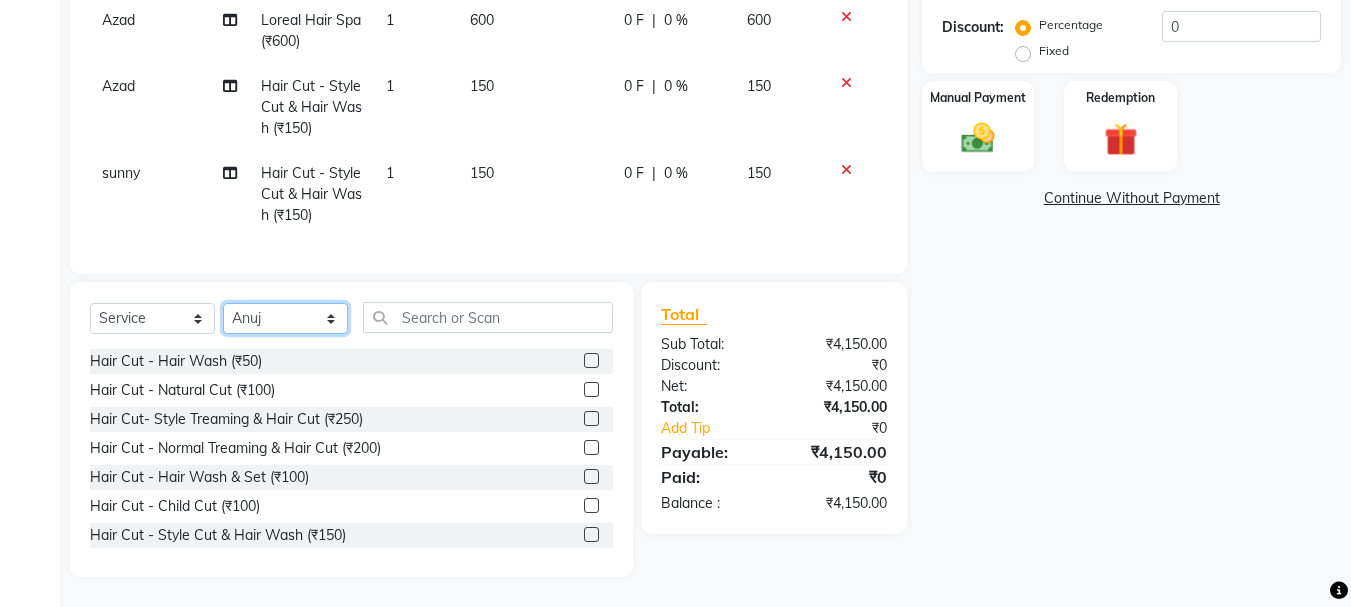 click on "Select Stylist abdul adil Anuj Azad Mahadev prem sachin hadpad Shiva Sonu S.R.K. sunny Umesh thakur" 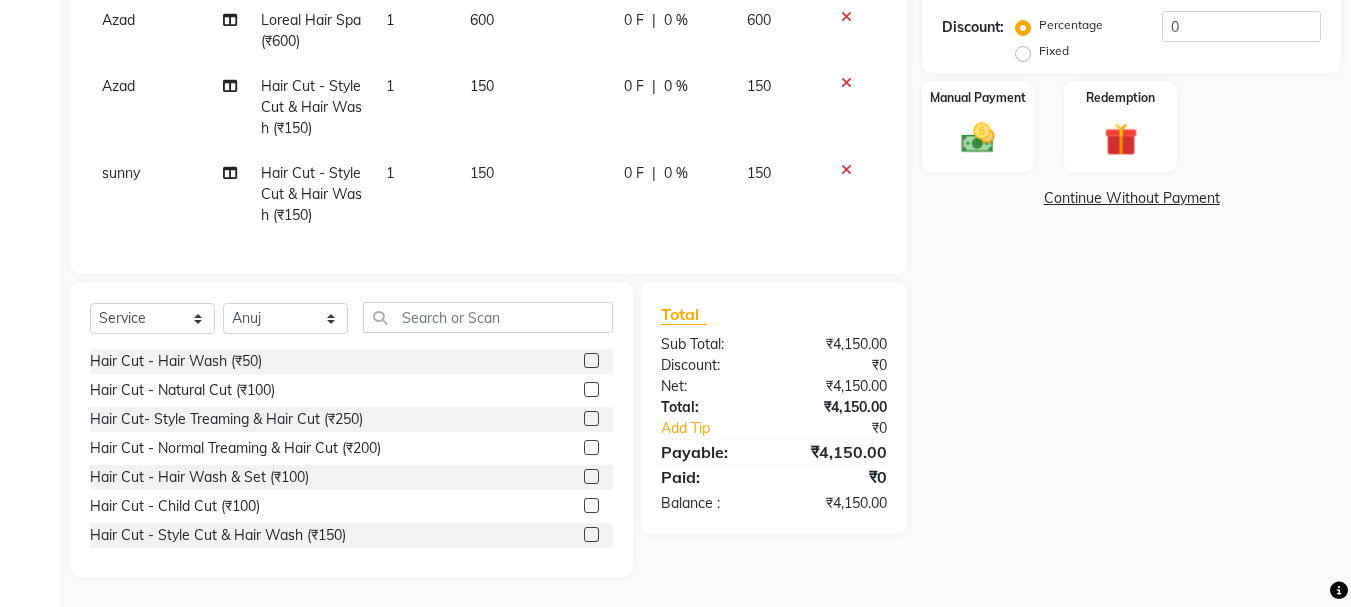 click 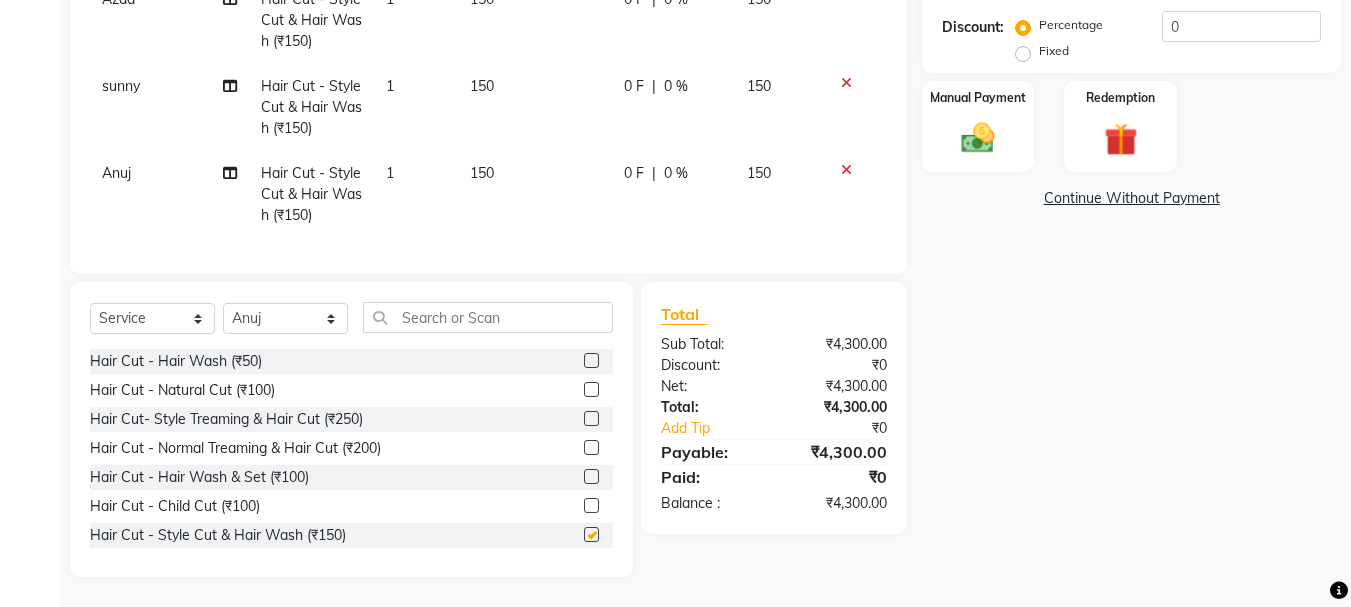 checkbox on "false" 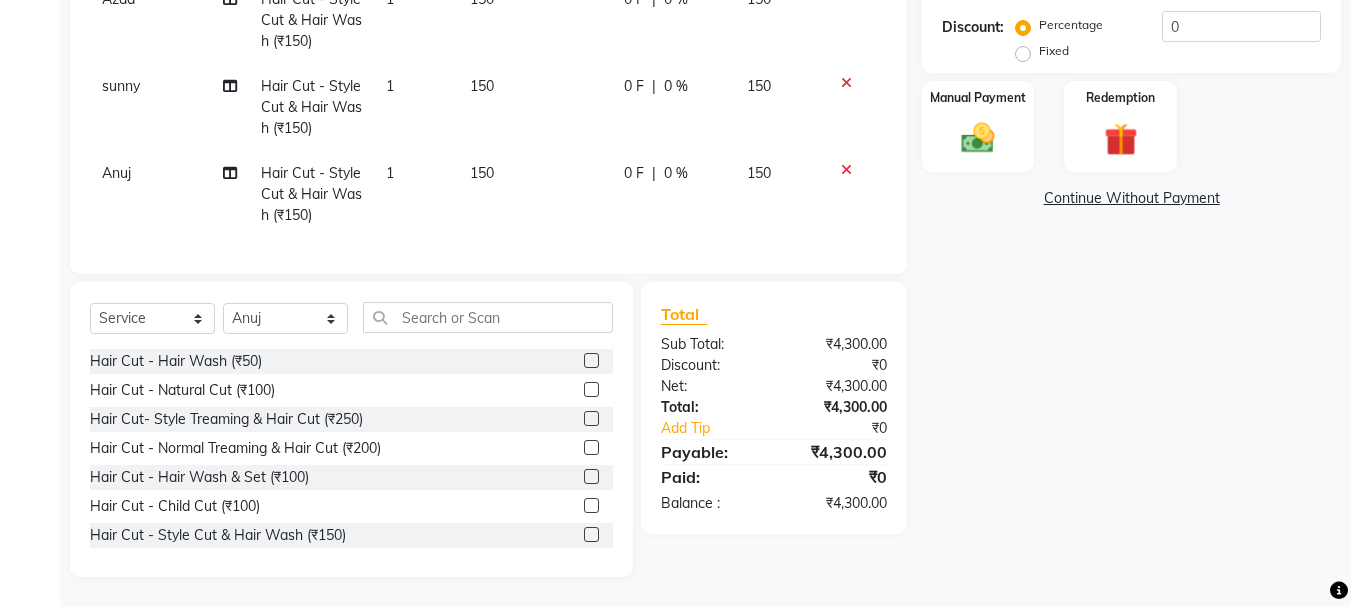 scroll, scrollTop: 1461, scrollLeft: 0, axis: vertical 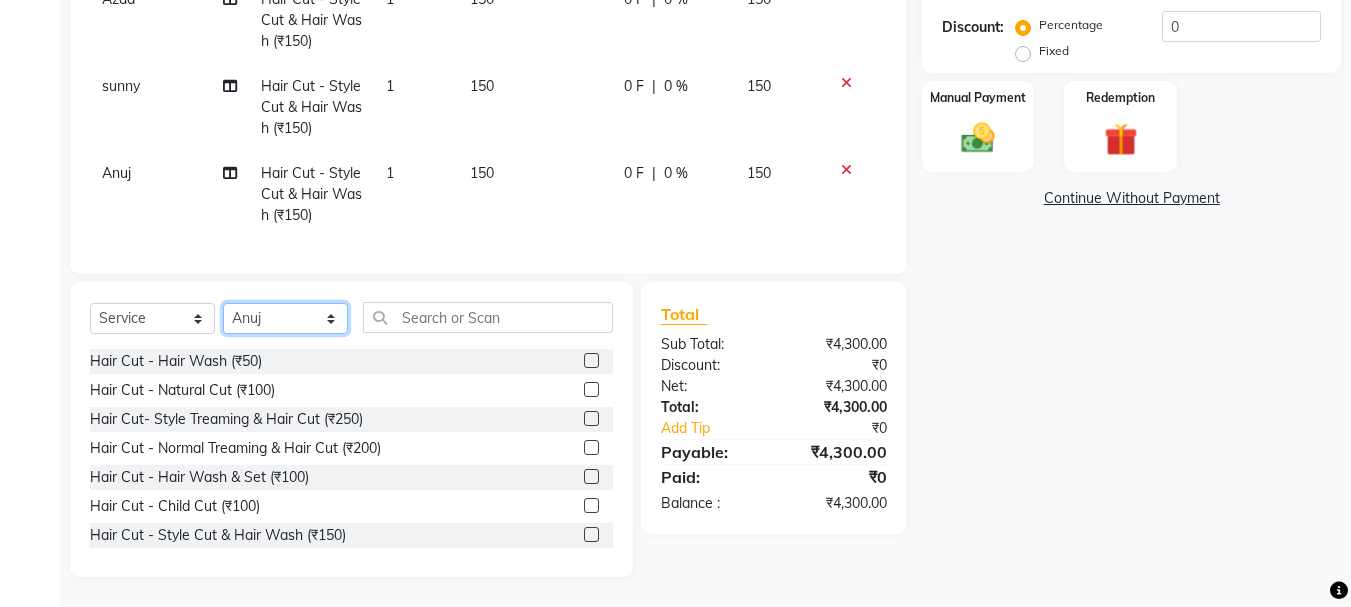click on "Select Stylist abdul adil Anuj Azad Mahadev prem sachin hadpad Shiva Sonu S.R.K. sunny Umesh thakur" 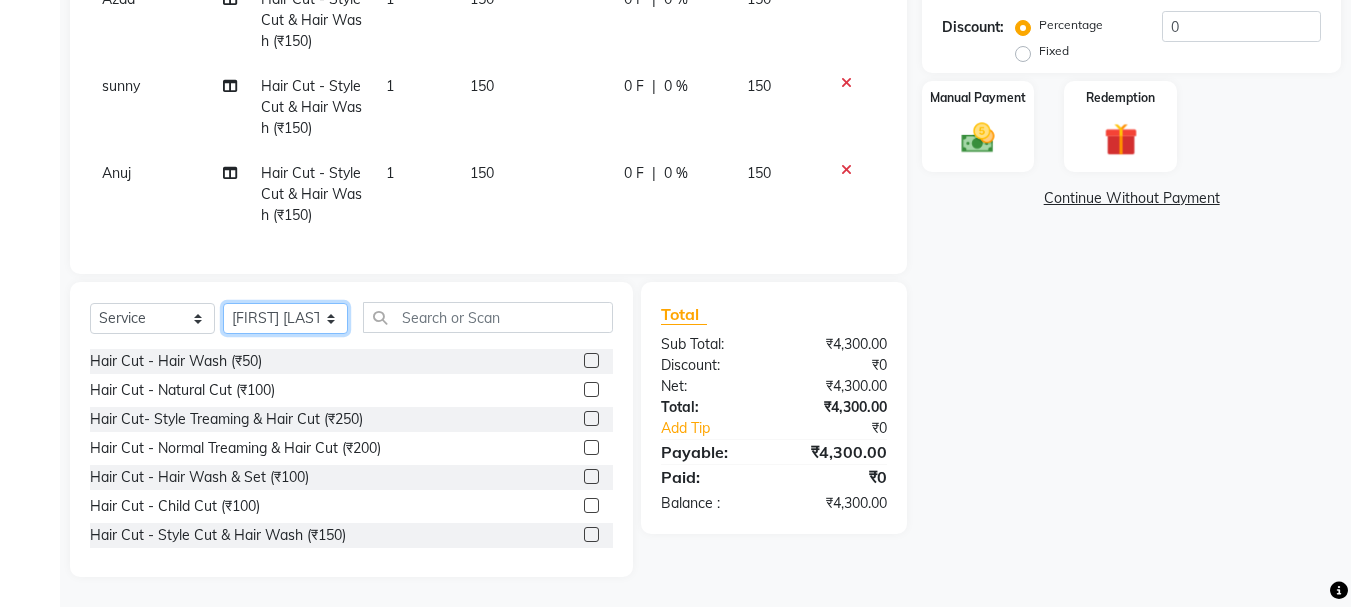 click on "Select Stylist abdul adil Anuj Azad Mahadev prem sachin hadpad Shiva Sonu S.R.K. sunny Umesh thakur" 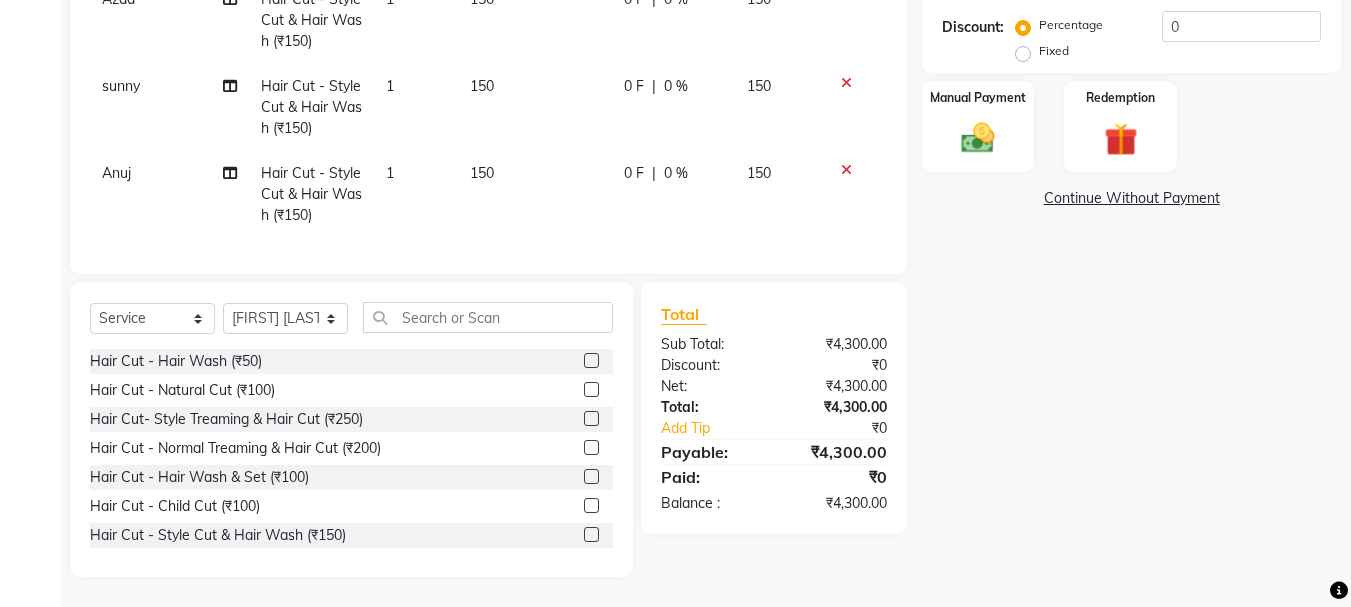 click 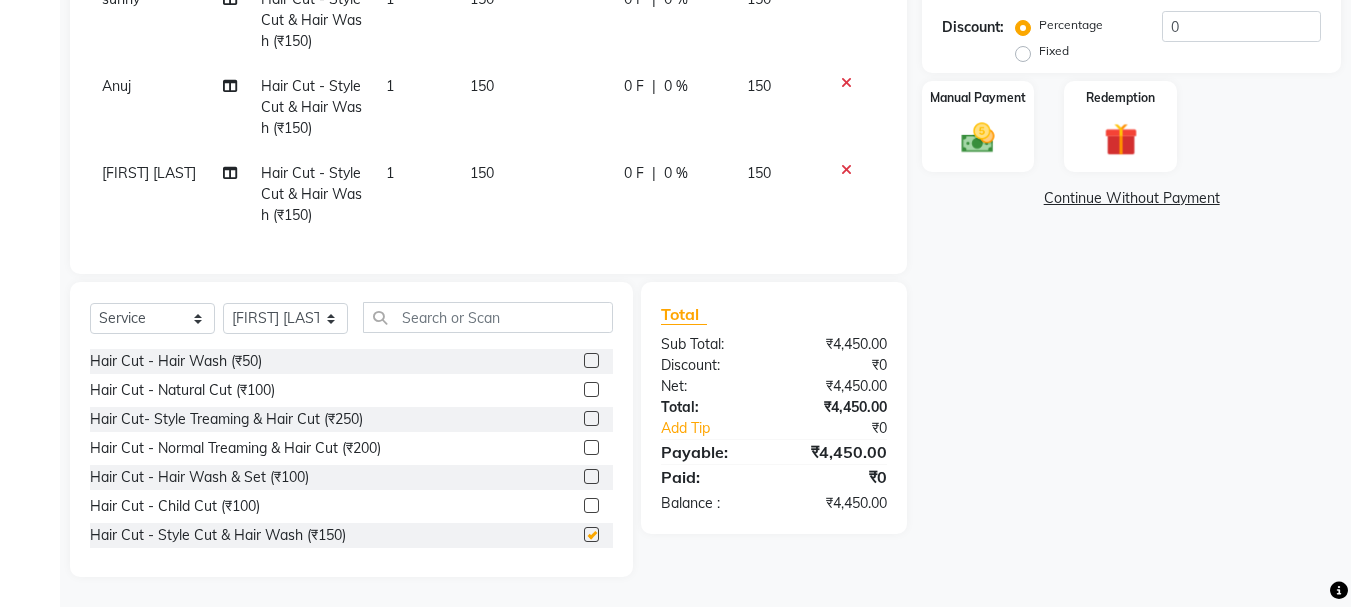 scroll, scrollTop: 1548, scrollLeft: 0, axis: vertical 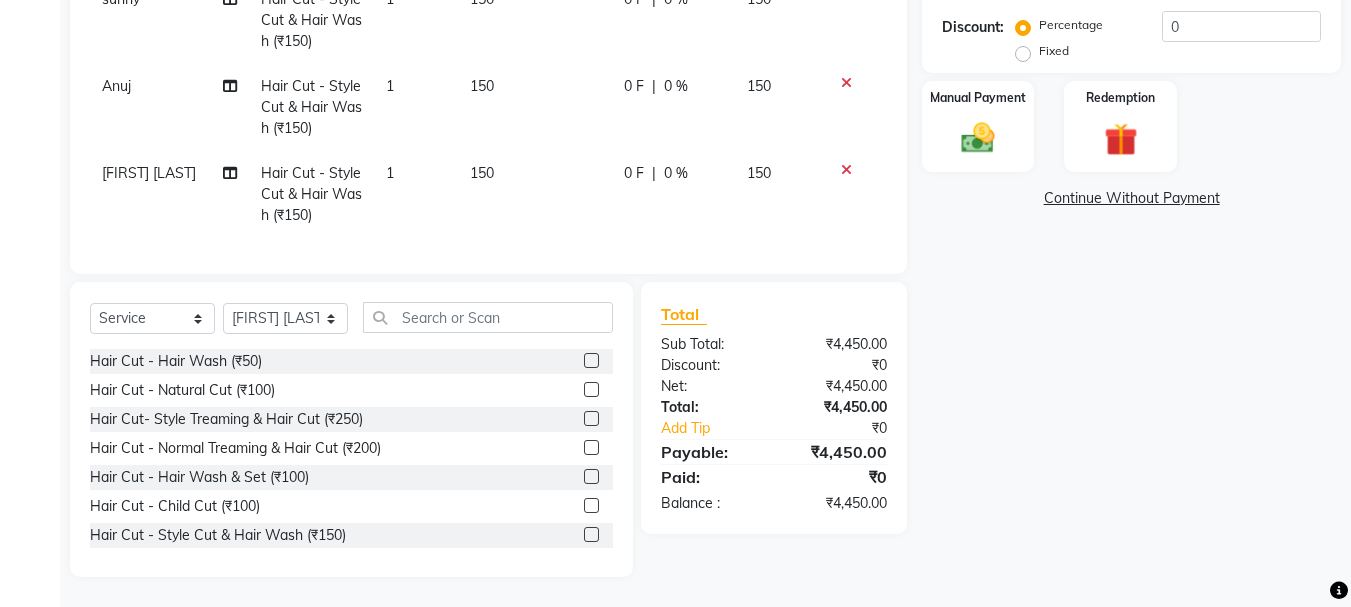 checkbox on "false" 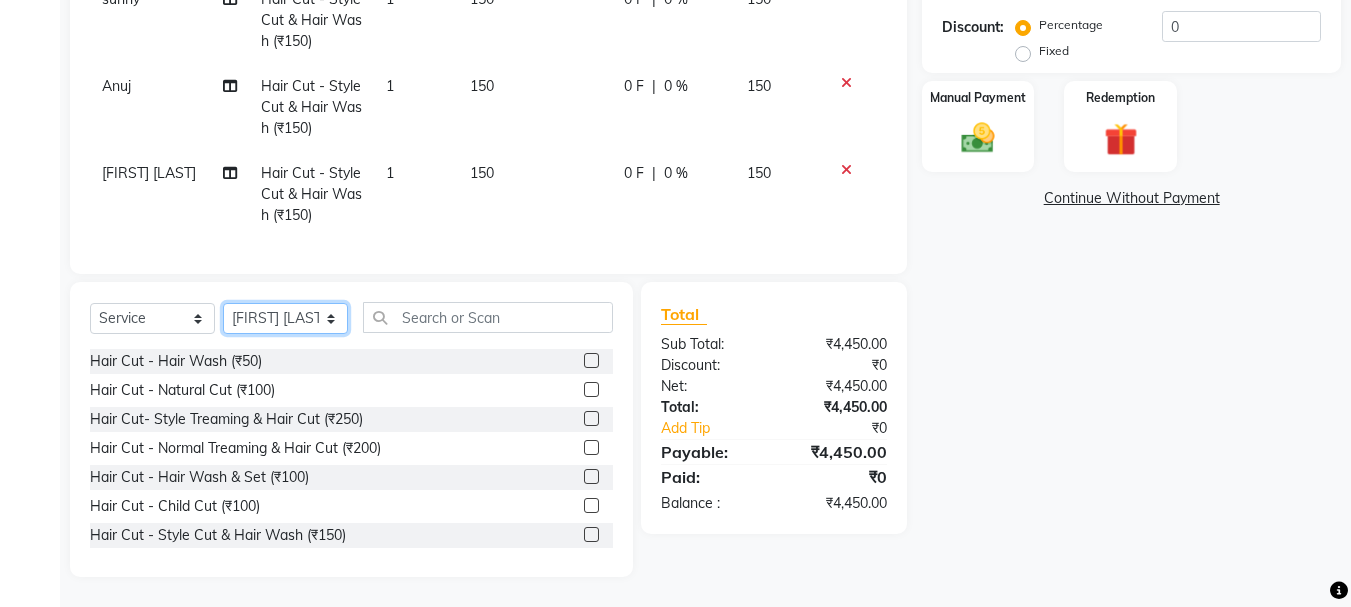 click on "Select Stylist abdul adil Anuj Azad Mahadev prem sachin hadpad Shiva Sonu S.R.K. sunny Umesh thakur" 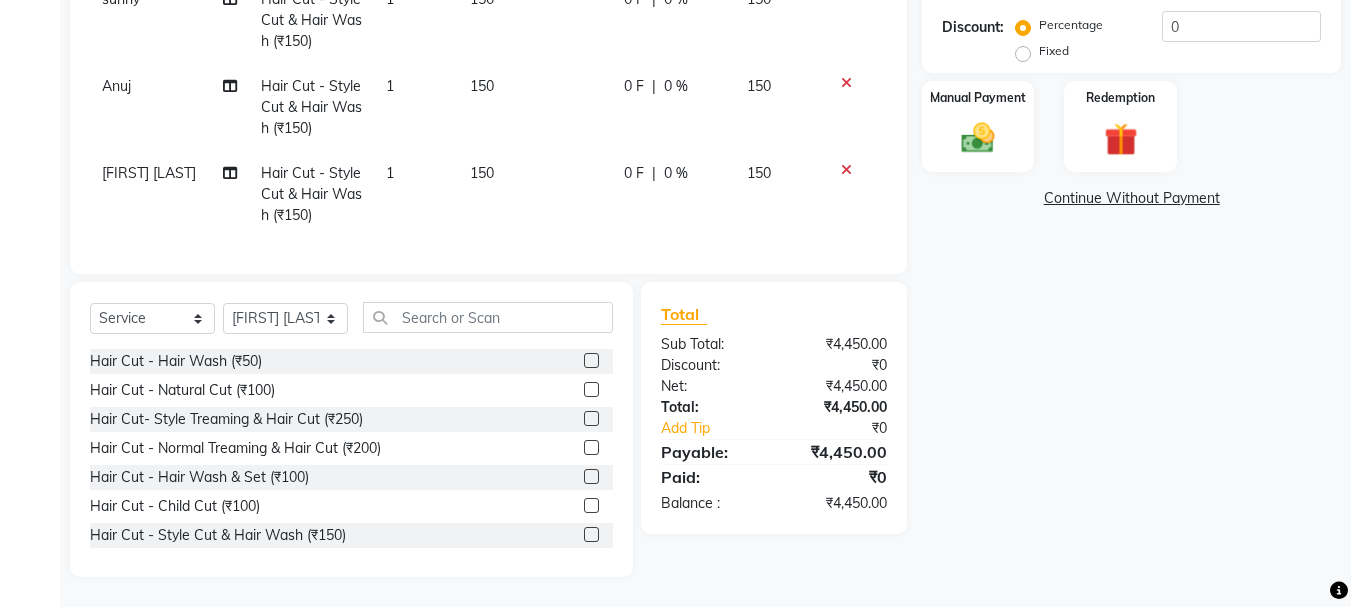 drag, startPoint x: 580, startPoint y: 416, endPoint x: 581, endPoint y: 247, distance: 169.00296 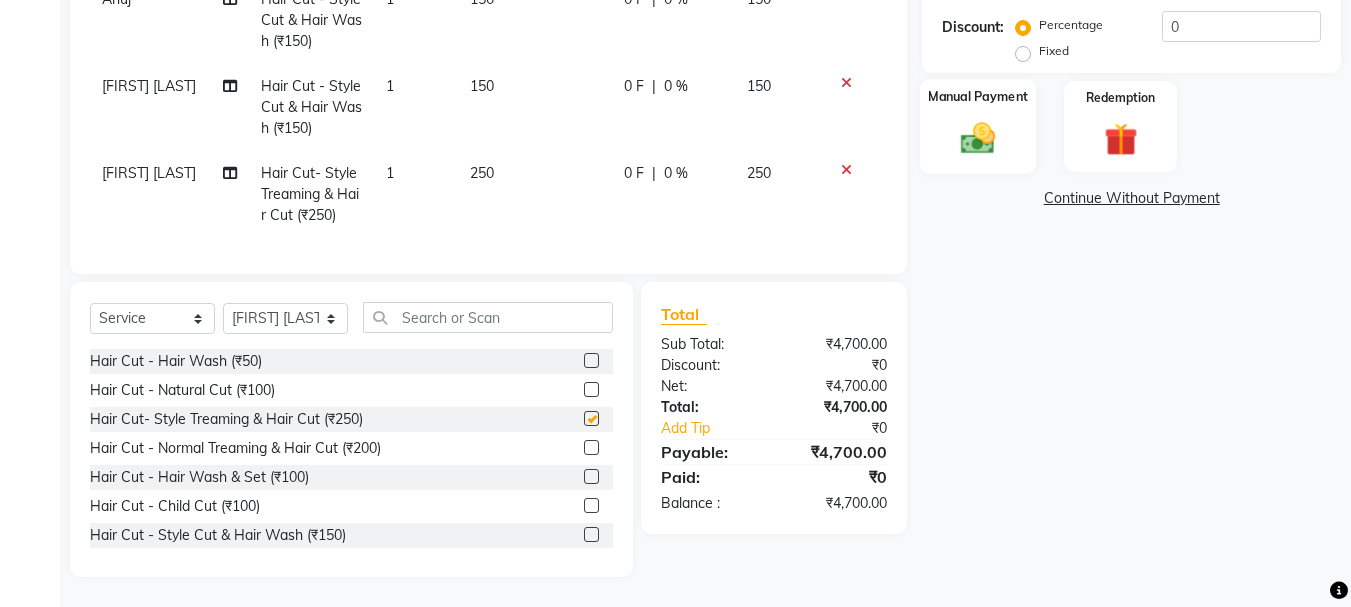 scroll, scrollTop: 1635, scrollLeft: 0, axis: vertical 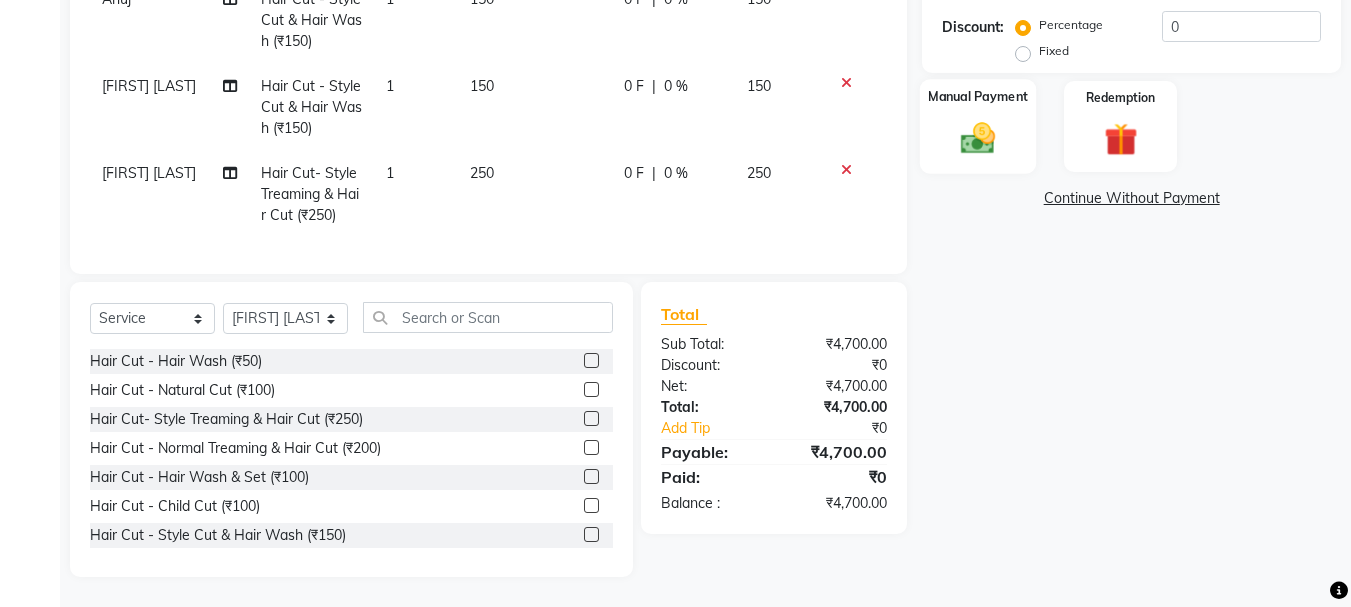 checkbox on "false" 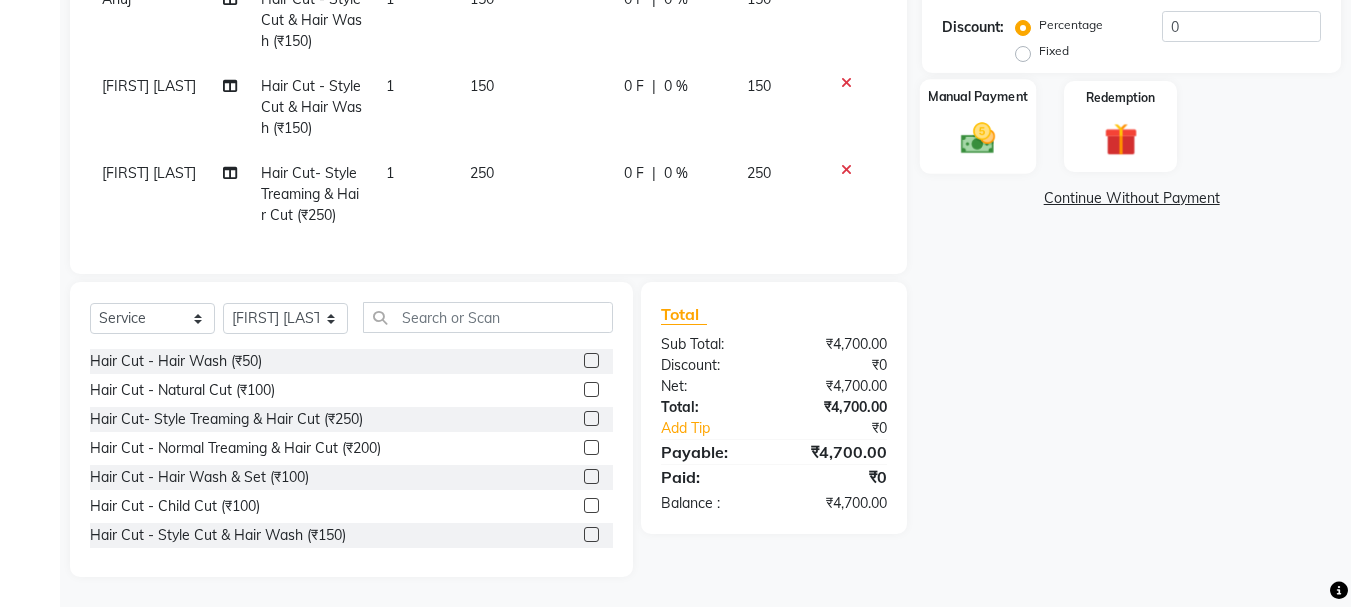 click 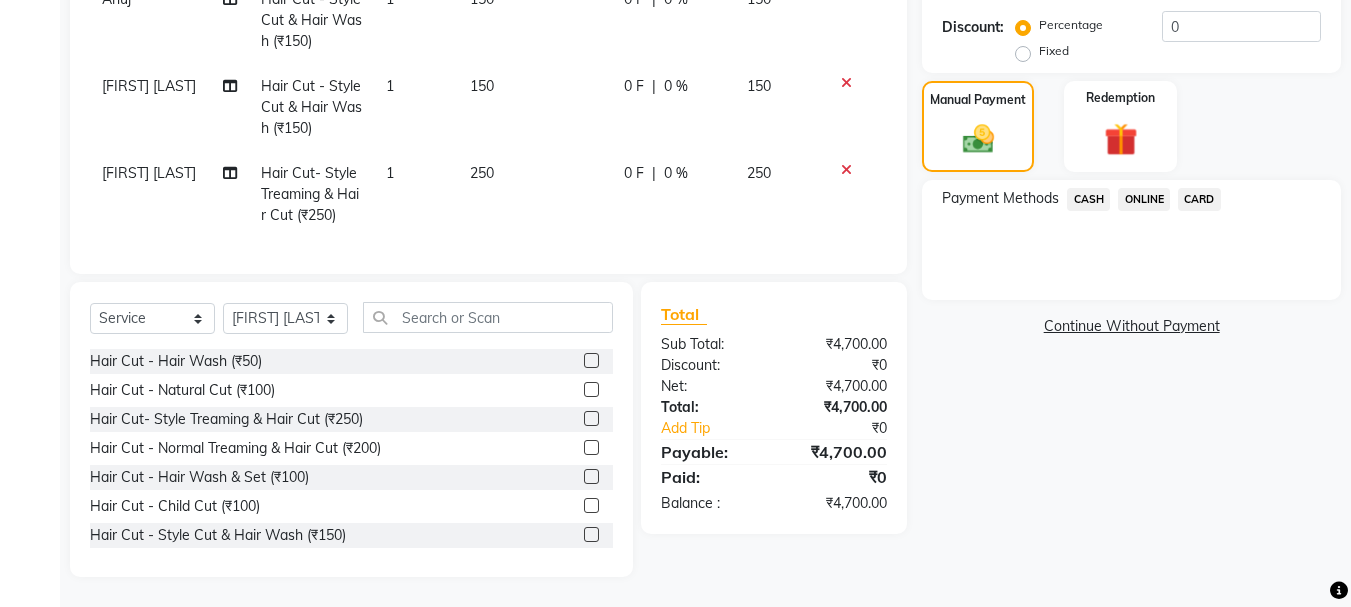 click on "CASH" 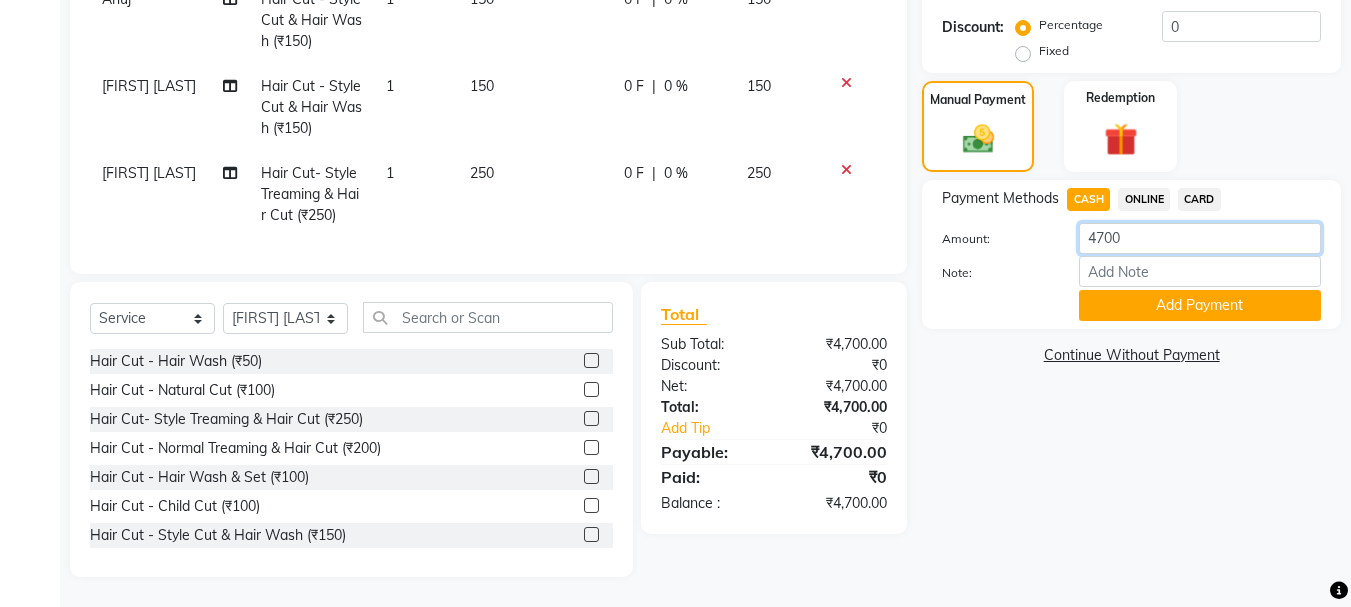 click on "4700" 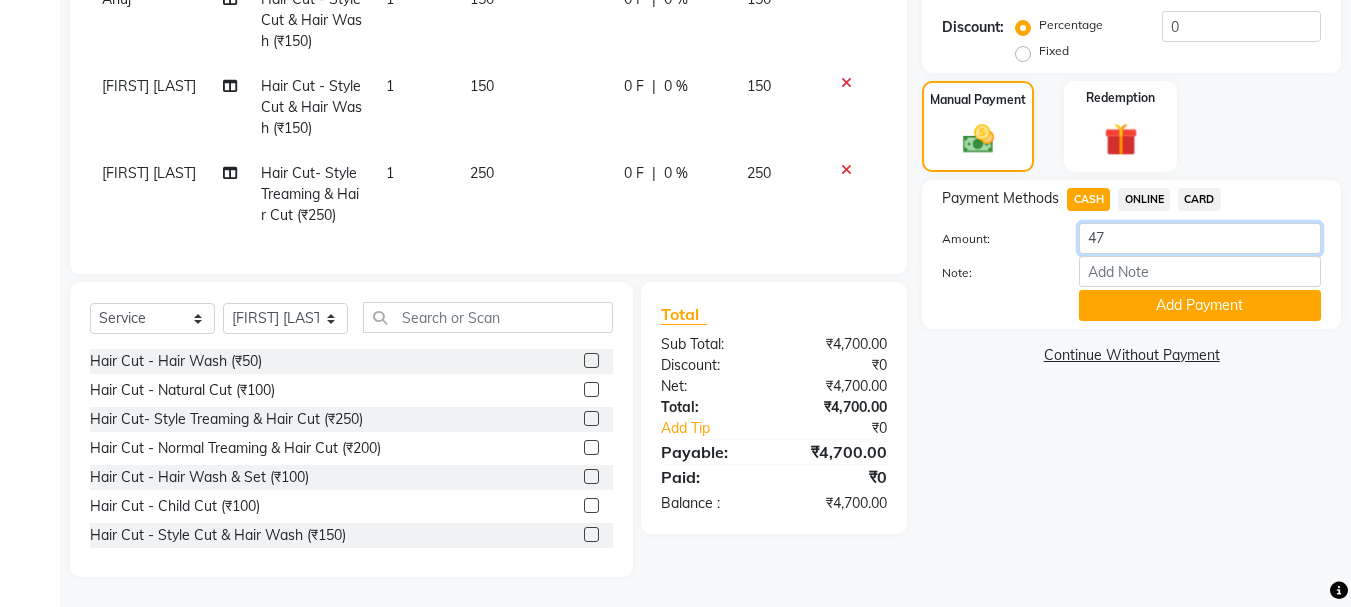 type on "4" 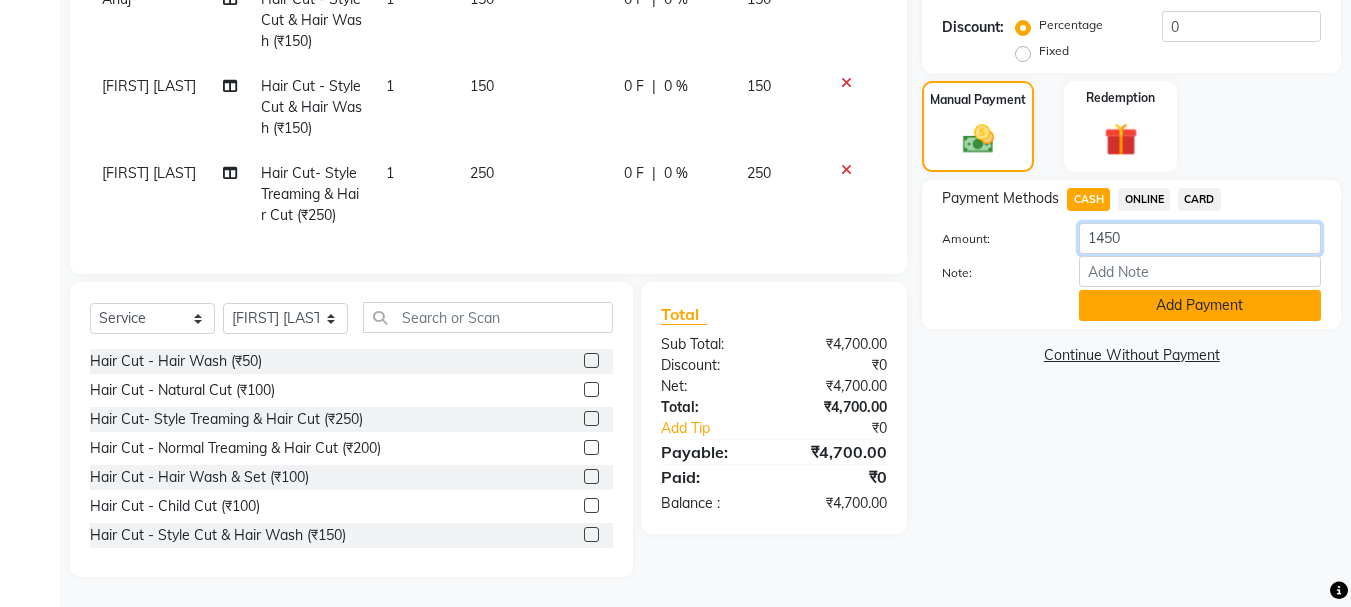 type on "1450" 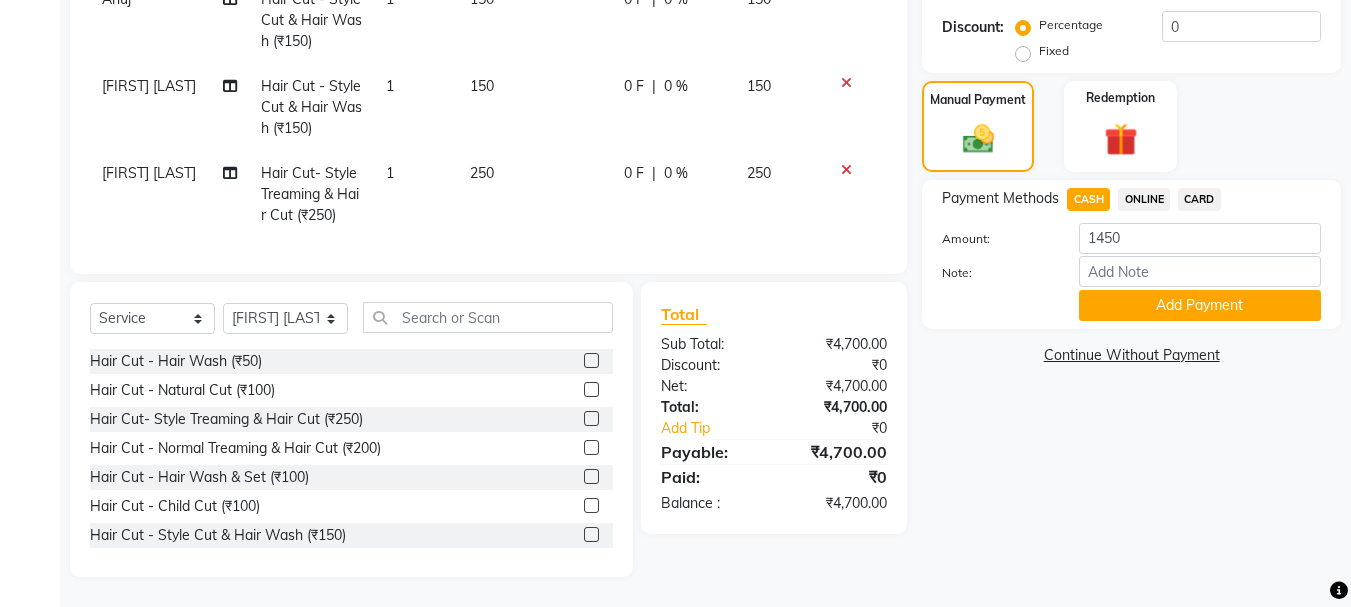 click on "Add Payment" 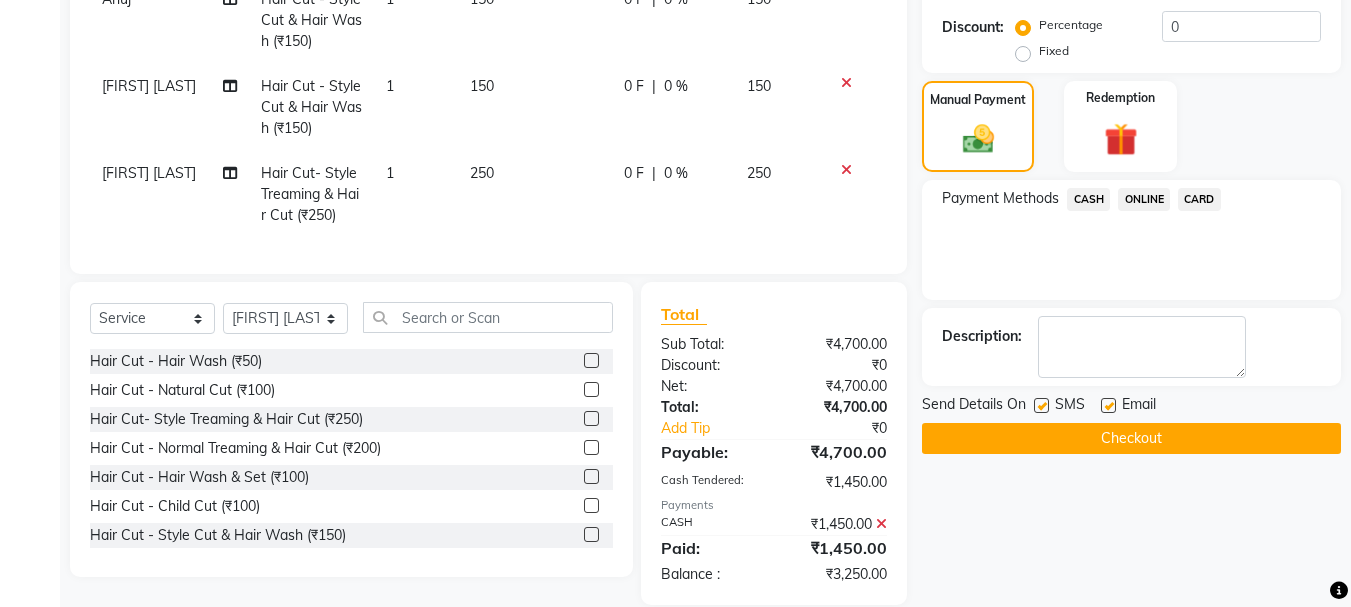 click on "ONLINE" 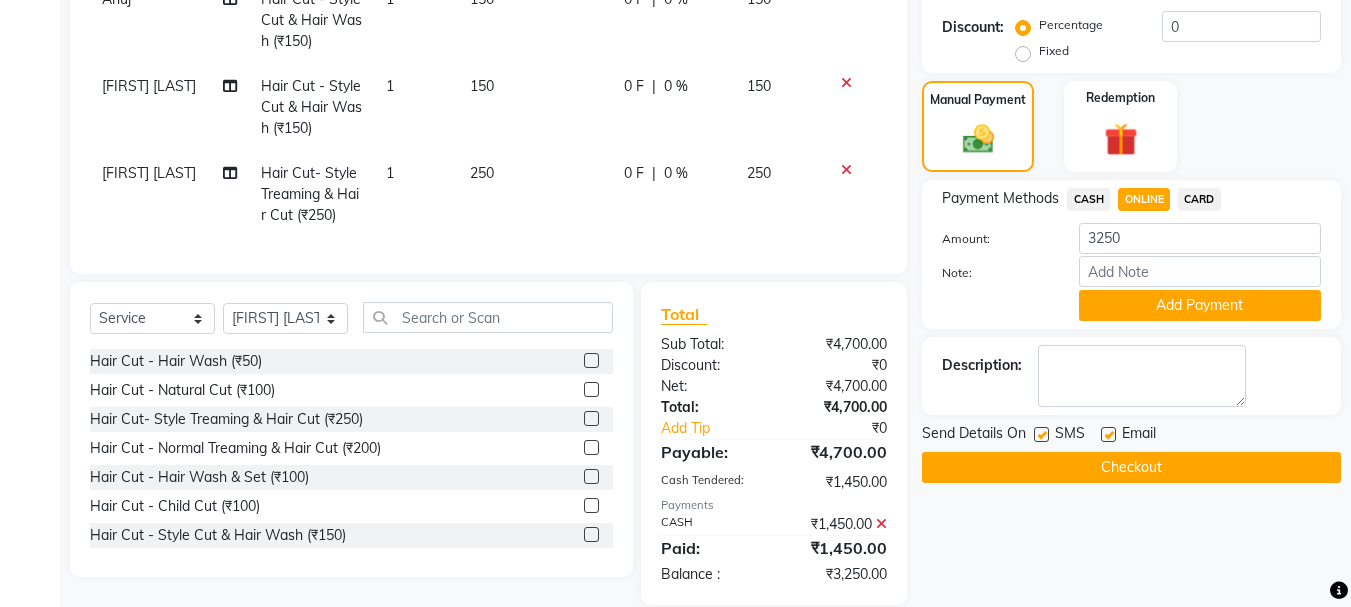 drag, startPoint x: 1139, startPoint y: 299, endPoint x: 1131, endPoint y: 310, distance: 13.601471 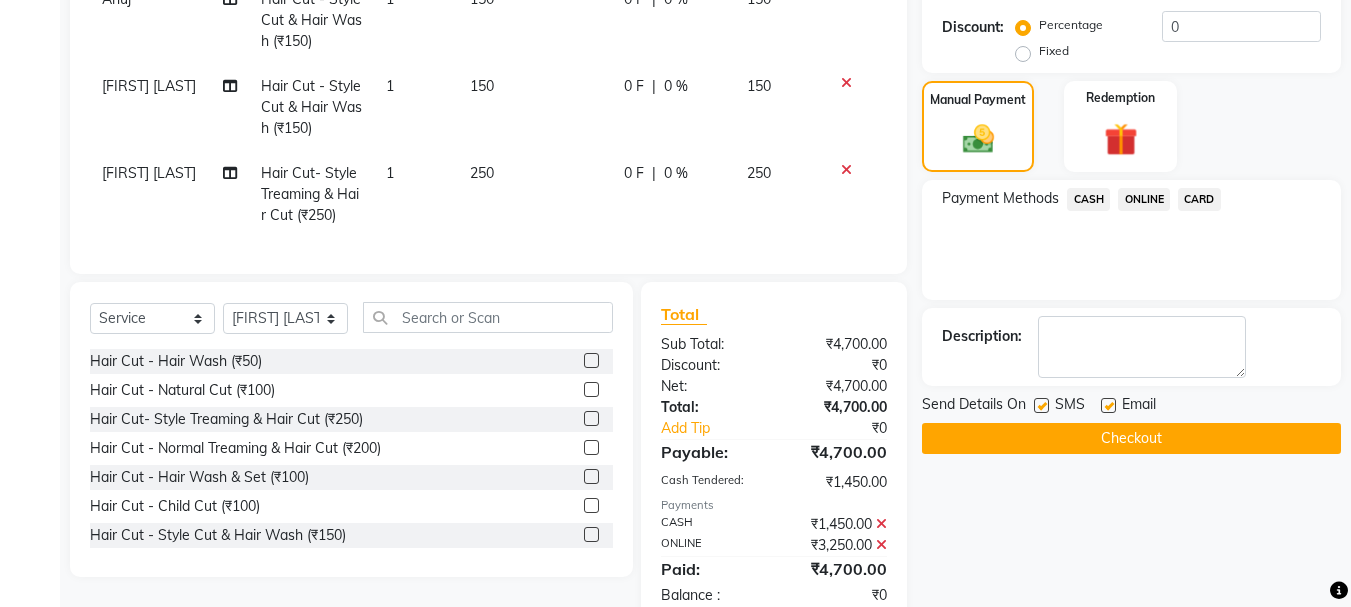 click on "Checkout" 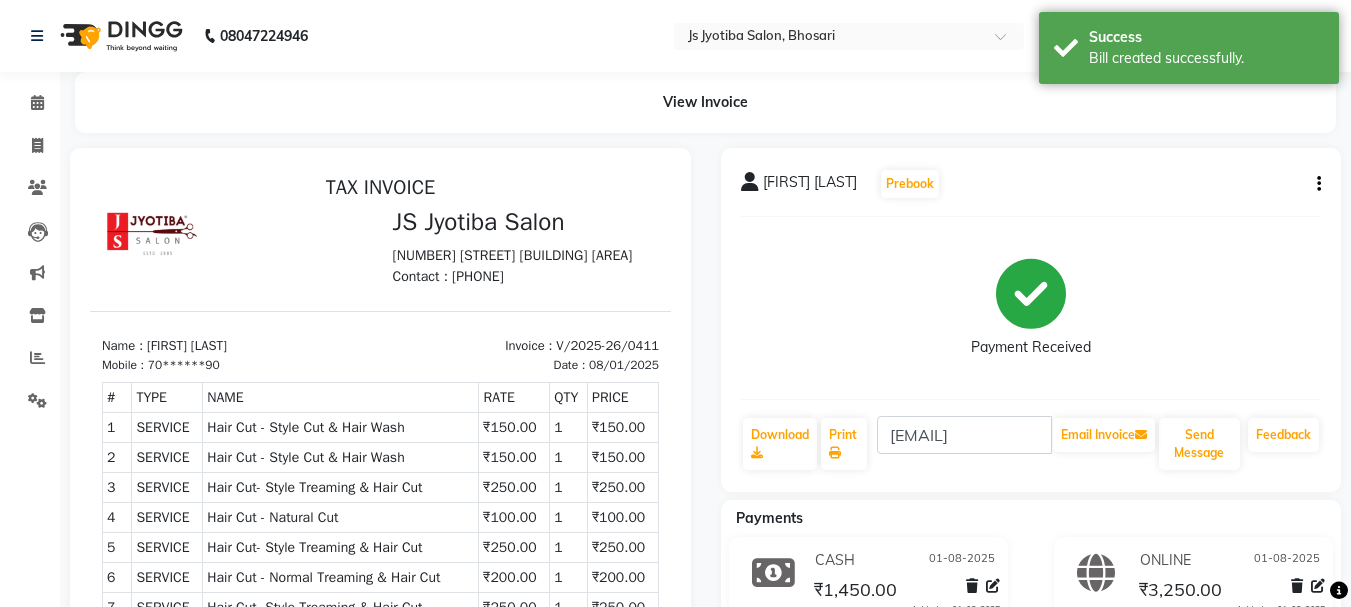 scroll, scrollTop: 0, scrollLeft: 0, axis: both 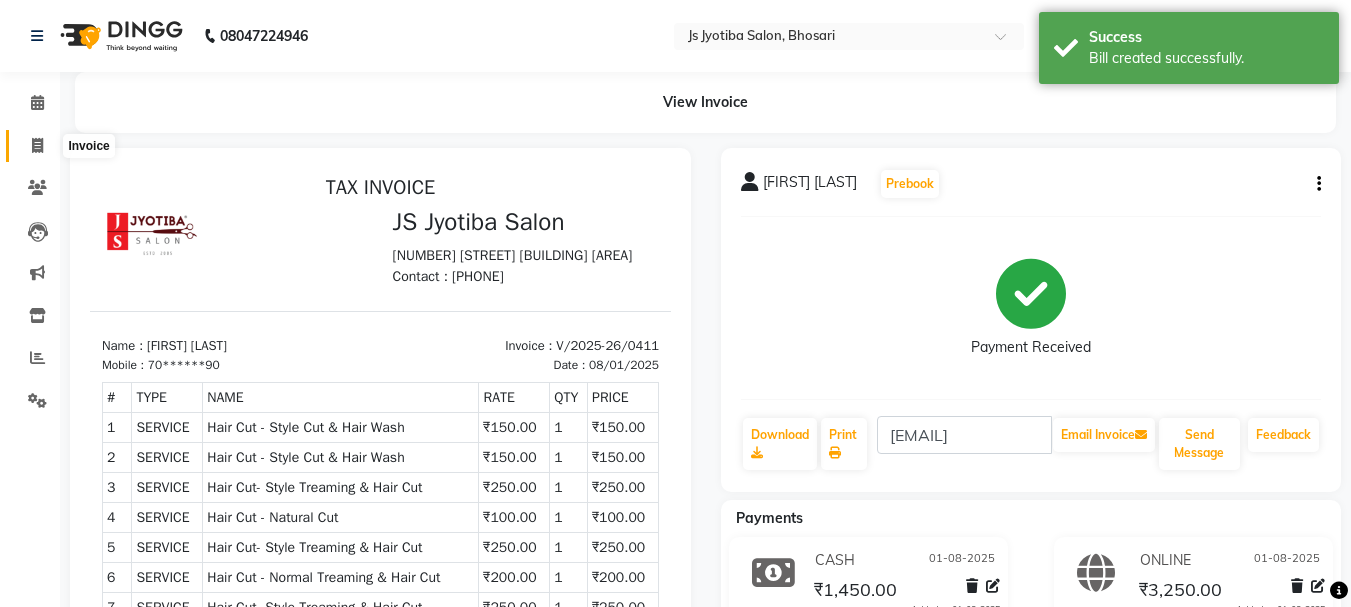 click 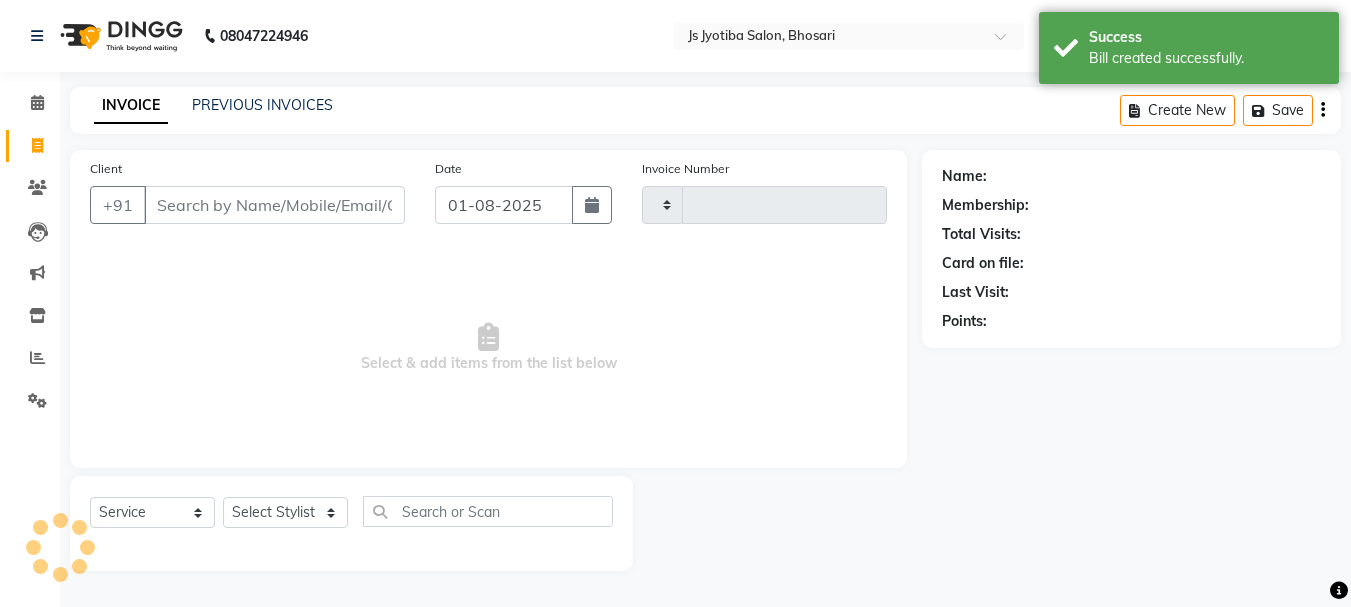 type on "0412" 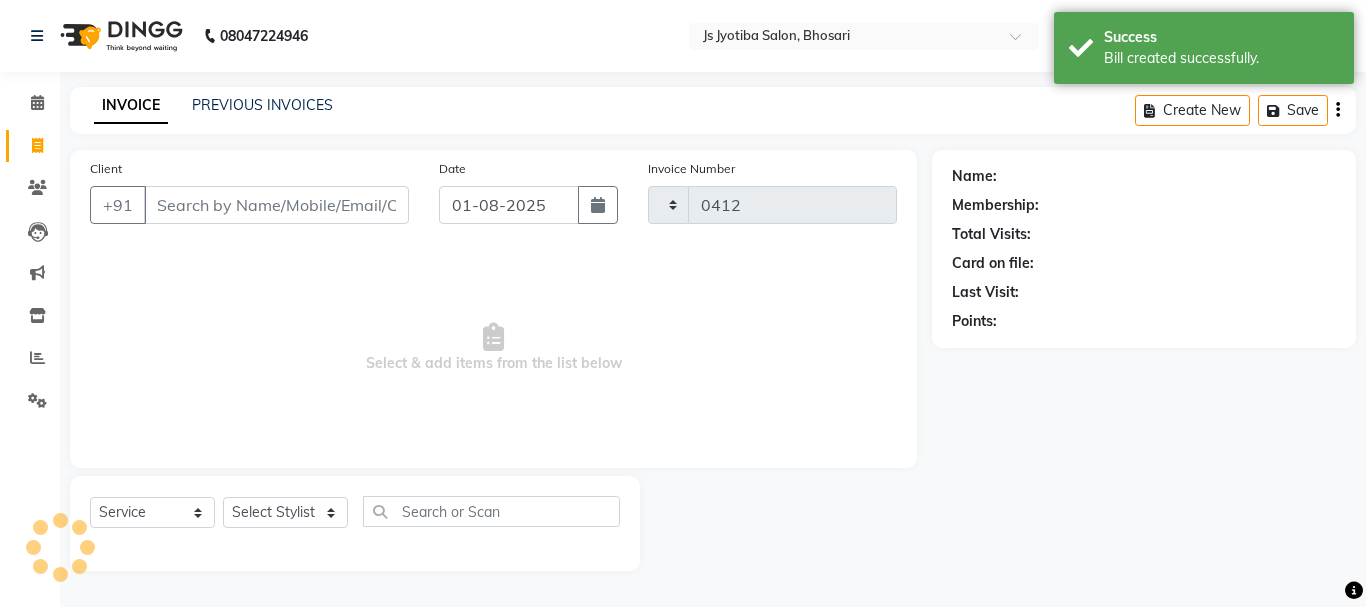 select on "554" 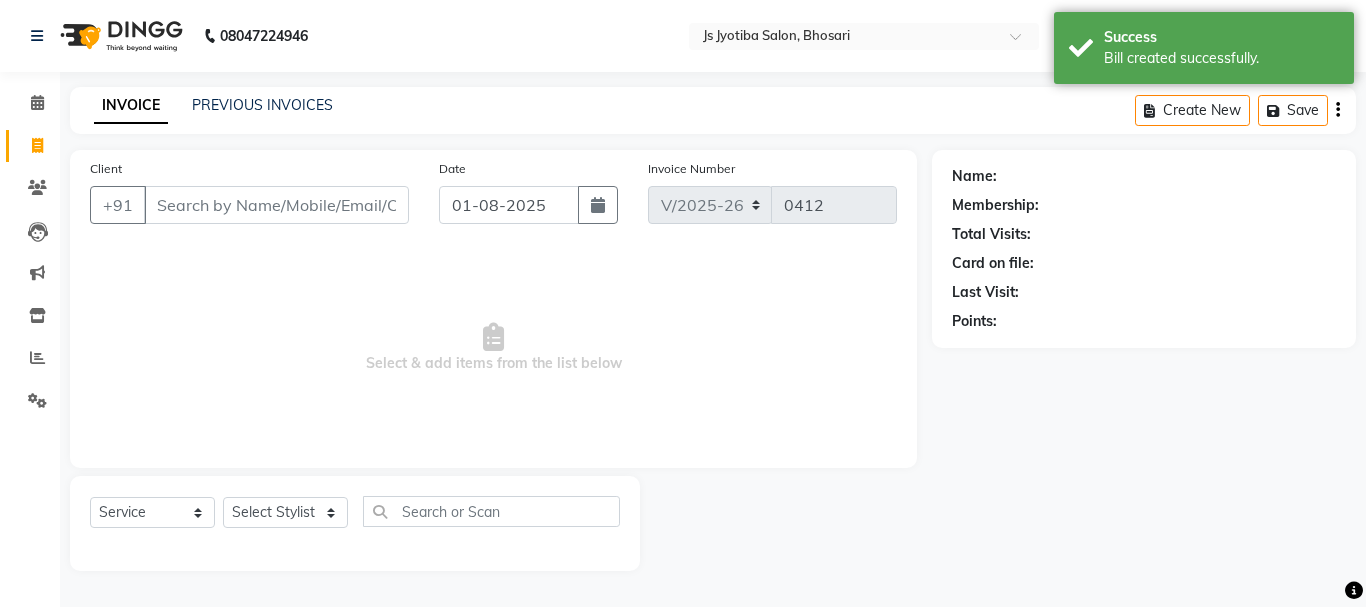 click on "Client" at bounding box center (276, 205) 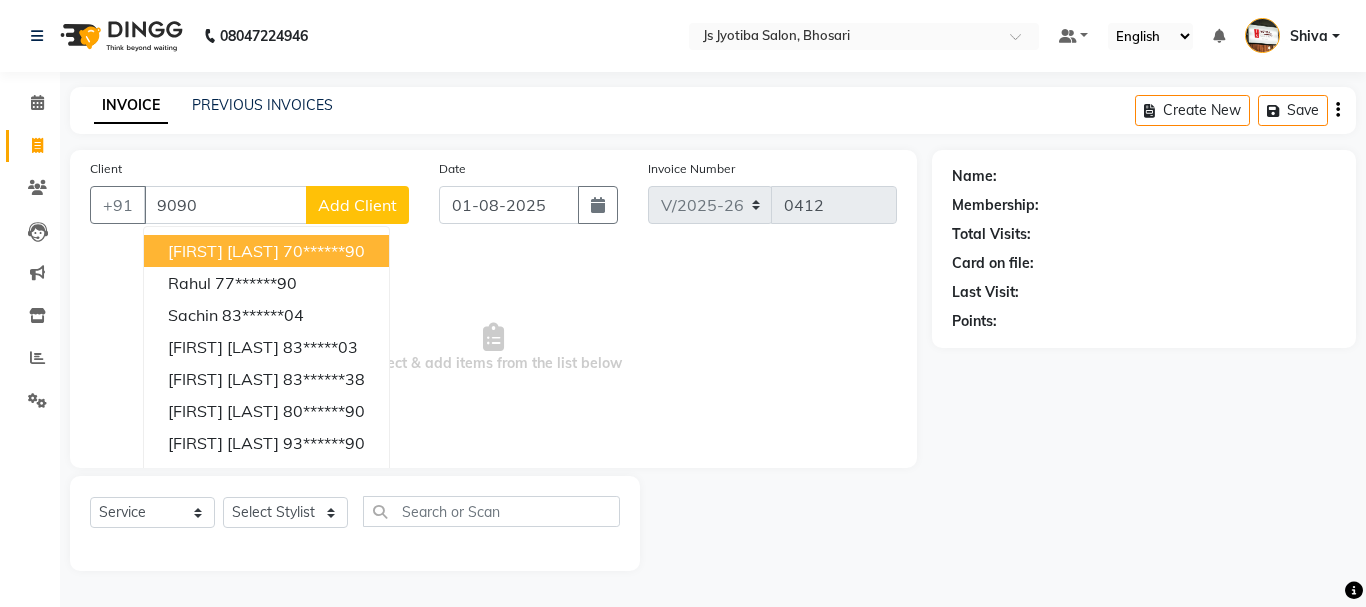 click on "70******90" at bounding box center (324, 251) 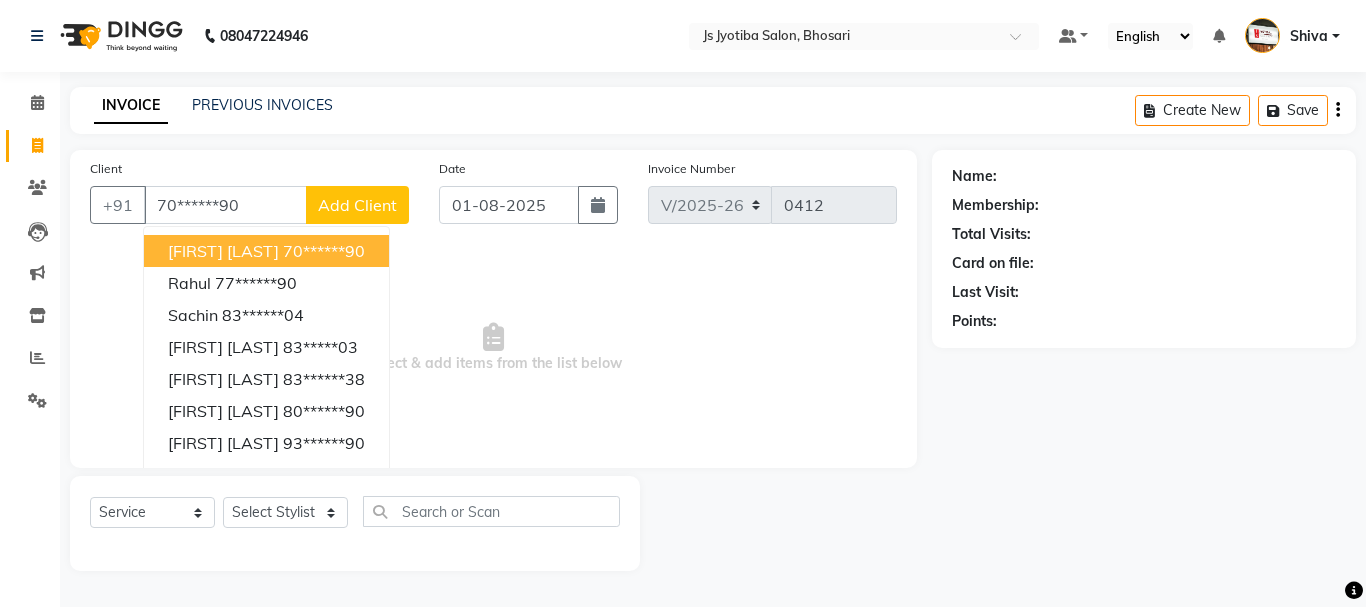 type on "70******90" 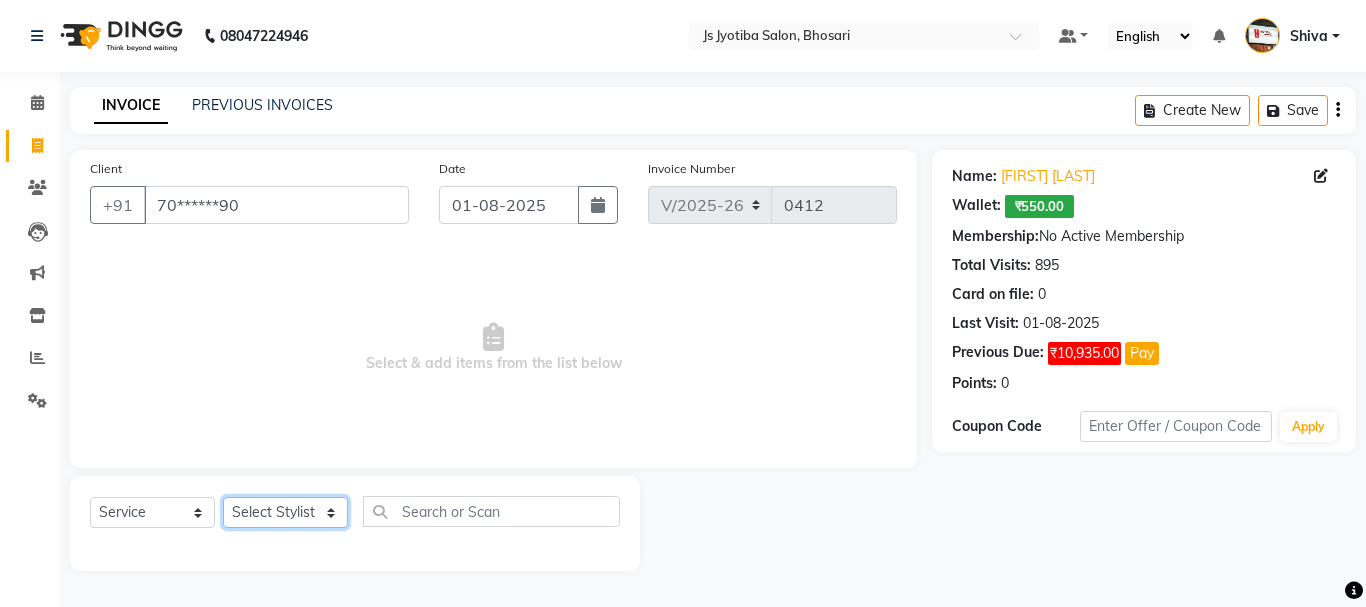 click on "Select Stylist abdul adil Anuj Azad Mahadev prem sachin hadpad Shiva Sonu S.R.K. sunny Umesh thakur" 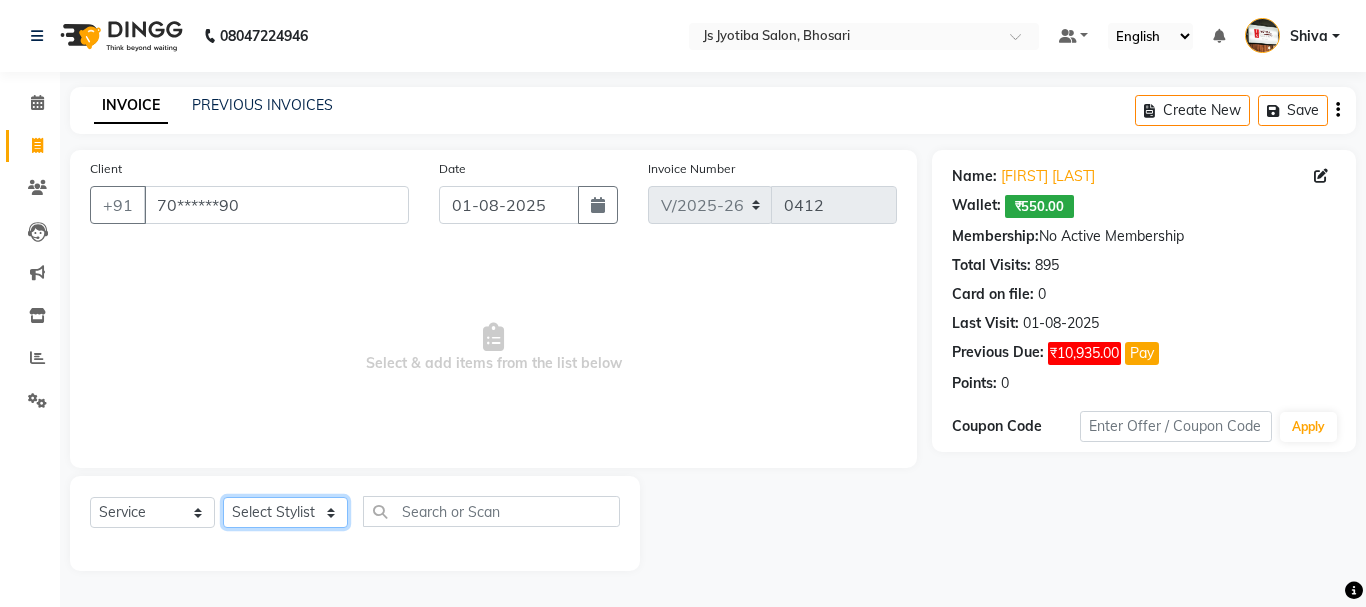 select on "7183" 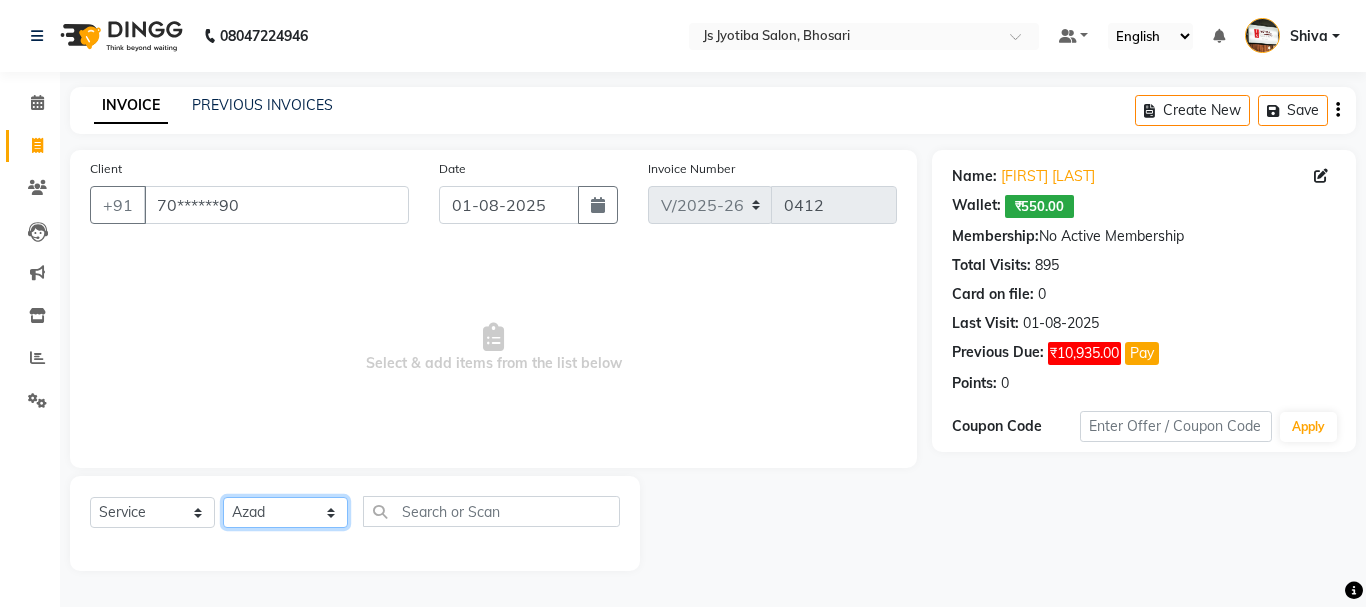 click on "Select Stylist abdul adil Anuj Azad Mahadev prem sachin hadpad Shiva Sonu S.R.K. sunny Umesh thakur" 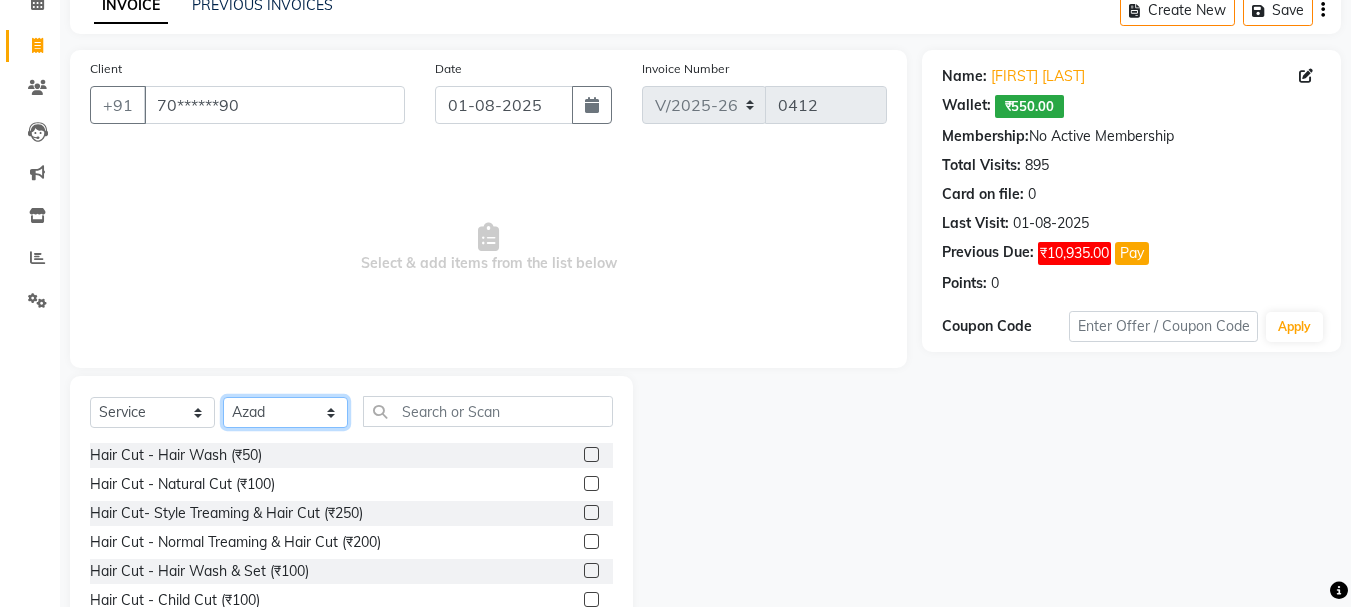 scroll, scrollTop: 194, scrollLeft: 0, axis: vertical 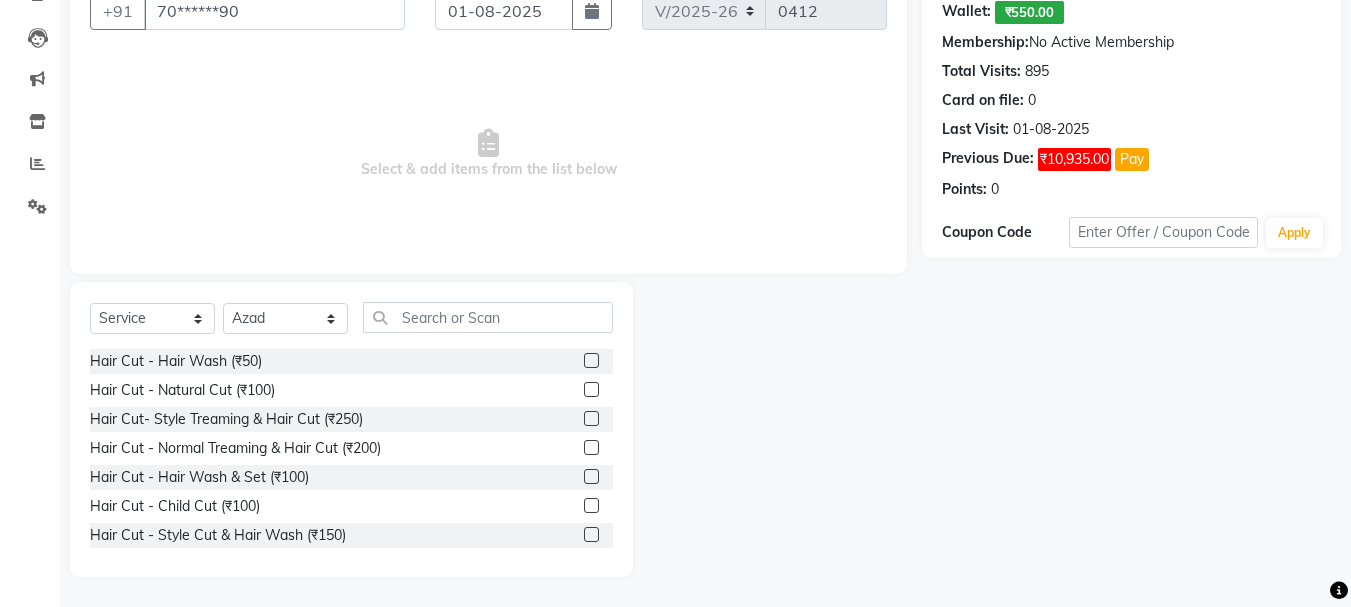 drag, startPoint x: 574, startPoint y: 531, endPoint x: 559, endPoint y: 501, distance: 33.54102 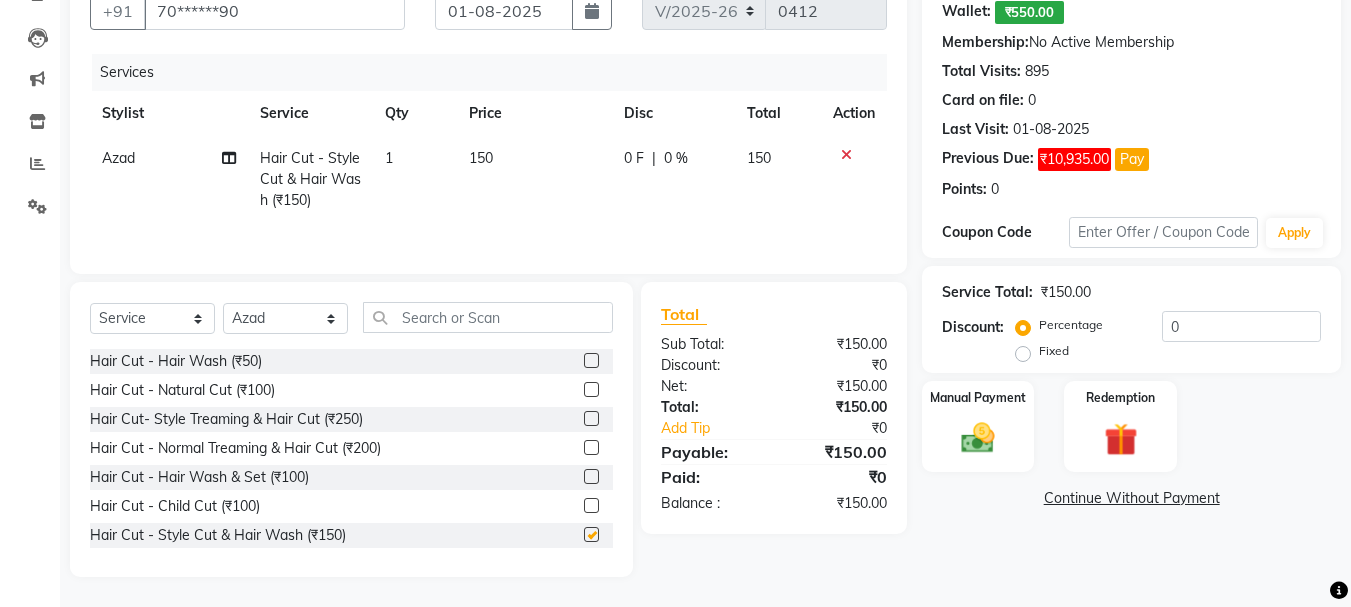 checkbox on "false" 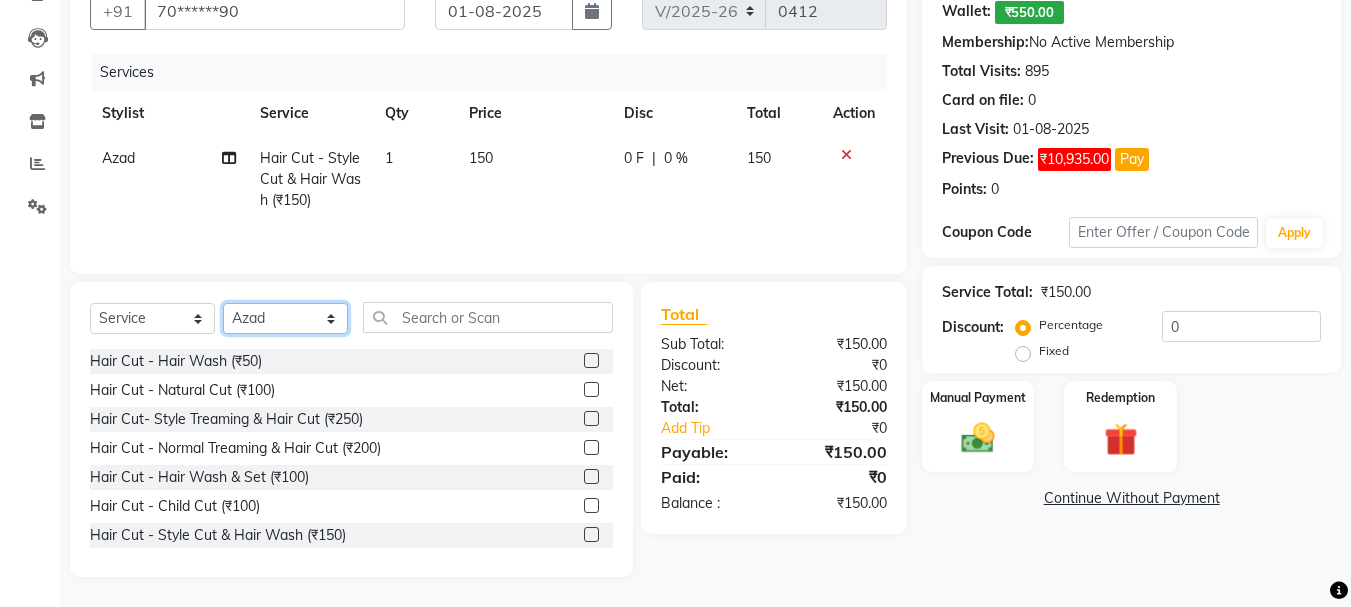 drag, startPoint x: 277, startPoint y: 322, endPoint x: 289, endPoint y: 322, distance: 12 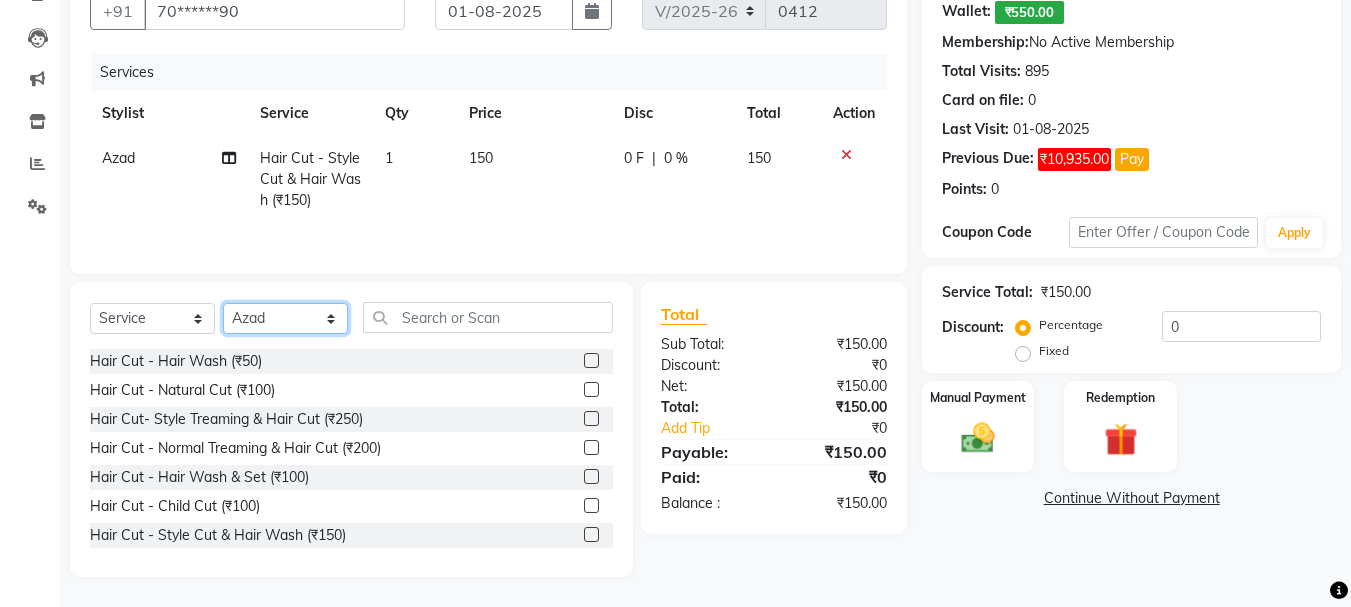 select on "51927" 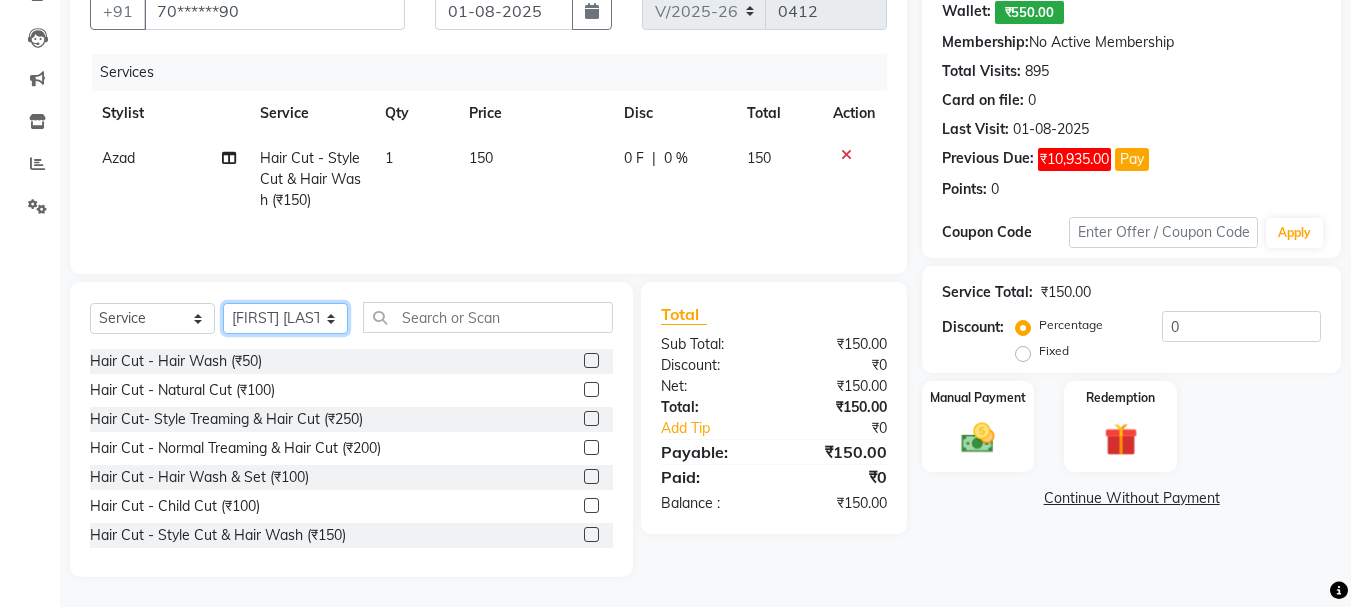 click on "Select Stylist abdul adil Anuj Azad Mahadev prem sachin hadpad Shiva Sonu S.R.K. sunny Umesh thakur" 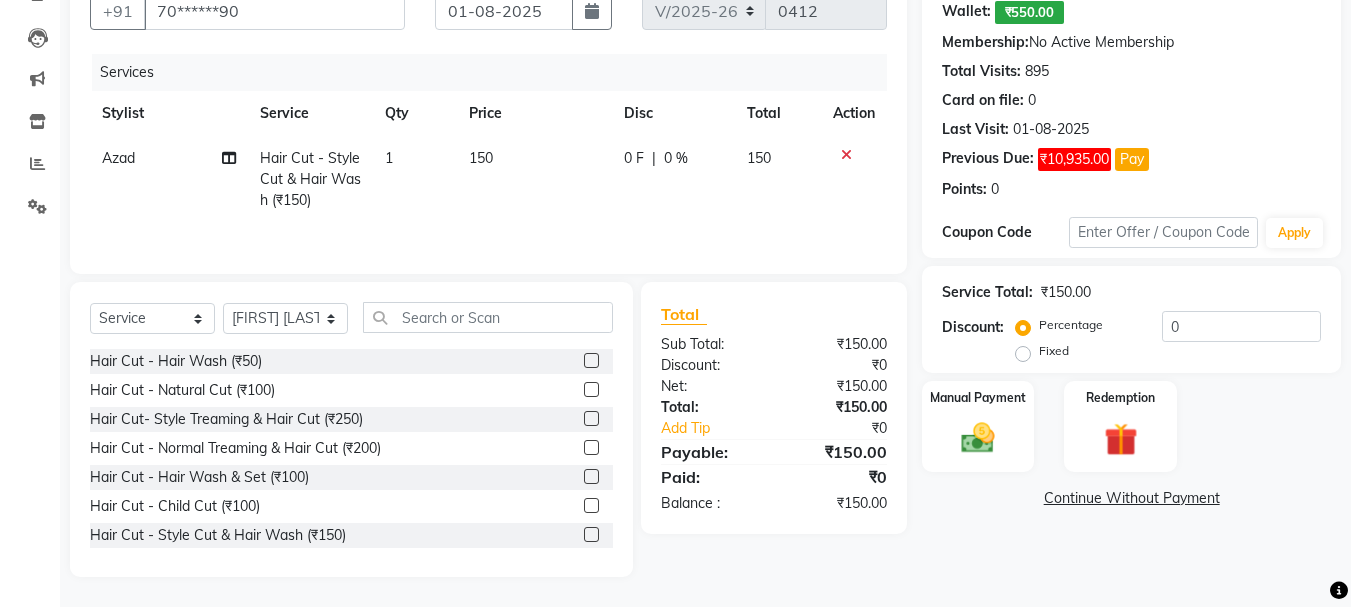 click 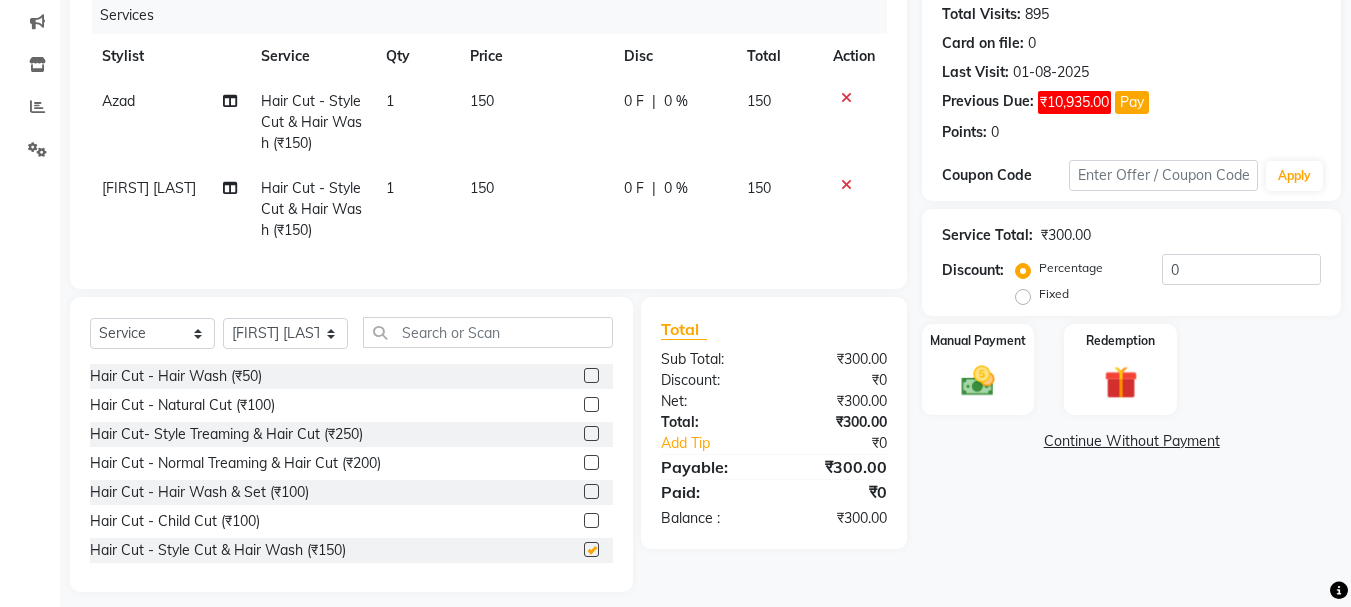 scroll, scrollTop: 281, scrollLeft: 0, axis: vertical 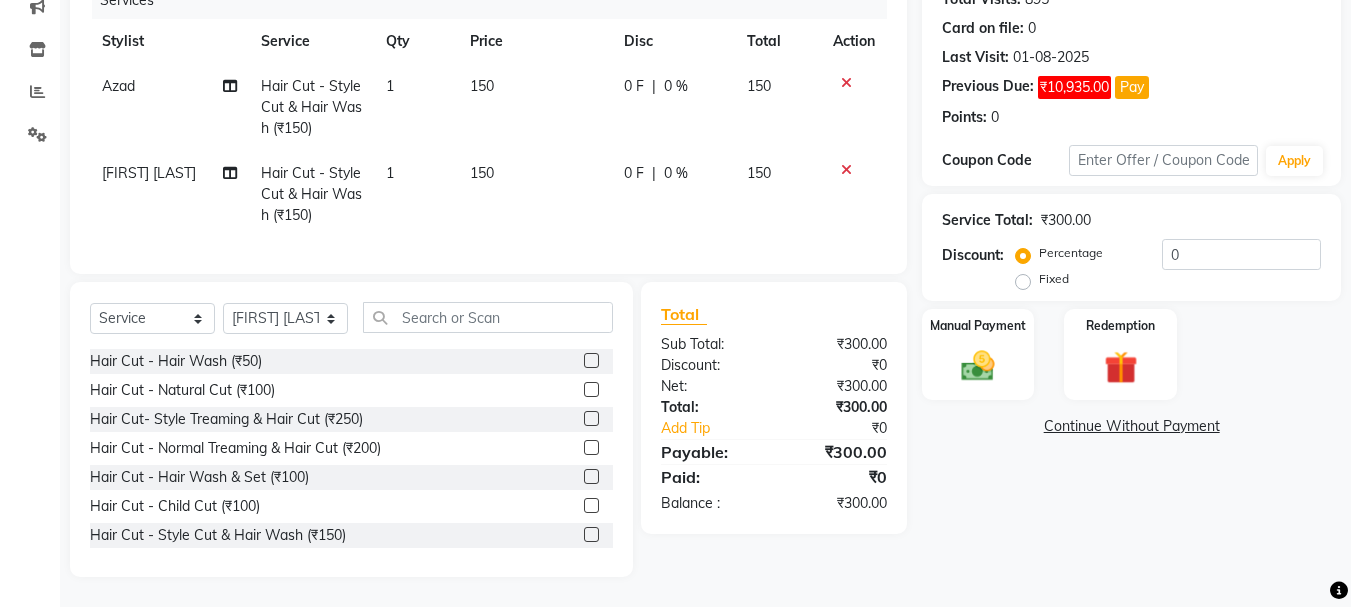 checkbox on "false" 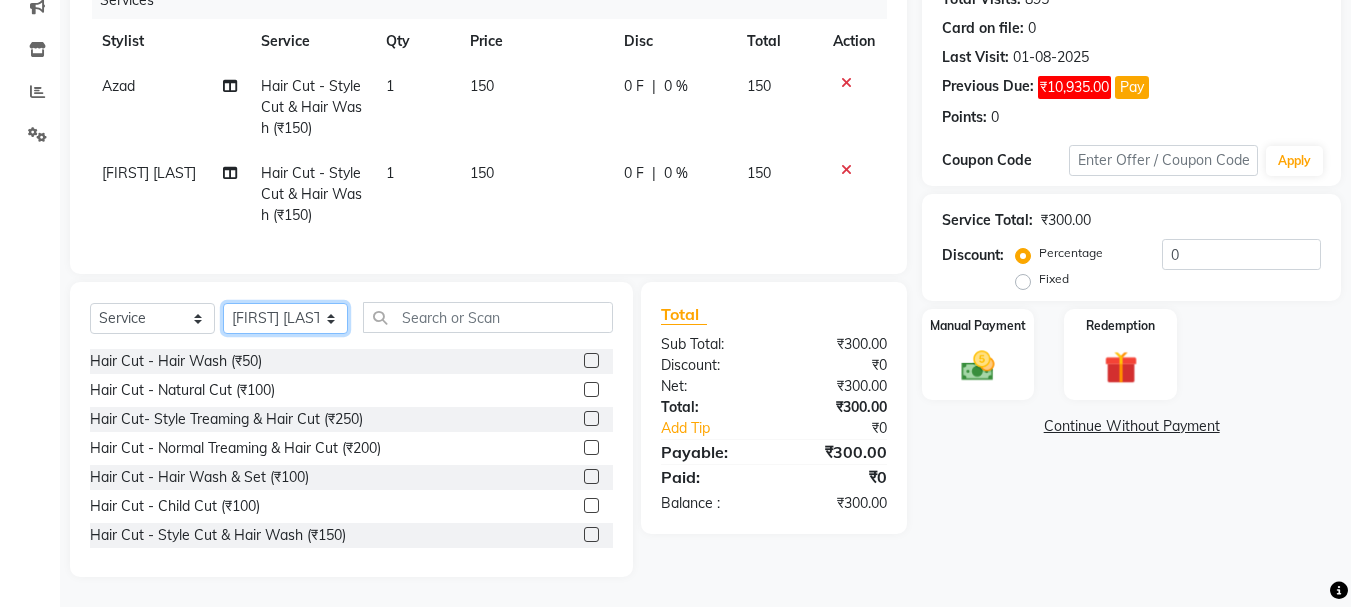 click on "Select Stylist abdul adil Anuj Azad Mahadev prem sachin hadpad Shiva Sonu S.R.K. sunny Umesh thakur" 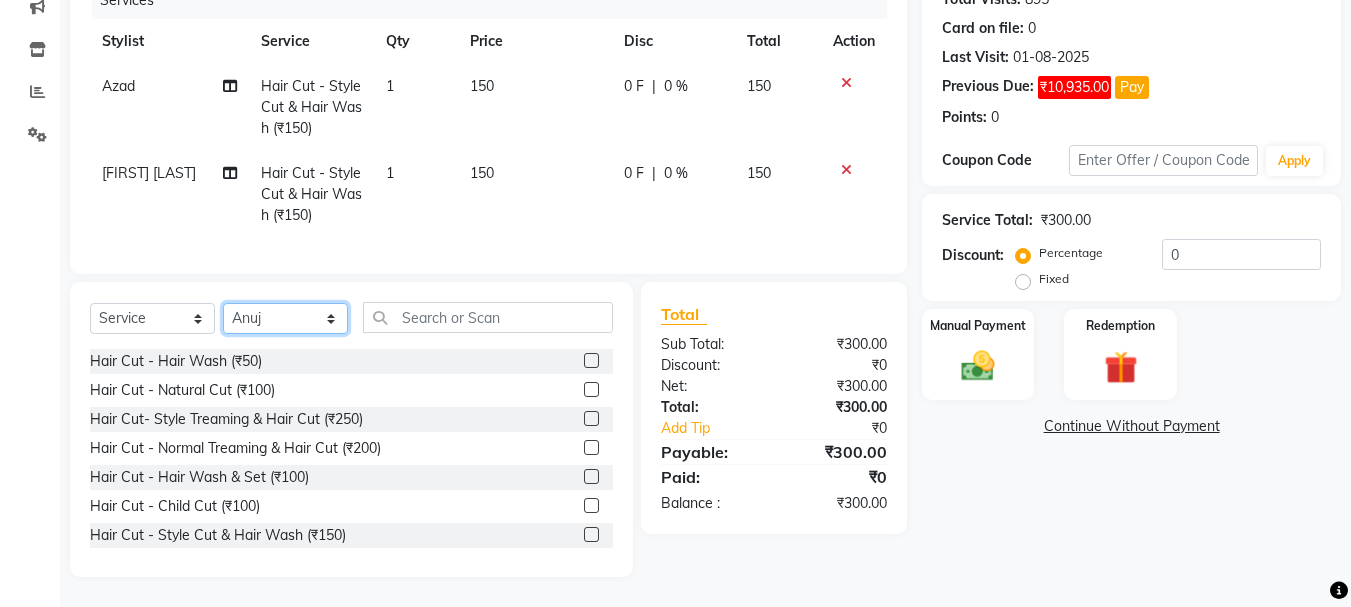 click on "Select Stylist abdul adil Anuj Azad Mahadev prem sachin hadpad Shiva Sonu S.R.K. sunny Umesh thakur" 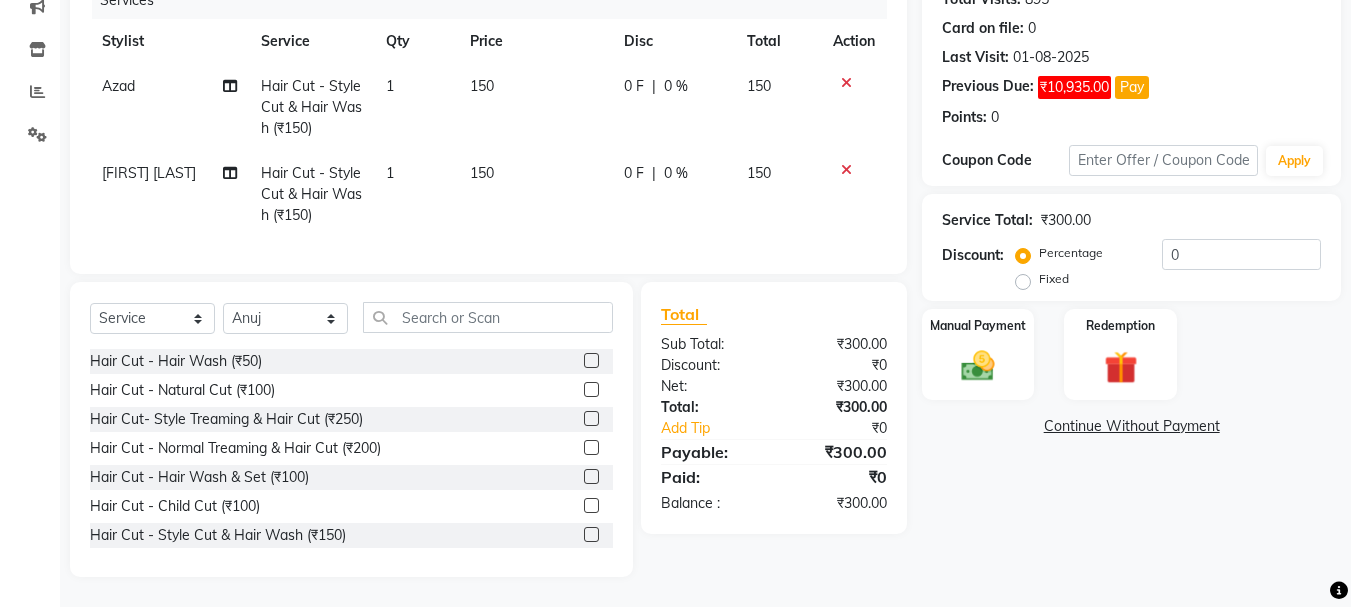 click 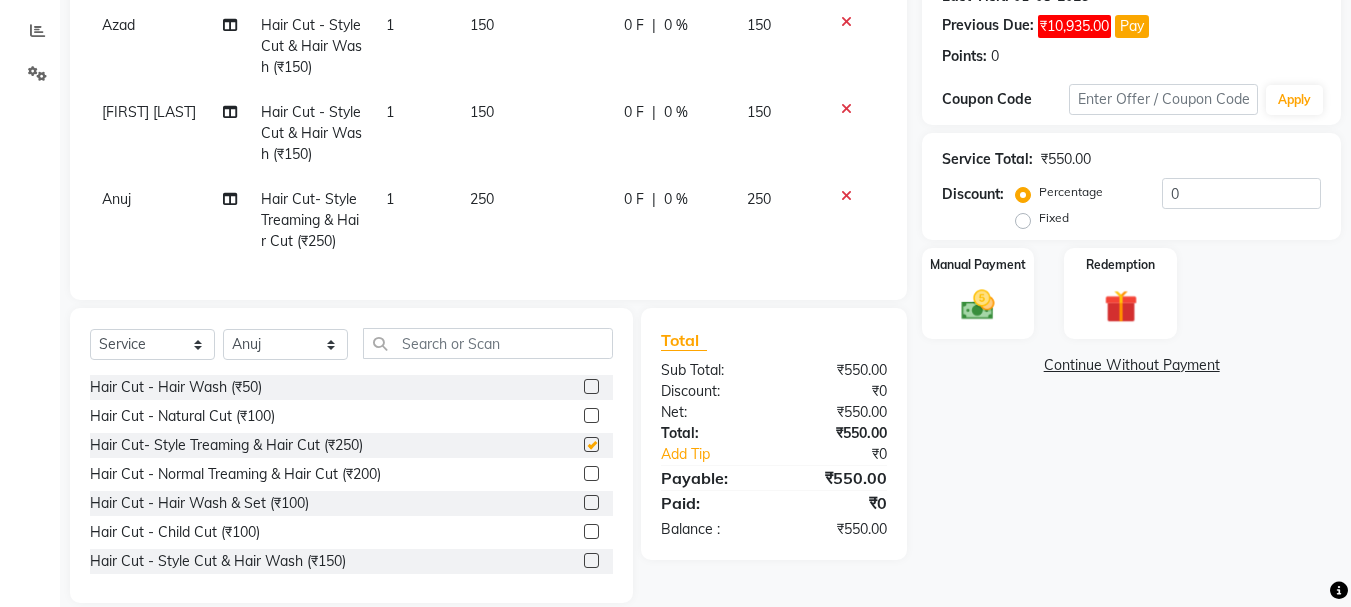 scroll, scrollTop: 368, scrollLeft: 0, axis: vertical 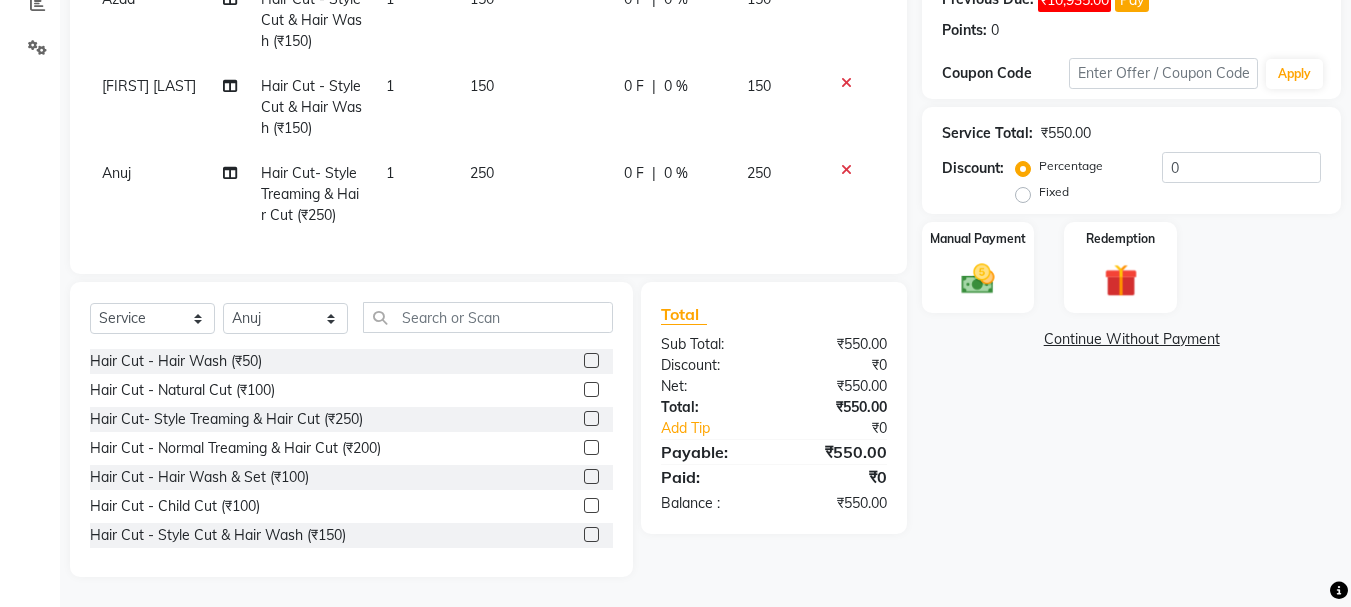 checkbox on "false" 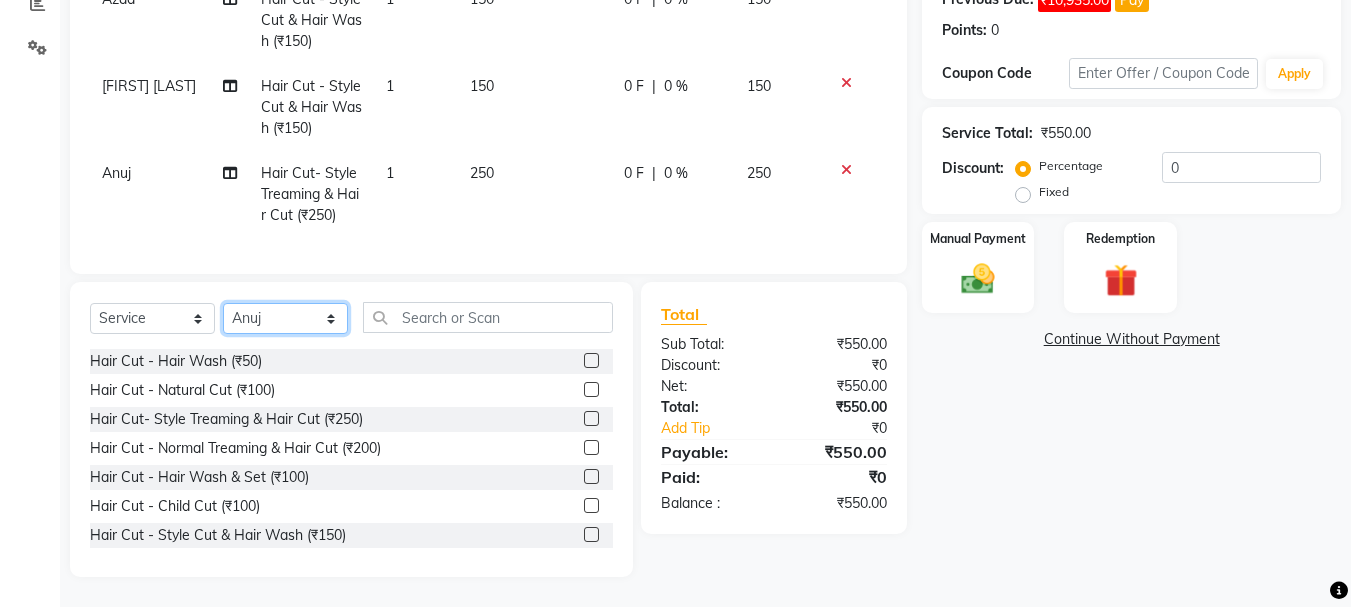 click on "Select Stylist abdul adil Anuj Azad Mahadev prem sachin hadpad Shiva Sonu S.R.K. sunny Umesh thakur" 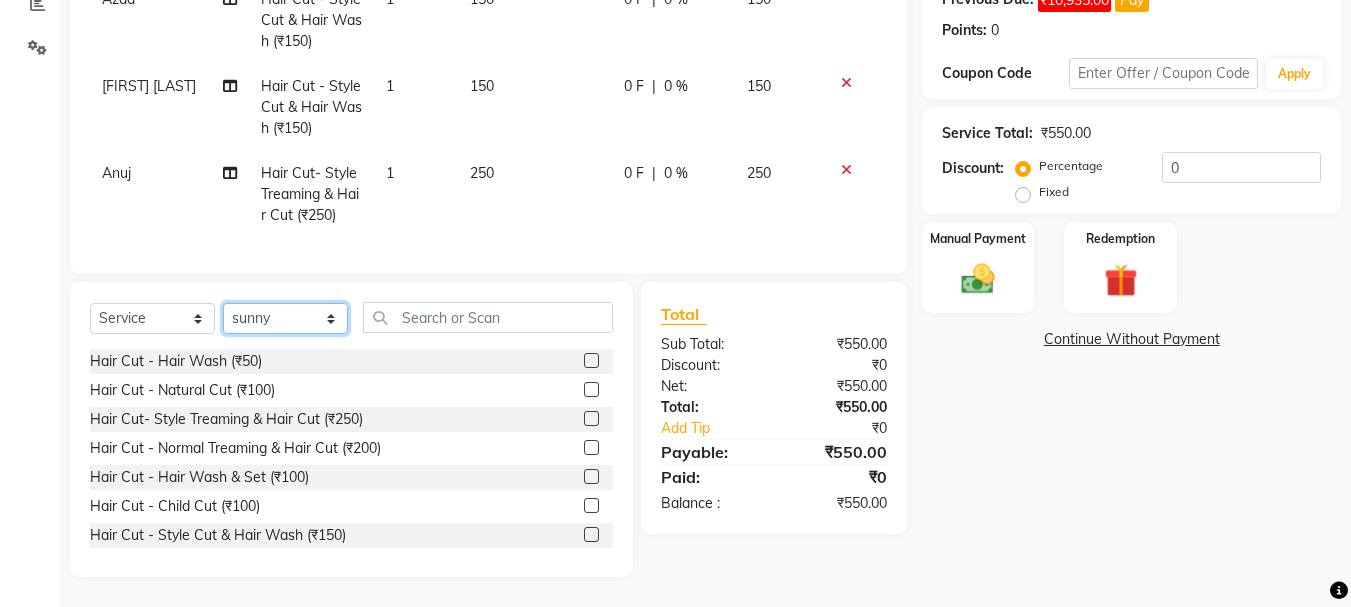 click on "Select Stylist abdul adil Anuj Azad Mahadev prem sachin hadpad Shiva Sonu S.R.K. sunny Umesh thakur" 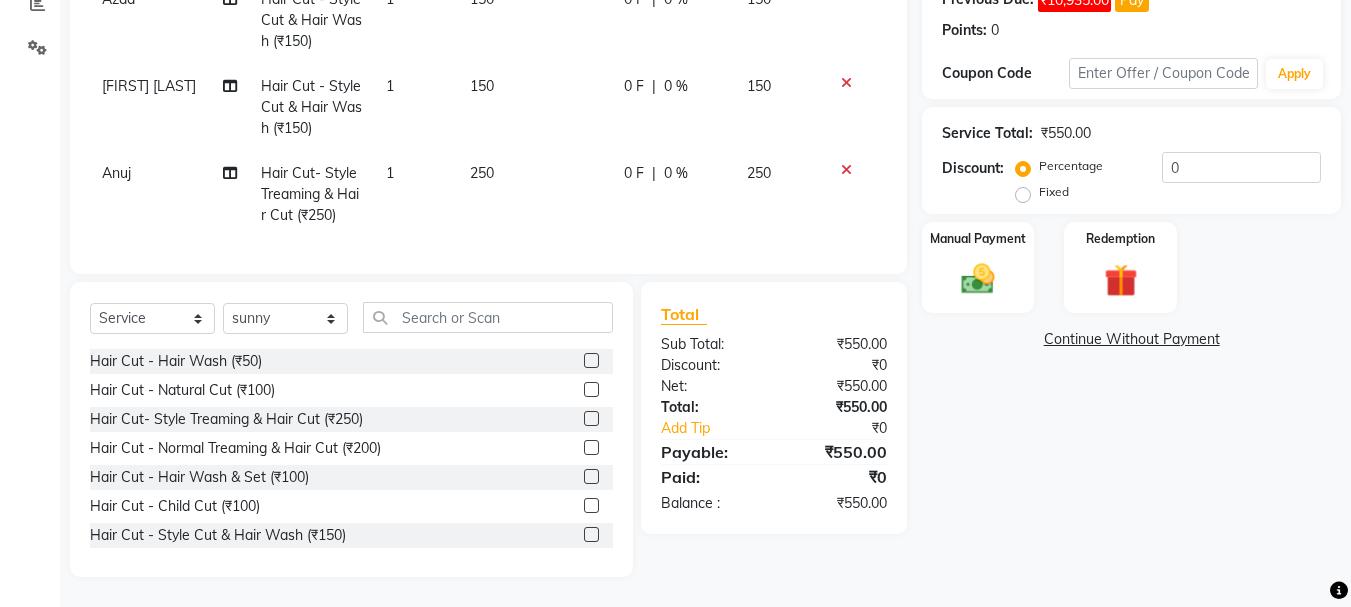 click 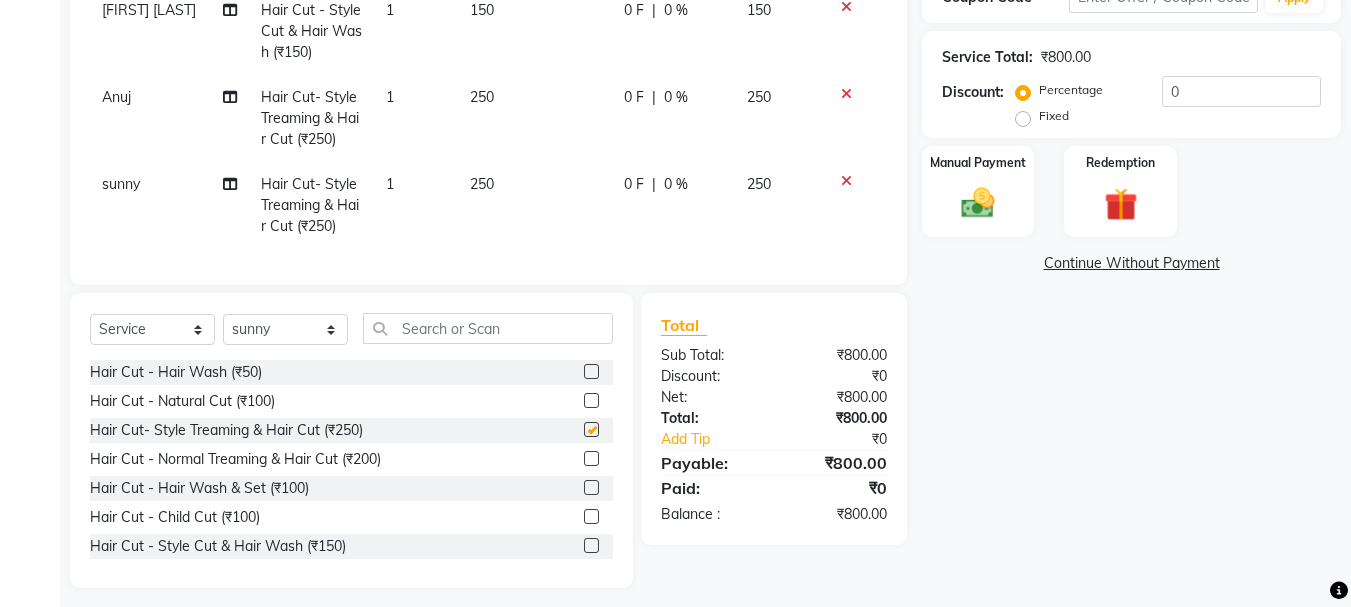 scroll, scrollTop: 455, scrollLeft: 0, axis: vertical 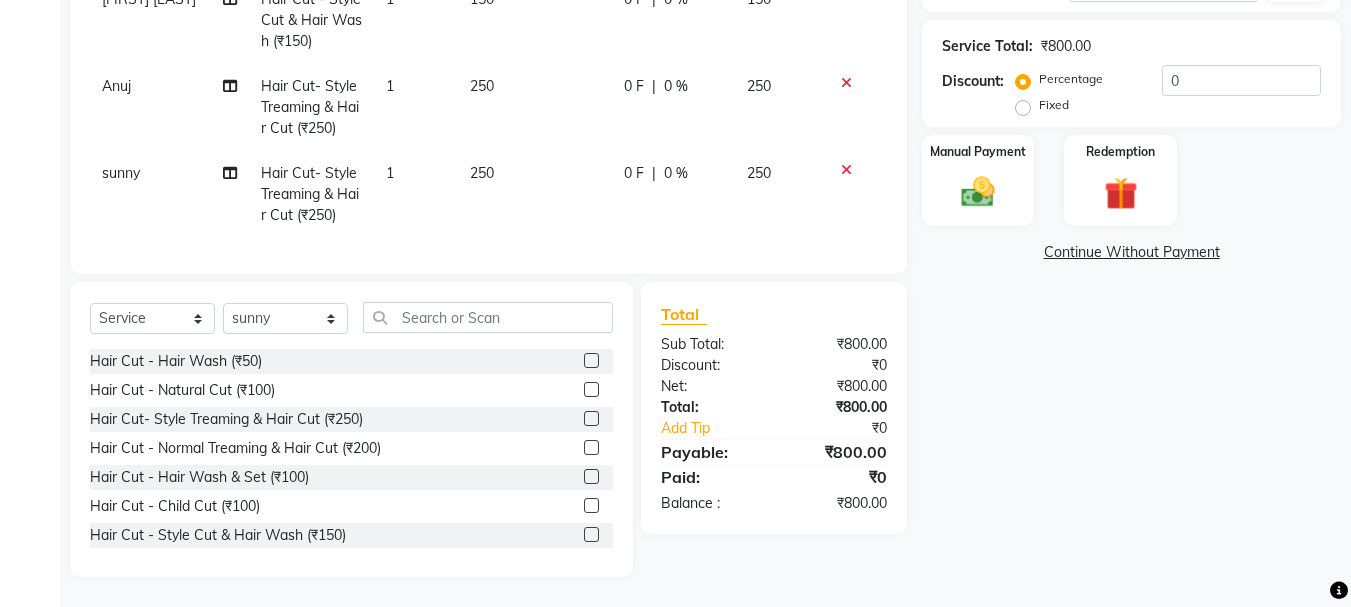 checkbox on "false" 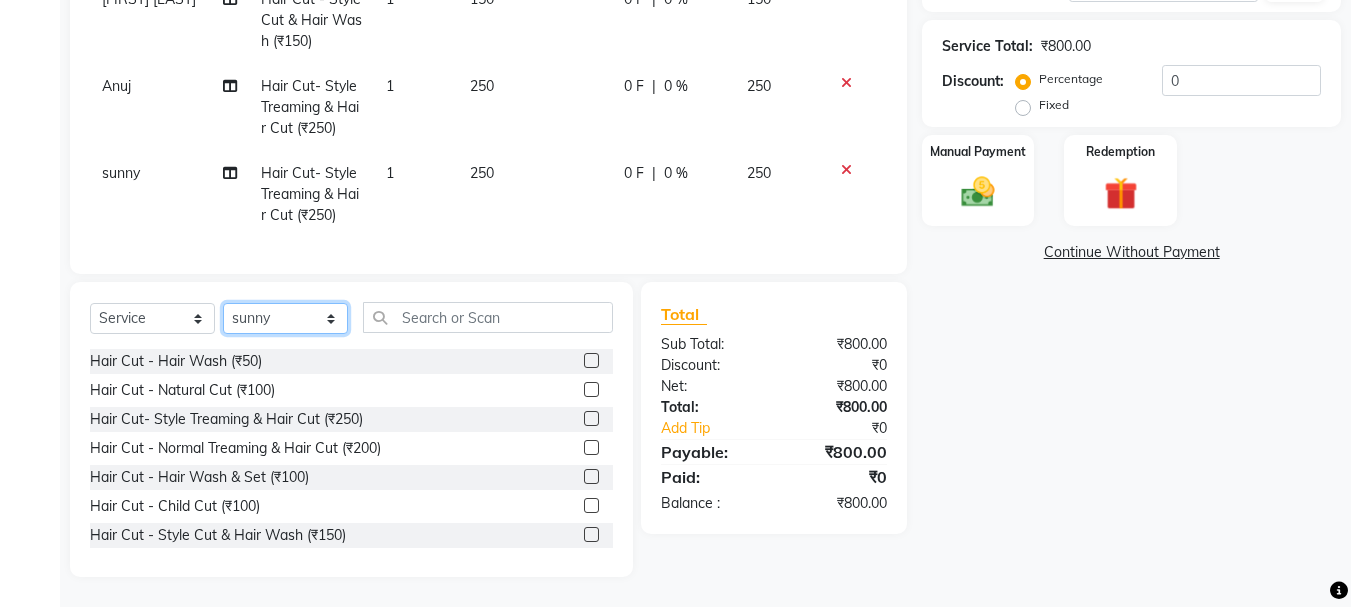 click on "Select Stylist abdul adil Anuj Azad Mahadev prem sachin hadpad Shiva Sonu S.R.K. sunny Umesh thakur" 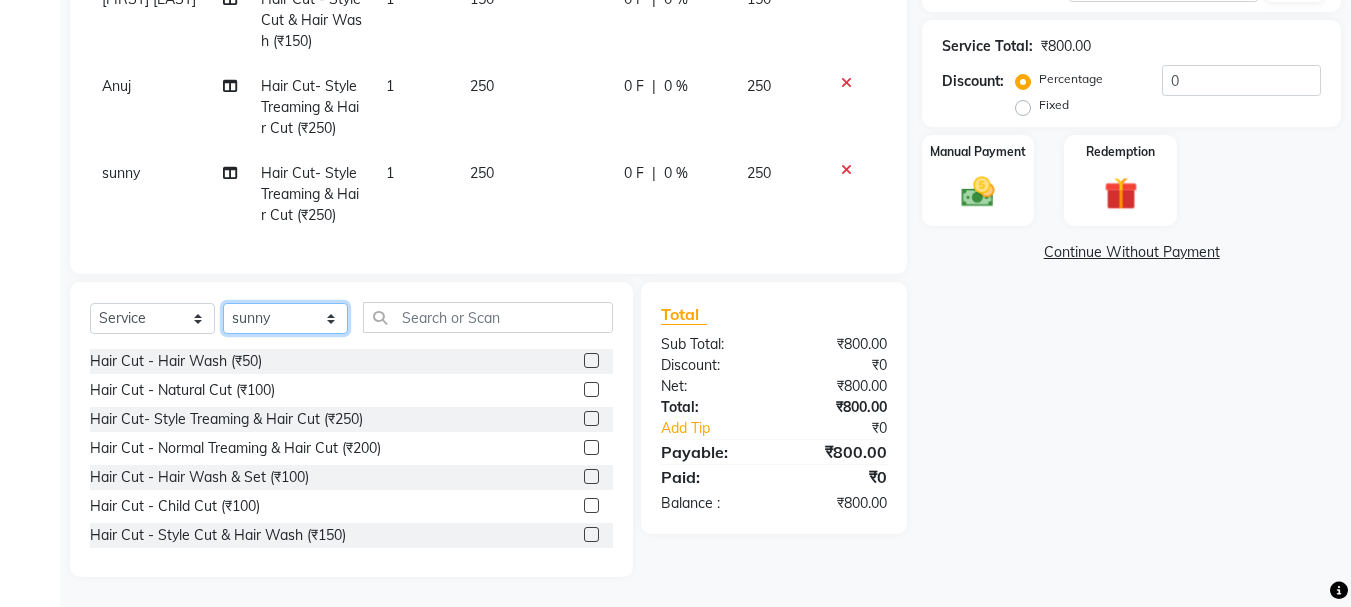select on "86598" 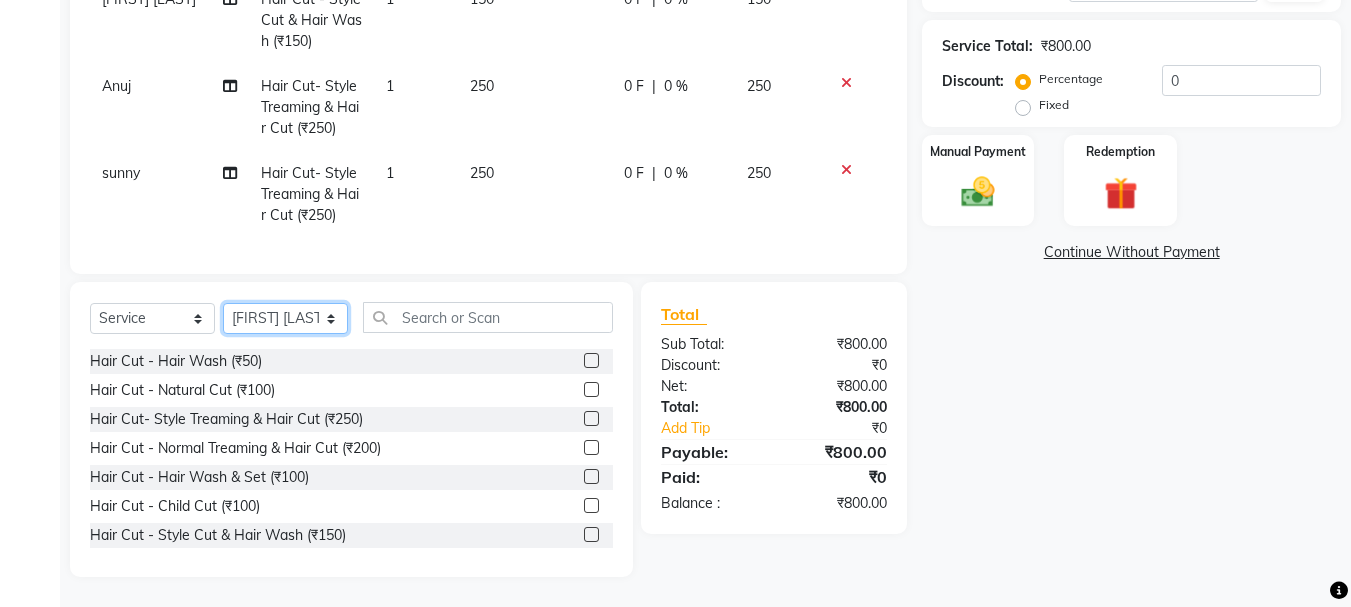 click on "Select Stylist abdul adil Anuj Azad Mahadev prem sachin hadpad Shiva Sonu S.R.K. sunny Umesh thakur" 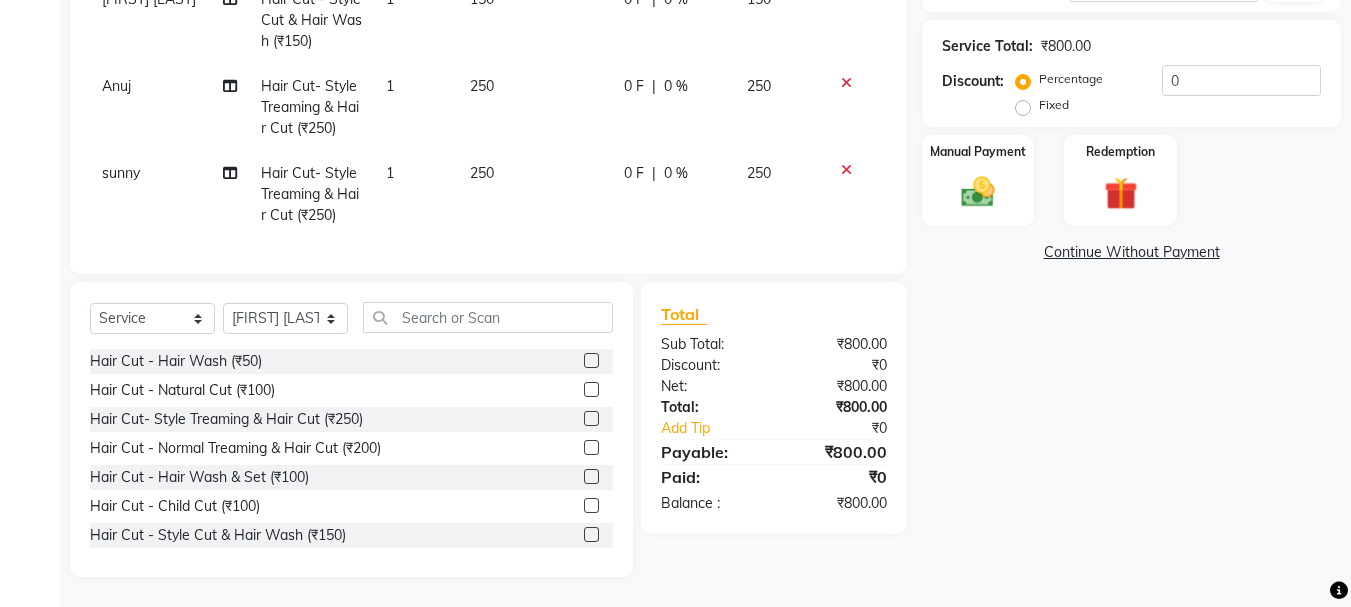 click 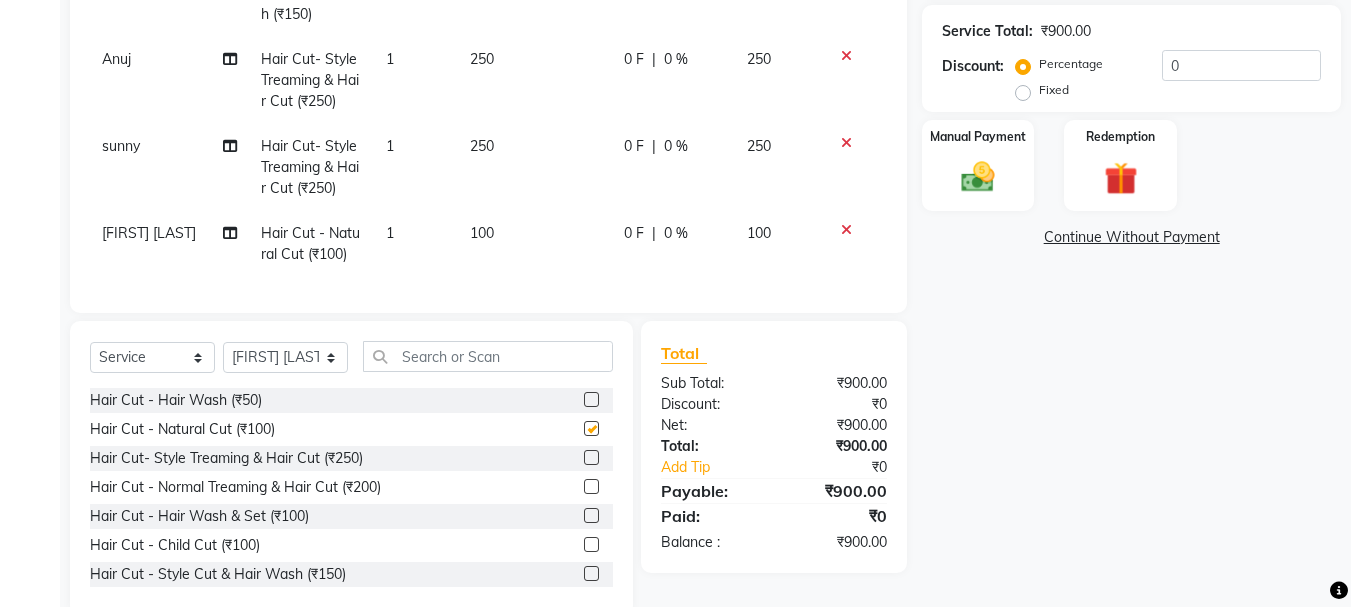 scroll, scrollTop: 27, scrollLeft: 0, axis: vertical 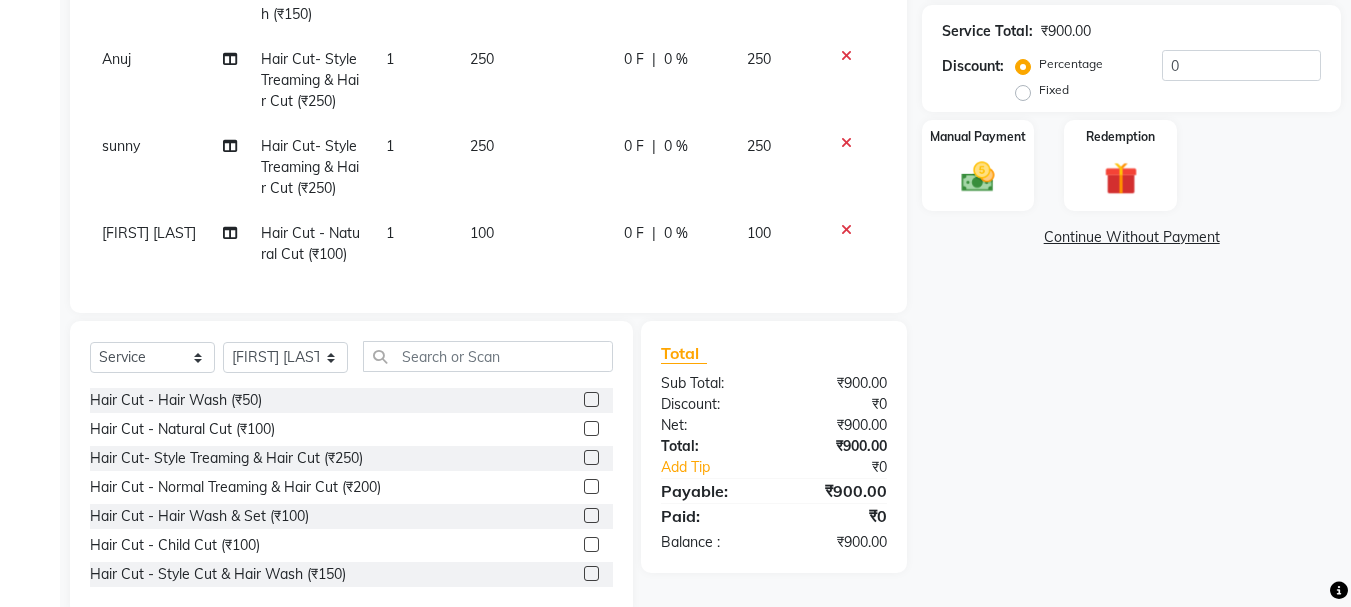 checkbox on "false" 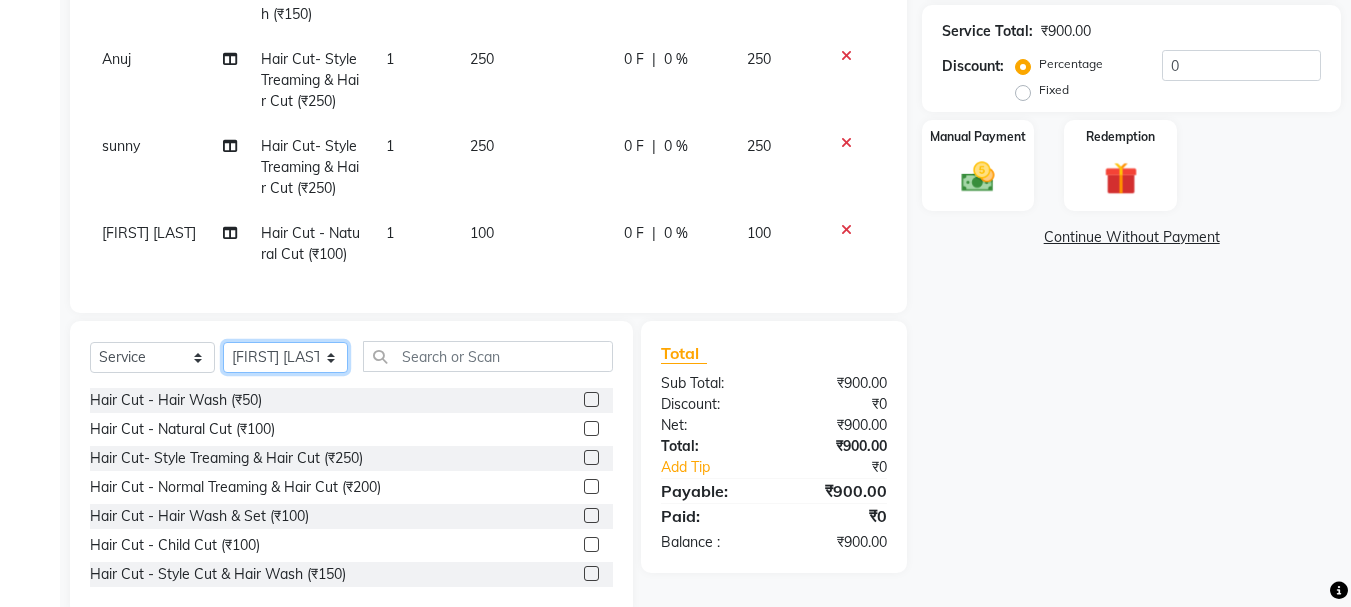 click on "Select Stylist abdul adil Anuj Azad Mahadev prem sachin hadpad Shiva Sonu S.R.K. sunny Umesh thakur" 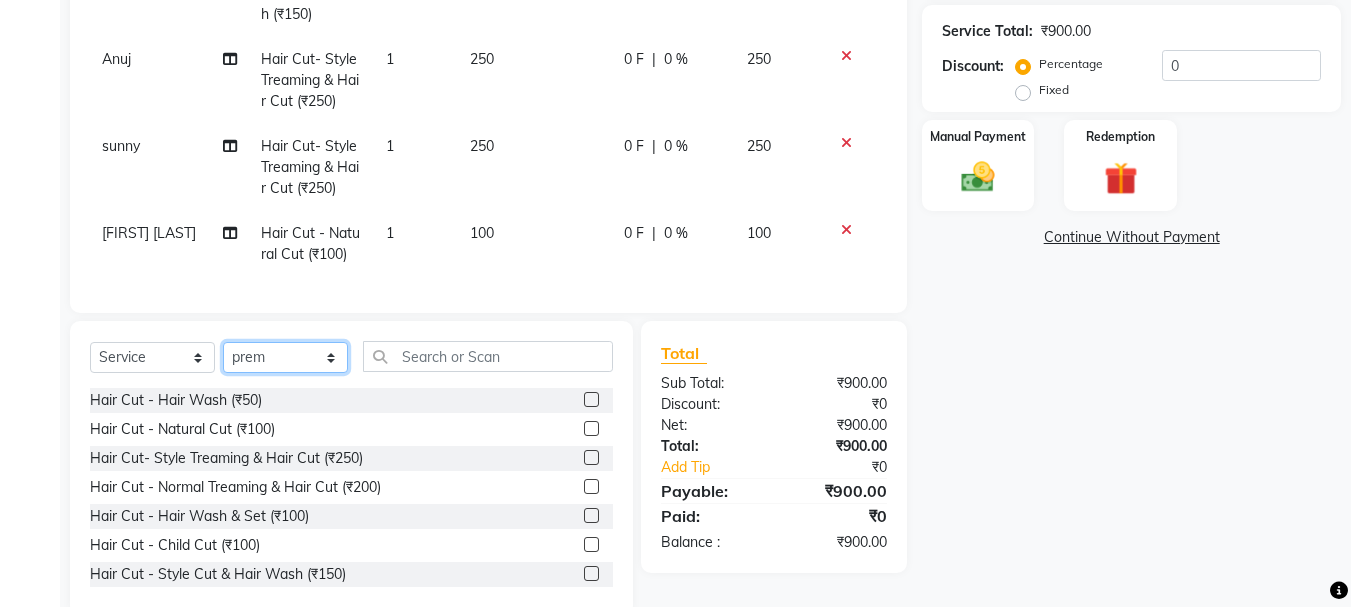 click on "Select Stylist abdul adil Anuj Azad Mahadev prem sachin hadpad Shiva Sonu S.R.K. sunny Umesh thakur" 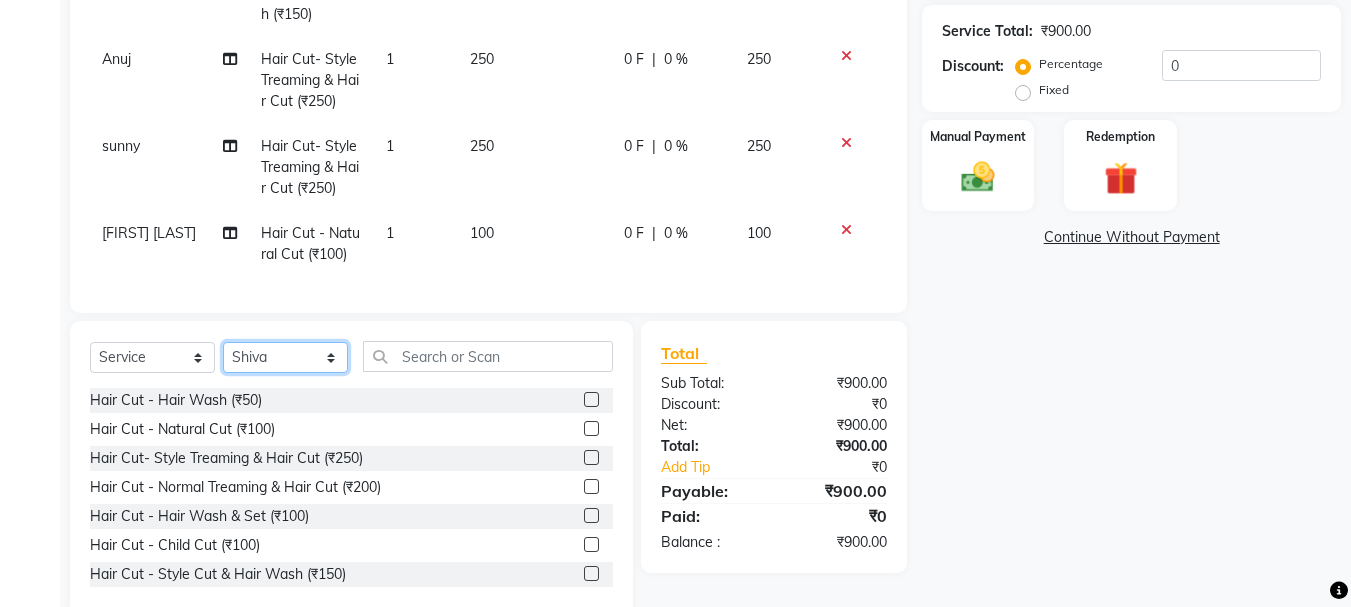 click on "Select Stylist abdul adil Anuj Azad Mahadev prem sachin hadpad Shiva Sonu S.R.K. sunny Umesh thakur" 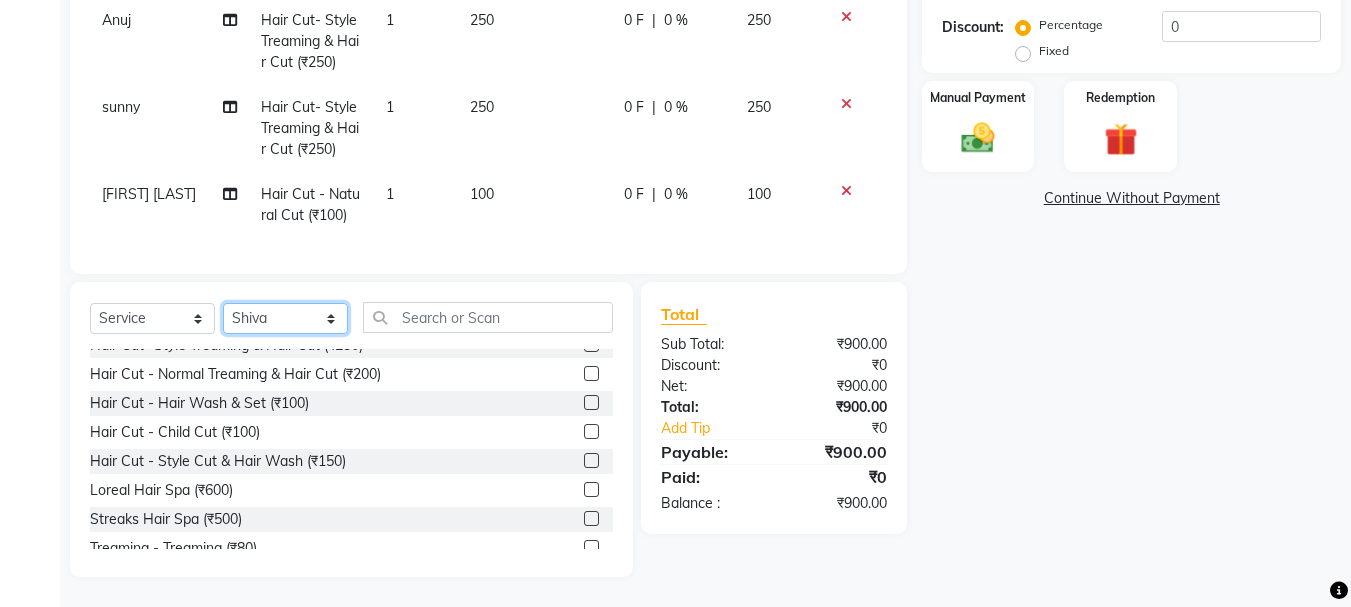 scroll, scrollTop: 200, scrollLeft: 0, axis: vertical 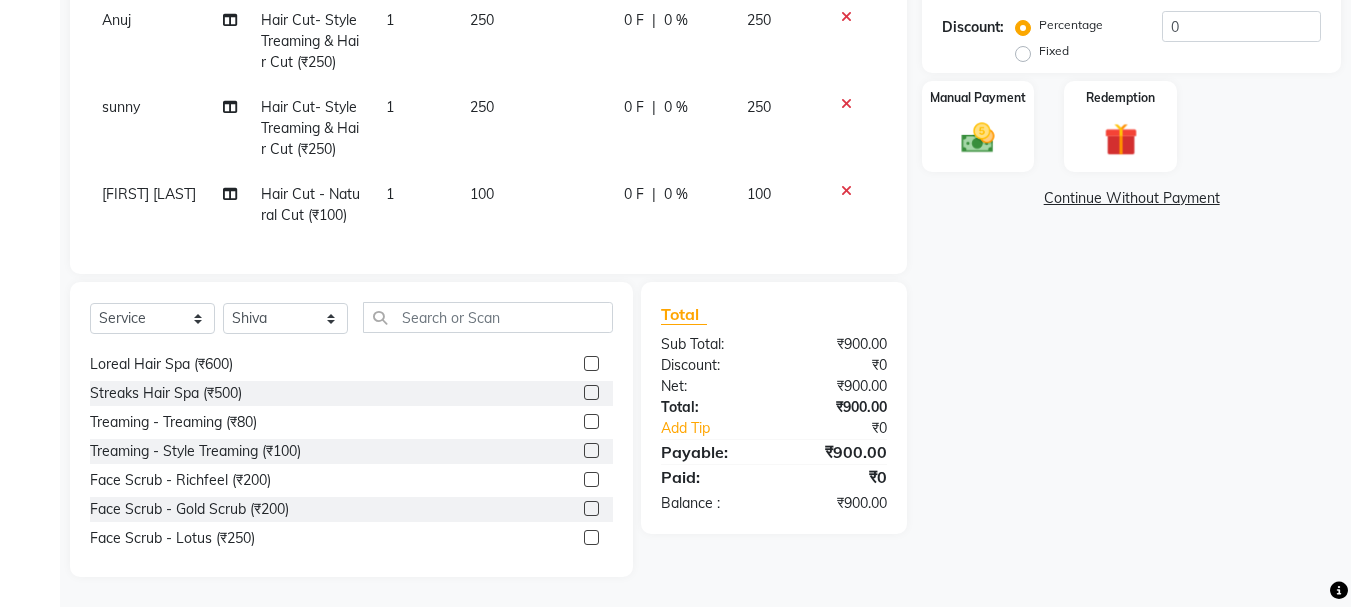 click 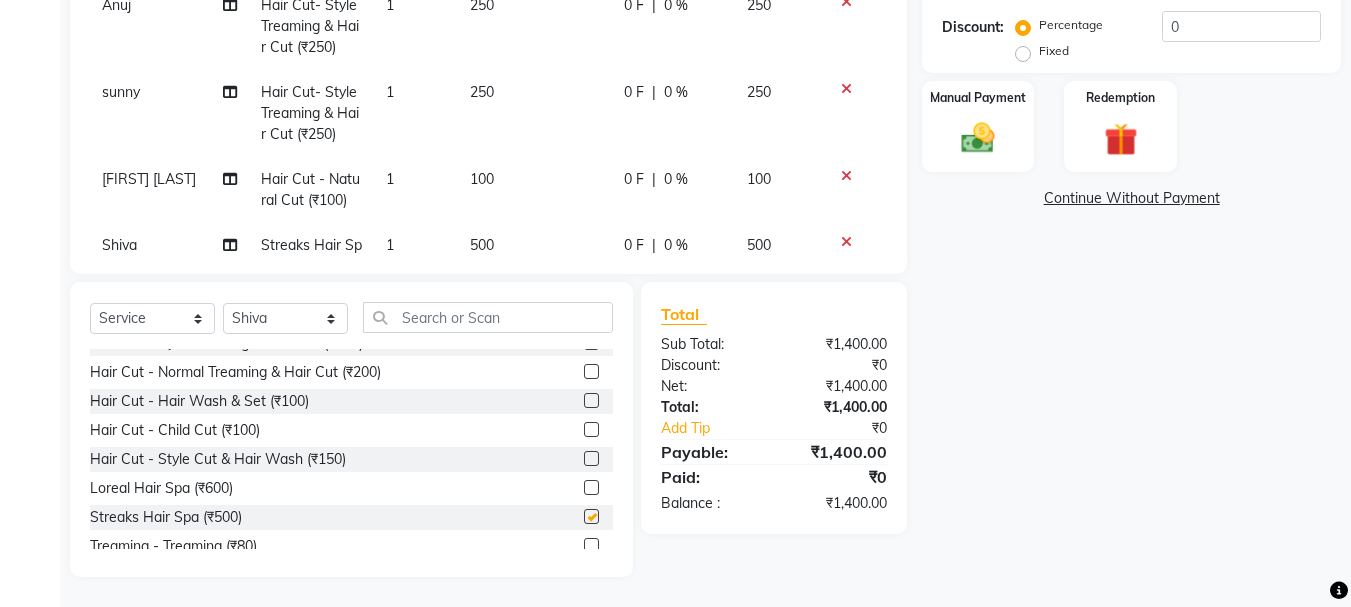 scroll, scrollTop: 0, scrollLeft: 0, axis: both 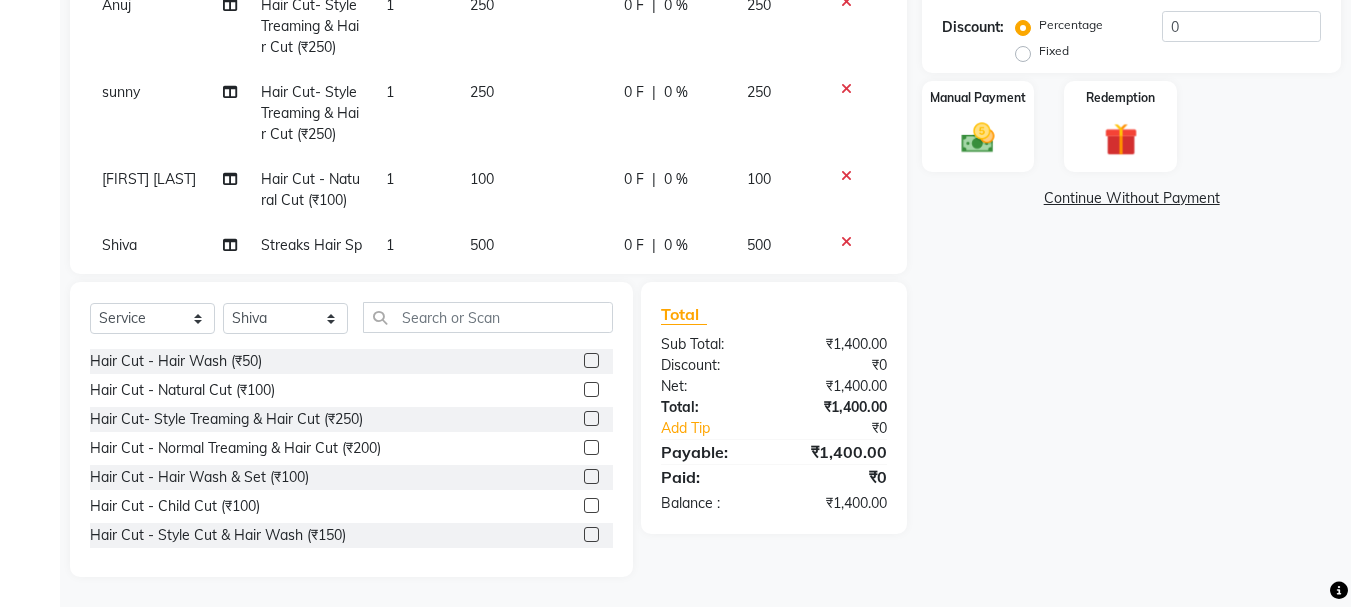 checkbox on "false" 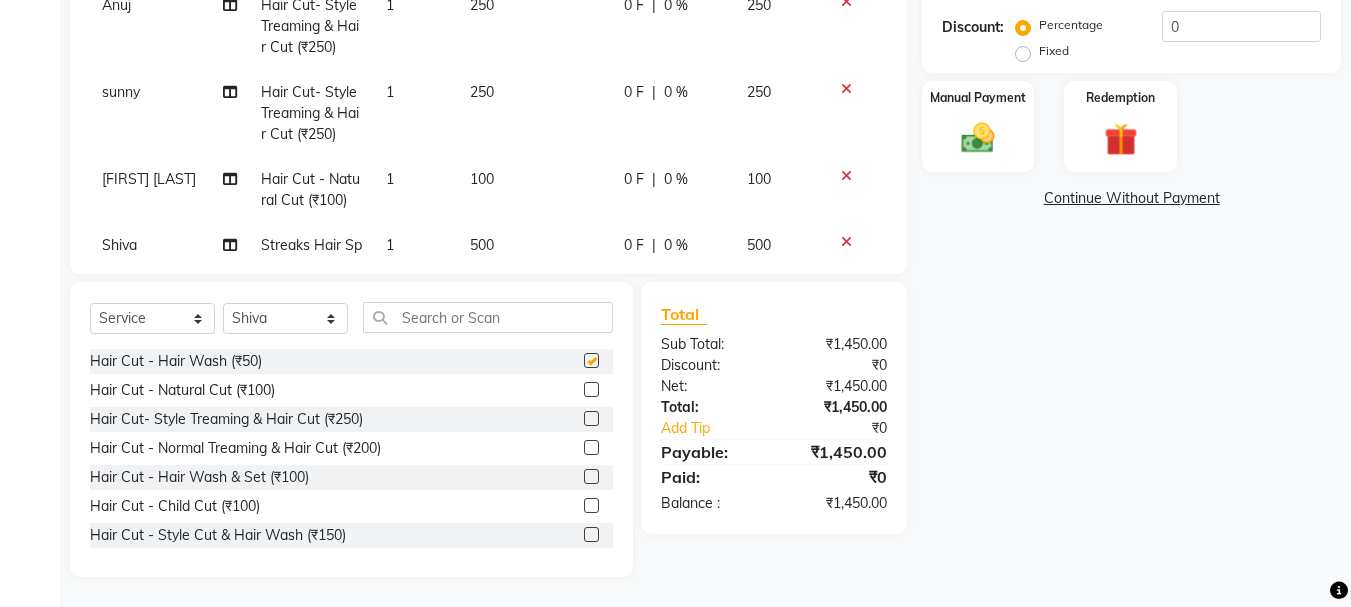 scroll, scrollTop: 159, scrollLeft: 0, axis: vertical 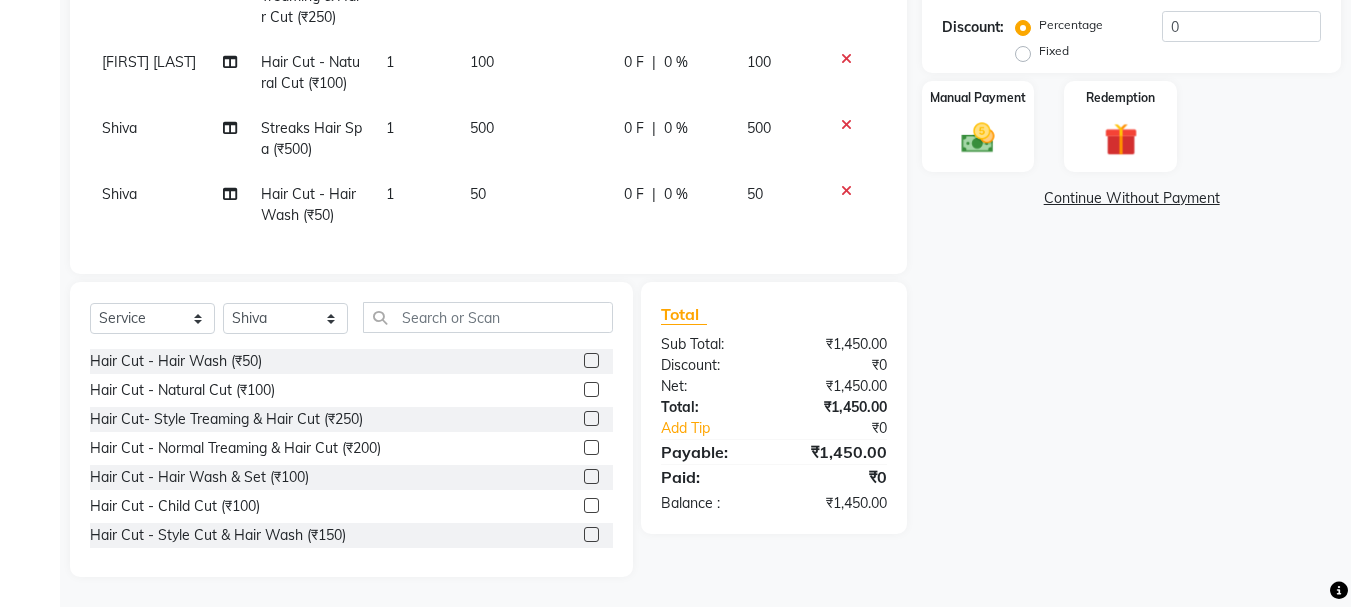 checkbox on "false" 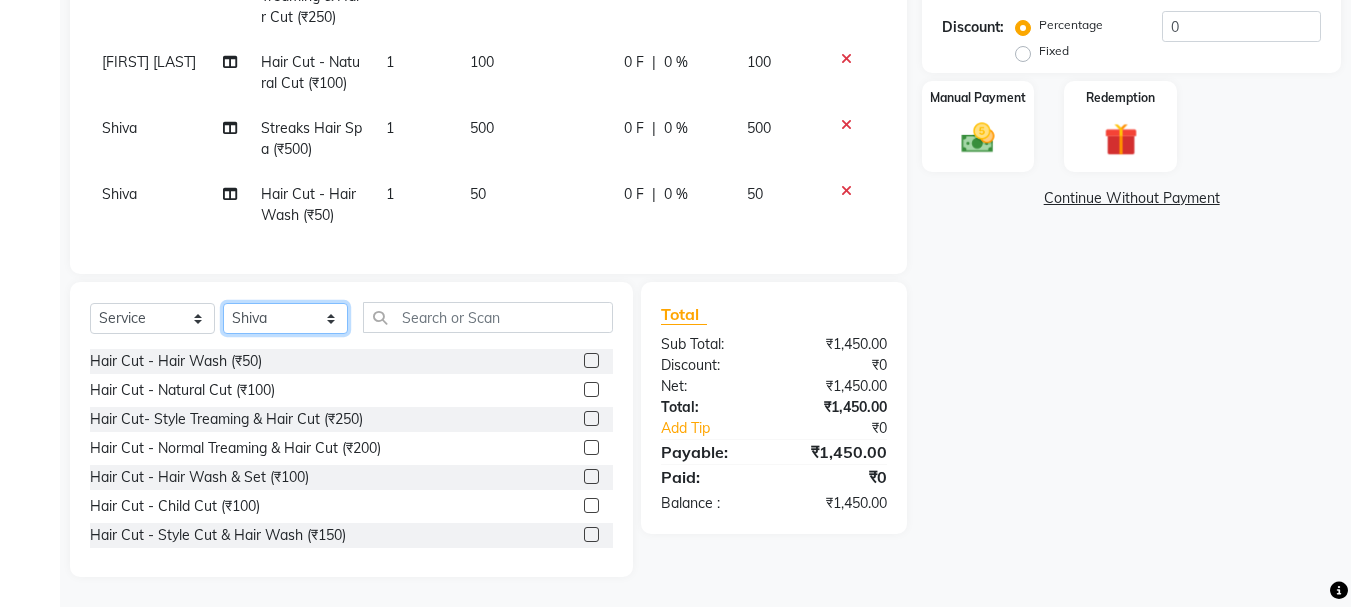 click on "Select Stylist abdul adil Anuj Azad Mahadev prem sachin hadpad Shiva Sonu S.R.K. sunny Umesh thakur" 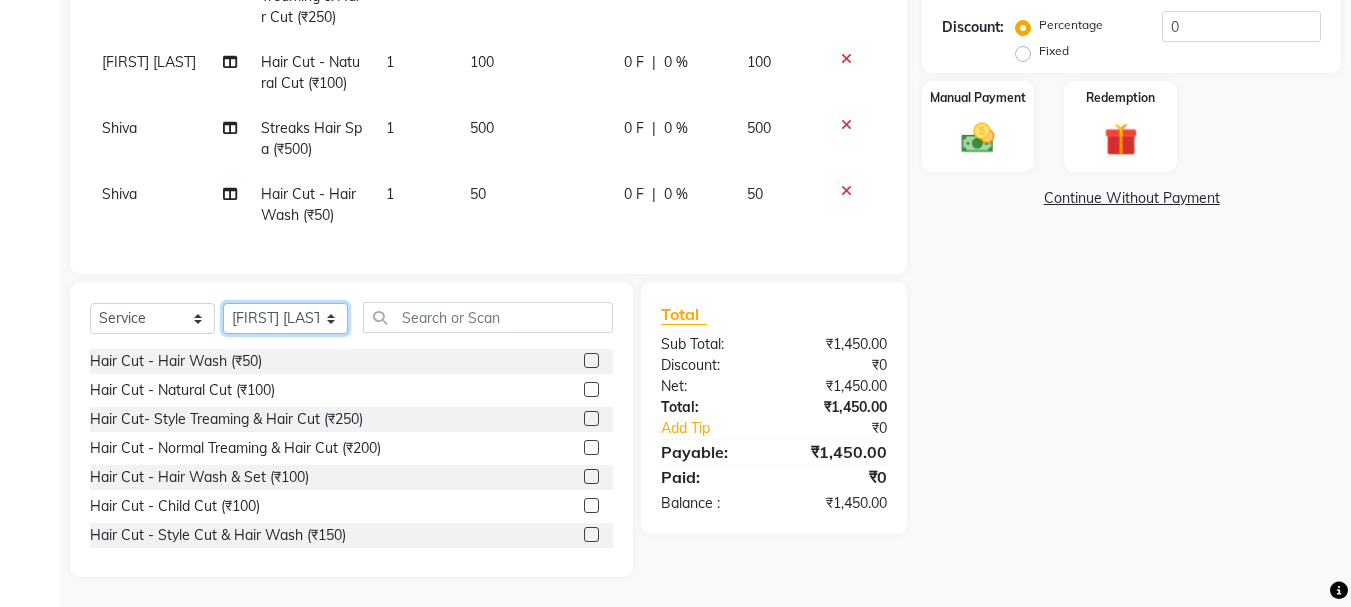 click on "Select Stylist abdul adil Anuj Azad Mahadev prem sachin hadpad Shiva Sonu S.R.K. sunny Umesh thakur" 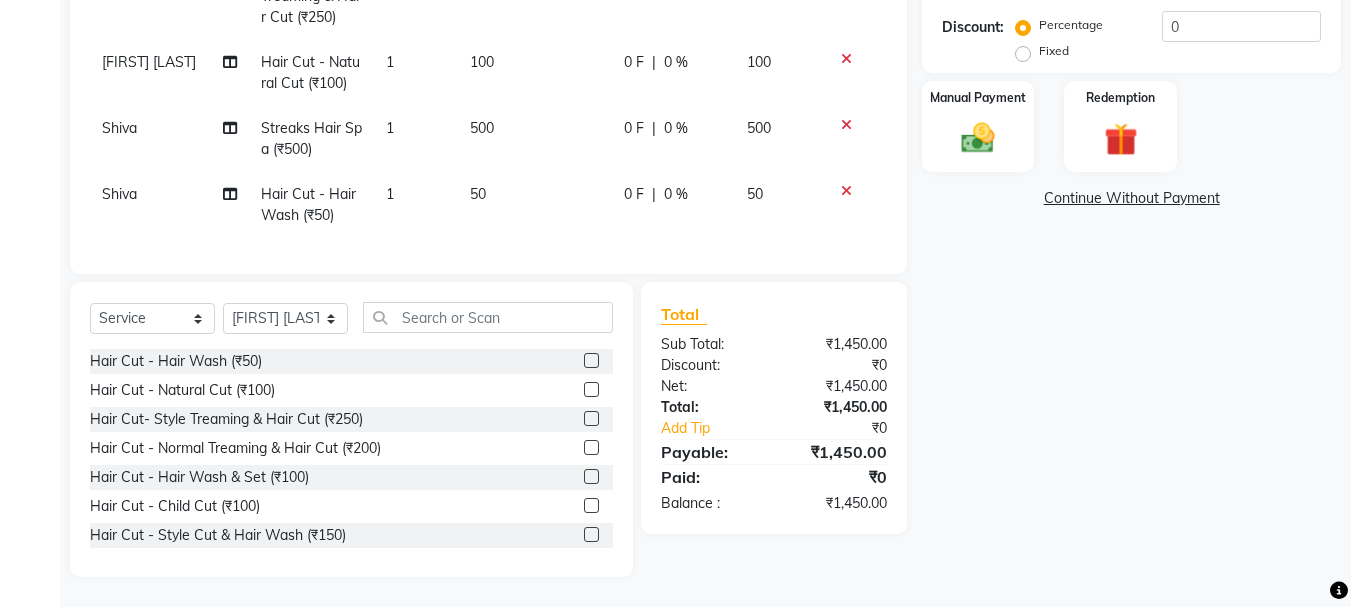 click 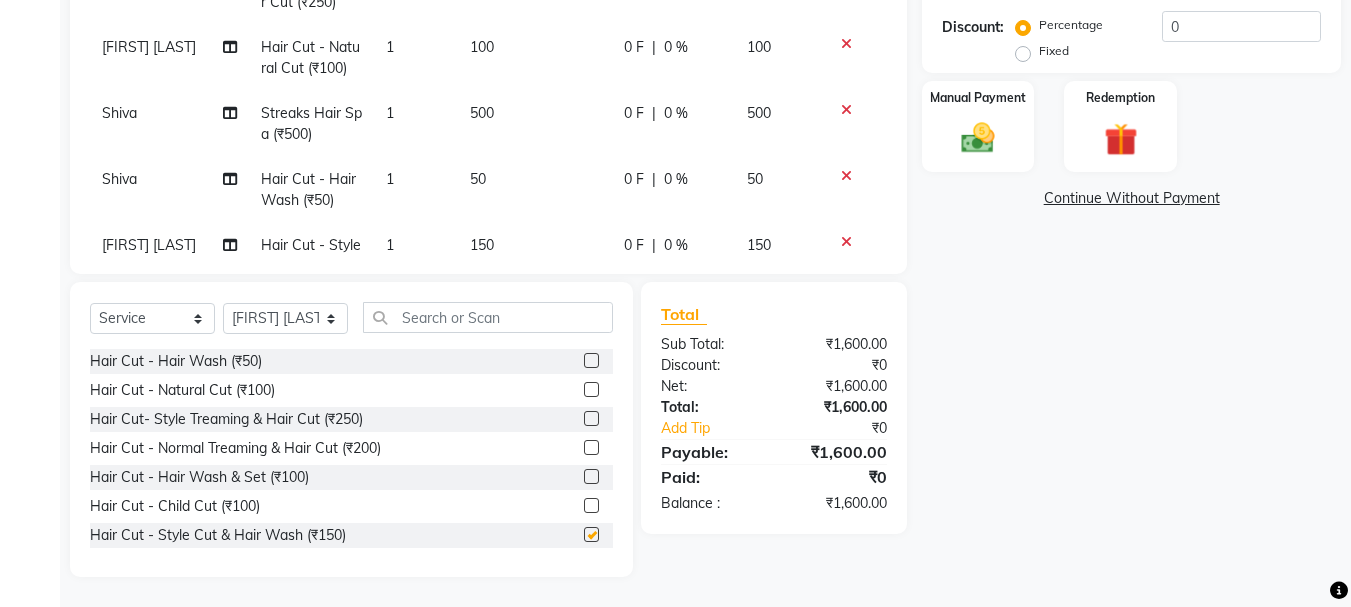 checkbox on "false" 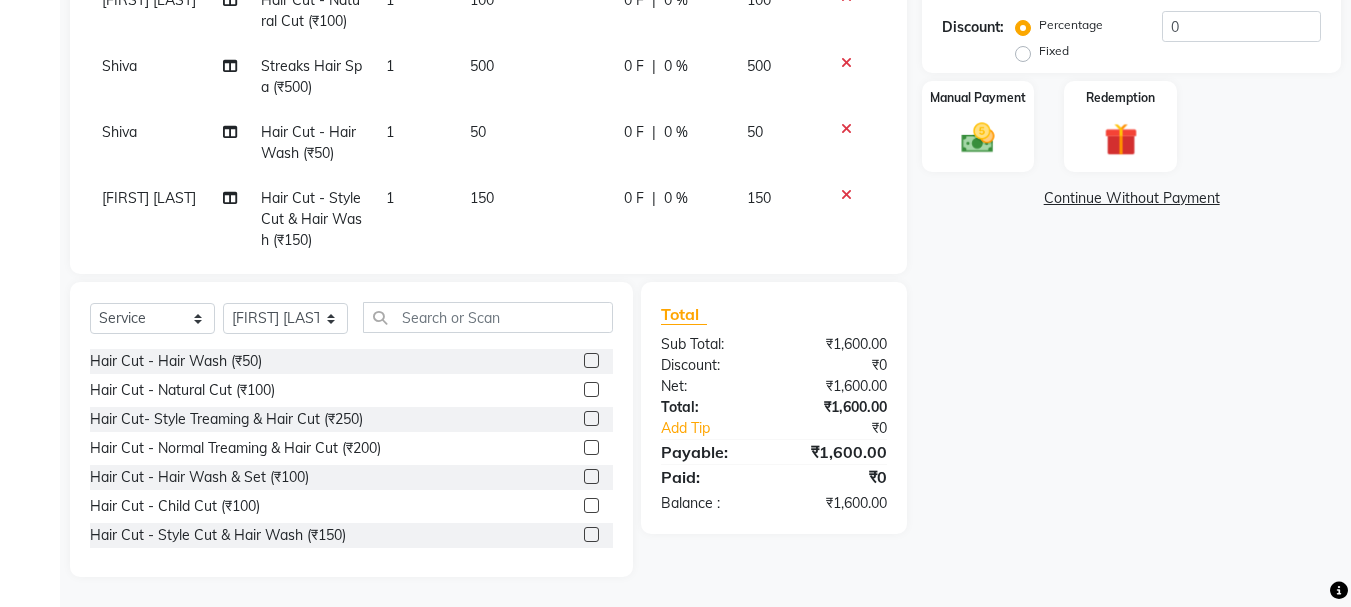 scroll, scrollTop: 246, scrollLeft: 0, axis: vertical 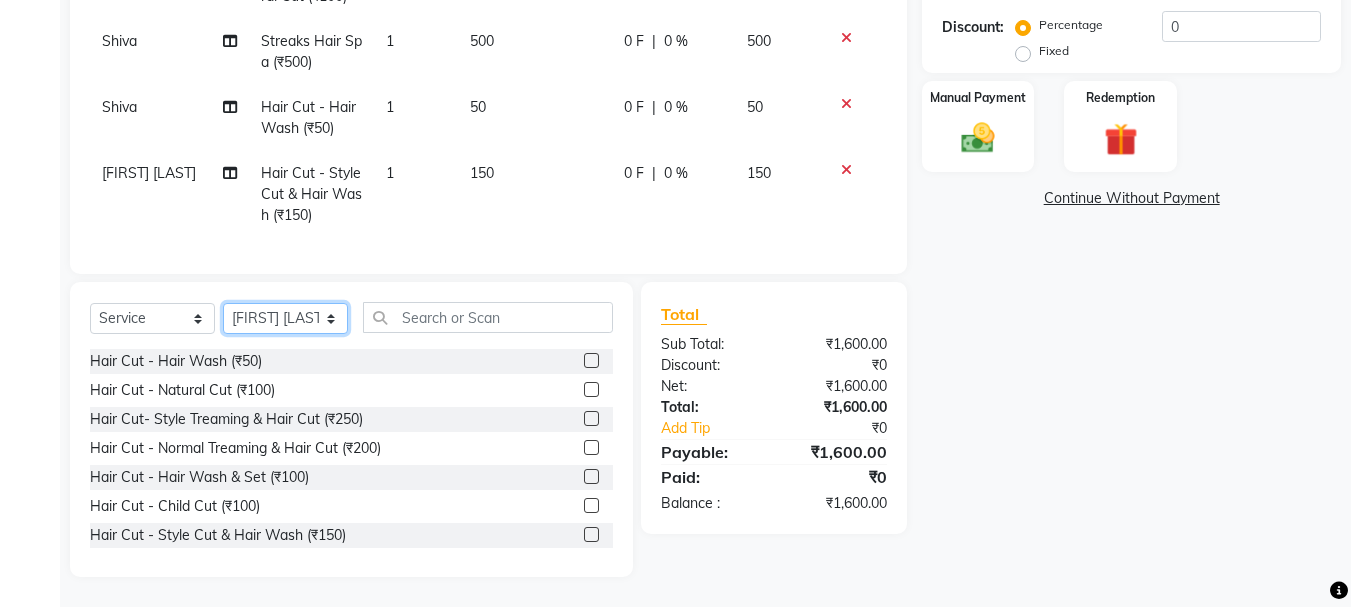 click on "Select Stylist abdul adil Anuj Azad Mahadev prem sachin hadpad Shiva Sonu S.R.K. sunny Umesh thakur" 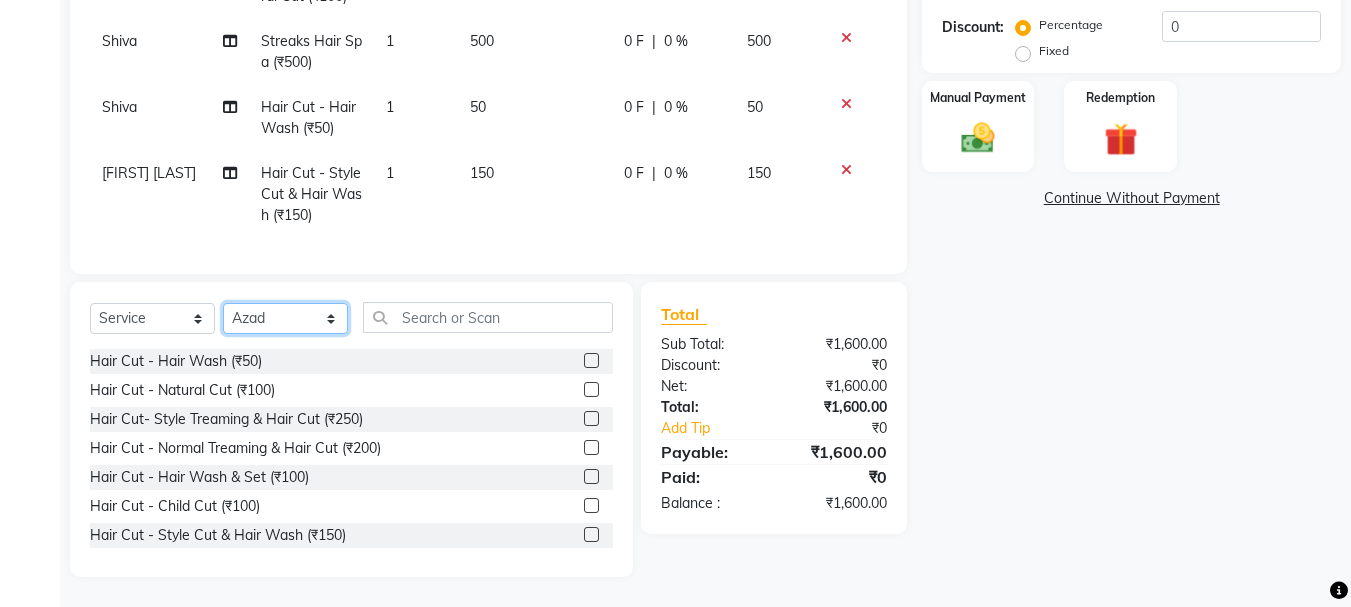 click on "Select Stylist abdul adil Anuj Azad Mahadev prem sachin hadpad Shiva Sonu S.R.K. sunny Umesh thakur" 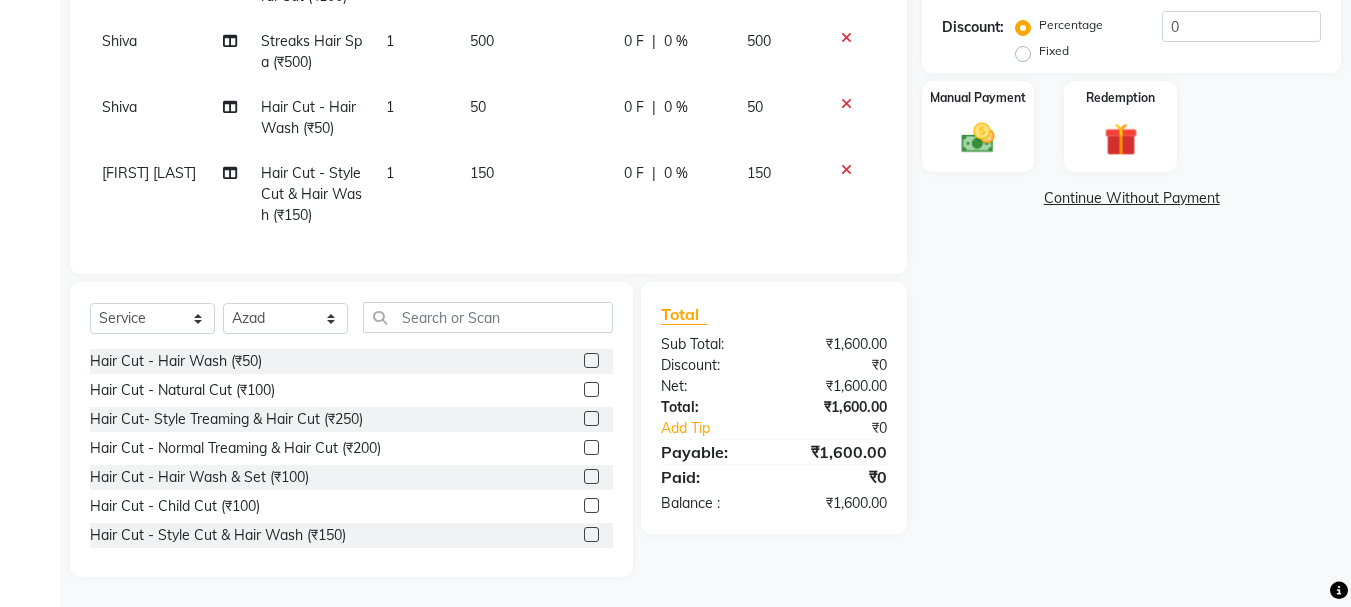 click 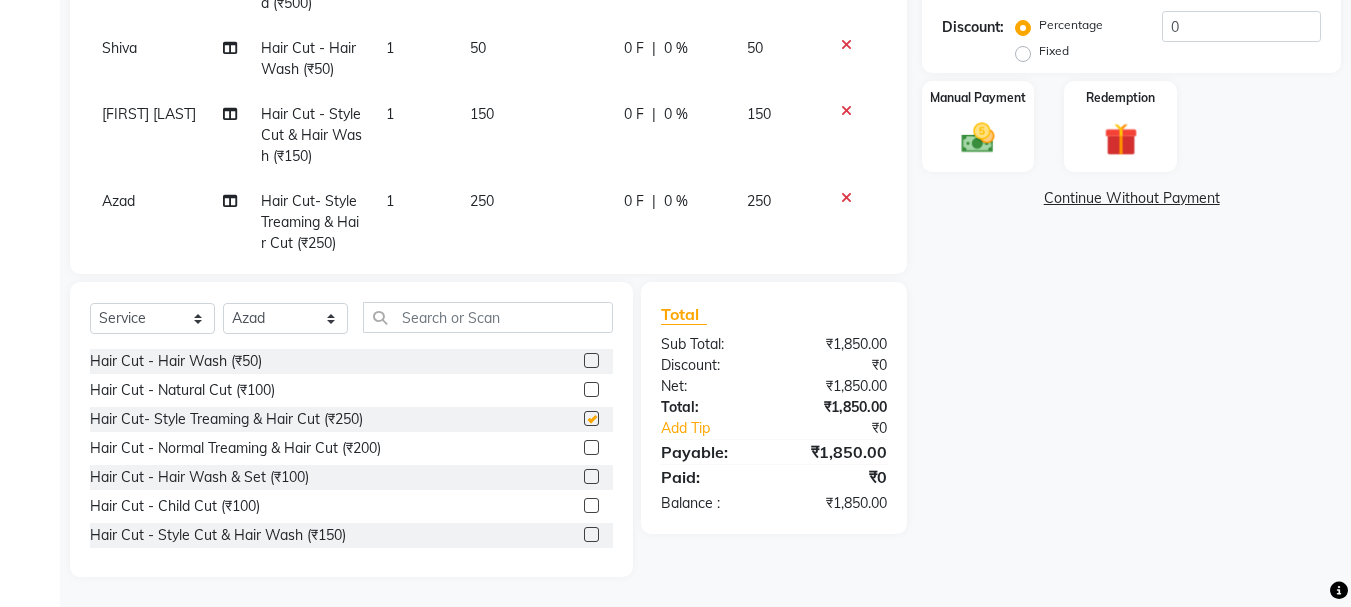 scroll, scrollTop: 333, scrollLeft: 0, axis: vertical 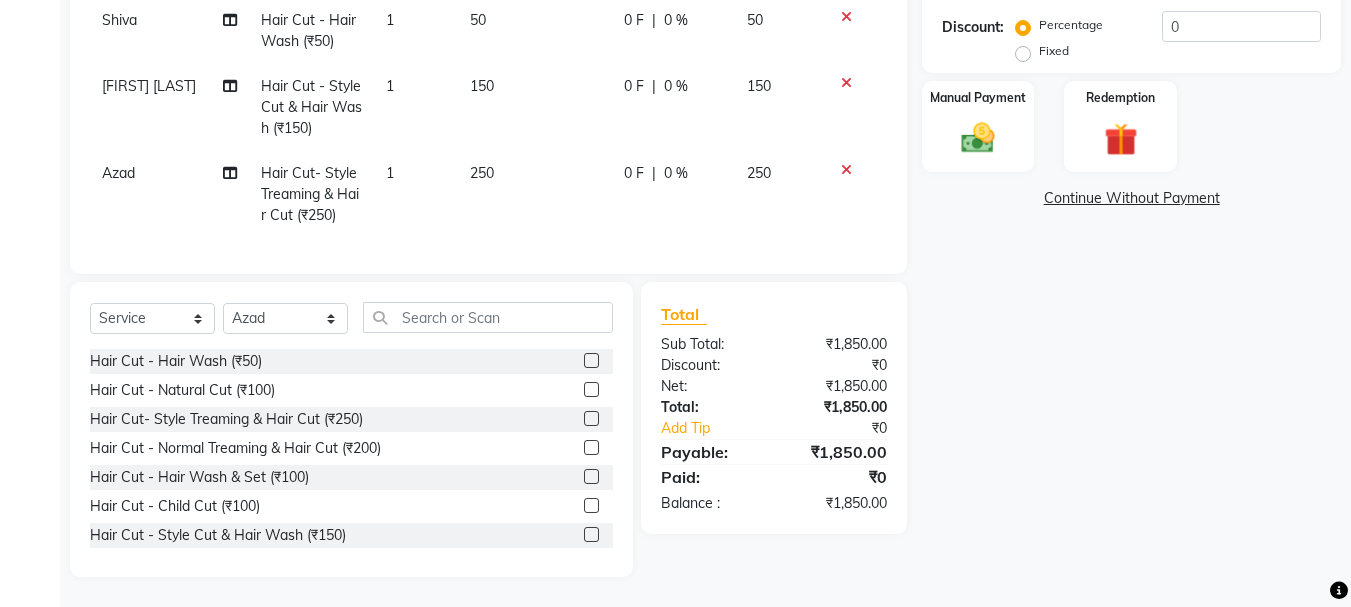 checkbox on "false" 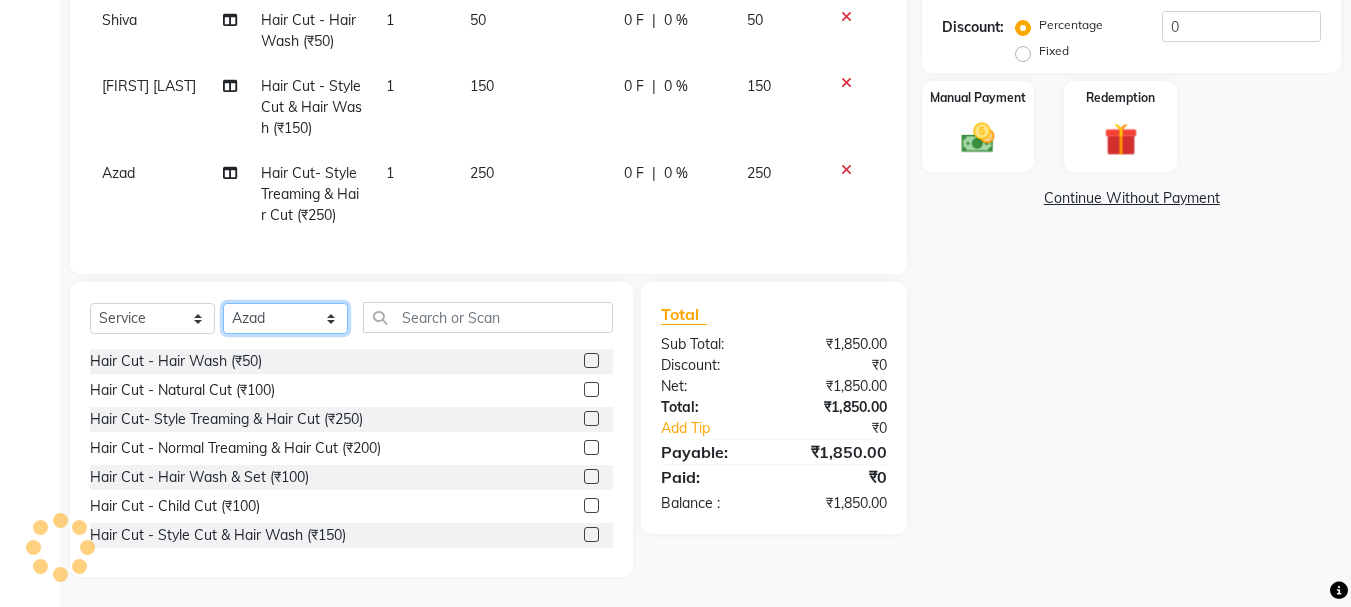 click on "Select Stylist abdul adil Anuj Azad Mahadev prem sachin hadpad Shiva Sonu S.R.K. sunny Umesh thakur" 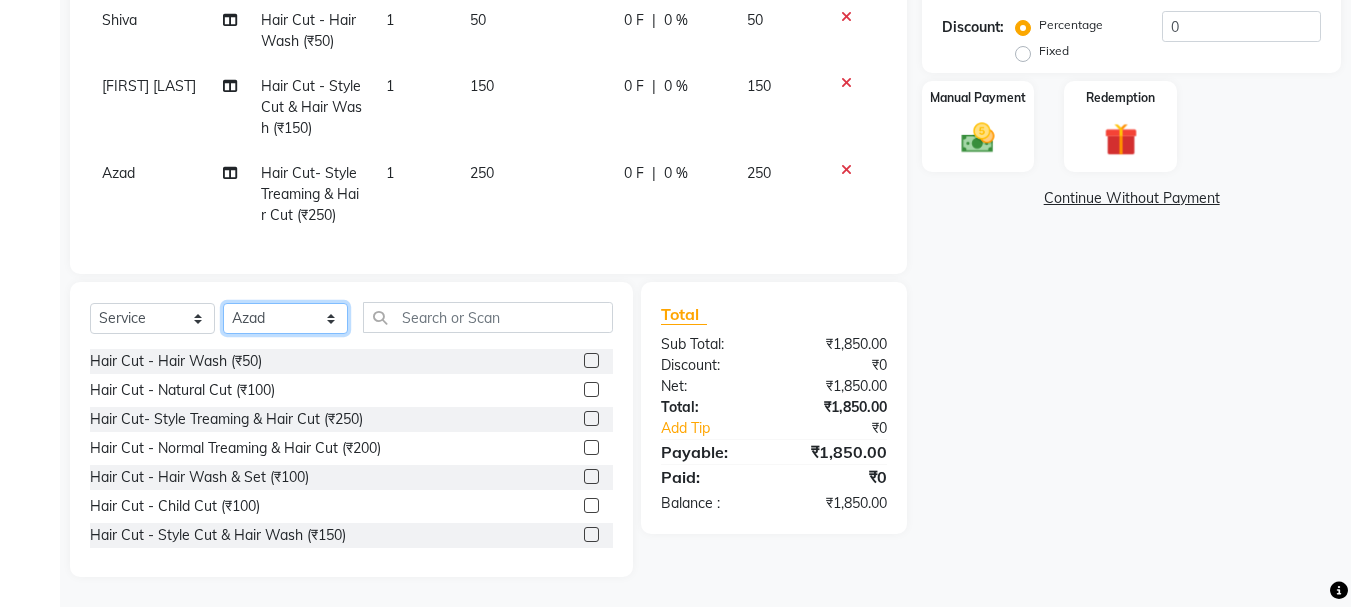 select on "7182" 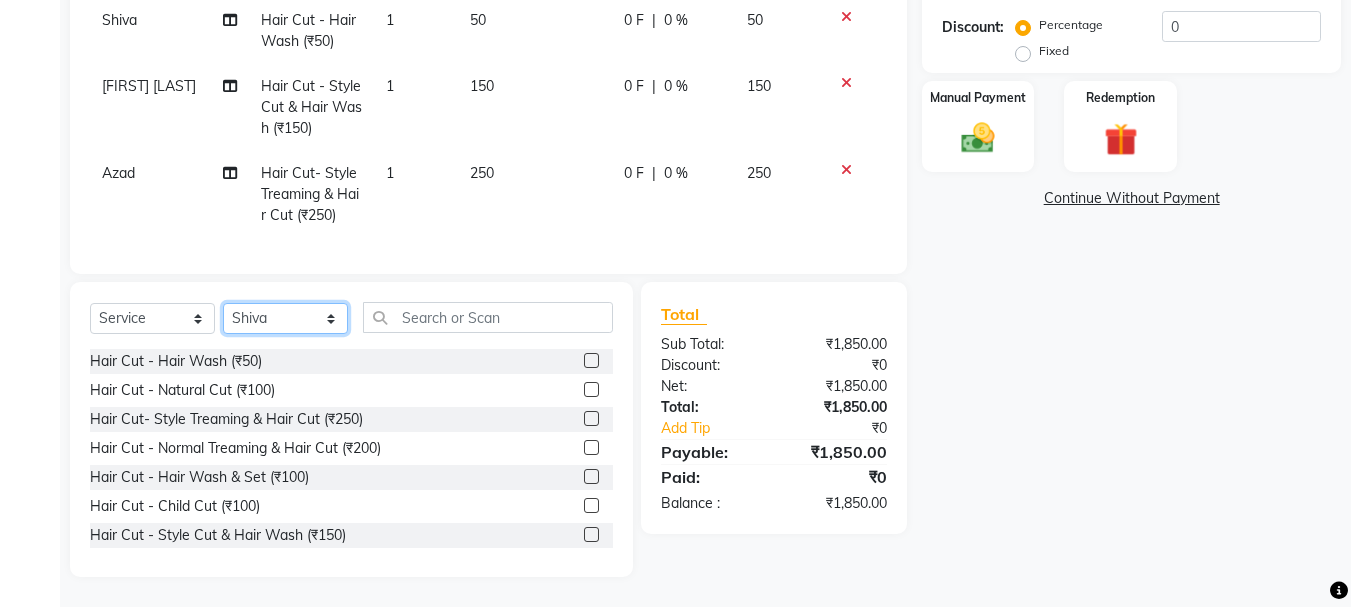click on "Select Stylist abdul adil Anuj Azad Mahadev prem sachin hadpad Shiva Sonu S.R.K. sunny Umesh thakur" 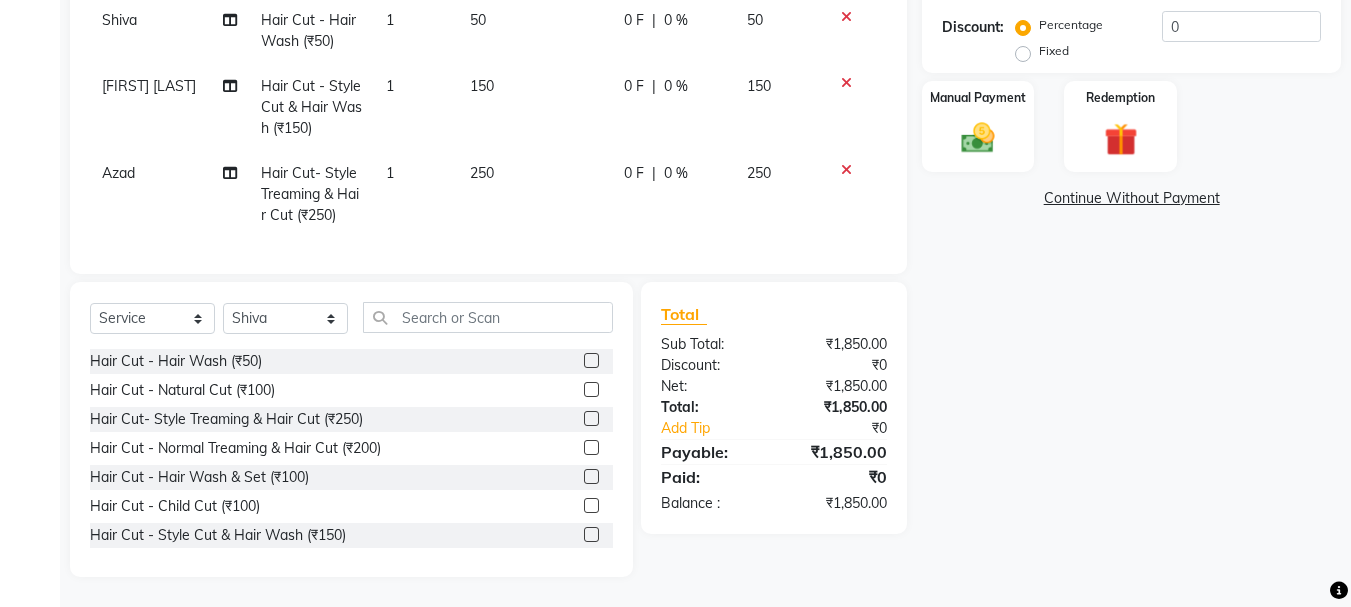 click 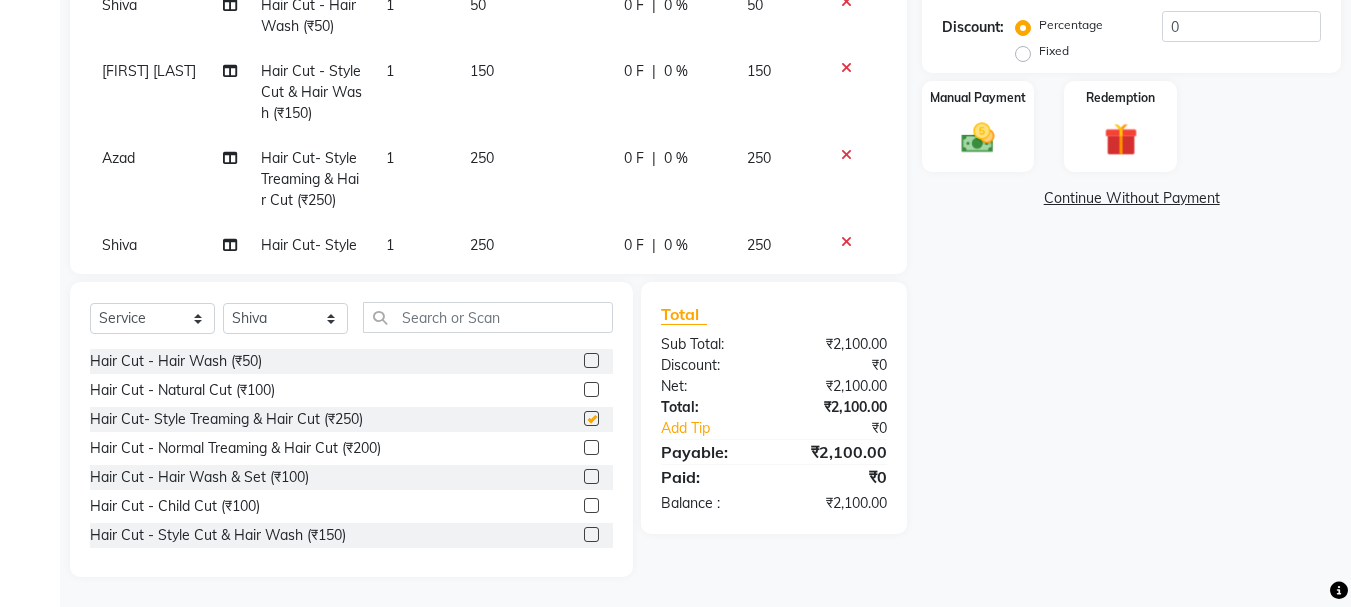 scroll, scrollTop: 420, scrollLeft: 0, axis: vertical 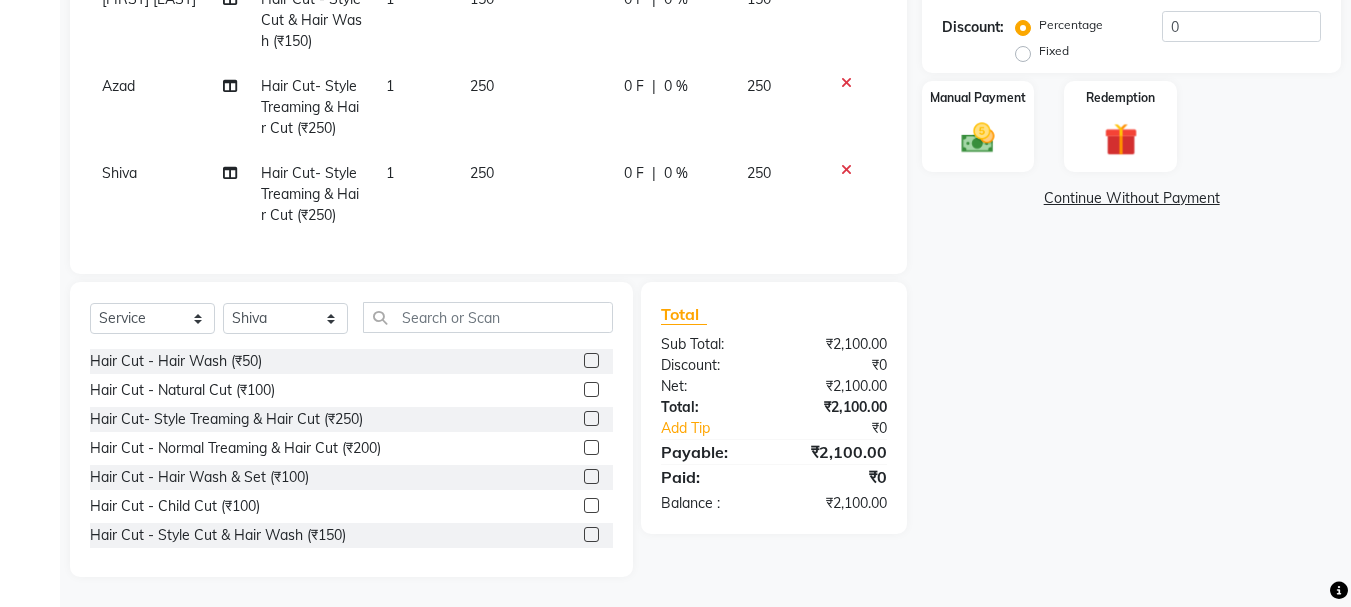 checkbox on "false" 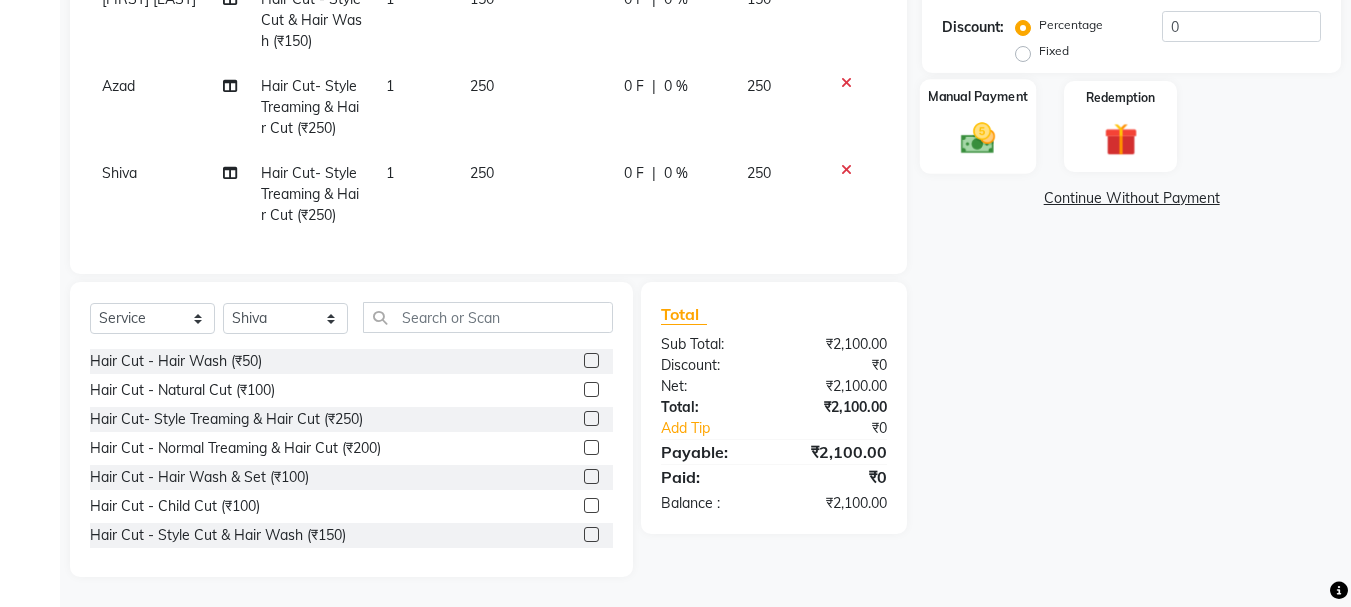 drag, startPoint x: 979, startPoint y: 148, endPoint x: 1016, endPoint y: 162, distance: 39.56008 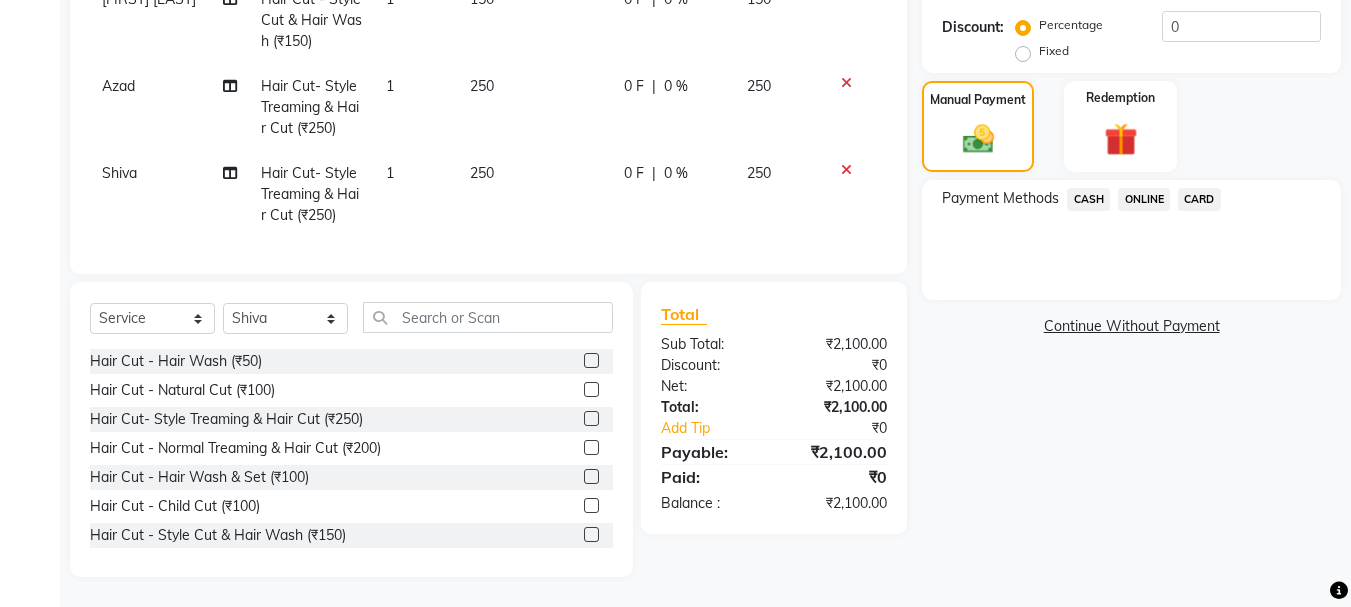 drag, startPoint x: 1086, startPoint y: 203, endPoint x: 1165, endPoint y: 216, distance: 80.06248 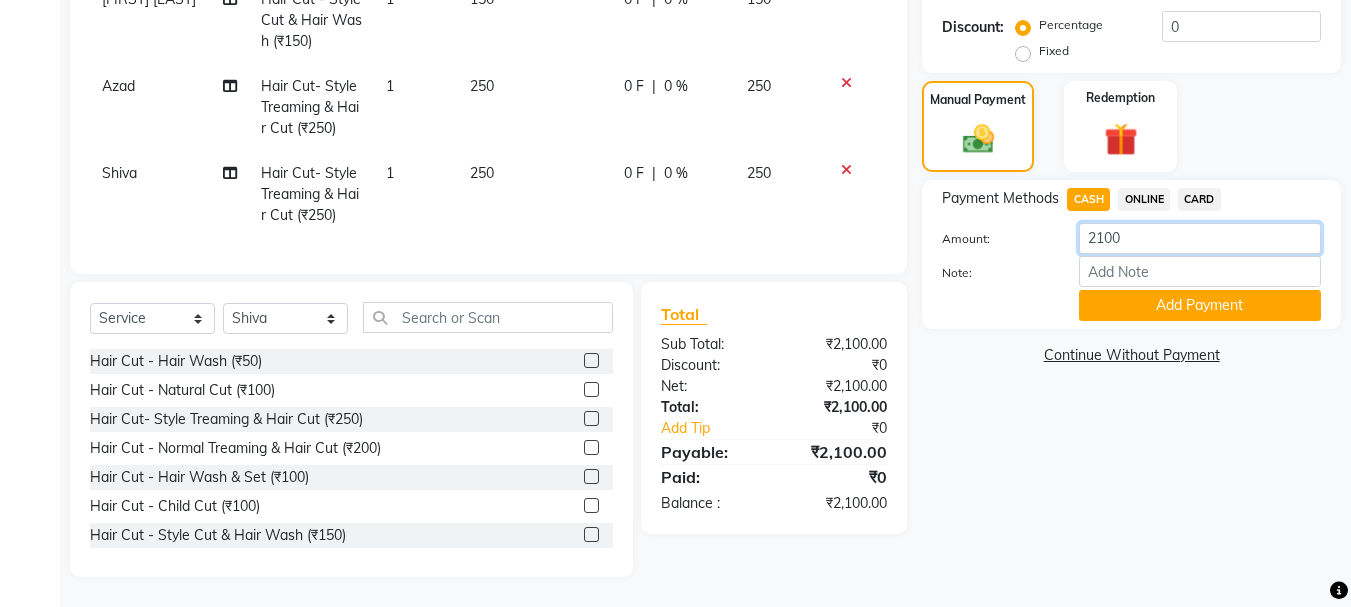 click on "2100" 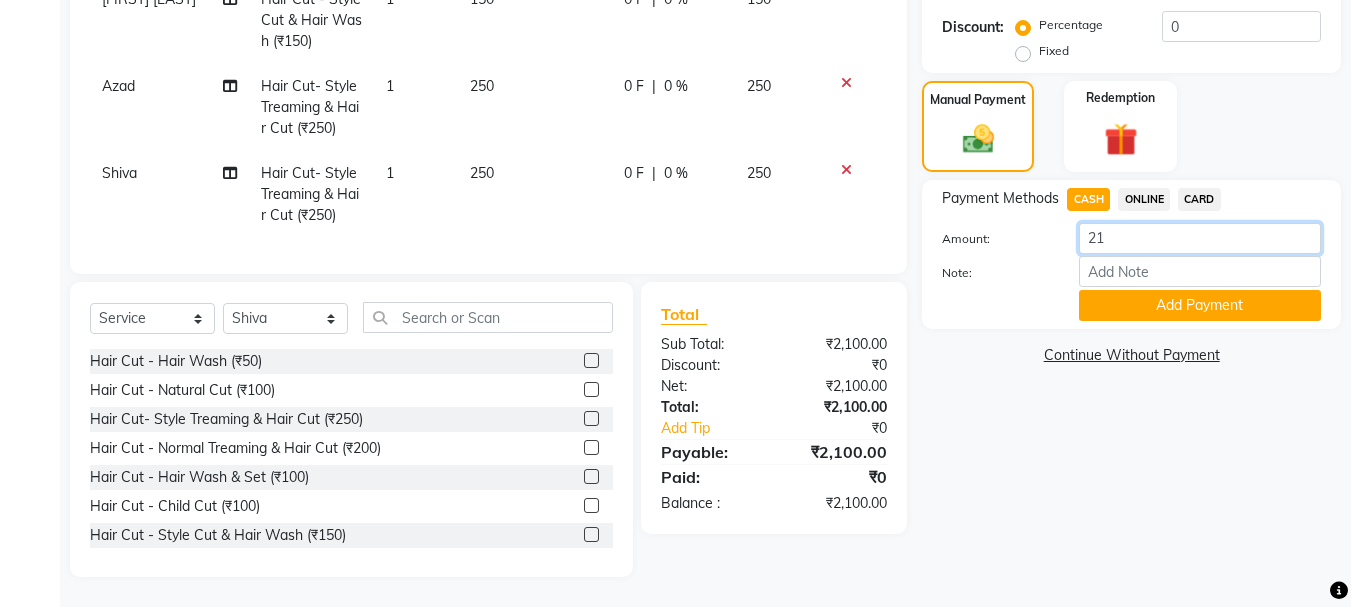 type on "2" 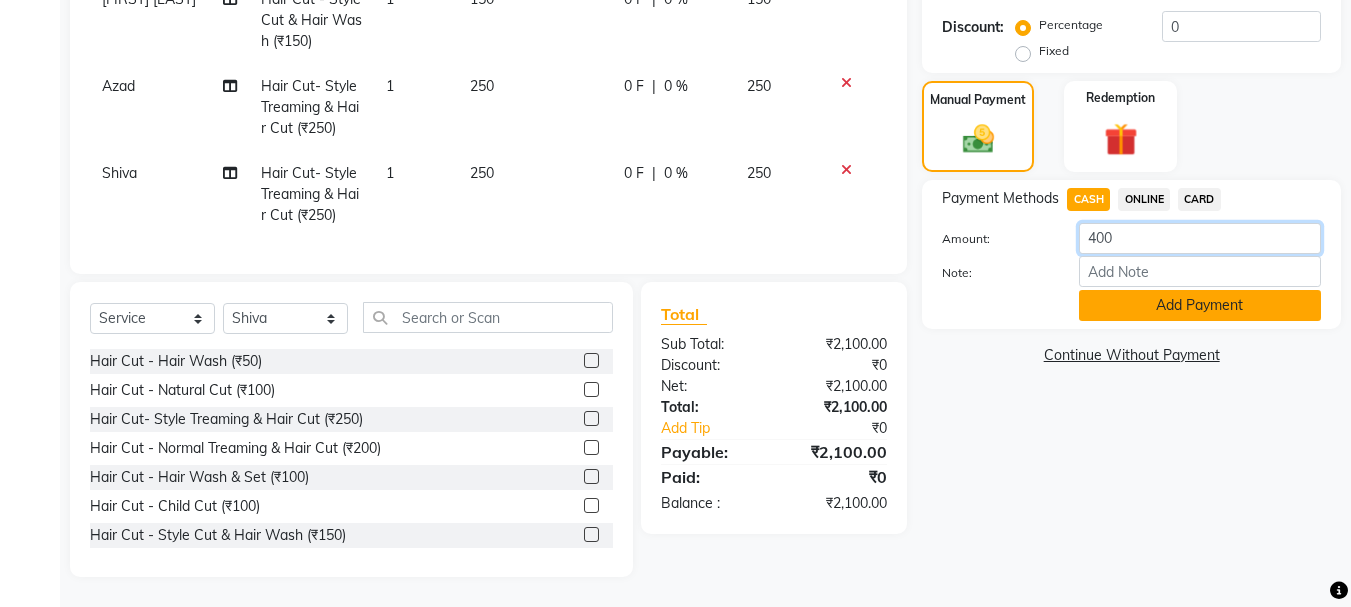 type on "400" 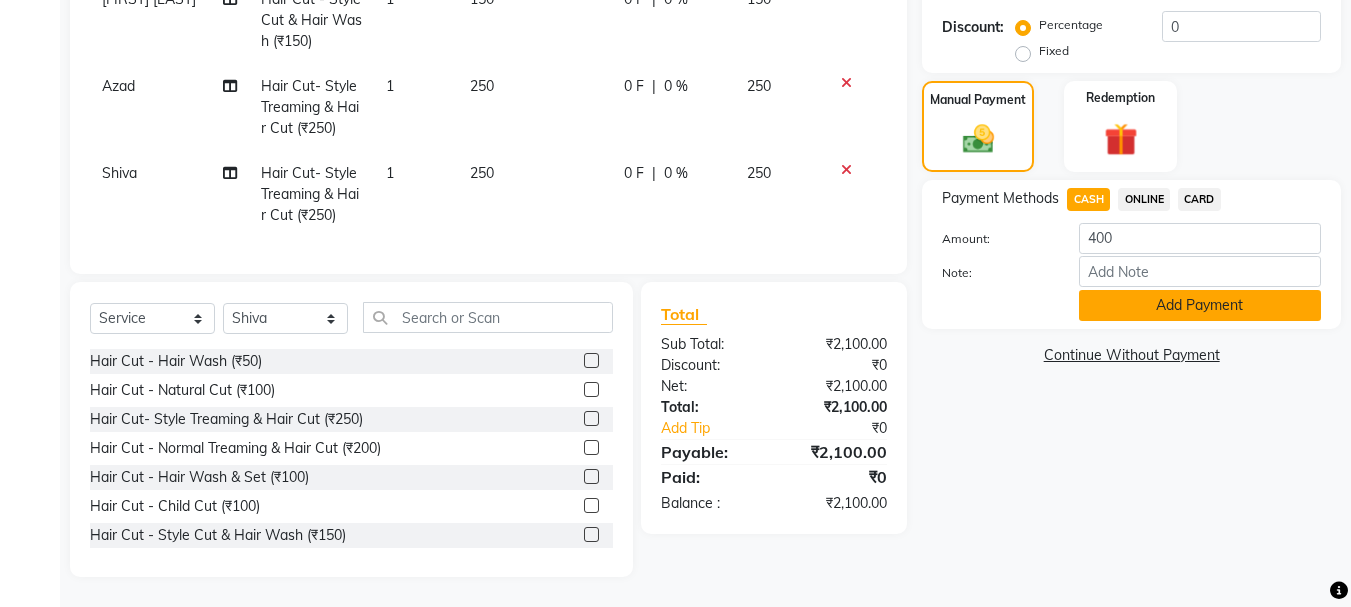 click on "Add Payment" 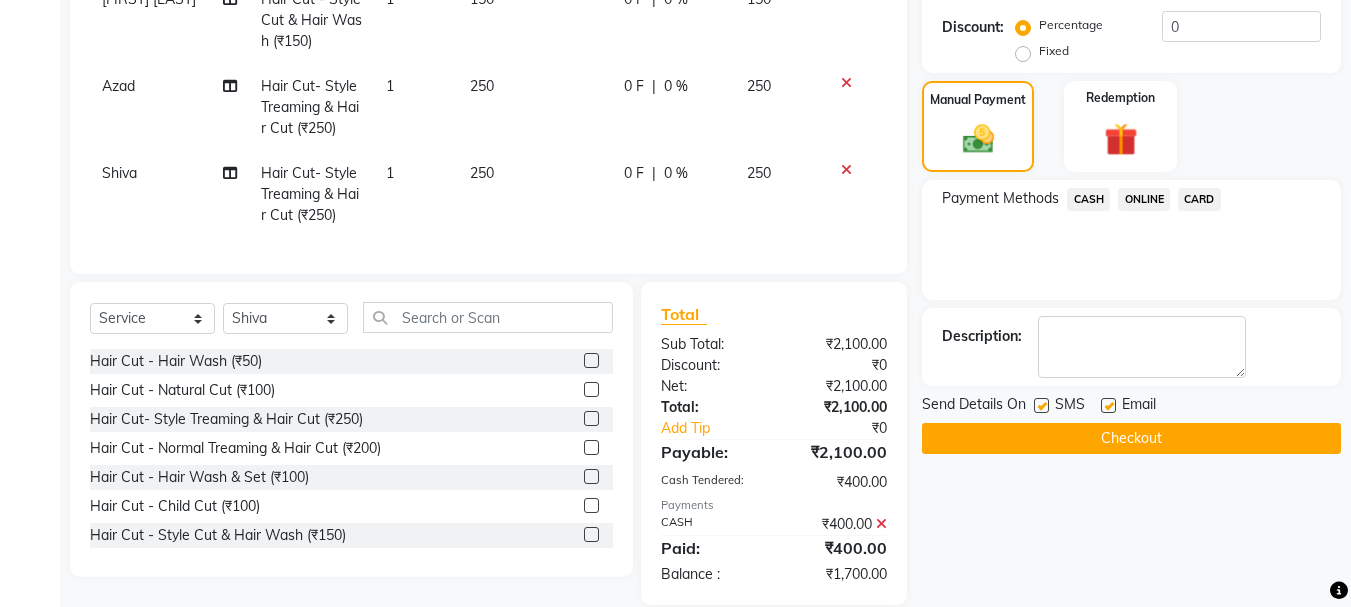 click on "ONLINE" 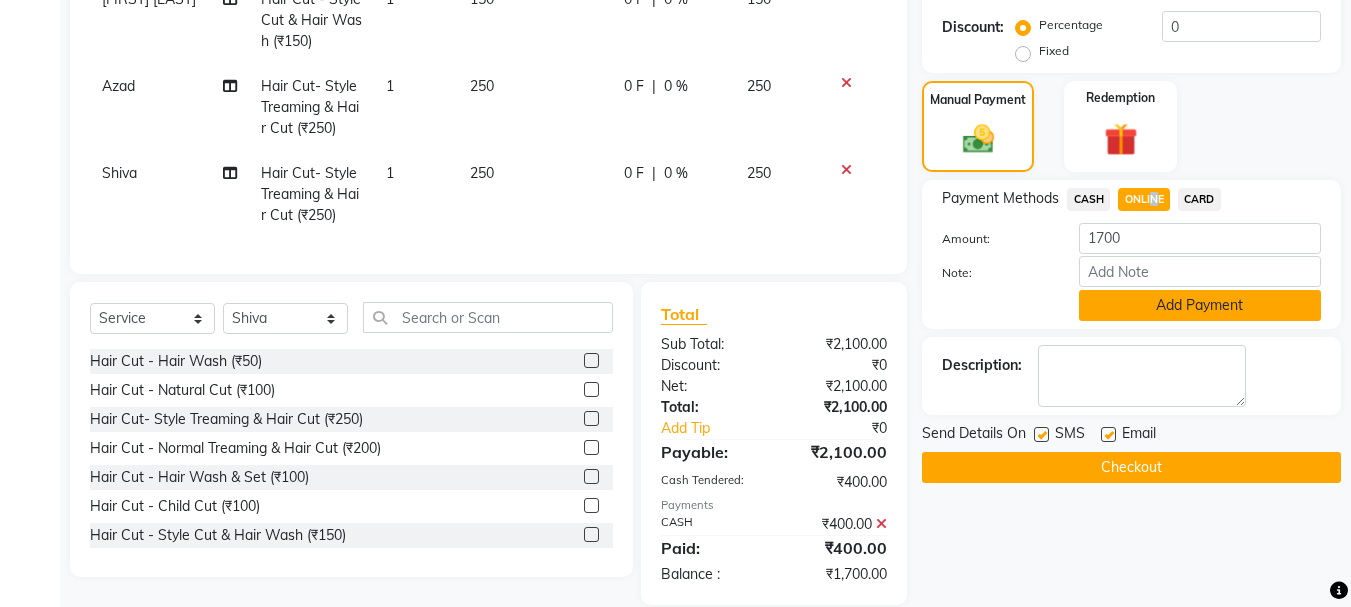 click on "Add Payment" 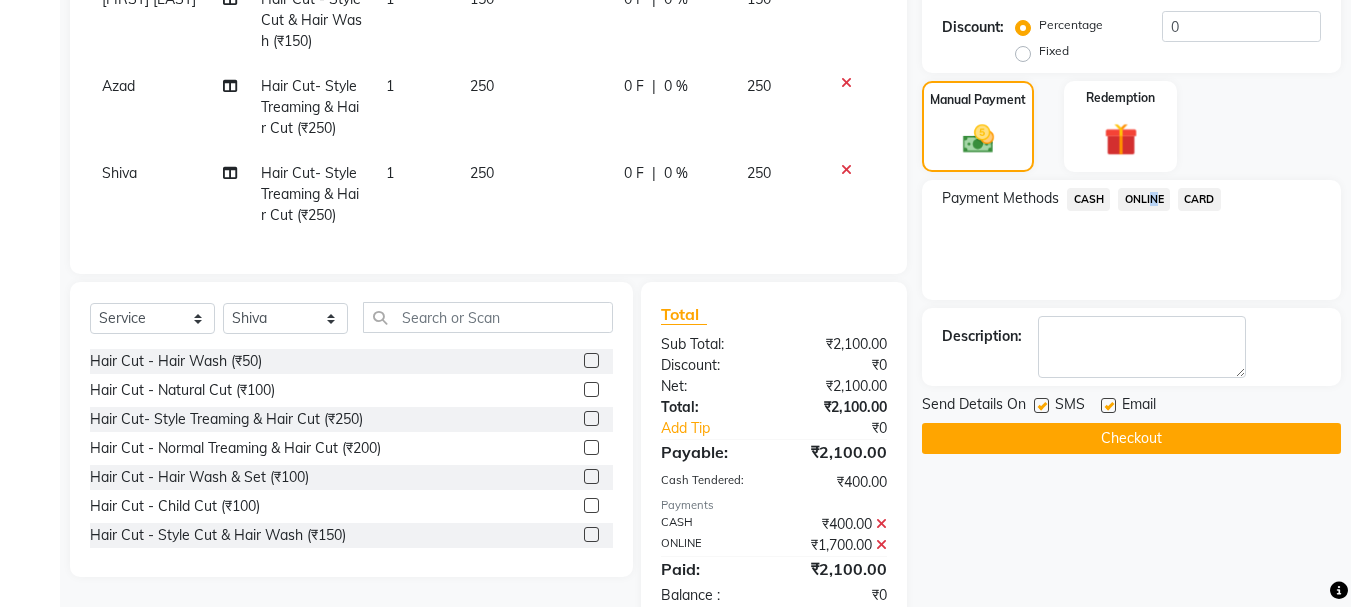 click on "Checkout" 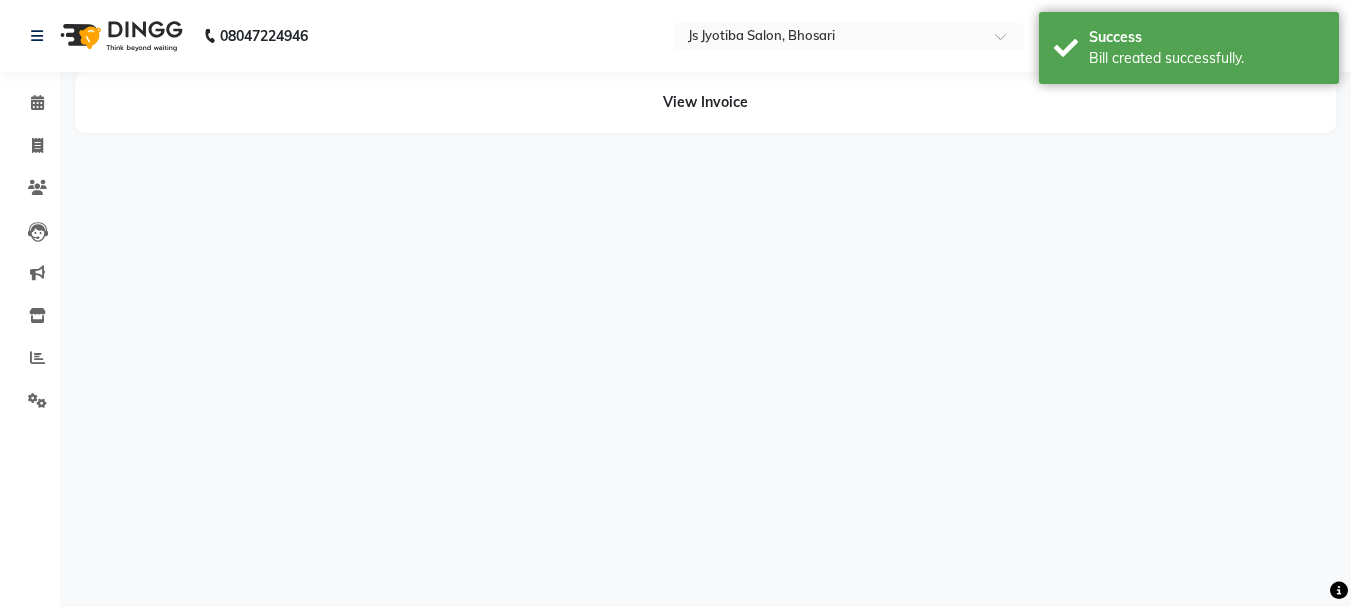 scroll, scrollTop: 0, scrollLeft: 0, axis: both 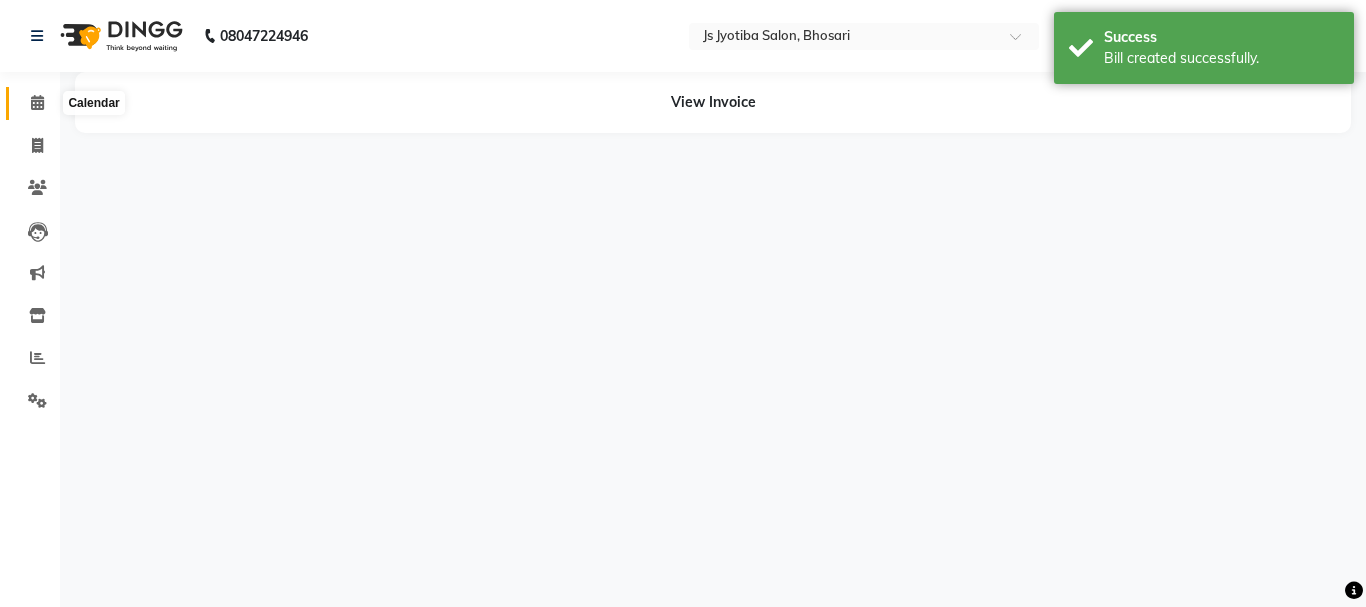click 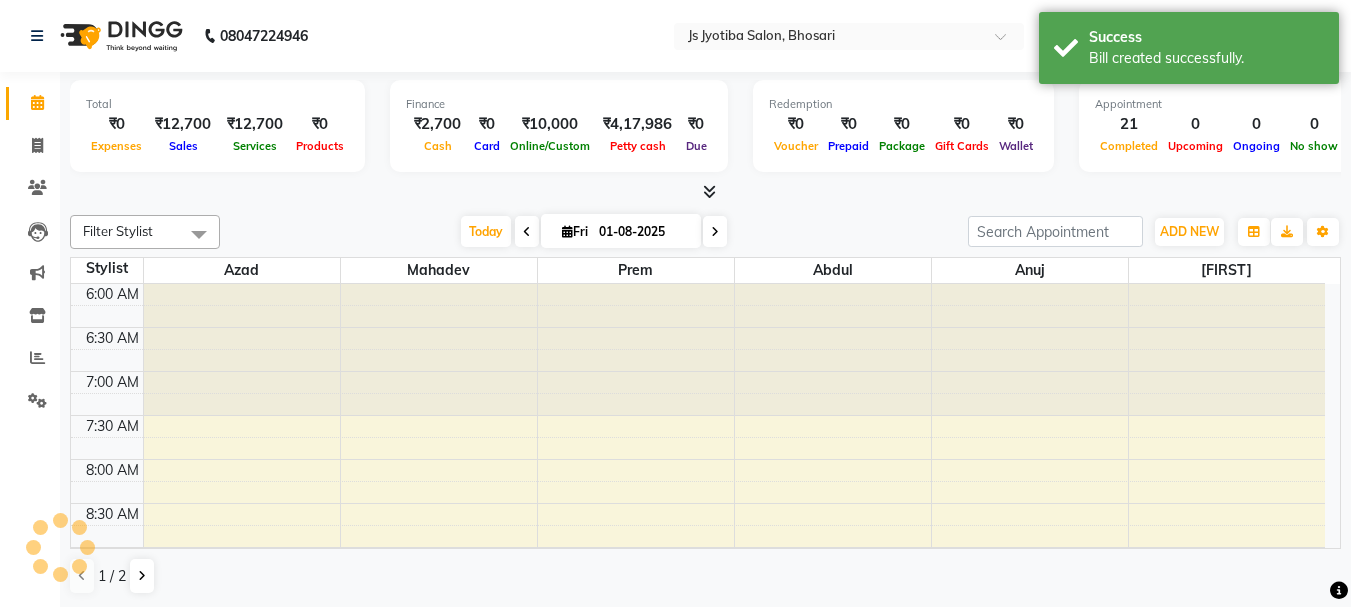 scroll, scrollTop: 1319, scrollLeft: 0, axis: vertical 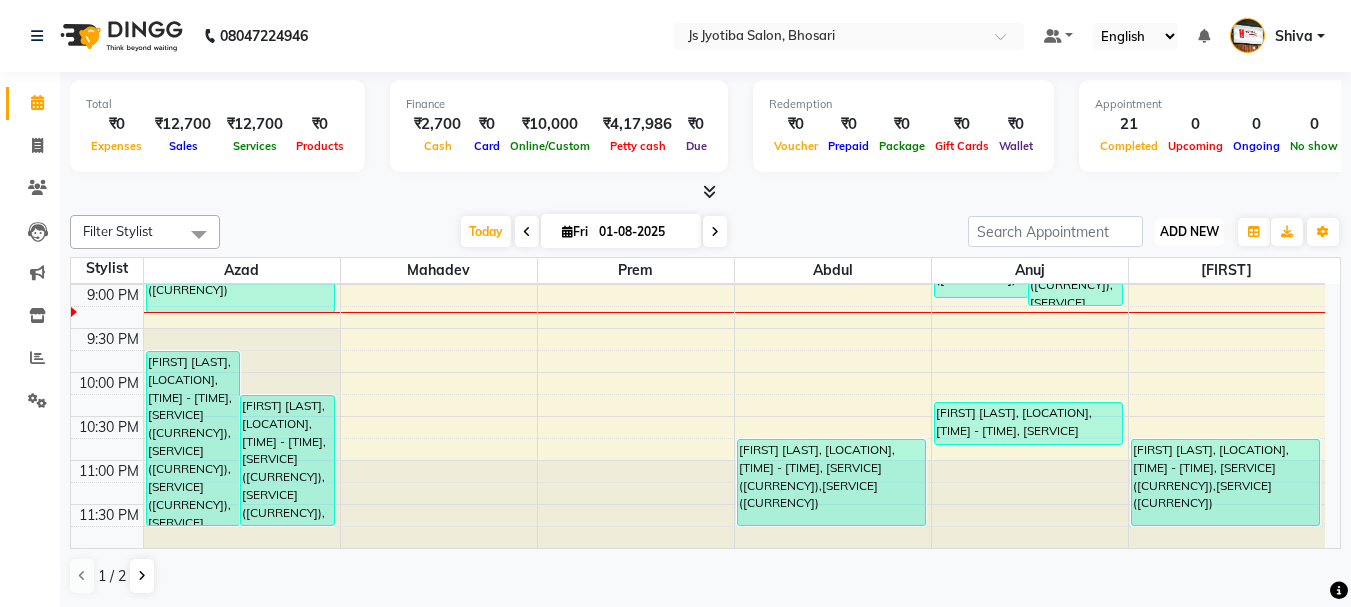 click on "ADD NEW" at bounding box center (1189, 231) 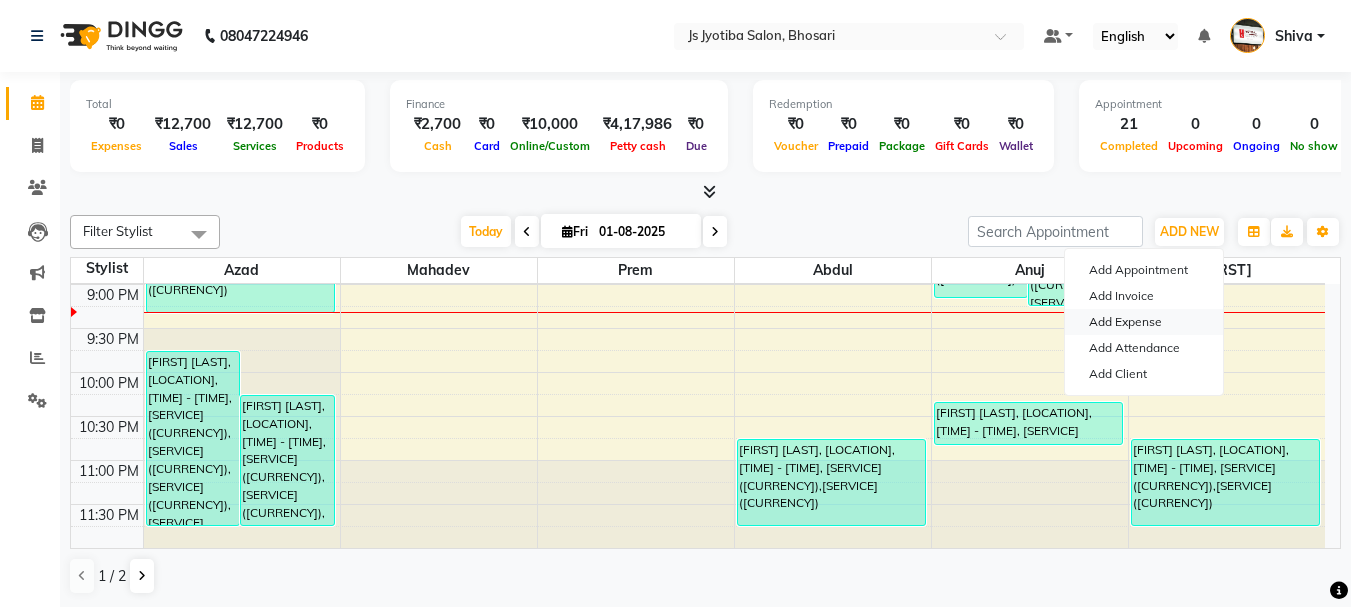 click on "Add Expense" at bounding box center (1144, 322) 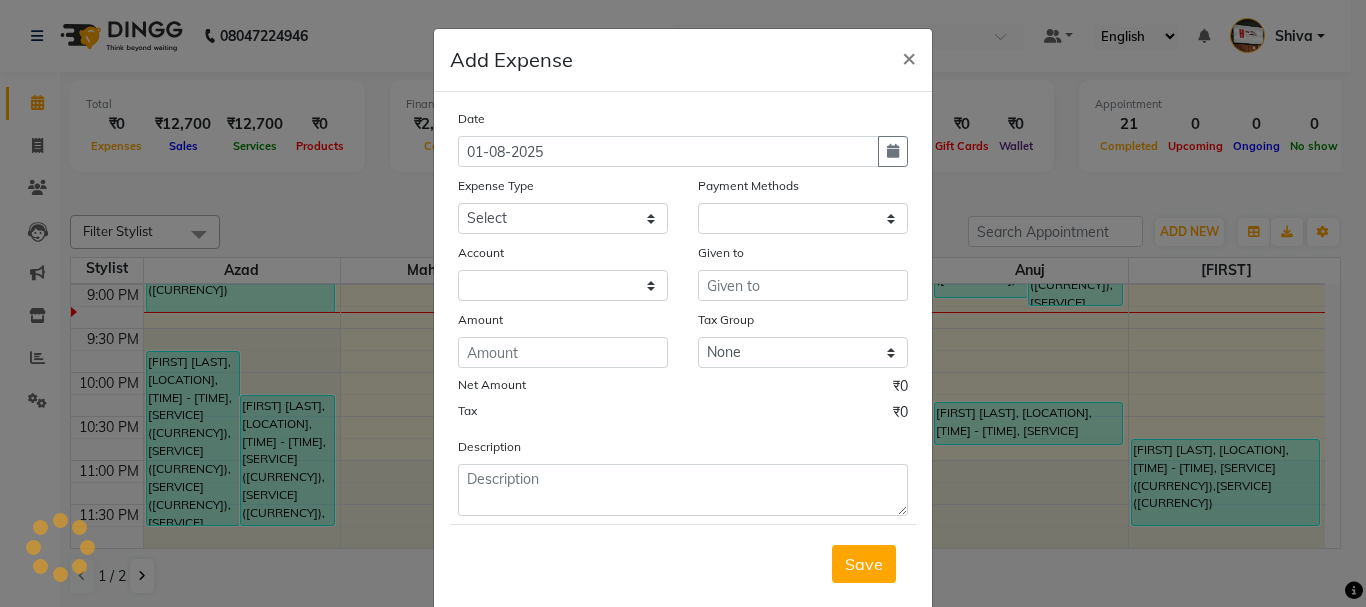 select on "1" 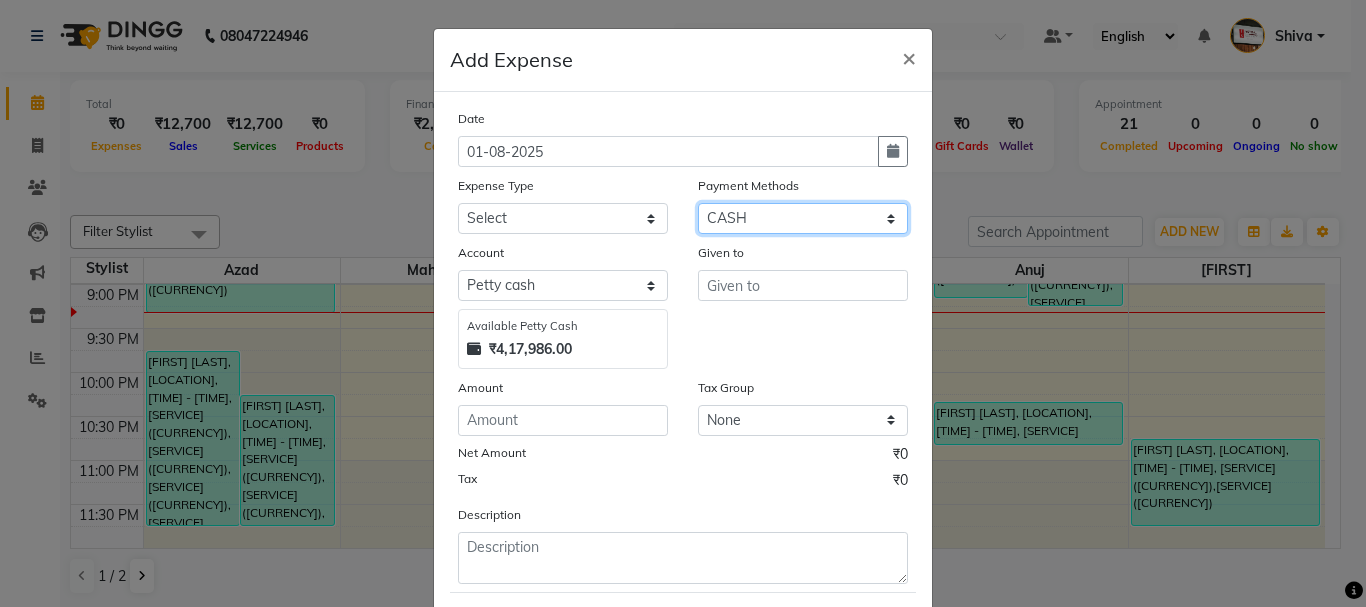 drag, startPoint x: 839, startPoint y: 215, endPoint x: 838, endPoint y: 230, distance: 15.033297 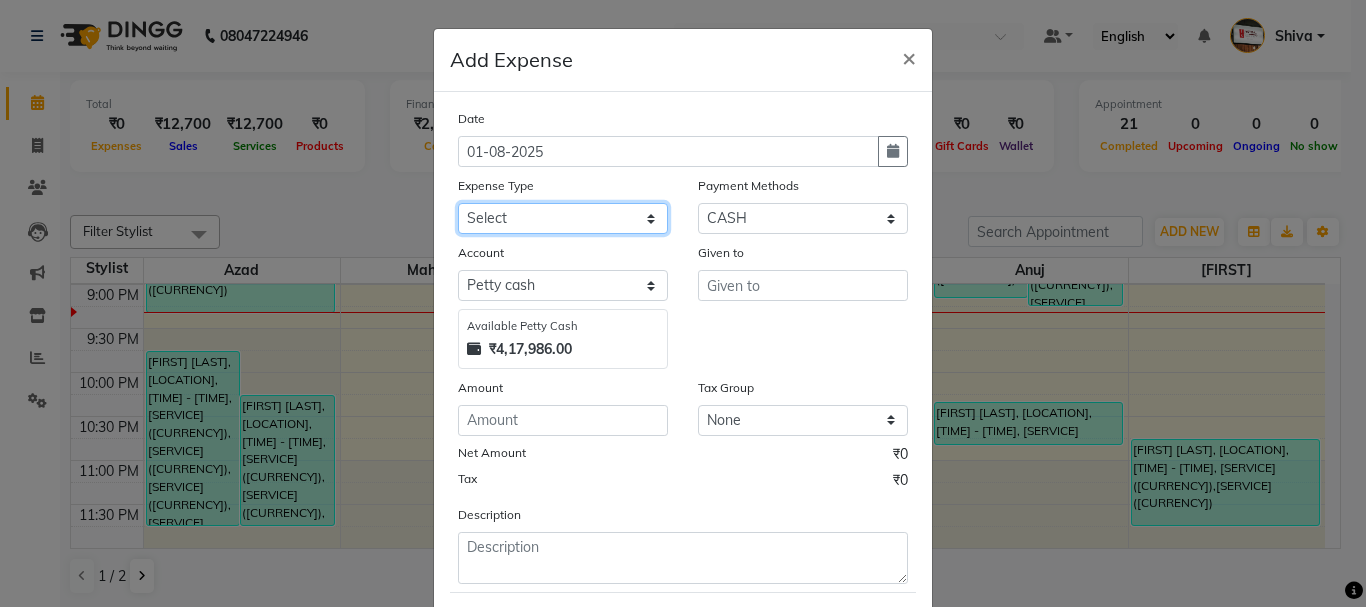 drag, startPoint x: 590, startPoint y: 216, endPoint x: 590, endPoint y: 231, distance: 15 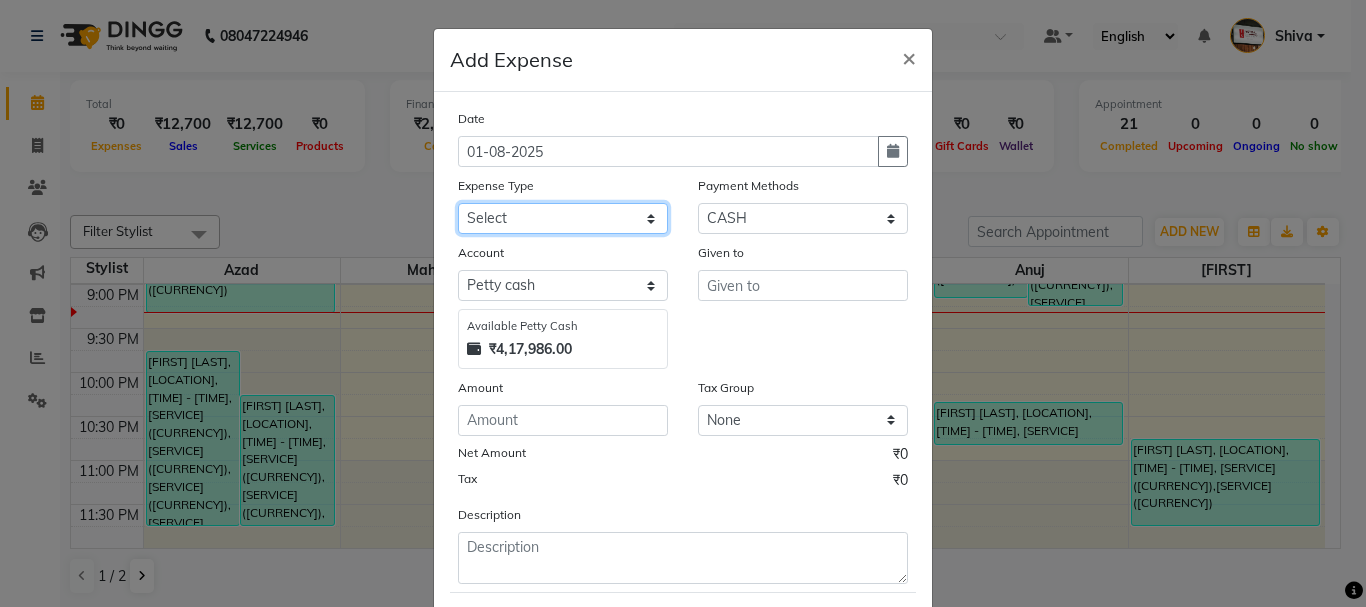 select on "18043" 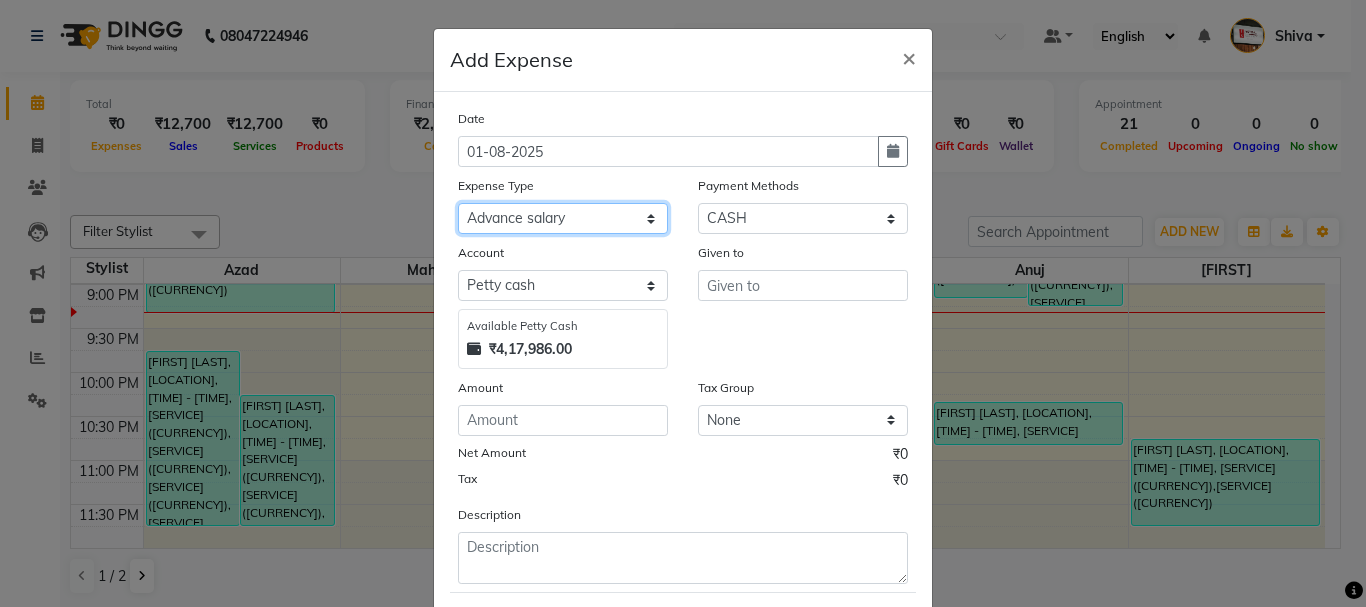 click on "Select Advance salary Advance salary ajaj Bank charges Car maintenance  Cash transfer to bank Cash transfer to hub Client Snacks Clinical charges Equipment Fuel Govt fee home Incentive Insurance International purchase Loan Repayment Maintenance Marketing Miscellaneous MRA Other Over times Pantry Product Rent Salary shop shop Staff Snacks Tax Tea & Refreshment TIP Utilities Wifi recharge" 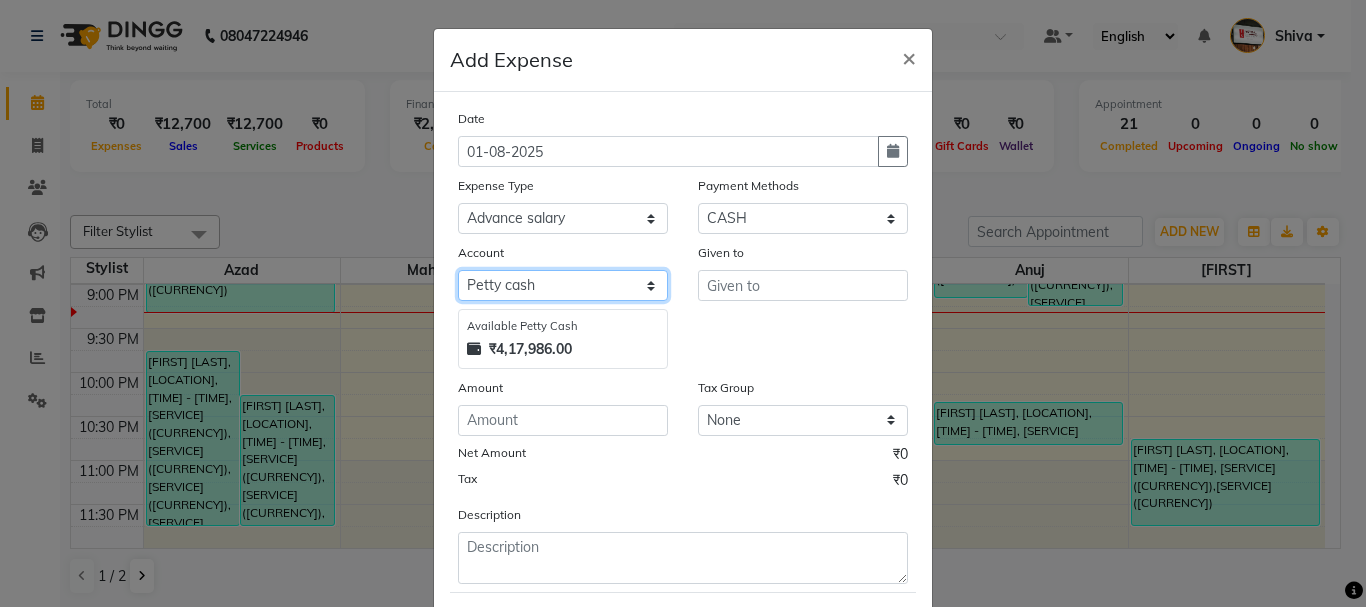 drag, startPoint x: 599, startPoint y: 289, endPoint x: 599, endPoint y: 300, distance: 11 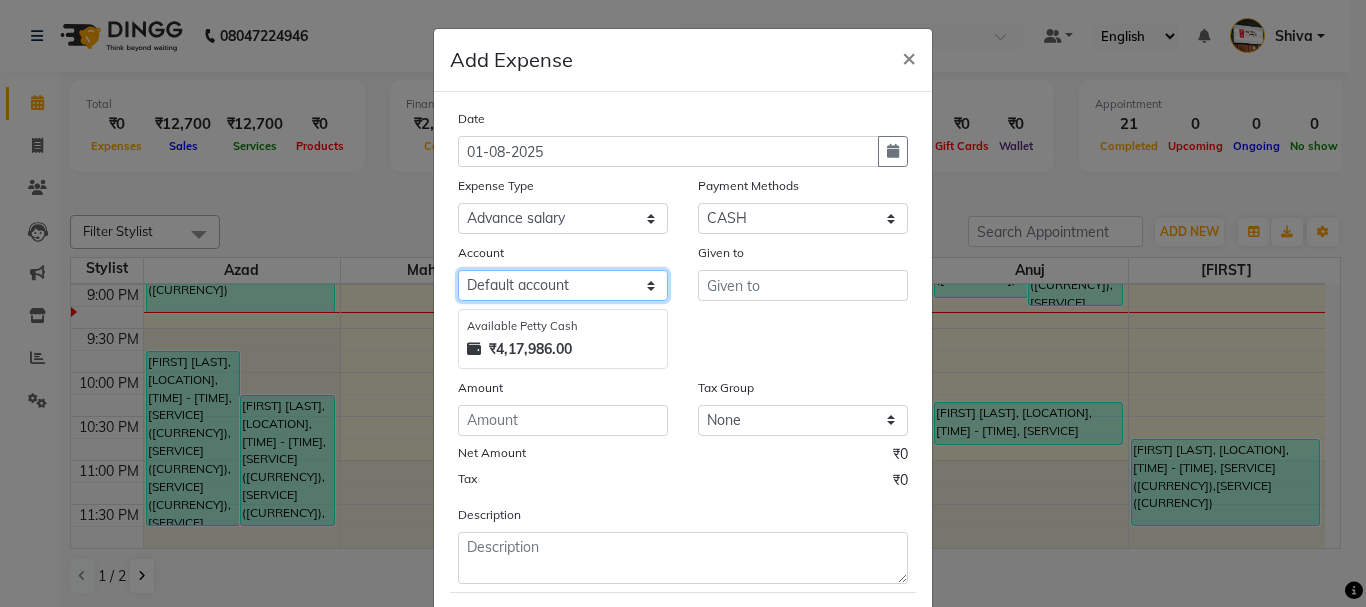 click on "Select Default account Petty cash" 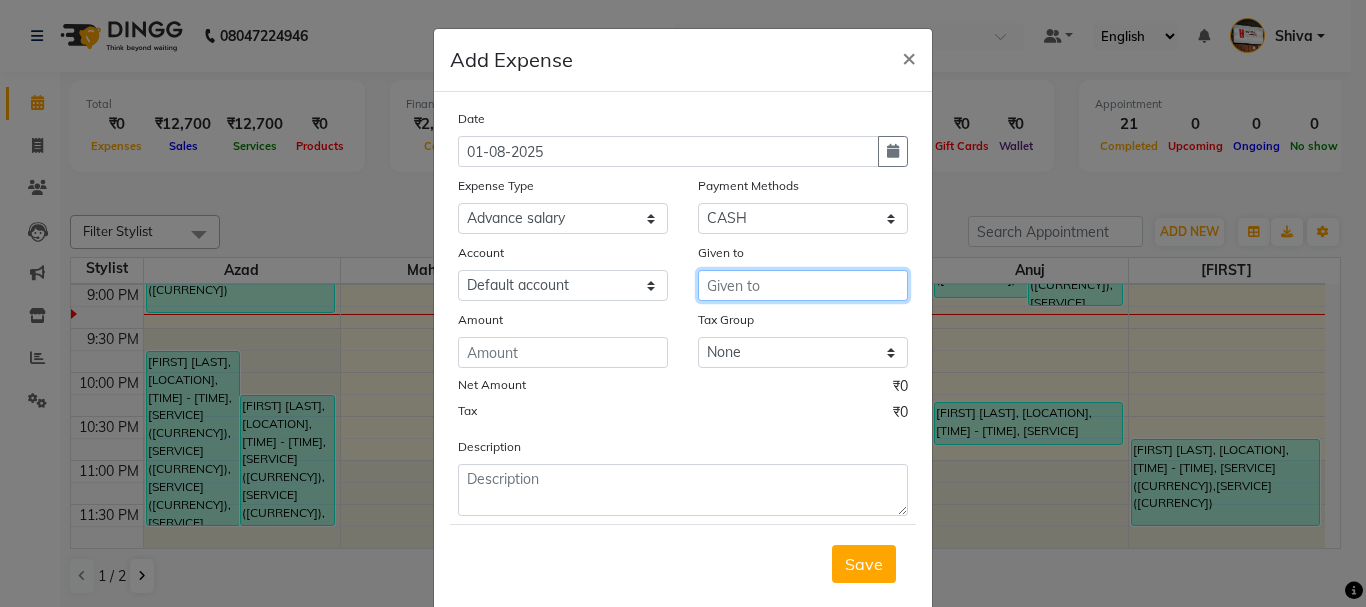 click at bounding box center (803, 285) 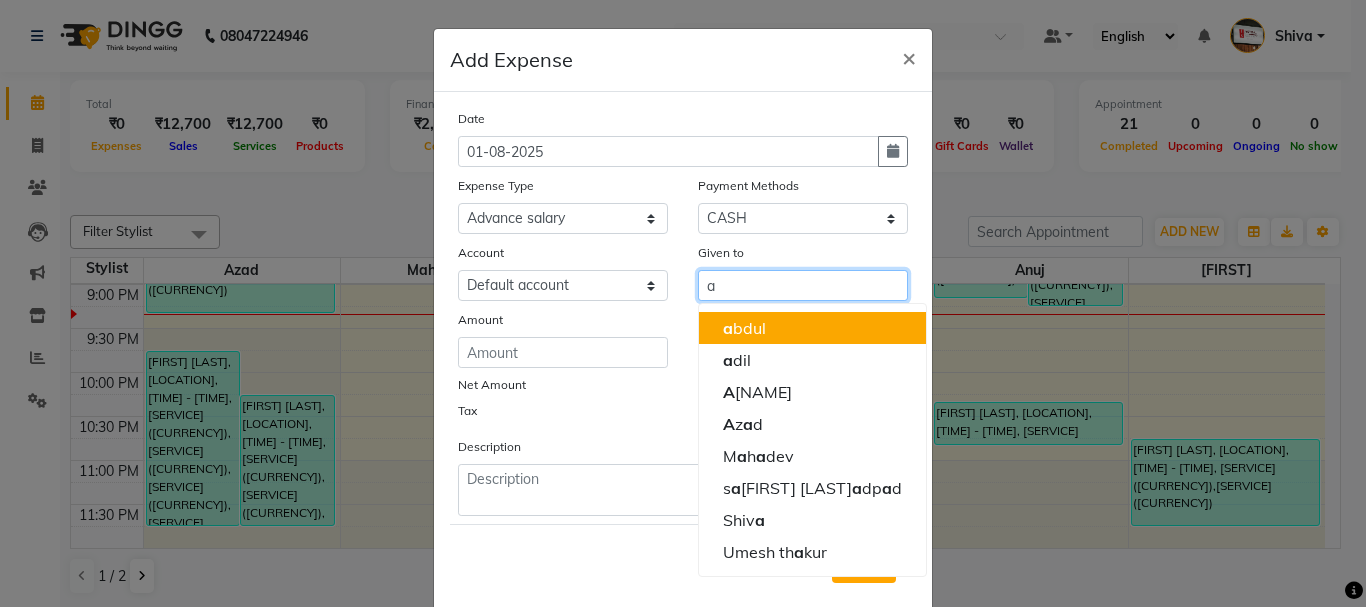 click on "a bdul" at bounding box center (812, 328) 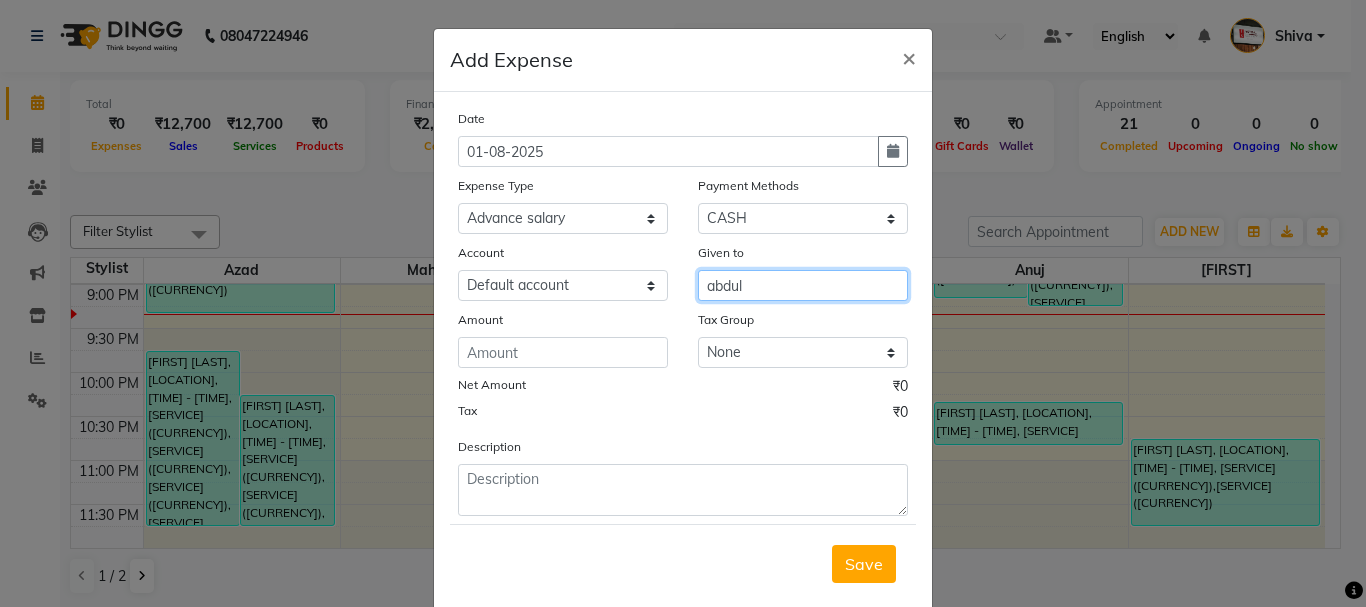 type on "abdul" 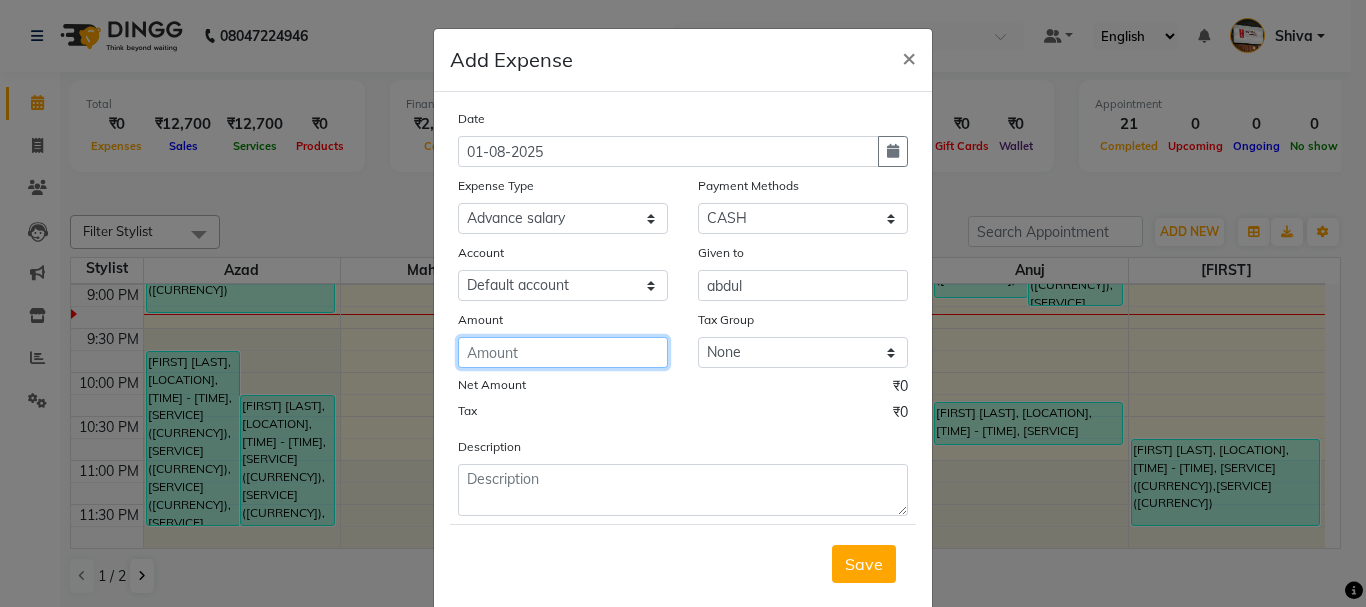 click 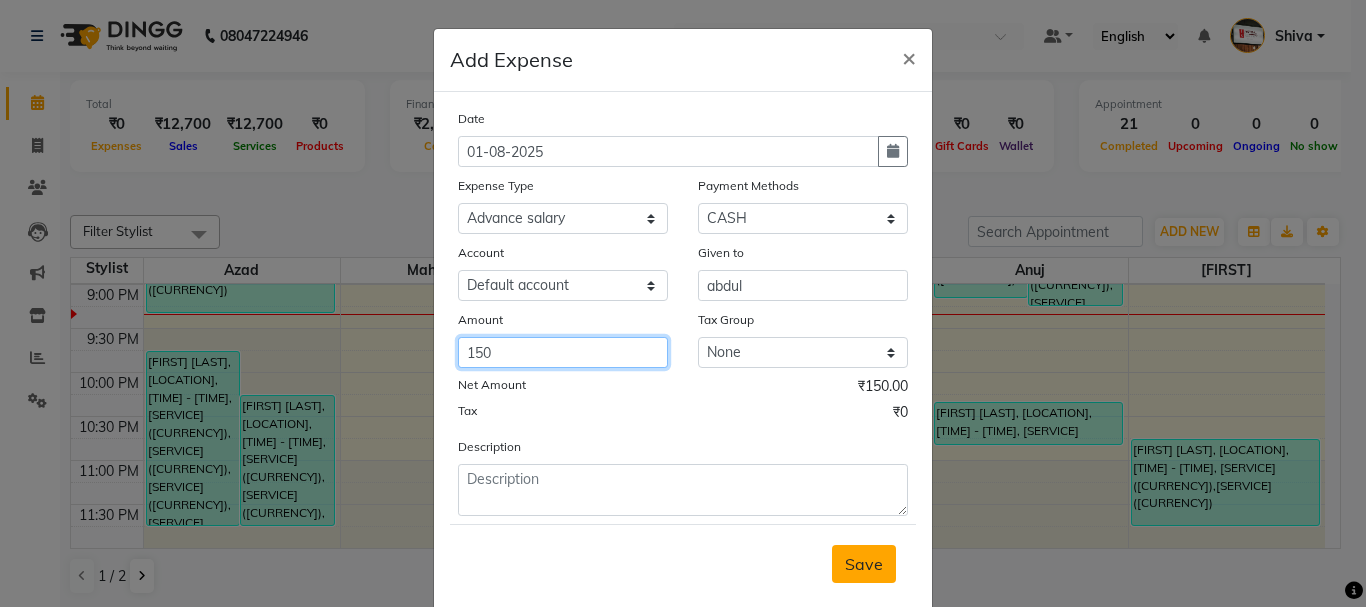 type on "150" 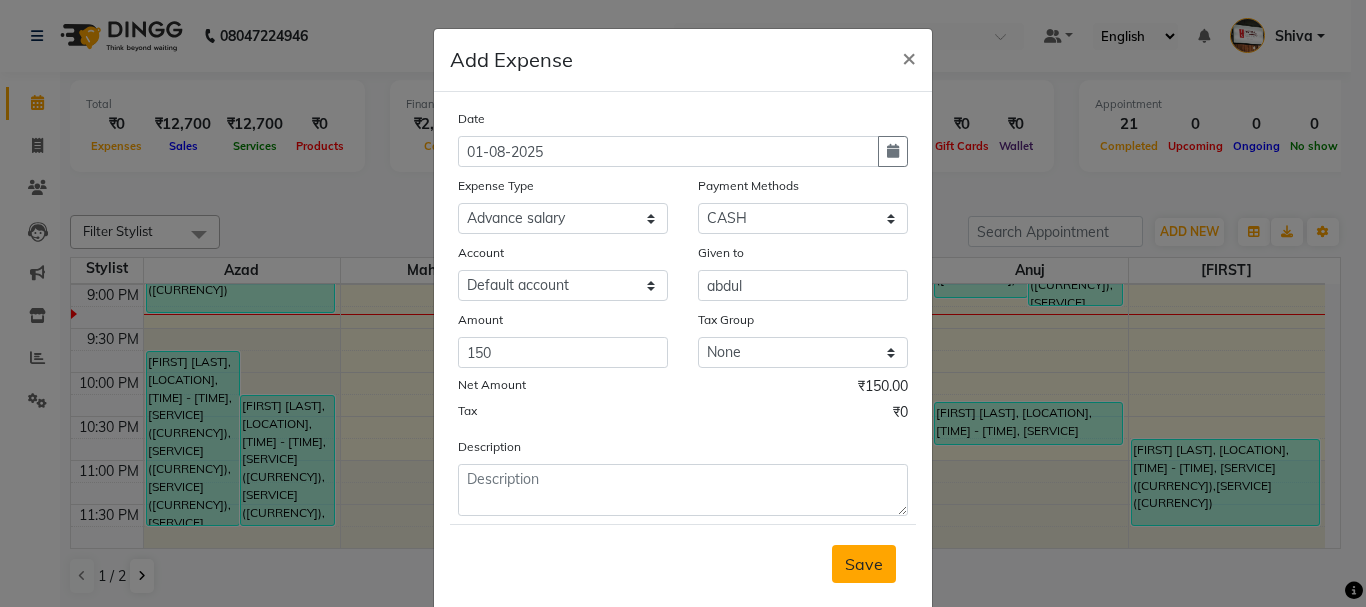 drag, startPoint x: 859, startPoint y: 572, endPoint x: 887, endPoint y: 536, distance: 45.607018 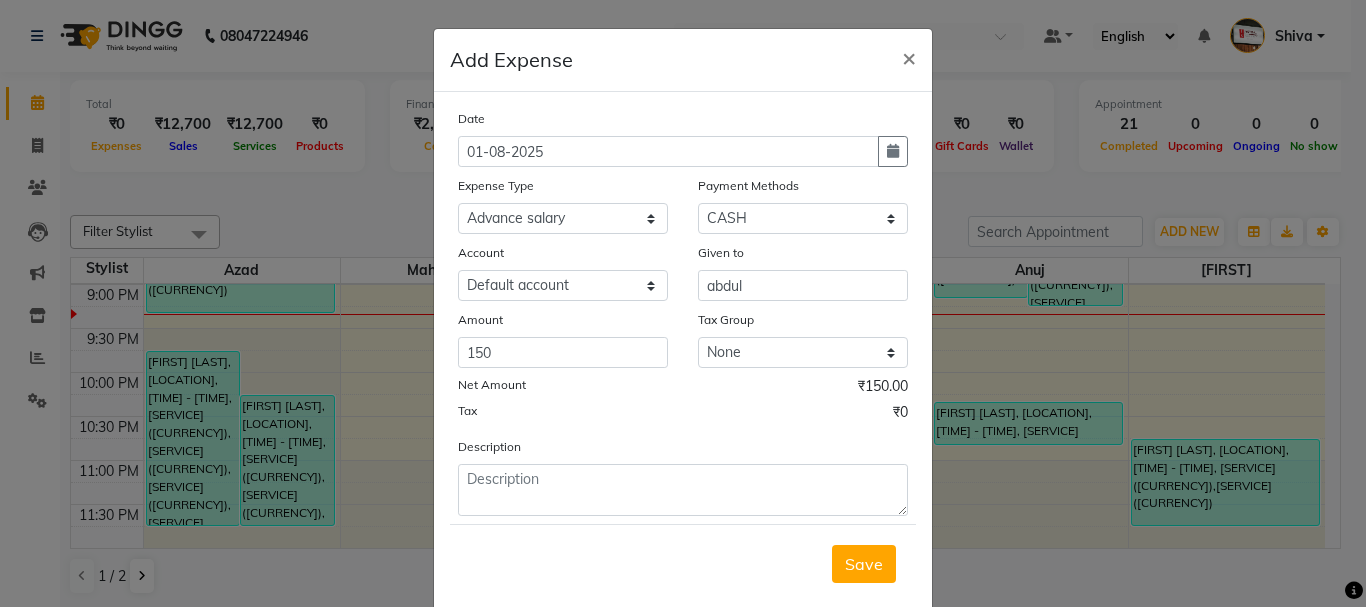 click on "Save" at bounding box center [864, 564] 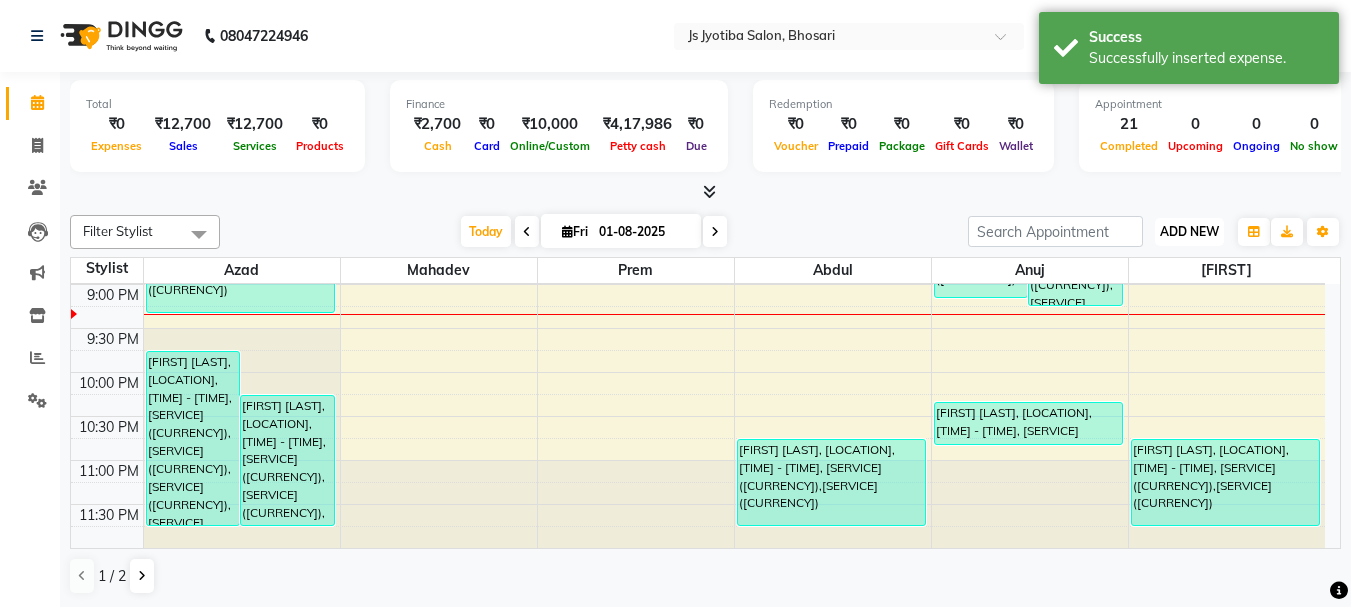drag, startPoint x: 1196, startPoint y: 232, endPoint x: 1190, endPoint y: 266, distance: 34.525352 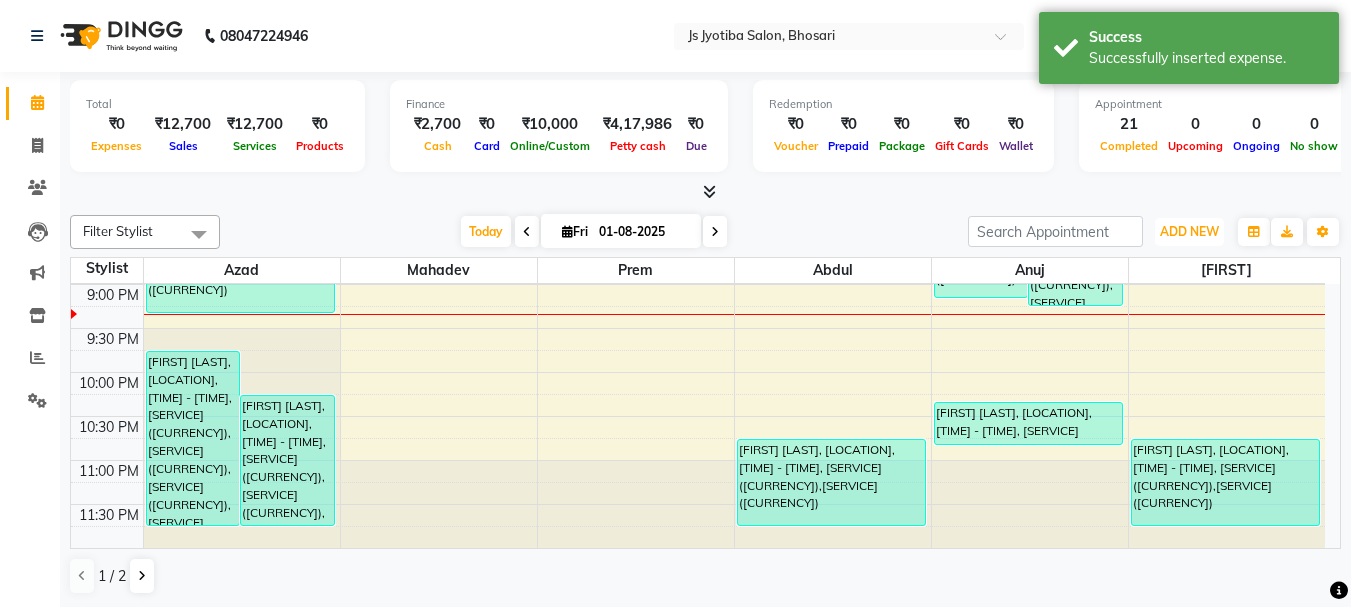 click on "ADD NEW" at bounding box center (1189, 231) 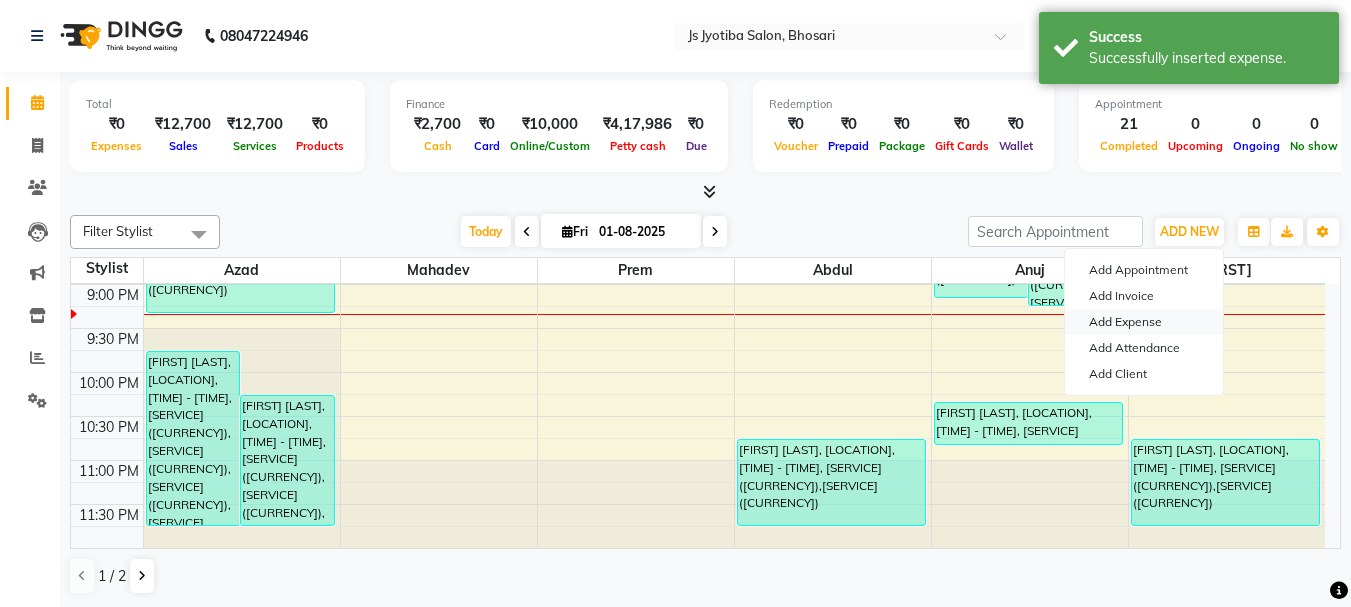 click on "Add Expense" at bounding box center (1144, 322) 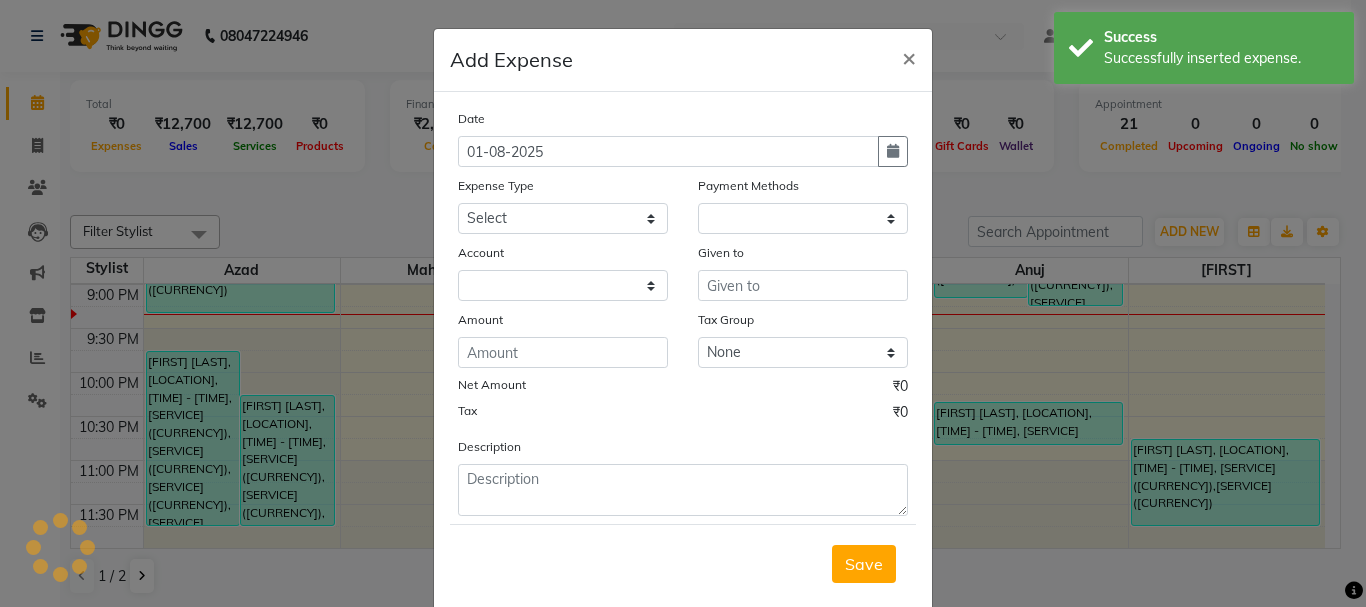 select on "1" 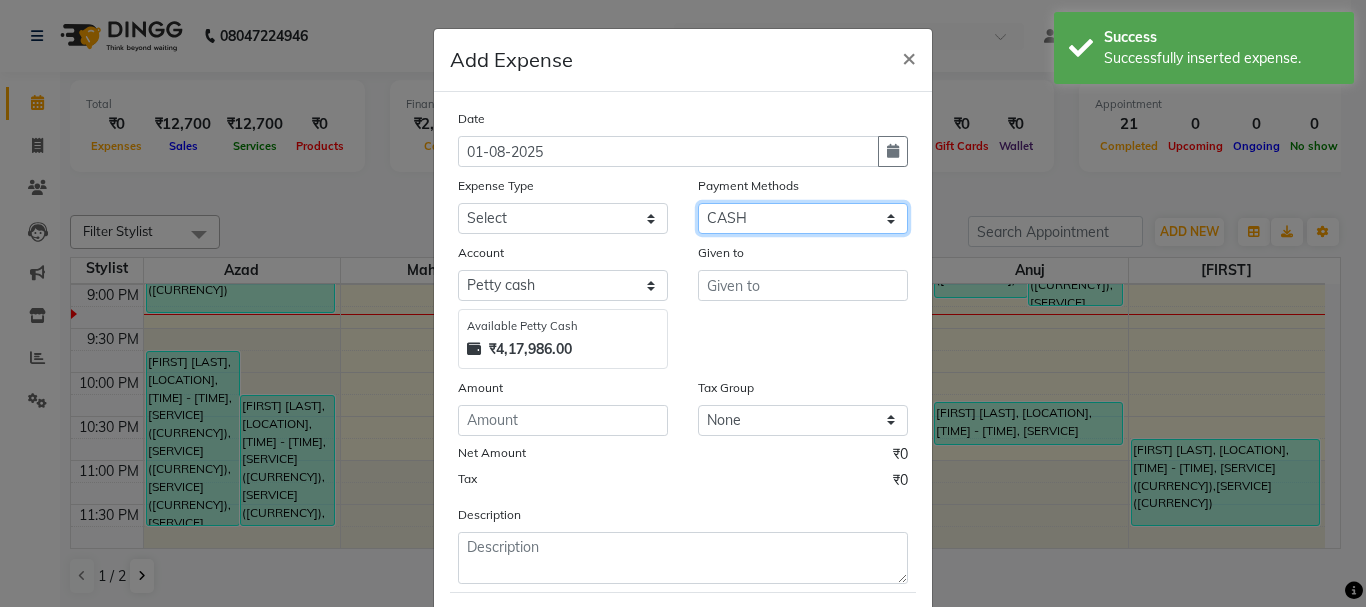 click on "Date 01-08-2025 Expense Type Select Advance salary Advance salary ajaj Bank charges Car maintenance  Cash transfer to bank Cash transfer to hub Client Snacks Clinical charges Equipment Fuel Govt fee home Incentive Insurance International purchase Loan Repayment Maintenance Marketing Miscellaneous MRA Other Over times Pantry Product Rent Salary shop shop Staff Snacks Tax Tea & Refreshment TIP Utilities Wifi recharge Payment Methods Select CASH ONLINE CARD Account Select Default account Petty cash Available Petty Cash ₹4,17,986.00 Given to Amount Tax Group None Net Amount ₹0 Tax ₹0 Description" 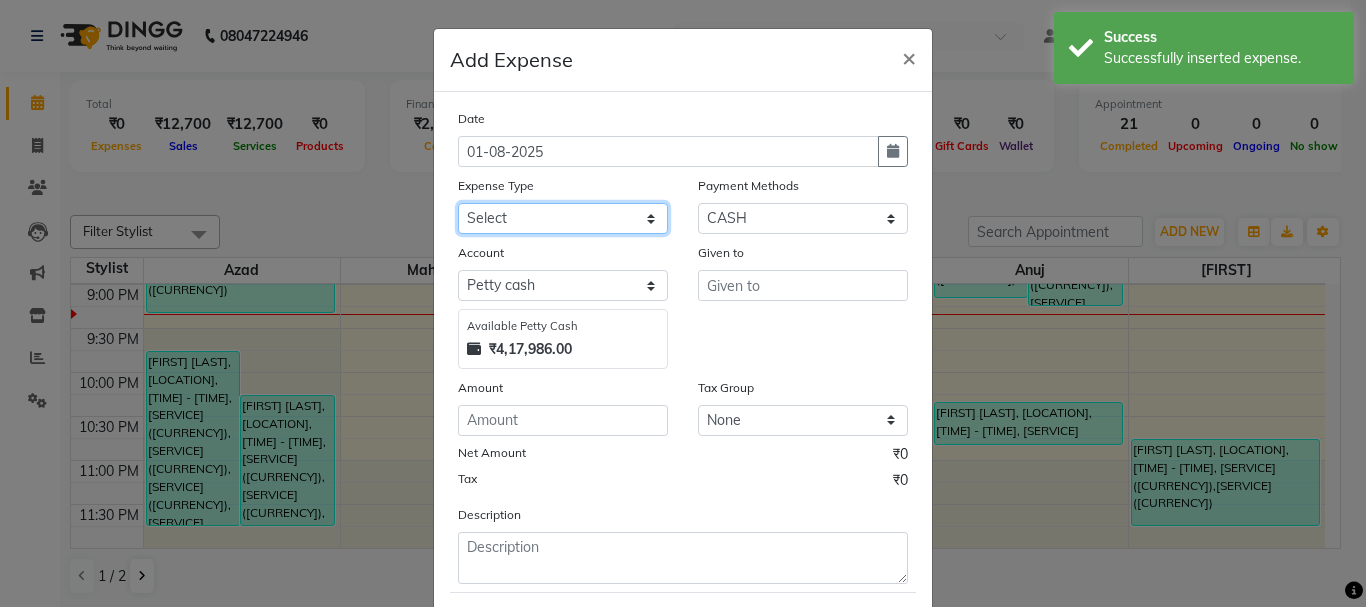 drag, startPoint x: 591, startPoint y: 211, endPoint x: 589, endPoint y: 233, distance: 22.090721 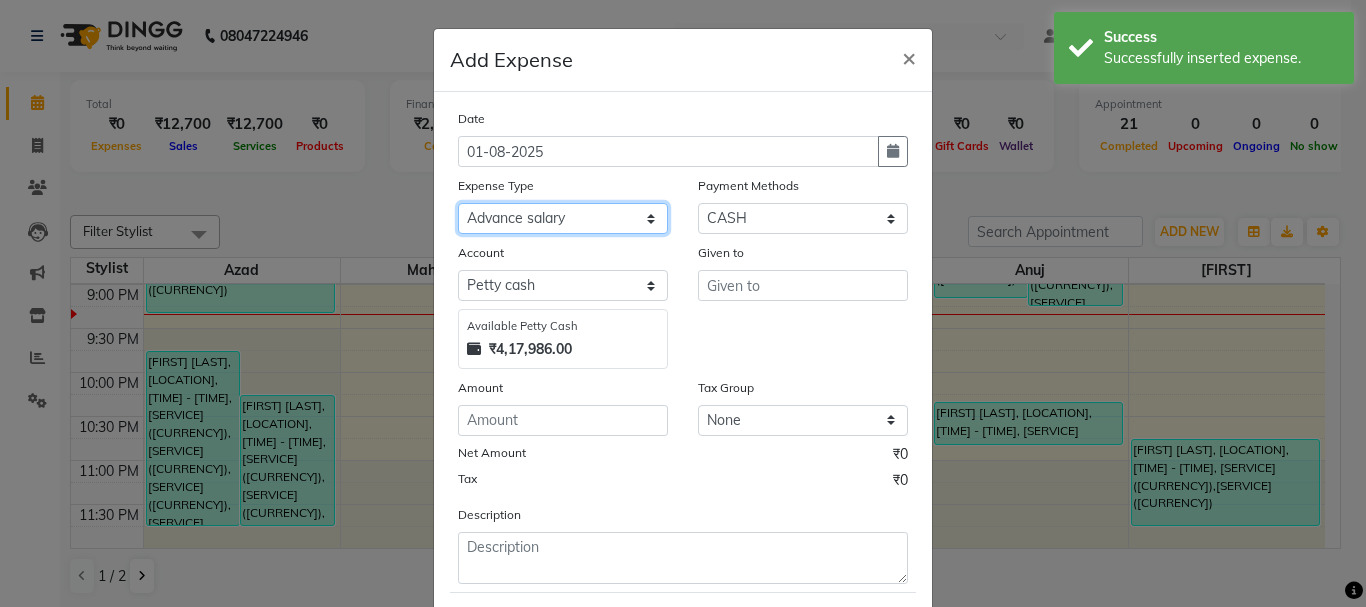 click on "Select Advance salary Advance salary ajaj Bank charges Car maintenance  Cash transfer to bank Cash transfer to hub Client Snacks Clinical charges Equipment Fuel Govt fee home Incentive Insurance International purchase Loan Repayment Maintenance Marketing Miscellaneous MRA Other Over times Pantry Product Rent Salary shop shop Staff Snacks Tax Tea & Refreshment TIP Utilities Wifi recharge" 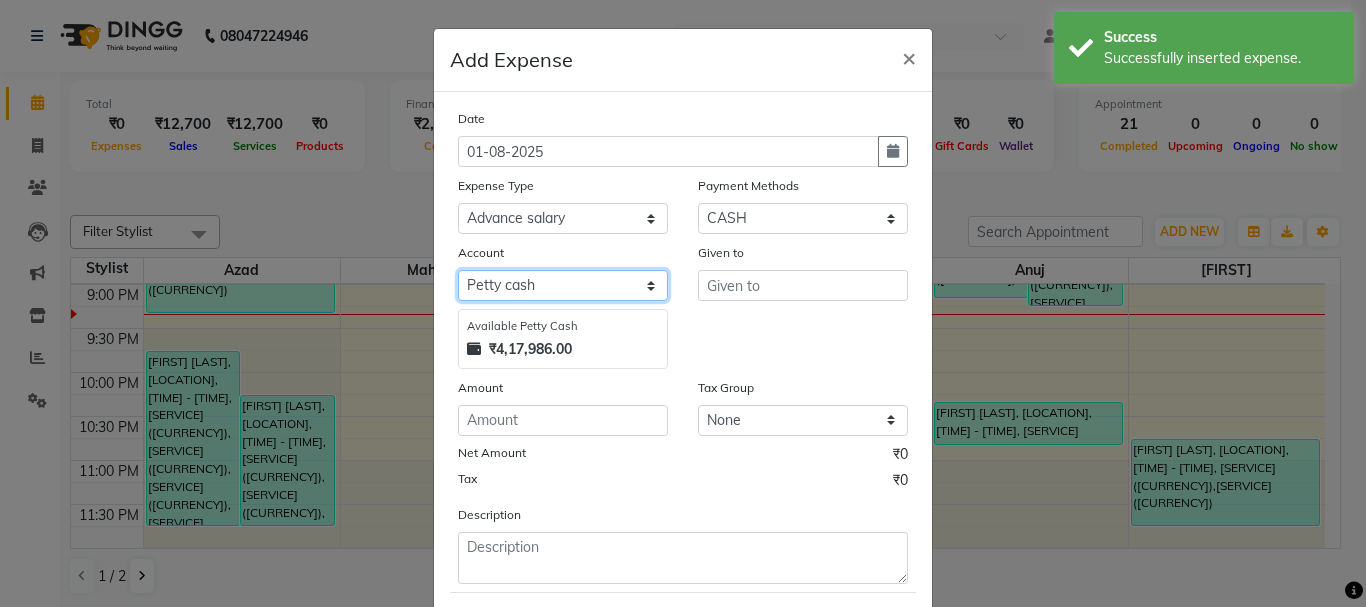 drag, startPoint x: 589, startPoint y: 285, endPoint x: 590, endPoint y: 299, distance: 14.035668 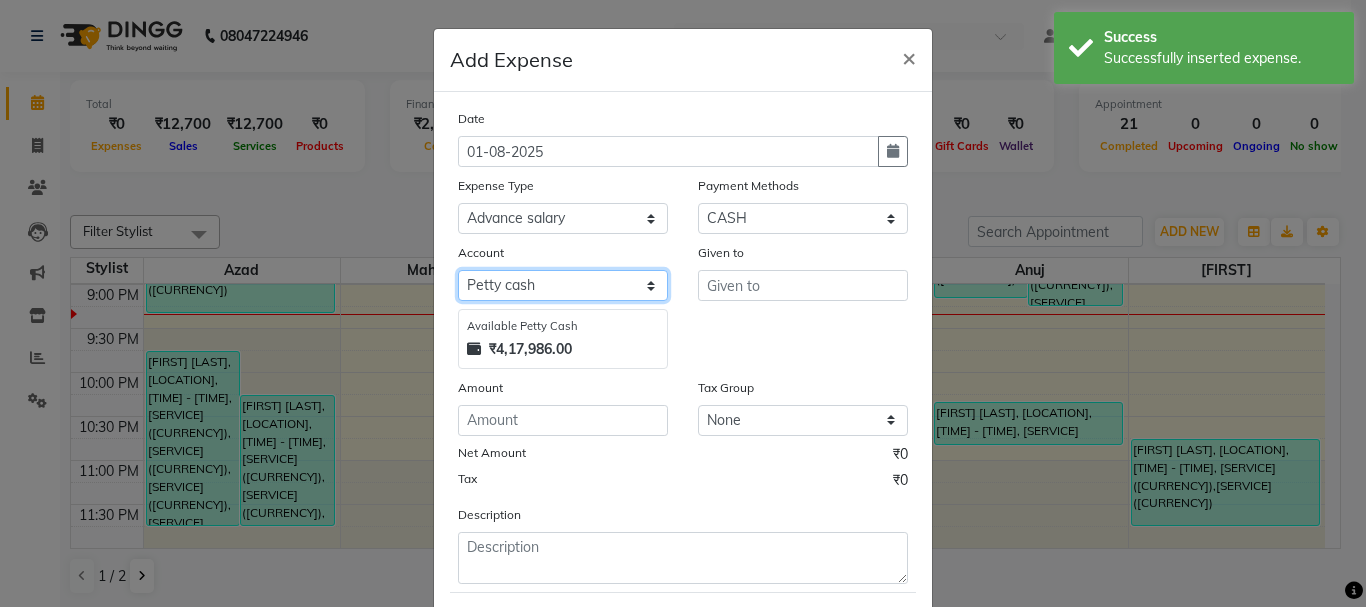 select on "492" 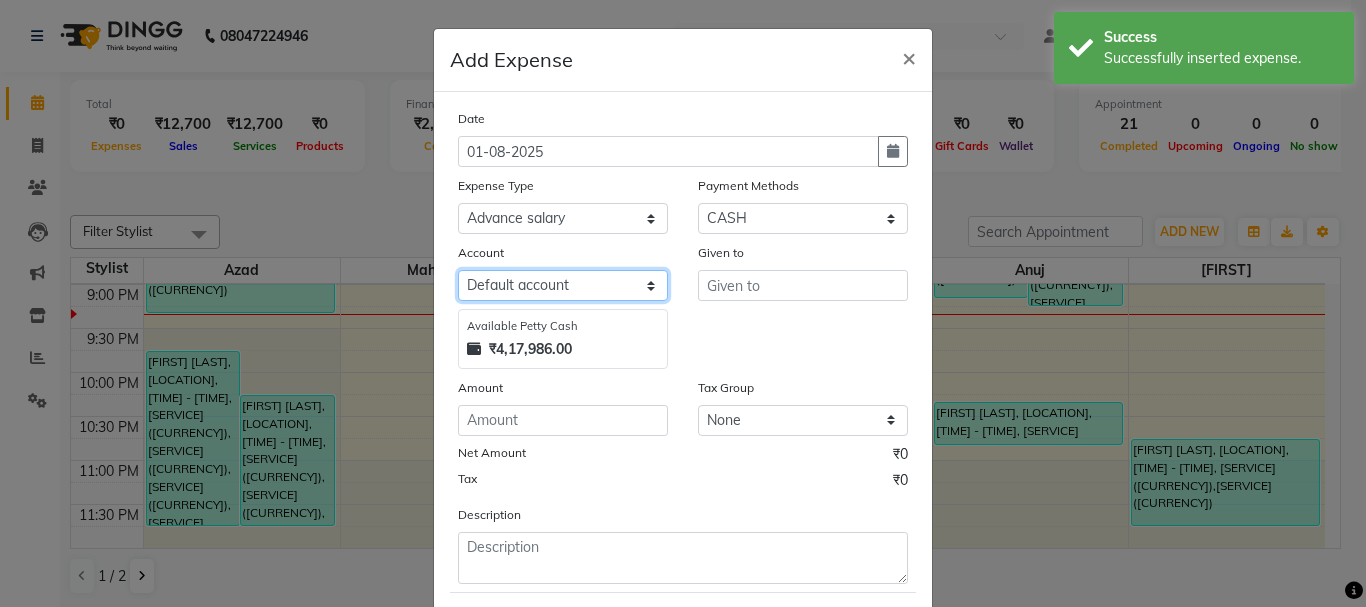click on "Select Default account Petty cash" 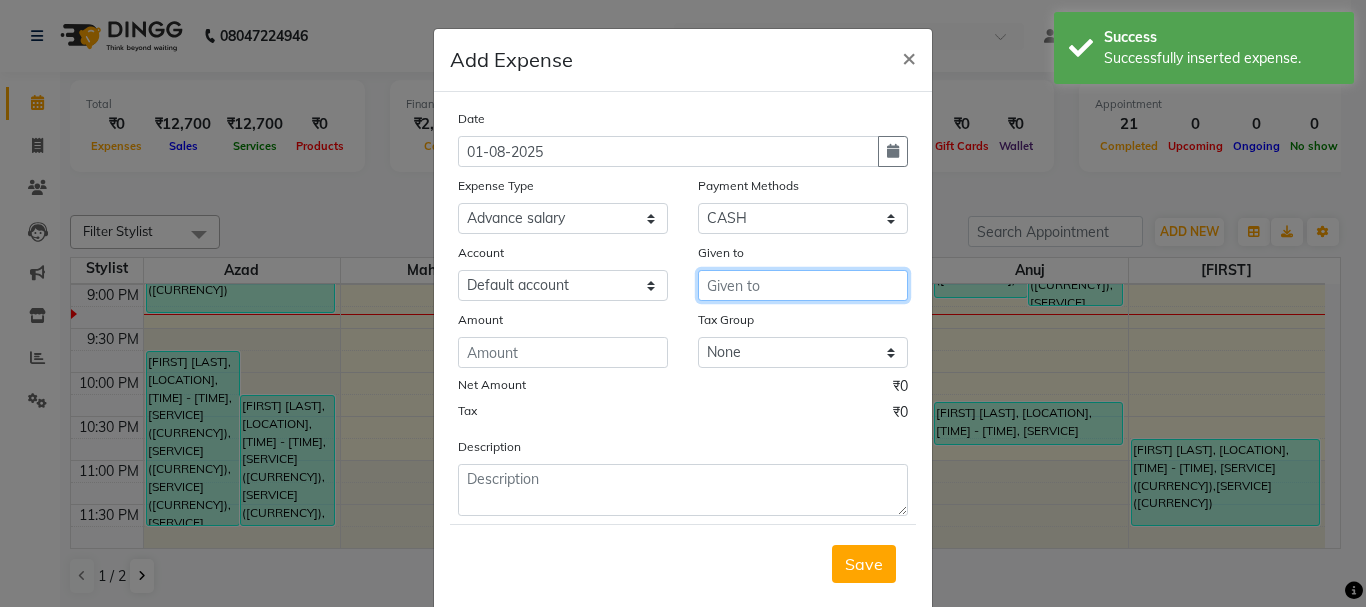 click at bounding box center [803, 285] 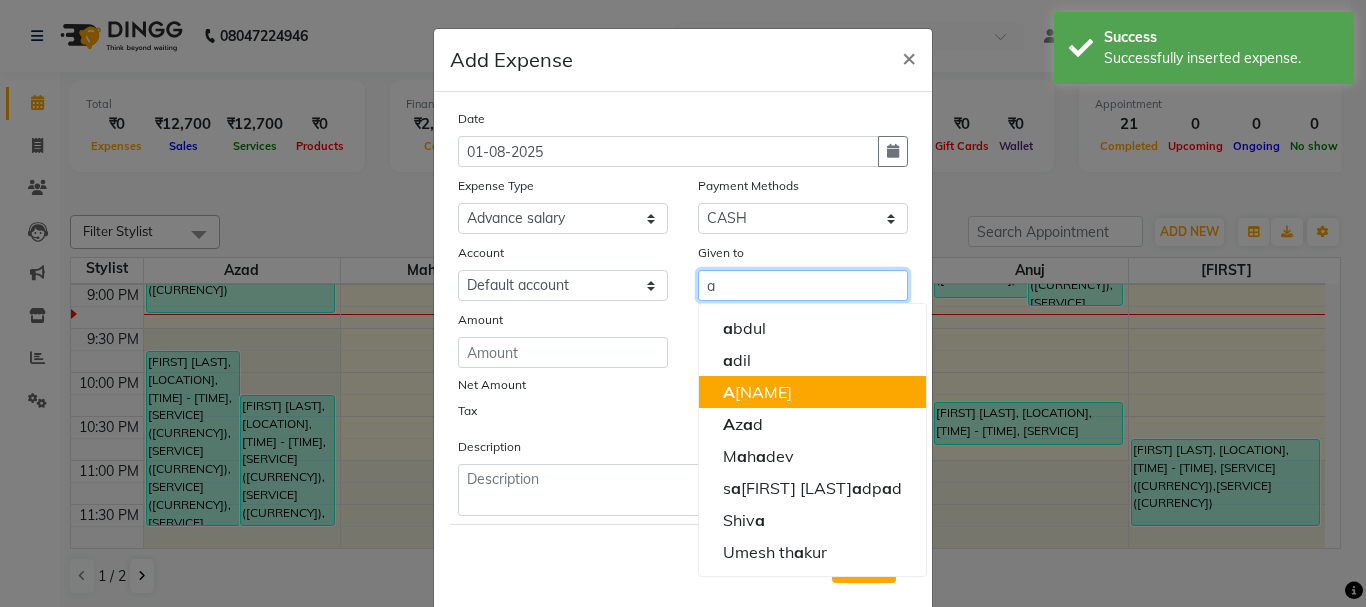 click on "A nuj" at bounding box center (812, 392) 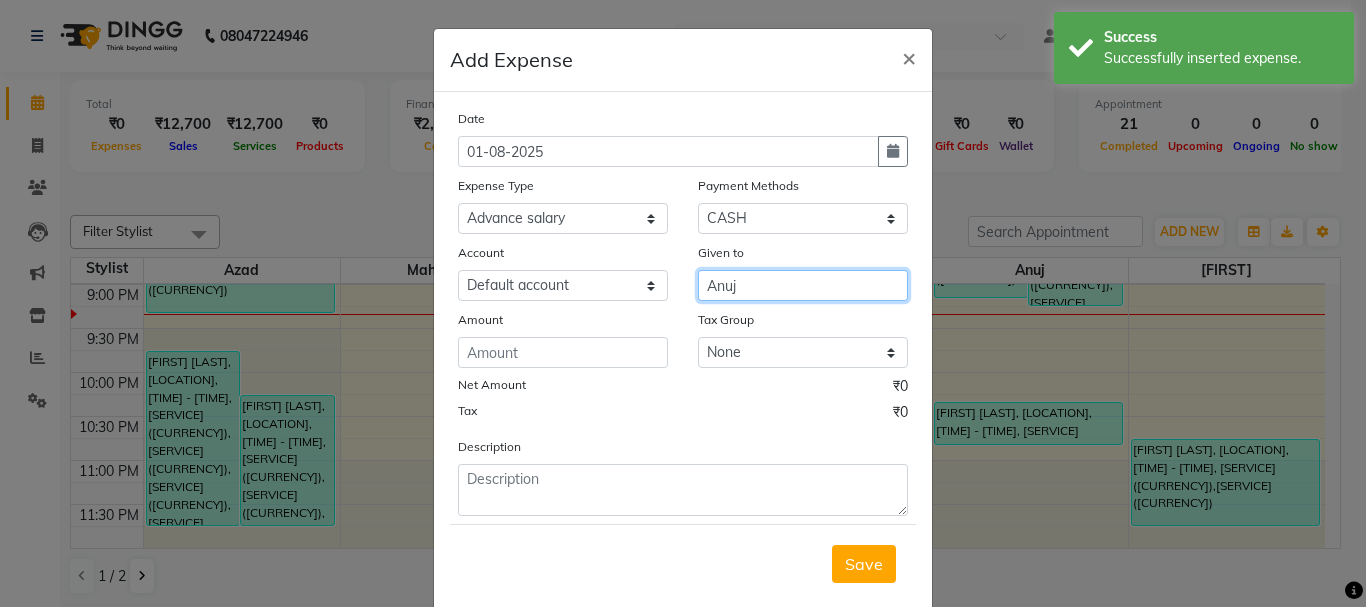 type on "Anuj" 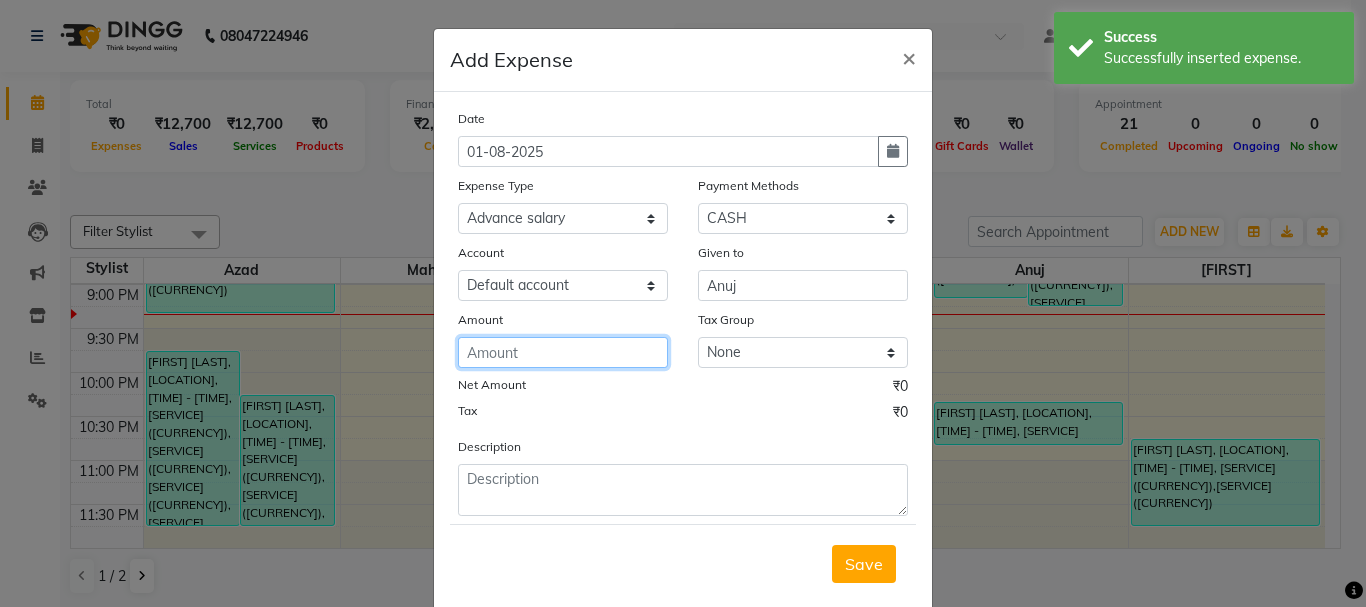 click 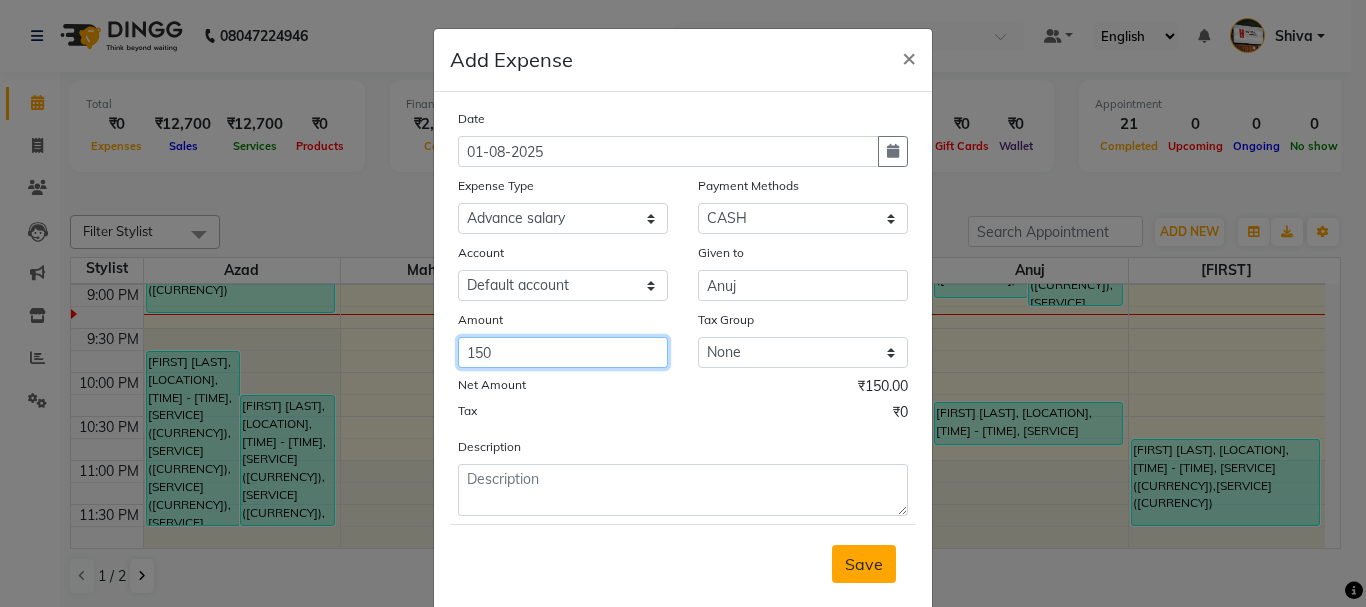 type on "150" 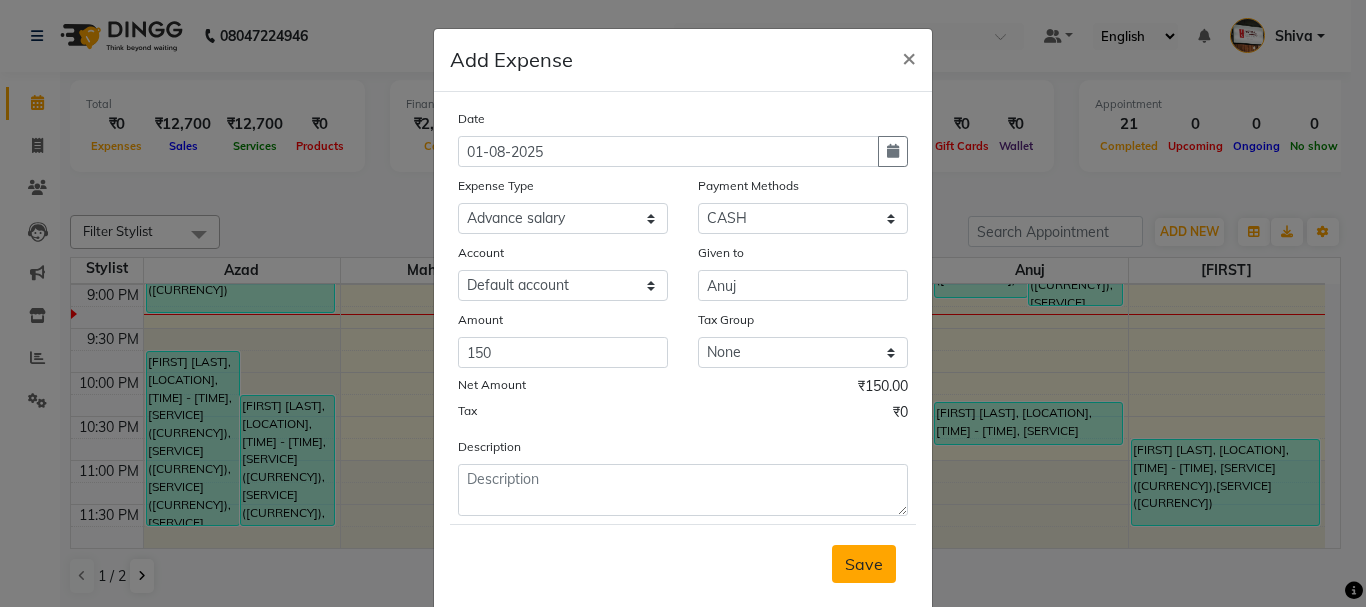 click on "Save" at bounding box center (864, 564) 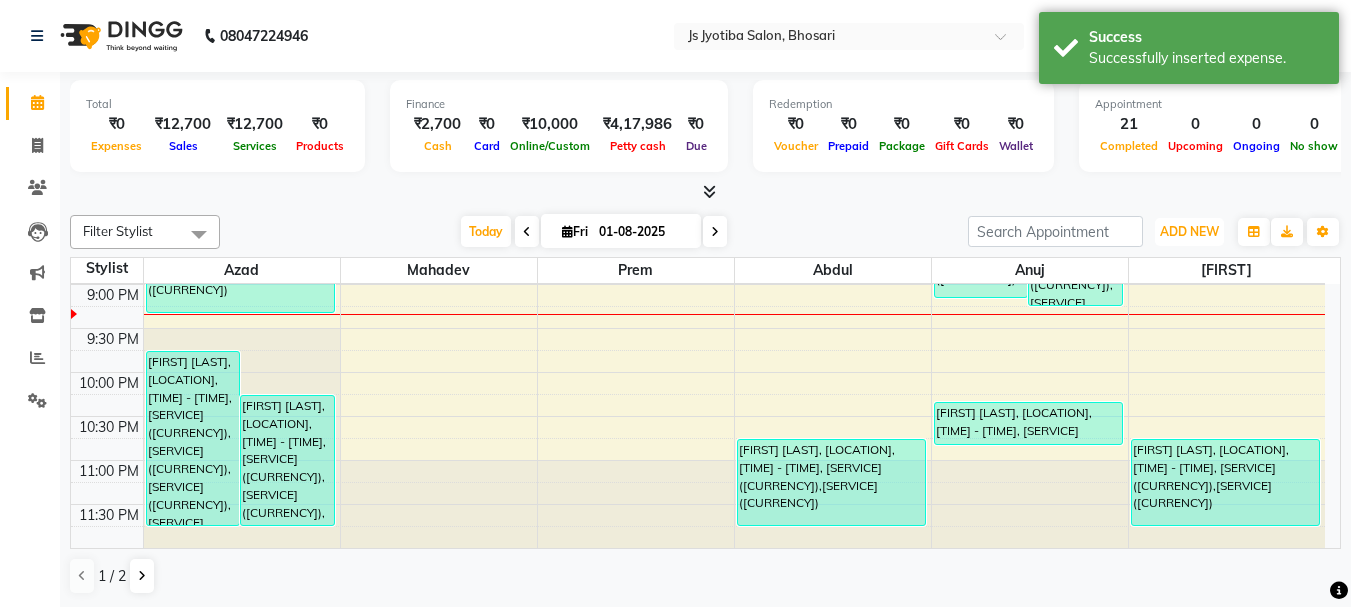 drag, startPoint x: 1197, startPoint y: 237, endPoint x: 1165, endPoint y: 278, distance: 52.009613 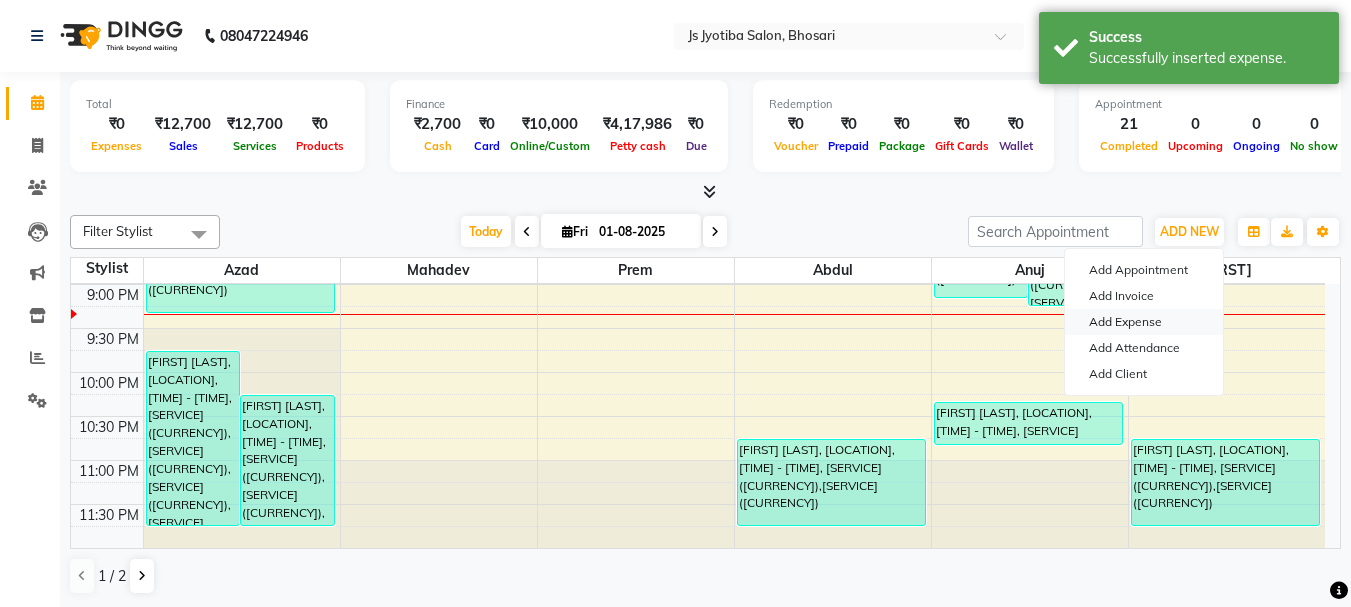 click on "Add Expense" at bounding box center [1144, 322] 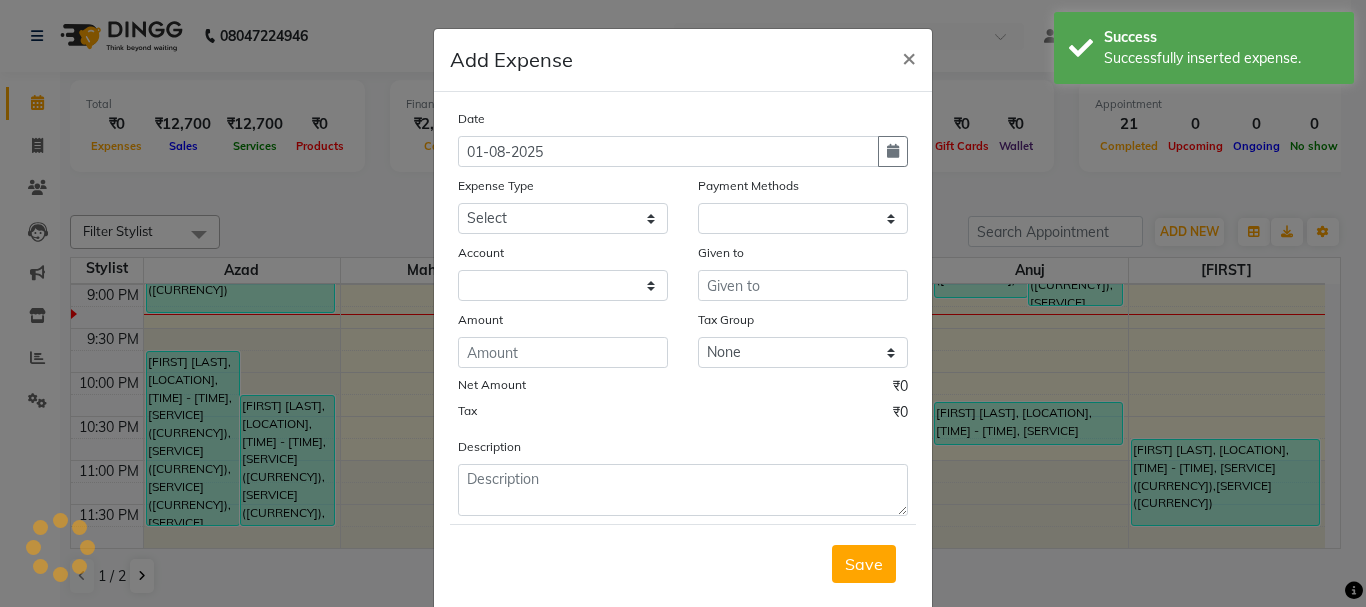 select on "1" 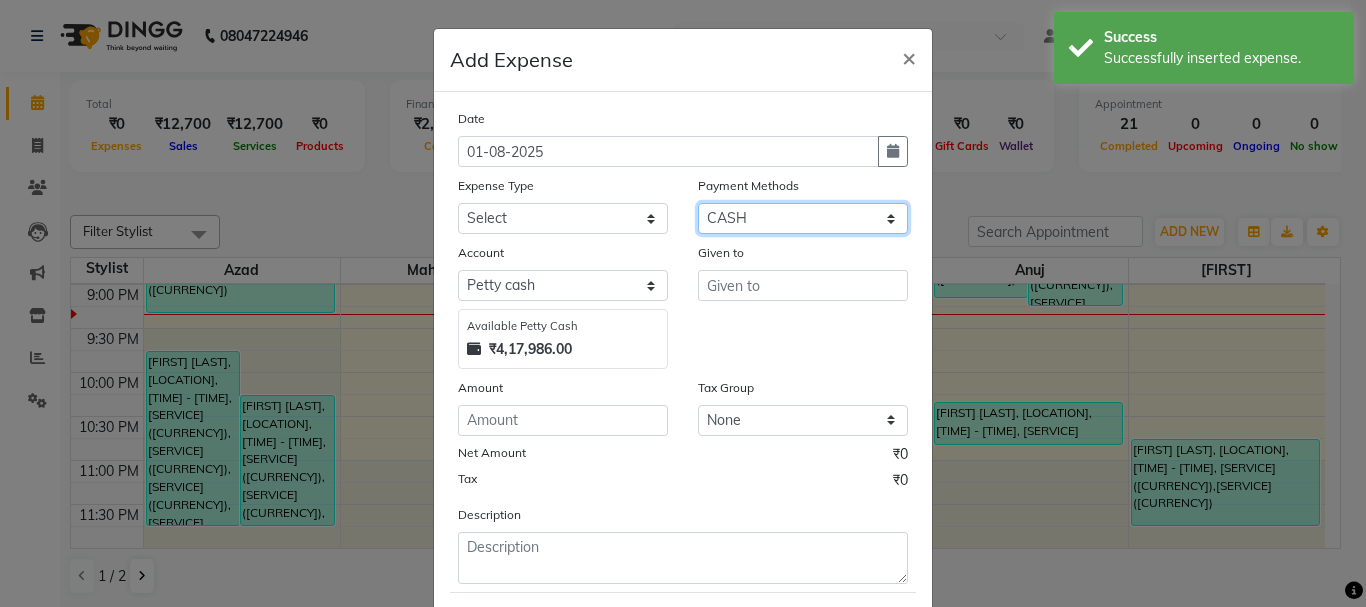 drag, startPoint x: 799, startPoint y: 213, endPoint x: 808, endPoint y: 242, distance: 30.364452 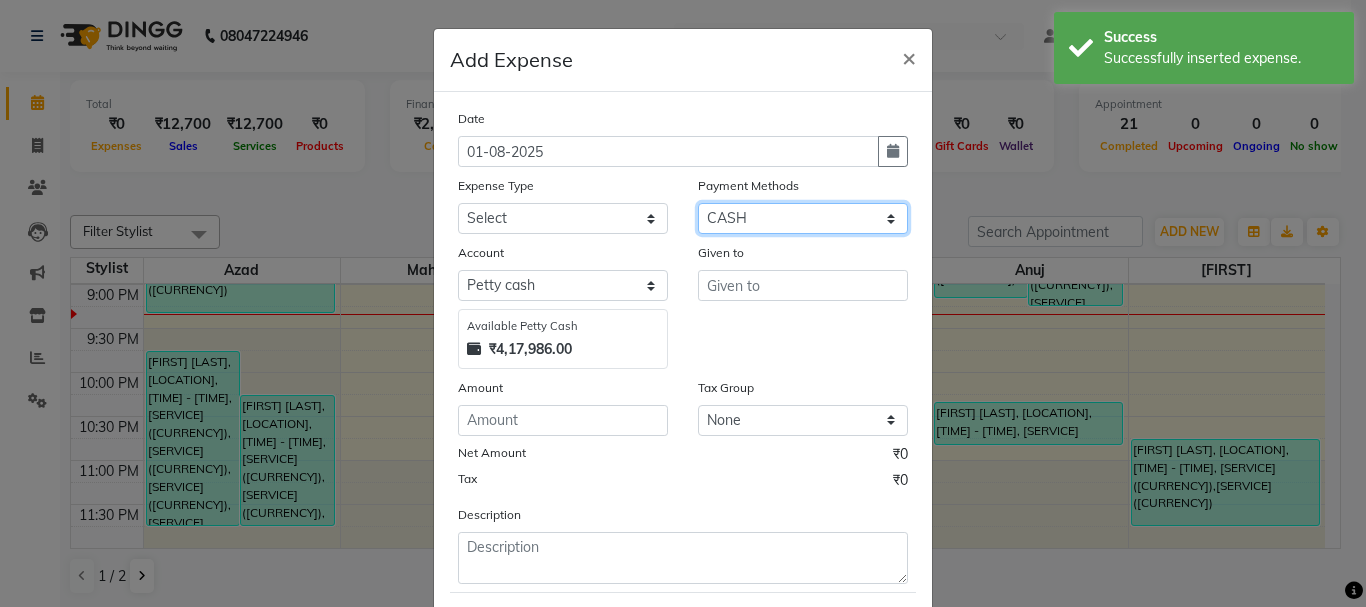 click on "Date 01-08-2025 Expense Type Select Advance salary Advance salary ajaj Bank charges Car maintenance  Cash transfer to bank Cash transfer to hub Client Snacks Clinical charges Equipment Fuel Govt fee home Incentive Insurance International purchase Loan Repayment Maintenance Marketing Miscellaneous MRA Other Over times Pantry Product Rent Salary shop shop Staff Snacks Tax Tea & Refreshment TIP Utilities Wifi recharge Payment Methods Select CASH ONLINE CARD Account Select Default account Petty cash Available Petty Cash ₹4,17,986.00 Given to Amount Tax Group None Net Amount ₹0 Tax ₹0 Description" 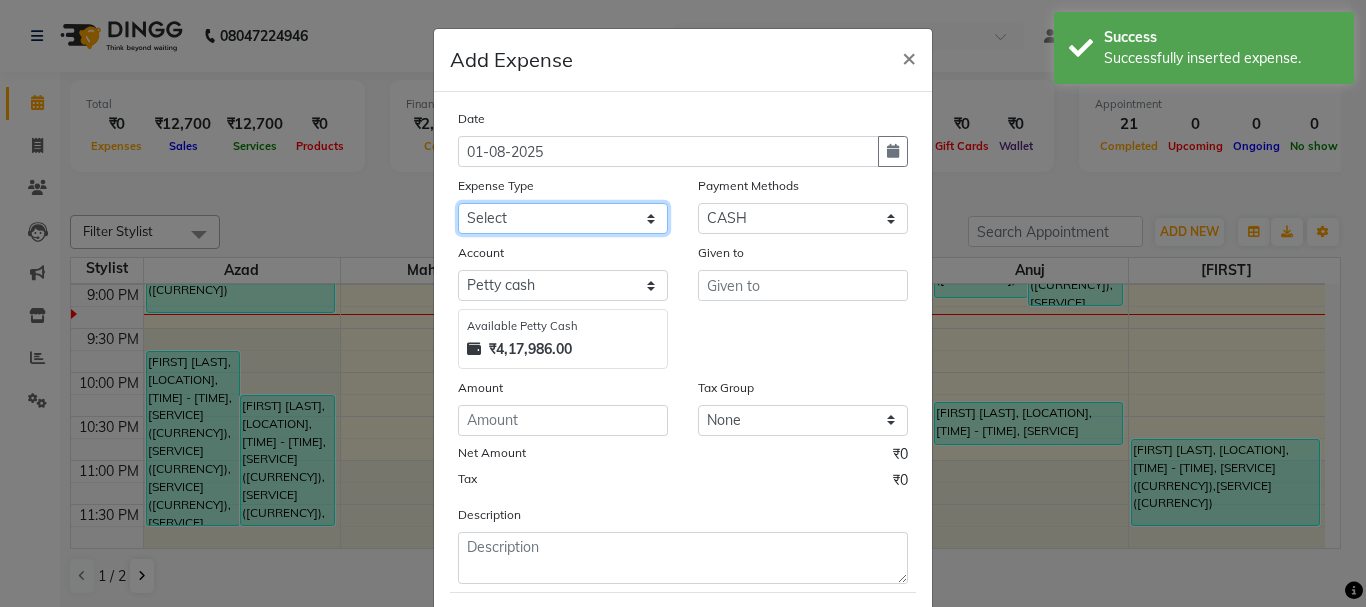 drag, startPoint x: 601, startPoint y: 218, endPoint x: 600, endPoint y: 232, distance: 14.035668 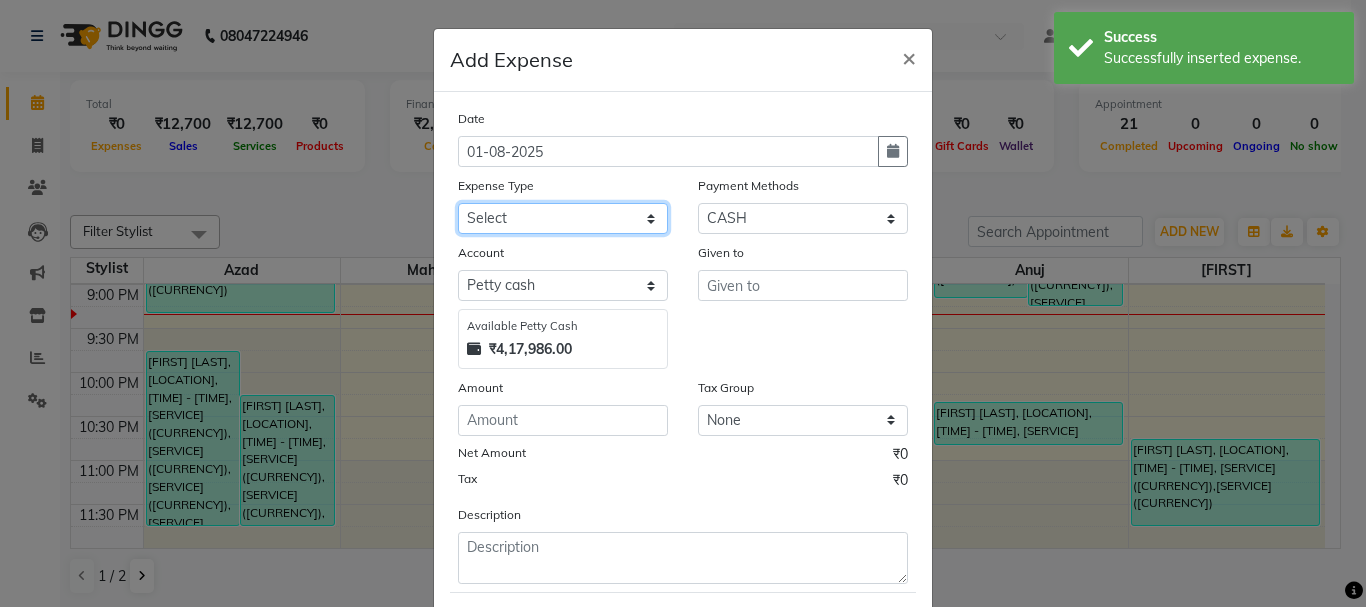 select on "18043" 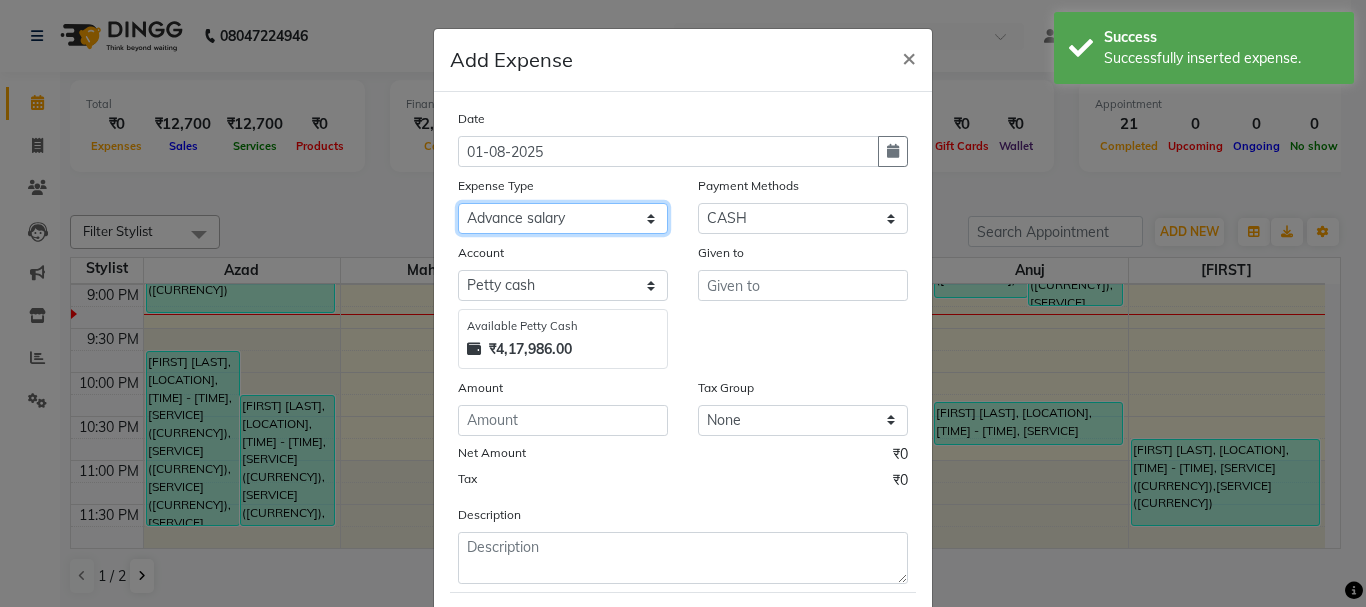 click on "Select Advance salary Advance salary ajaj Bank charges Car maintenance  Cash transfer to bank Cash transfer to hub Client Snacks Clinical charges Equipment Fuel Govt fee home Incentive Insurance International purchase Loan Repayment Maintenance Marketing Miscellaneous MRA Other Over times Pantry Product Rent Salary shop shop Staff Snacks Tax Tea & Refreshment TIP Utilities Wifi recharge" 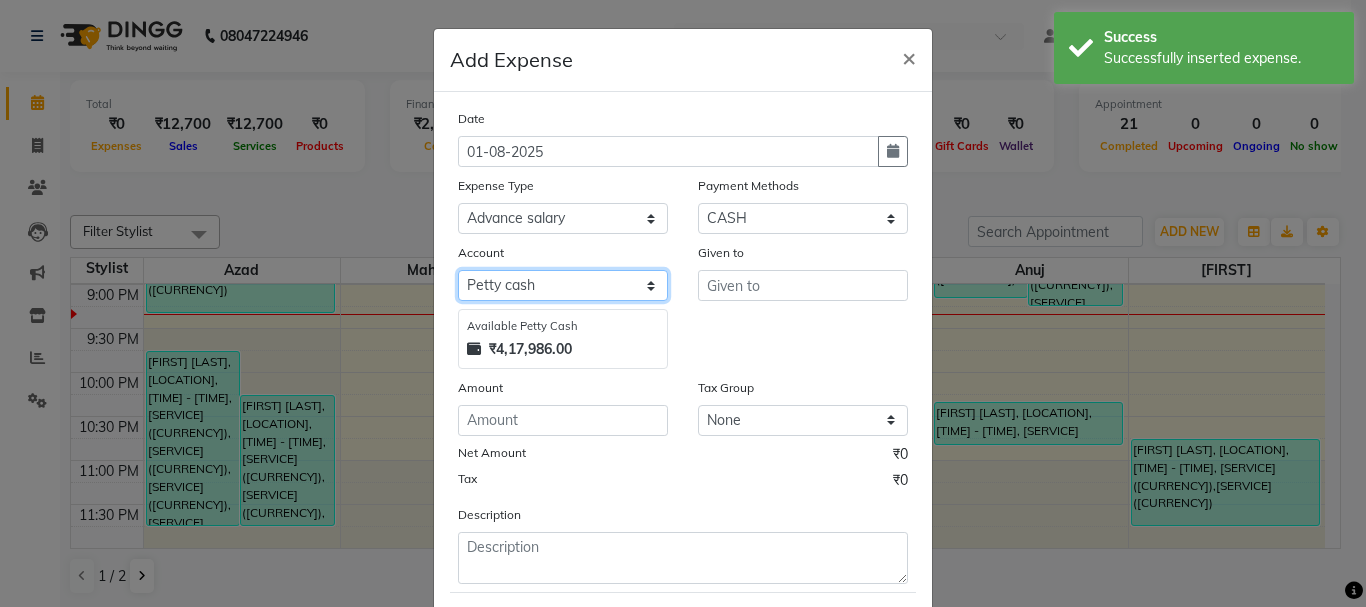 drag, startPoint x: 608, startPoint y: 275, endPoint x: 608, endPoint y: 303, distance: 28 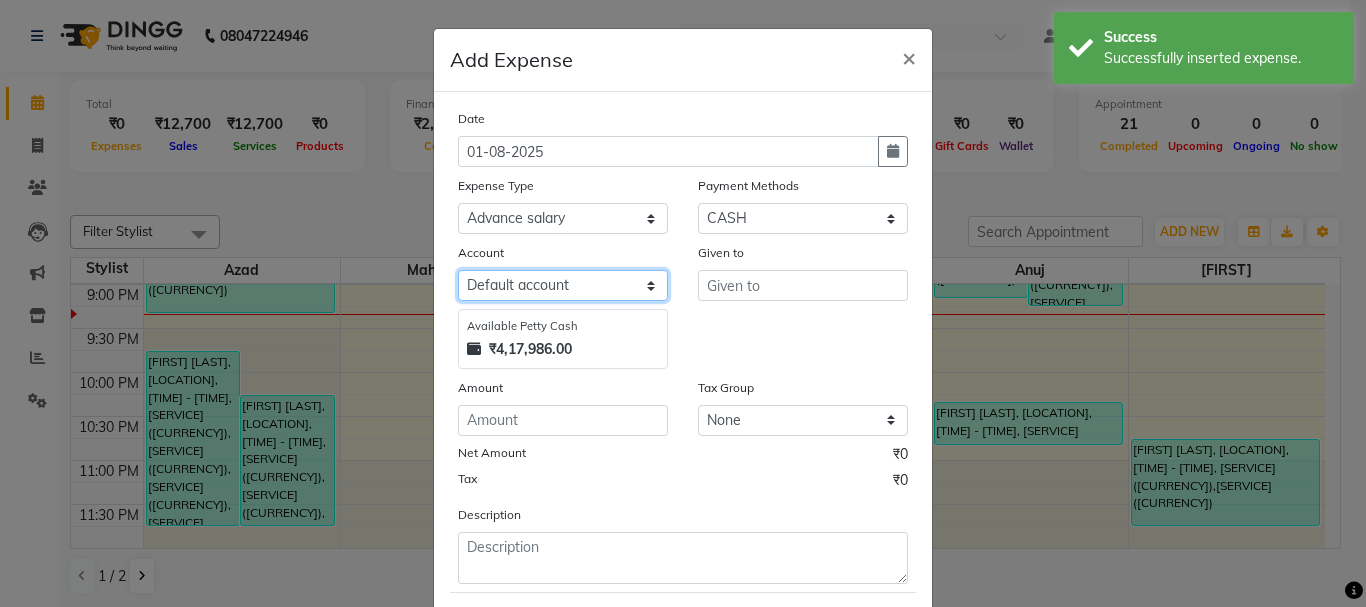 click on "Select Default account Petty cash" 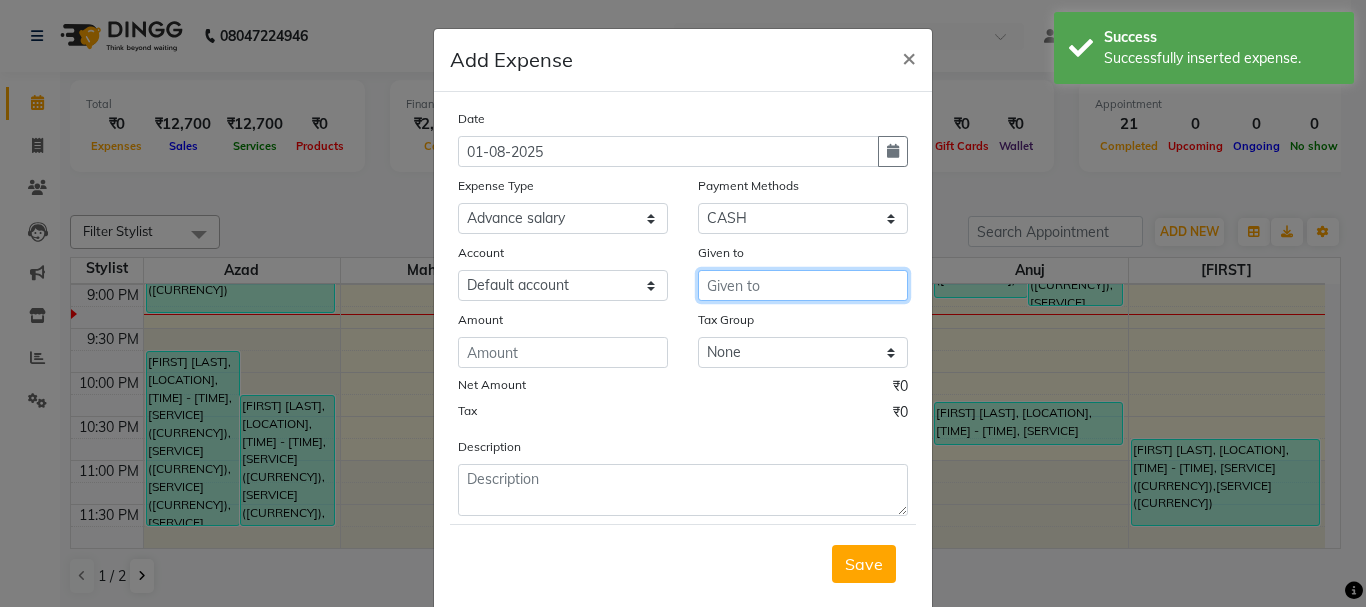 click at bounding box center (803, 285) 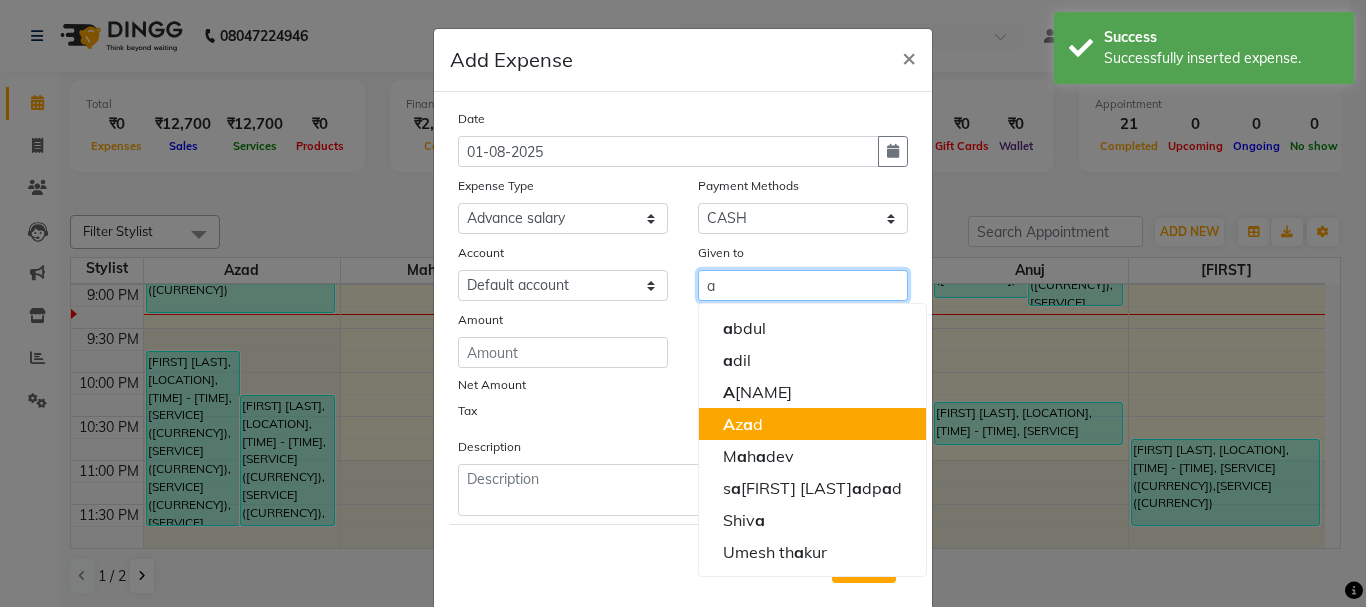 click on "A z a d" at bounding box center [812, 424] 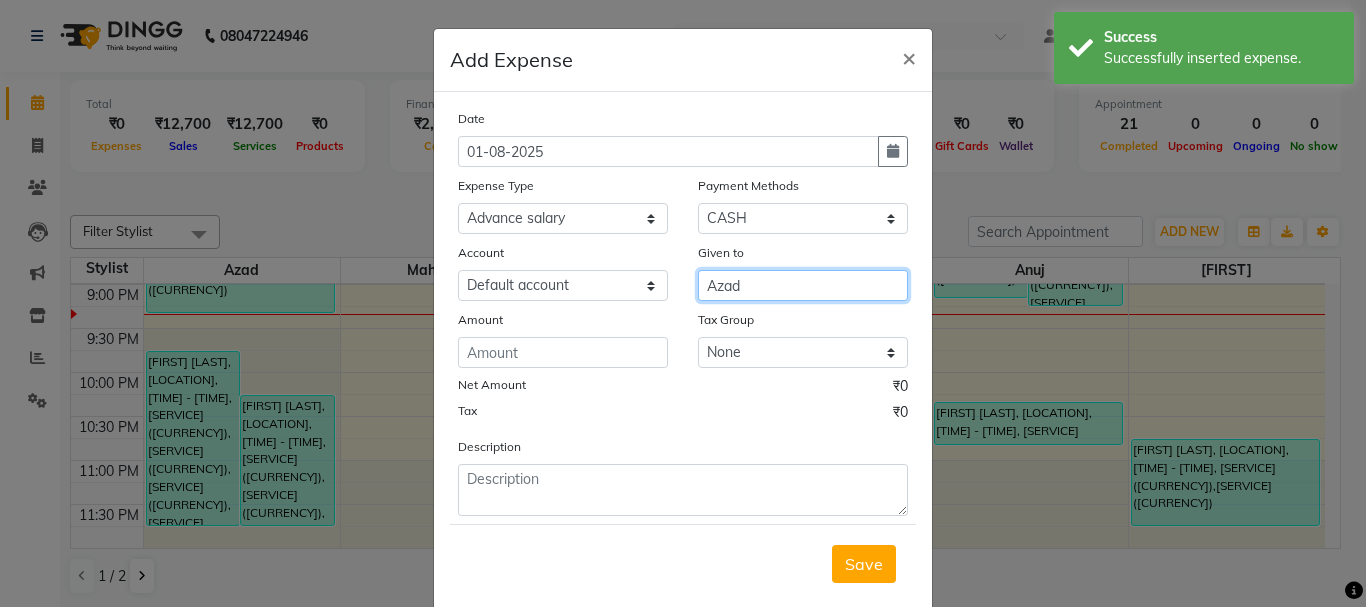 type on "Azad" 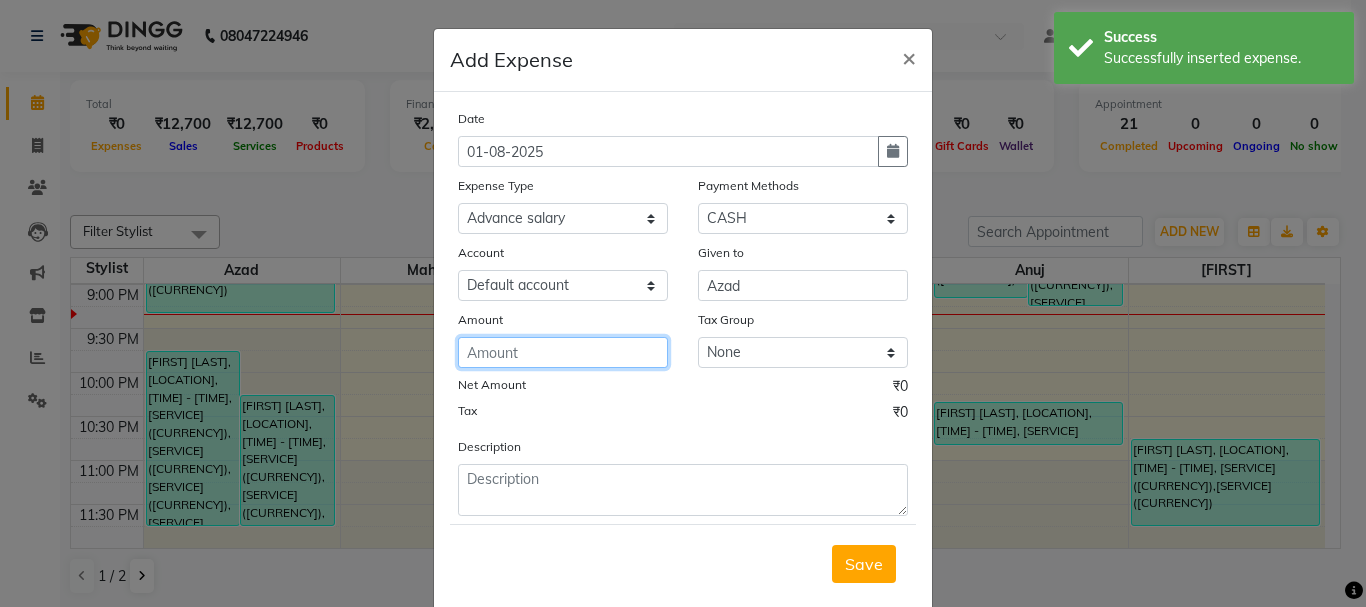 click 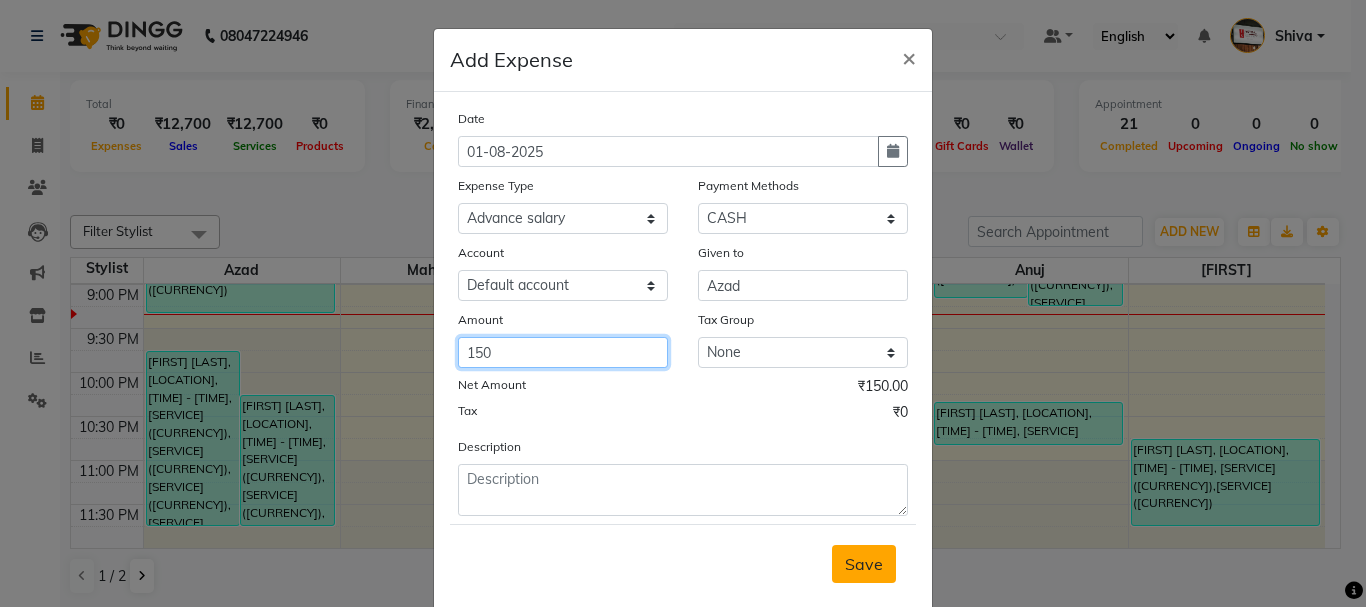 type on "150" 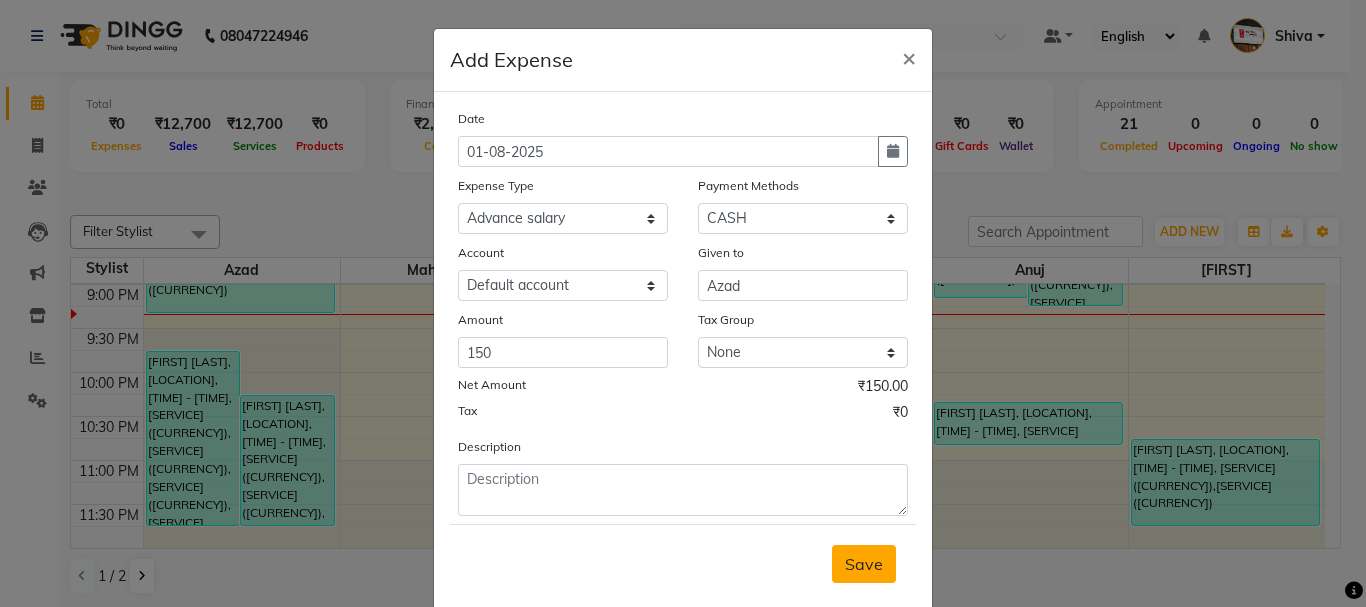 click on "Save" at bounding box center (864, 564) 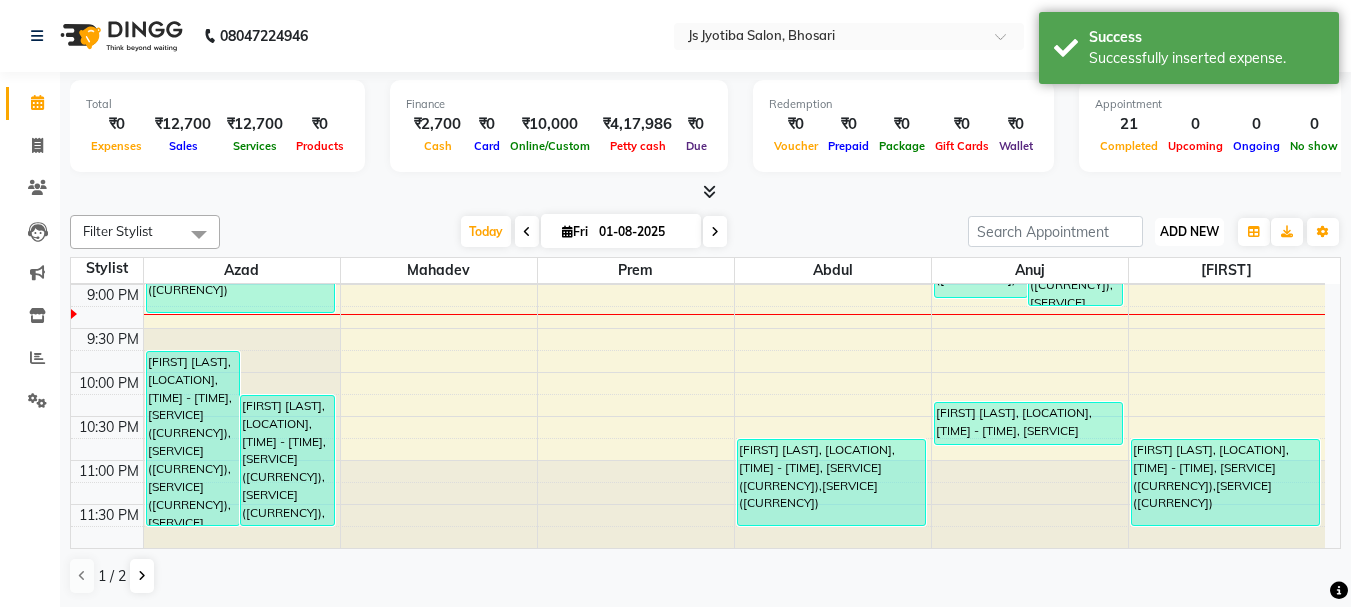click on "ADD NEW" at bounding box center [1189, 231] 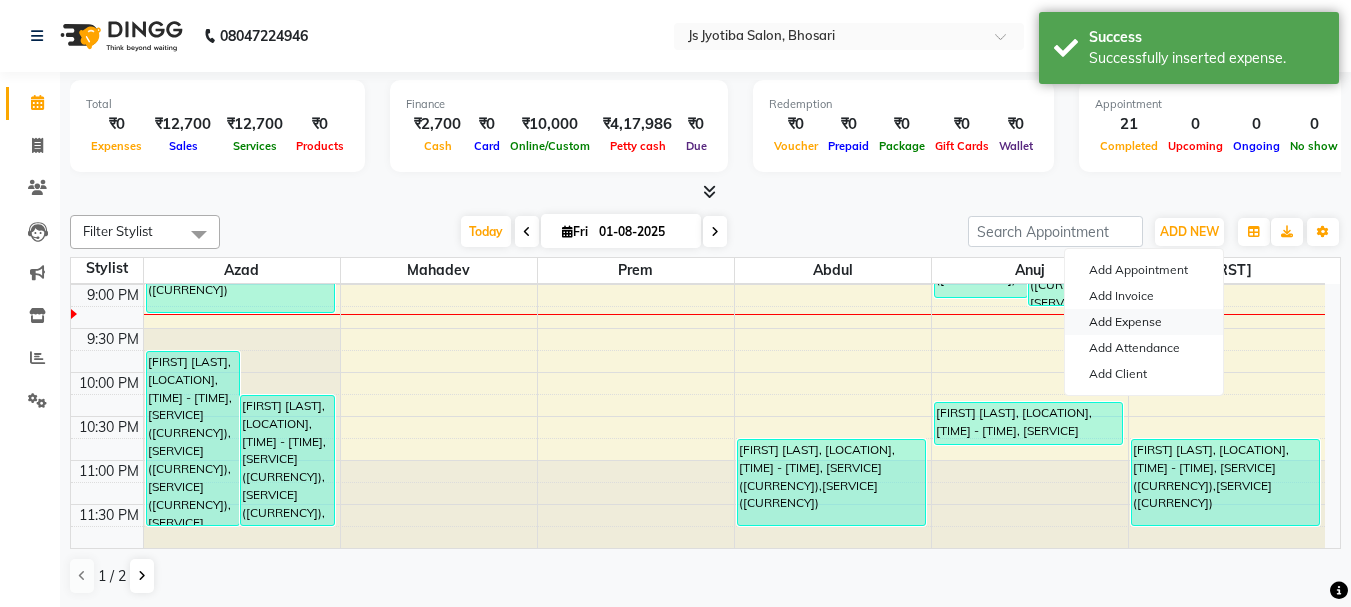 click on "Add Expense" at bounding box center [1144, 322] 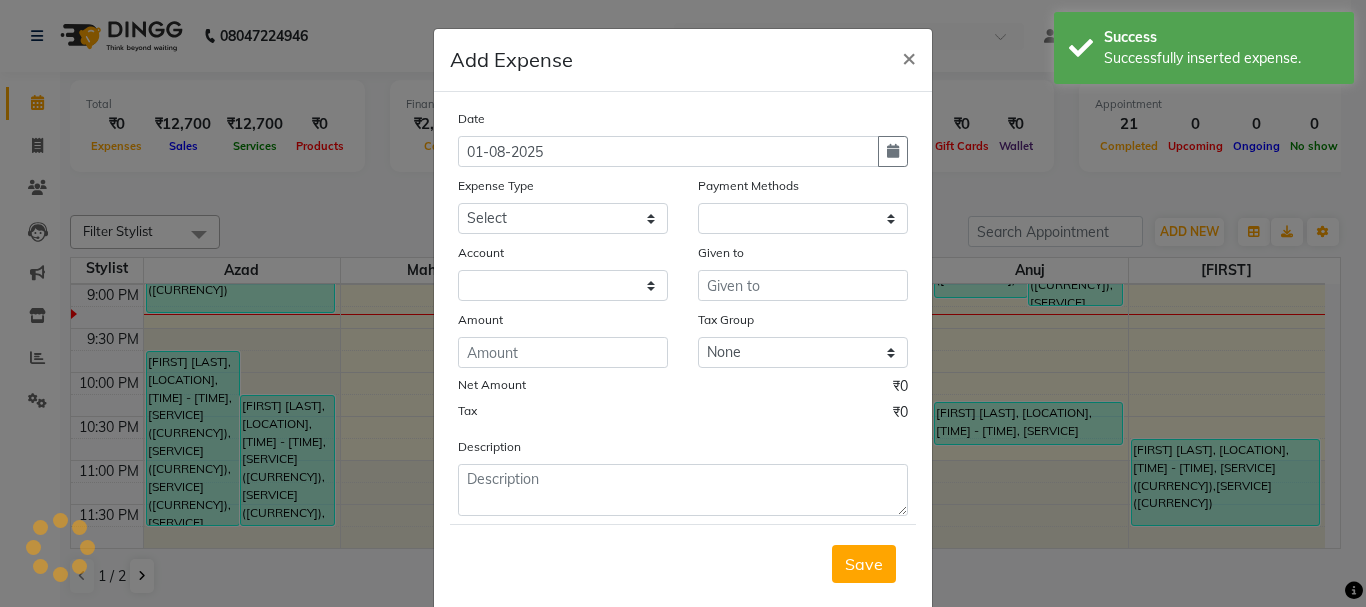 select on "1" 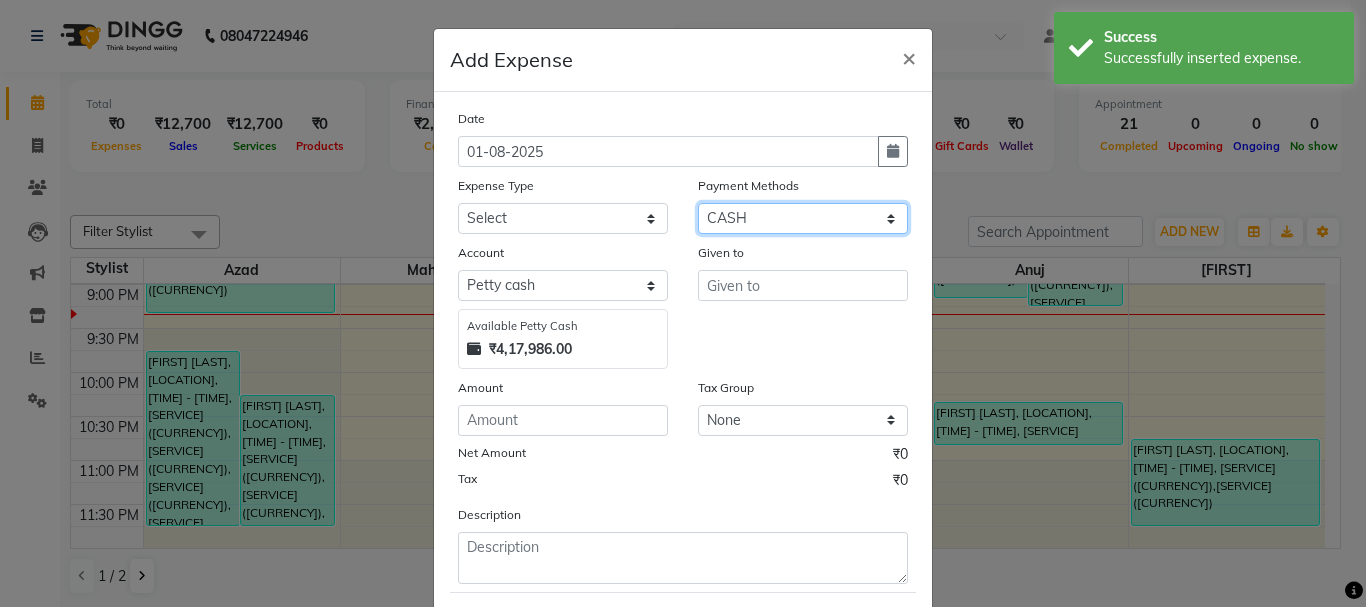 click on "Select CASH ONLINE CARD" 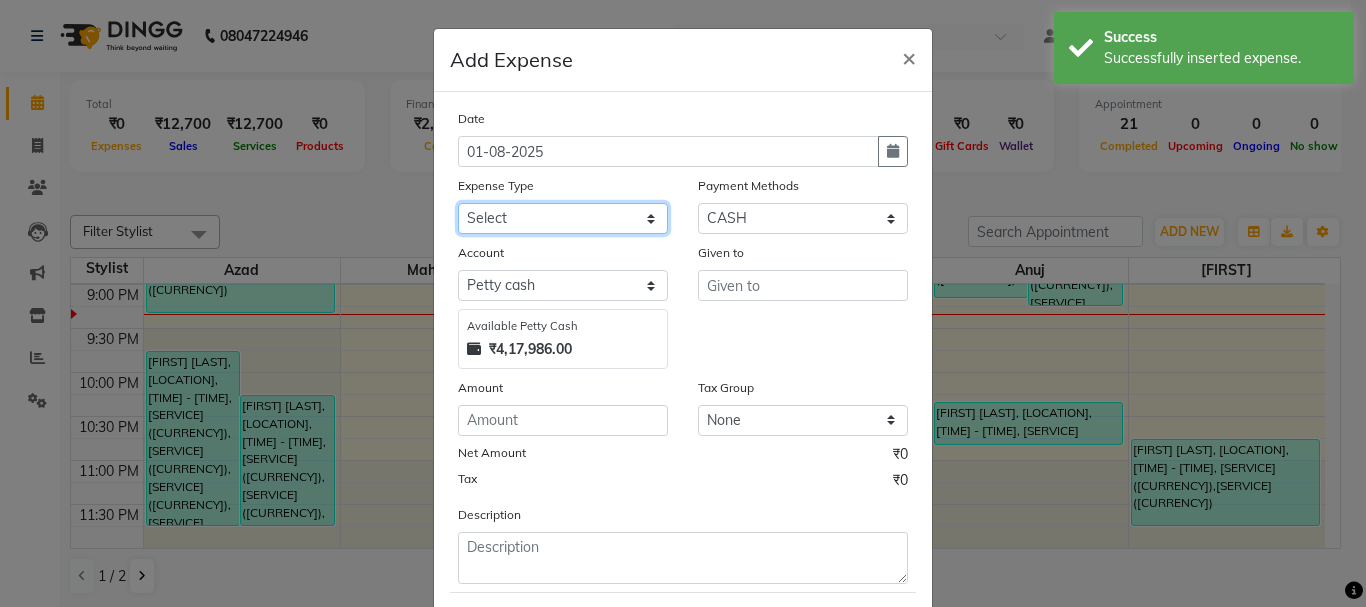 click on "Select Advance salary Advance salary ajaj Bank charges Car maintenance  Cash transfer to bank Cash transfer to hub Client Snacks Clinical charges Equipment Fuel Govt fee home Incentive Insurance International purchase Loan Repayment Maintenance Marketing Miscellaneous MRA Other Over times Pantry Product Rent Salary shop shop Staff Snacks Tax Tea & Refreshment TIP Utilities Wifi recharge" 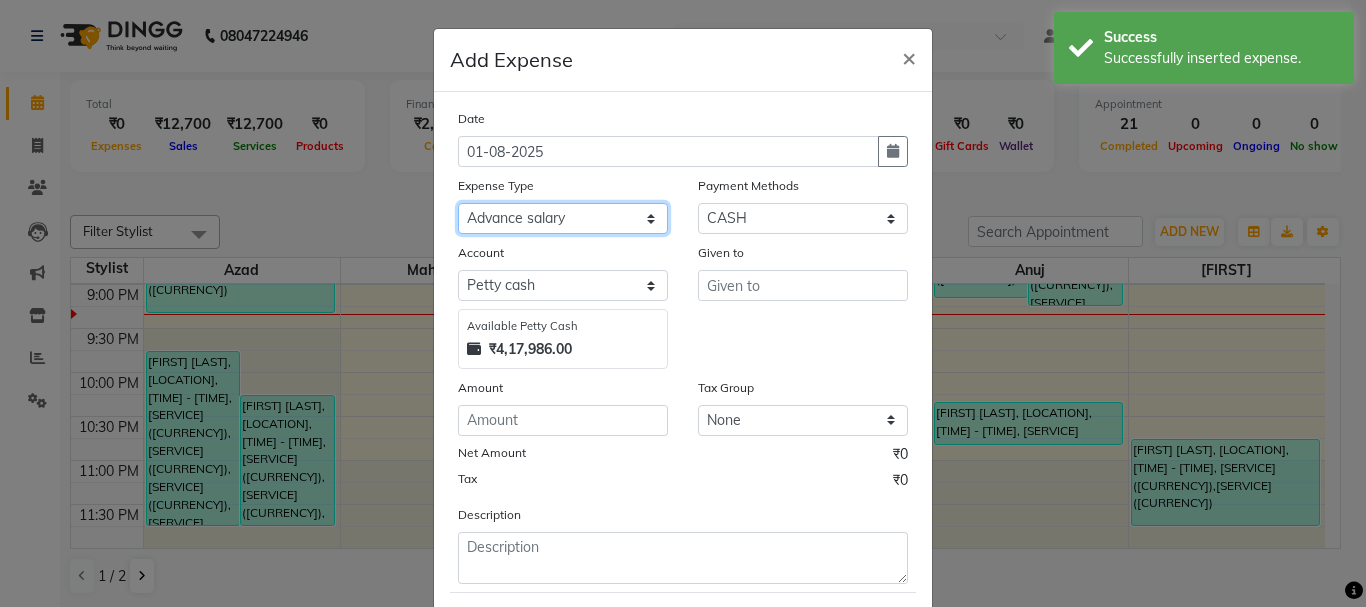 click on "Select Advance salary Advance salary ajaj Bank charges Car maintenance  Cash transfer to bank Cash transfer to hub Client Snacks Clinical charges Equipment Fuel Govt fee home Incentive Insurance International purchase Loan Repayment Maintenance Marketing Miscellaneous MRA Other Over times Pantry Product Rent Salary shop shop Staff Snacks Tax Tea & Refreshment TIP Utilities Wifi recharge" 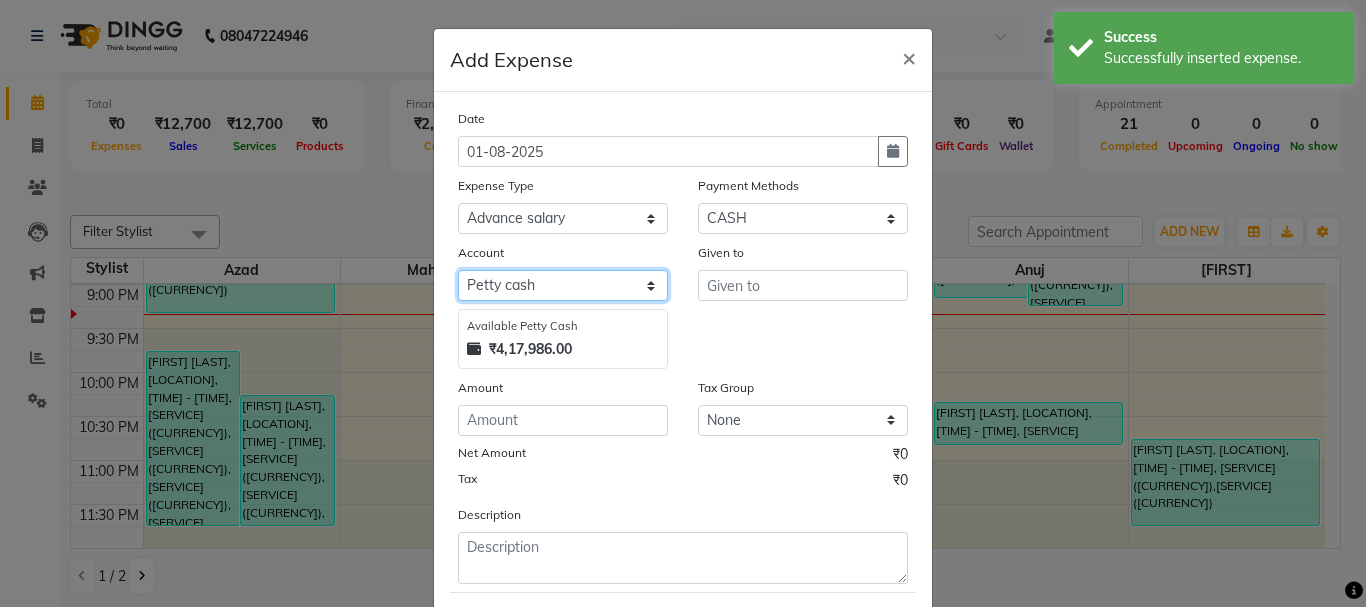 click on "Select Default account Petty cash" 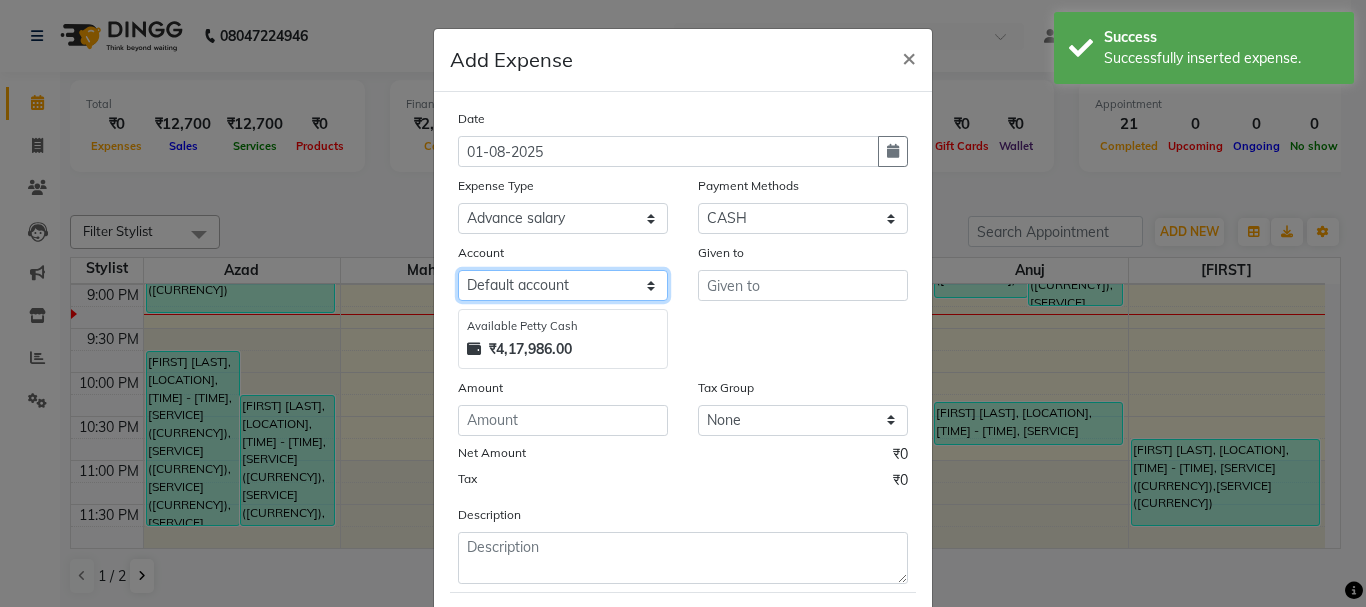 click on "Select Default account Petty cash" 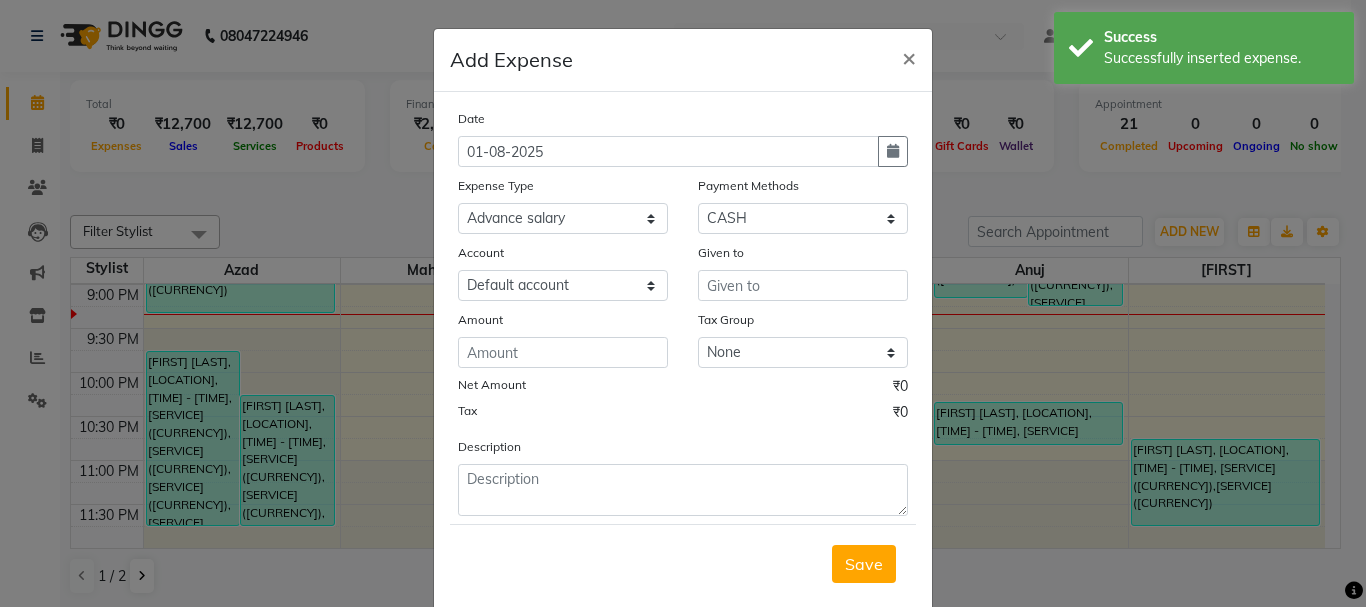 click on "Date 01-08-2025 Expense Type Select Advance salary Advance salary ajaj Bank charges Car maintenance  Cash transfer to bank Cash transfer to hub Client Snacks Clinical charges Equipment Fuel Govt fee home Incentive Insurance International purchase Loan Repayment Maintenance Marketing Miscellaneous MRA Other Over times Pantry Product Rent Salary shop shop Staff Snacks Tax Tea & Refreshment TIP Utilities Wifi recharge Payment Methods Select CASH ONLINE CARD Account Select Default account Petty cash Given to Amount Tax Group None Net Amount ₹0 Tax ₹0 Description" 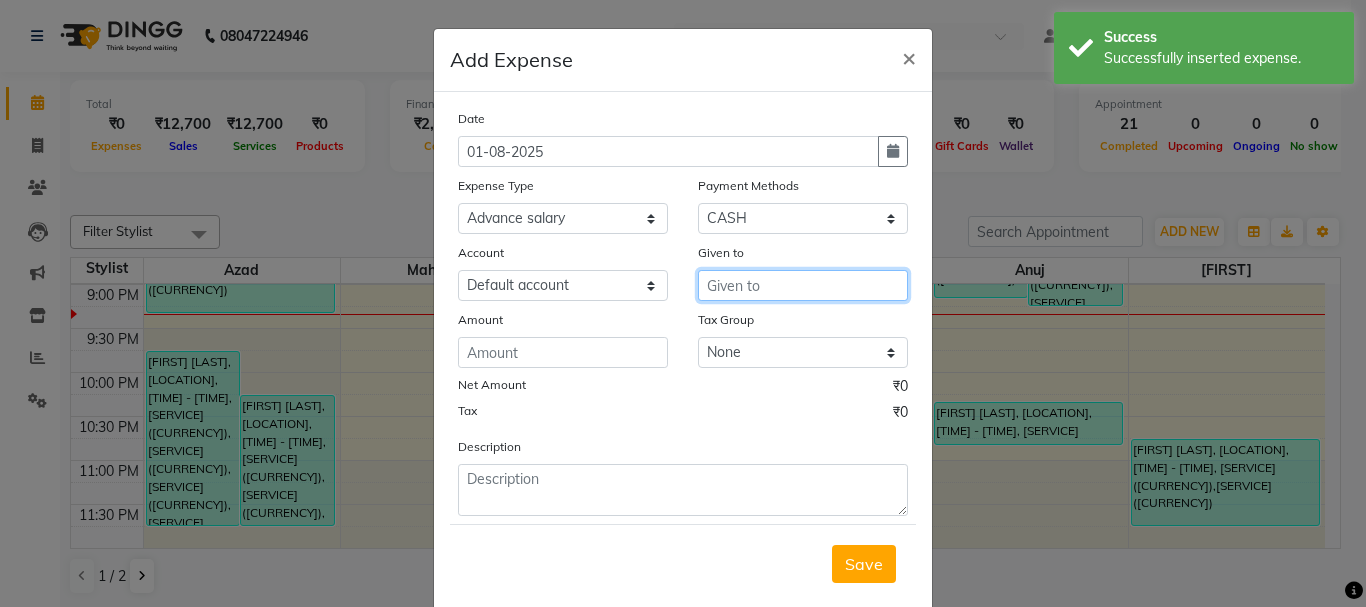 click at bounding box center (803, 285) 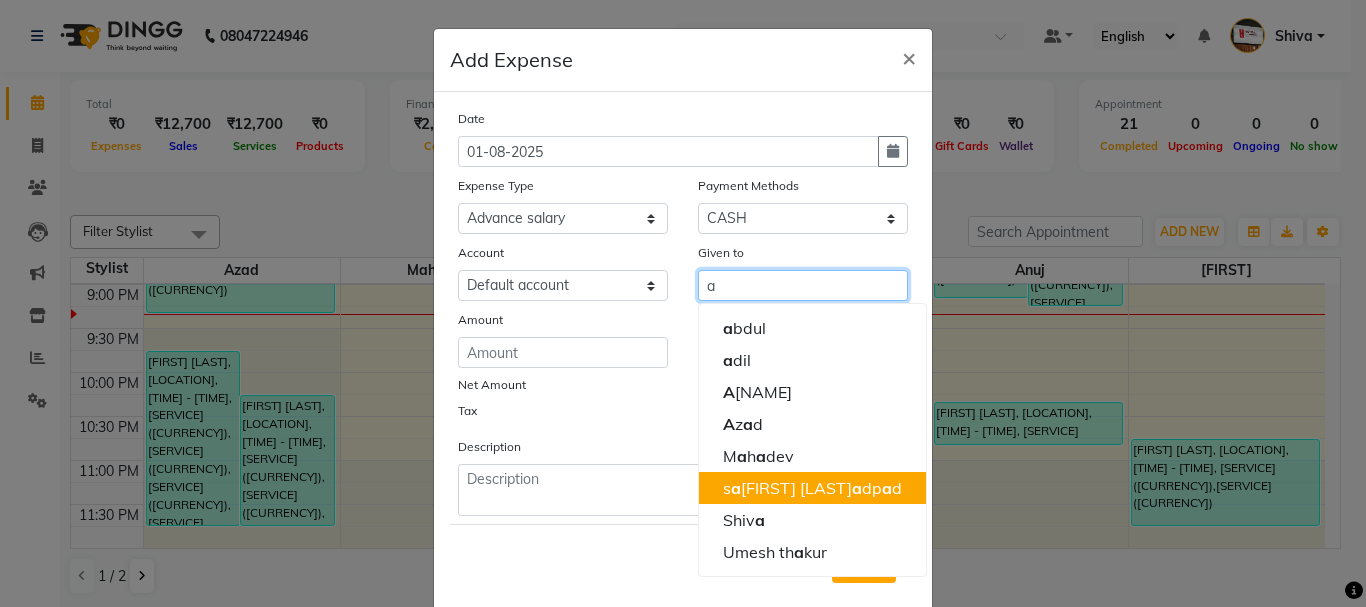 click on "s a chin h a dp a d" at bounding box center (812, 488) 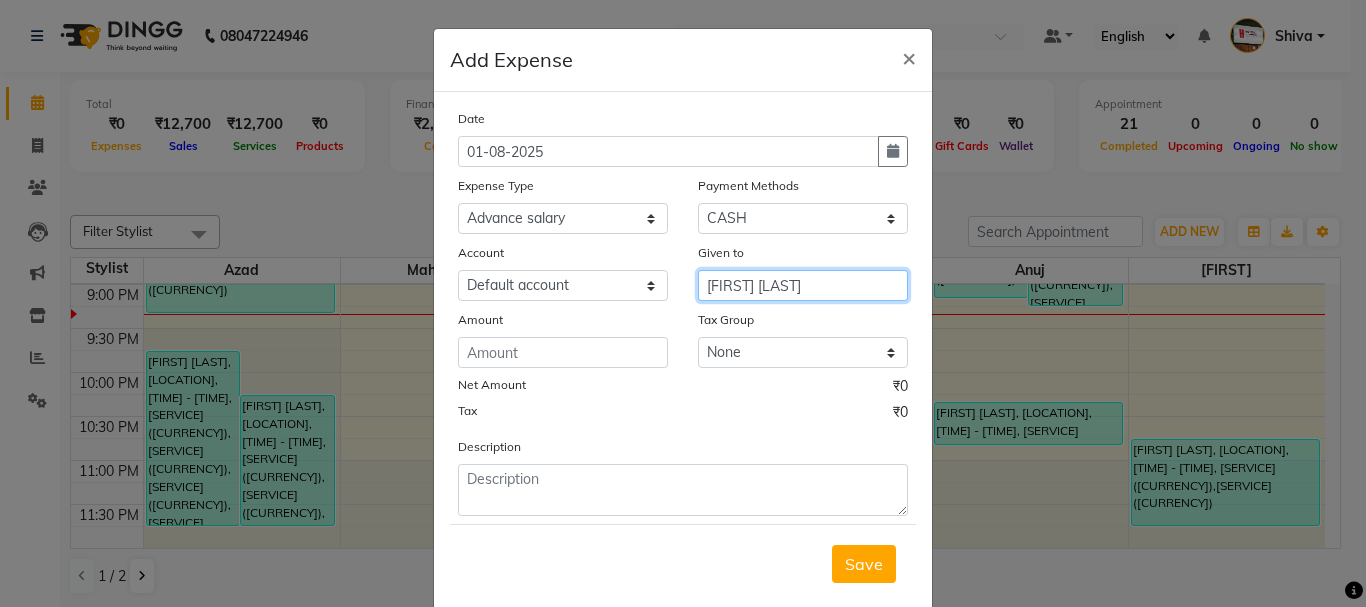 type on "[FIRST] [LAST]" 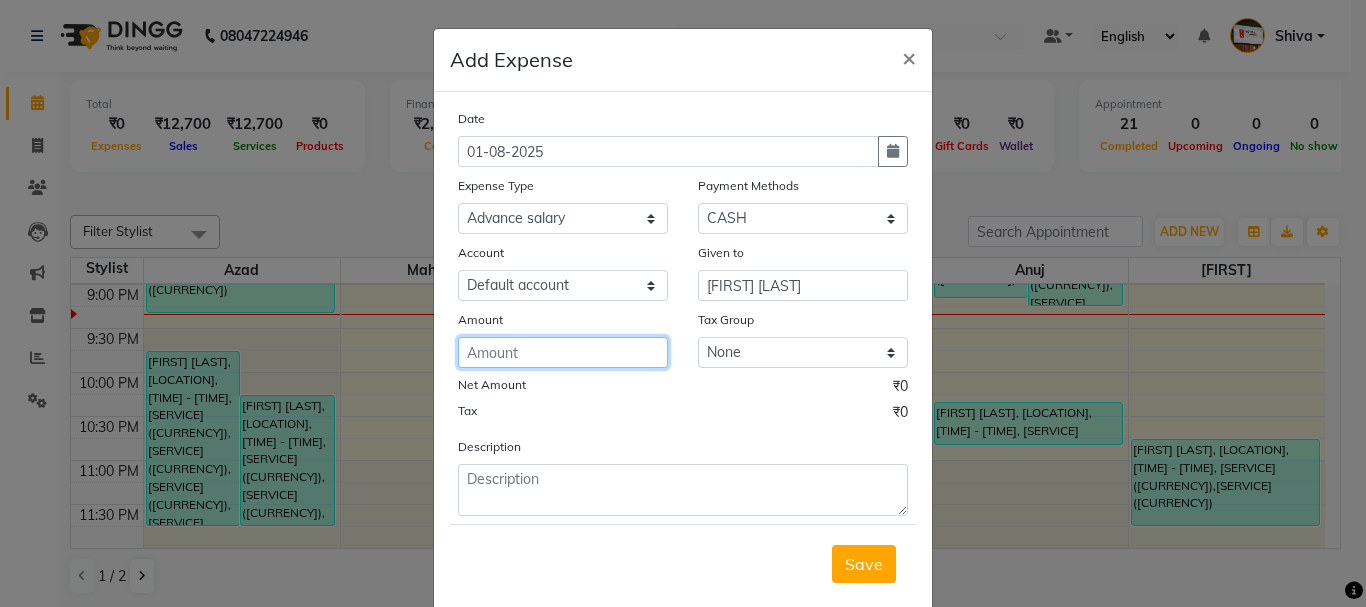 click 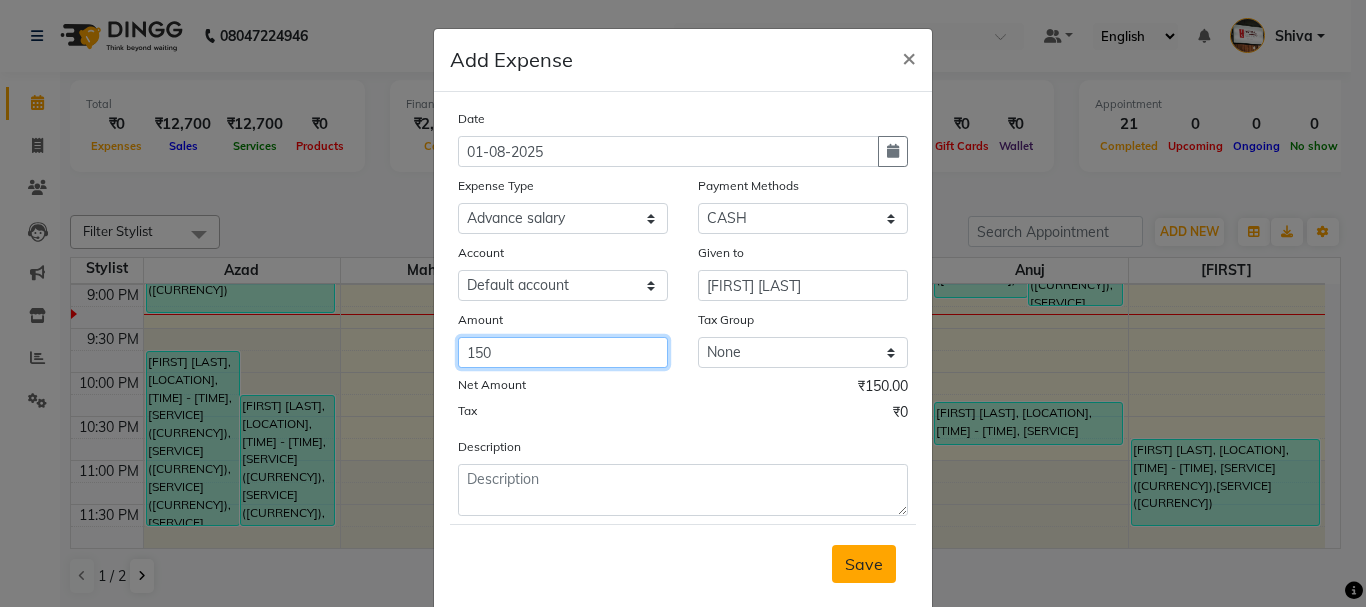 type on "150" 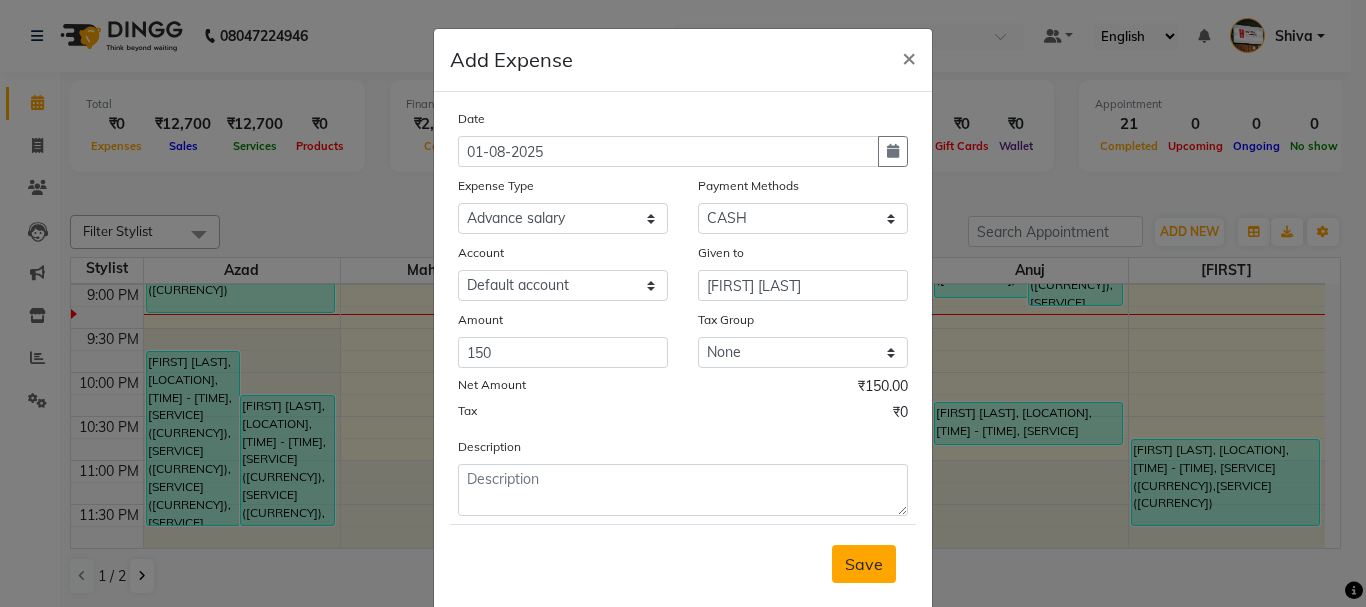 click on "Save" at bounding box center [864, 564] 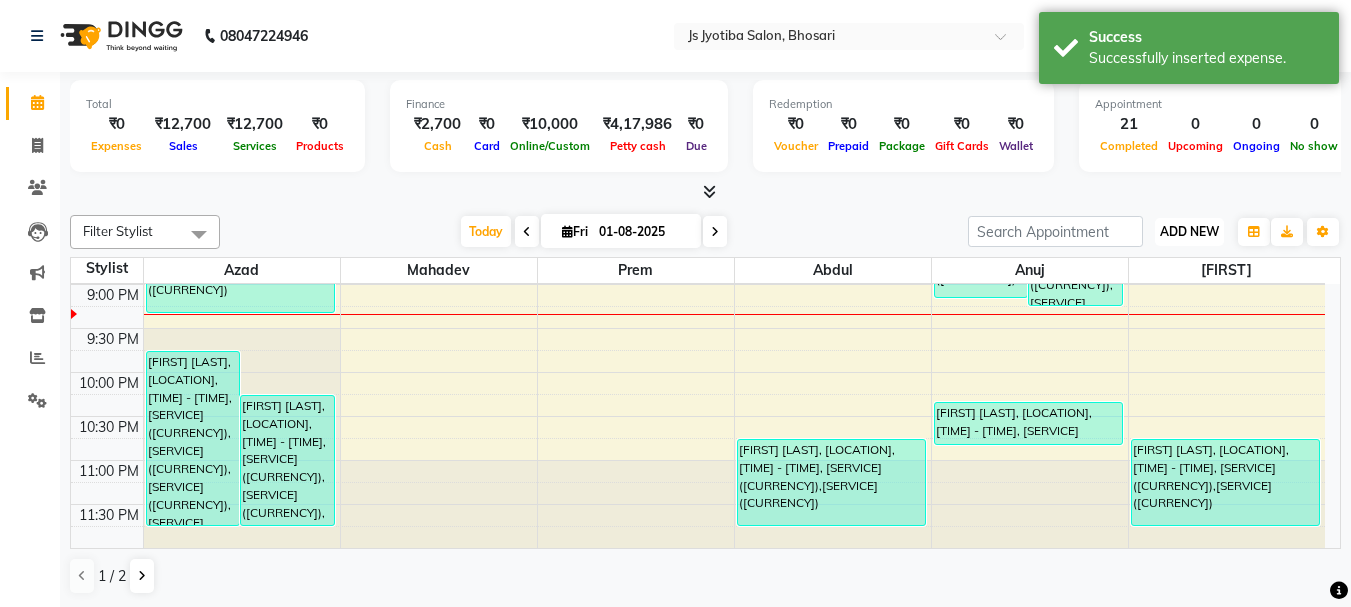 click on "ADD NEW" at bounding box center [1189, 231] 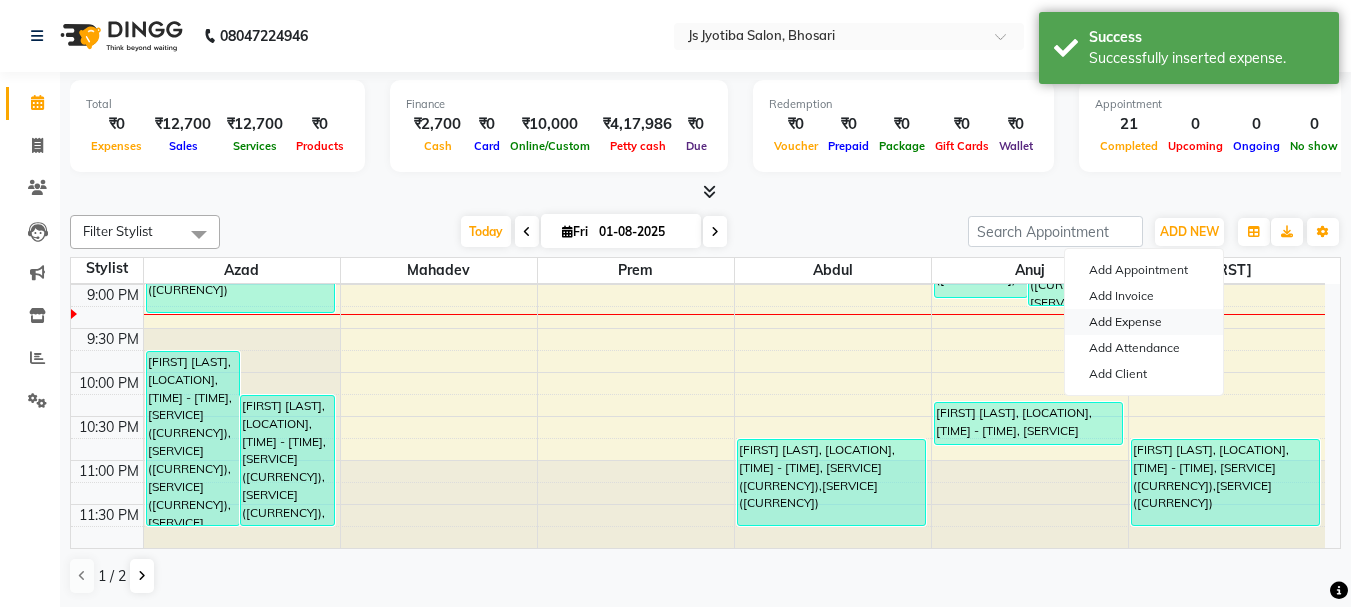 click on "Add Expense" at bounding box center [1144, 322] 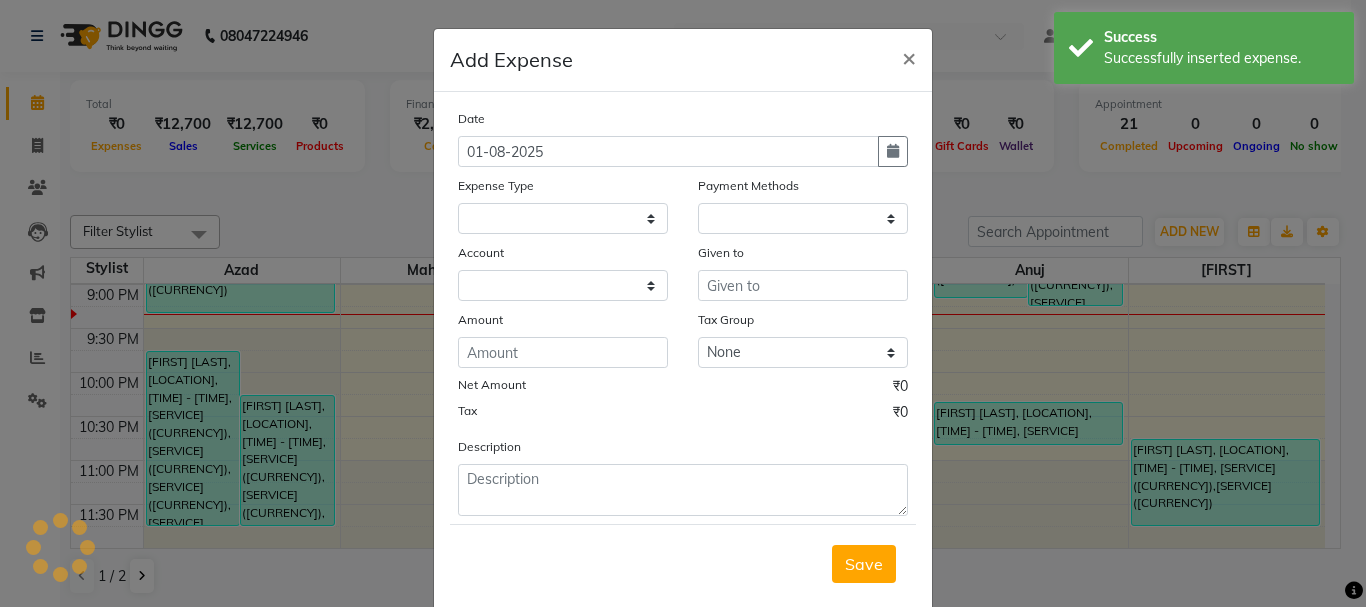select 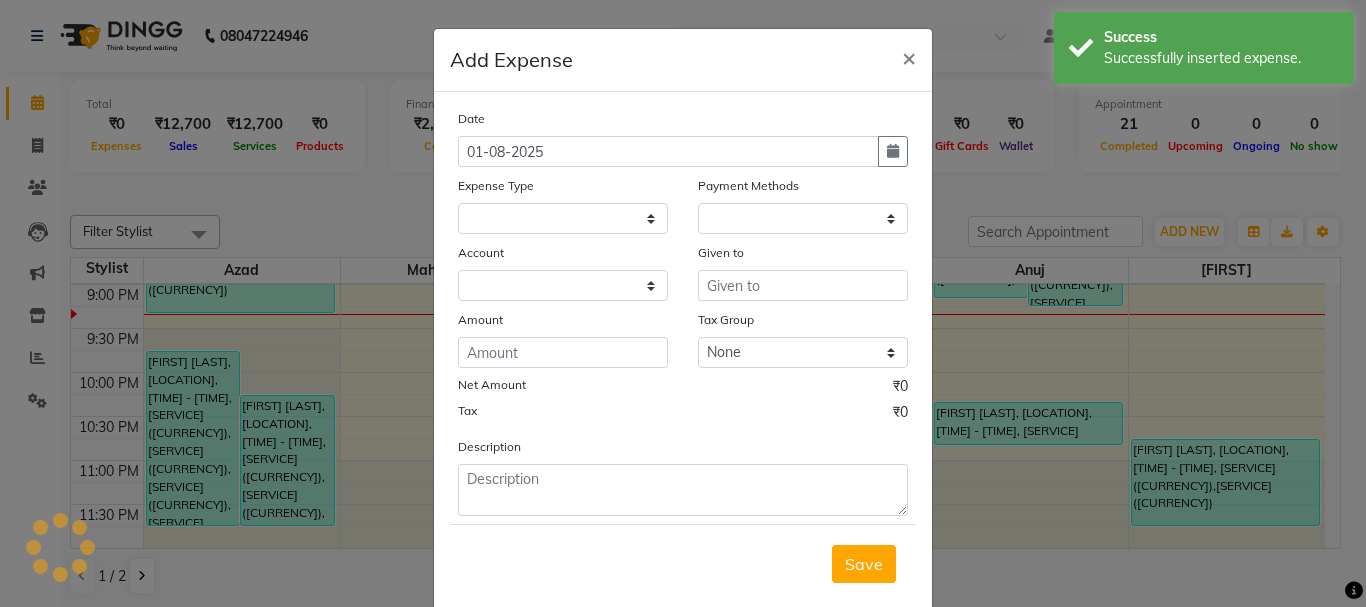 select on "1" 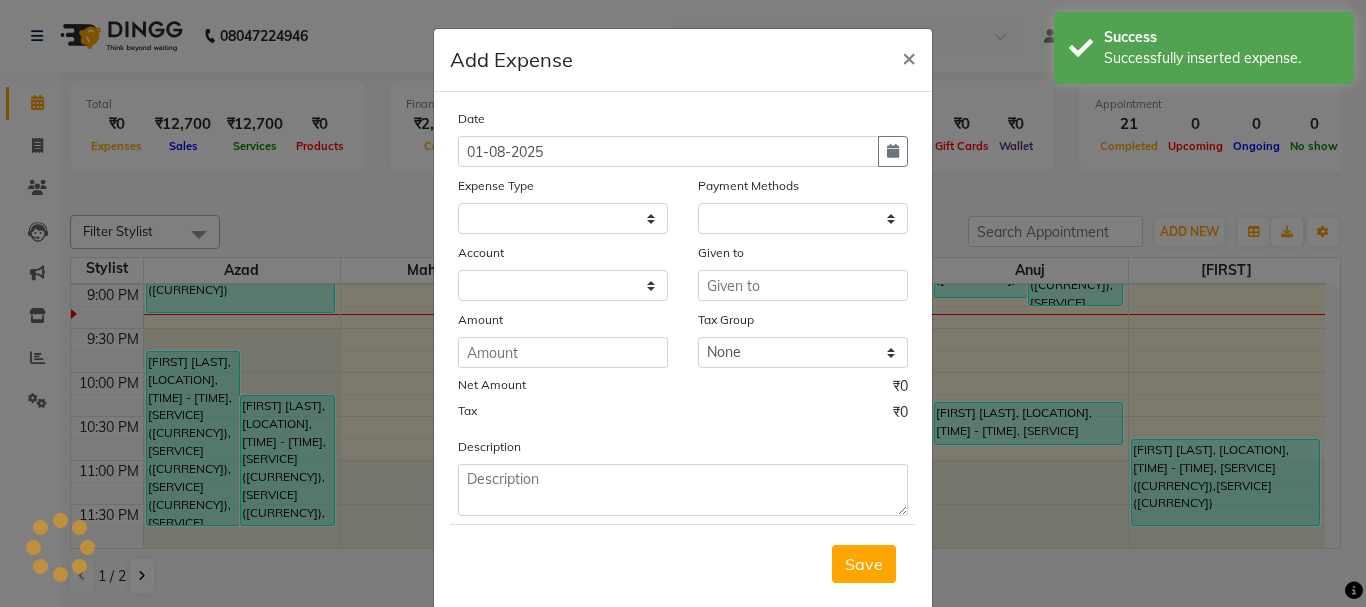 select on "1711" 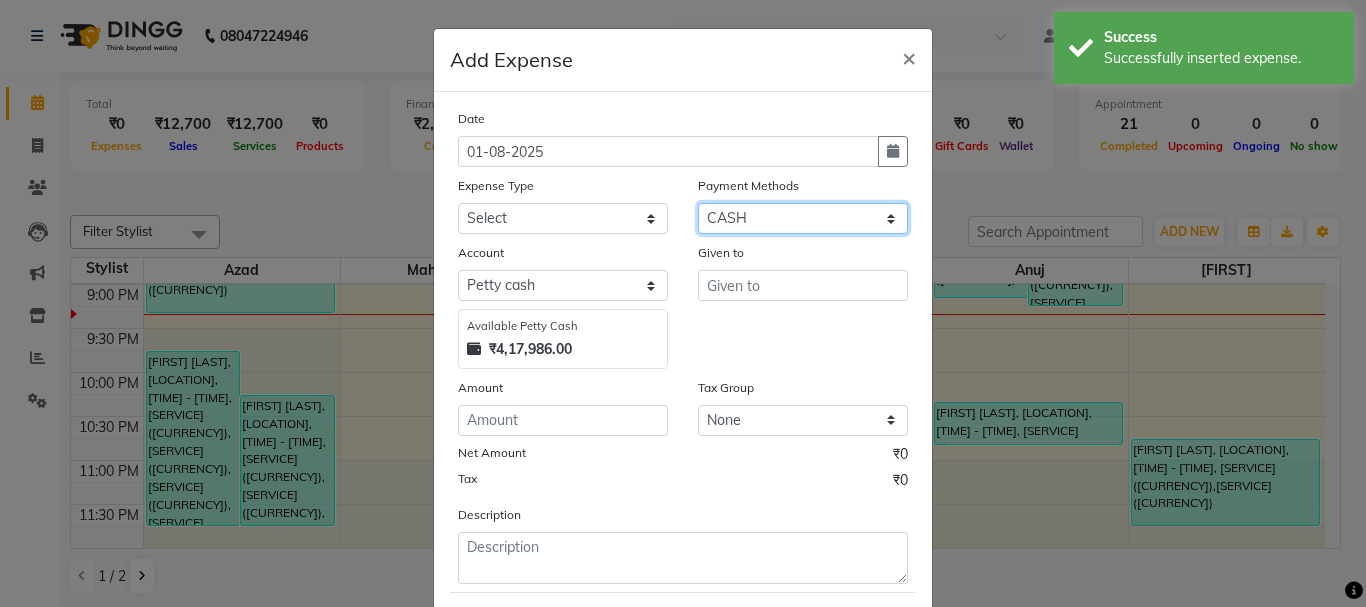 click on "Select CASH ONLINE CARD" 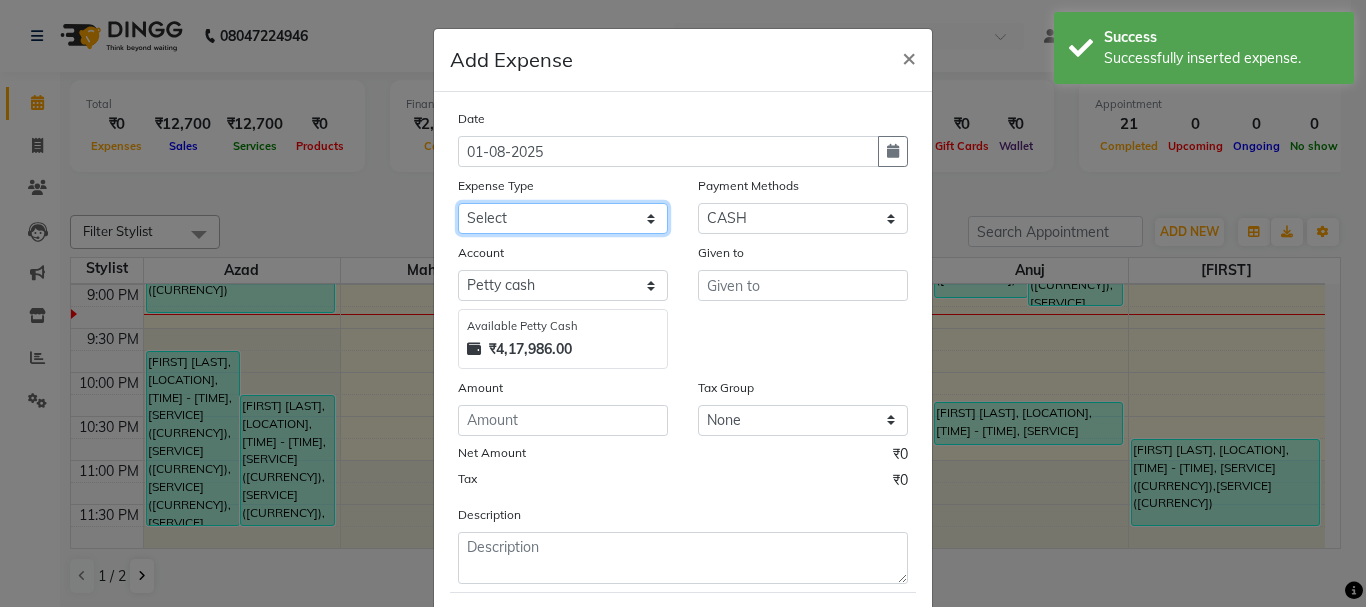 click on "Select Advance salary Advance salary ajaj Bank charges Car maintenance  Cash transfer to bank Cash transfer to hub Client Snacks Clinical charges Equipment Fuel Govt fee home Incentive Insurance International purchase Loan Repayment Maintenance Marketing Miscellaneous MRA Other Over times Pantry Product Rent Salary shop shop Staff Snacks Tax Tea & Refreshment TIP Utilities Wifi recharge" 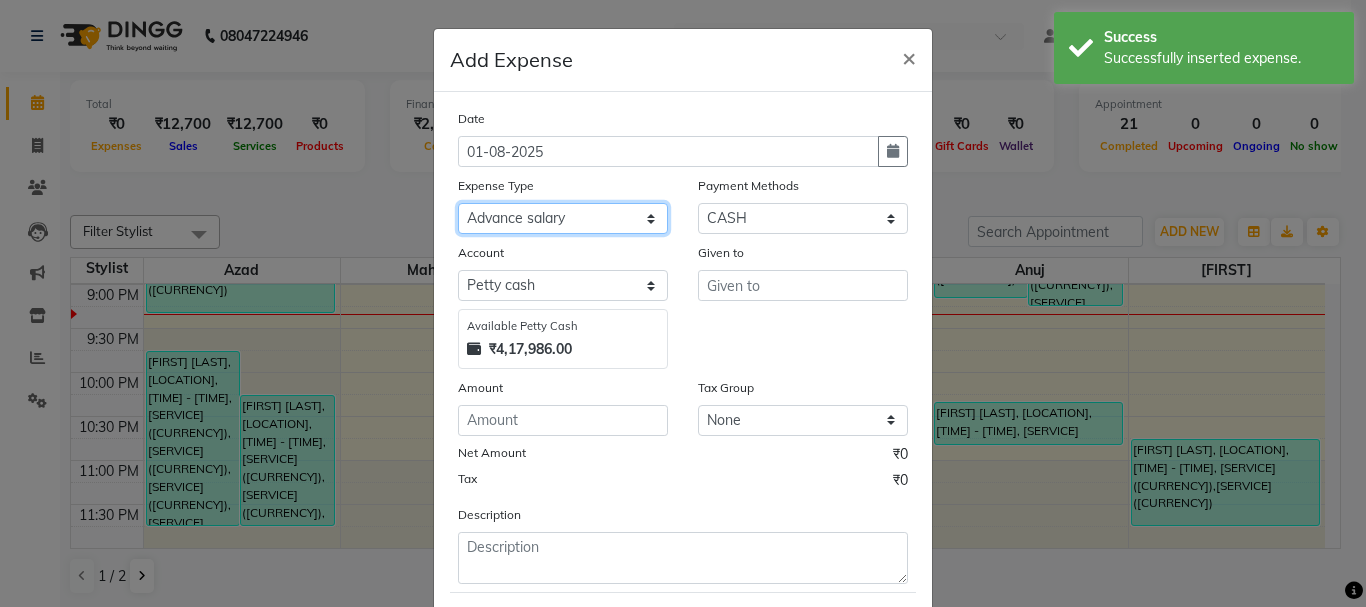 click on "Select Advance salary Advance salary ajaj Bank charges Car maintenance  Cash transfer to bank Cash transfer to hub Client Snacks Clinical charges Equipment Fuel Govt fee home Incentive Insurance International purchase Loan Repayment Maintenance Marketing Miscellaneous MRA Other Over times Pantry Product Rent Salary shop shop Staff Snacks Tax Tea & Refreshment TIP Utilities Wifi recharge" 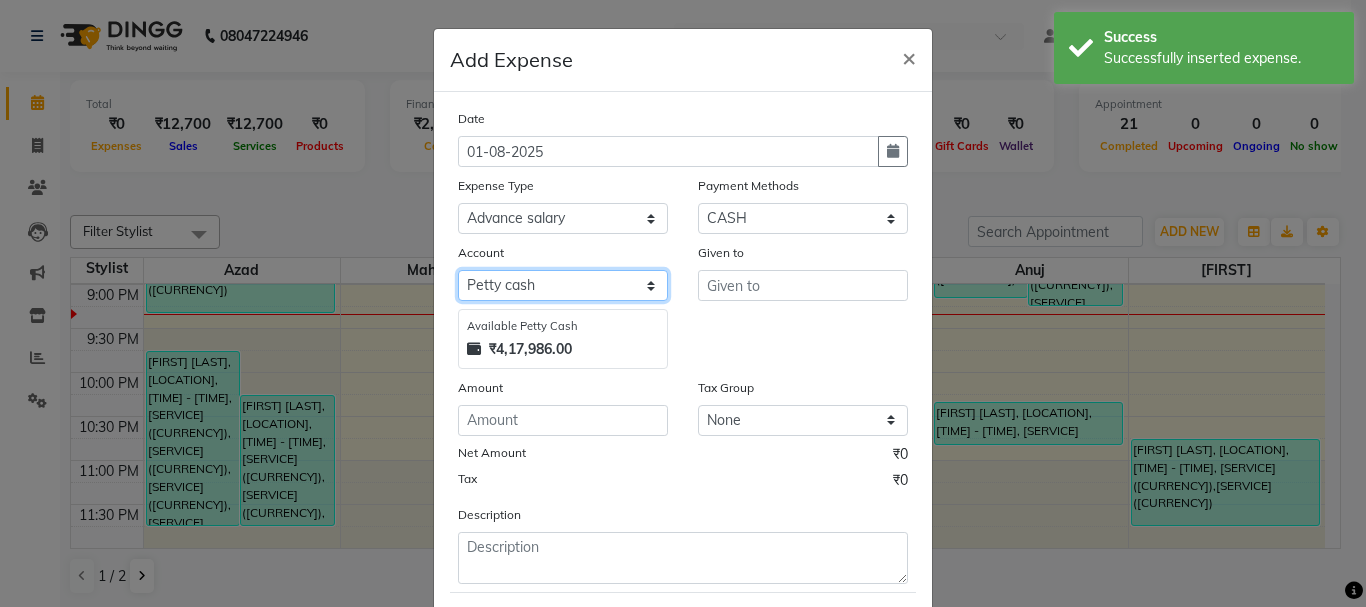 click on "Select Default account Petty cash" 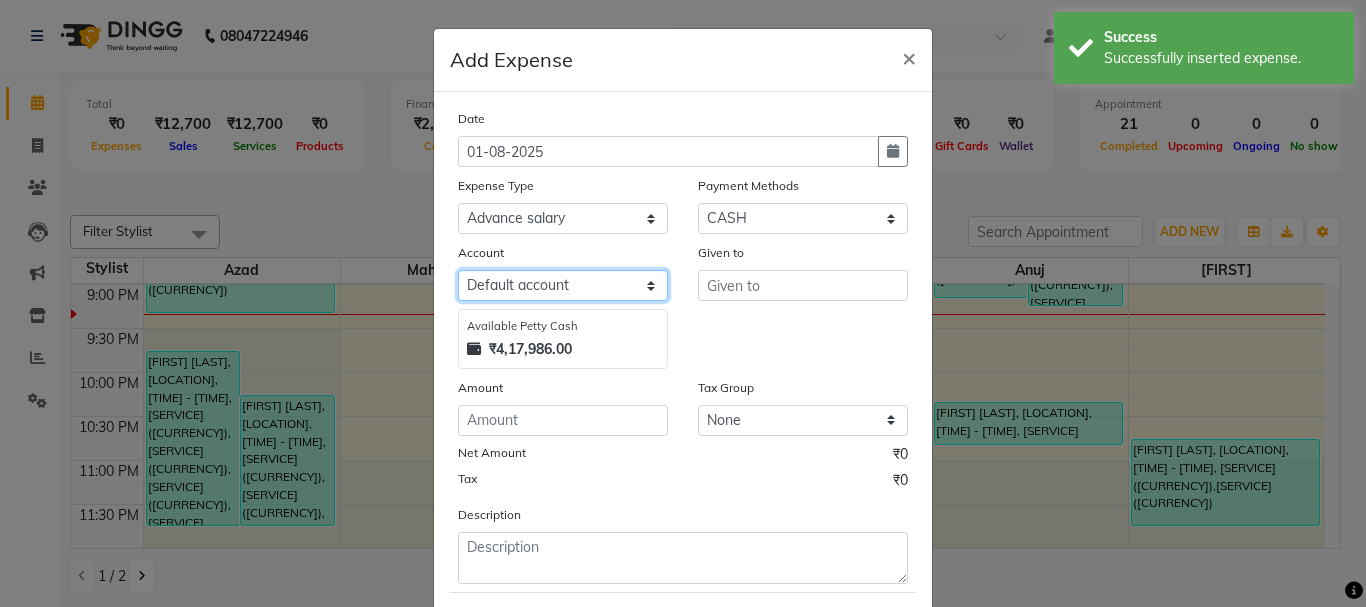 click on "Select Default account Petty cash" 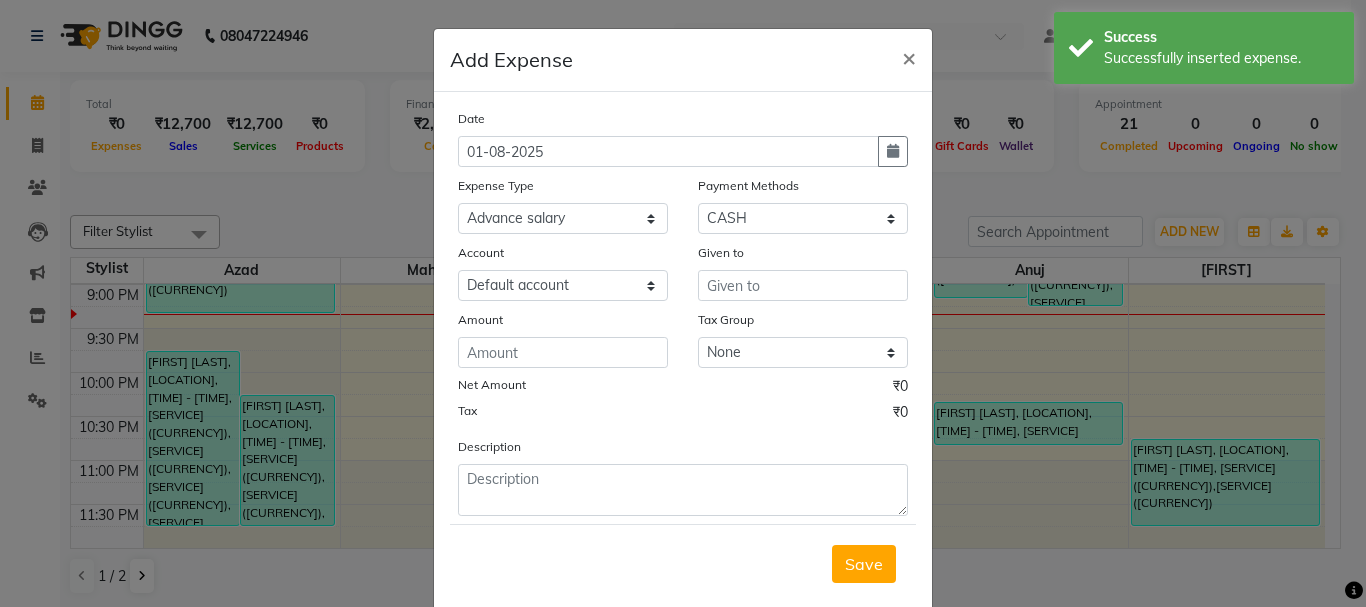 drag, startPoint x: 828, startPoint y: 301, endPoint x: 840, endPoint y: 283, distance: 21.633308 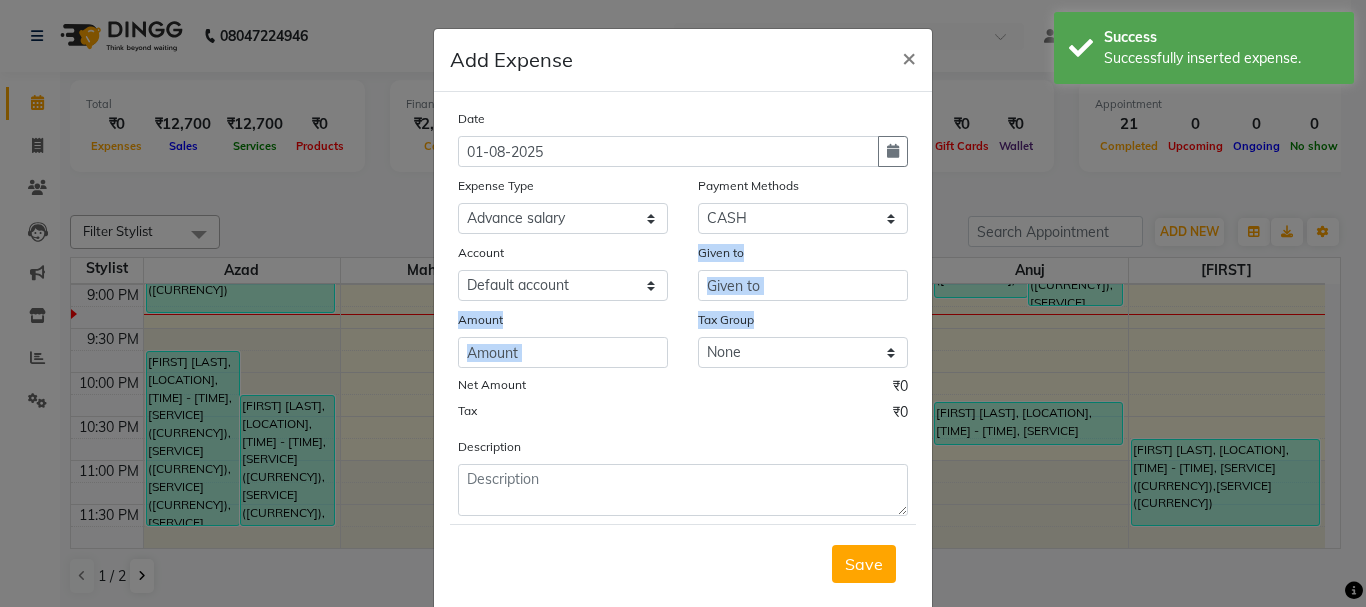 click at bounding box center (803, 285) 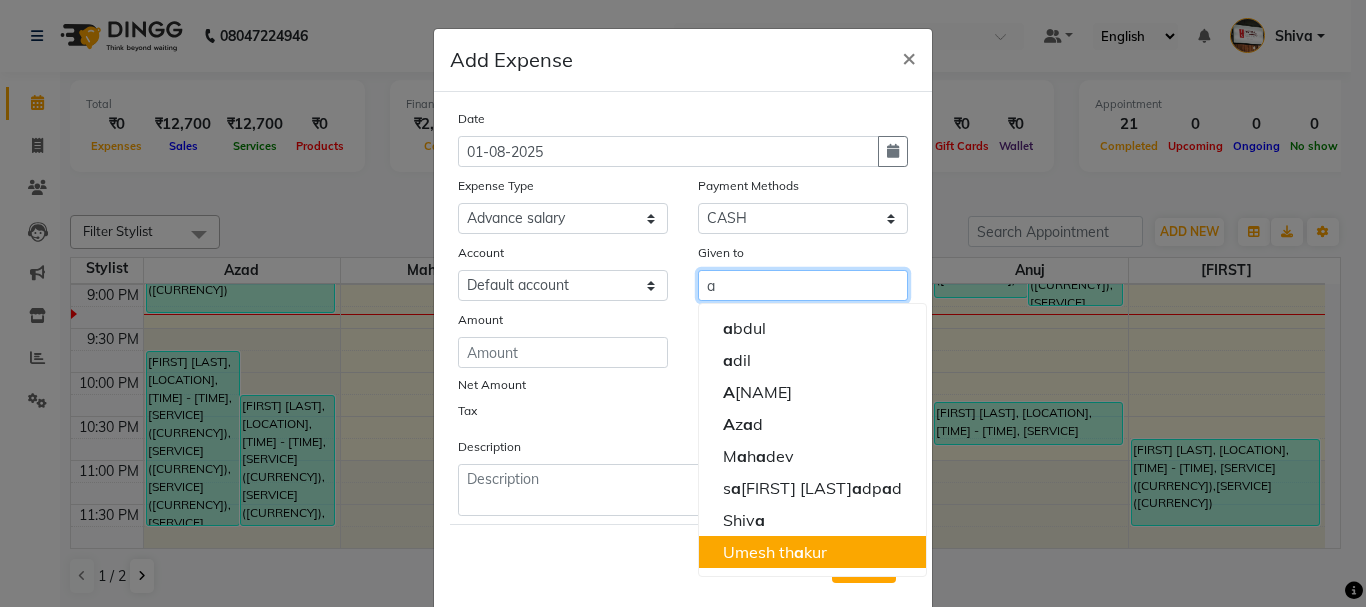 drag, startPoint x: 805, startPoint y: 547, endPoint x: 702, endPoint y: 467, distance: 130.41856 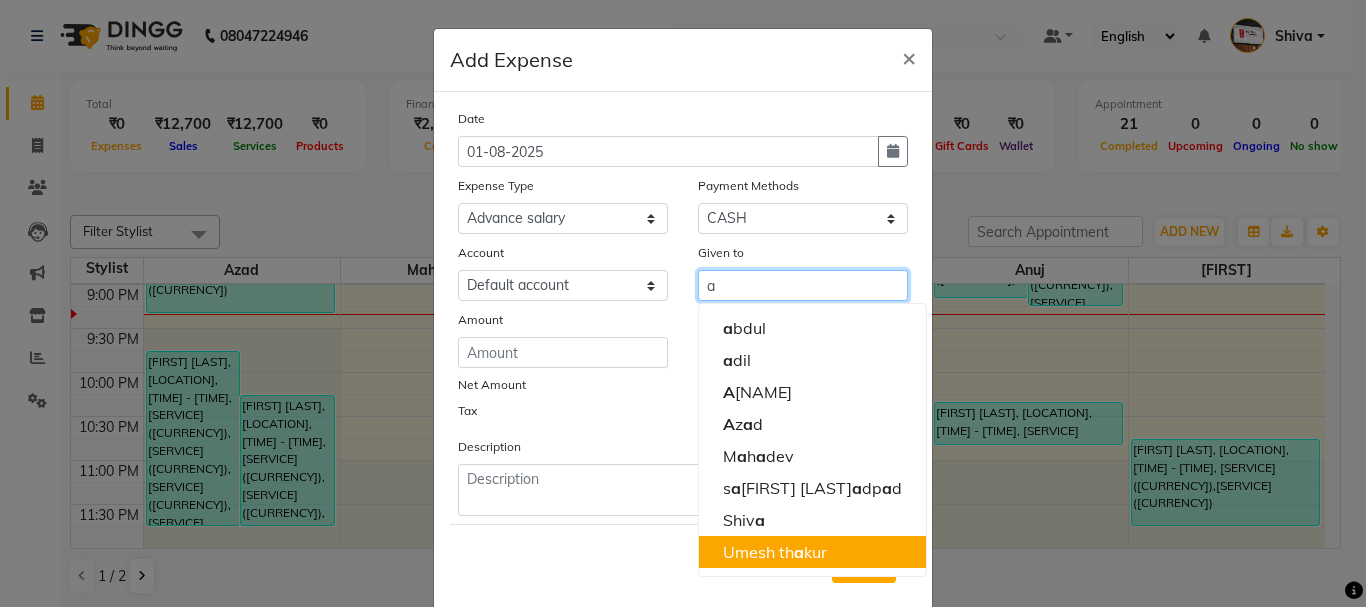 click on "Umesh th a kur" at bounding box center (812, 552) 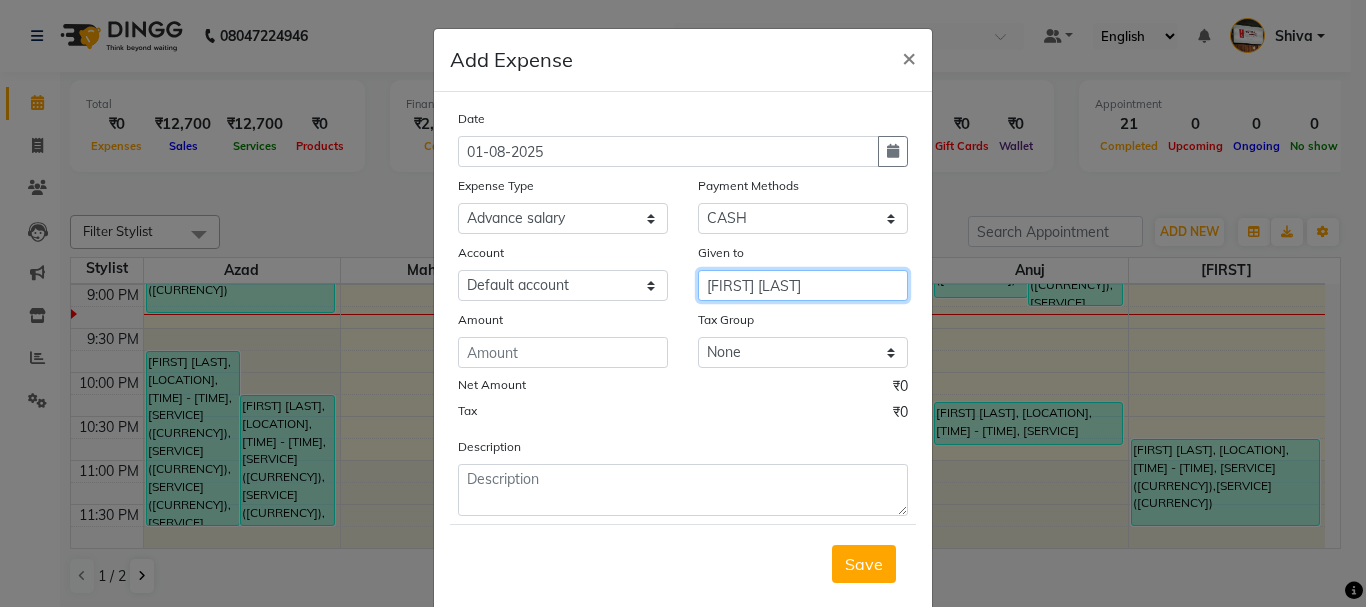 type on "[FIRST] [LAST]" 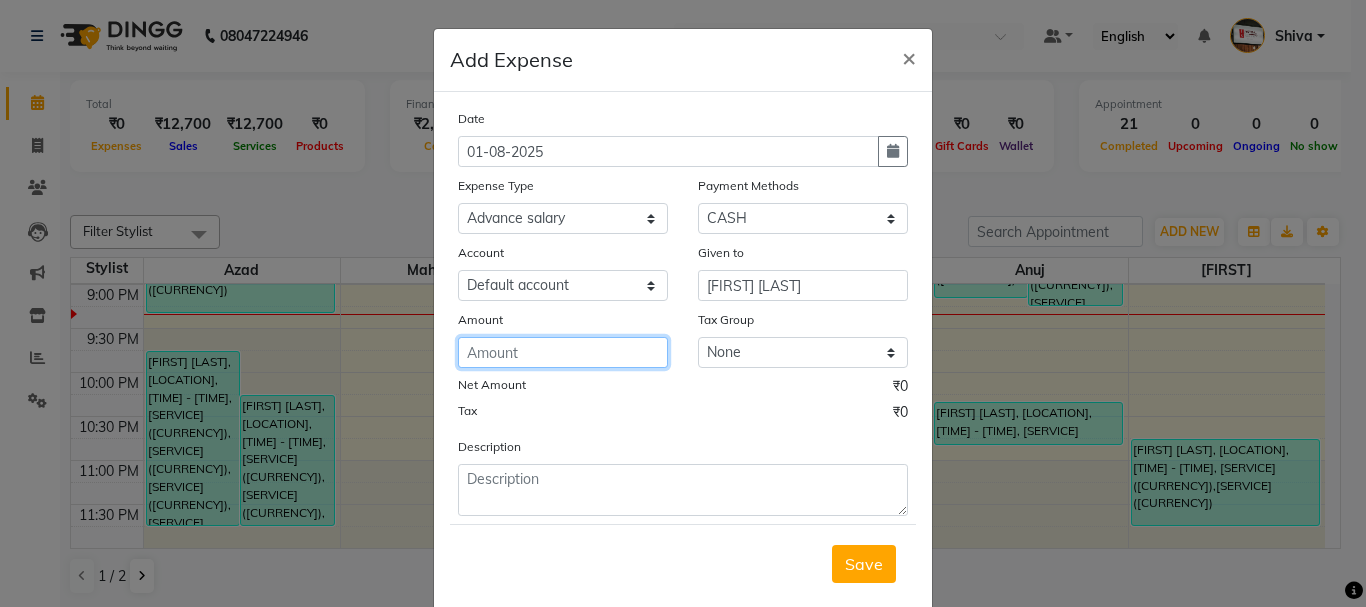 click 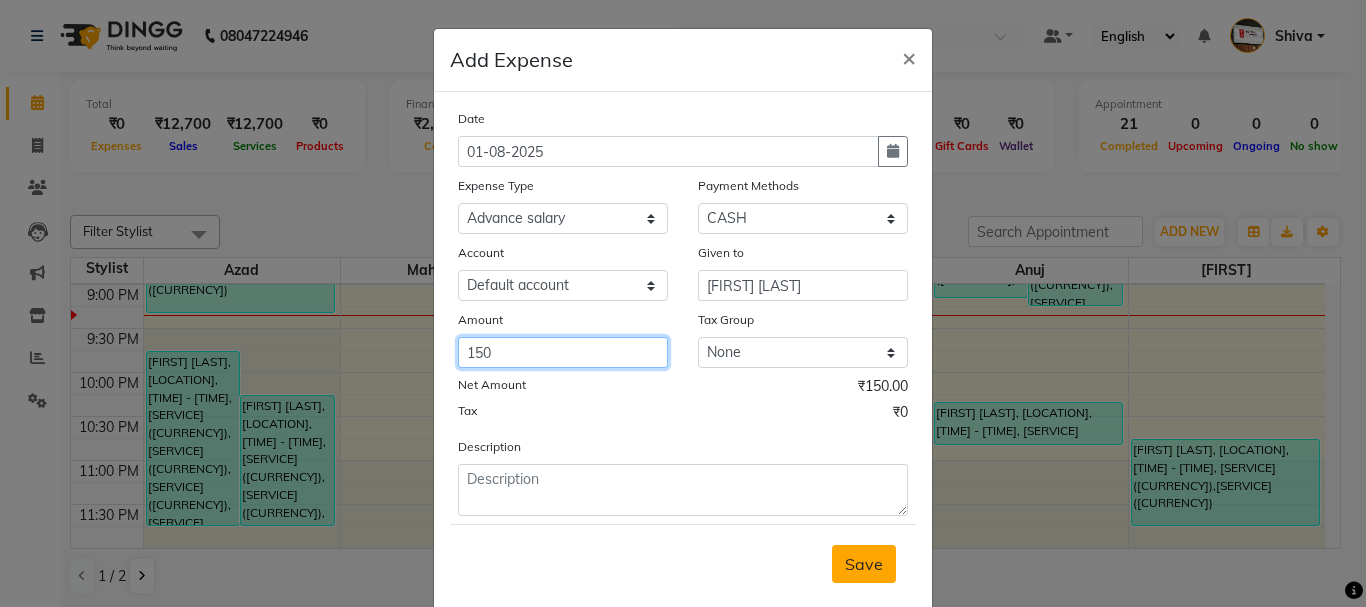 type on "150" 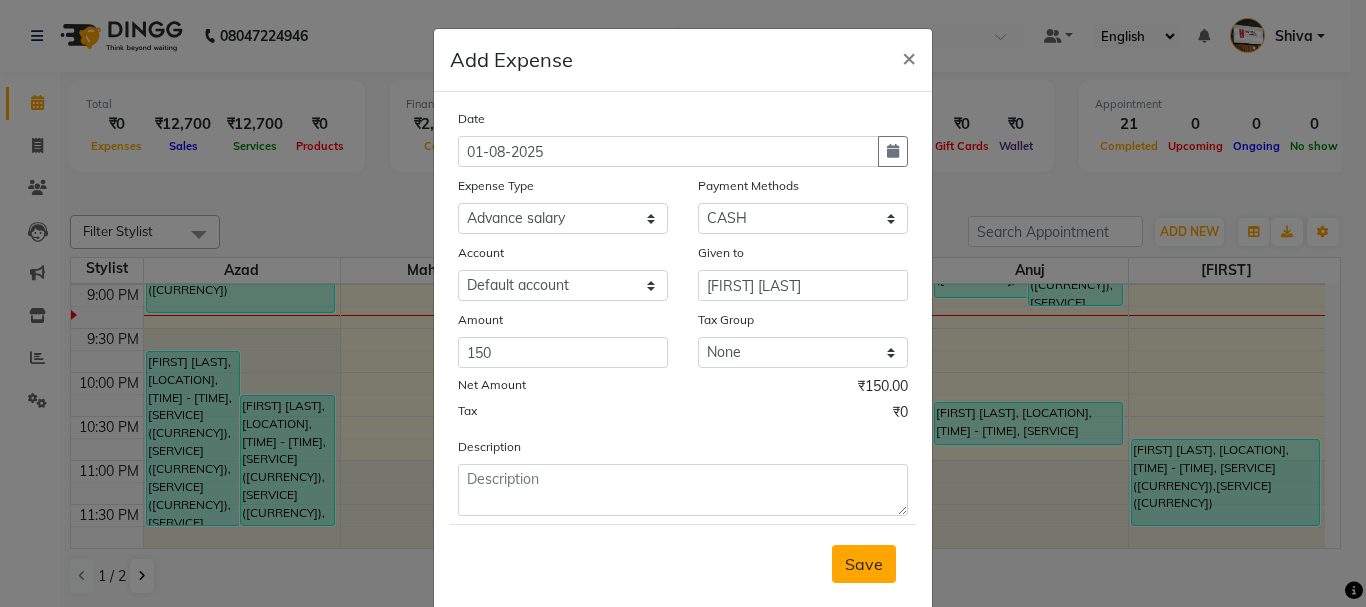 click on "Save" at bounding box center [864, 564] 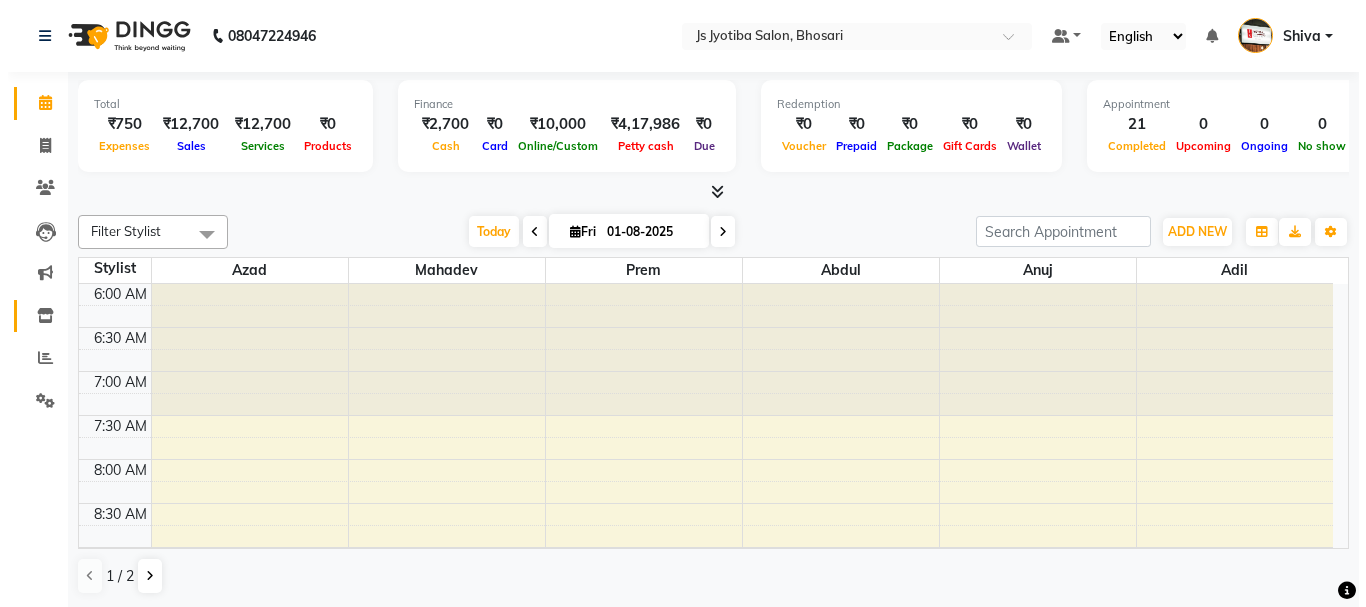 scroll, scrollTop: 0, scrollLeft: 0, axis: both 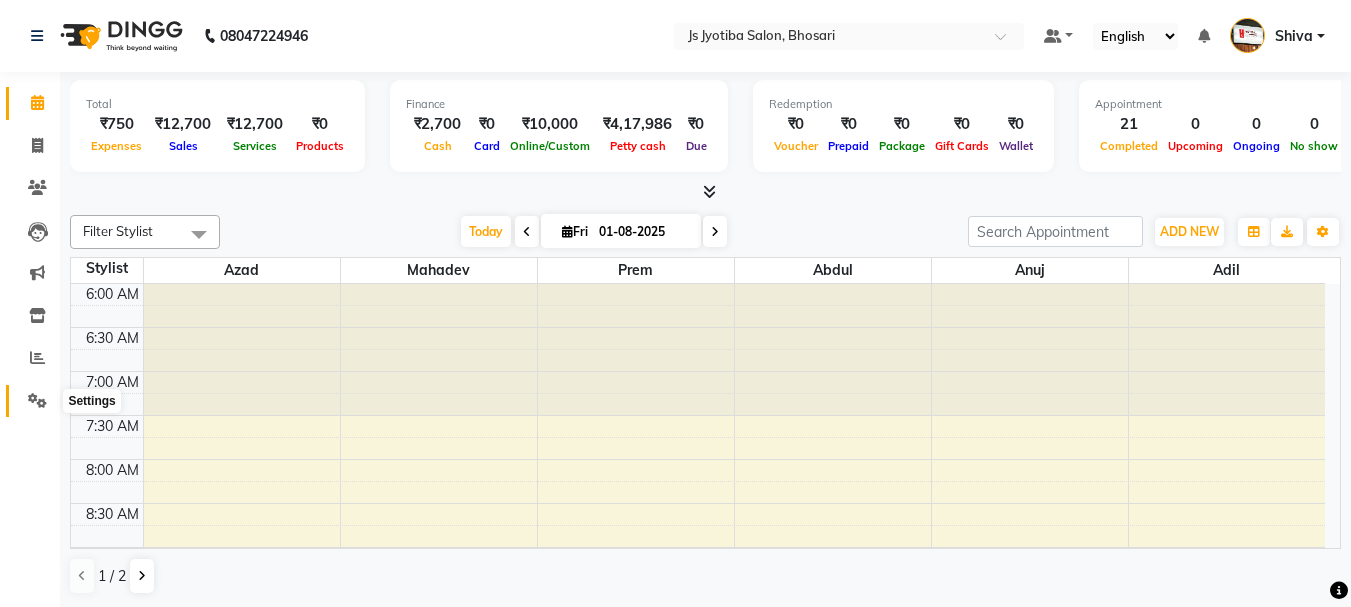 click 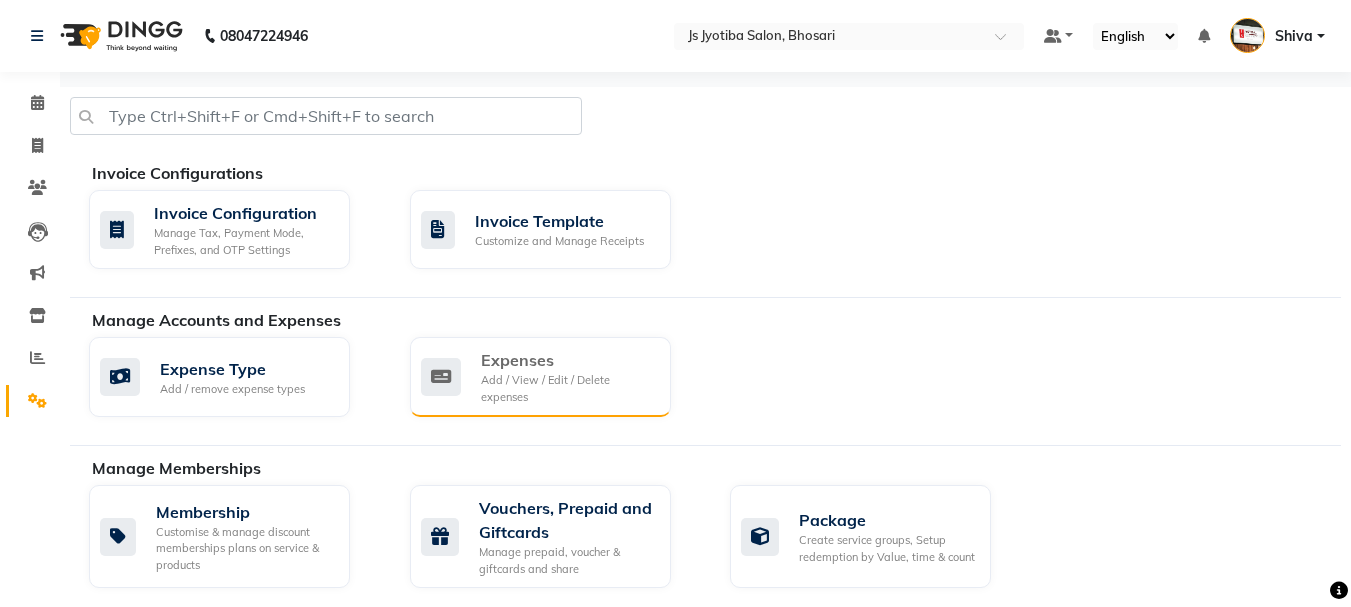 click on "Expenses" 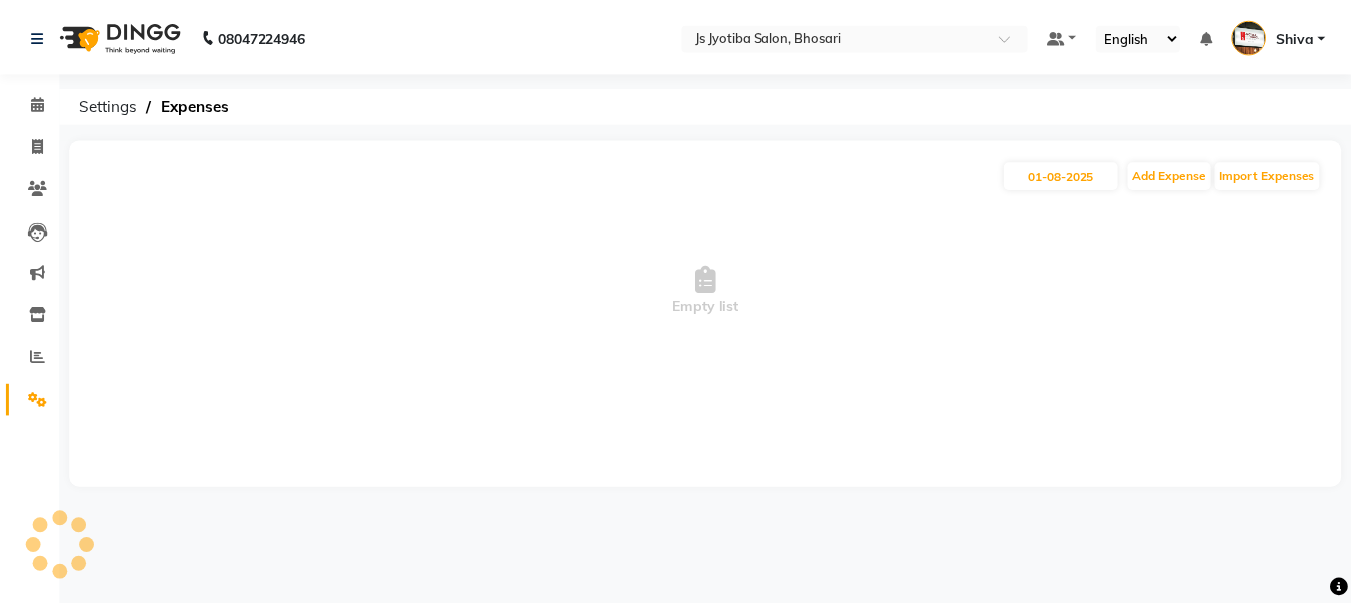 scroll, scrollTop: 0, scrollLeft: 0, axis: both 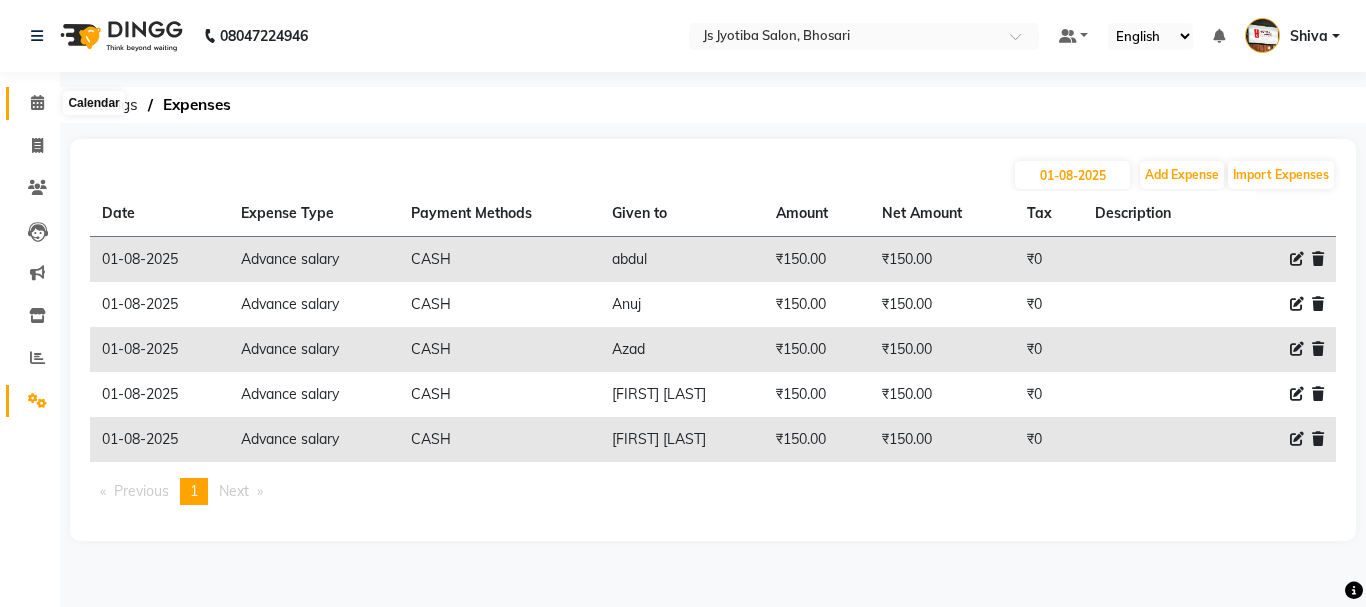 click 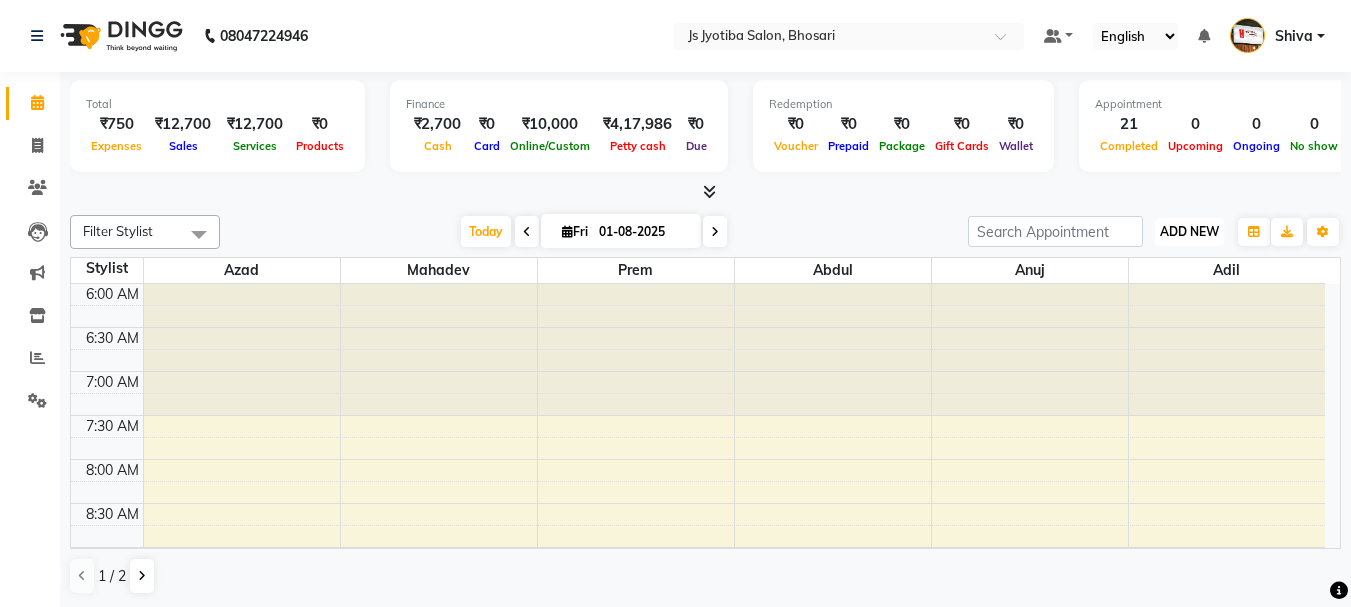 click on "ADD NEW" at bounding box center [1189, 231] 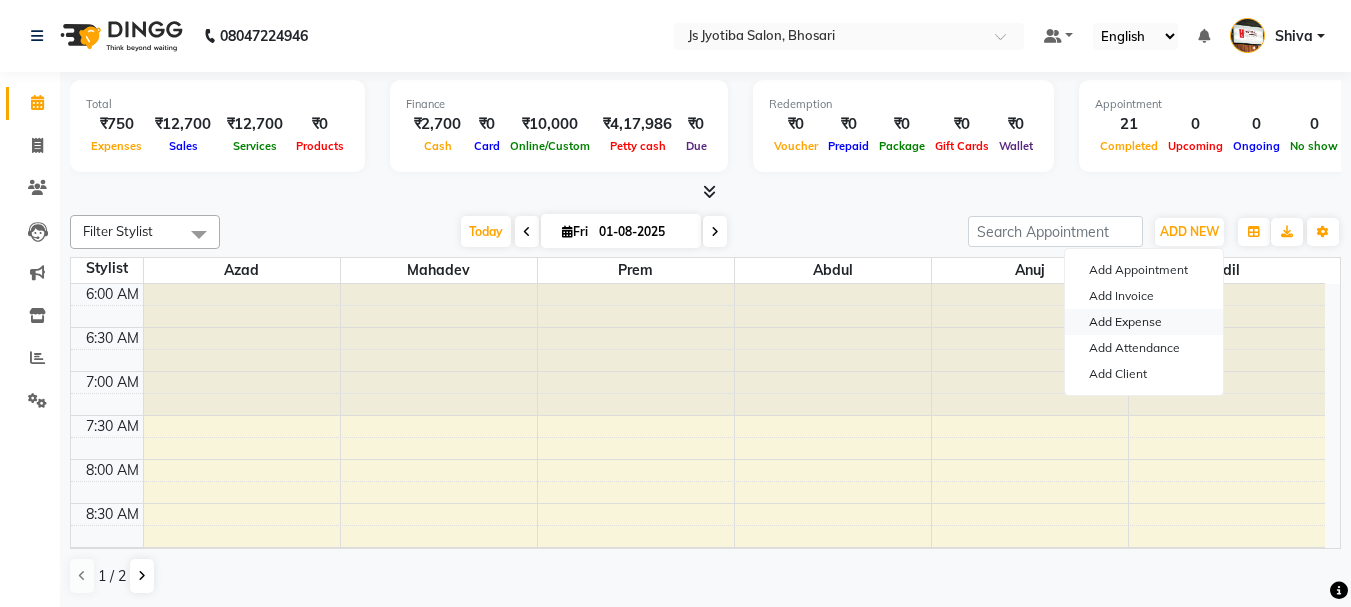 click on "Add Expense" at bounding box center [1144, 322] 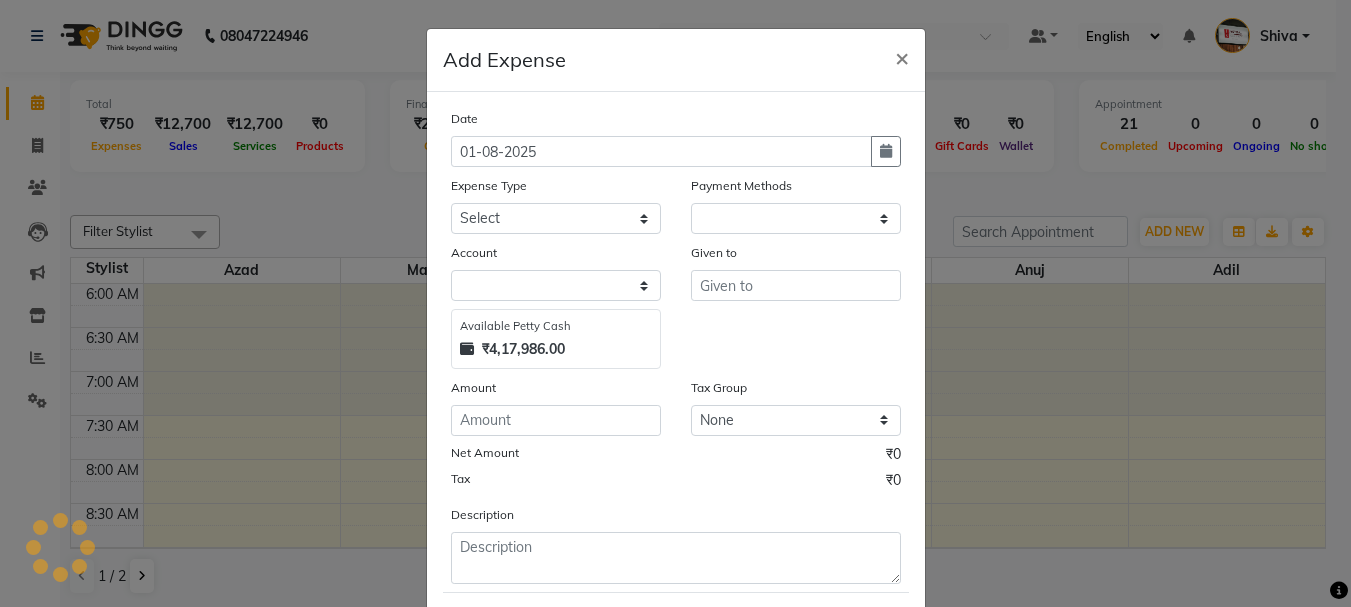 select on "1" 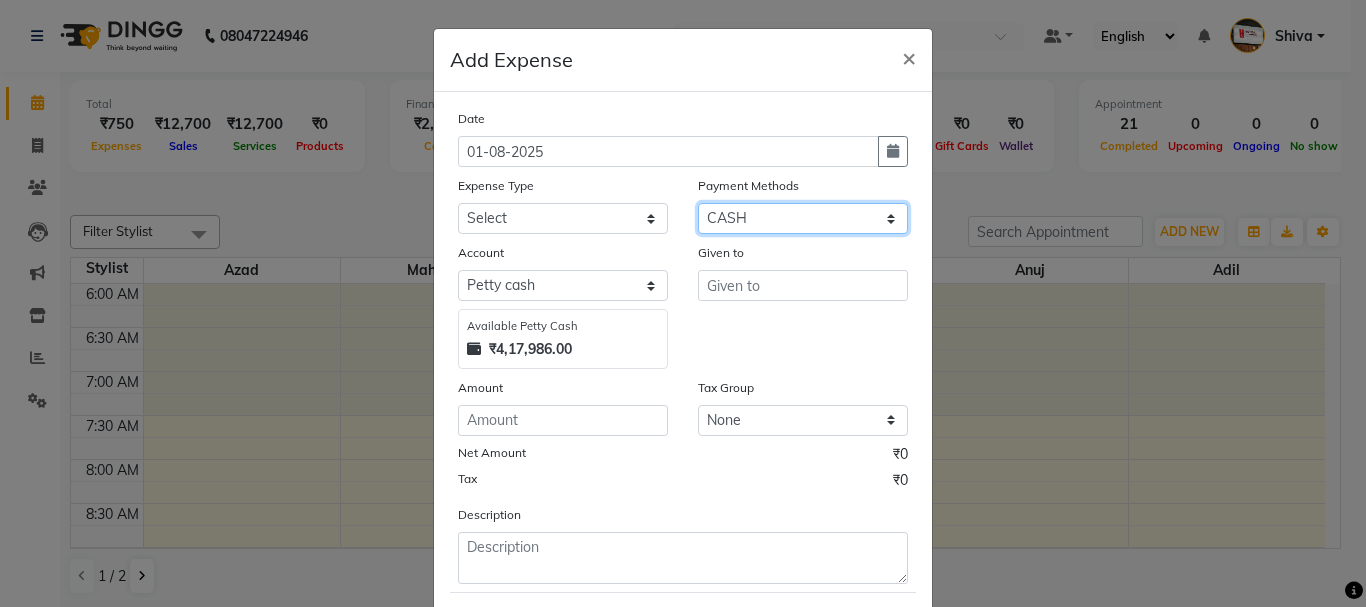 click on "Select CASH ONLINE CARD" 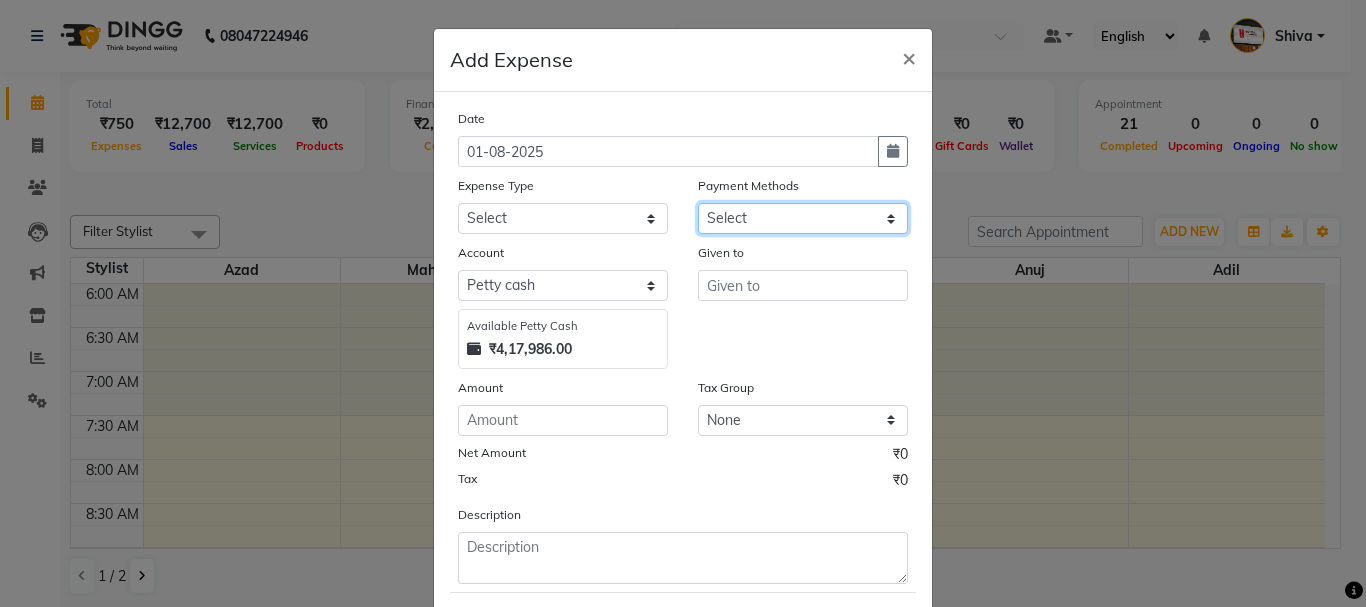 click on "Select CASH ONLINE CARD" 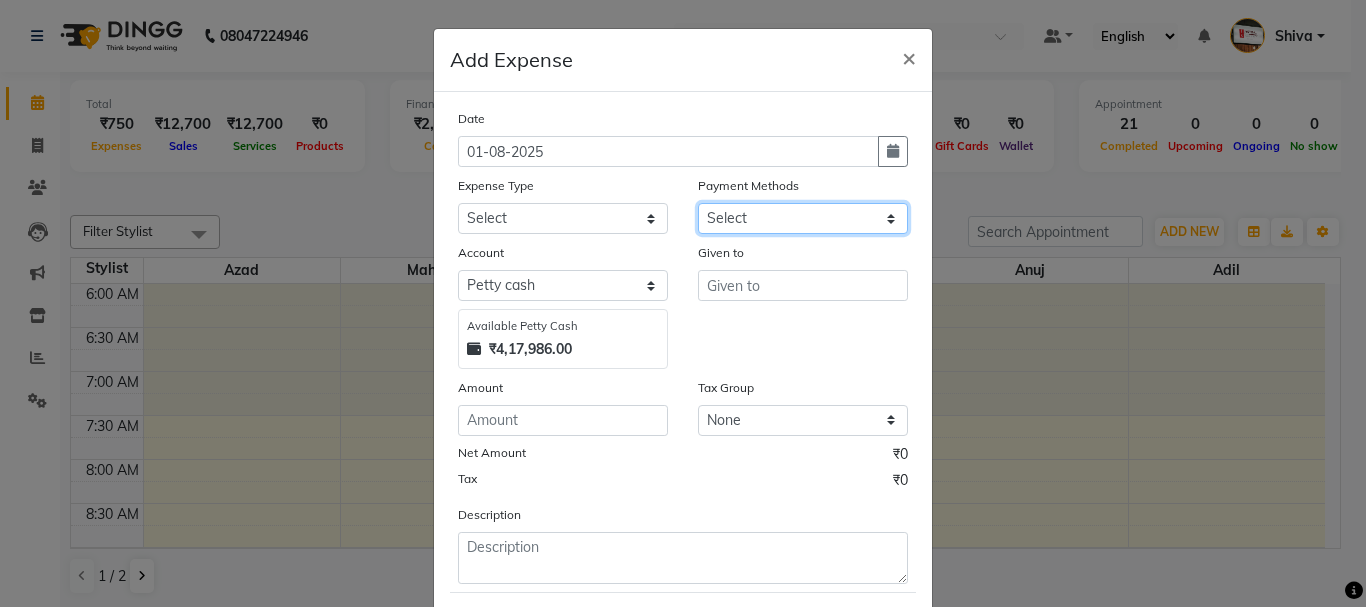 select on "492" 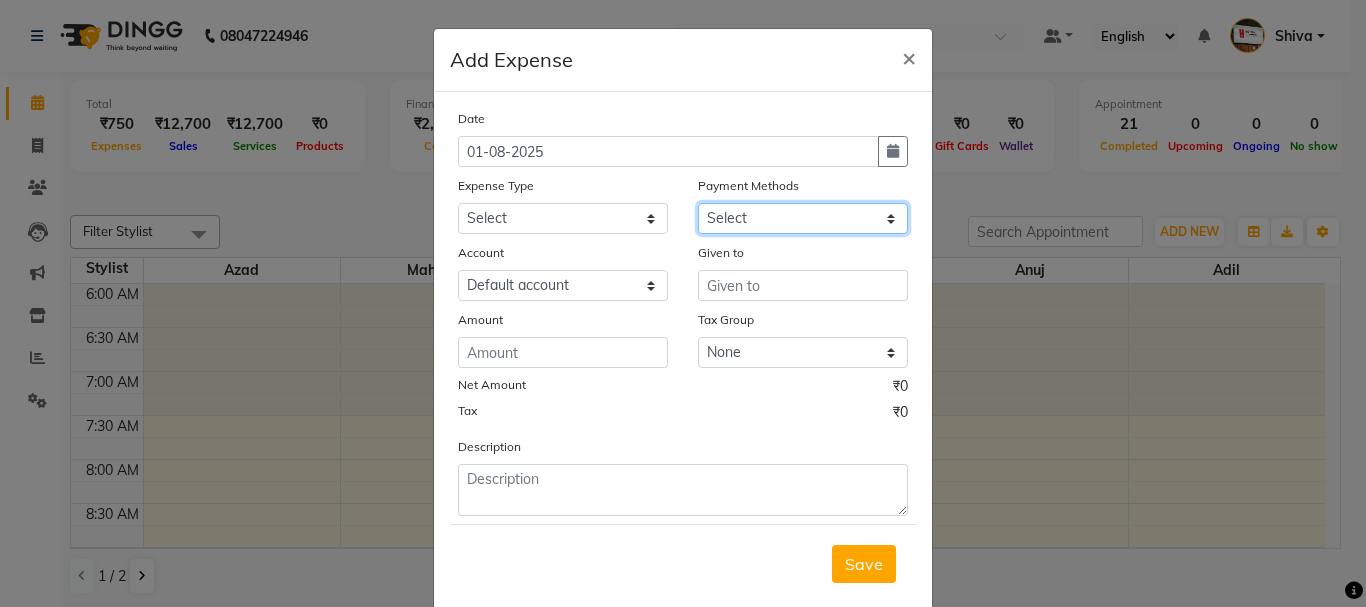 drag, startPoint x: 777, startPoint y: 220, endPoint x: 779, endPoint y: 275, distance: 55.03635 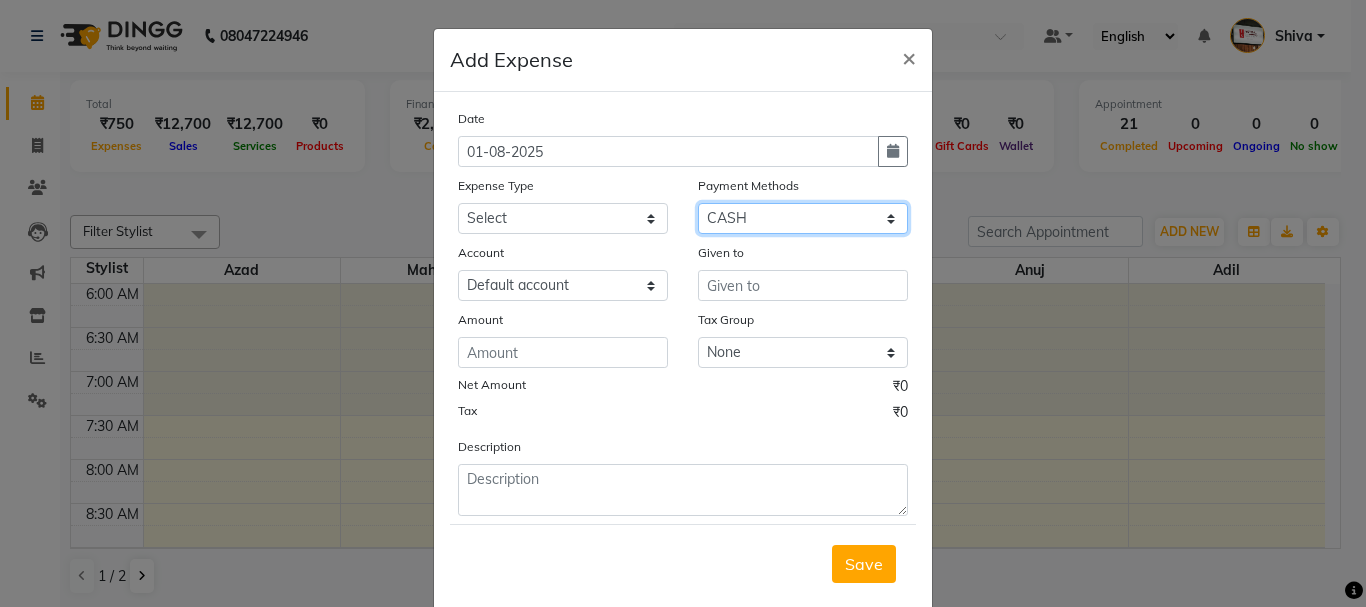 click on "Select CASH ONLINE CARD" 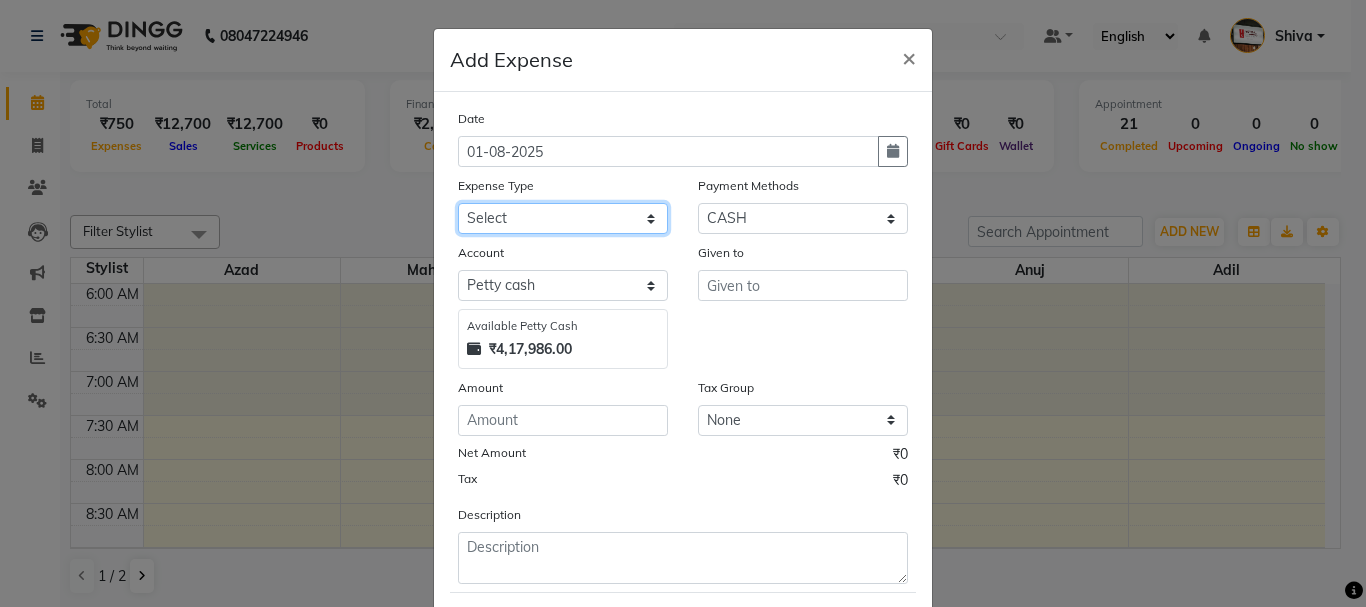 click on "Select Advance salary Advance salary ajaj Bank charges Car maintenance  Cash transfer to bank Cash transfer to hub Client Snacks Clinical charges Equipment Fuel Govt fee home Incentive Insurance International purchase Loan Repayment Maintenance Marketing Miscellaneous MRA Other Over times Pantry Product Rent Salary shop shop Staff Snacks Tax Tea & Refreshment TIP Utilities Wifi recharge" 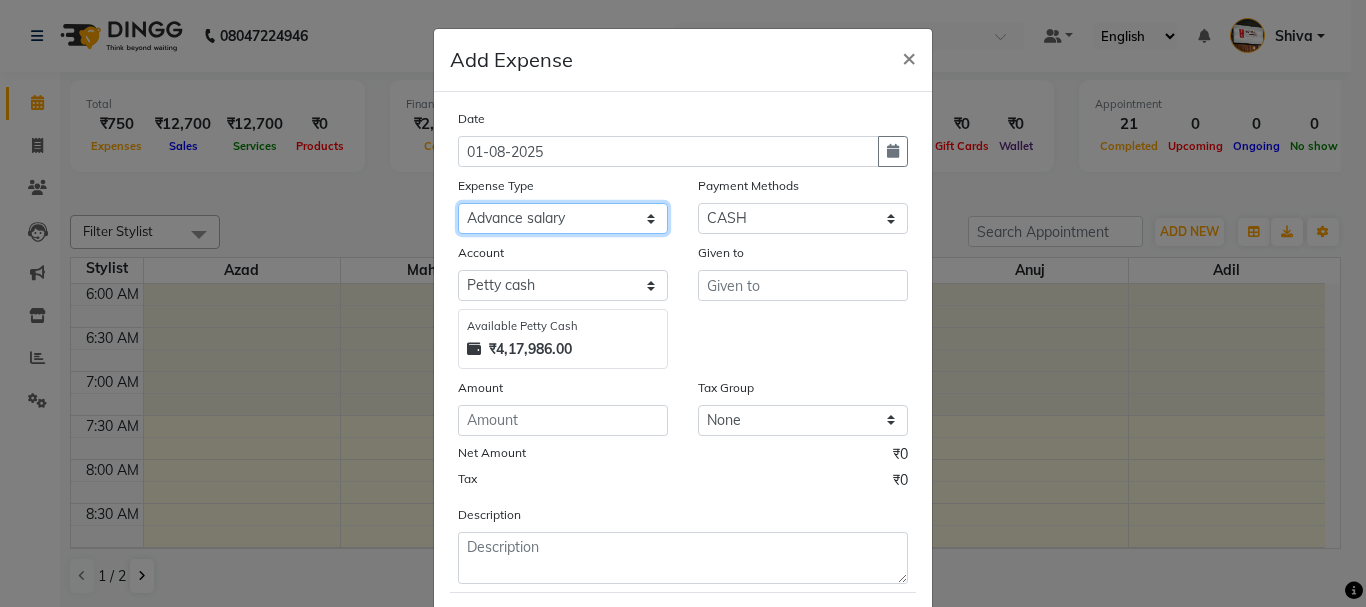 click on "Select Advance salary Advance salary ajaj Bank charges Car maintenance  Cash transfer to bank Cash transfer to hub Client Snacks Clinical charges Equipment Fuel Govt fee home Incentive Insurance International purchase Loan Repayment Maintenance Marketing Miscellaneous MRA Other Over times Pantry Product Rent Salary shop shop Staff Snacks Tax Tea & Refreshment TIP Utilities Wifi recharge" 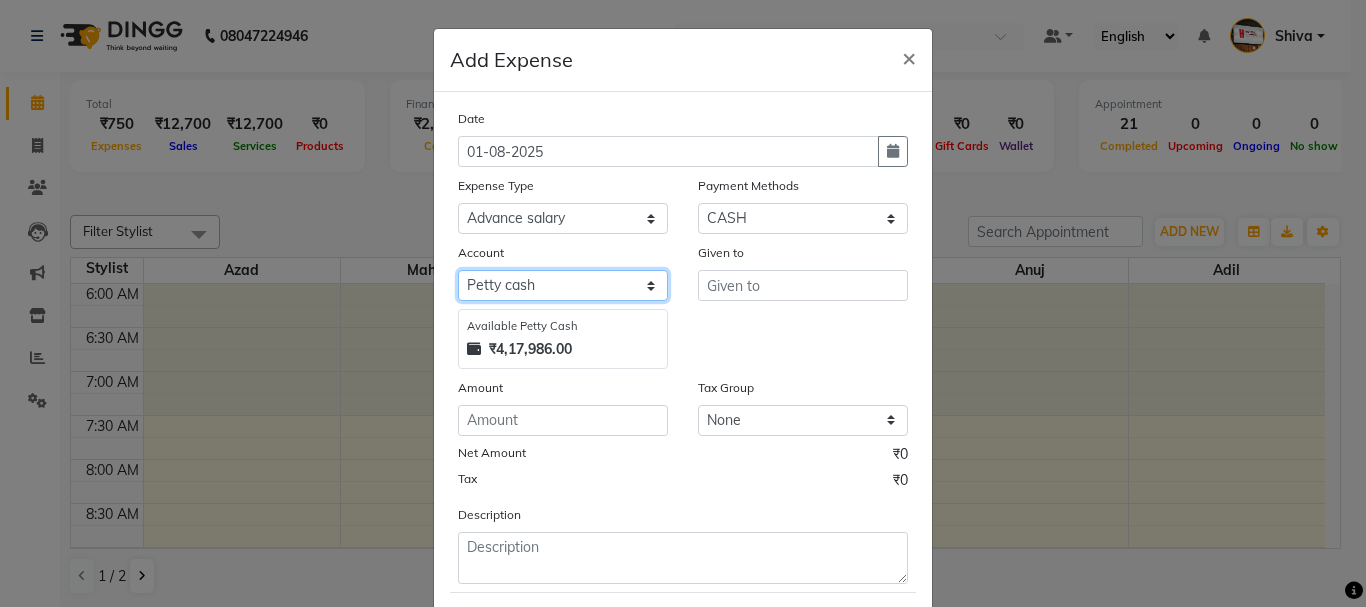 drag, startPoint x: 578, startPoint y: 282, endPoint x: 578, endPoint y: 294, distance: 12 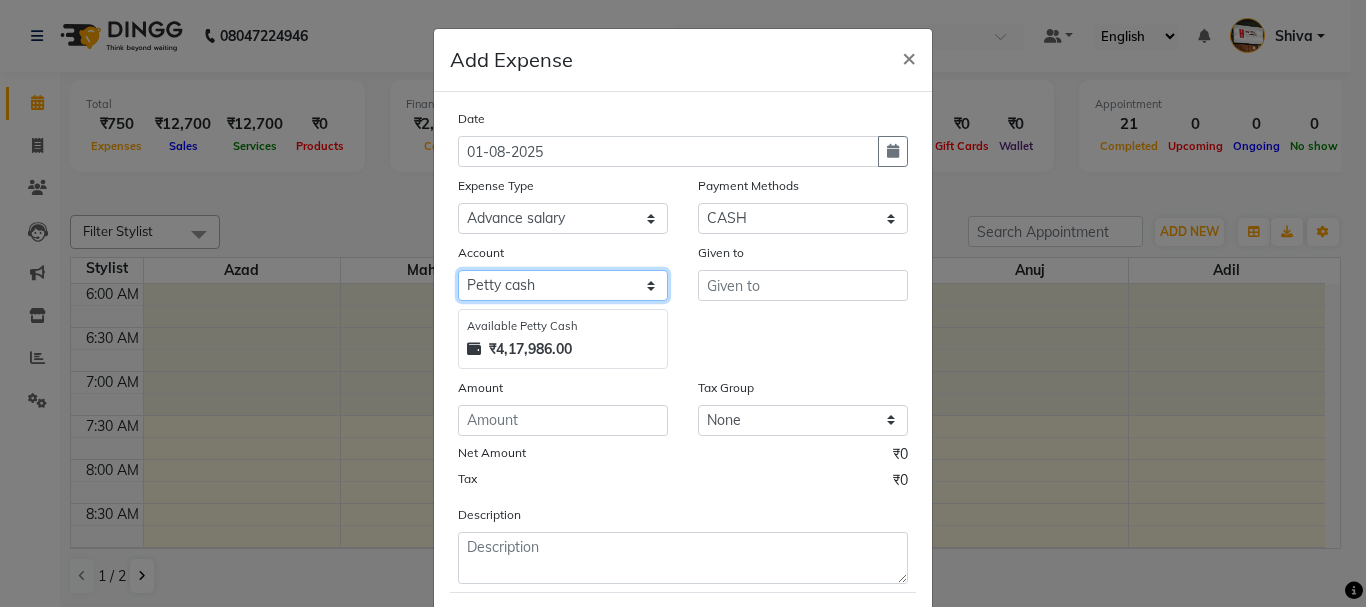 select on "492" 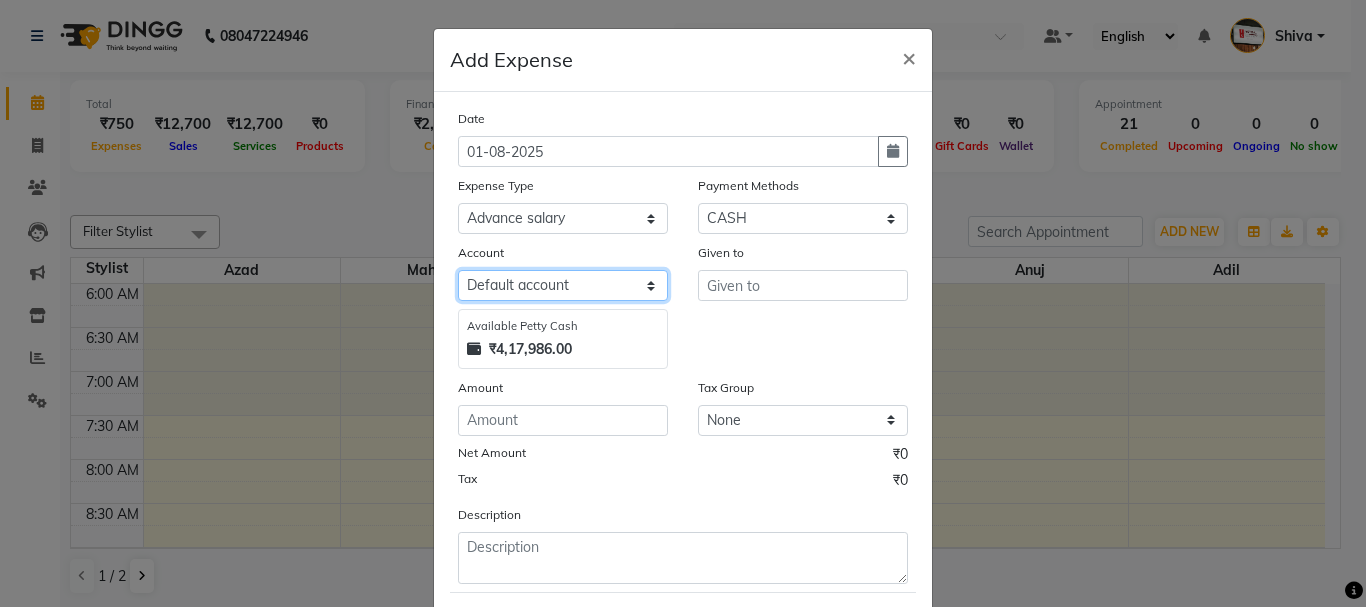 click on "Select Default account Petty cash" 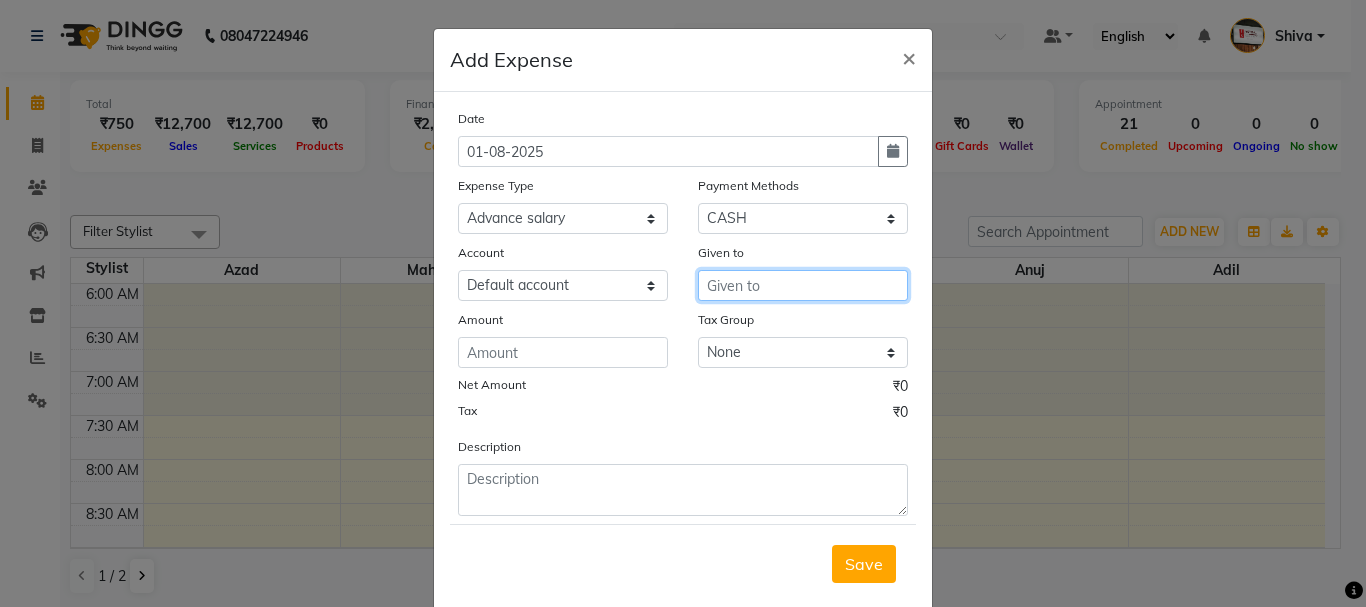 click at bounding box center (803, 285) 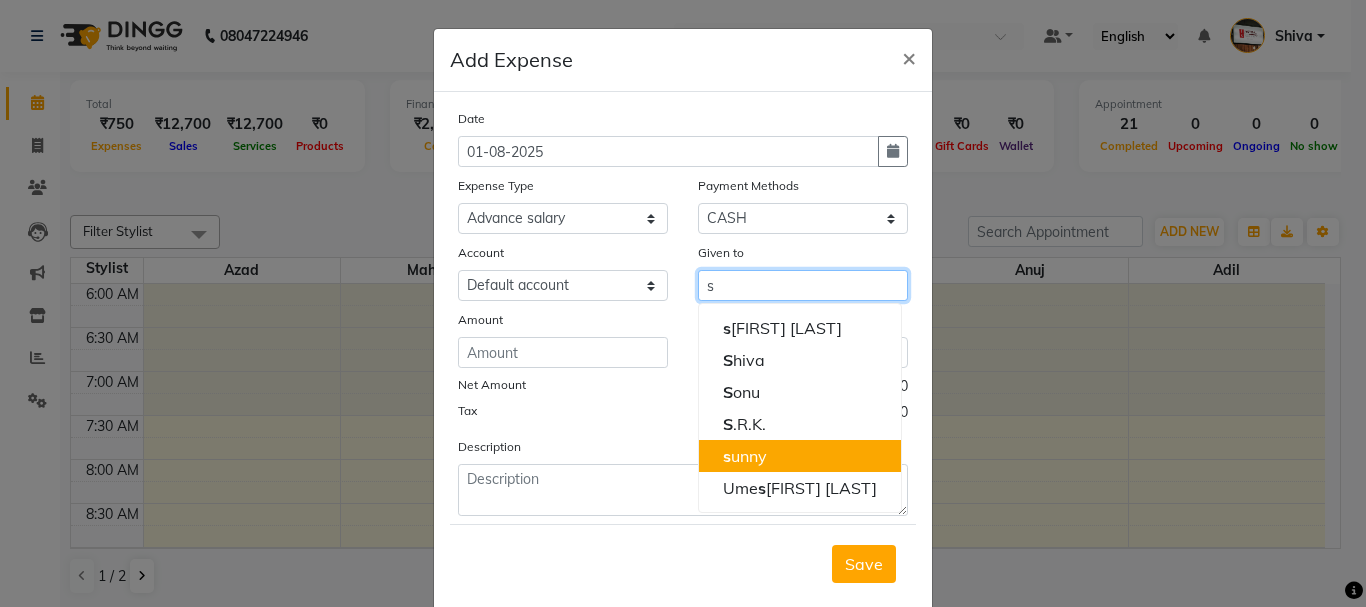 click on "s unny" at bounding box center (800, 456) 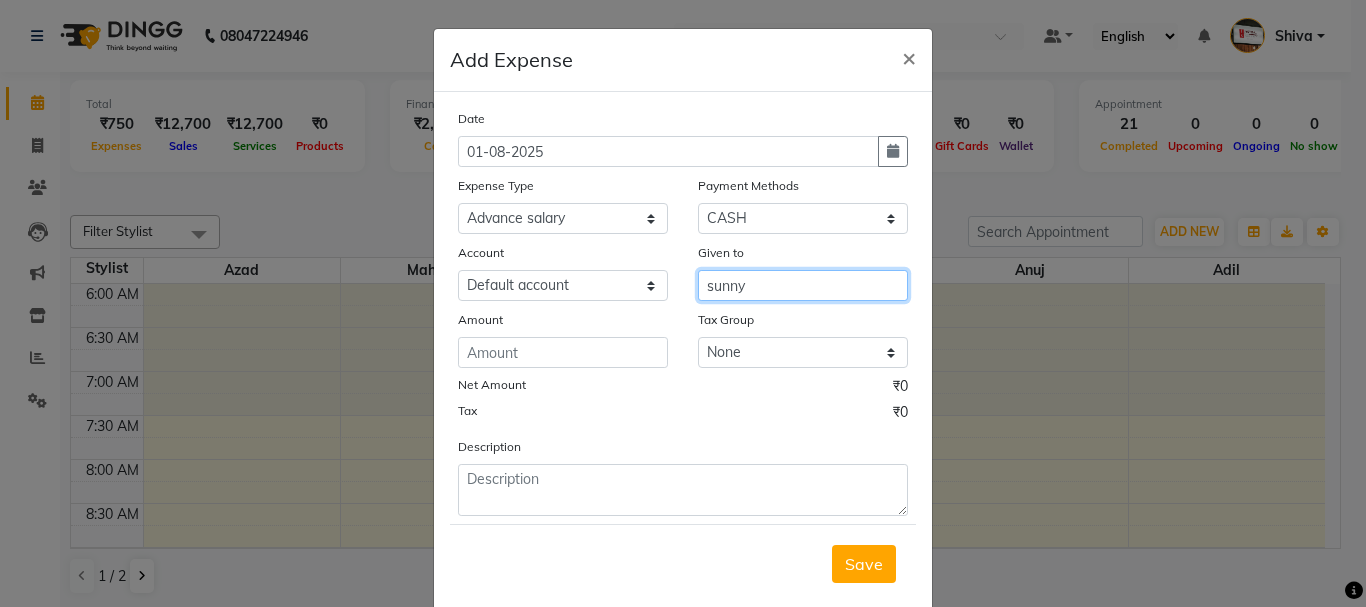 type on "sunny" 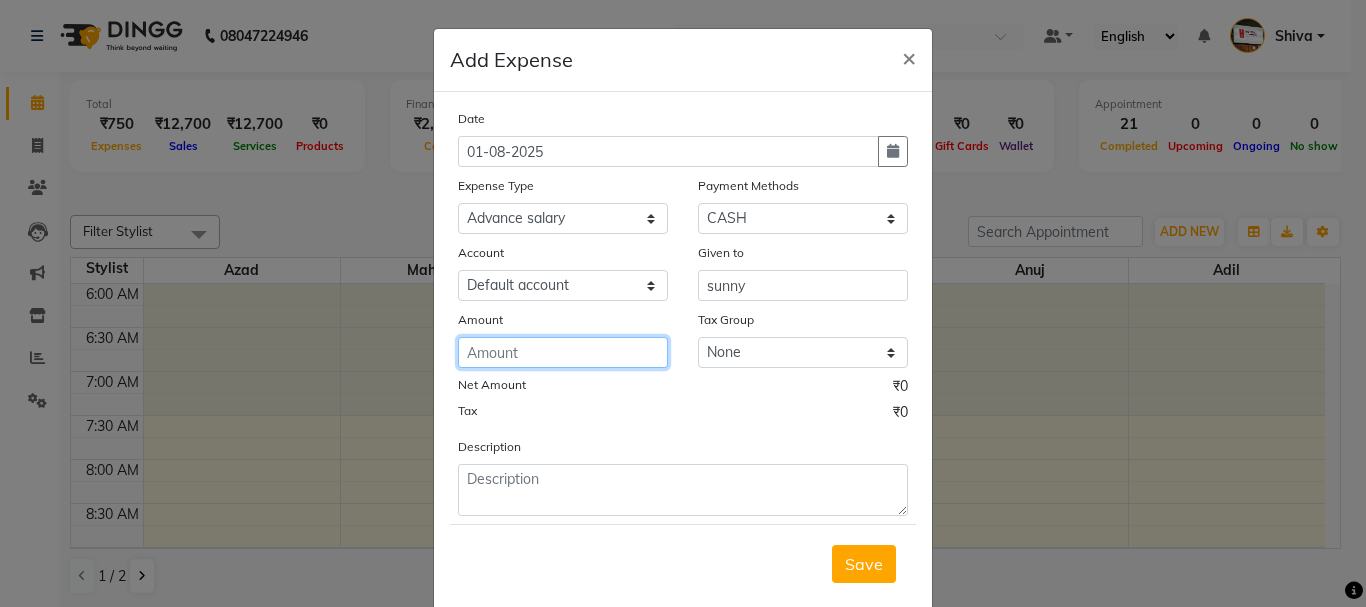 click 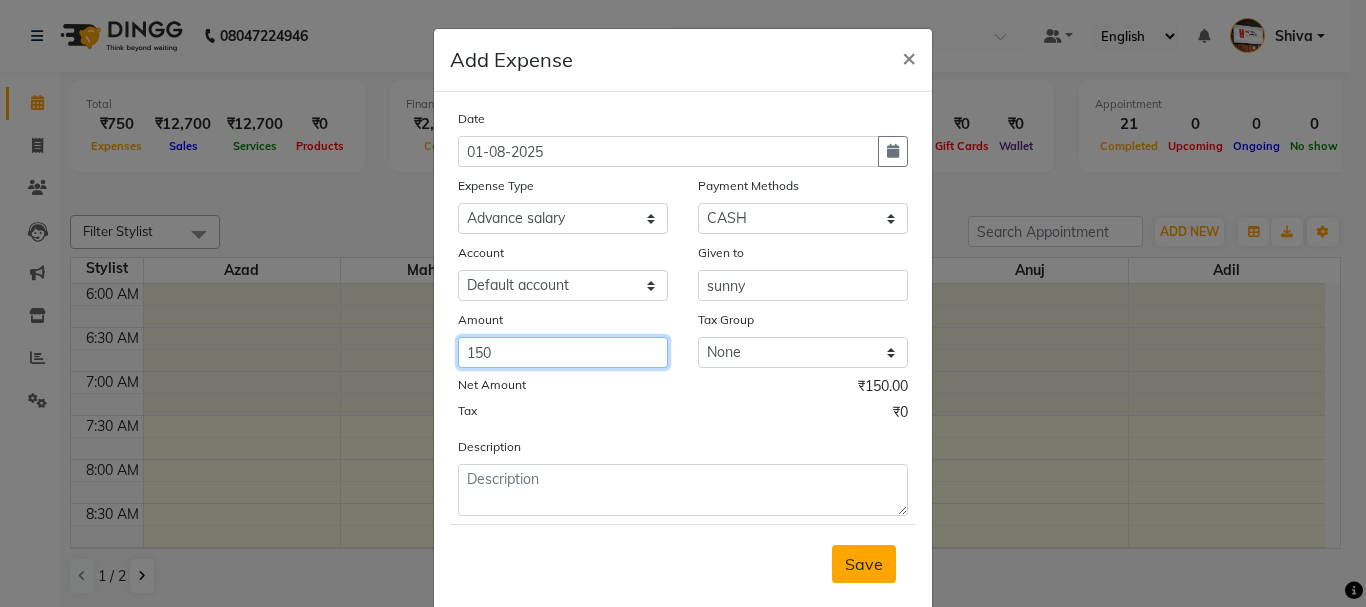 type on "150" 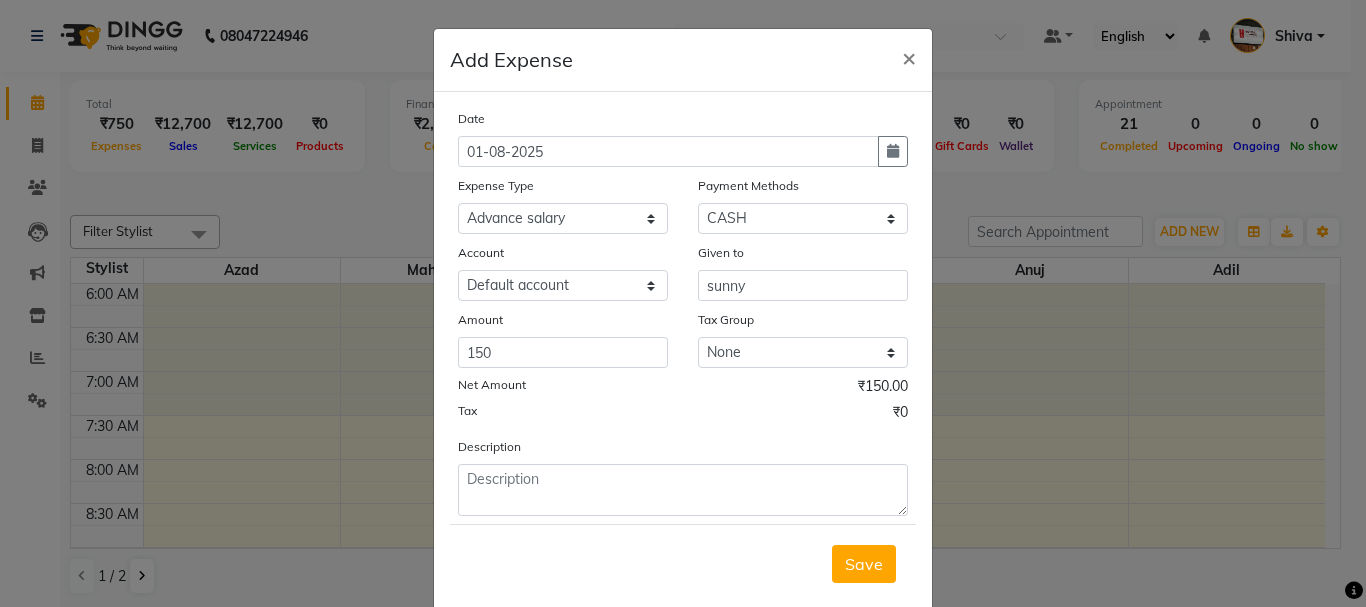 drag, startPoint x: 862, startPoint y: 564, endPoint x: 867, endPoint y: 550, distance: 14.866069 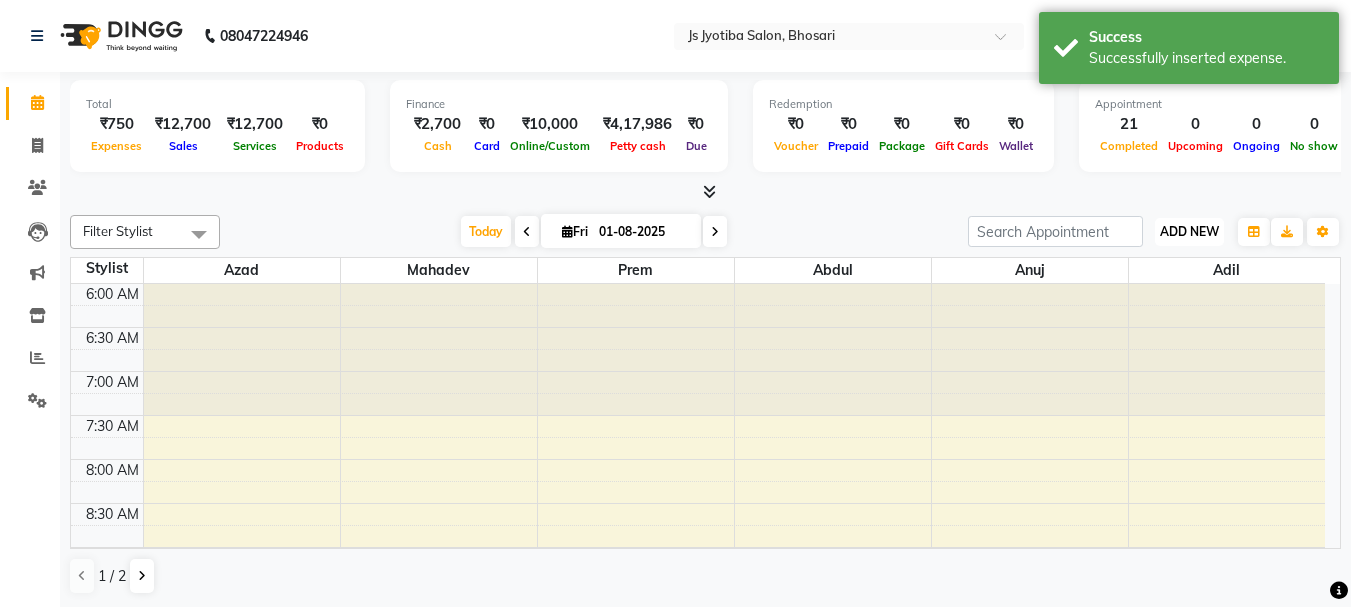 drag, startPoint x: 1186, startPoint y: 227, endPoint x: 1186, endPoint y: 238, distance: 11 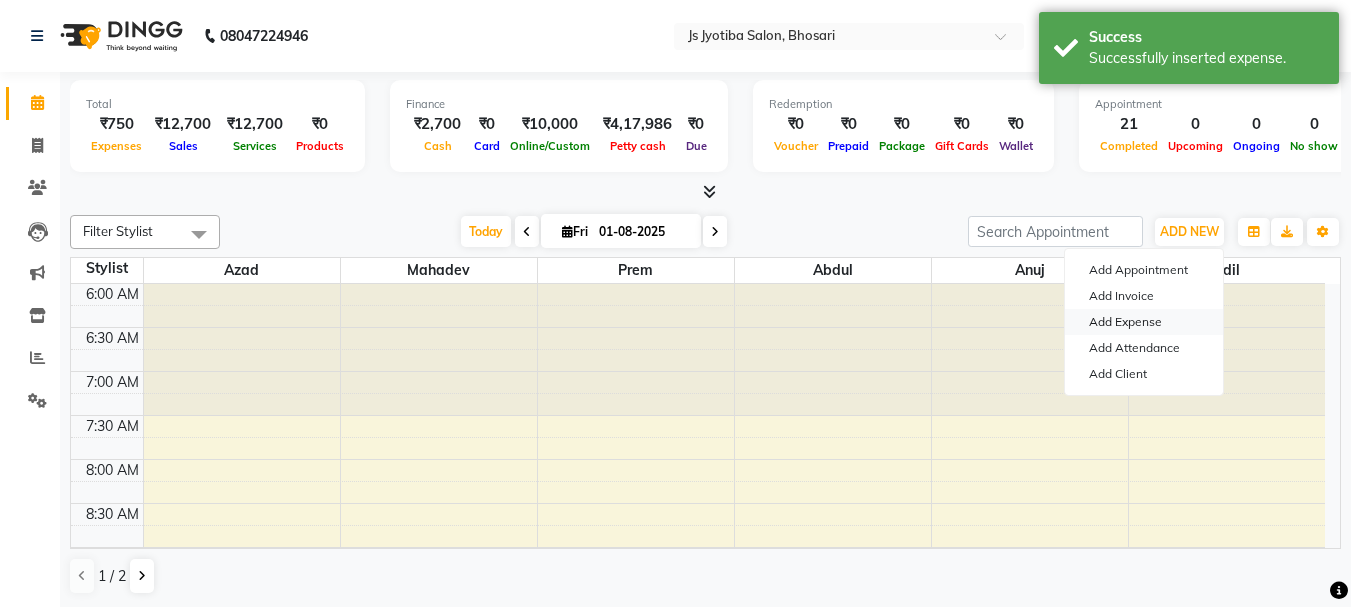 click on "Add Expense" at bounding box center (1144, 322) 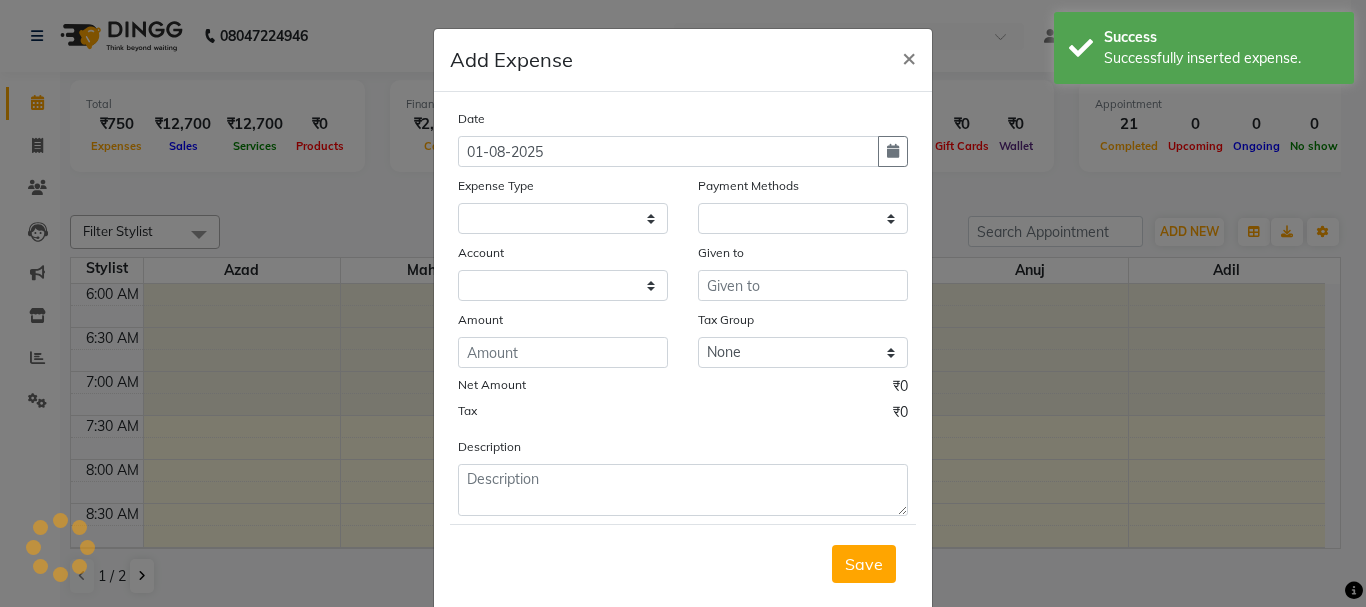 select 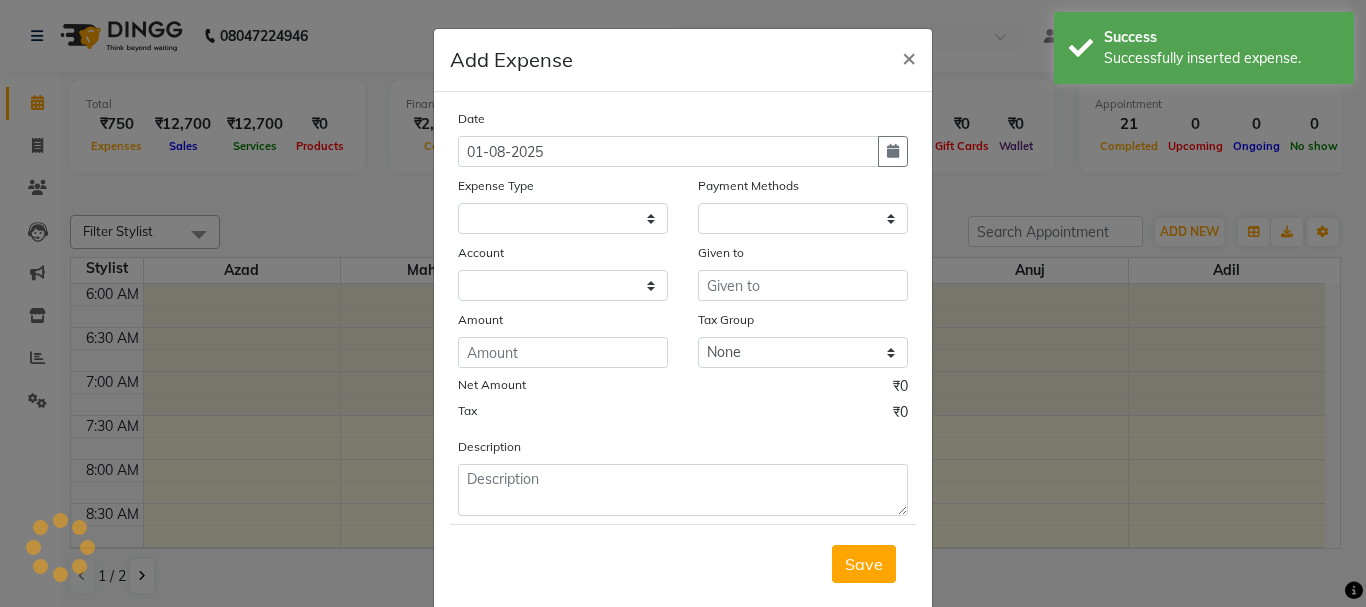 select on "1" 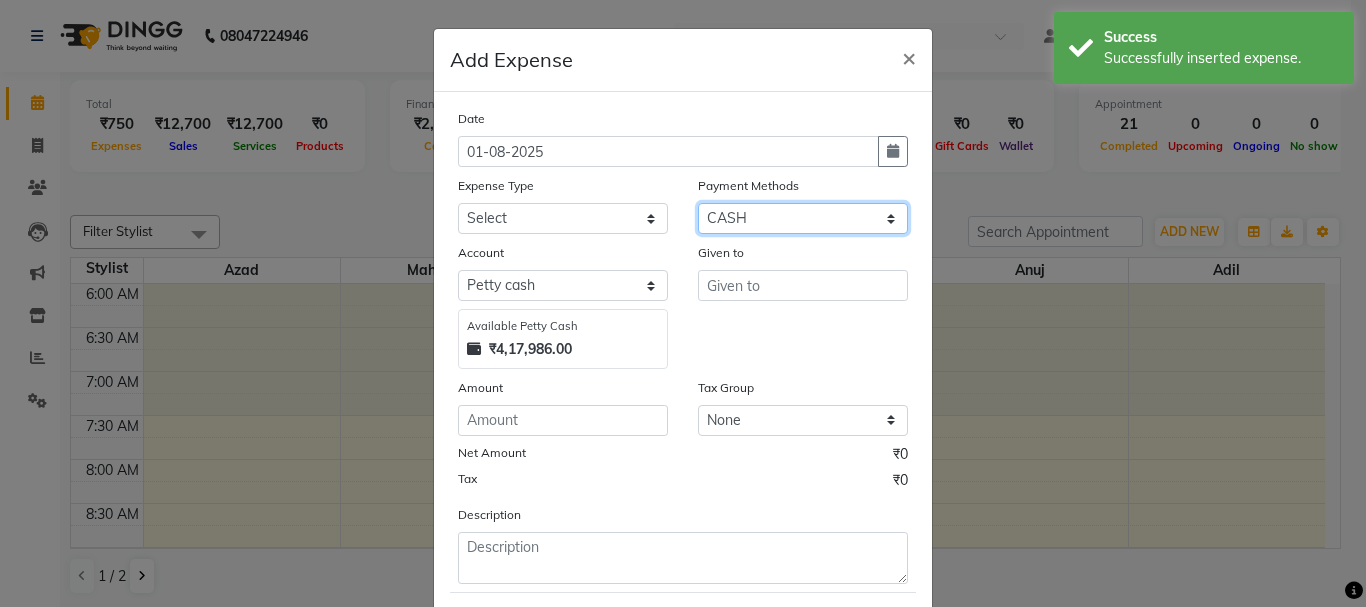 drag, startPoint x: 805, startPoint y: 219, endPoint x: 808, endPoint y: 231, distance: 12.369317 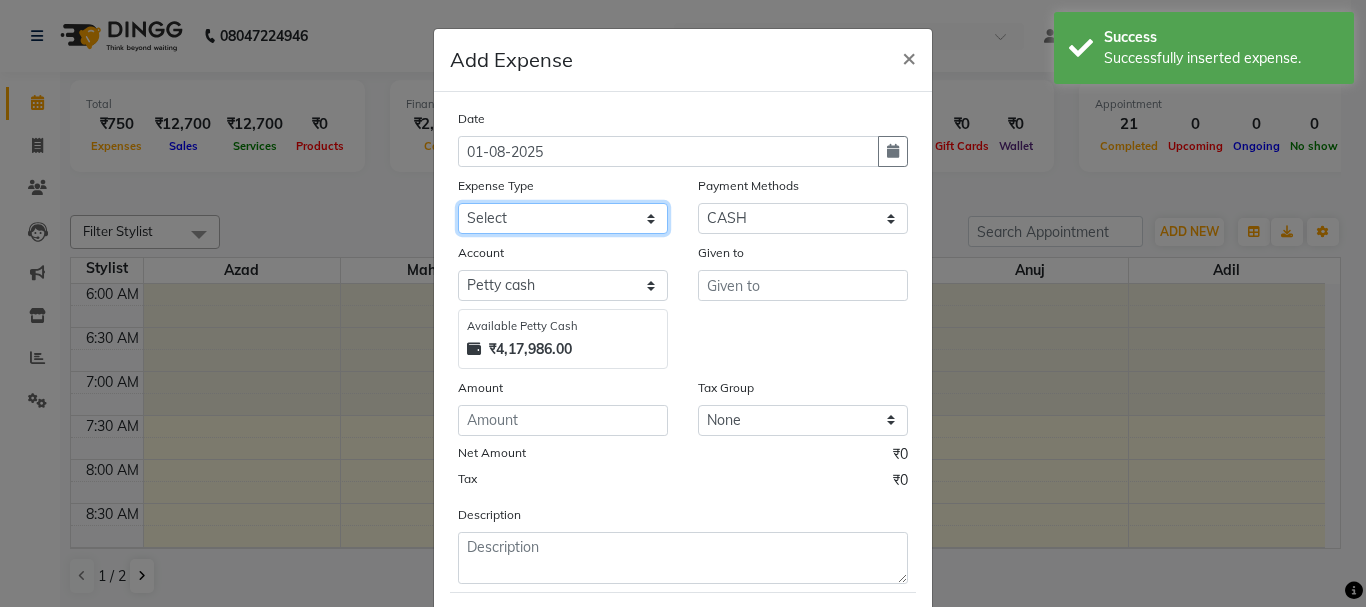 click on "Select Advance salary Advance salary ajaj Bank charges Car maintenance  Cash transfer to bank Cash transfer to hub Client Snacks Clinical charges Equipment Fuel Govt fee home Incentive Insurance International purchase Loan Repayment Maintenance Marketing Miscellaneous MRA Other Over times Pantry Product Rent Salary shop shop Staff Snacks Tax Tea & Refreshment TIP Utilities Wifi recharge" 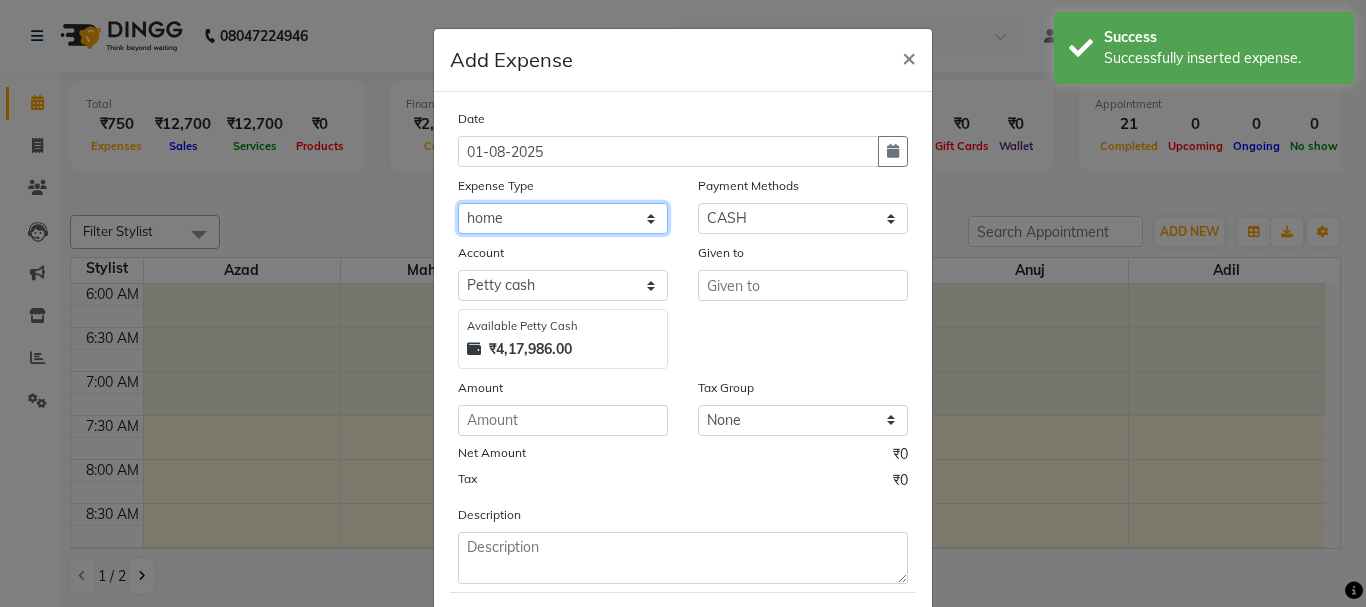 click on "Select Advance salary Advance salary ajaj Bank charges Car maintenance  Cash transfer to bank Cash transfer to hub Client Snacks Clinical charges Equipment Fuel Govt fee home Incentive Insurance International purchase Loan Repayment Maintenance Marketing Miscellaneous MRA Other Over times Pantry Product Rent Salary shop shop Staff Snacks Tax Tea & Refreshment TIP Utilities Wifi recharge" 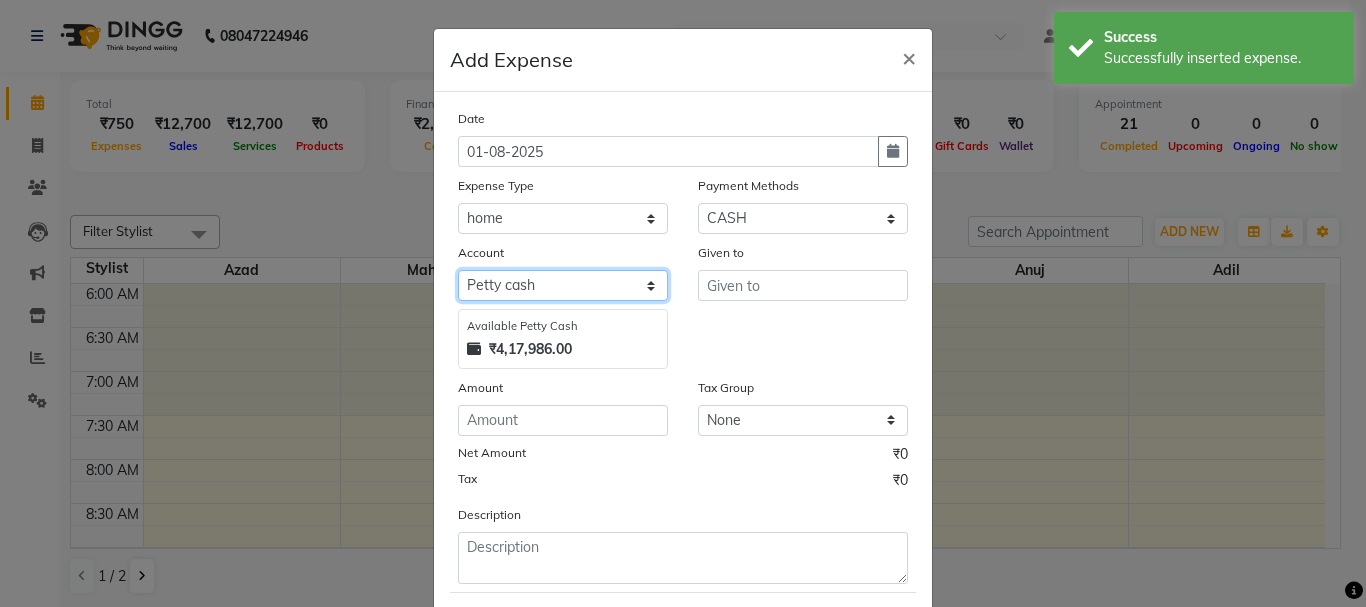 drag, startPoint x: 600, startPoint y: 290, endPoint x: 602, endPoint y: 301, distance: 11.18034 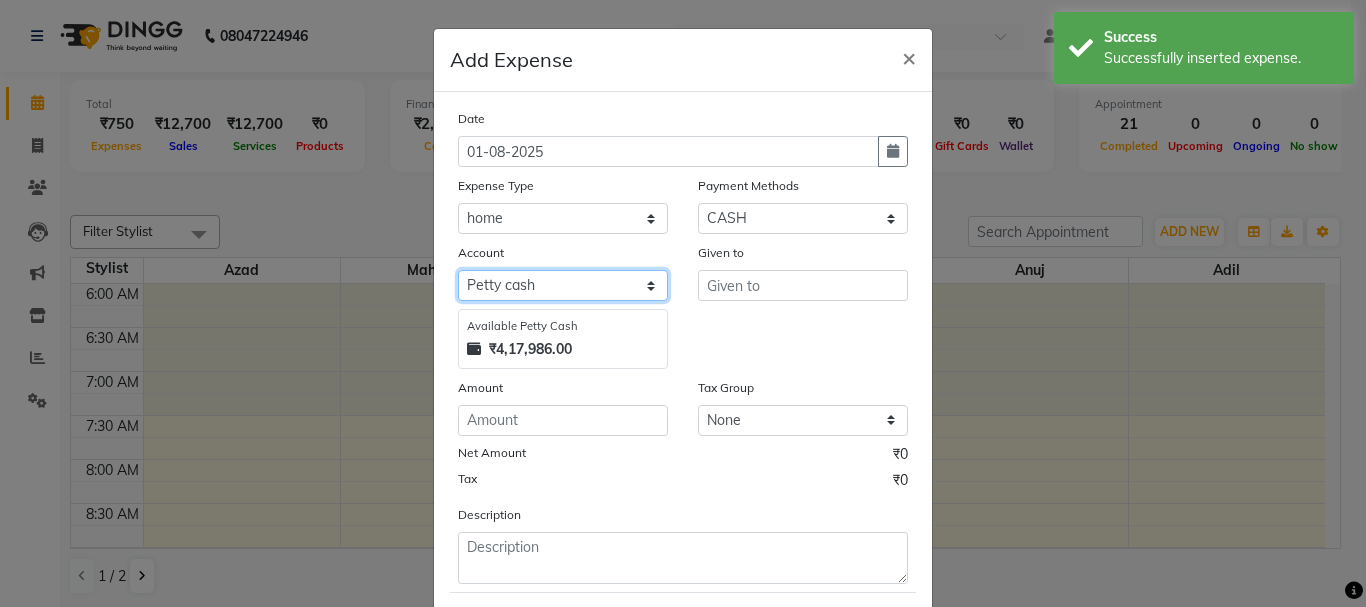 click on "Select Default account Petty cash" 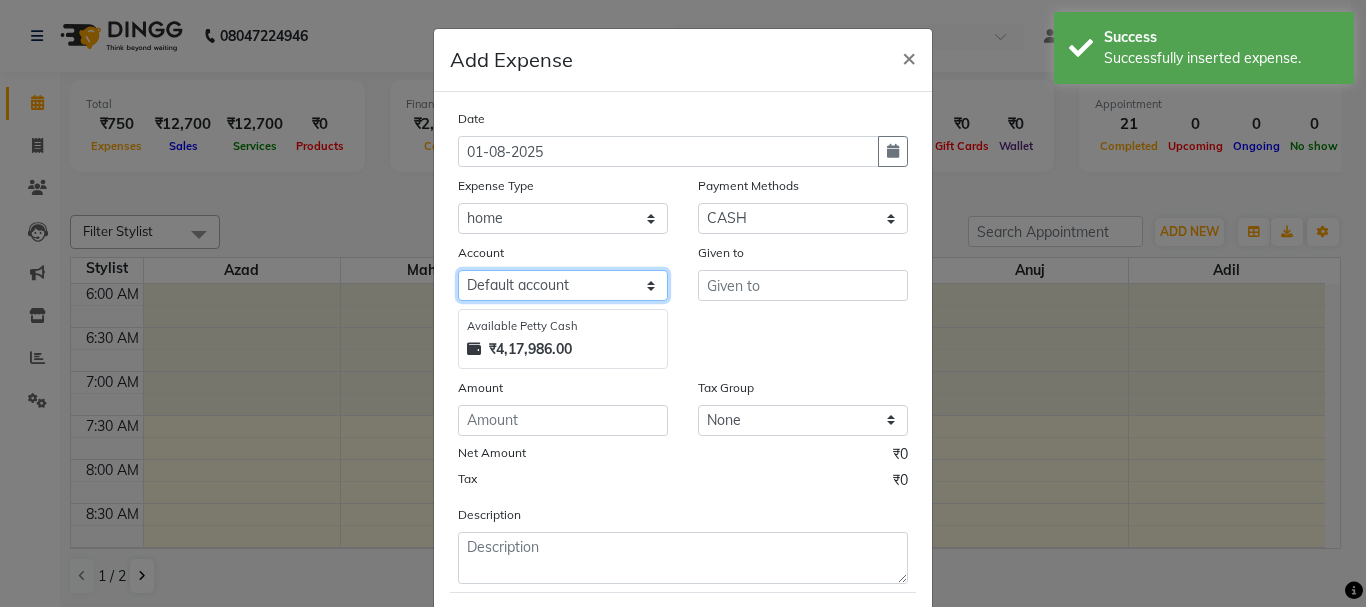 click on "Select Default account Petty cash" 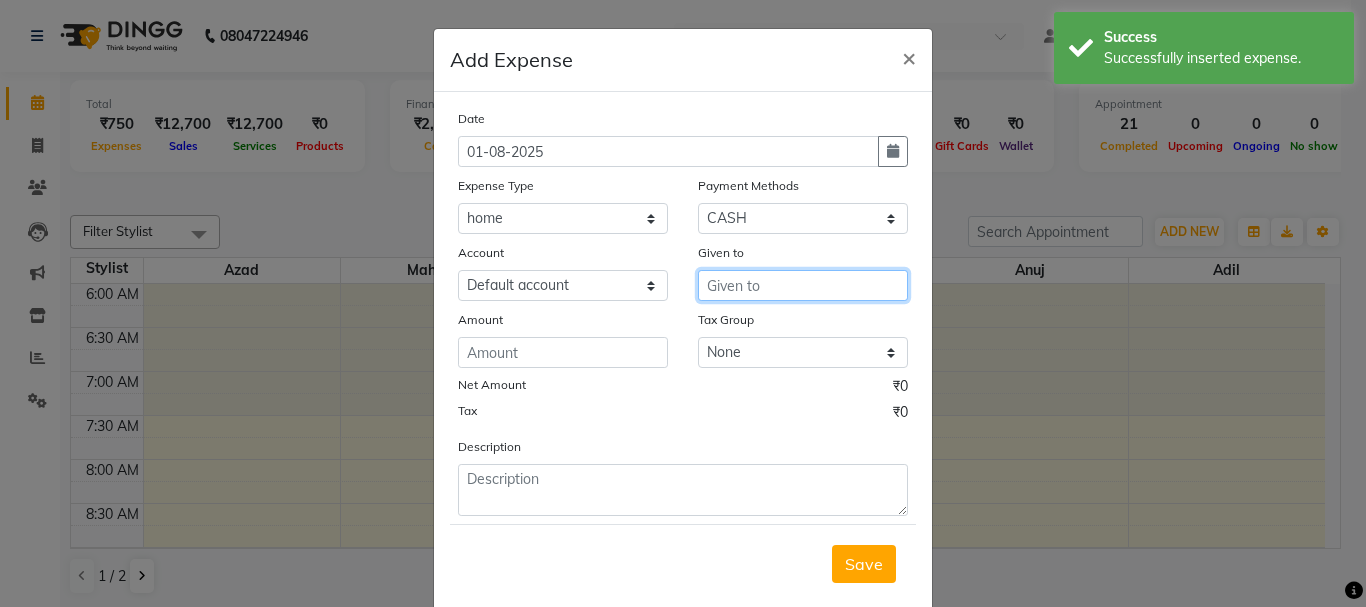 drag, startPoint x: 794, startPoint y: 286, endPoint x: 800, endPoint y: 296, distance: 11.661903 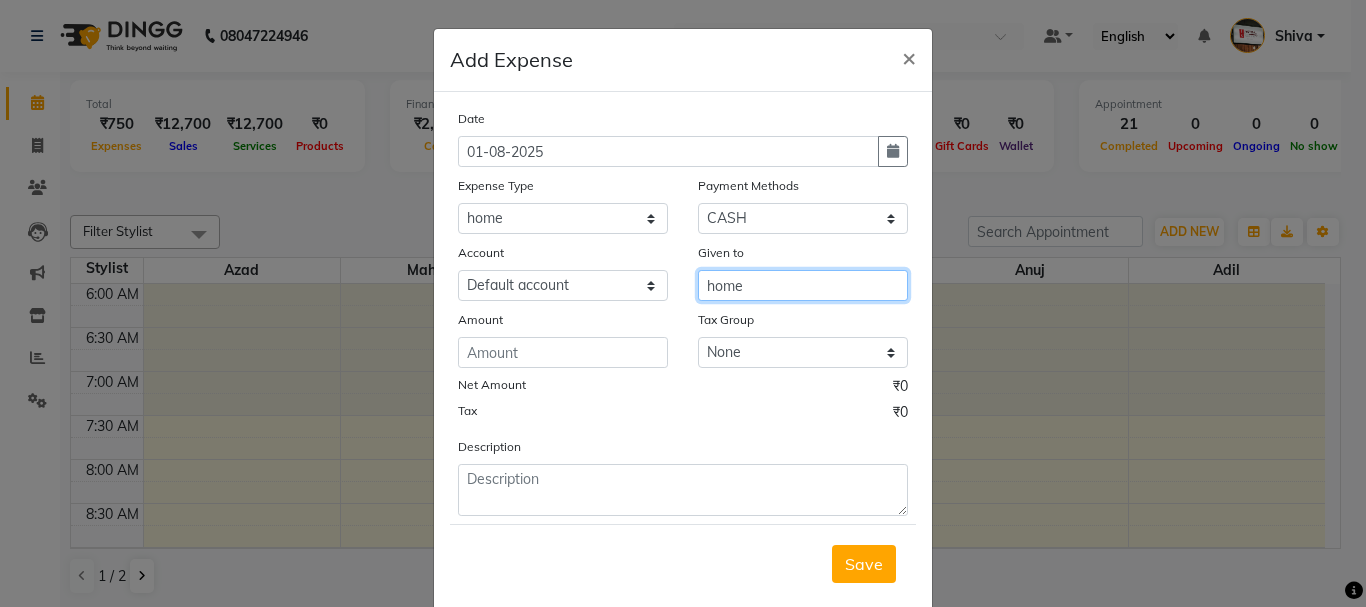 type on "home" 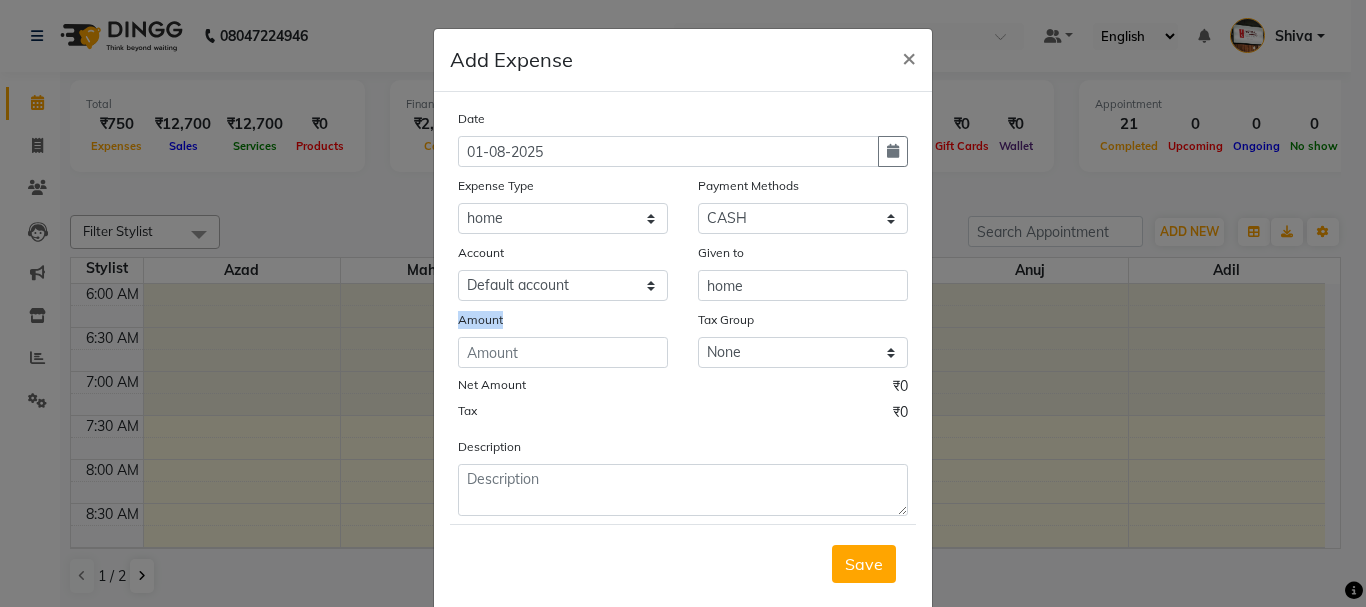 click on "Amount" 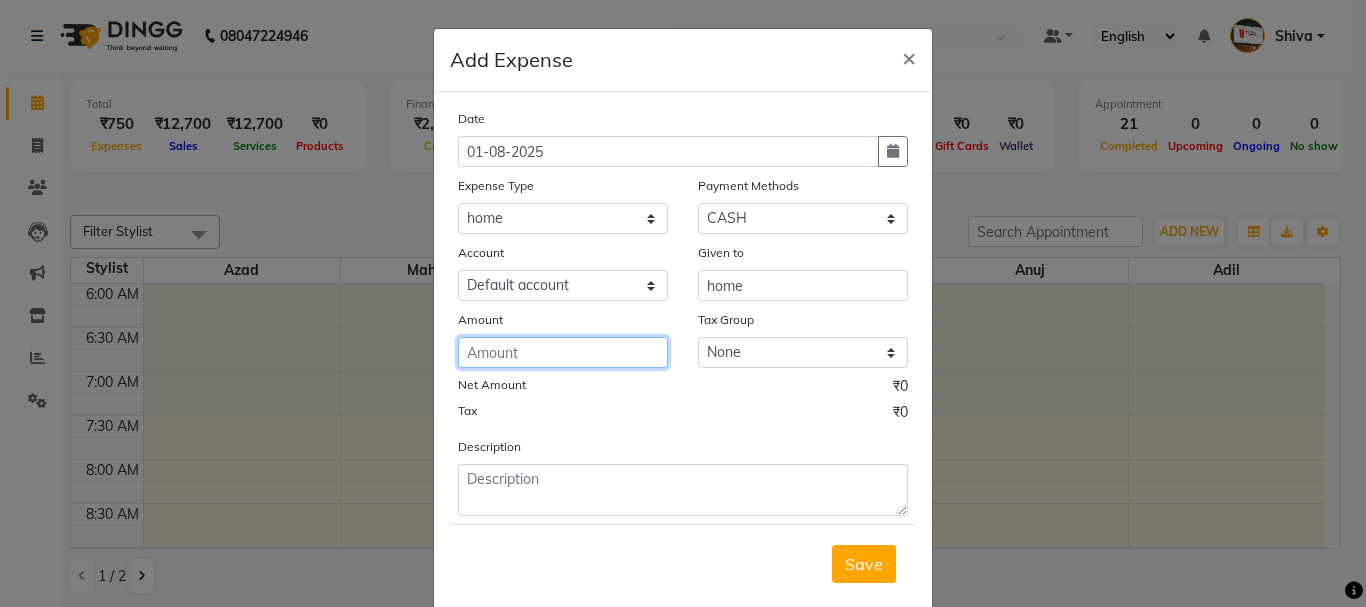 click 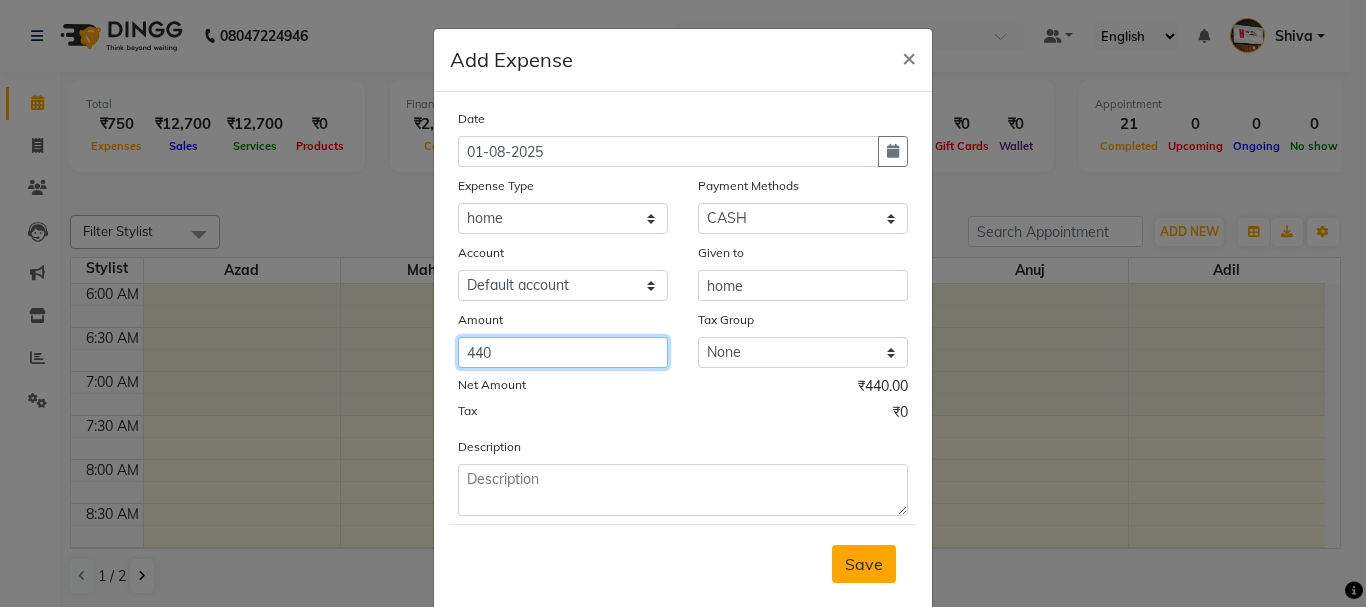 type on "440" 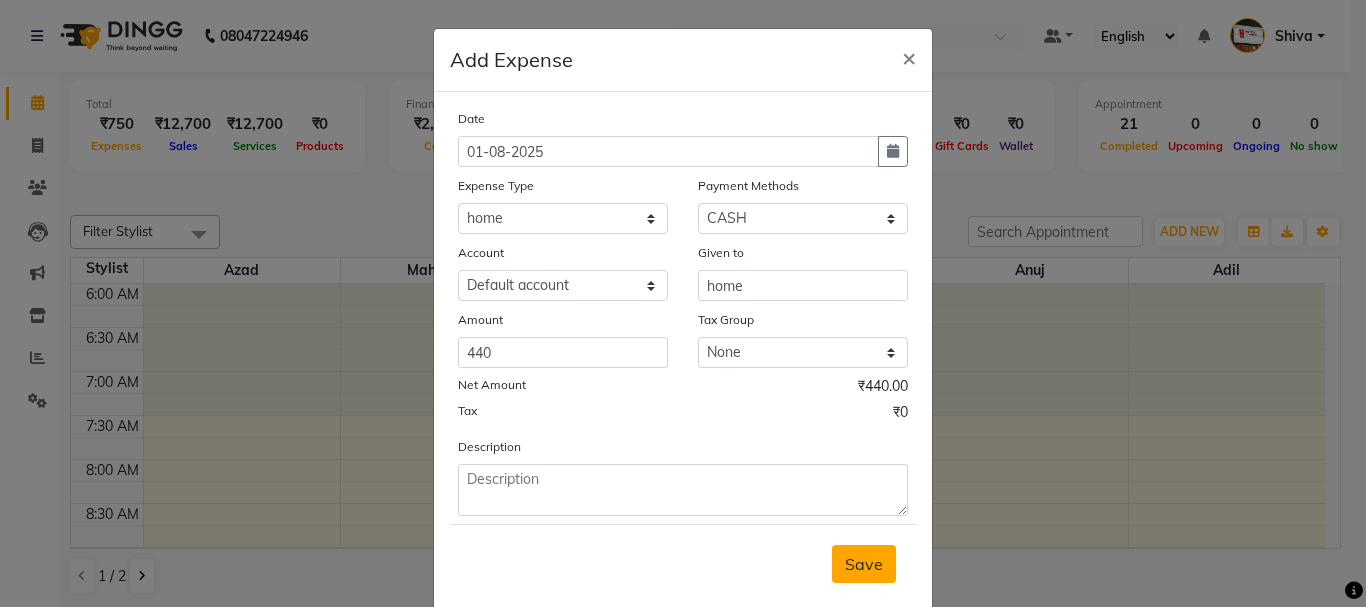 click on "Save" at bounding box center (864, 564) 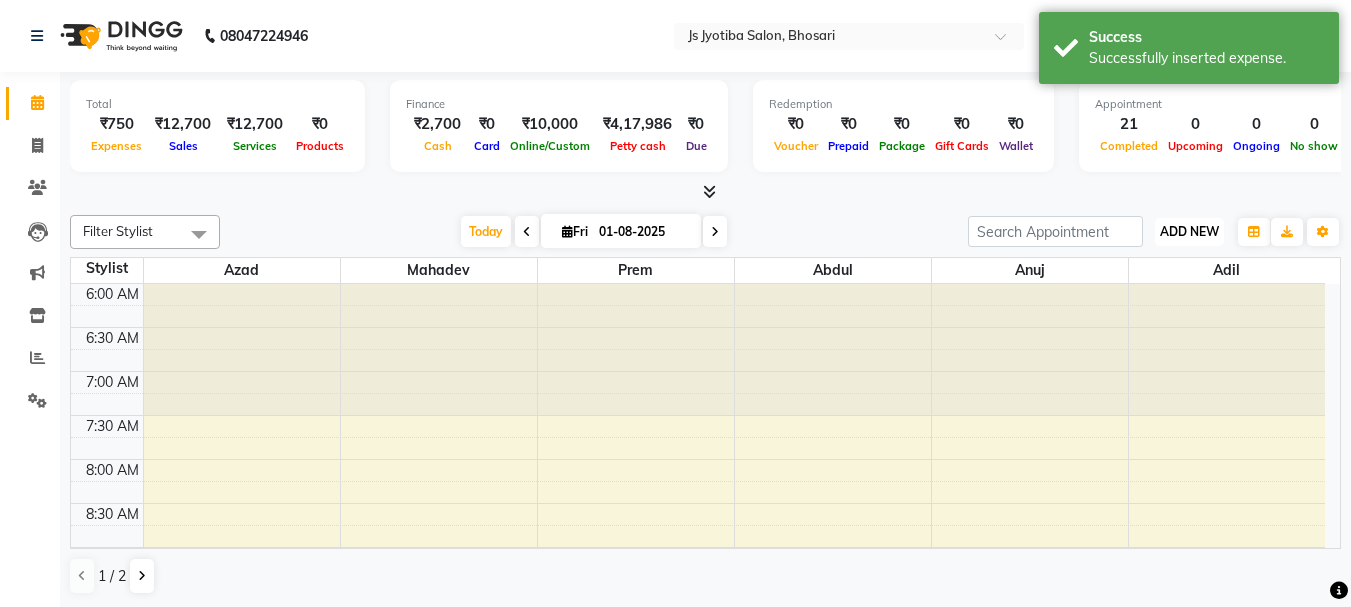 click on "ADD NEW" at bounding box center [1189, 231] 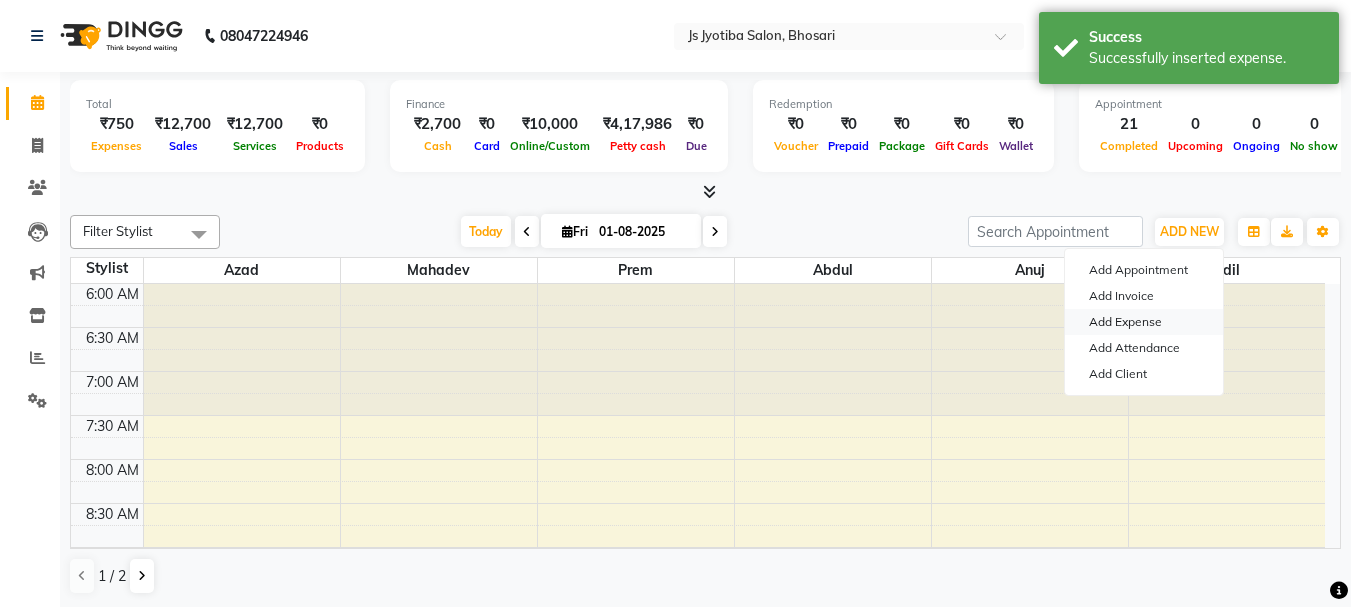 click on "Add Expense" at bounding box center [1144, 322] 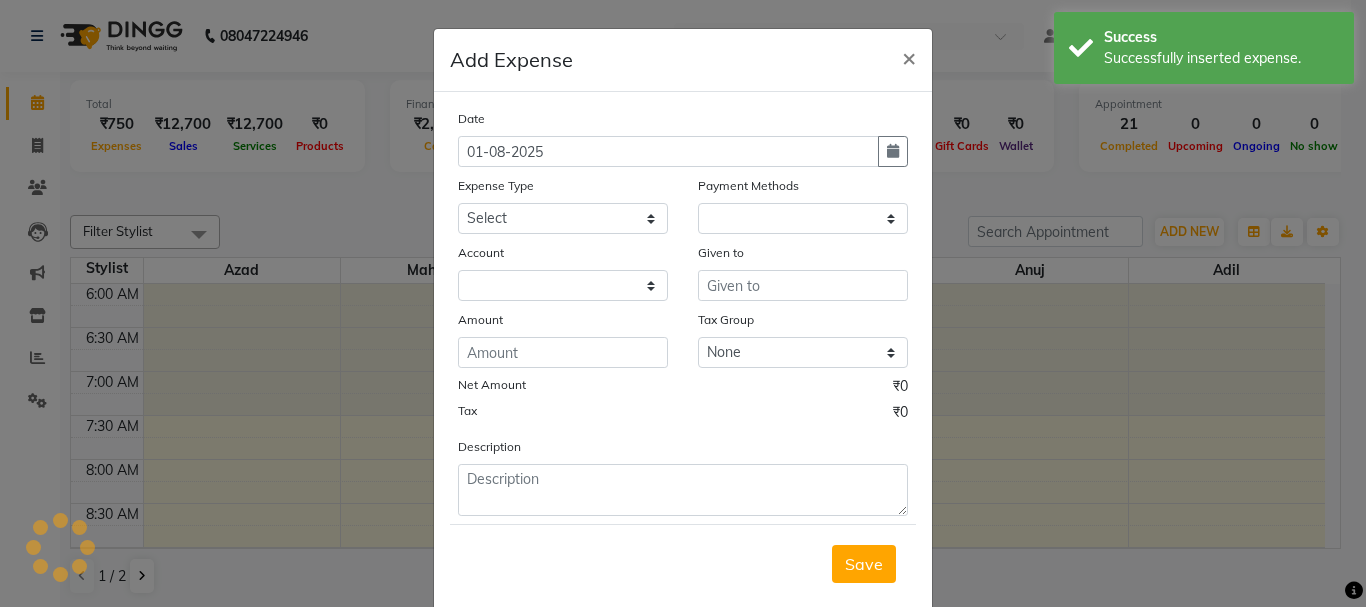 select on "1" 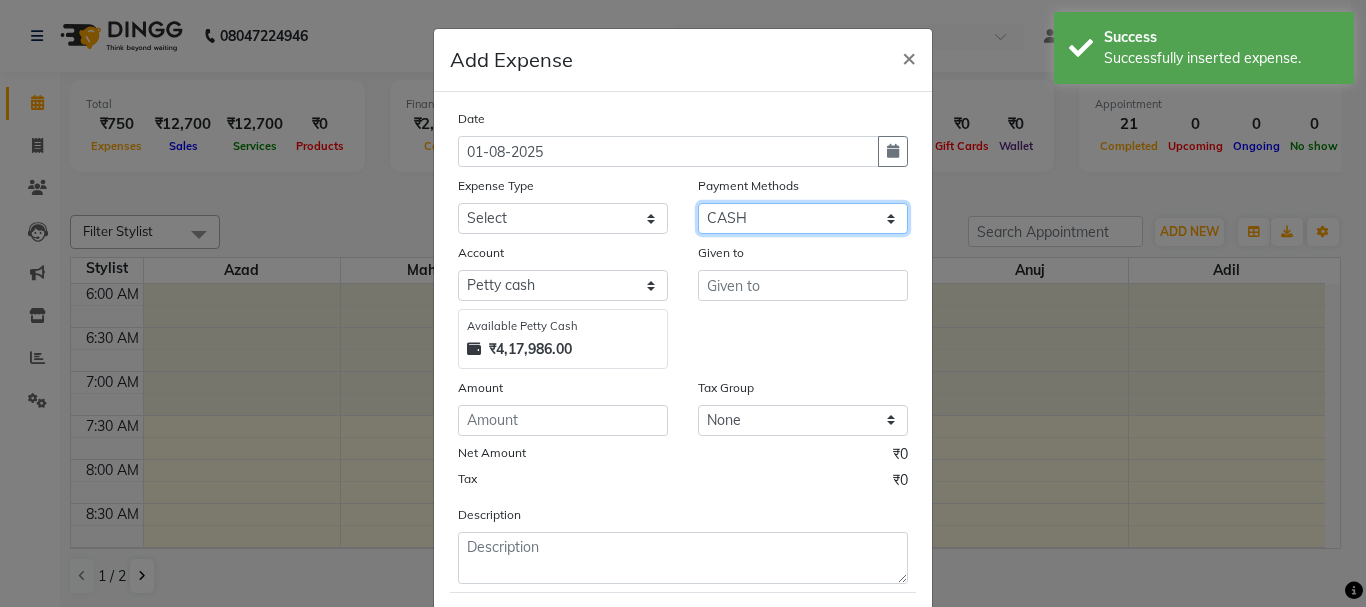 click on "Select CASH ONLINE CARD" 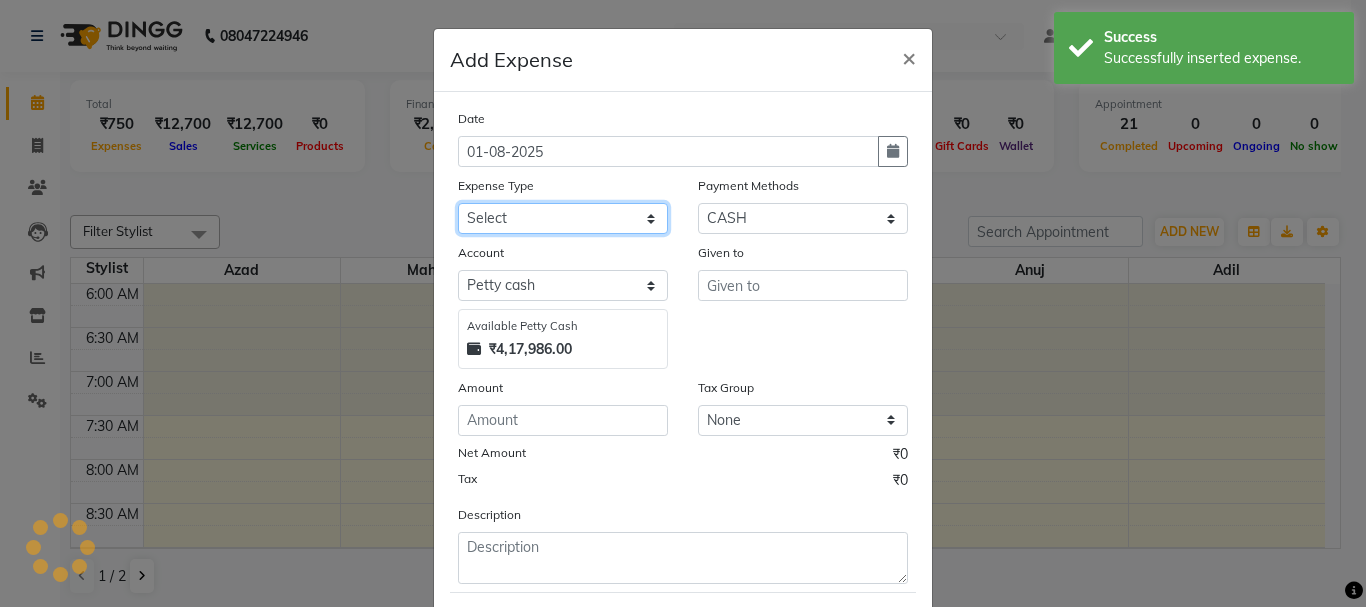 drag, startPoint x: 561, startPoint y: 223, endPoint x: 561, endPoint y: 234, distance: 11 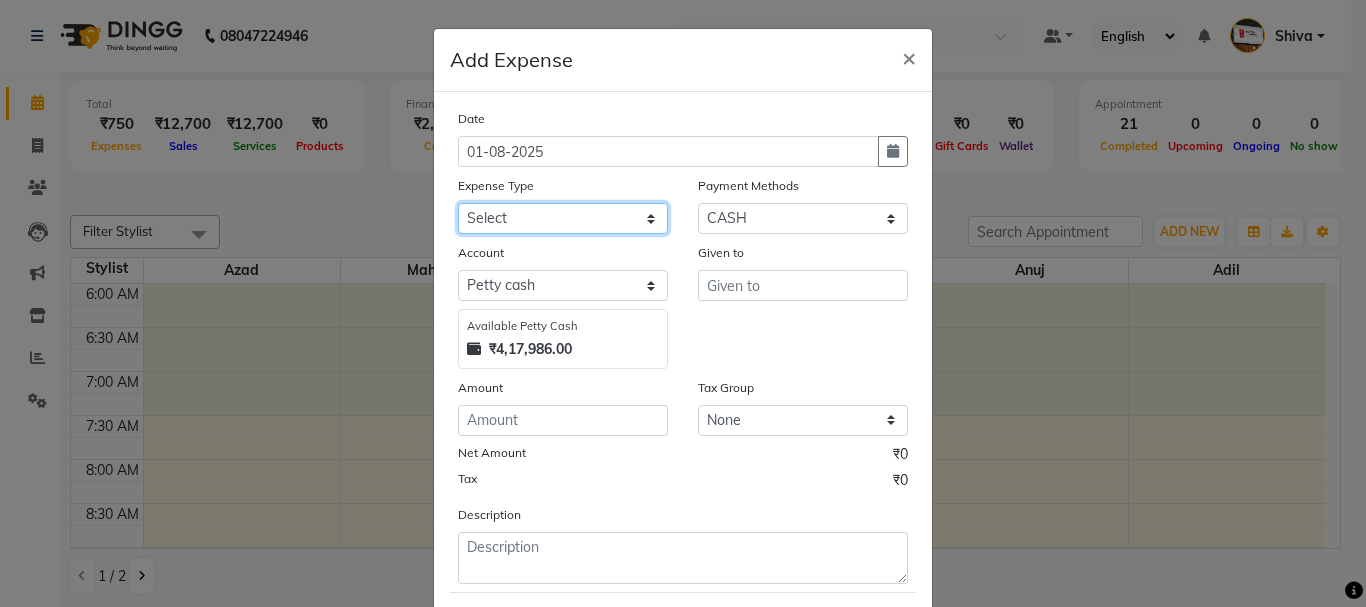 select on "2500" 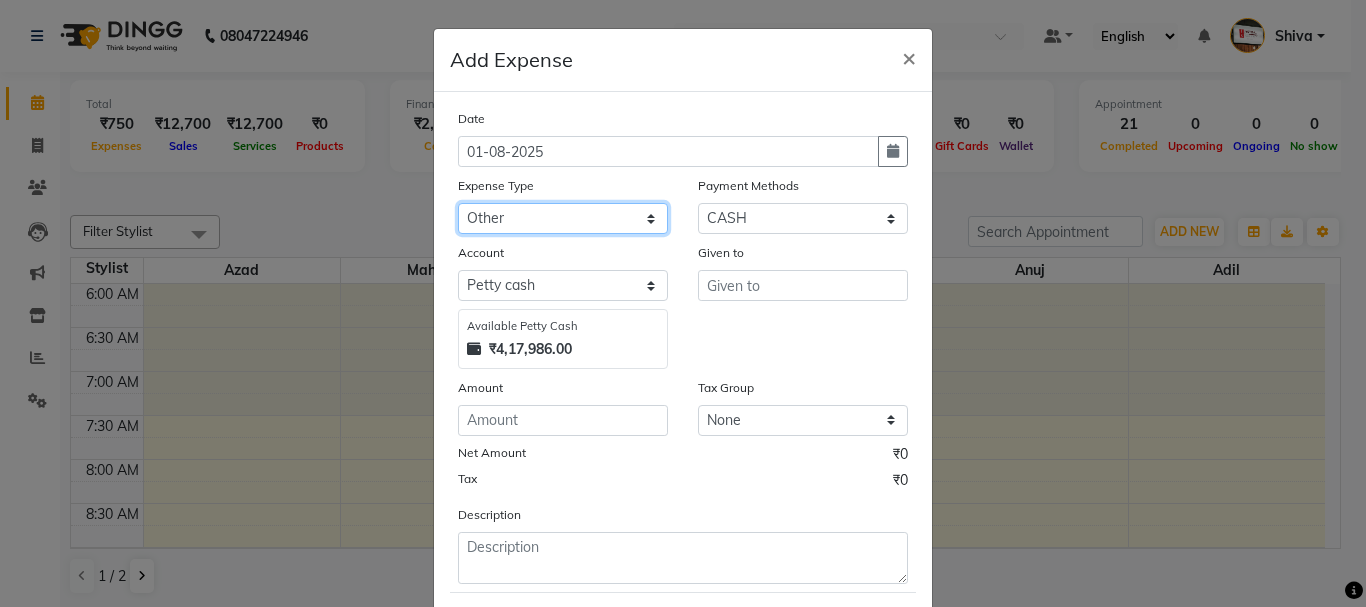 click on "Select Advance salary Advance salary ajaj Bank charges Car maintenance  Cash transfer to bank Cash transfer to hub Client Snacks Clinical charges Equipment Fuel Govt fee home Incentive Insurance International purchase Loan Repayment Maintenance Marketing Miscellaneous MRA Other Over times Pantry Product Rent Salary shop shop Staff Snacks Tax Tea & Refreshment TIP Utilities Wifi recharge" 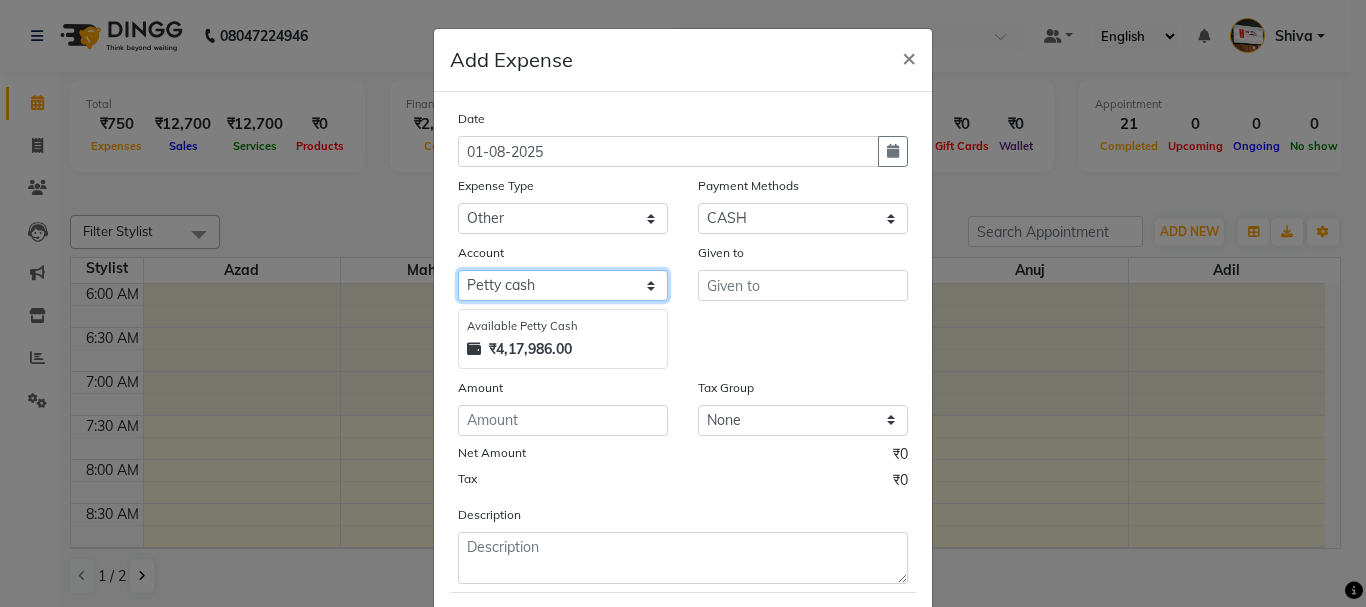 click on "Select Default account Petty cash" 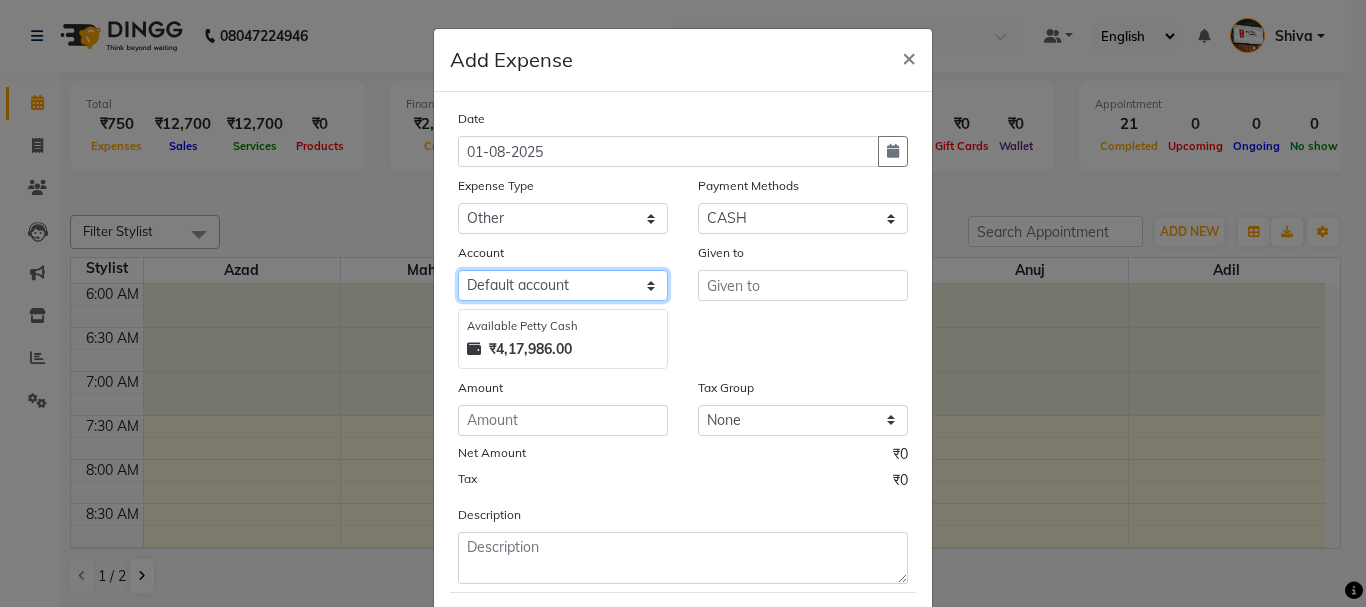 click on "Select Default account Petty cash" 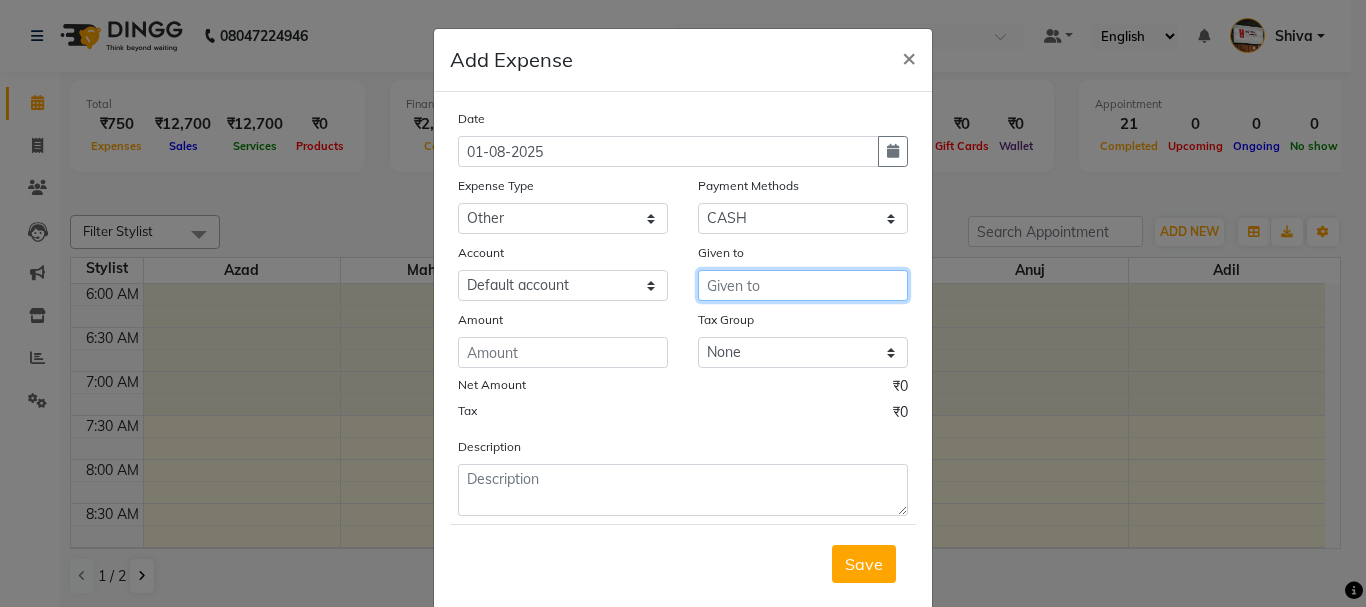 click at bounding box center (803, 285) 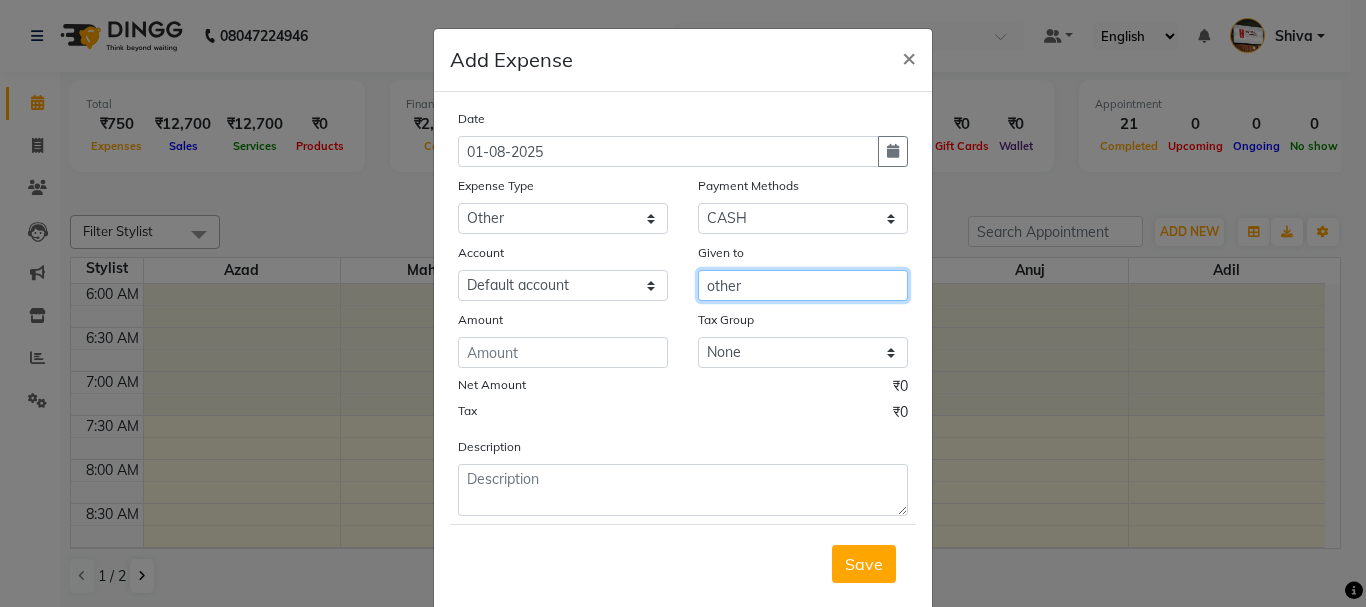 type on "other" 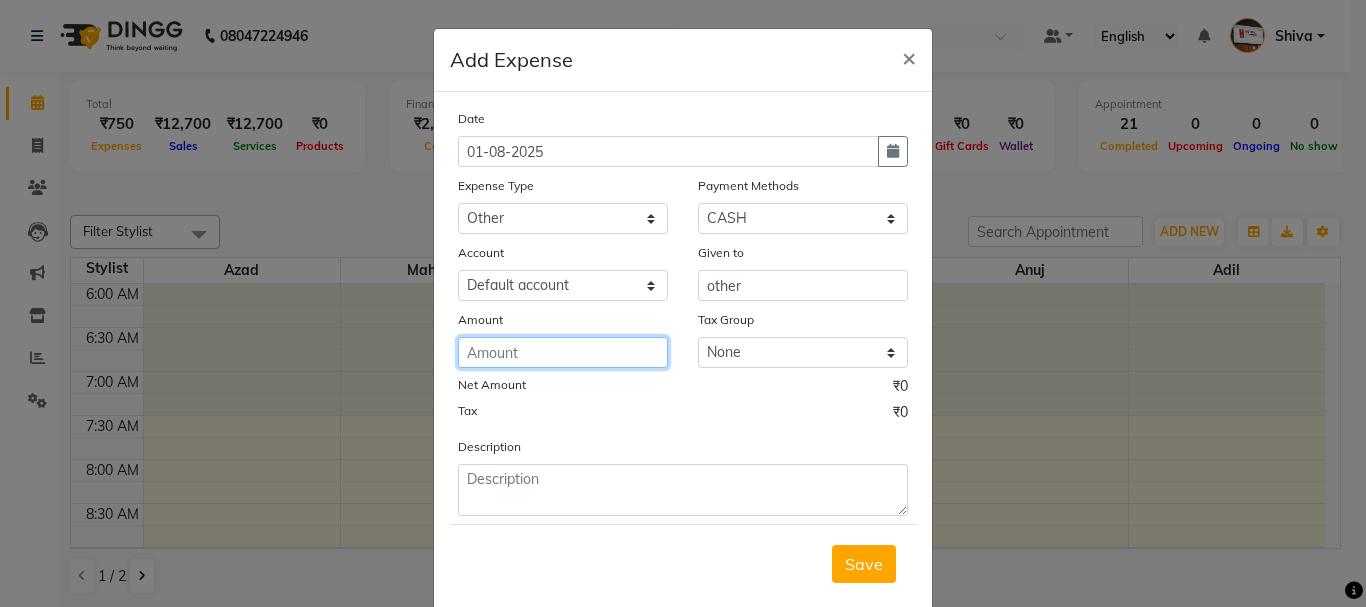 drag, startPoint x: 573, startPoint y: 361, endPoint x: 559, endPoint y: 343, distance: 22.803509 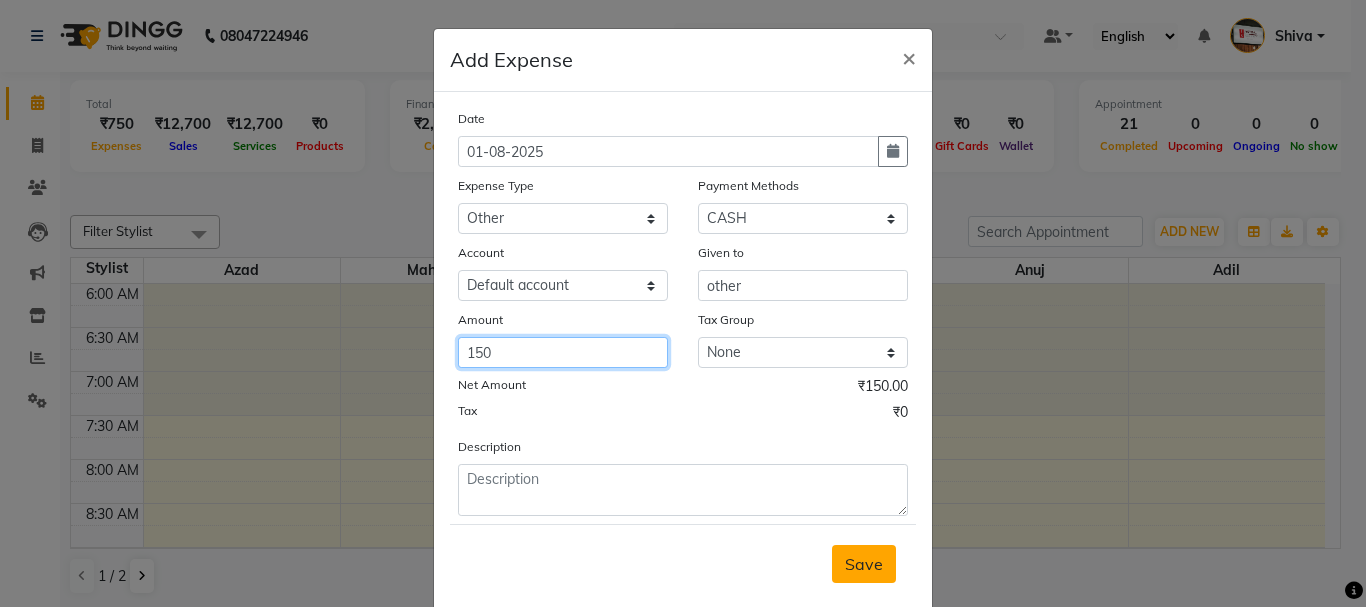 type on "150" 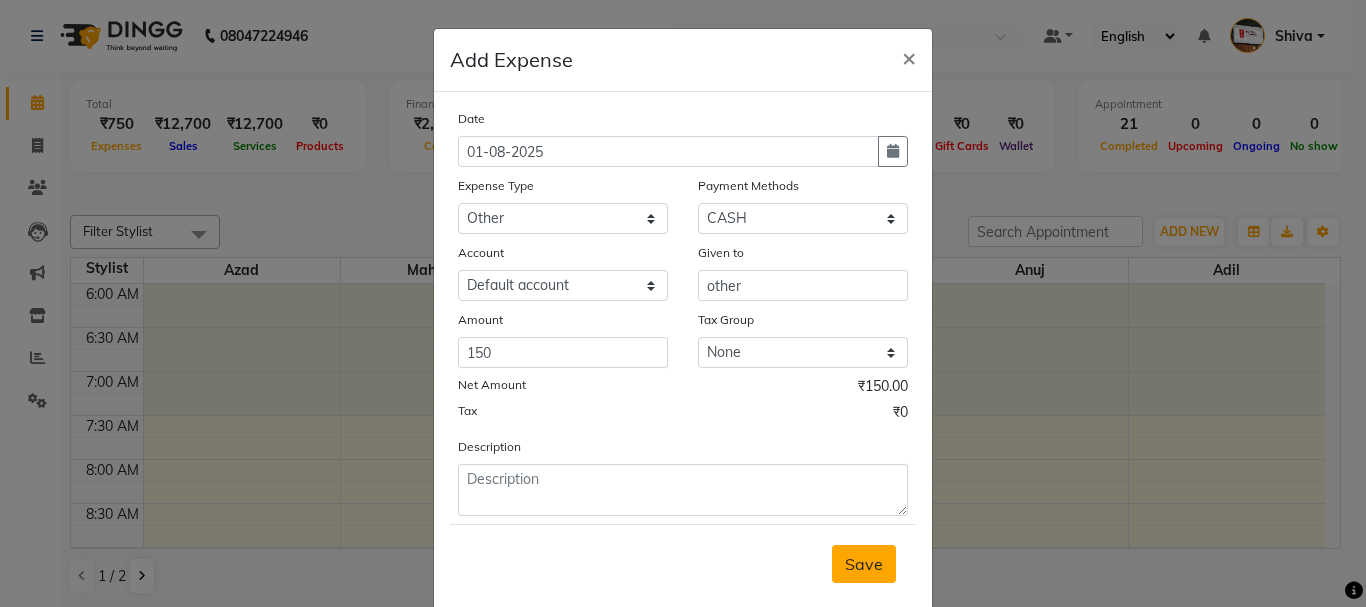 click on "Save" at bounding box center (864, 564) 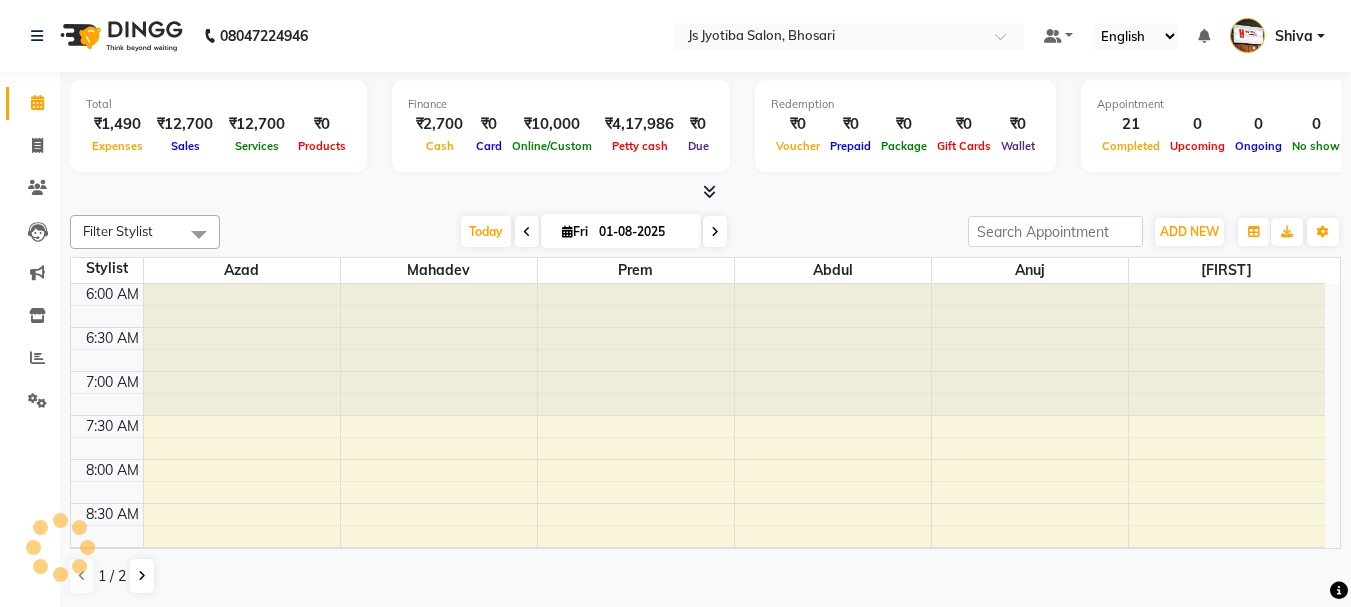 scroll, scrollTop: 0, scrollLeft: 0, axis: both 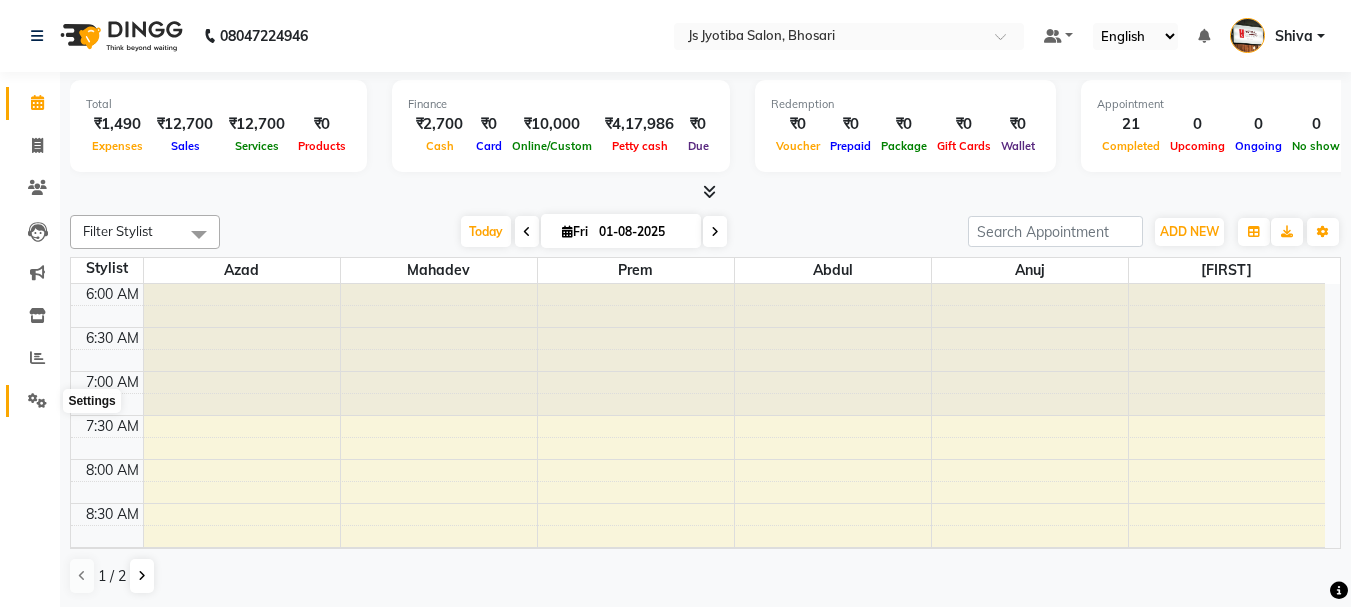 click 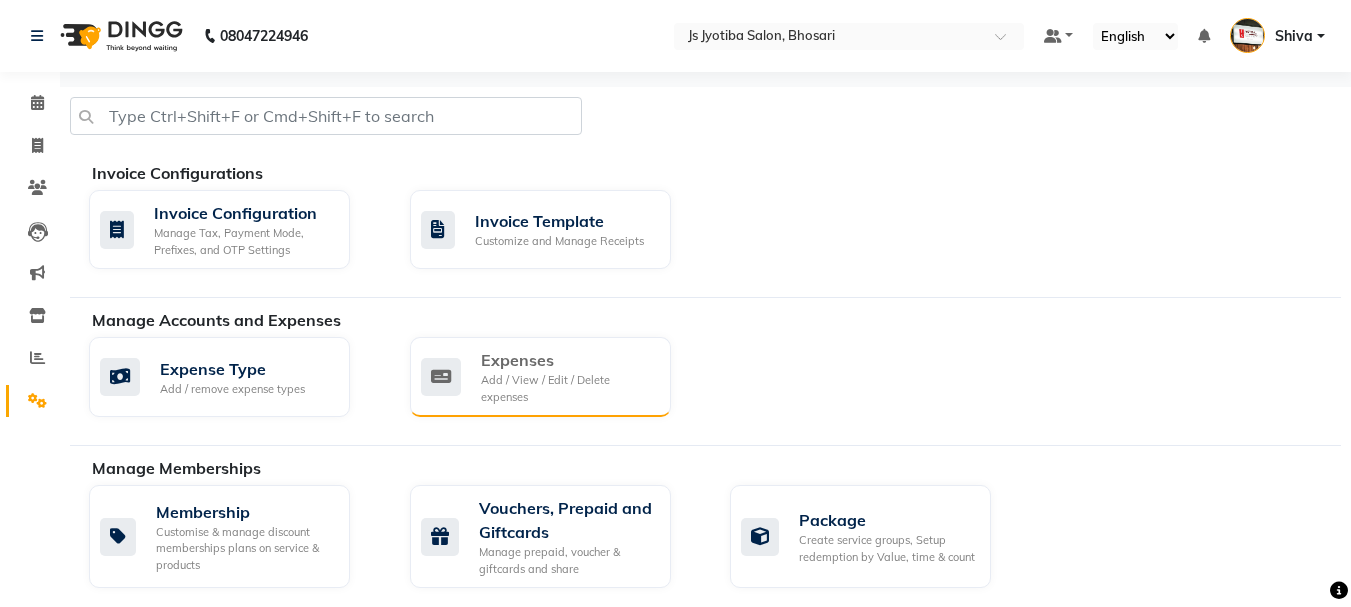 click on "Expenses" 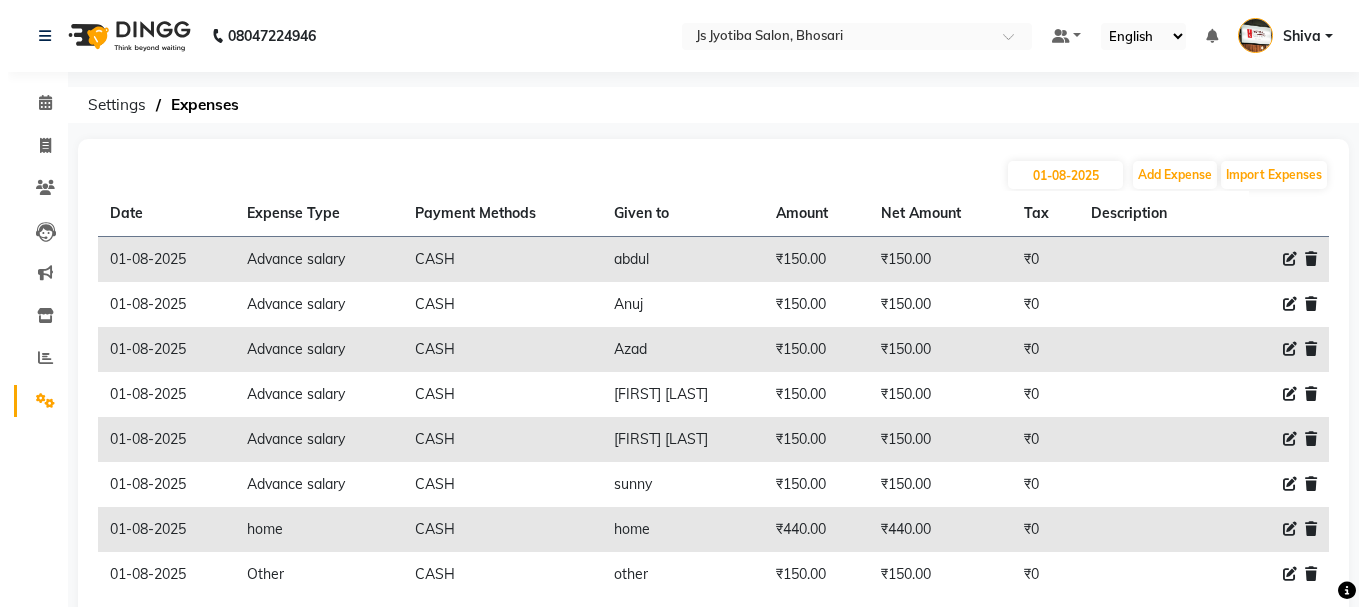 scroll, scrollTop: 99, scrollLeft: 0, axis: vertical 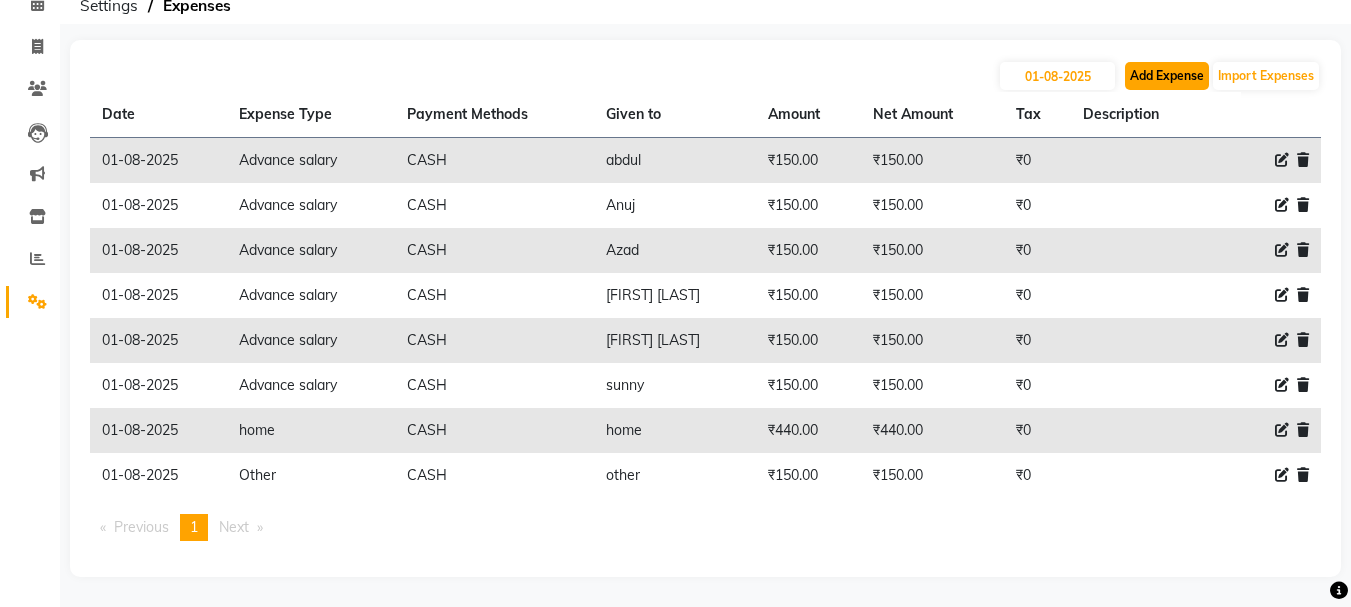 click on "Add Expense" 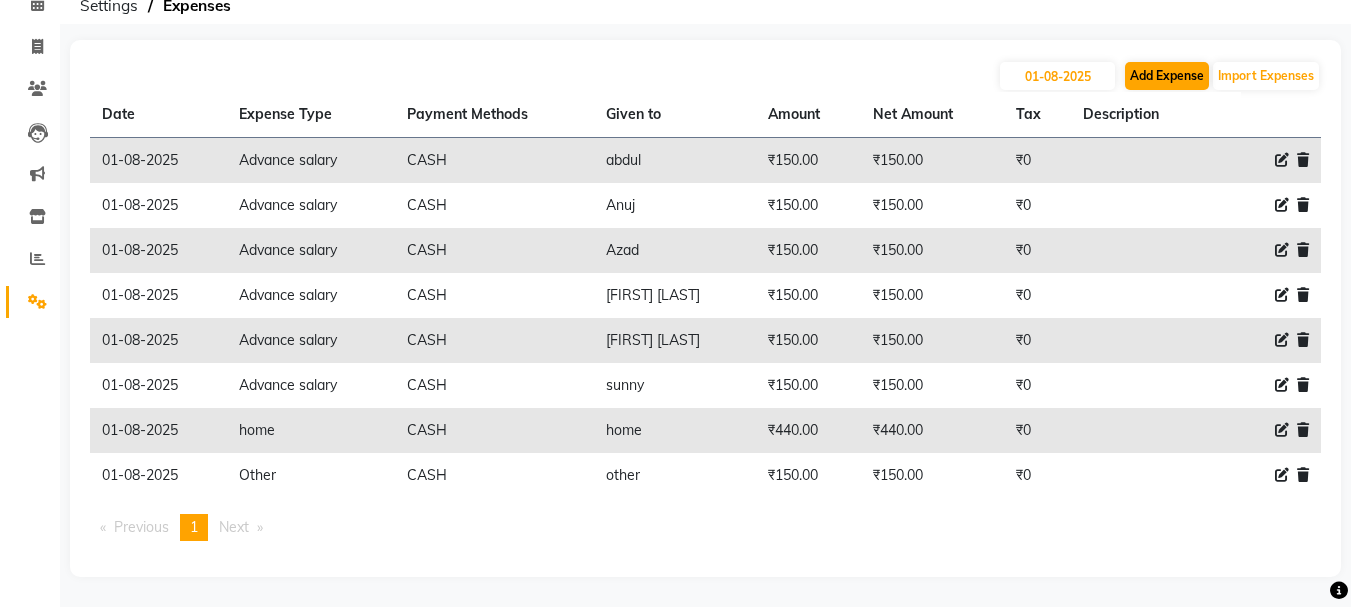 select on "1" 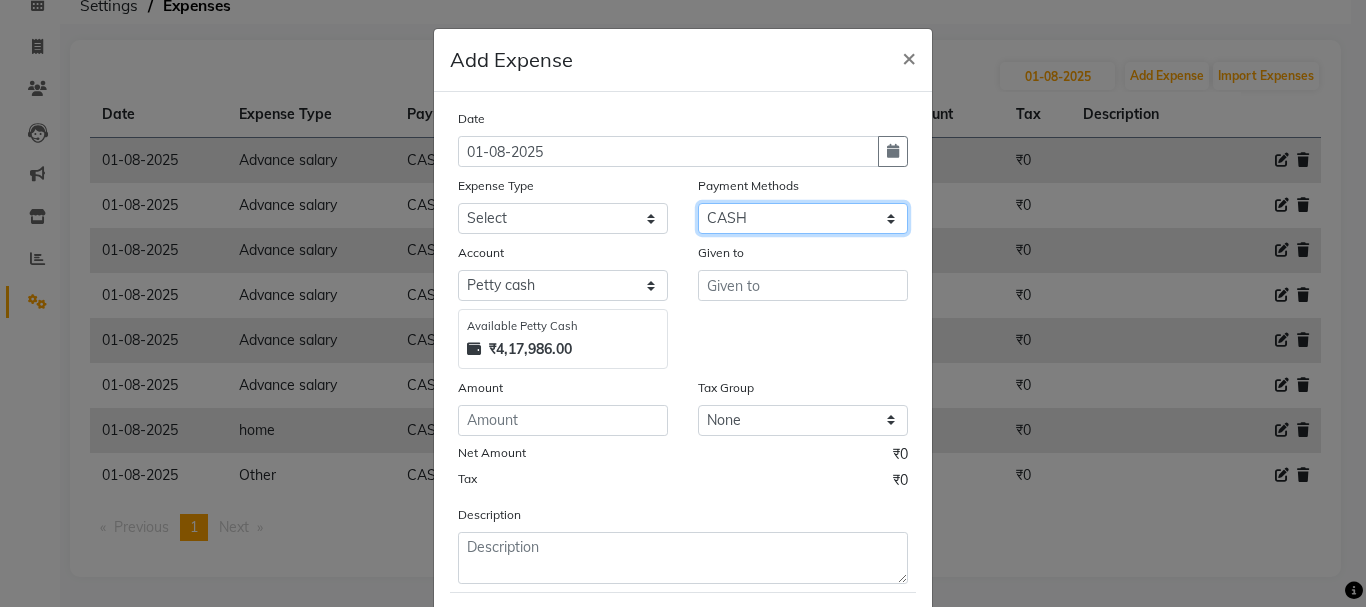 drag, startPoint x: 717, startPoint y: 212, endPoint x: 719, endPoint y: 225, distance: 13.152946 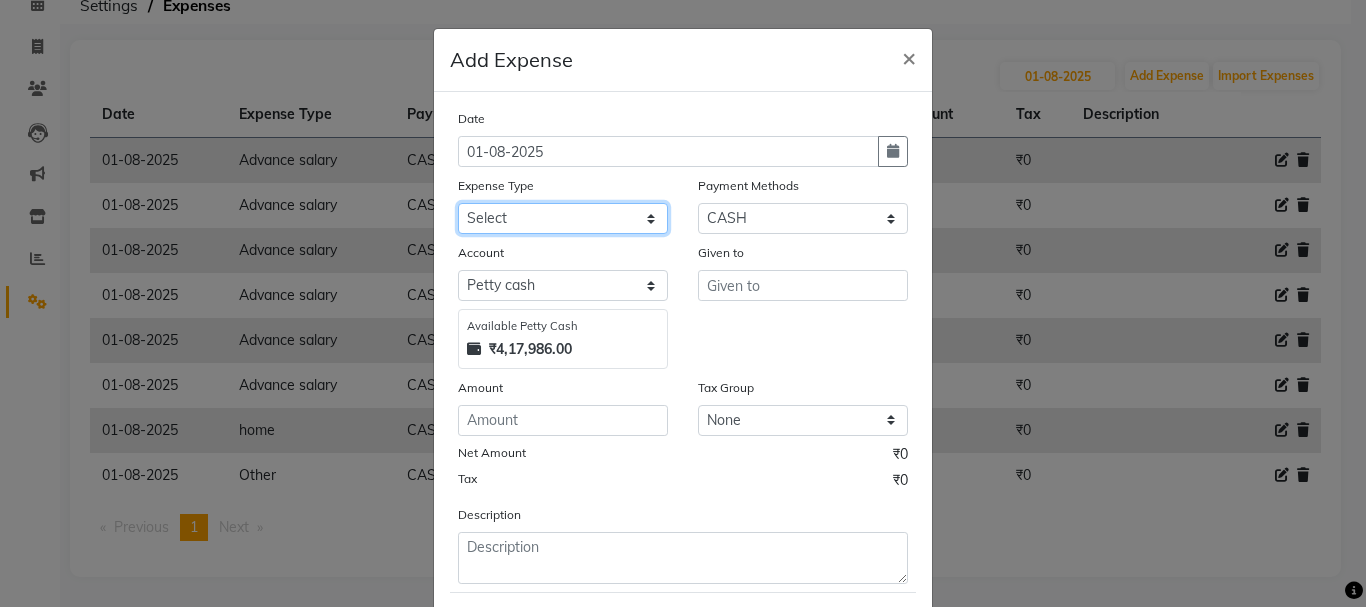drag, startPoint x: 599, startPoint y: 222, endPoint x: 594, endPoint y: 232, distance: 11.18034 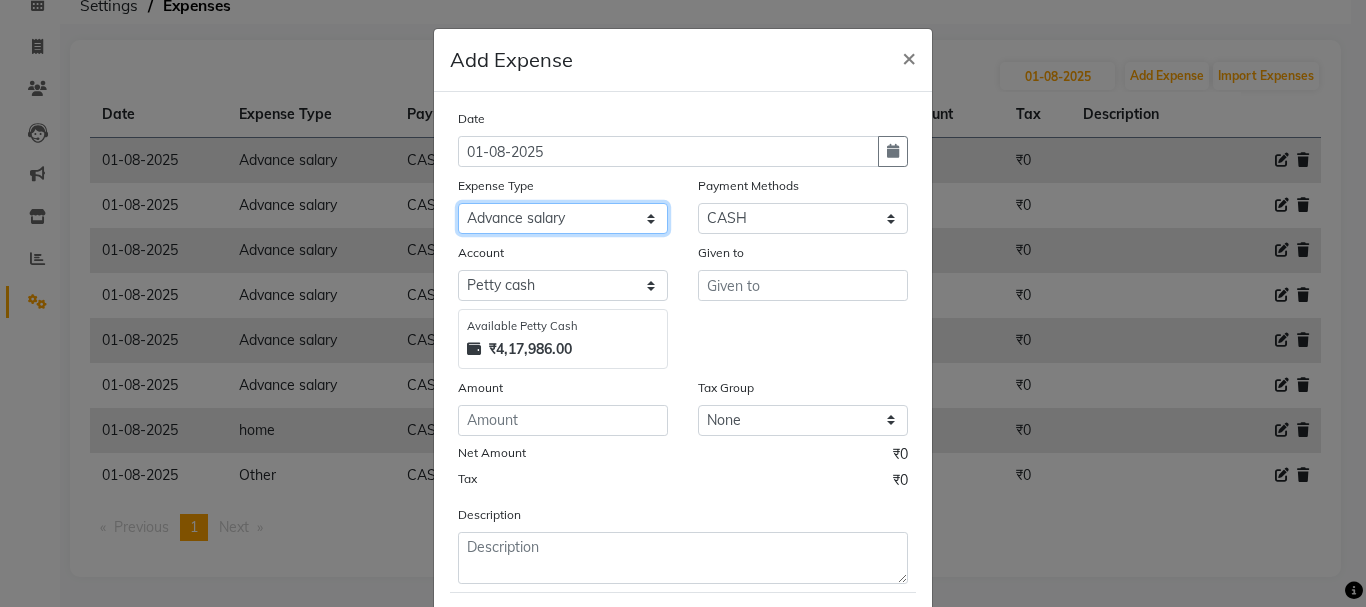 click on "Select Advance salary Advance salary ajaj Bank charges Car maintenance  Cash transfer to bank Cash transfer to hub Client Snacks Clinical charges Equipment Fuel Govt fee home Incentive Insurance International purchase Loan Repayment Maintenance Marketing Miscellaneous MRA Other Over times Pantry Product Rent Salary shop shop Staff Snacks Tax Tea & Refreshment TIP Utilities Wifi recharge" 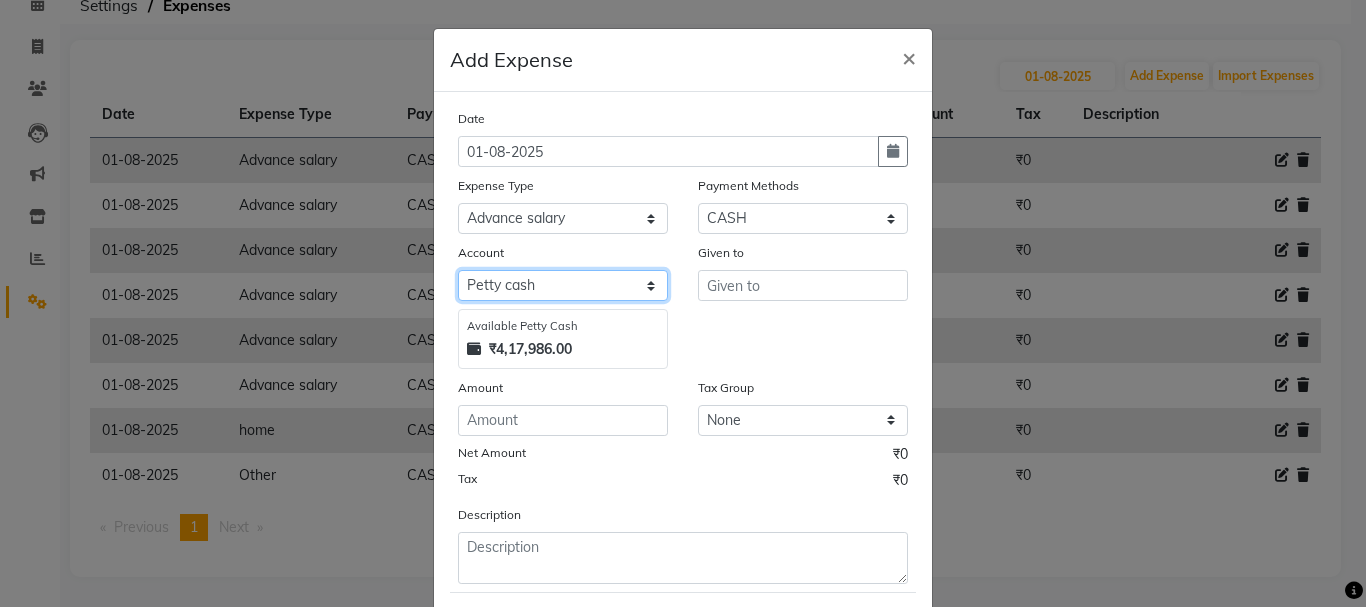 click on "Select Default account Petty cash" 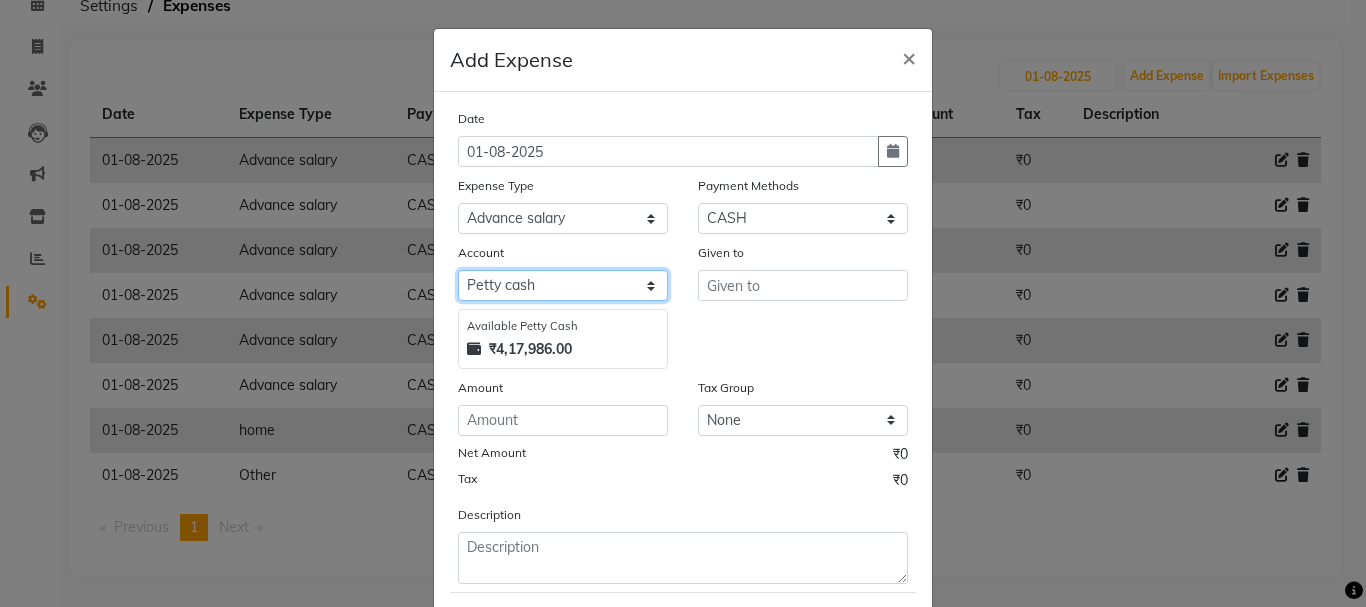 select on "492" 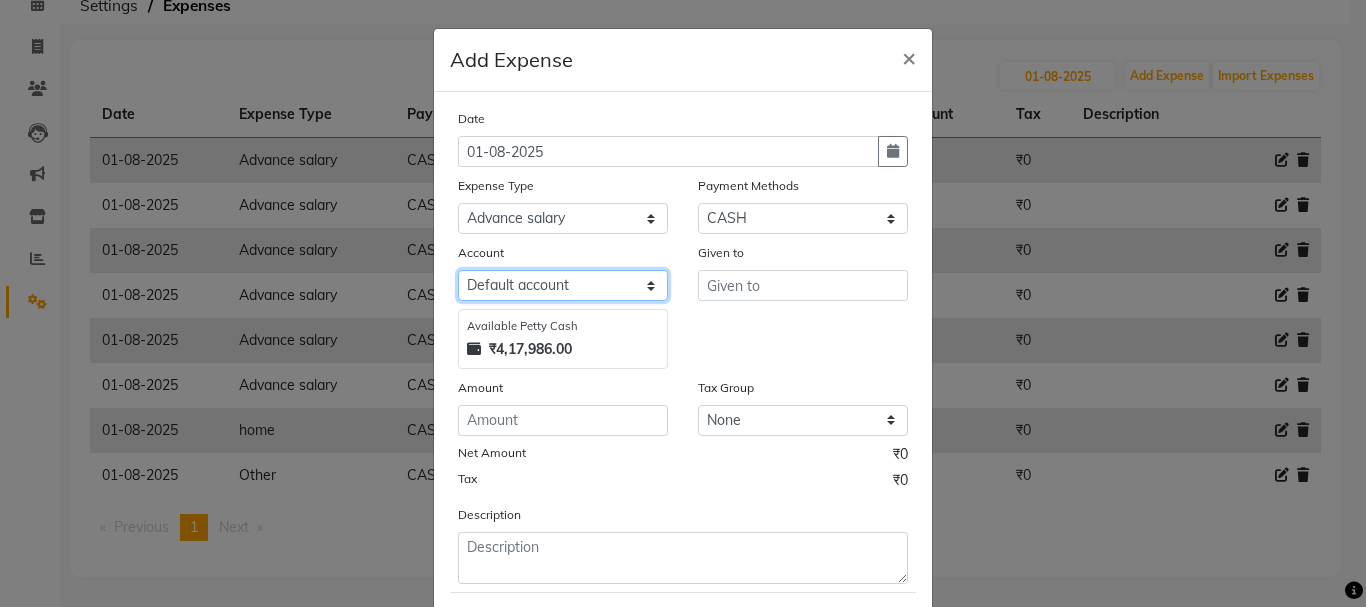 click on "Select Default account Petty cash" 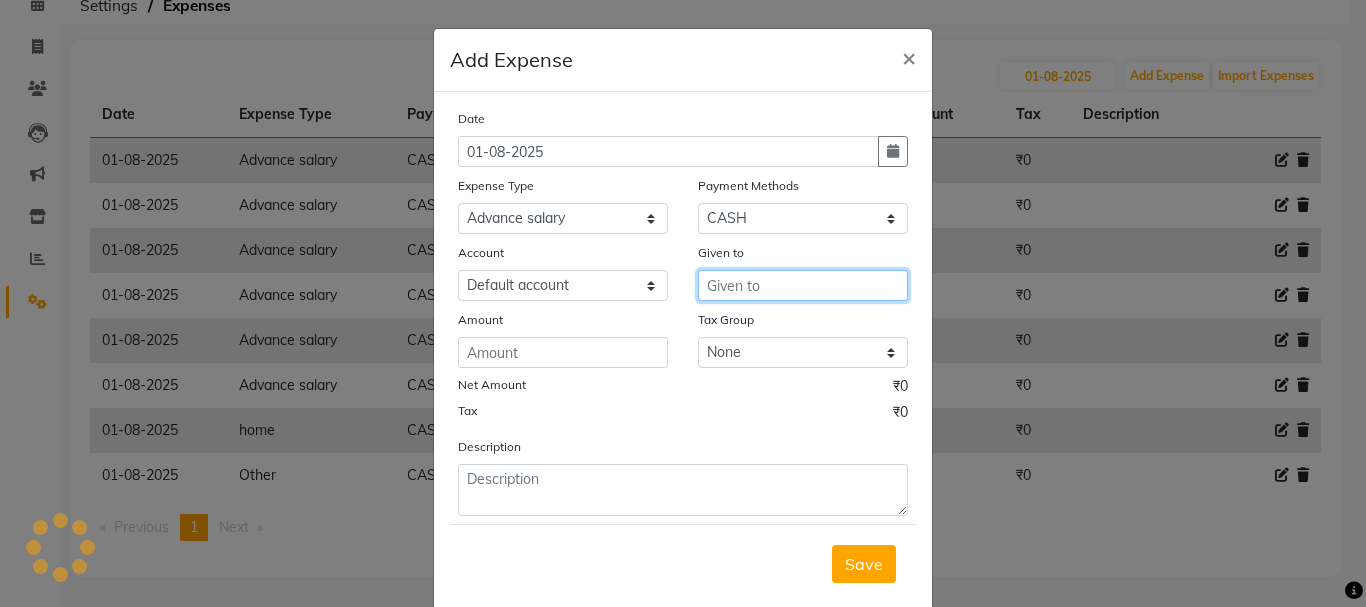 click at bounding box center (803, 285) 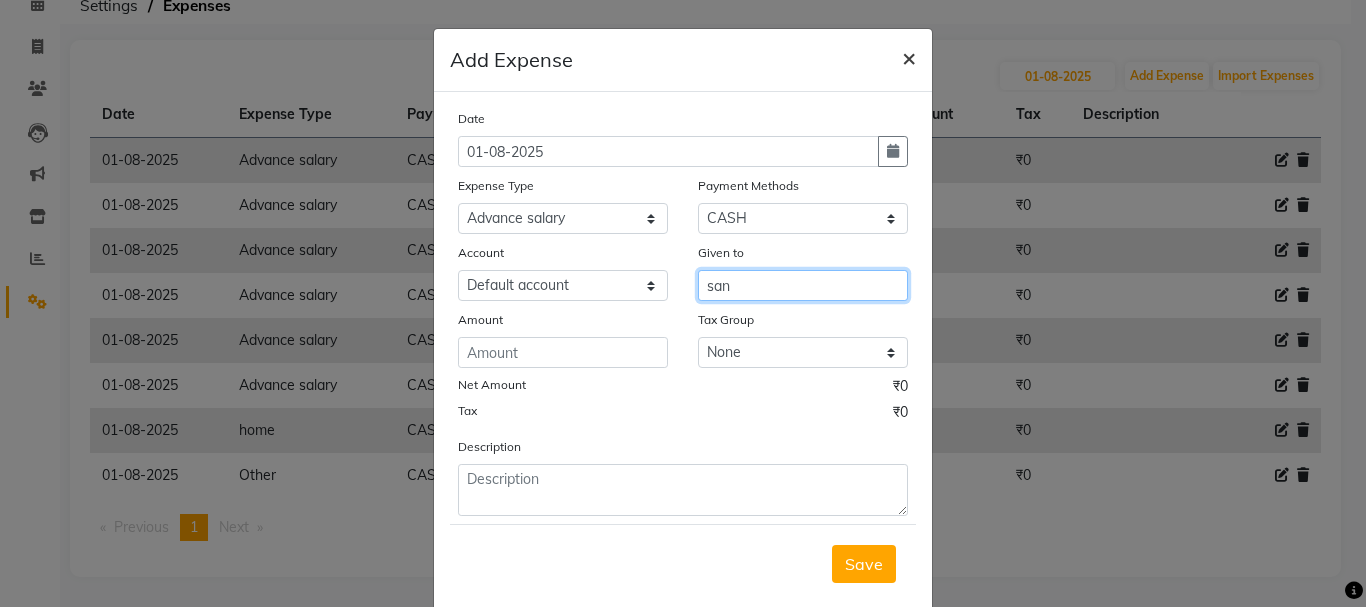 type on "san" 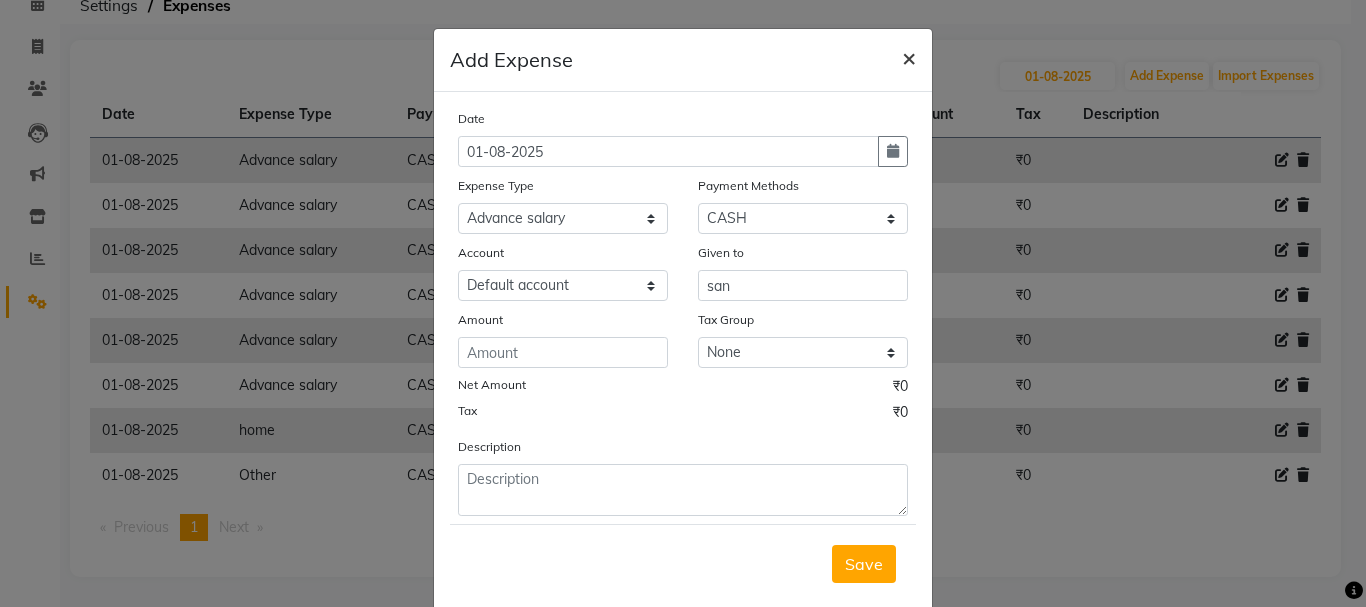drag, startPoint x: 896, startPoint y: 63, endPoint x: 914, endPoint y: 61, distance: 18.110771 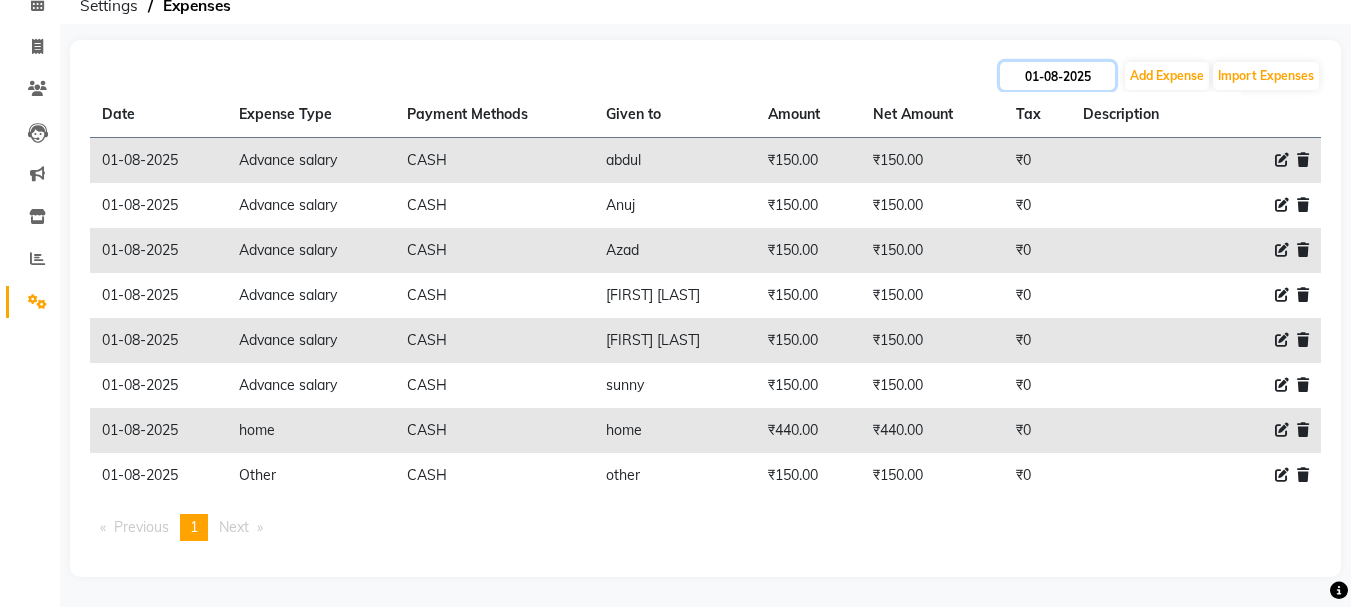 click on "01-08-2025" 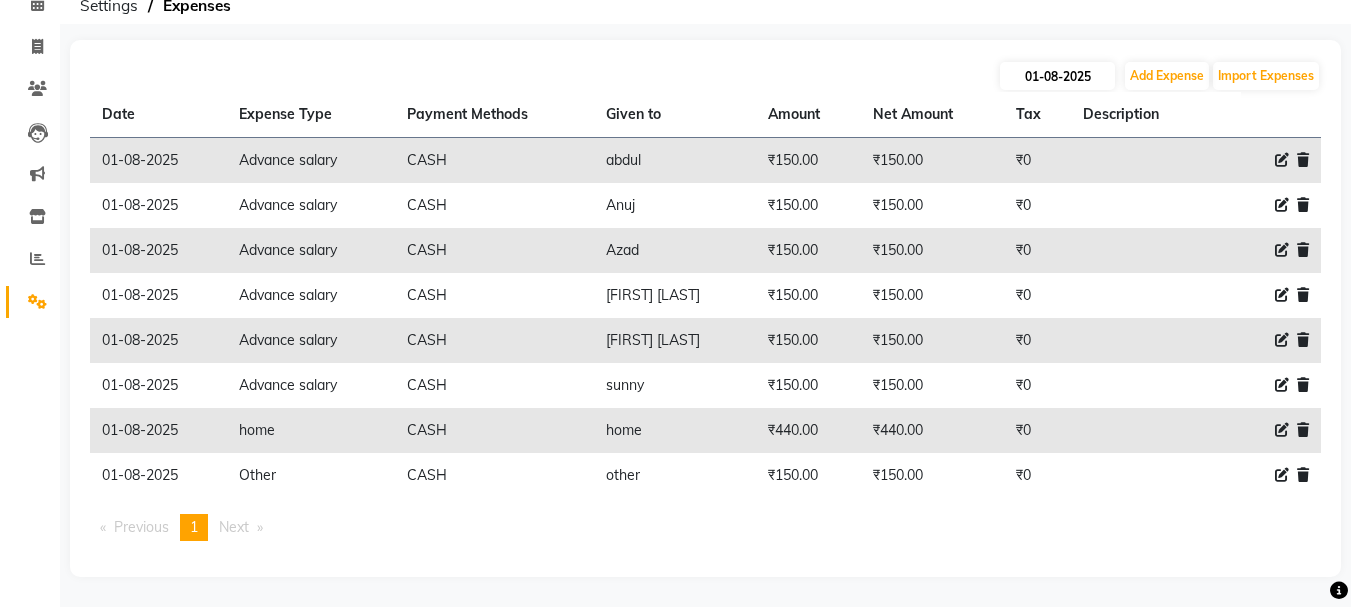 select on "8" 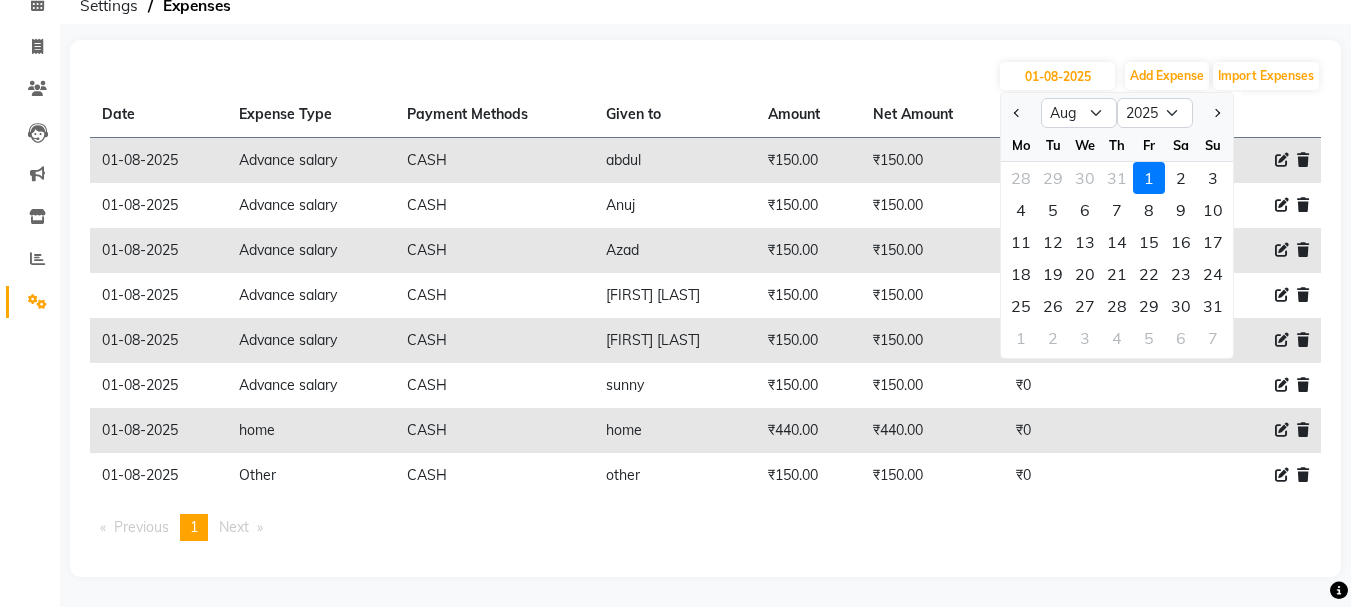 drag, startPoint x: 889, startPoint y: 66, endPoint x: 1122, endPoint y: 92, distance: 234.44615 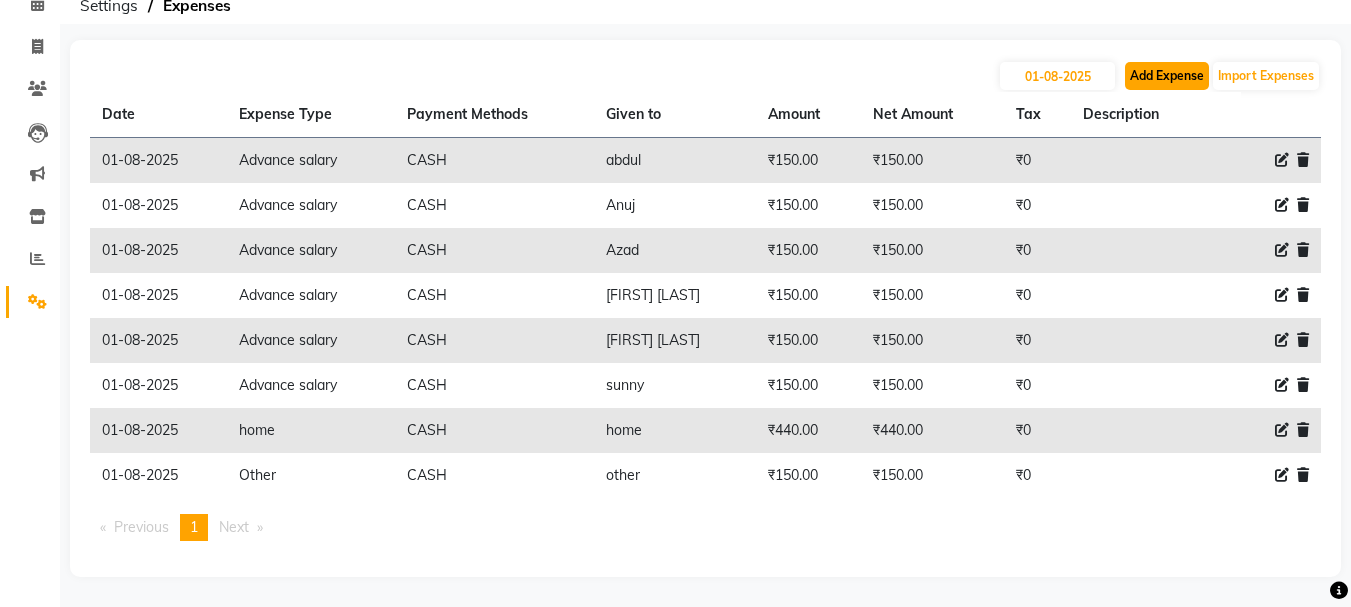 click on "Add Expense" 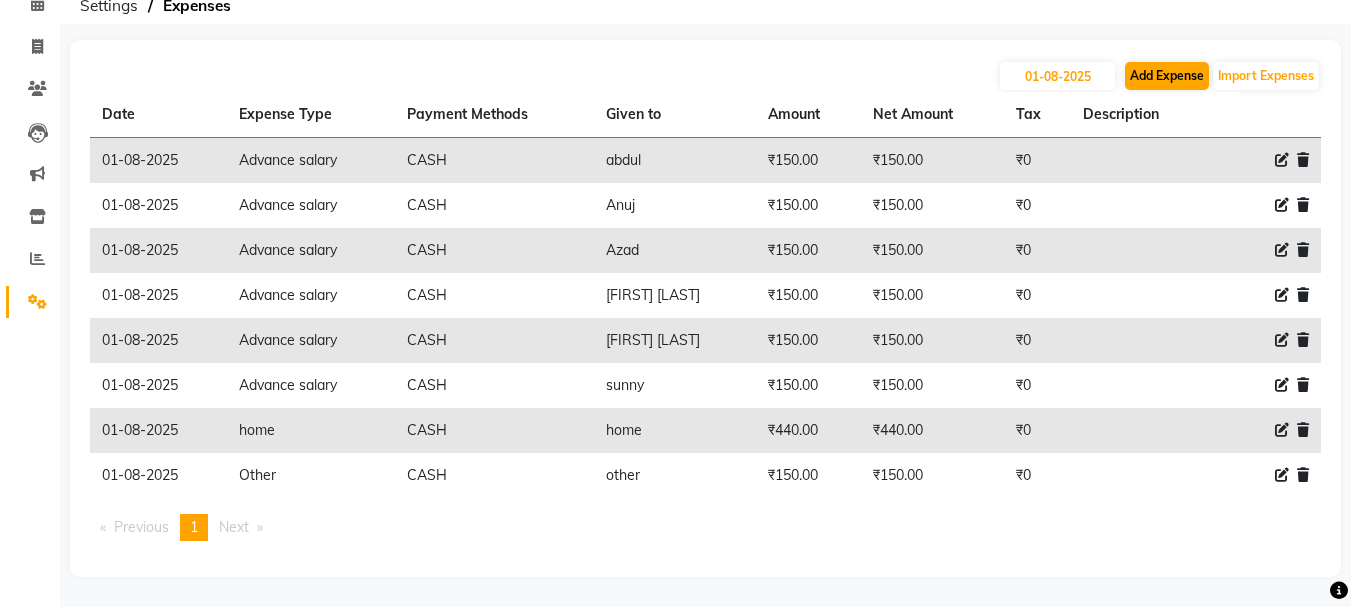 select on "1" 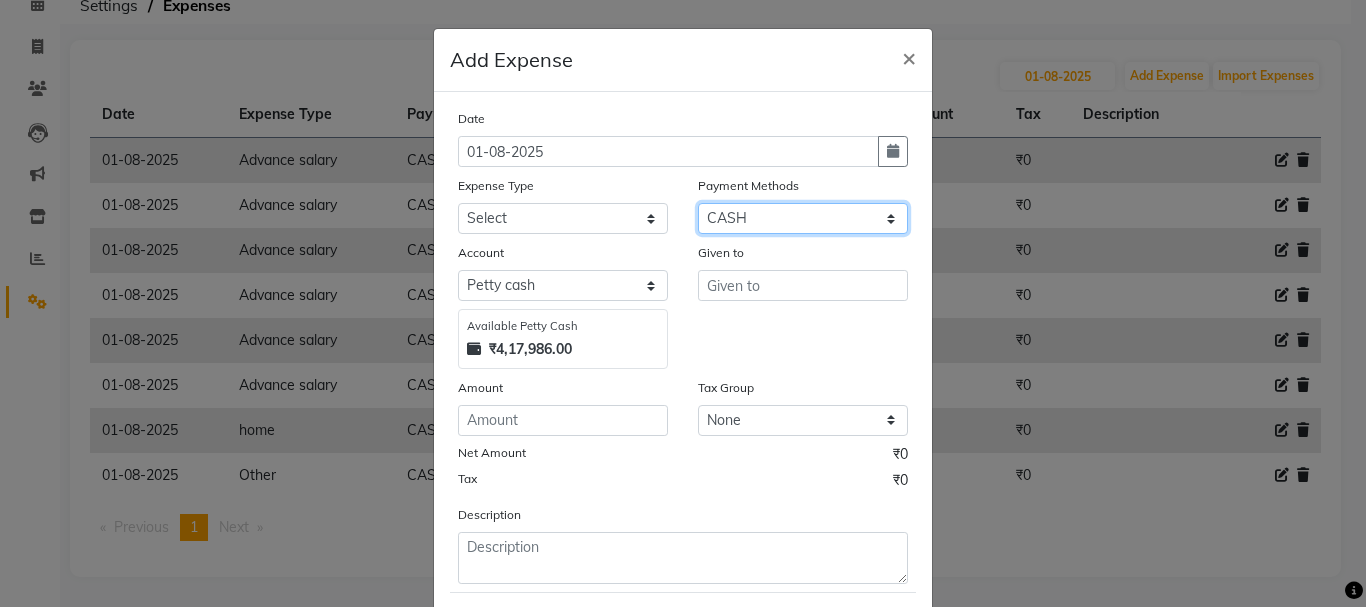 drag, startPoint x: 751, startPoint y: 220, endPoint x: 738, endPoint y: 231, distance: 17.029387 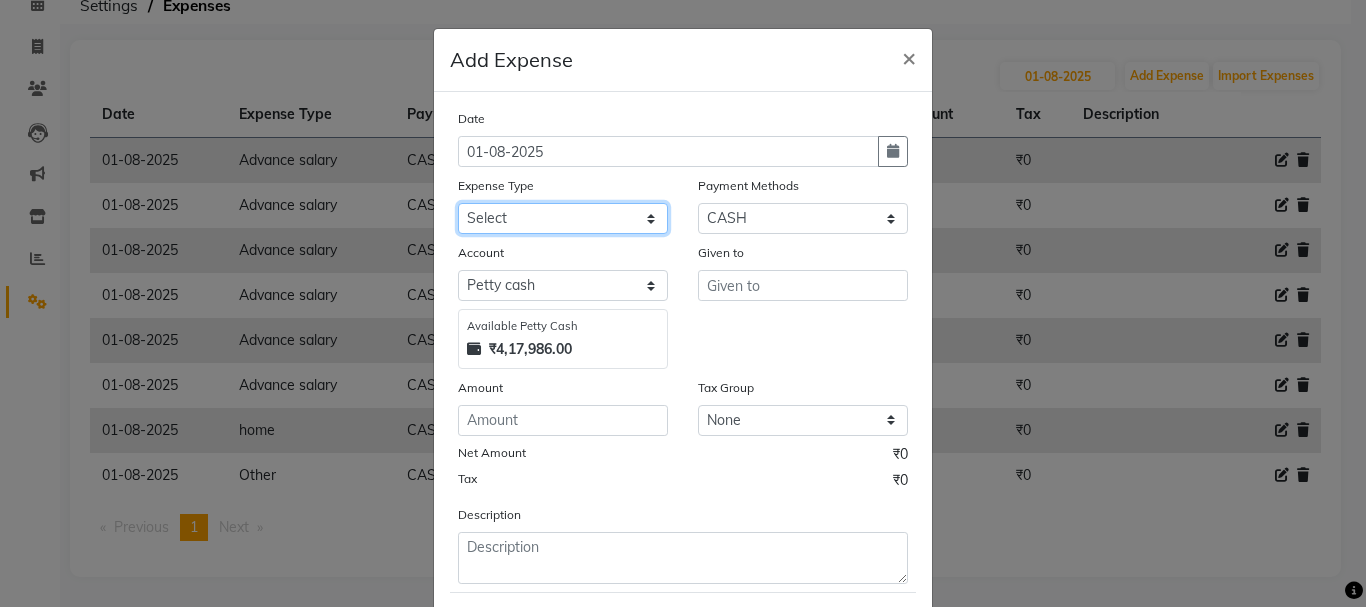 drag, startPoint x: 583, startPoint y: 216, endPoint x: 574, endPoint y: 233, distance: 19.235384 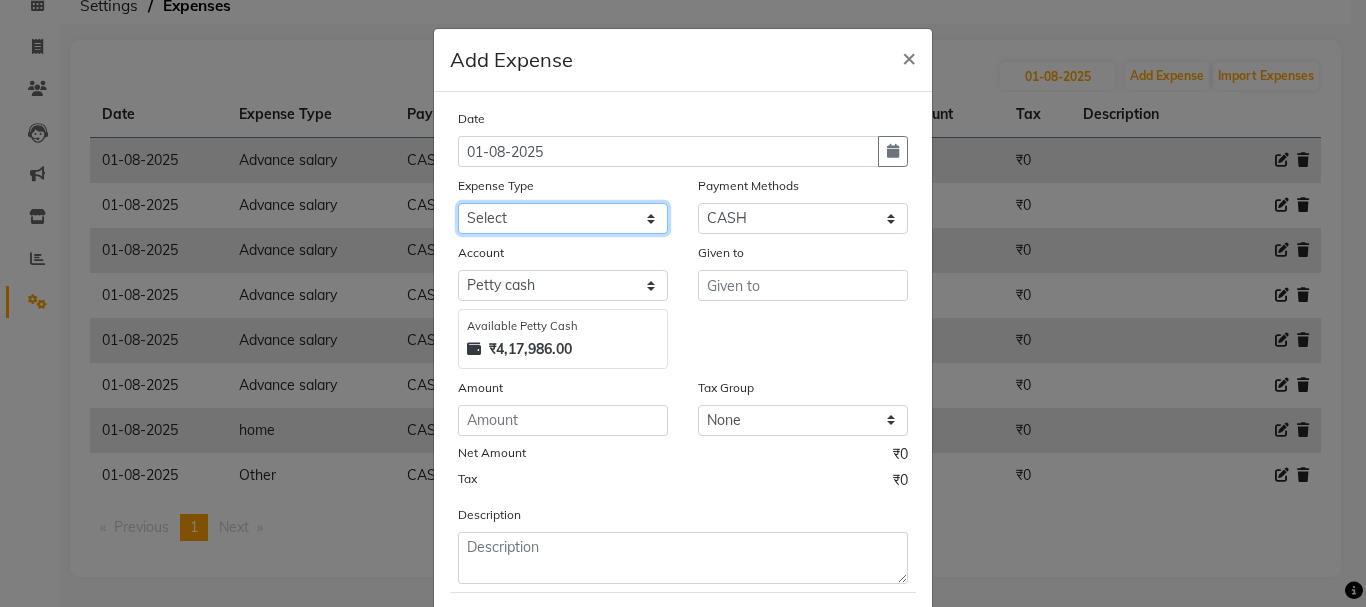 select on "18043" 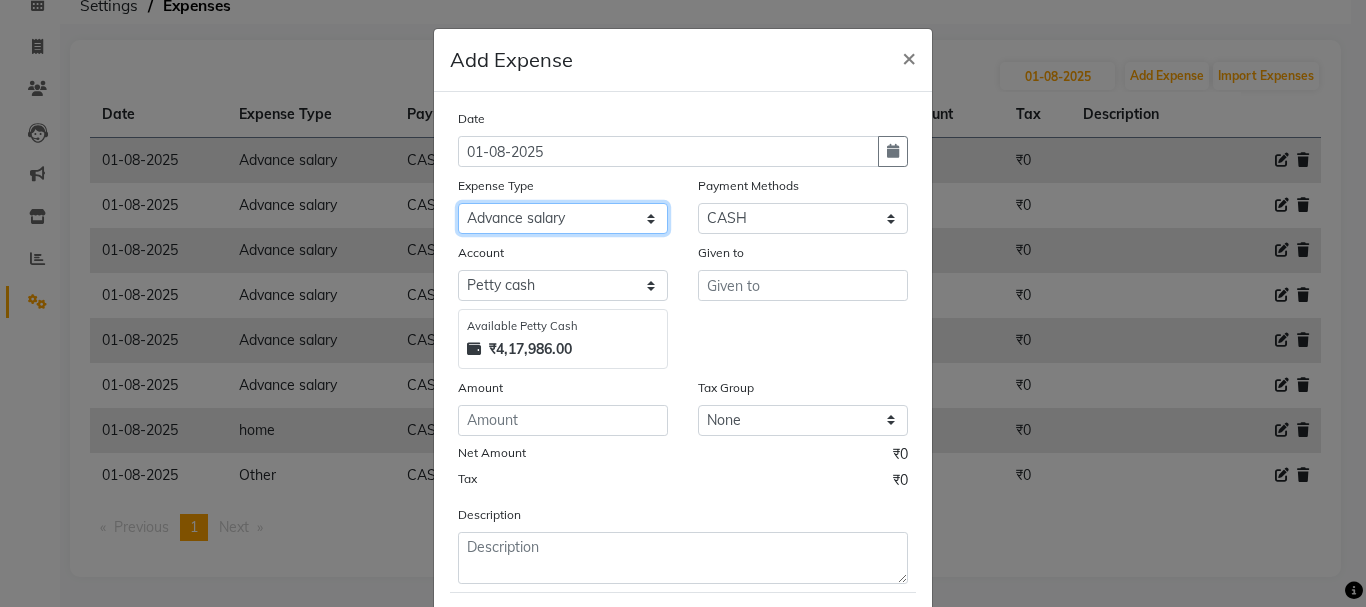 click on "Select Advance salary Advance salary ajaj Bank charges Car maintenance  Cash transfer to bank Cash transfer to hub Client Snacks Clinical charges Equipment Fuel Govt fee home Incentive Insurance International purchase Loan Repayment Maintenance Marketing Miscellaneous MRA Other Over times Pantry Product Rent Salary shop shop Staff Snacks Tax Tea & Refreshment TIP Utilities Wifi recharge" 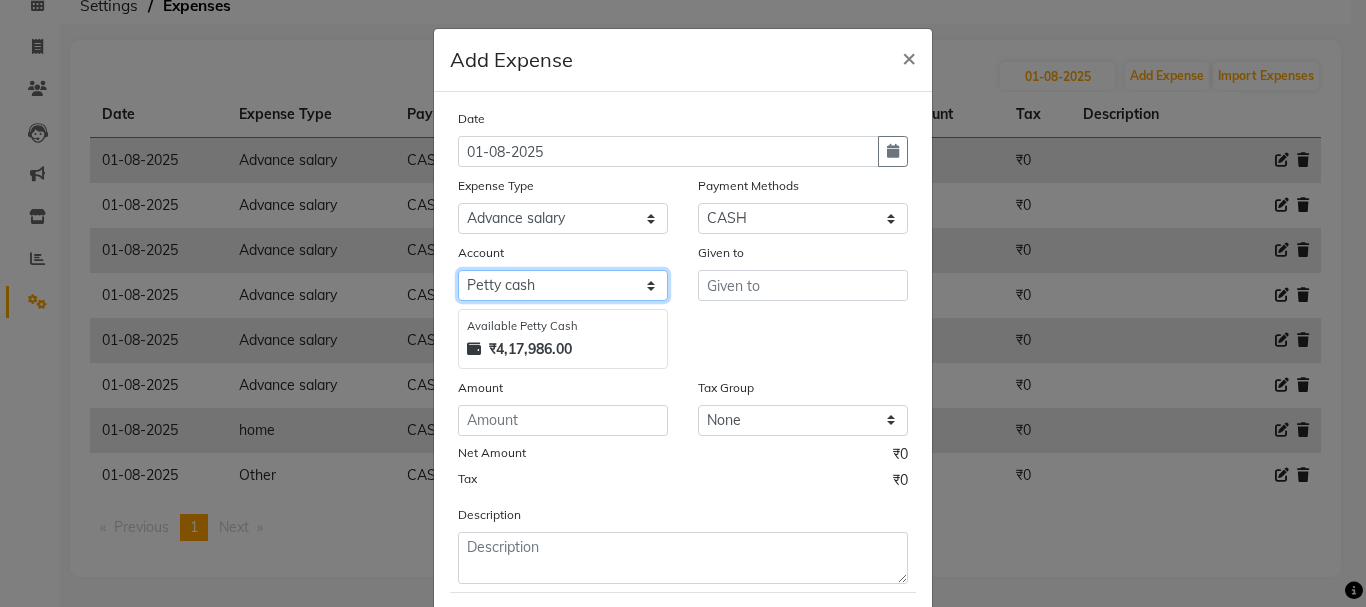 click on "Select Default account Petty cash" 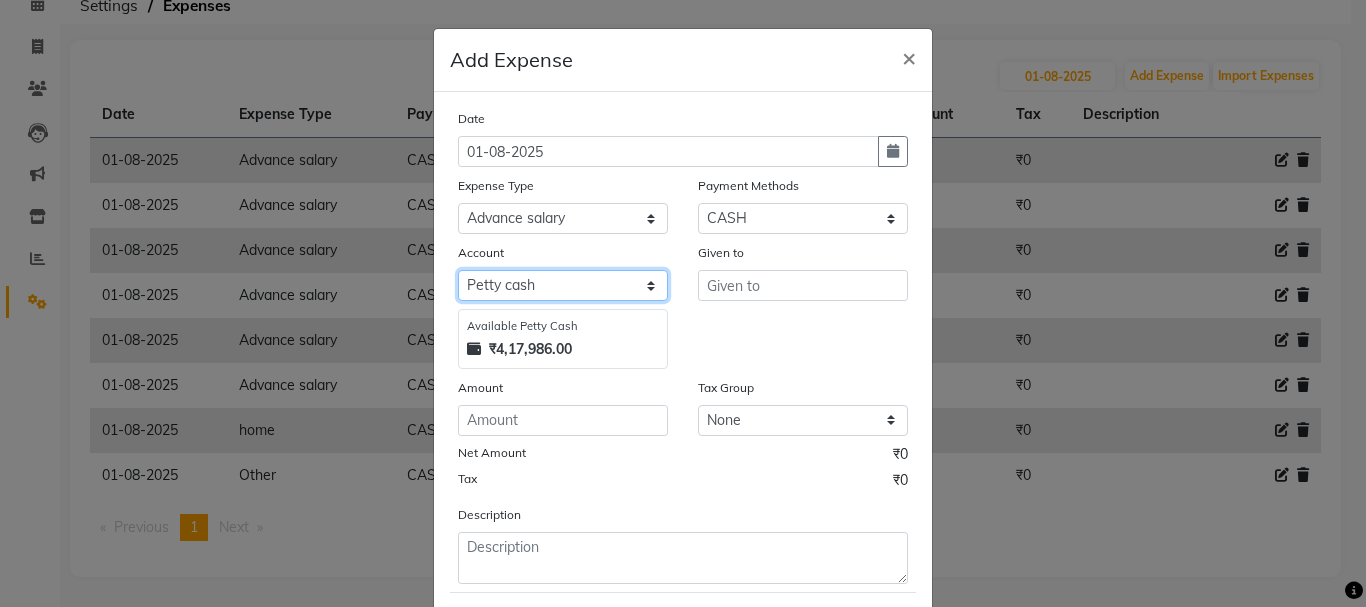 select on "492" 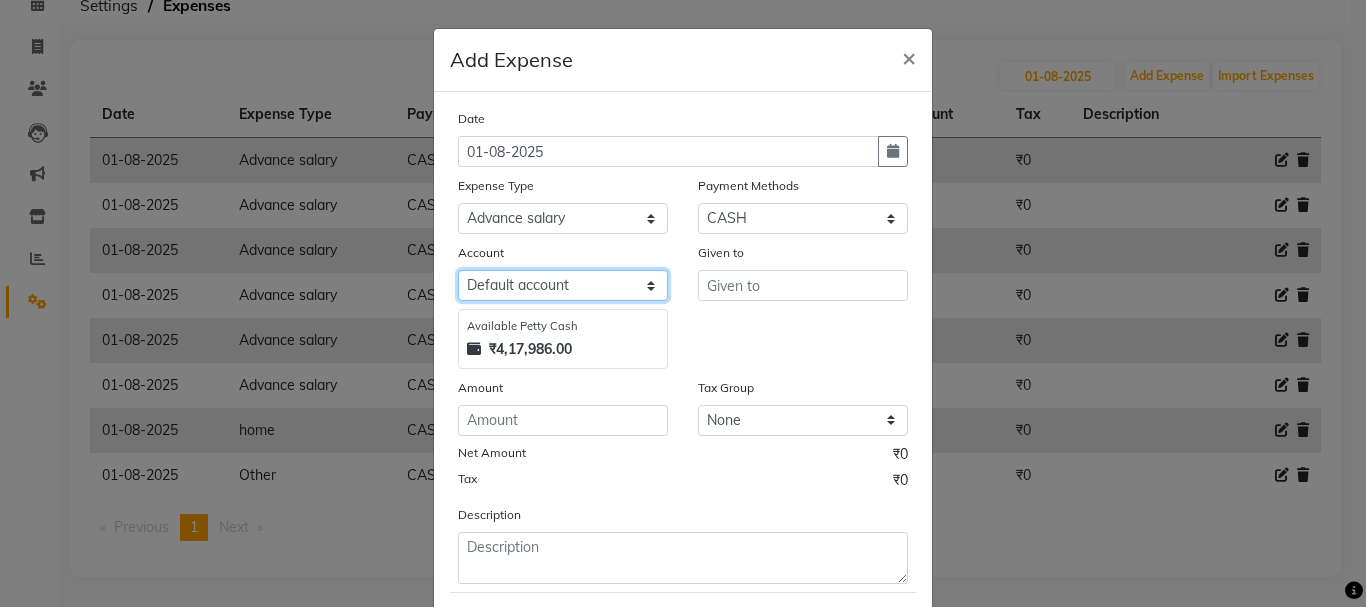 click on "Select Default account Petty cash" 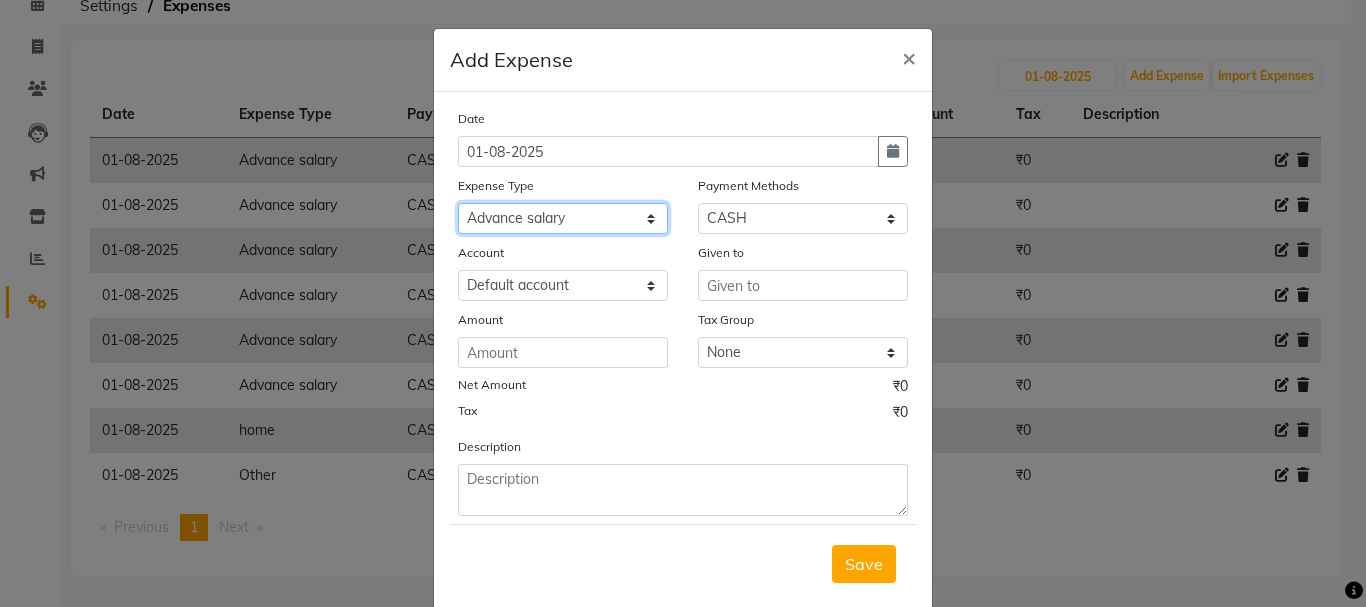 click on "Select Advance salary Advance salary ajaj Bank charges Car maintenance  Cash transfer to bank Cash transfer to hub Client Snacks Clinical charges Equipment Fuel Govt fee home Incentive Insurance International purchase Loan Repayment Maintenance Marketing Miscellaneous MRA Other Over times Pantry Product Rent Salary shop shop Staff Snacks Tax Tea & Refreshment TIP Utilities Wifi recharge" 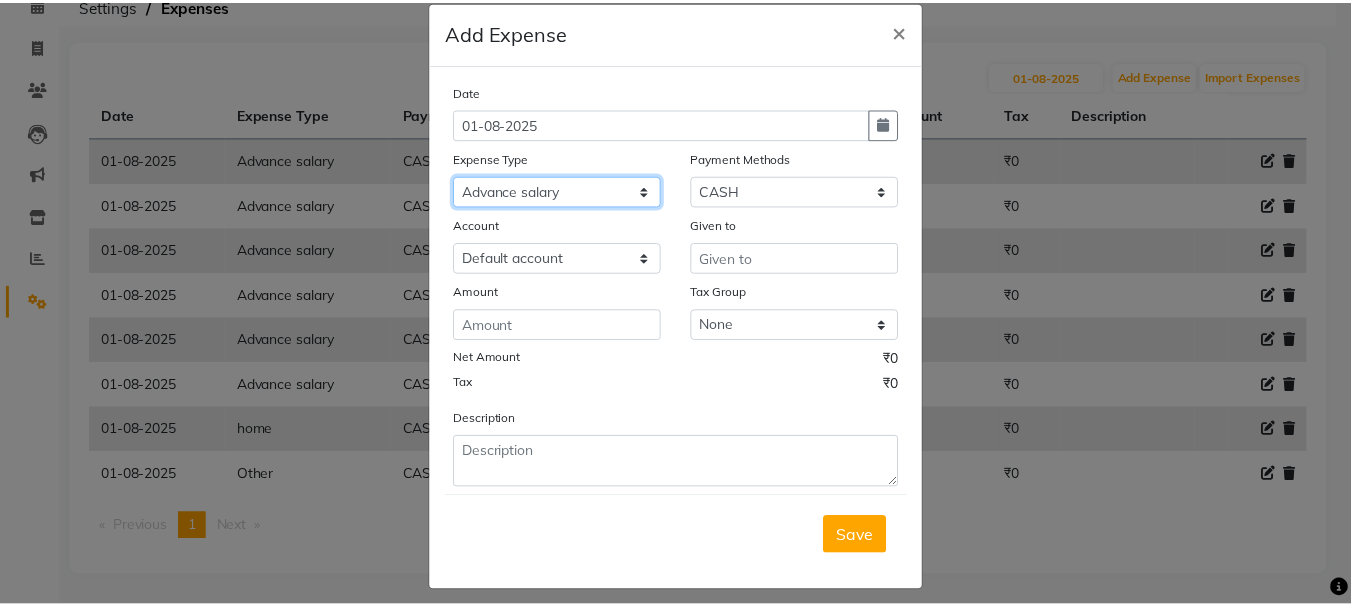 scroll, scrollTop: 41, scrollLeft: 0, axis: vertical 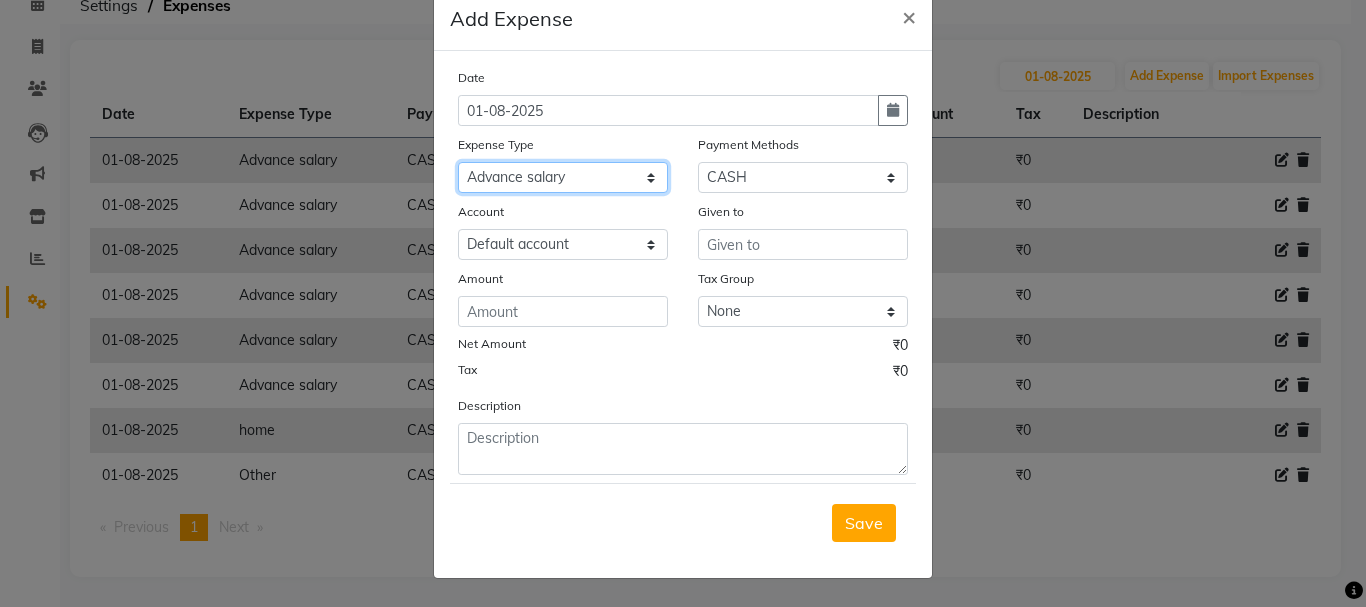 click on "Select Advance salary Advance salary ajaj Bank charges Car maintenance  Cash transfer to bank Cash transfer to hub Client Snacks Clinical charges Equipment Fuel Govt fee home Incentive Insurance International purchase Loan Repayment Maintenance Marketing Miscellaneous MRA Other Over times Pantry Product Rent Salary shop shop Staff Snacks Tax Tea & Refreshment TIP Utilities Wifi recharge" 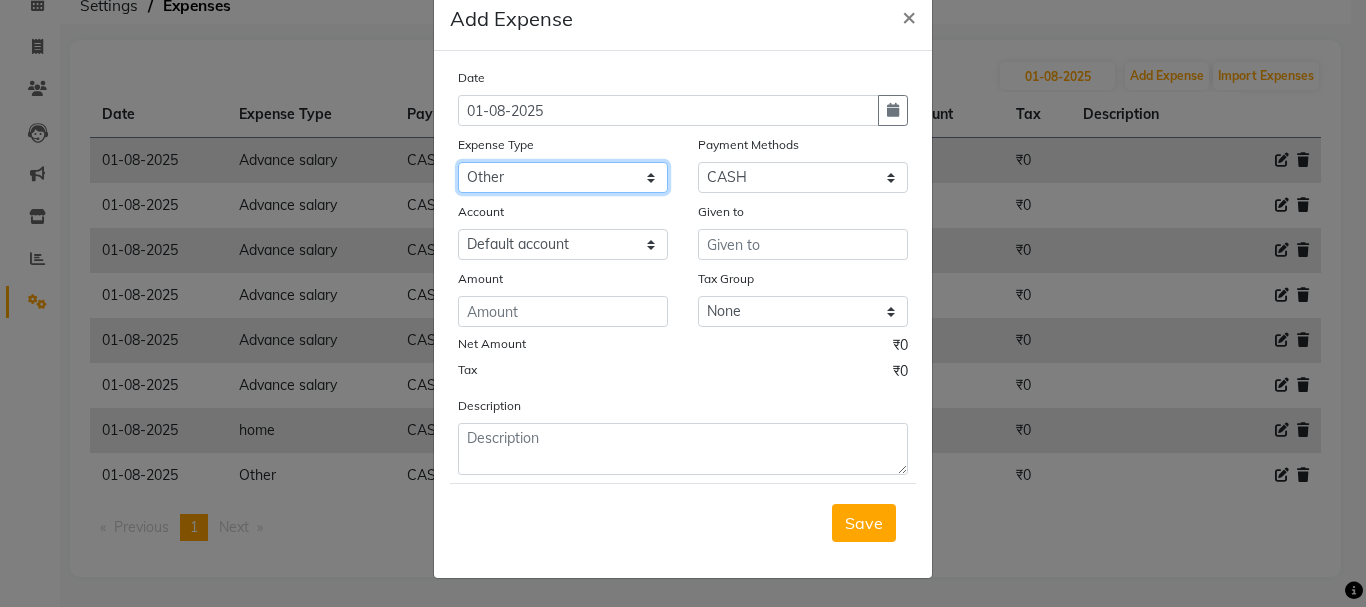 click on "Select Advance salary Advance salary ajaj Bank charges Car maintenance  Cash transfer to bank Cash transfer to hub Client Snacks Clinical charges Equipment Fuel Govt fee home Incentive Insurance International purchase Loan Repayment Maintenance Marketing Miscellaneous MRA Other Over times Pantry Product Rent Salary shop shop Staff Snacks Tax Tea & Refreshment TIP Utilities Wifi recharge" 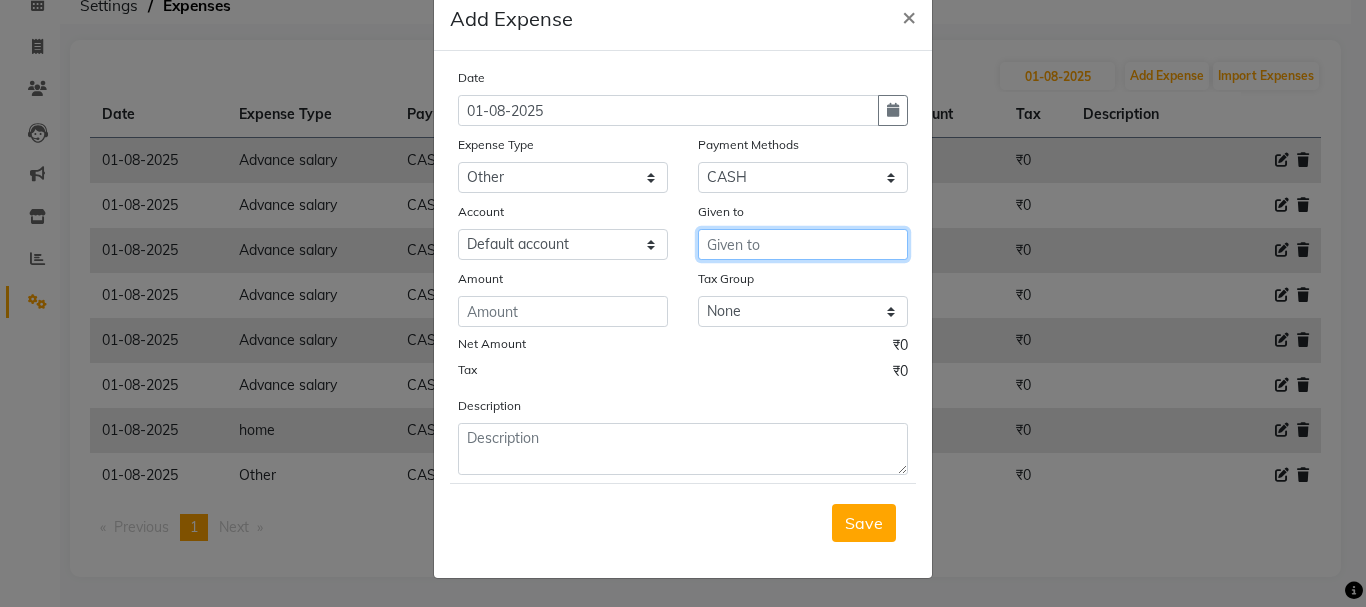 click at bounding box center (803, 244) 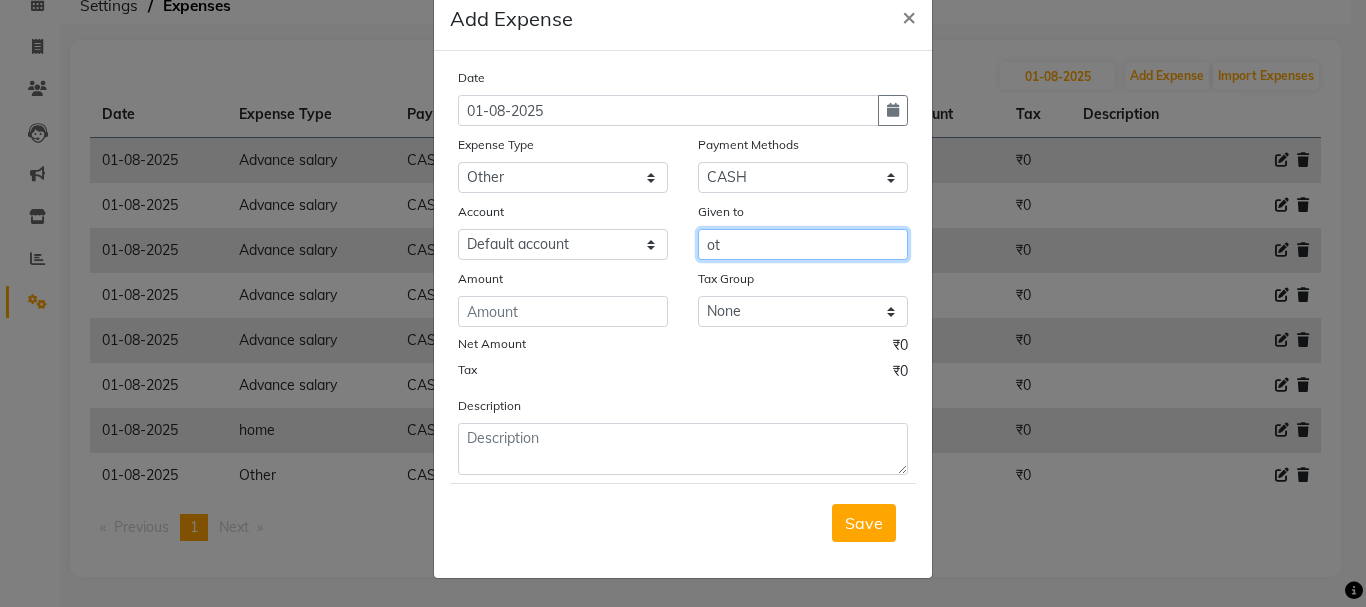 type on "ot" 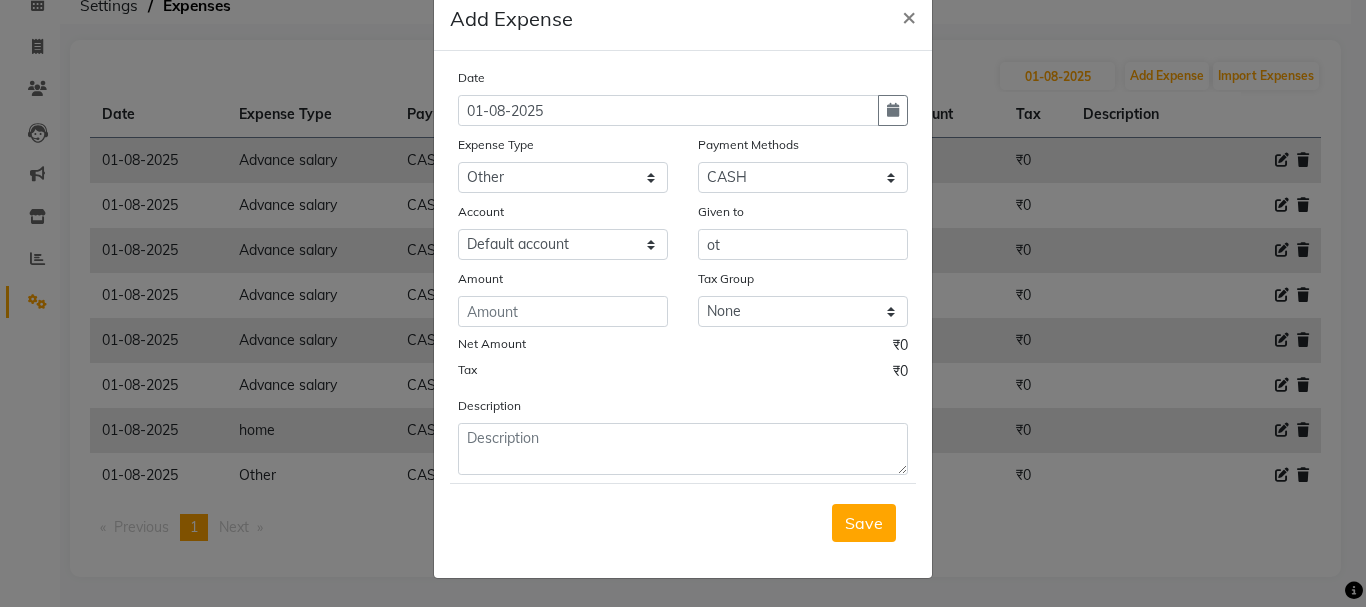 click on "Date 01-08-2025 Expense Type Select Advance salary Advance salary ajaj Bank charges Car maintenance  Cash transfer to bank Cash transfer to hub Client Snacks Clinical charges Equipment Fuel Govt fee home Incentive Insurance International purchase Loan Repayment Maintenance Marketing Miscellaneous MRA Other Over times Pantry Product Rent Salary shop shop Staff Snacks Tax Tea & Refreshment TIP Utilities Wifi recharge Payment Methods Select CASH ONLINE CARD Account Select Default account Petty cash Given to ot Amount Tax Group None Net Amount ₹0 Tax ₹0 Description" 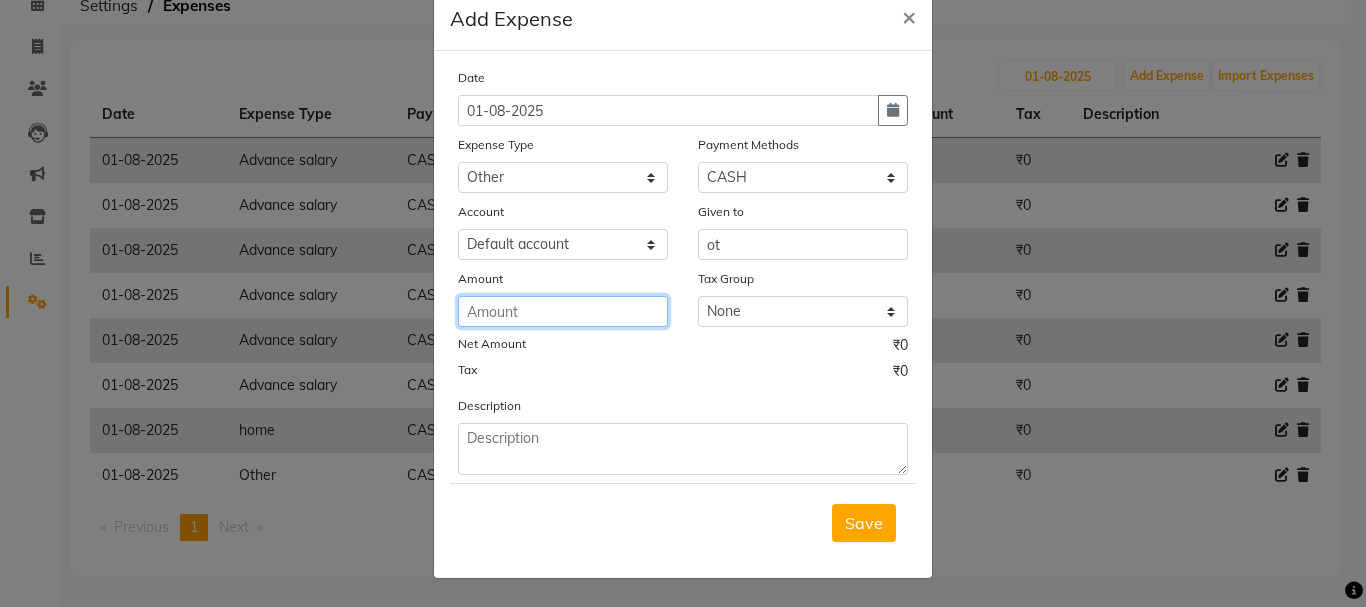 click 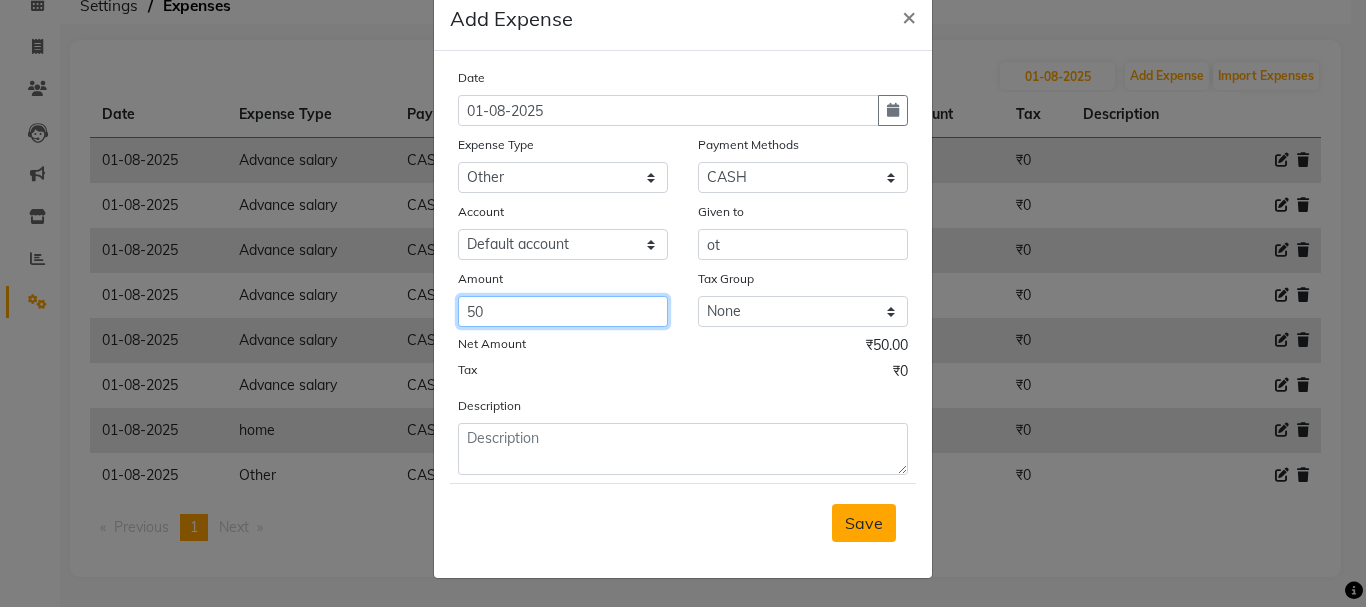 type on "50" 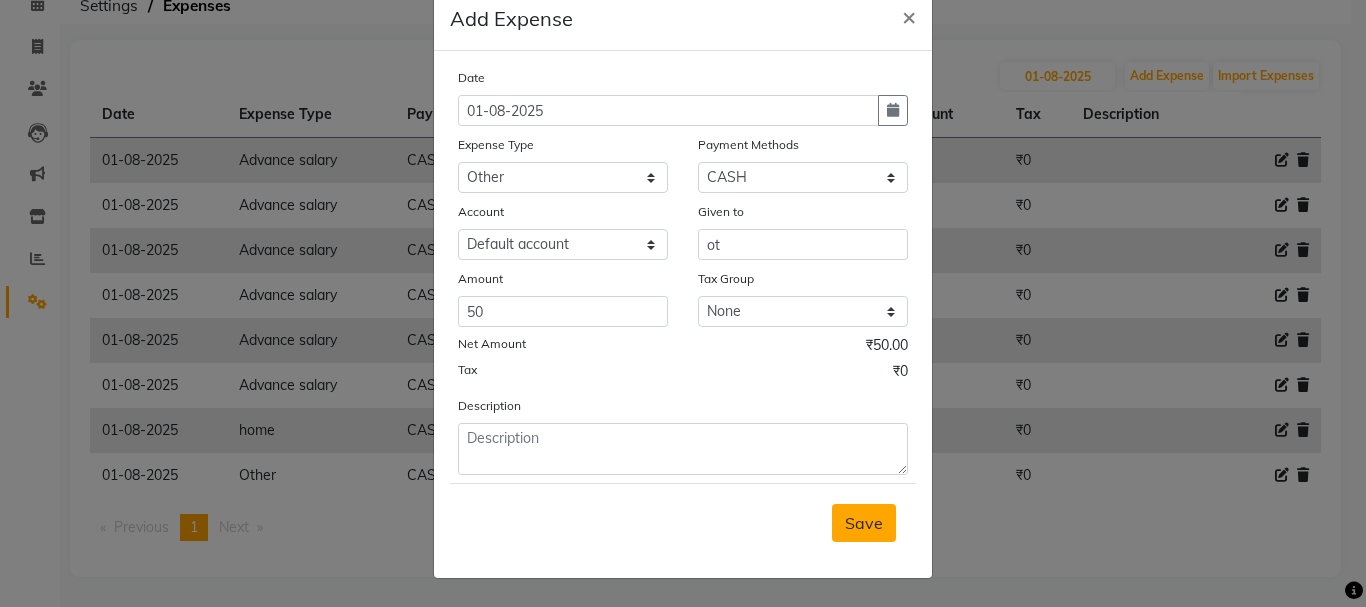 click on "Save" at bounding box center [864, 523] 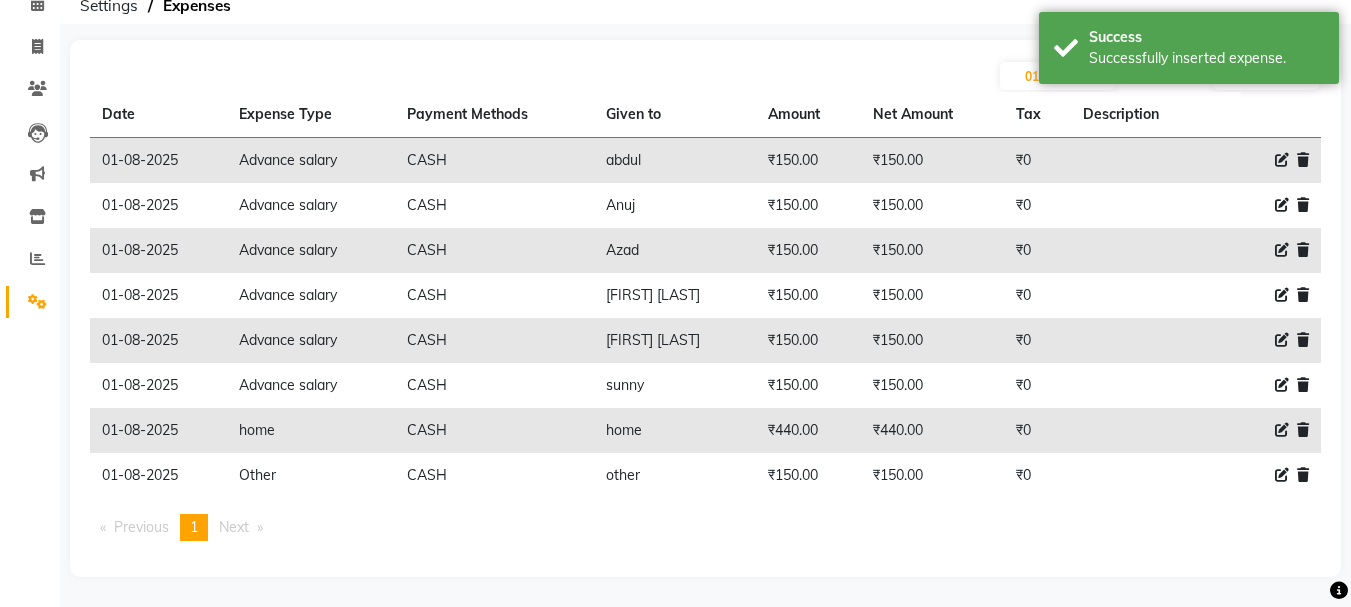 scroll, scrollTop: 0, scrollLeft: 0, axis: both 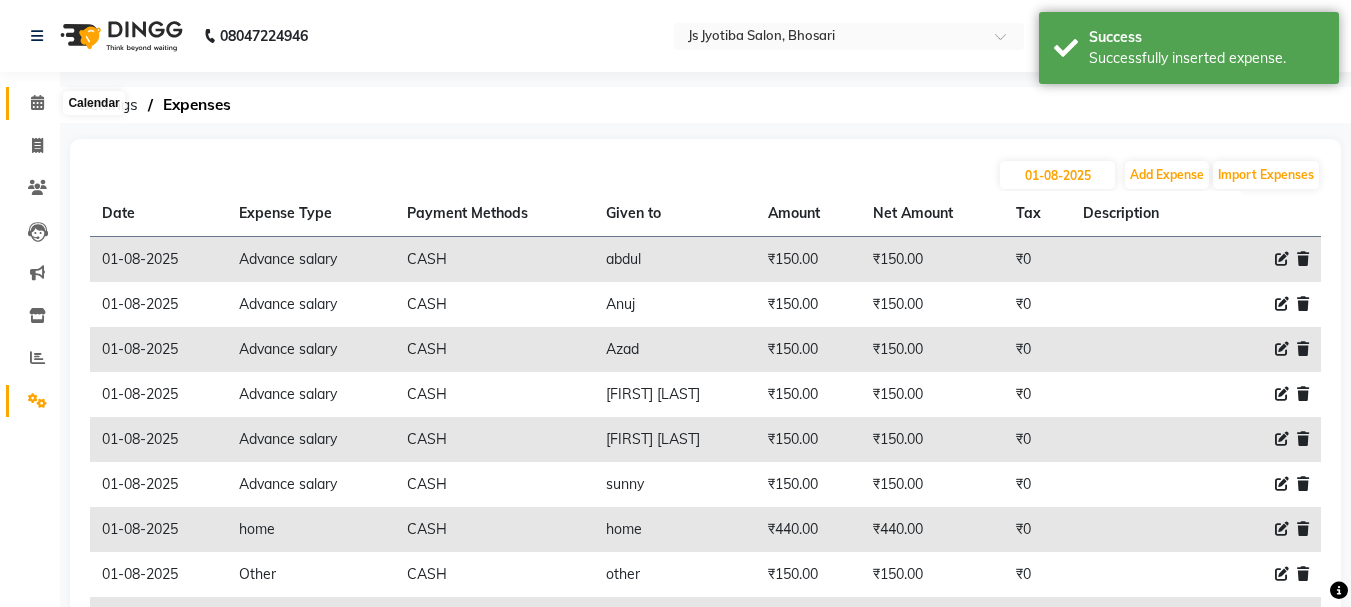 click 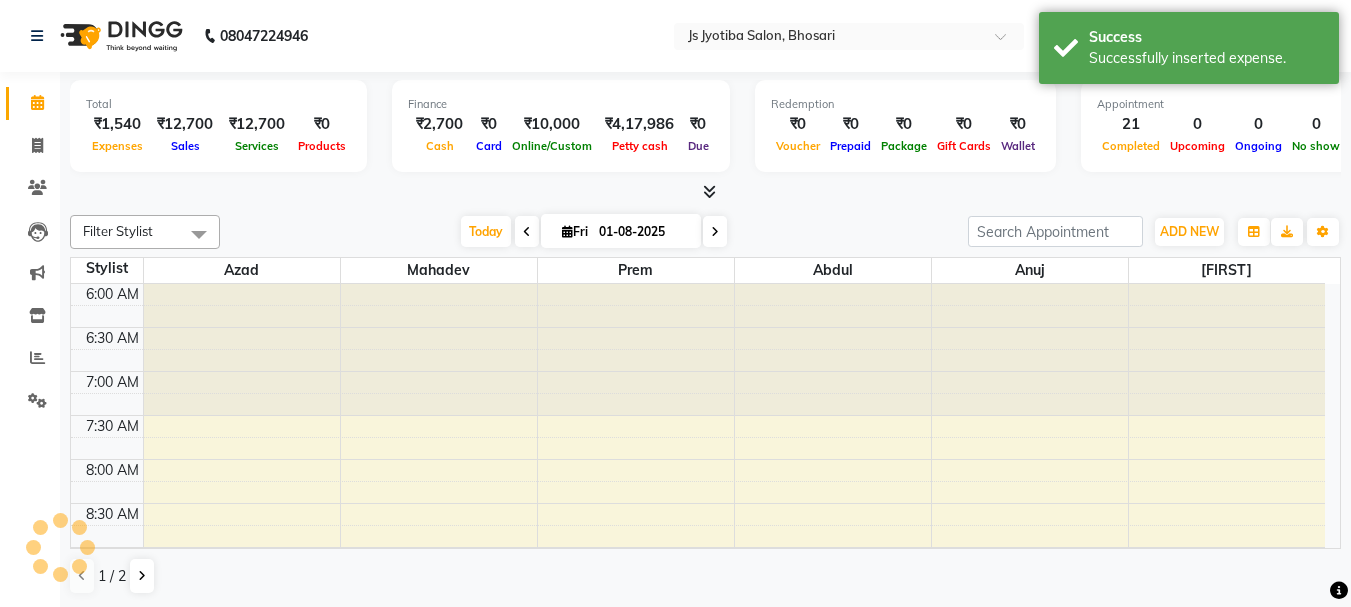scroll, scrollTop: 0, scrollLeft: 0, axis: both 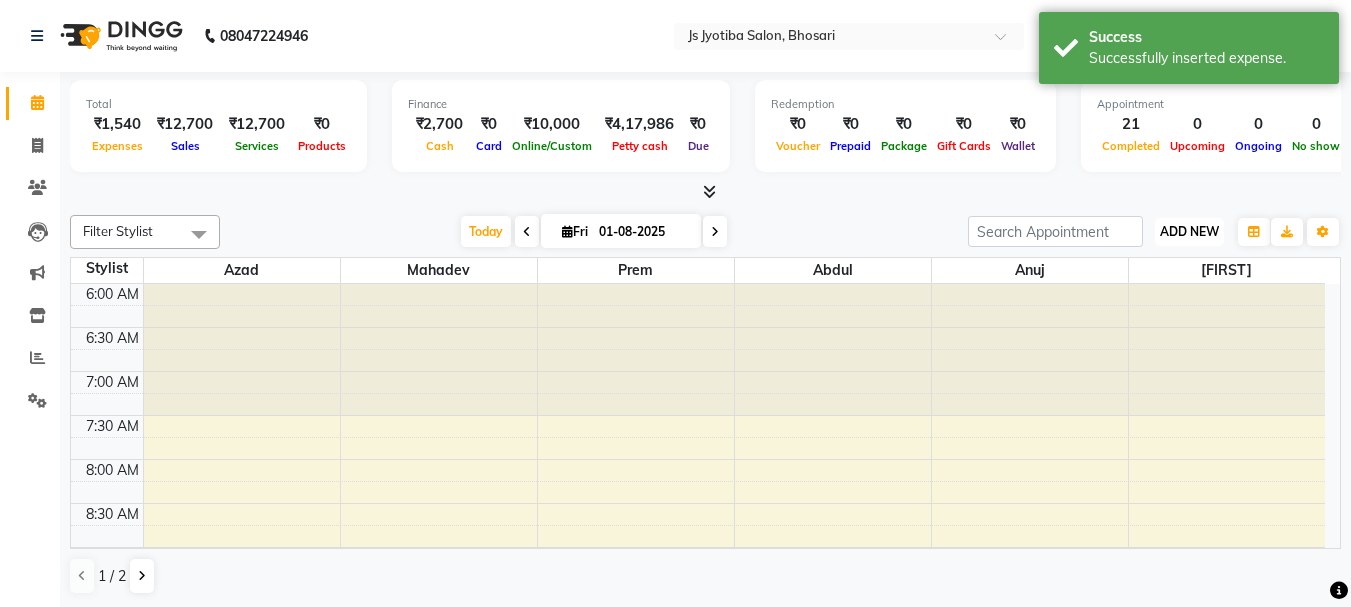 click on "ADD NEW" at bounding box center (1189, 231) 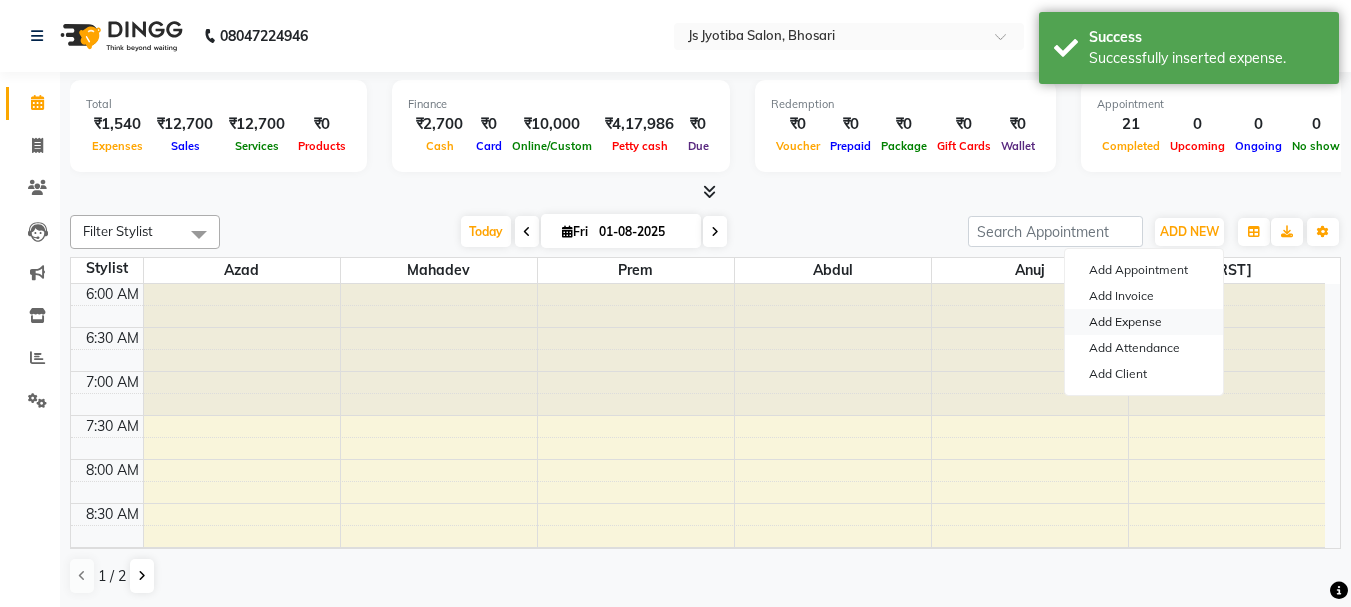 click on "Add Expense" at bounding box center (1144, 322) 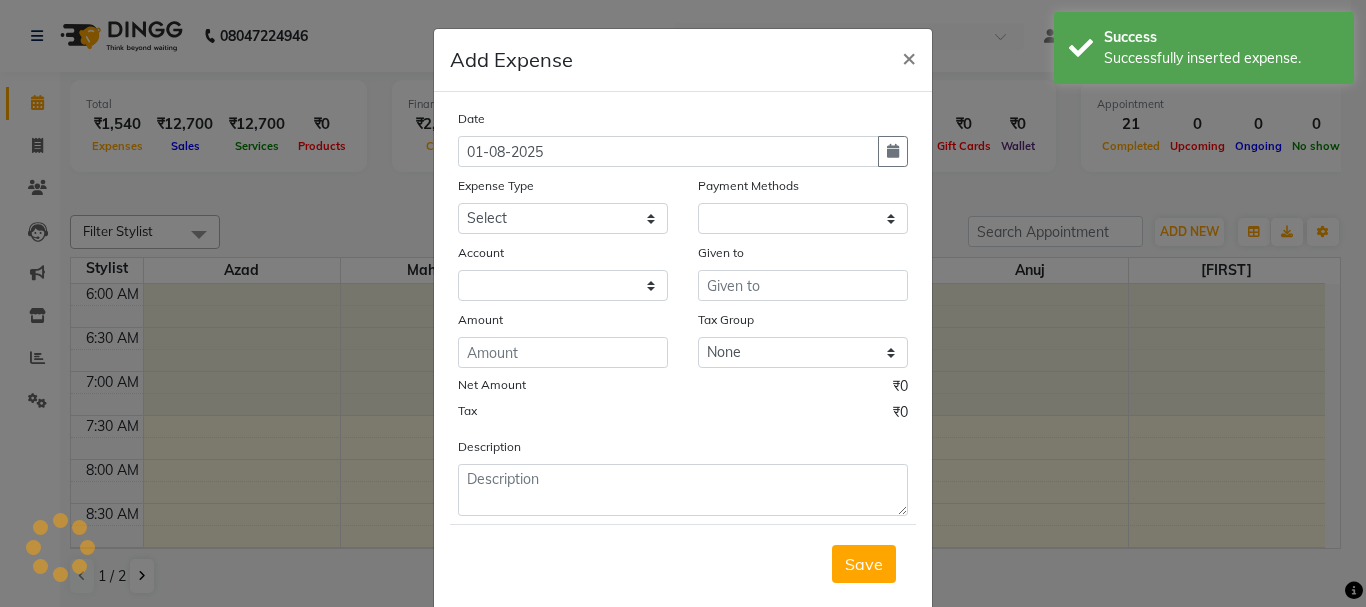 select on "1" 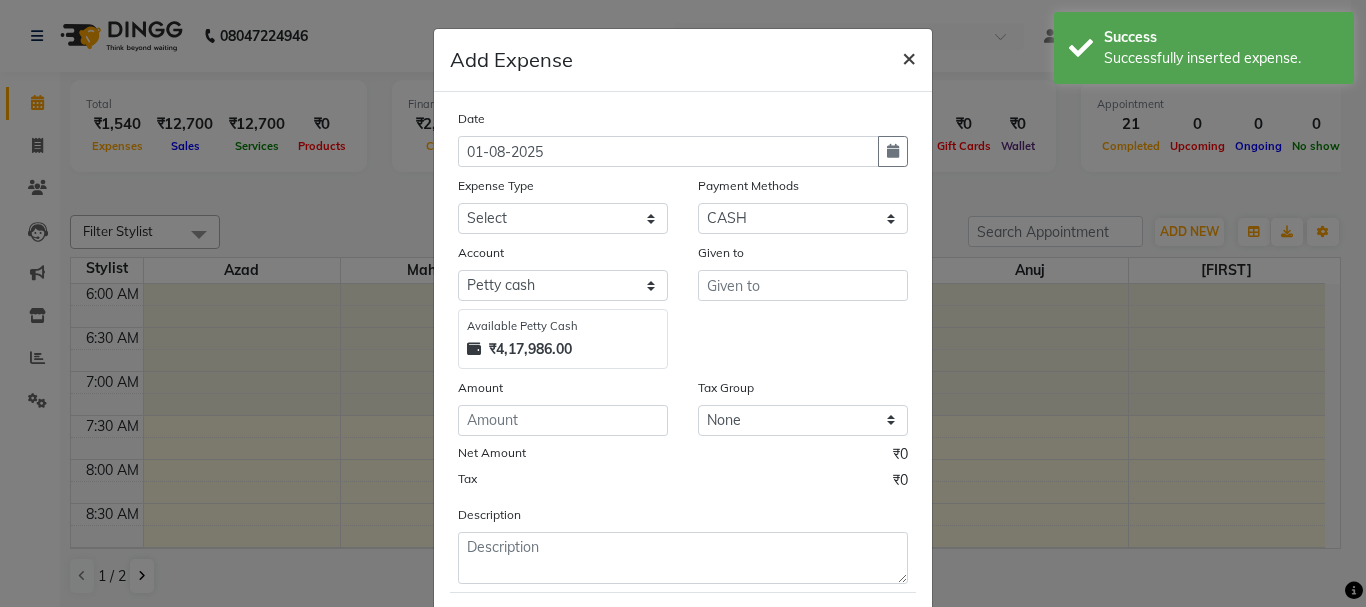click on "×" 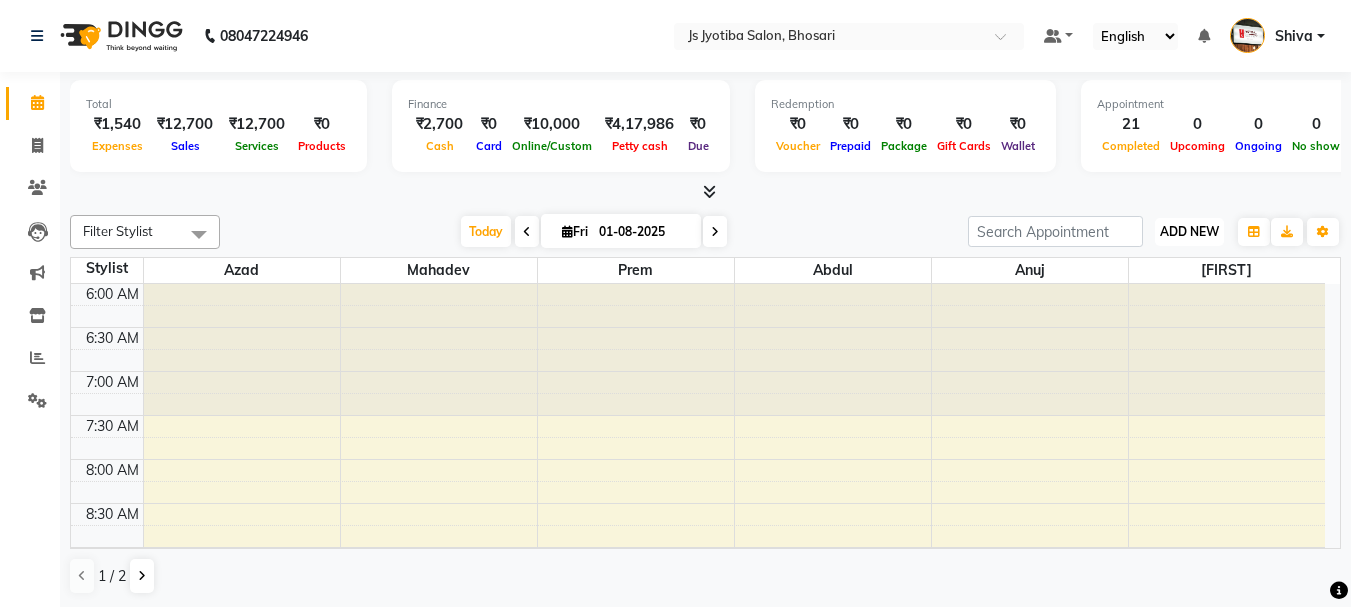 click on "ADD NEW Toggle Dropdown" at bounding box center [1189, 232] 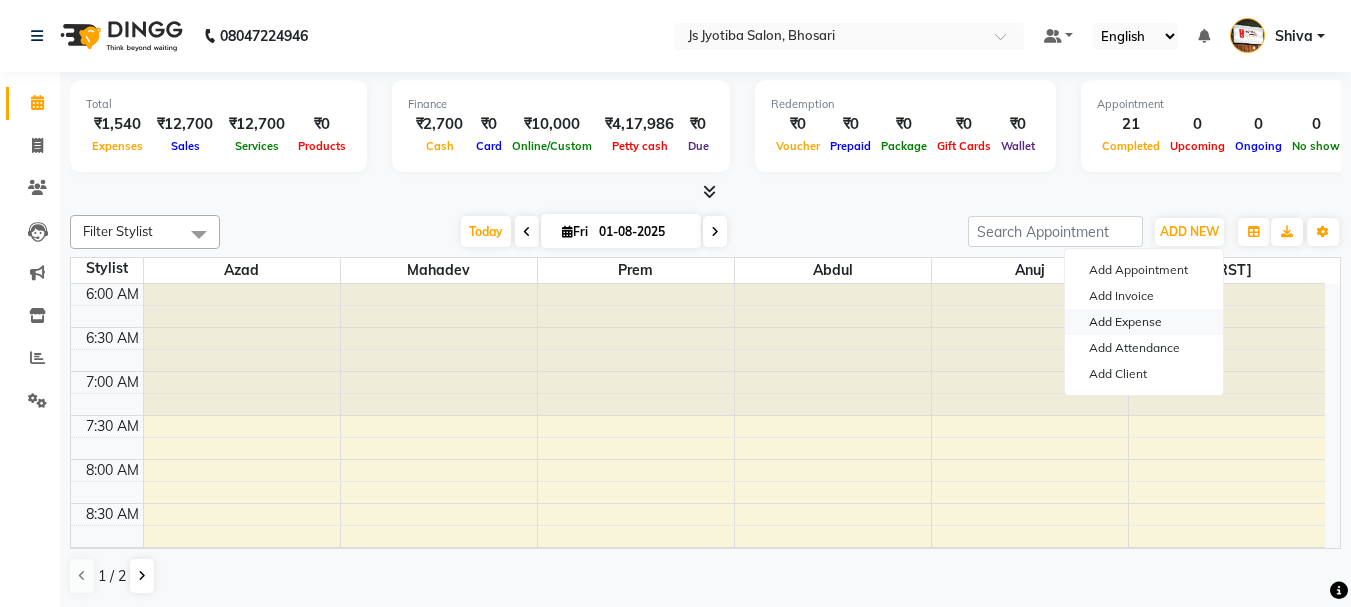 click on "Add Expense" at bounding box center [1144, 322] 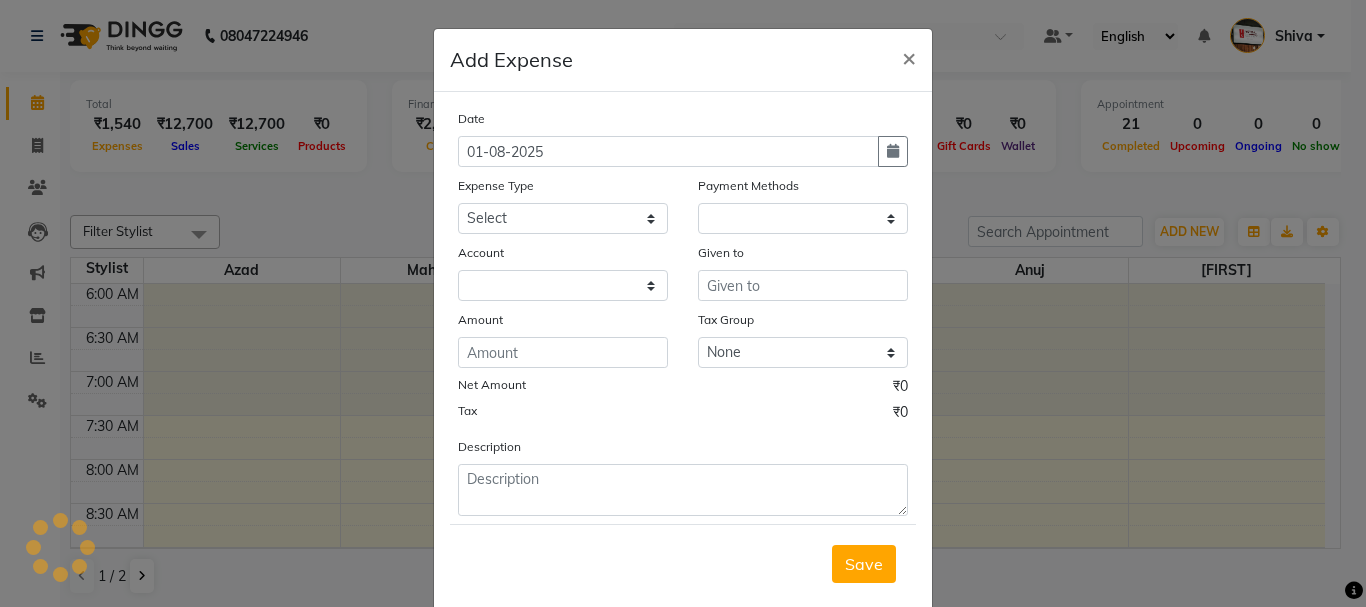 select on "1" 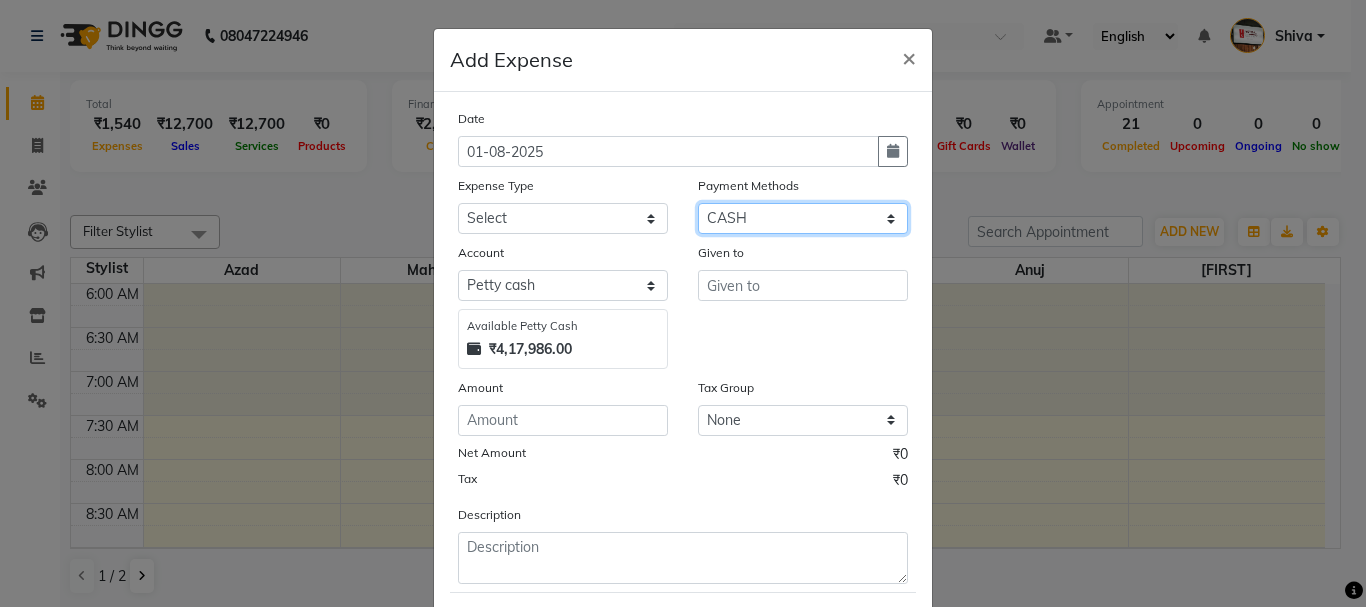 click on "Select CASH ONLINE CARD" 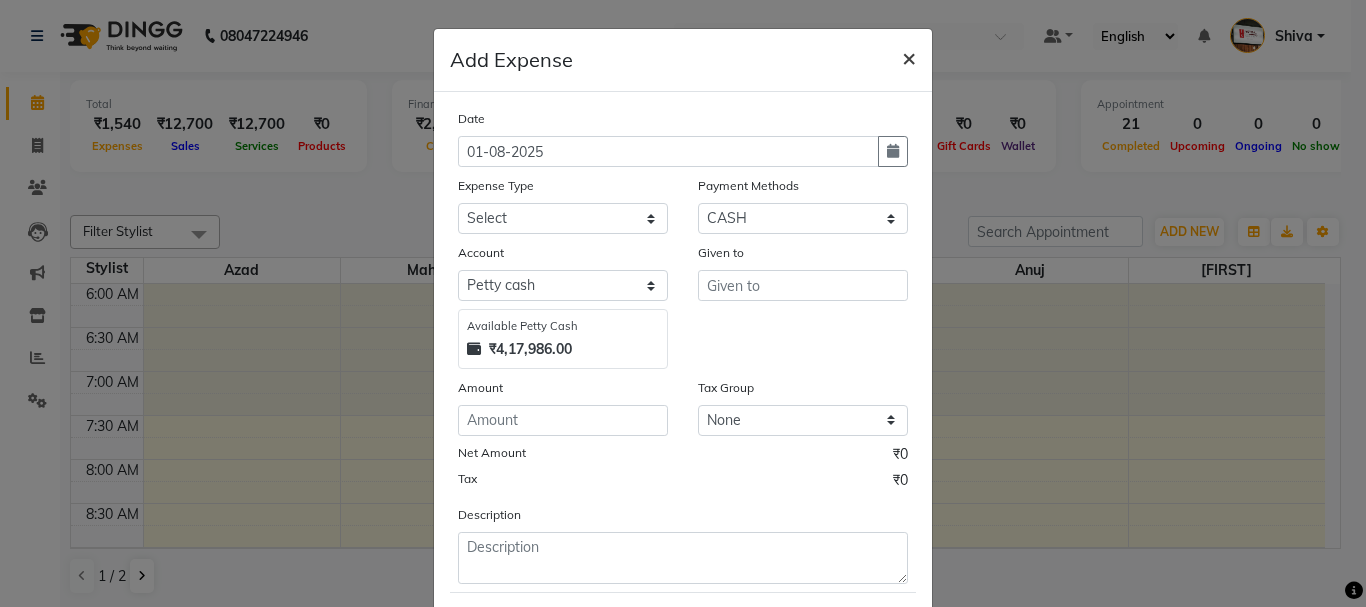 drag, startPoint x: 904, startPoint y: 63, endPoint x: 668, endPoint y: 104, distance: 239.53497 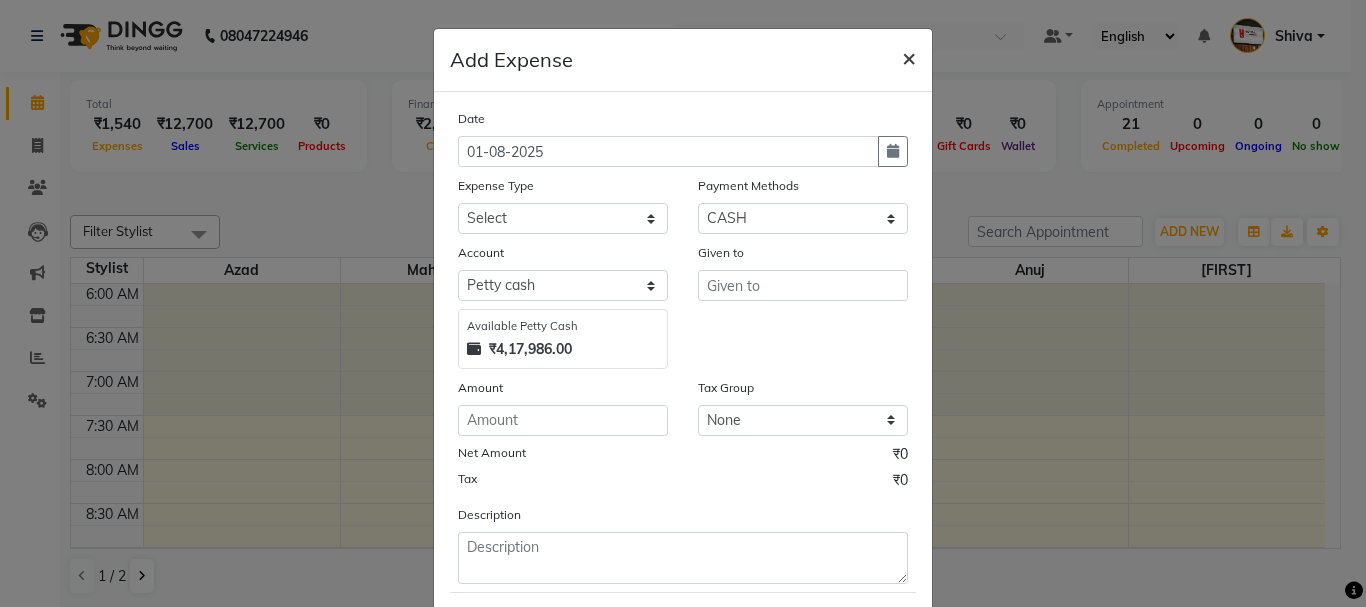 click on "×" 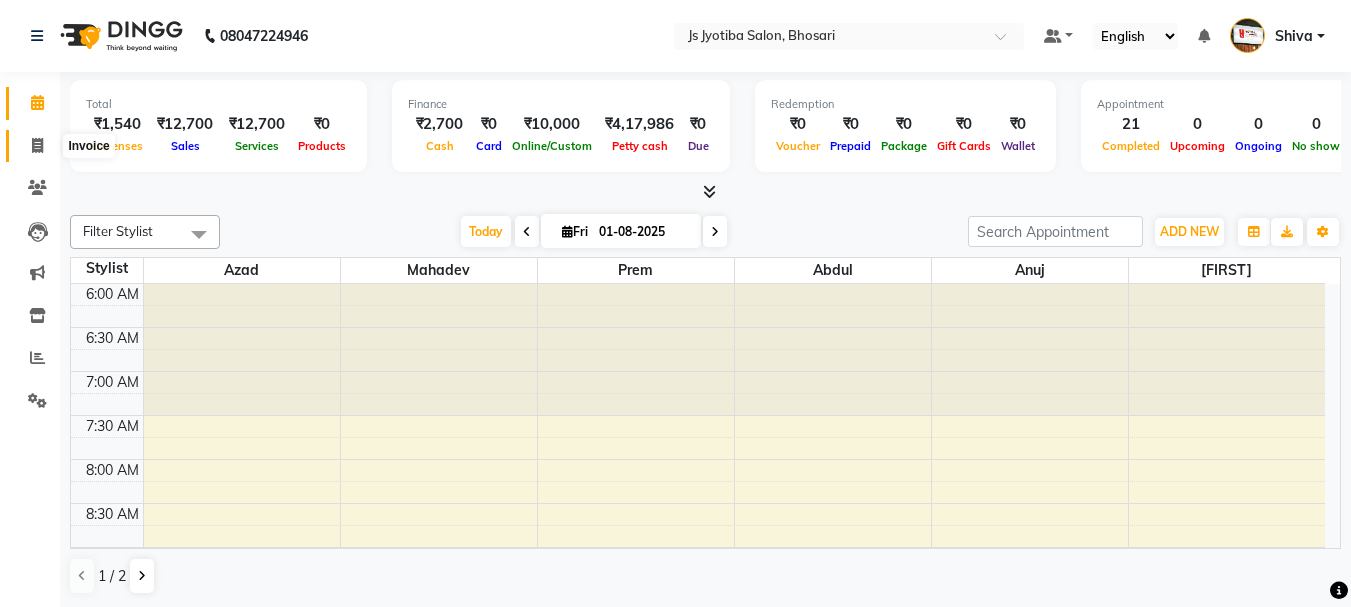 click 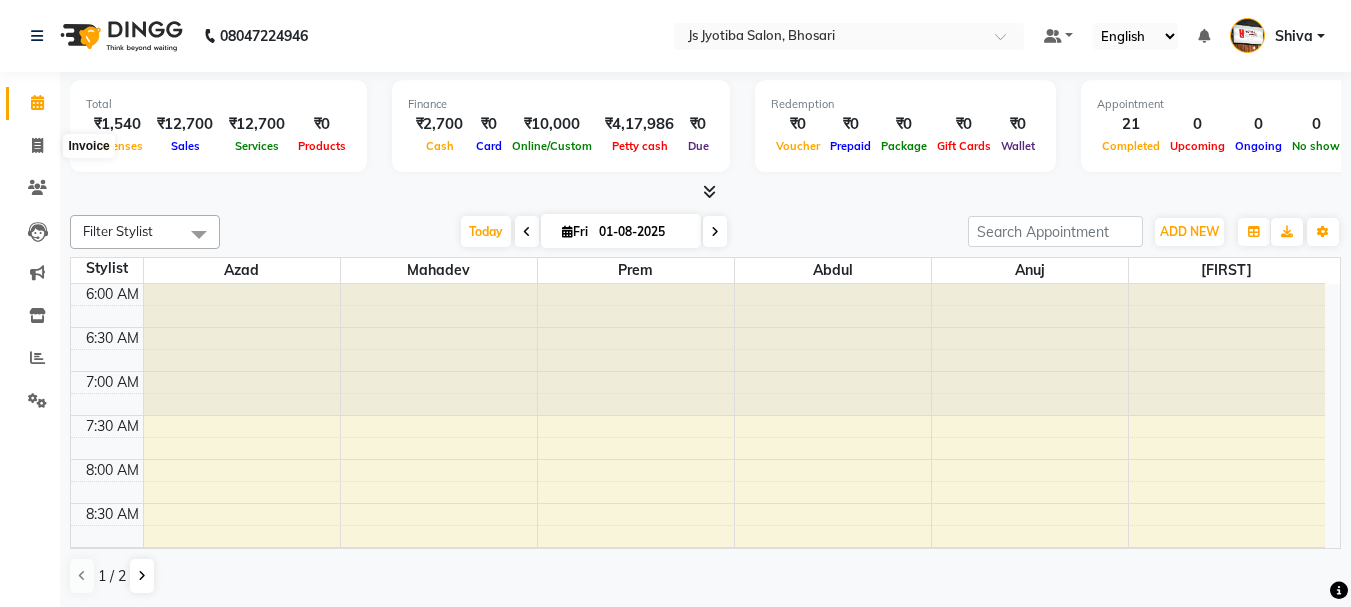 select on "554" 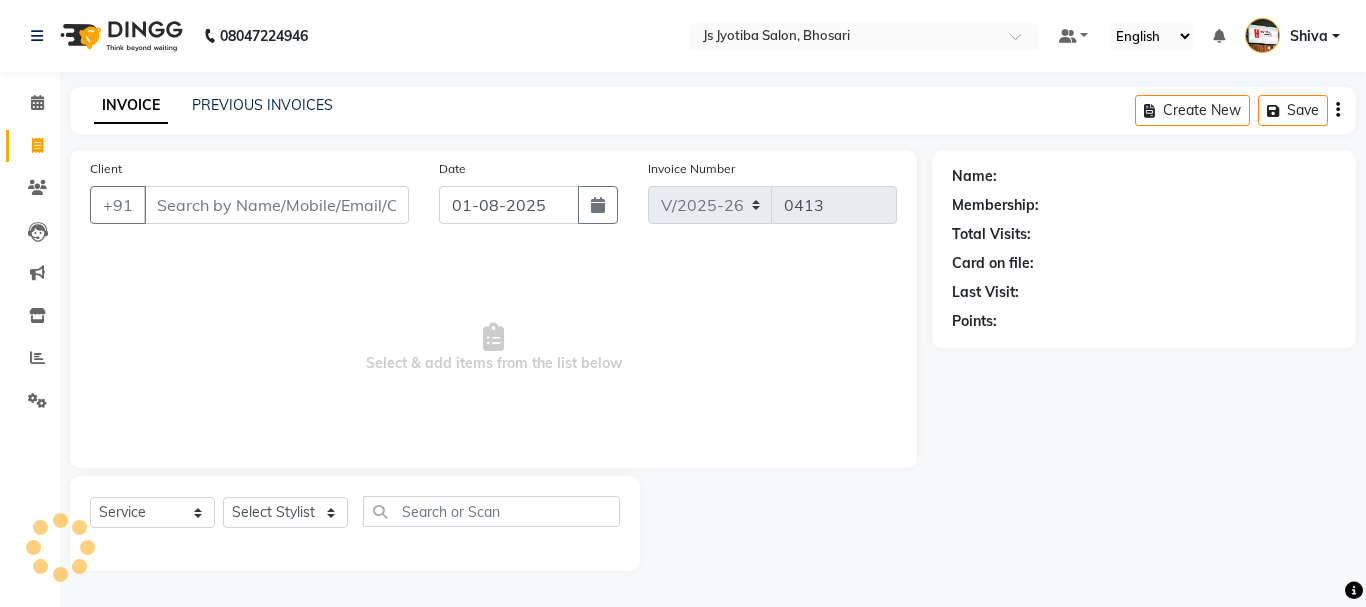 click on "Client" at bounding box center (276, 205) 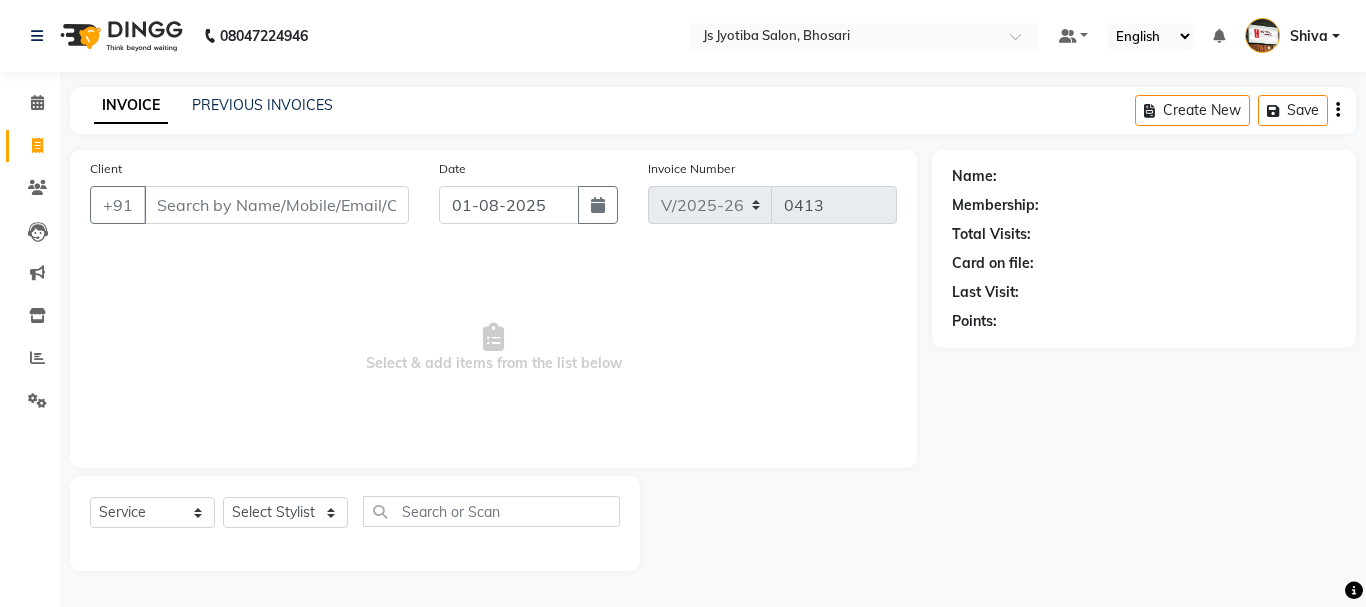 click on "Client" at bounding box center [276, 205] 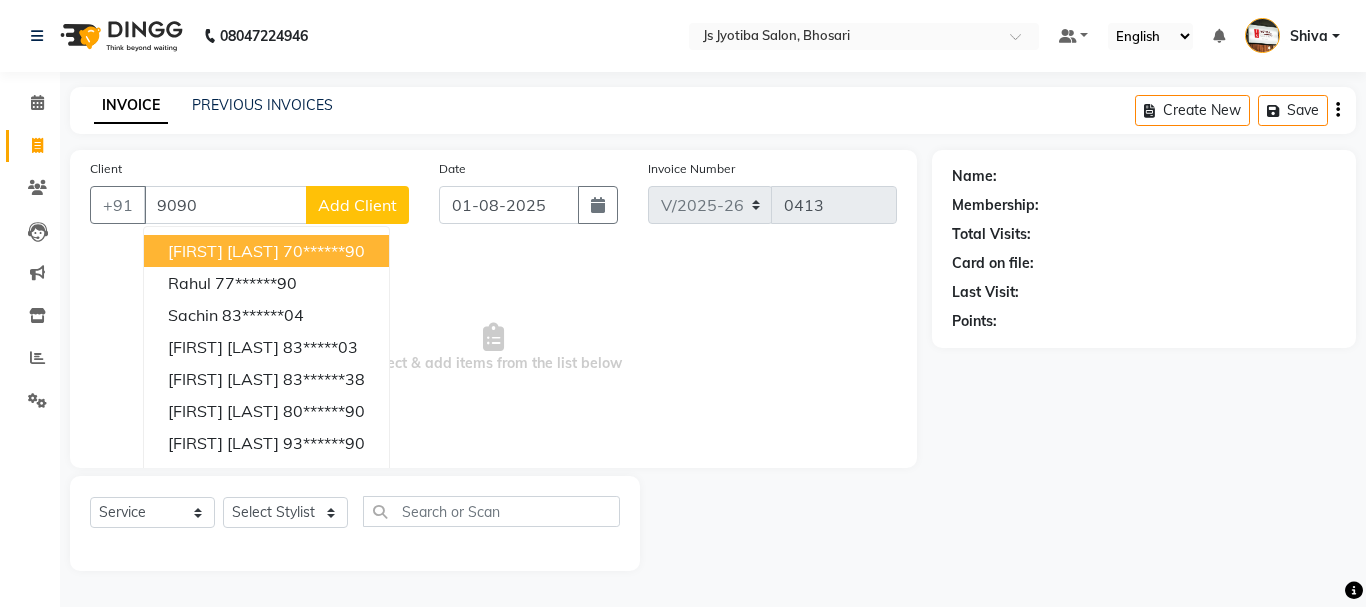 drag, startPoint x: 278, startPoint y: 246, endPoint x: 251, endPoint y: 280, distance: 43.416588 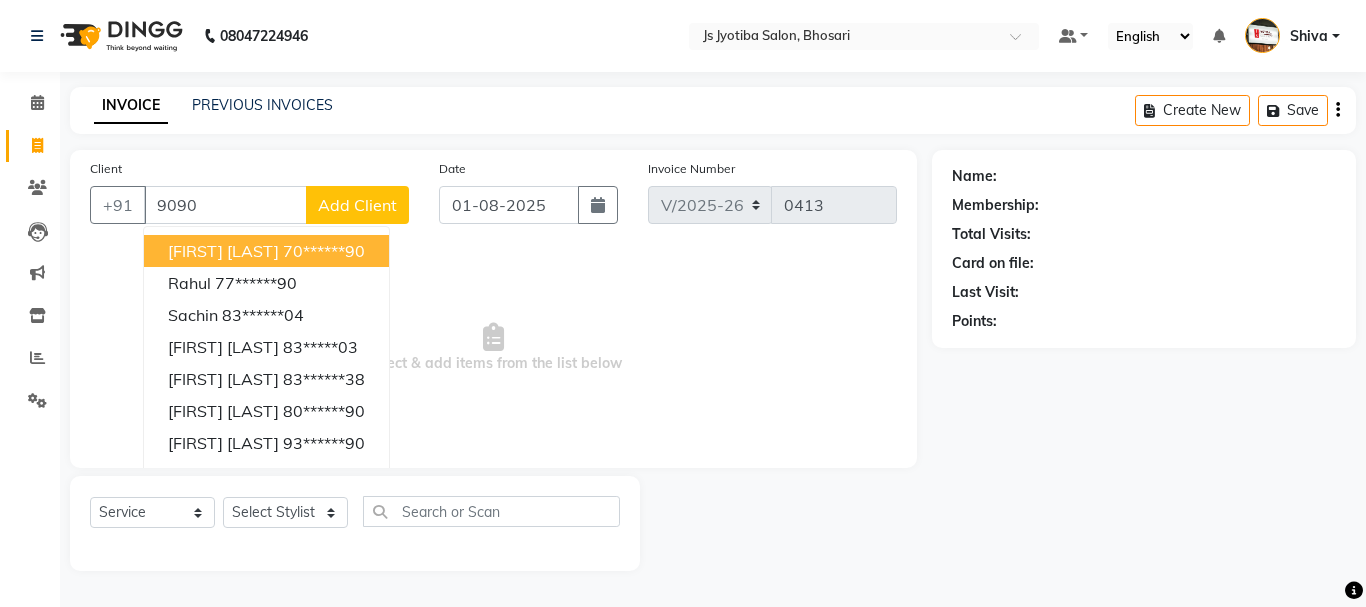 click on "shreenivas mane" at bounding box center [223, 251] 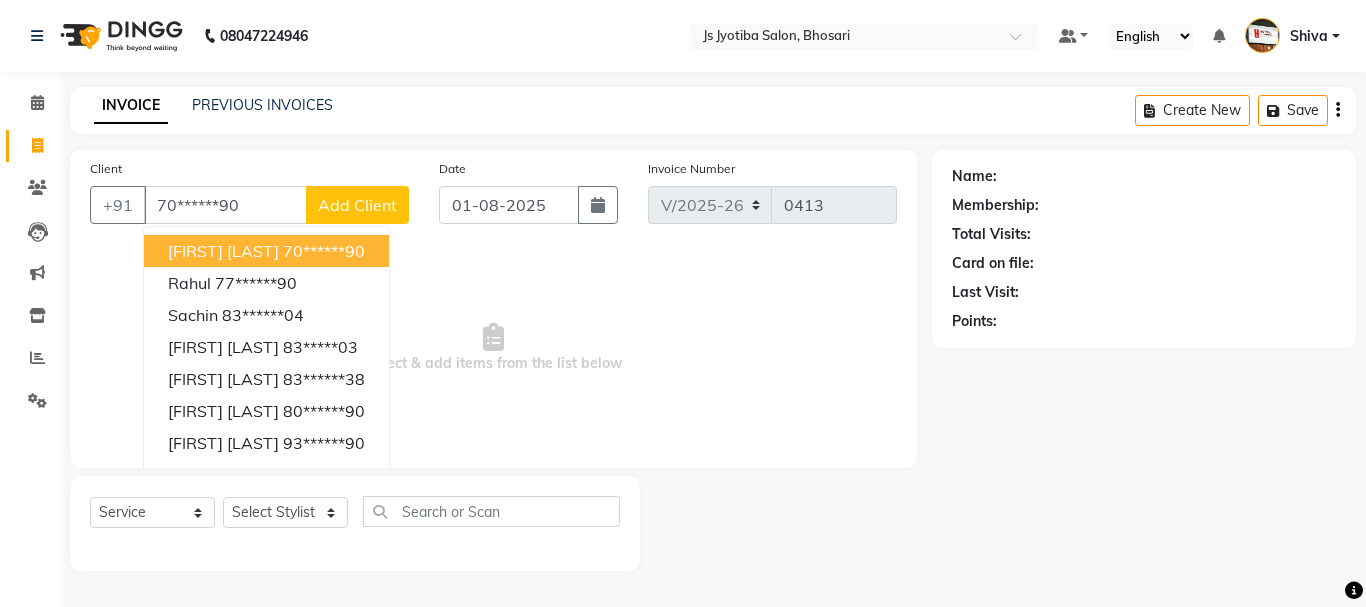type on "70******90" 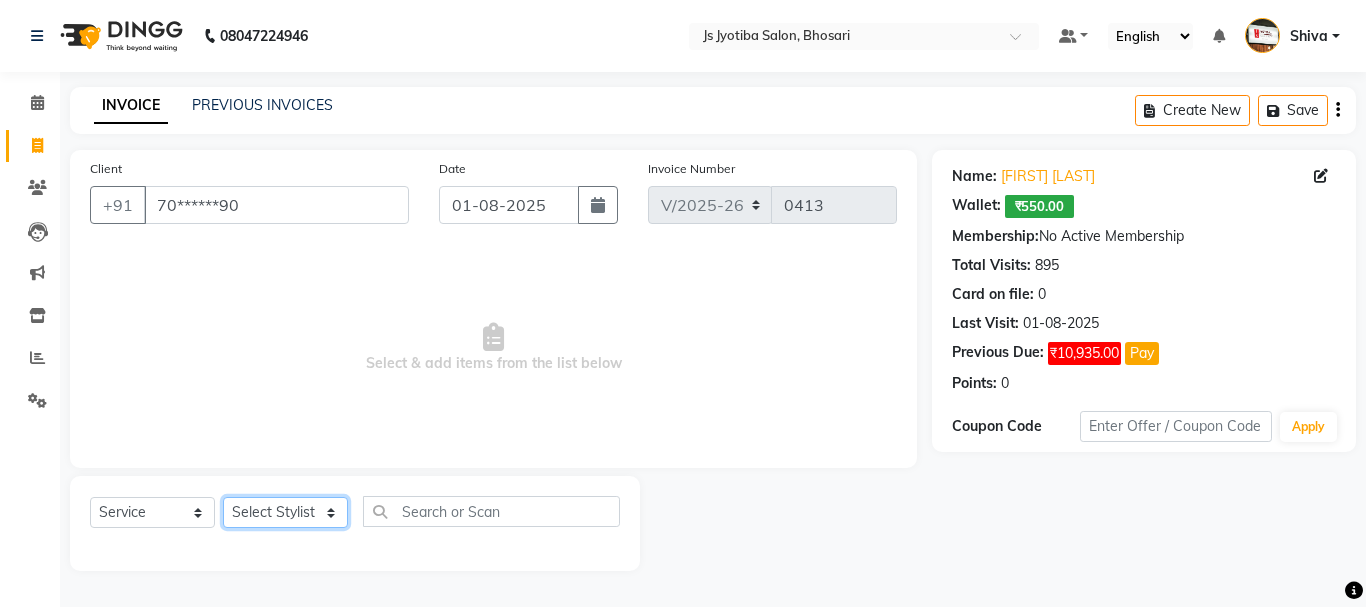 click on "Select Stylist abdul adil Anuj Azad Mahadev prem sachin hadpad Shiva Sonu S.R.K. sunny Umesh thakur" 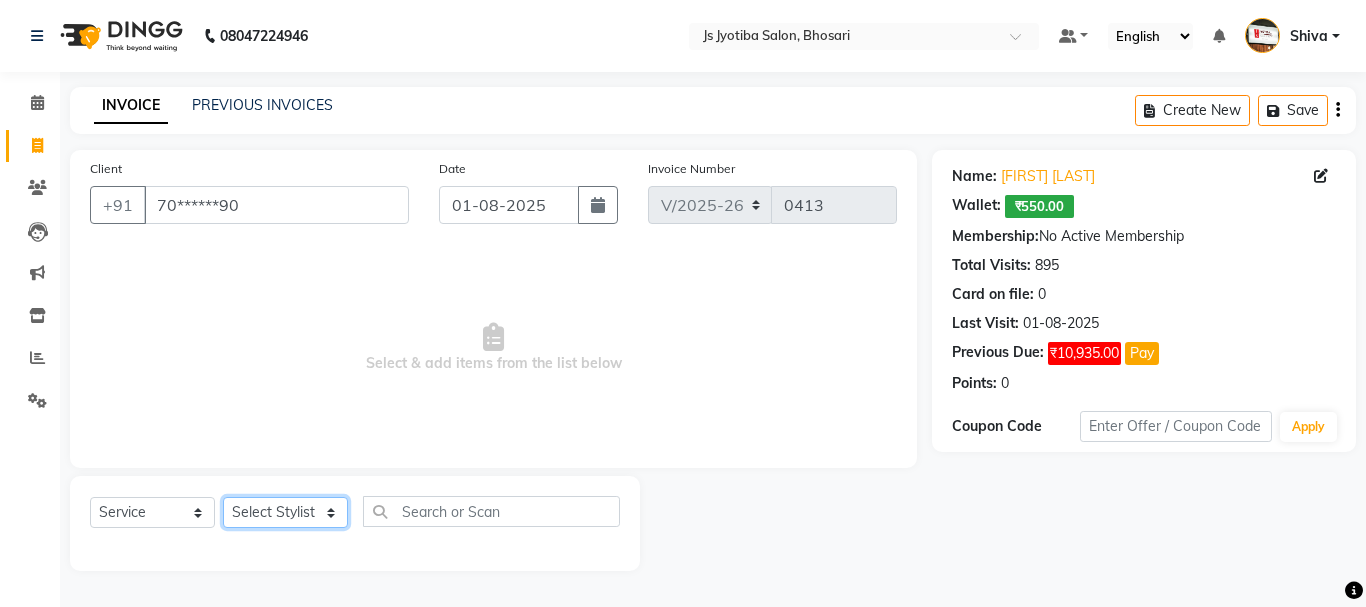 select on "7183" 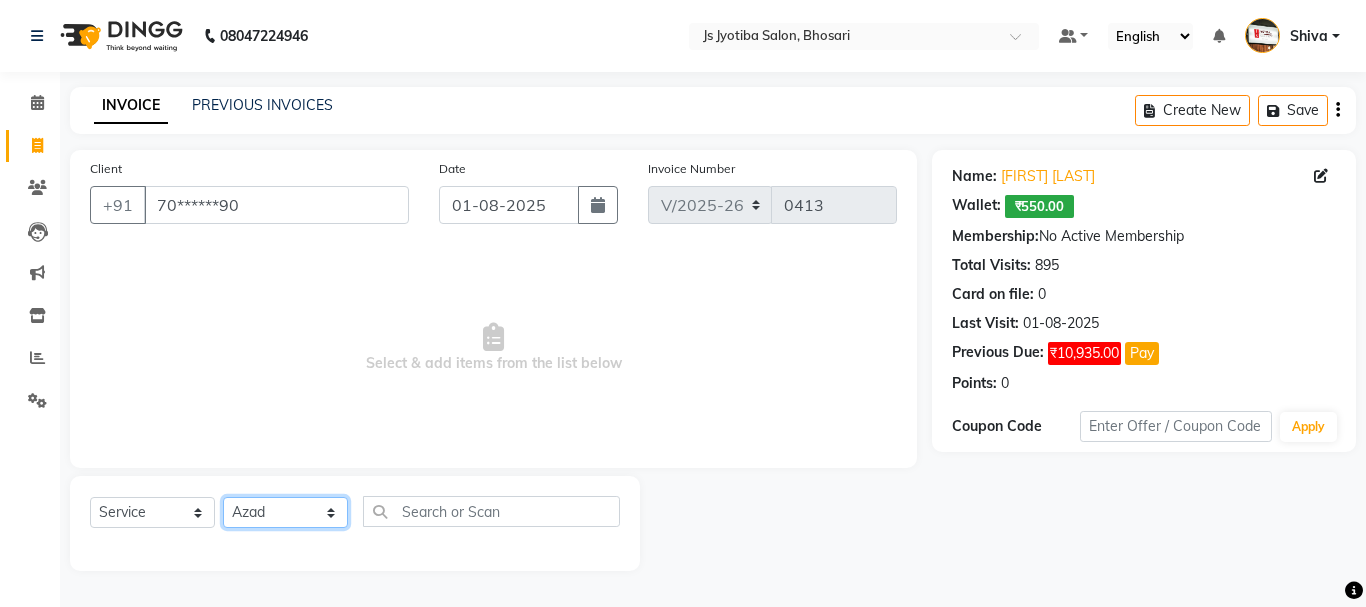 click on "Select Stylist abdul adil Anuj Azad Mahadev prem sachin hadpad Shiva Sonu S.R.K. sunny Umesh thakur" 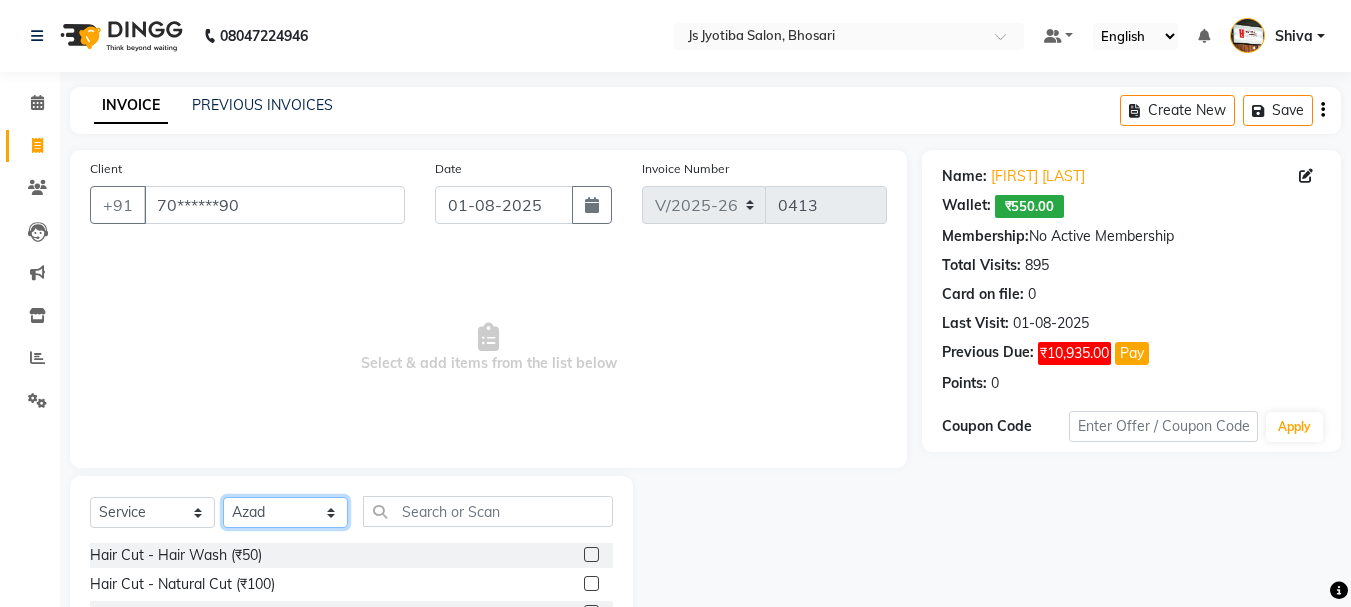 scroll, scrollTop: 194, scrollLeft: 0, axis: vertical 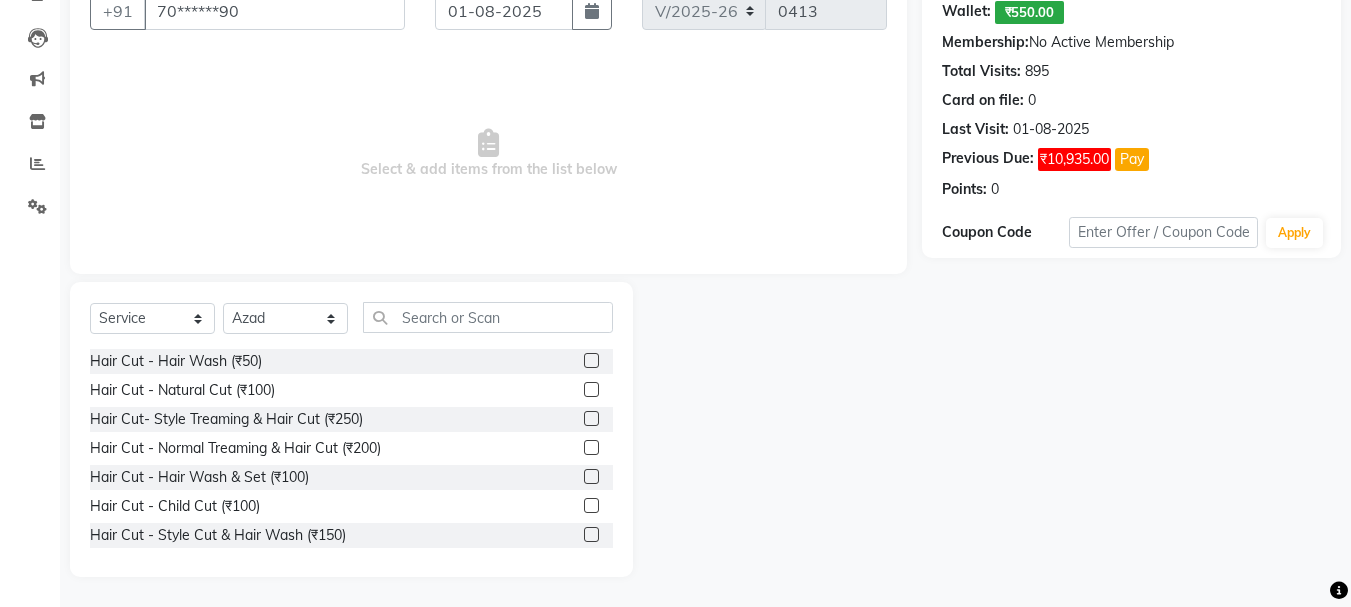 click 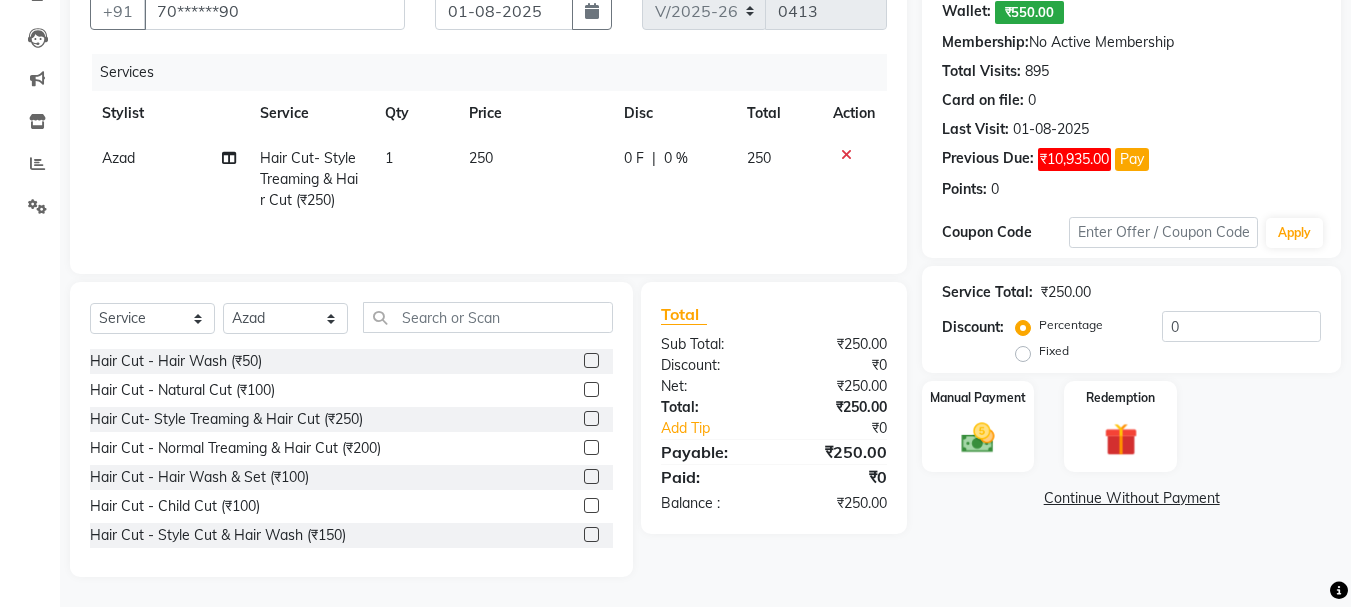 click 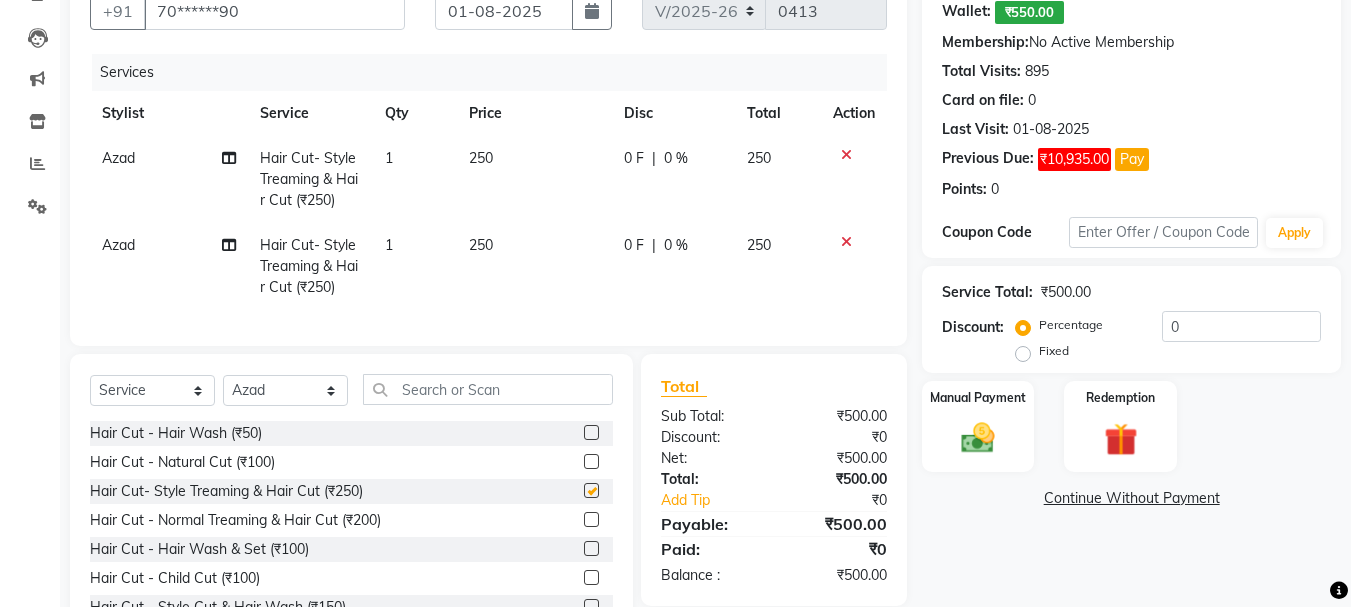 checkbox on "false" 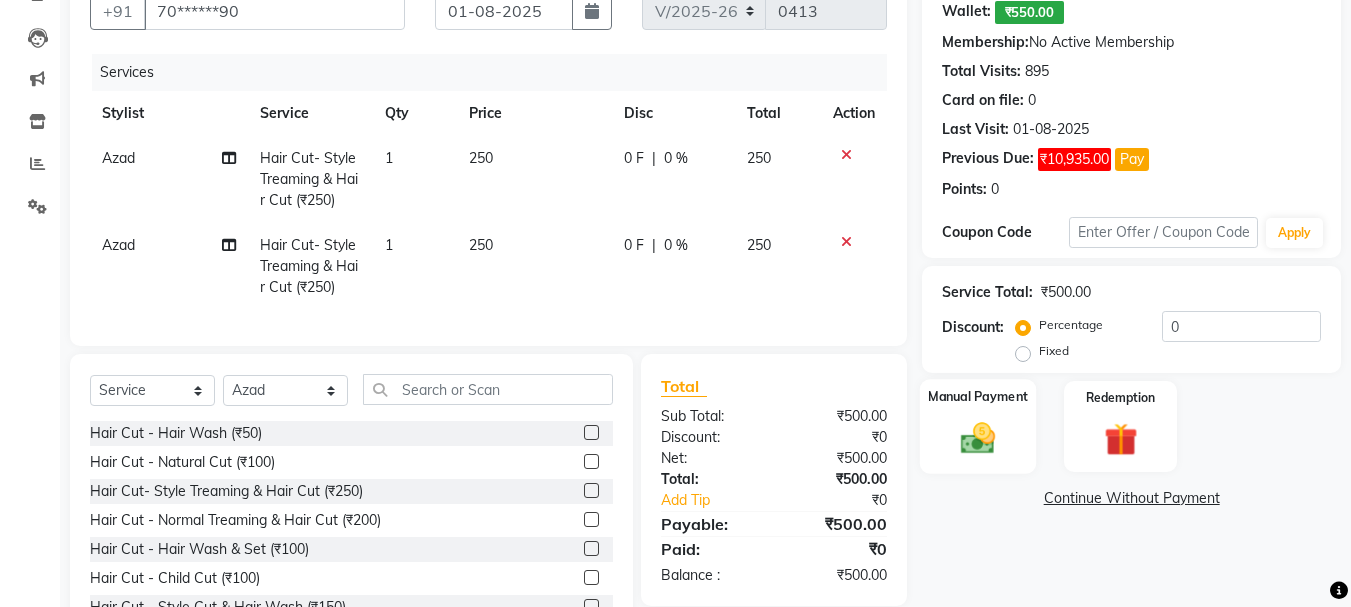 click 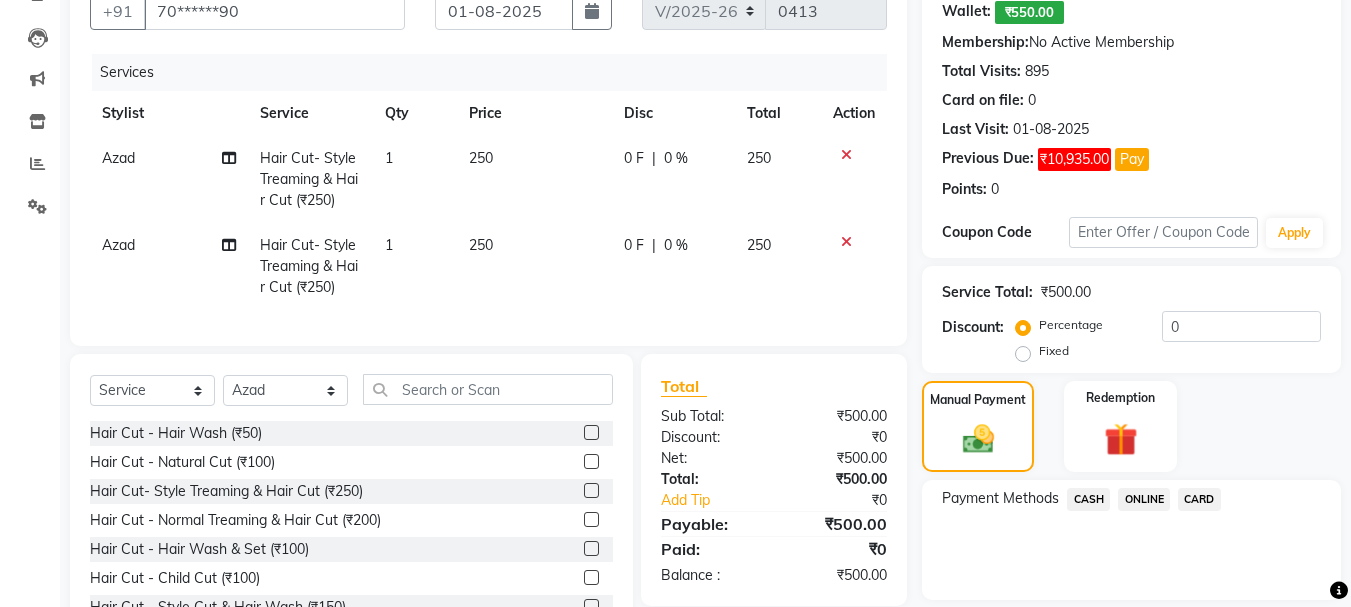 click on "ONLINE" 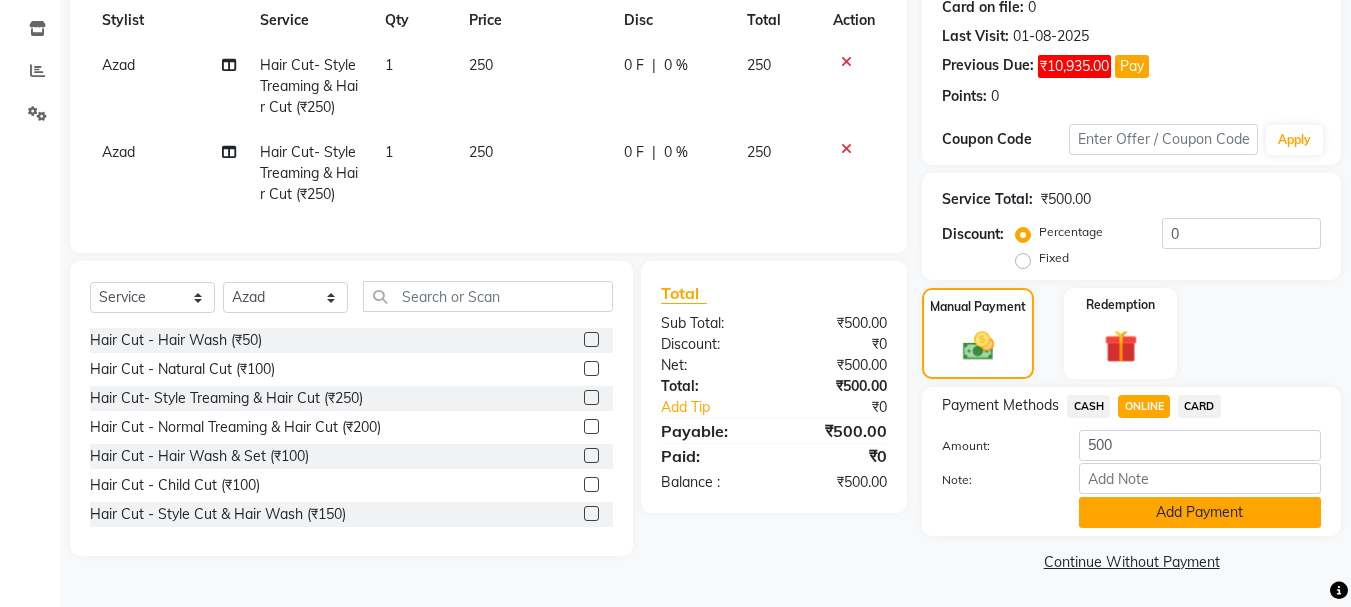 click on "Add Payment" 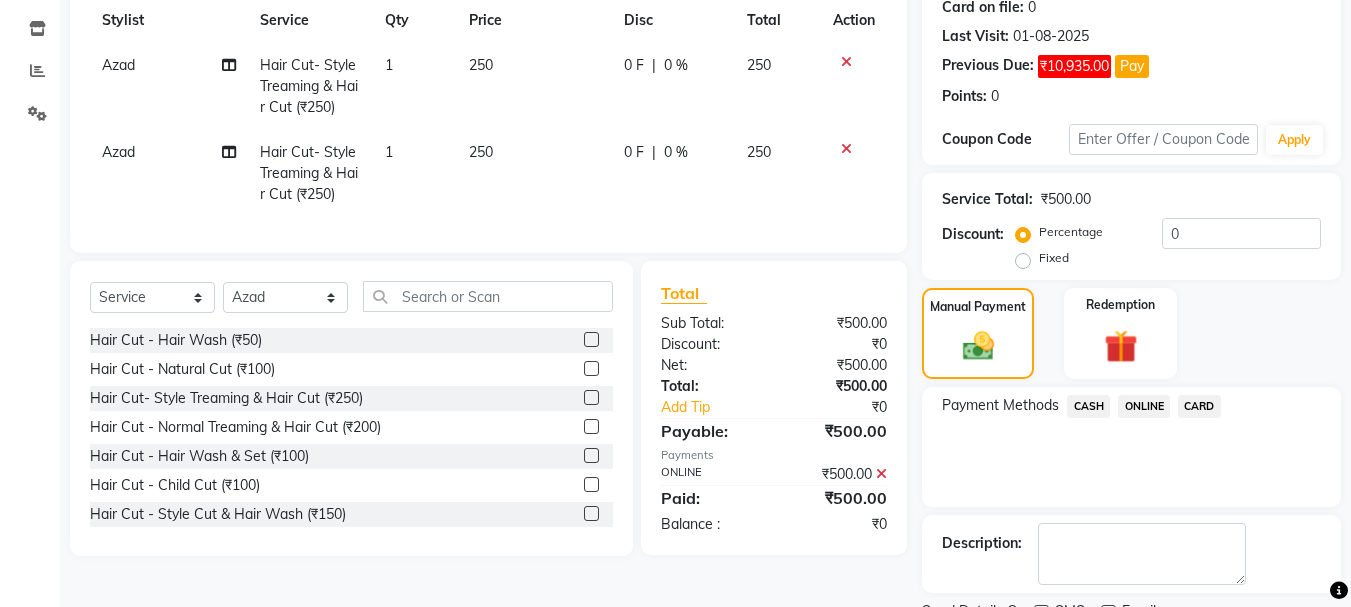 scroll, scrollTop: 371, scrollLeft: 0, axis: vertical 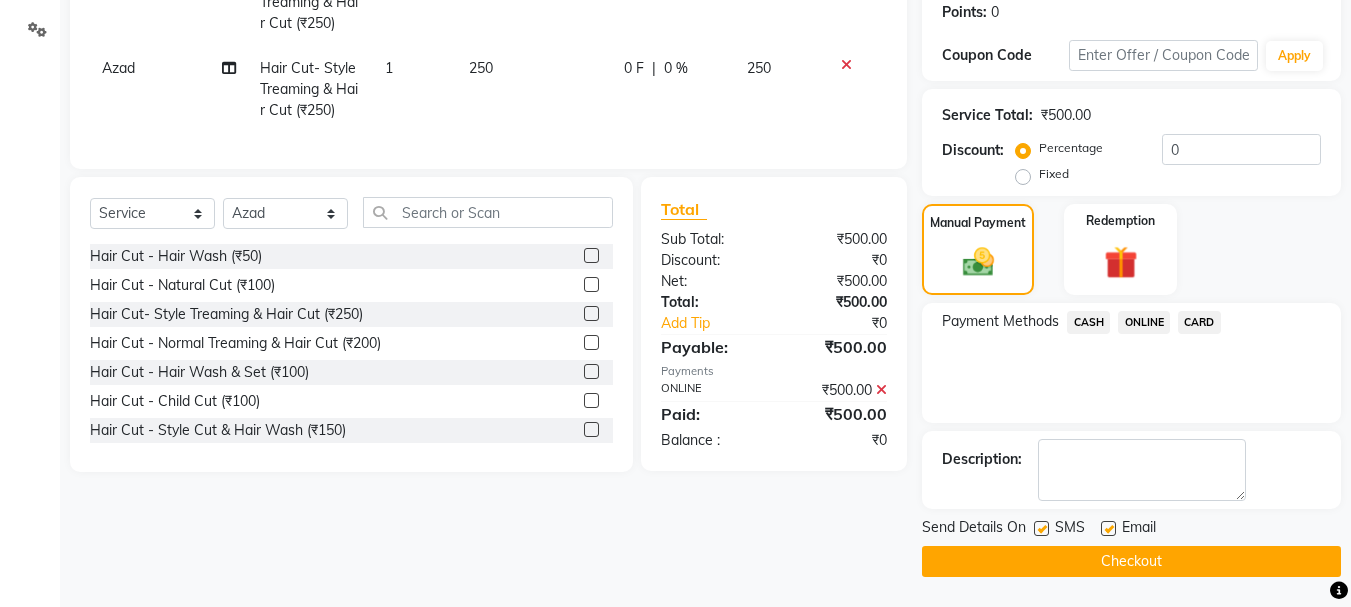 click on "Checkout" 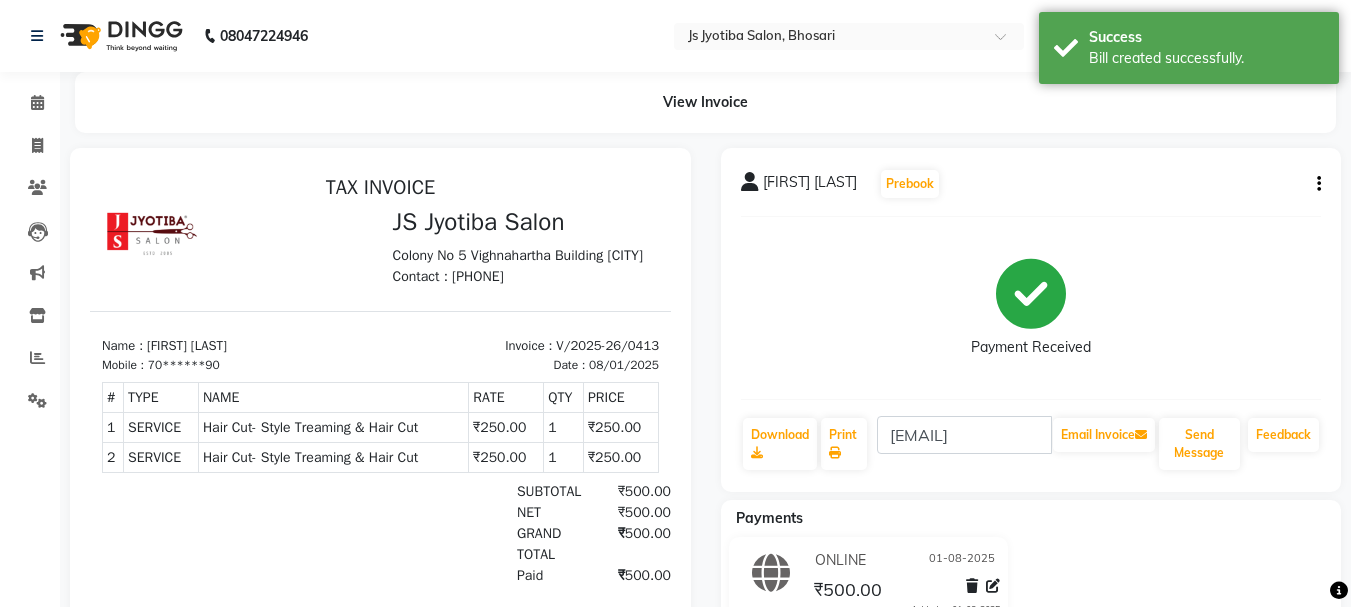 scroll, scrollTop: 0, scrollLeft: 0, axis: both 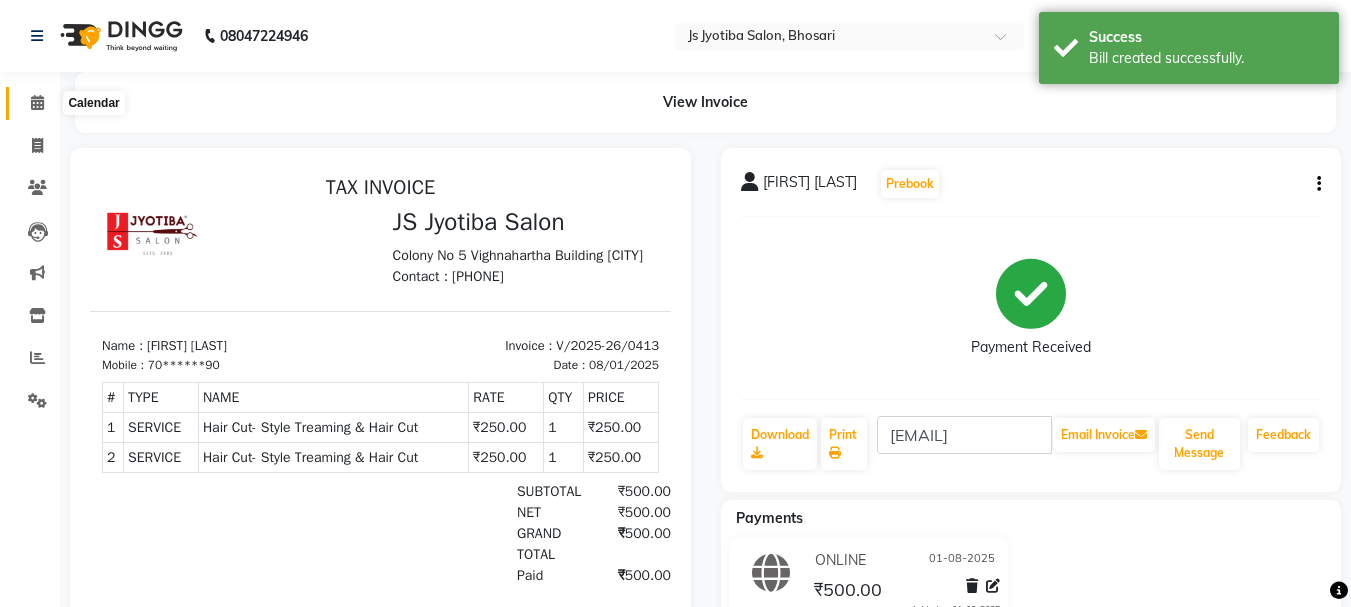 click 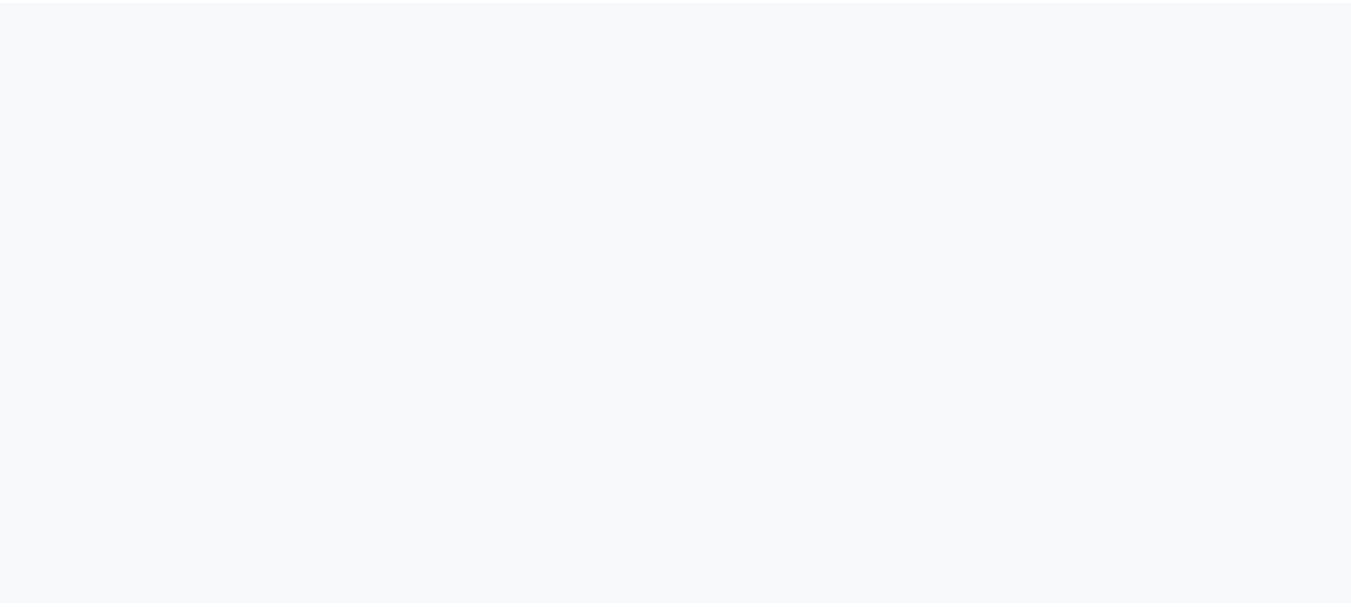 scroll, scrollTop: 0, scrollLeft: 0, axis: both 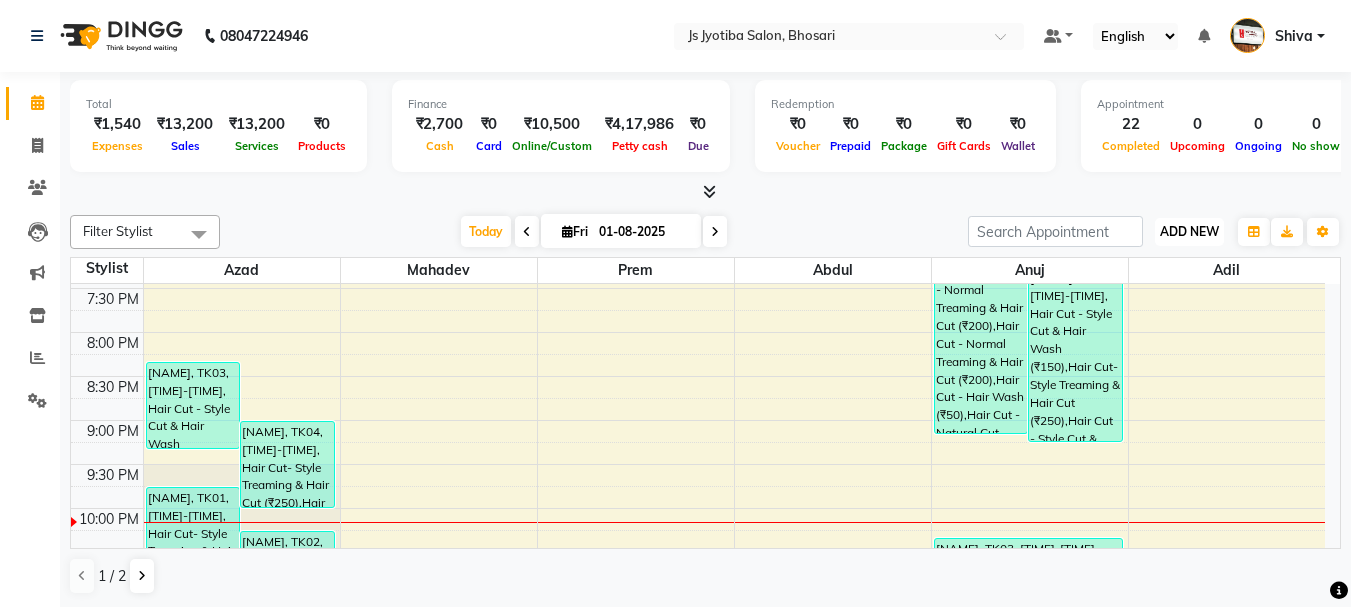 click on "ADD NEW" at bounding box center [1189, 231] 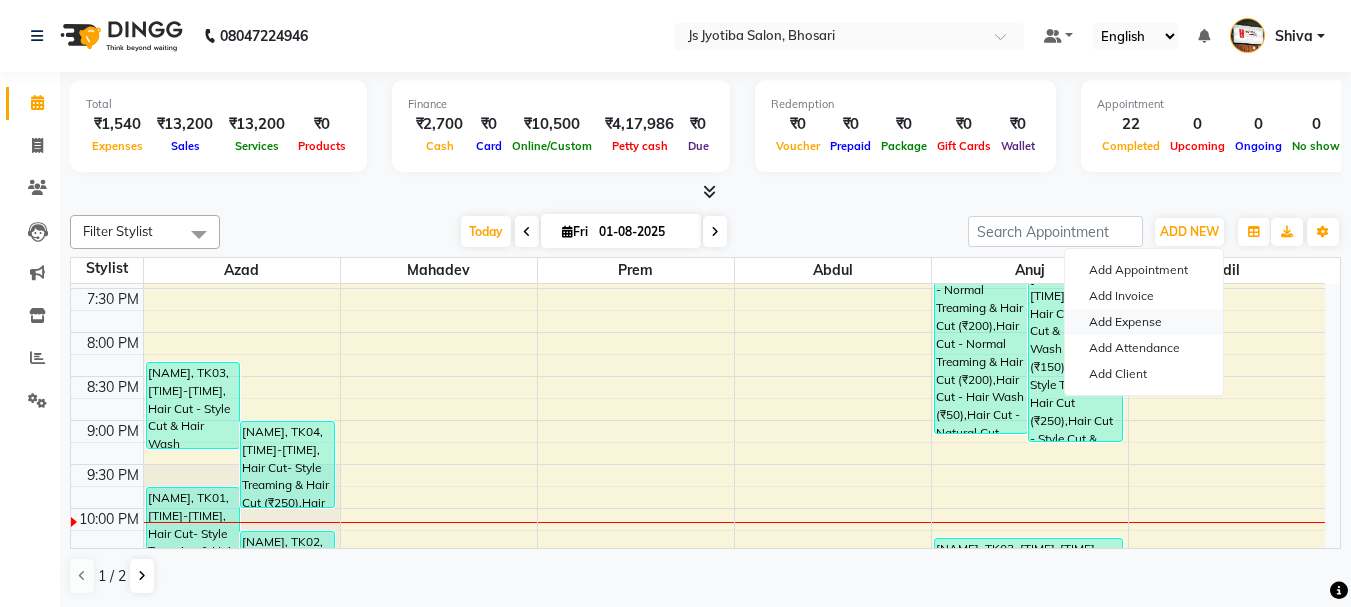 click on "Add Expense" at bounding box center (1144, 322) 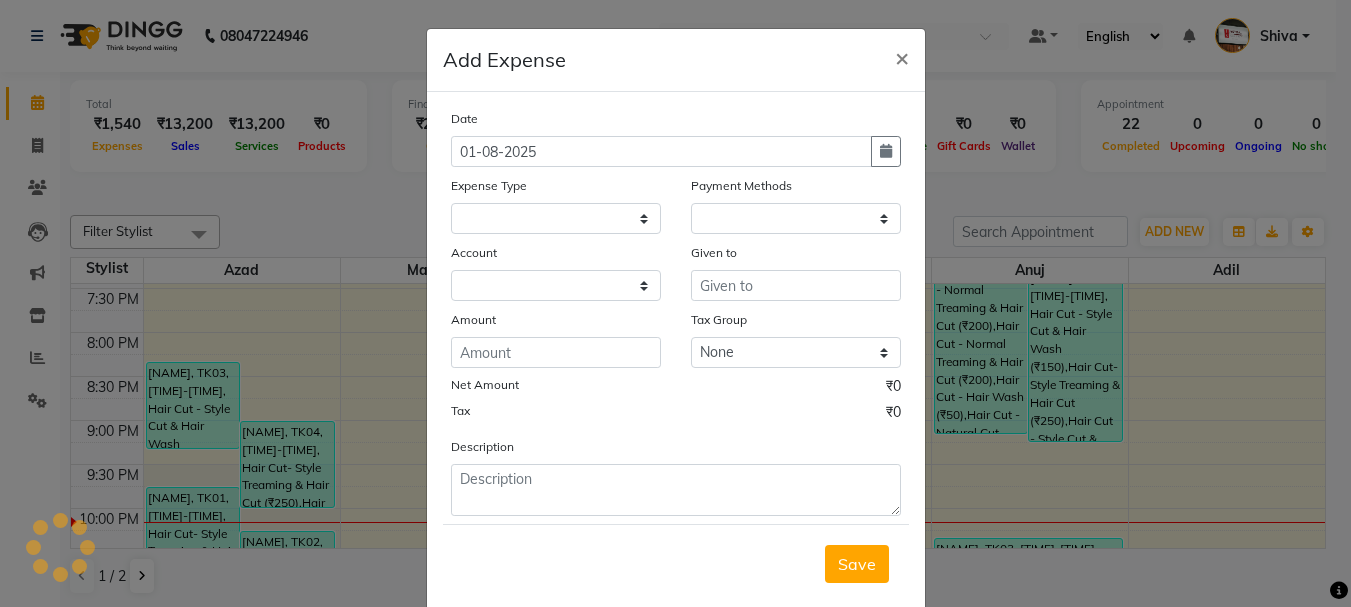select on "1" 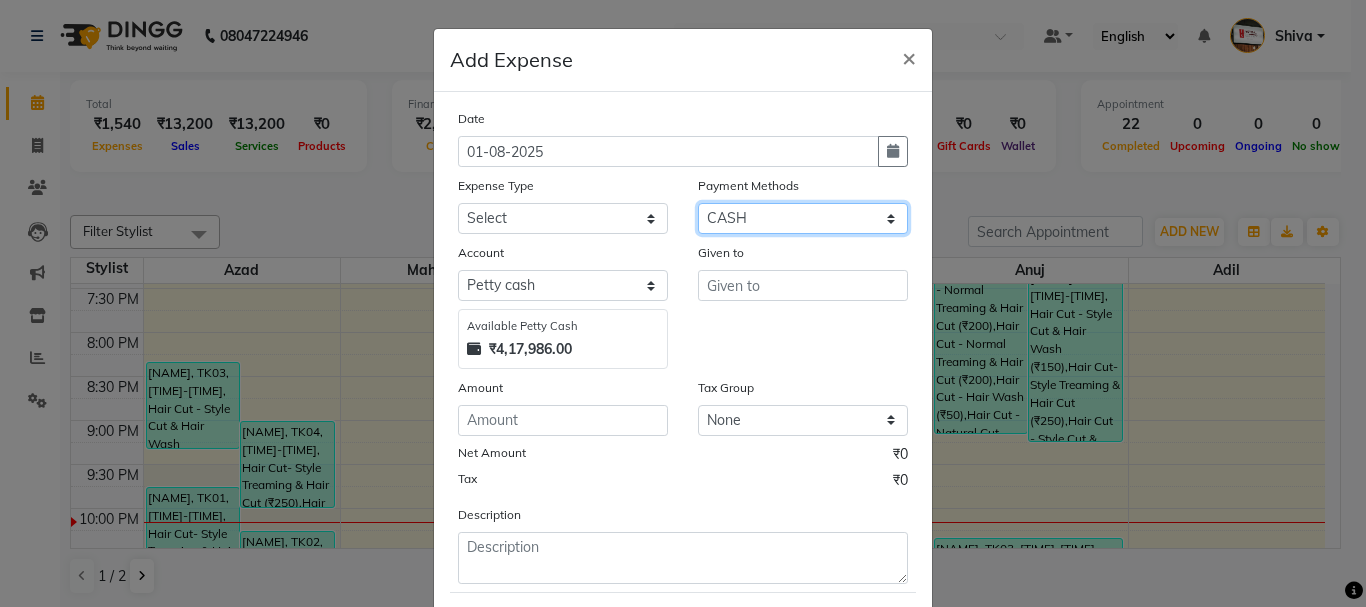 click on "Select CASH ONLINE CARD" 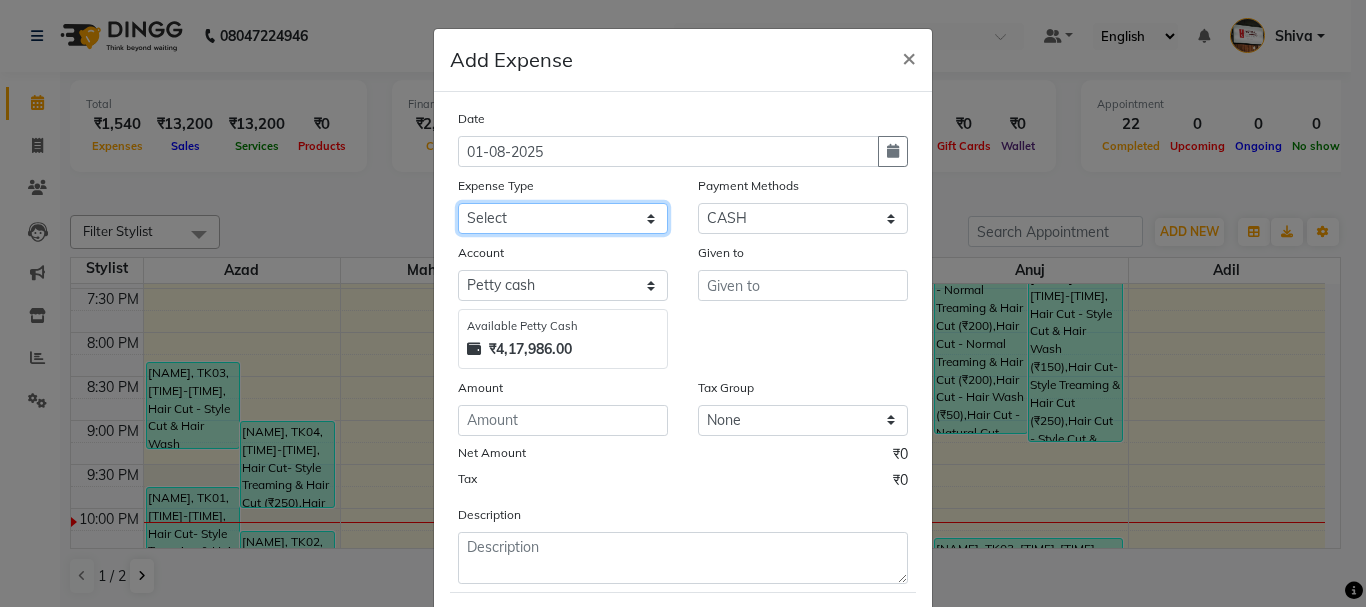 click on "Select Advance salary Advance salary ajaj Bank charges Car maintenance  Cash transfer to bank Cash transfer to hub Client Snacks Clinical charges Equipment Fuel Govt fee home Incentive Insurance International purchase Loan Repayment Maintenance Marketing Miscellaneous MRA Other Over times Pantry Product Rent Salary shop shop Staff Snacks Tax Tea & Refreshment TIP Utilities Wifi recharge" 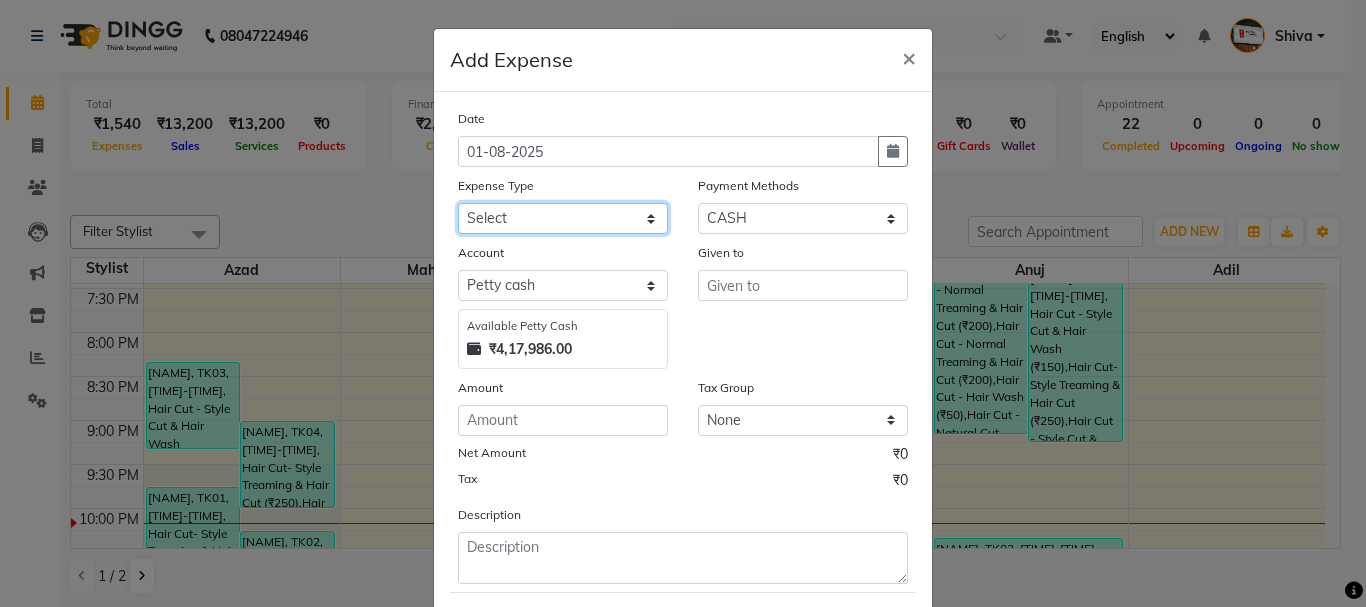 select on "2492" 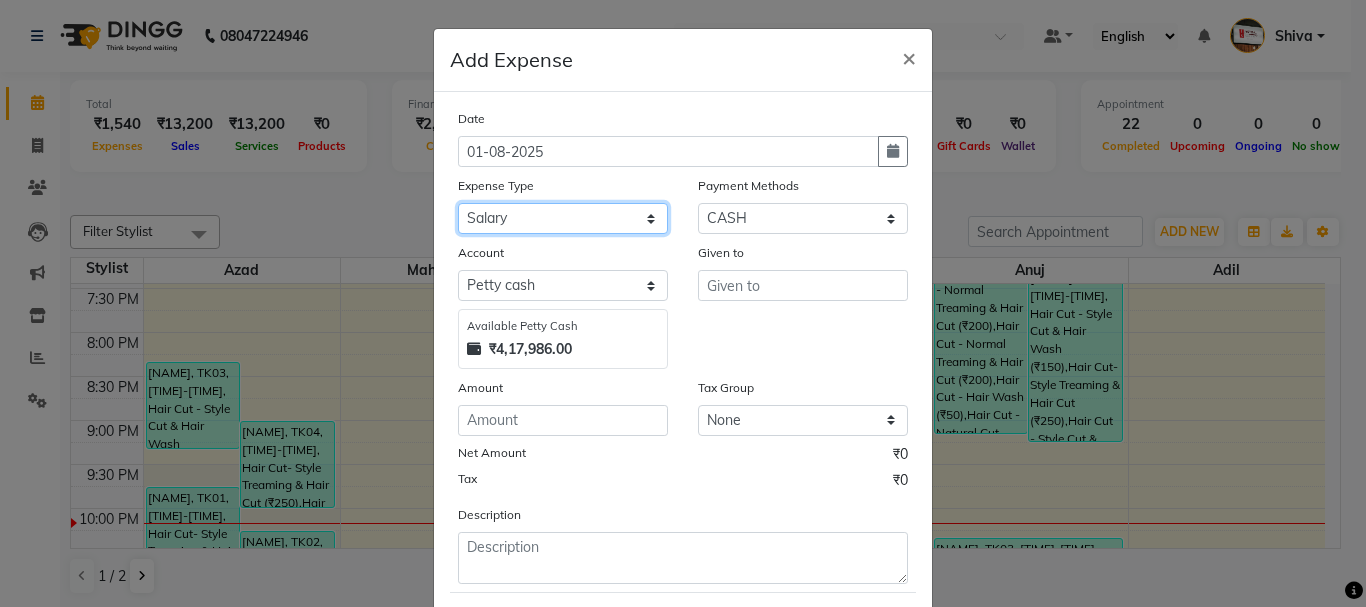 click on "Select Advance salary Advance salary ajaj Bank charges Car maintenance  Cash transfer to bank Cash transfer to hub Client Snacks Clinical charges Equipment Fuel Govt fee home Incentive Insurance International purchase Loan Repayment Maintenance Marketing Miscellaneous MRA Other Over times Pantry Product Rent Salary shop shop Staff Snacks Tax Tea & Refreshment TIP Utilities Wifi recharge" 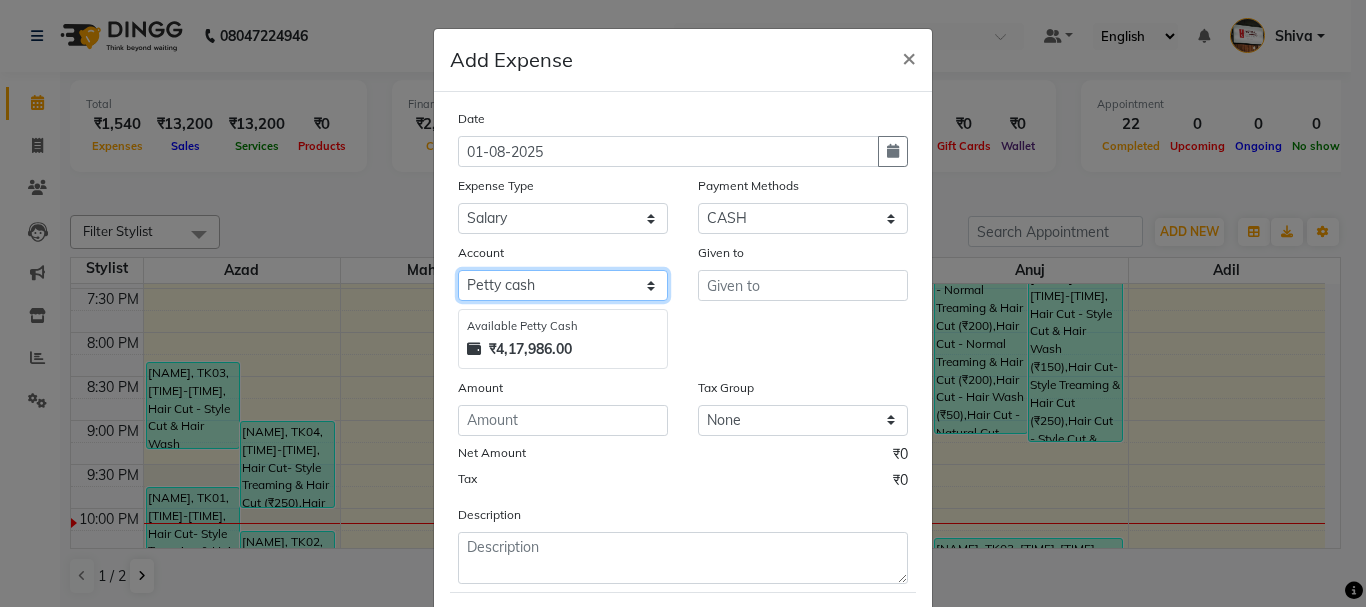 click on "Select Default account Petty cash" 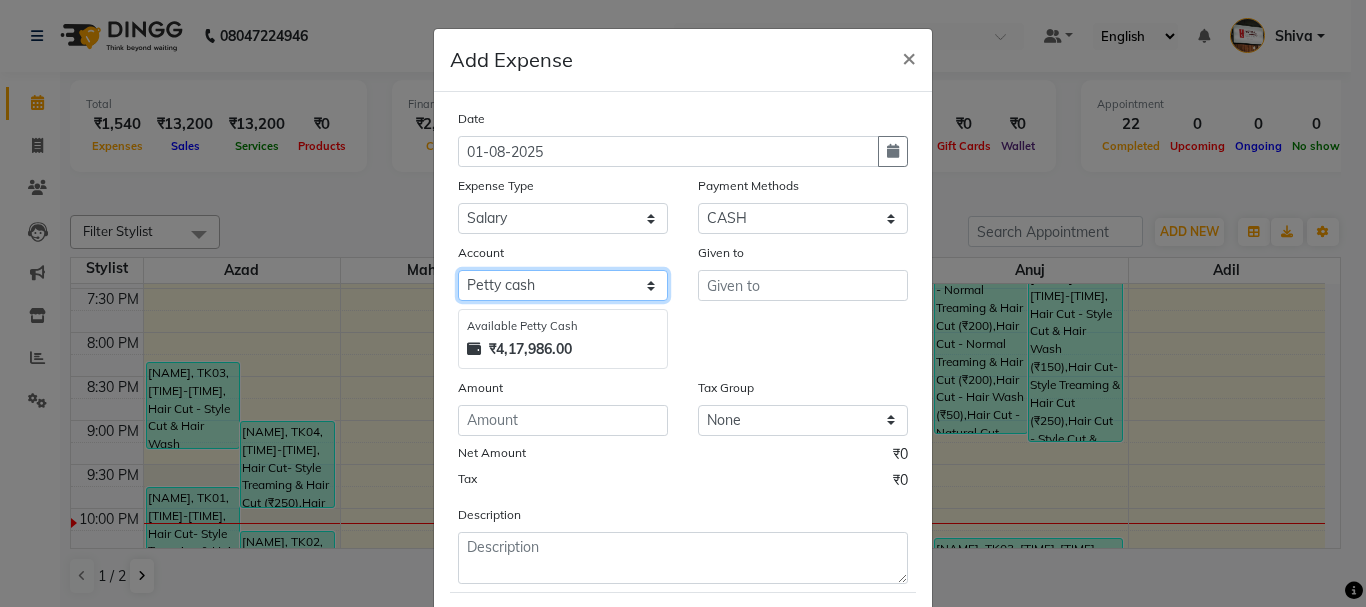 select on "492" 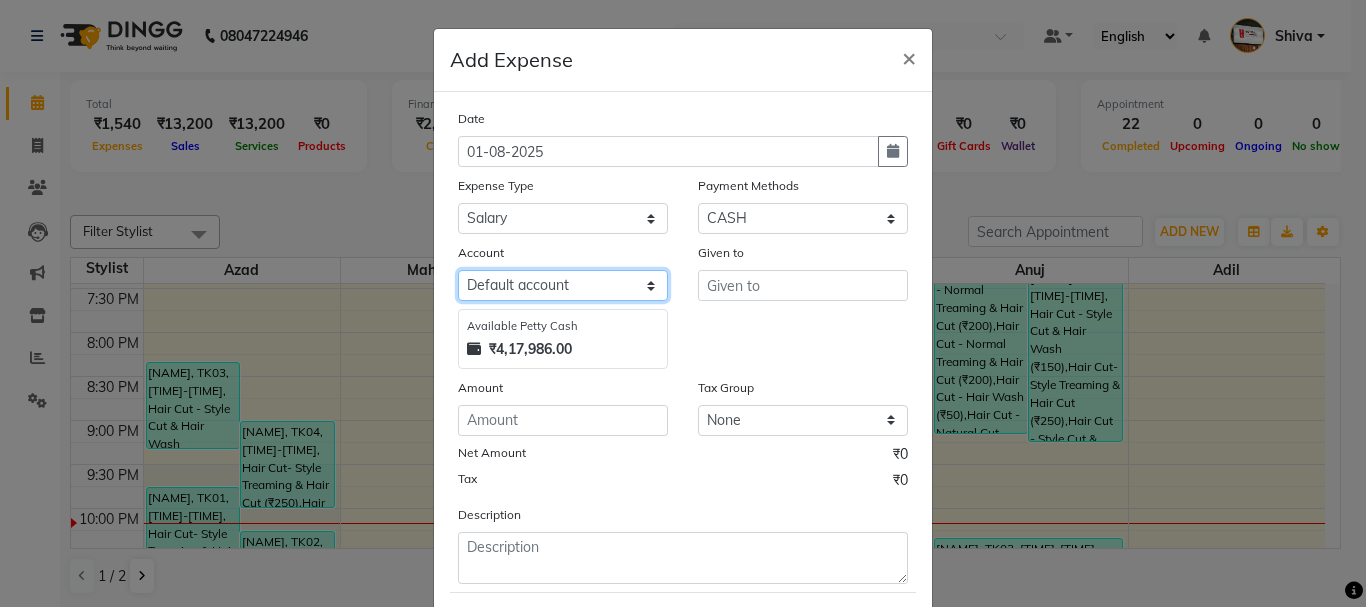 click on "Select Default account Petty cash" 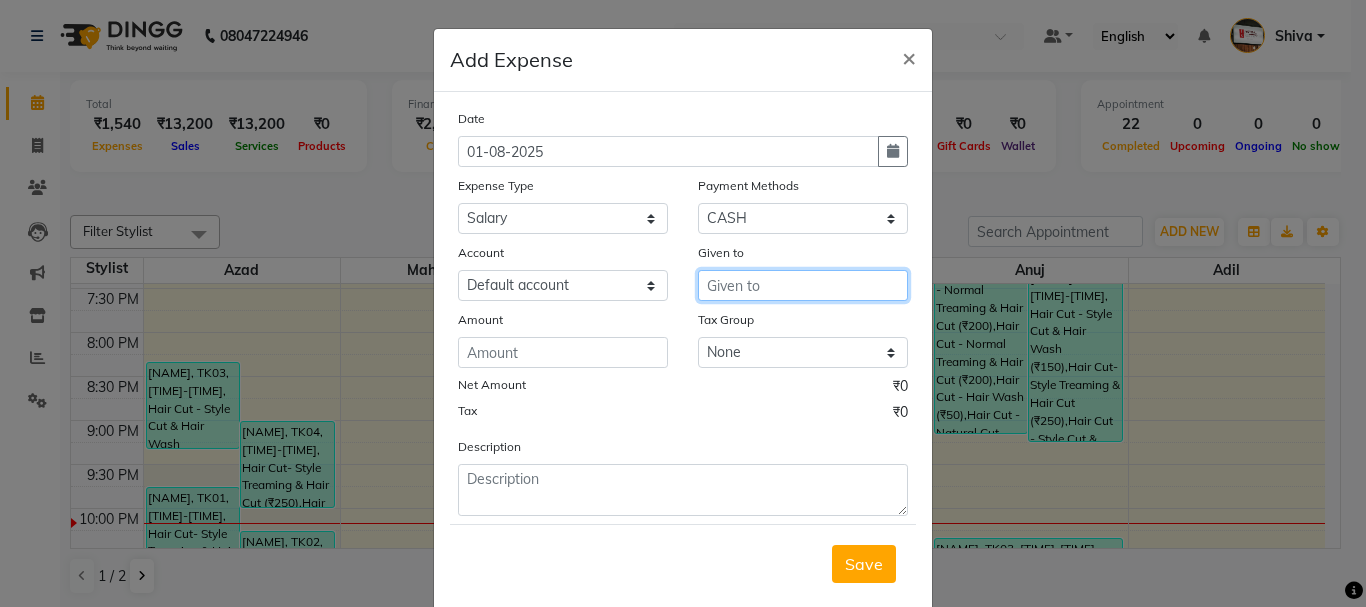 click at bounding box center [803, 285] 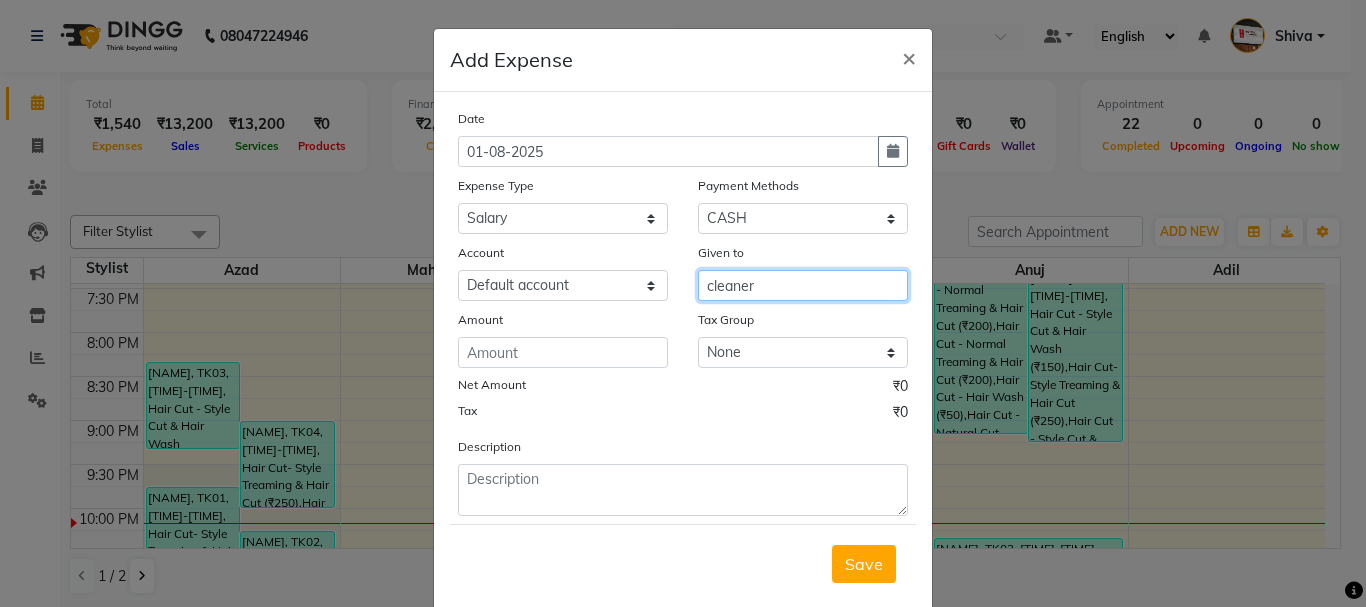 type on "cleaner" 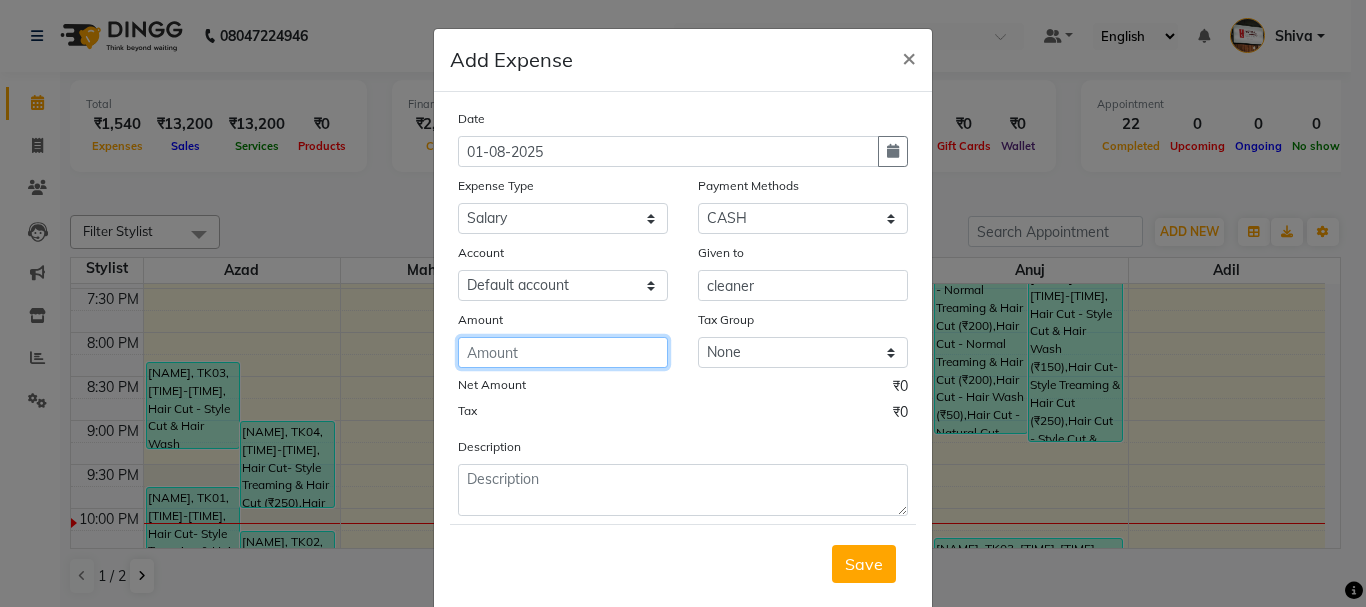 click 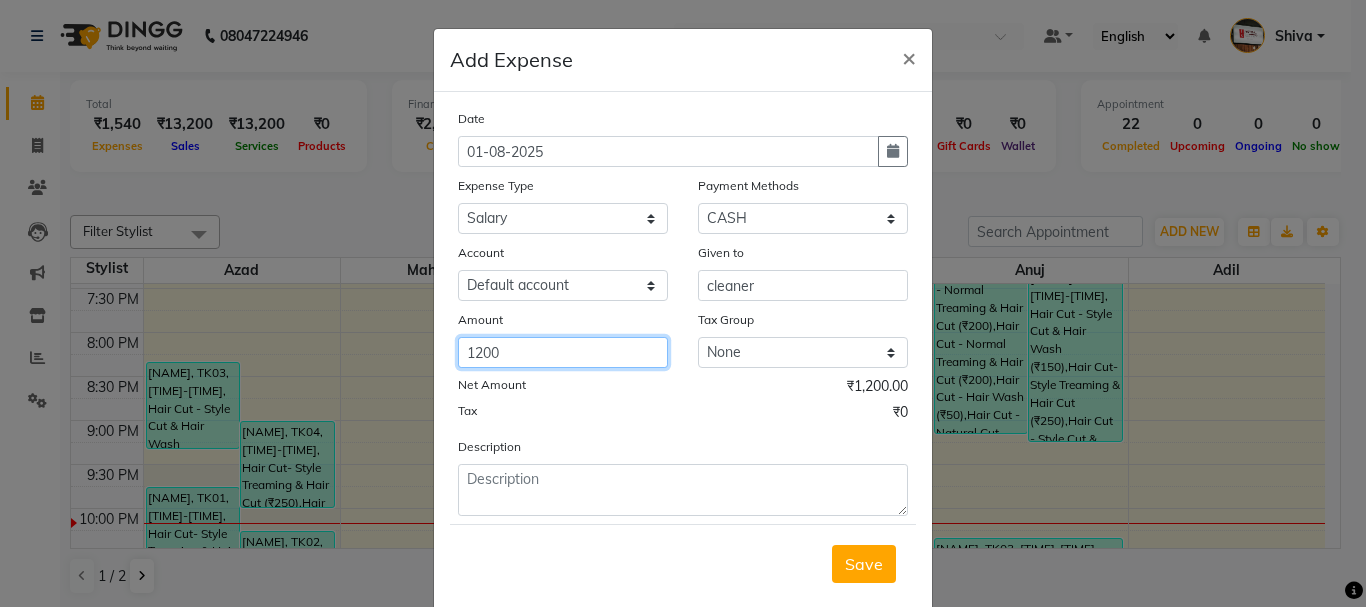 type on "1200" 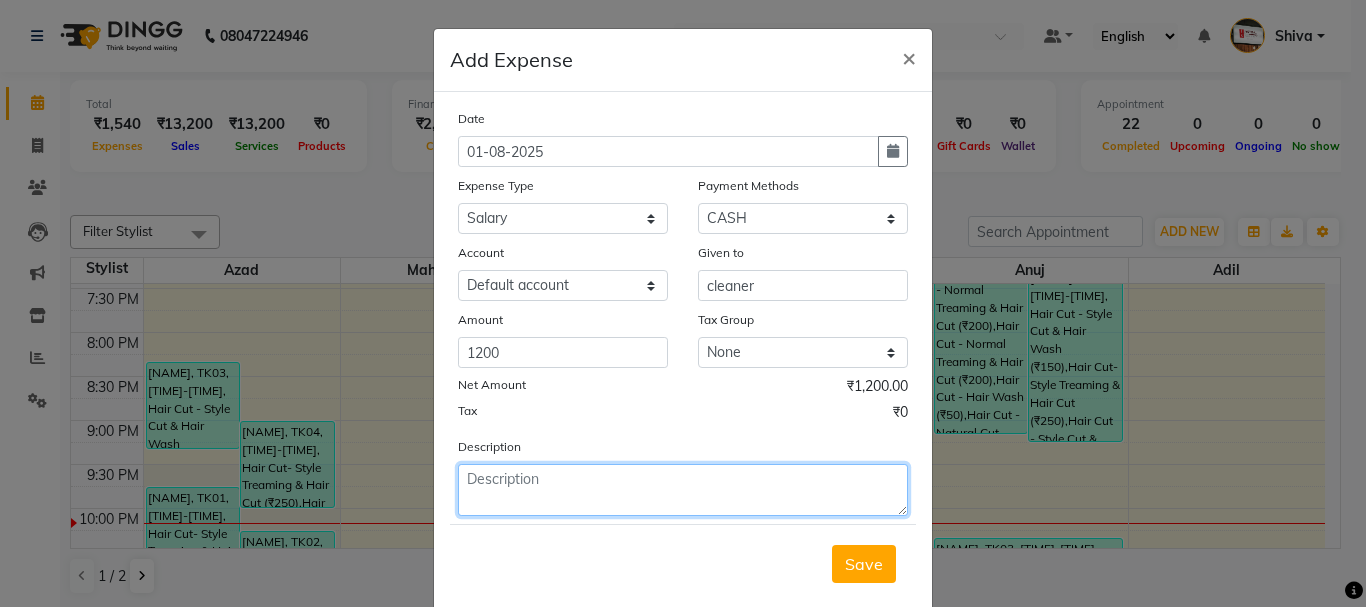 click 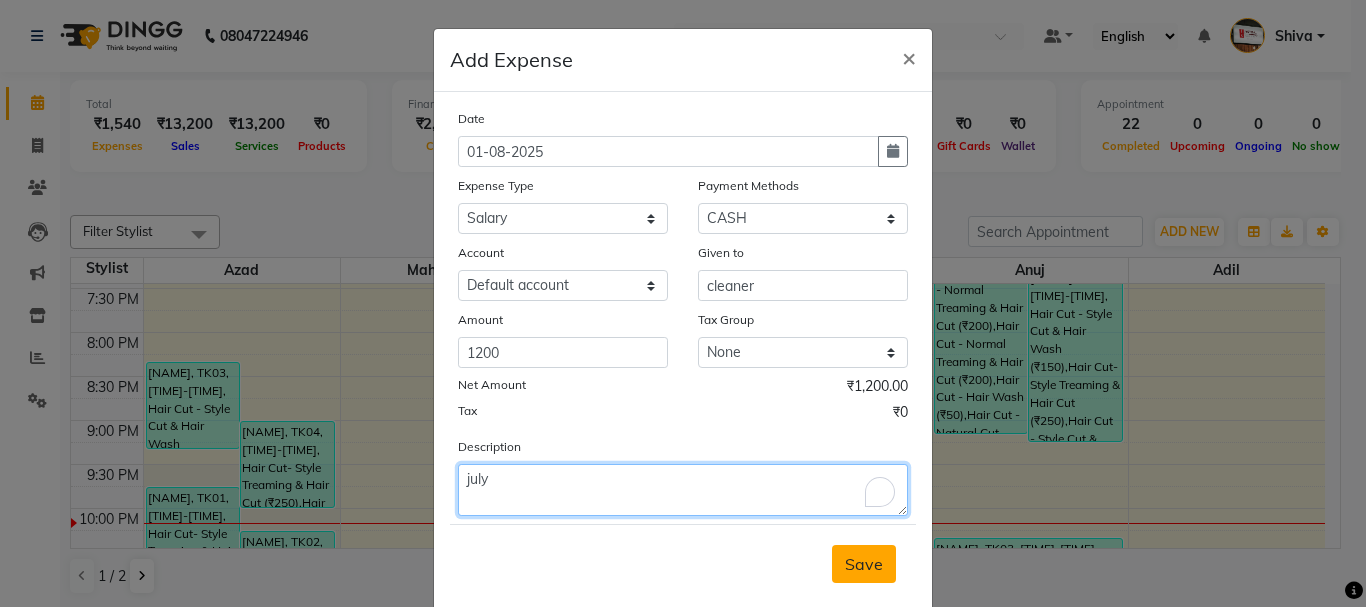 type on "july" 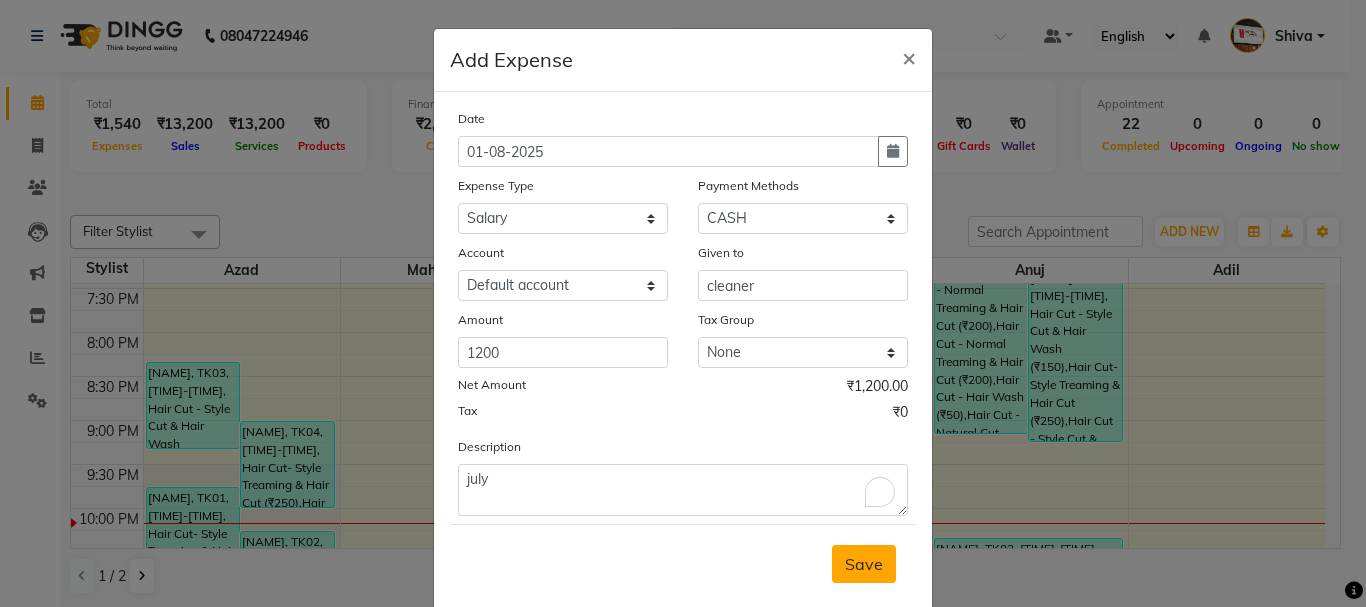 click on "Save" at bounding box center (864, 564) 